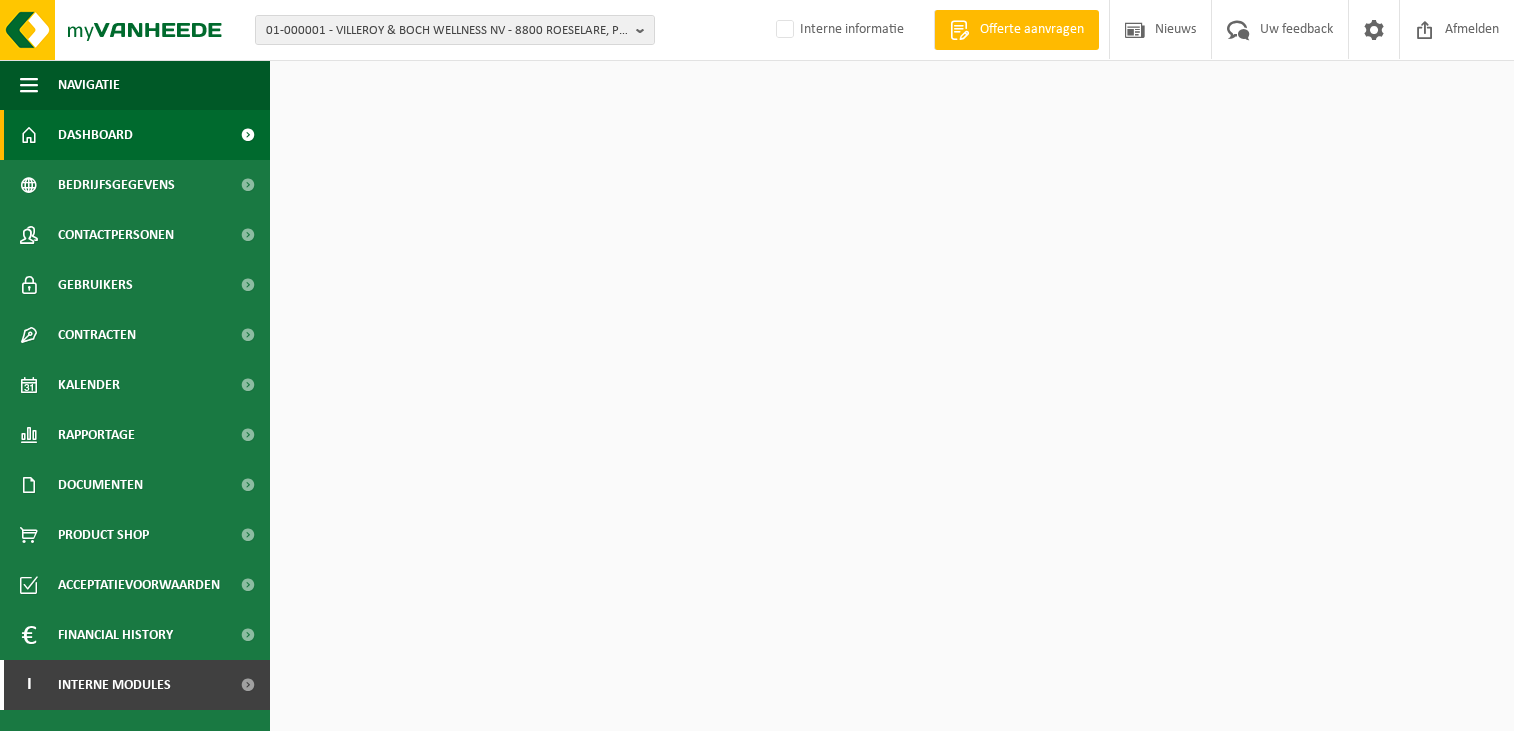 scroll, scrollTop: 0, scrollLeft: 0, axis: both 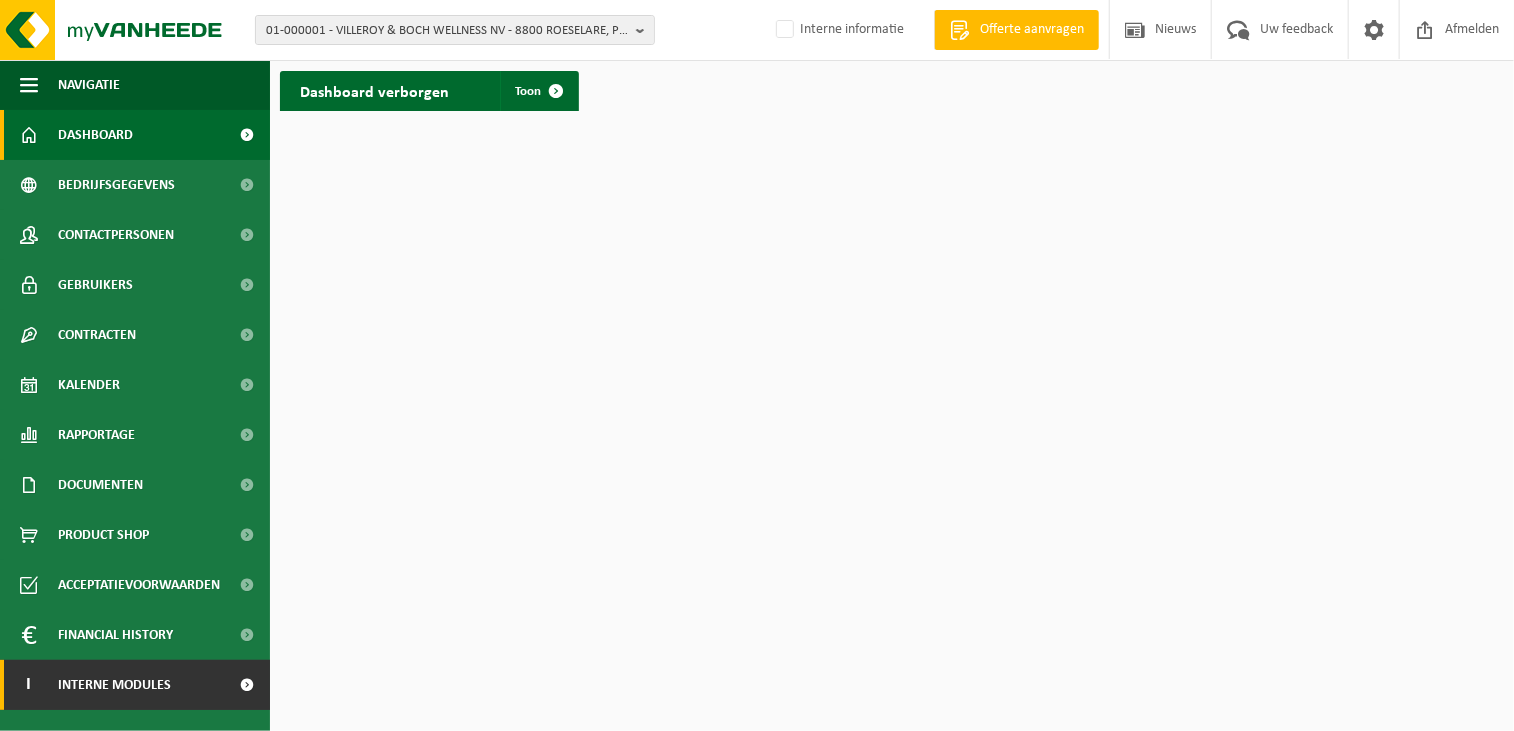 click on "Interne modules" at bounding box center [114, 685] 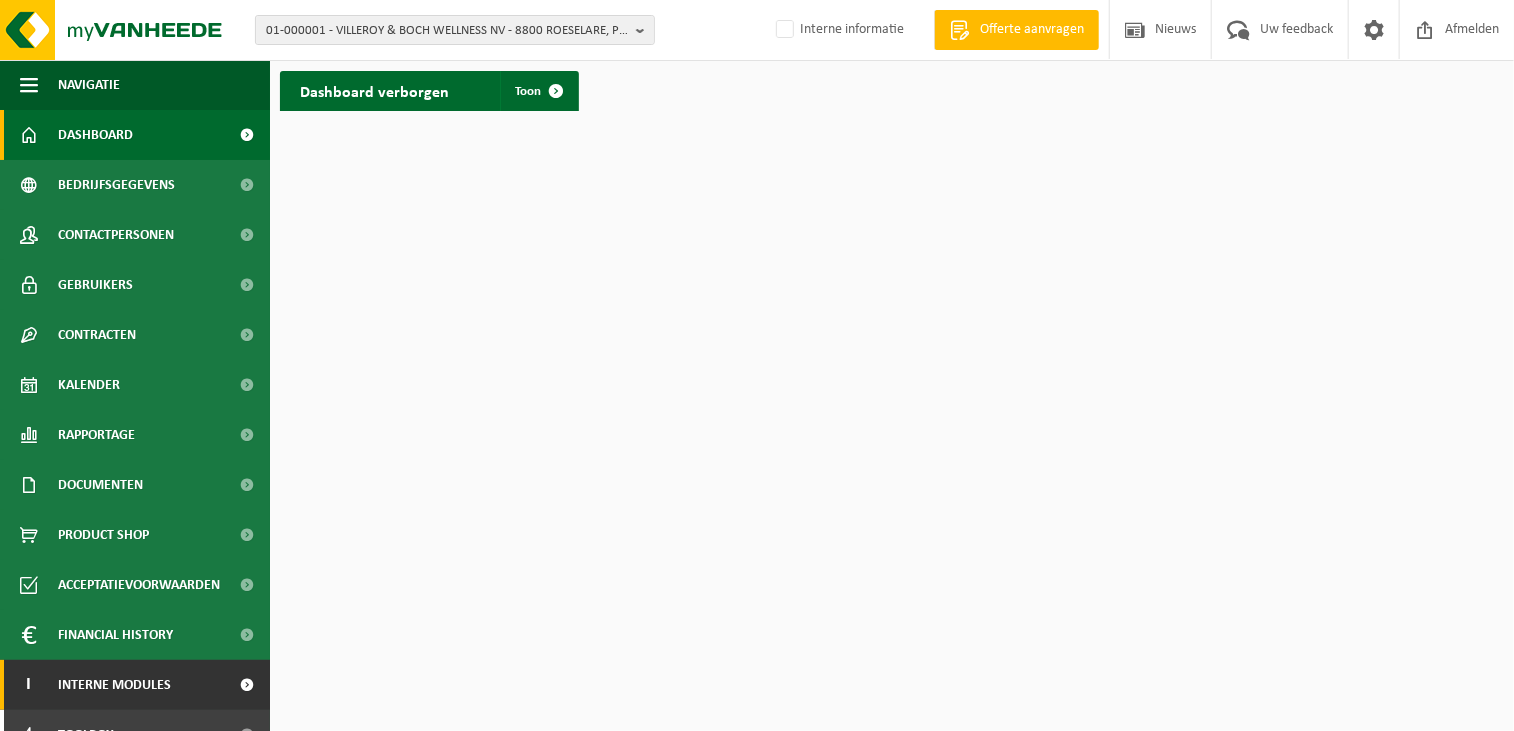 scroll, scrollTop: 179, scrollLeft: 0, axis: vertical 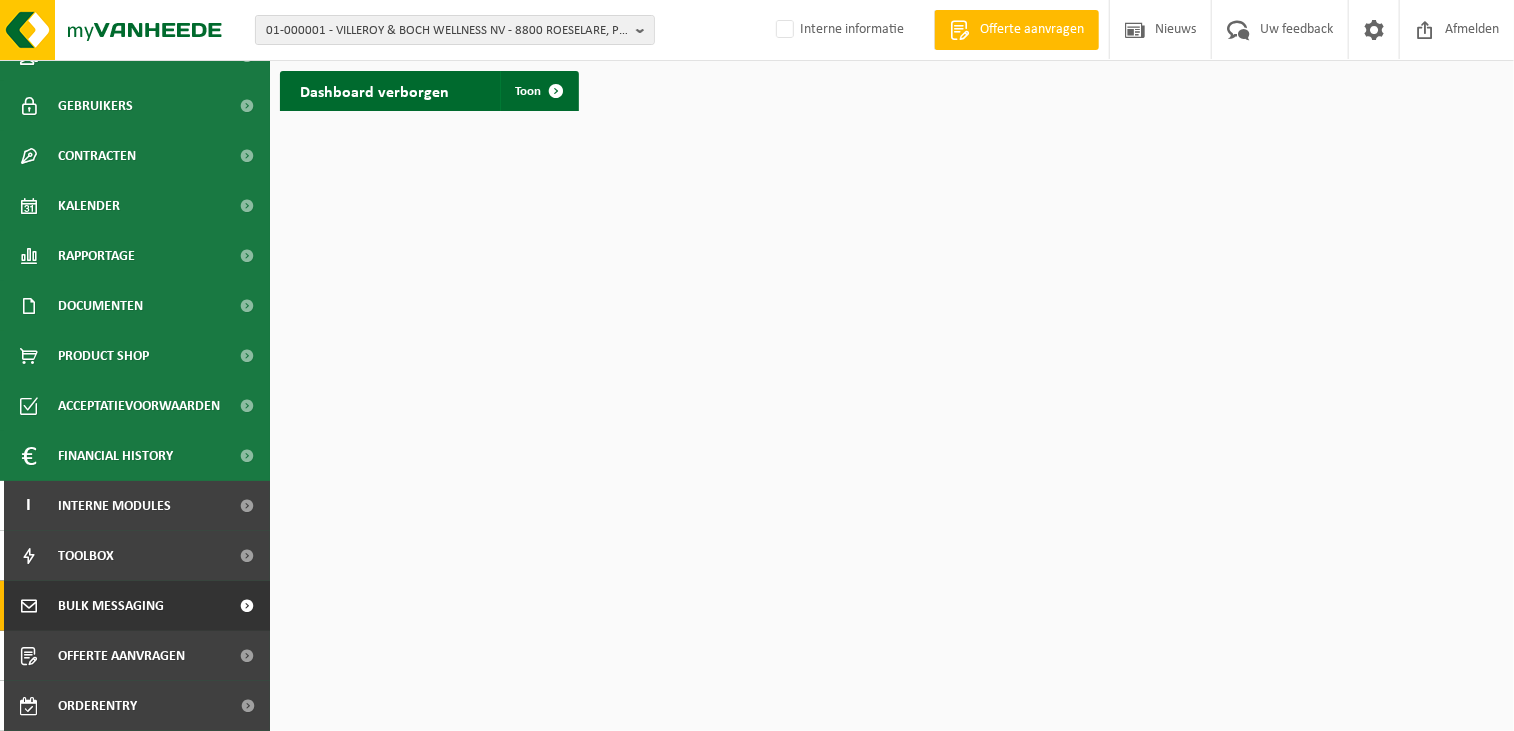 click on "Bulk Messaging" at bounding box center (135, 606) 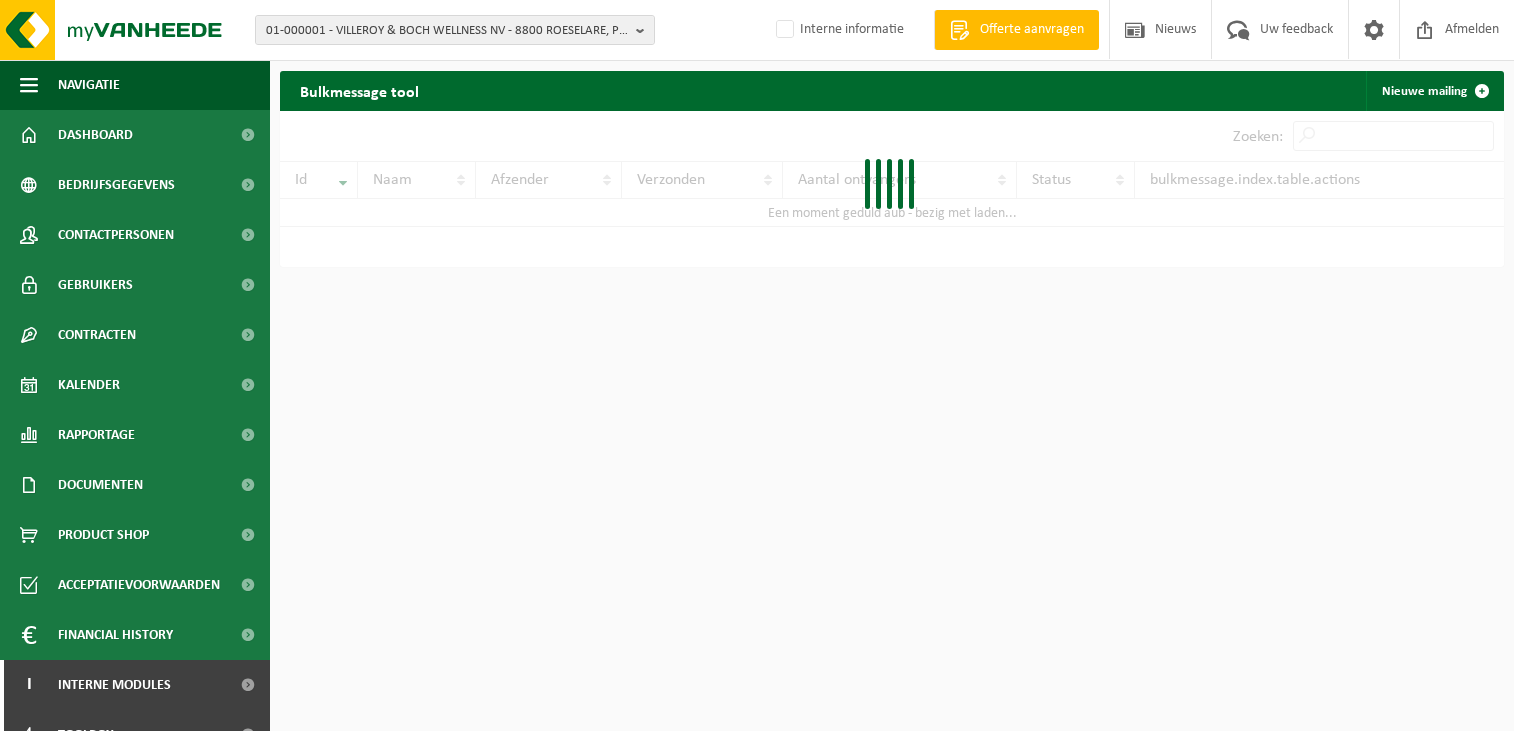 scroll, scrollTop: 0, scrollLeft: 0, axis: both 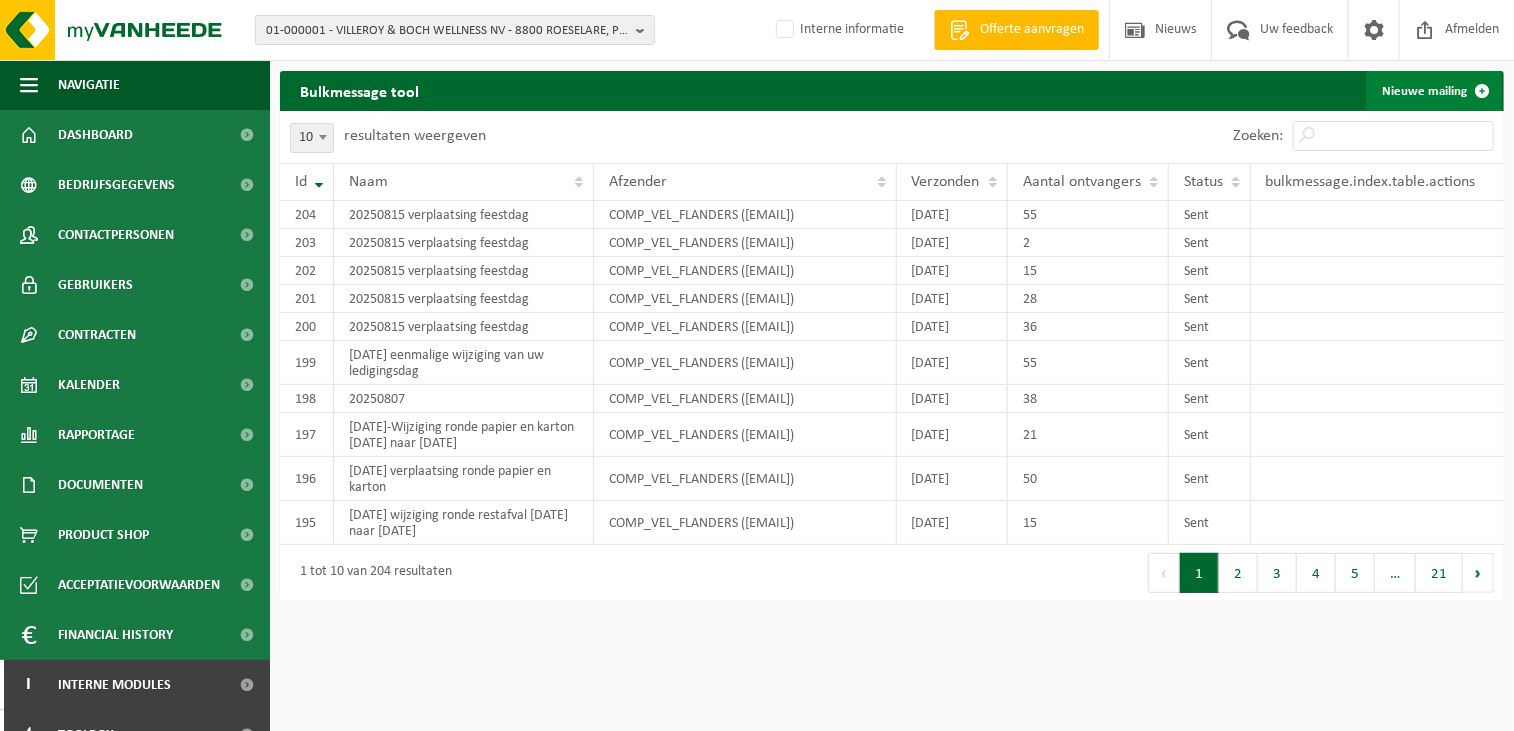 click on "Nieuwe mailing" at bounding box center (1434, 91) 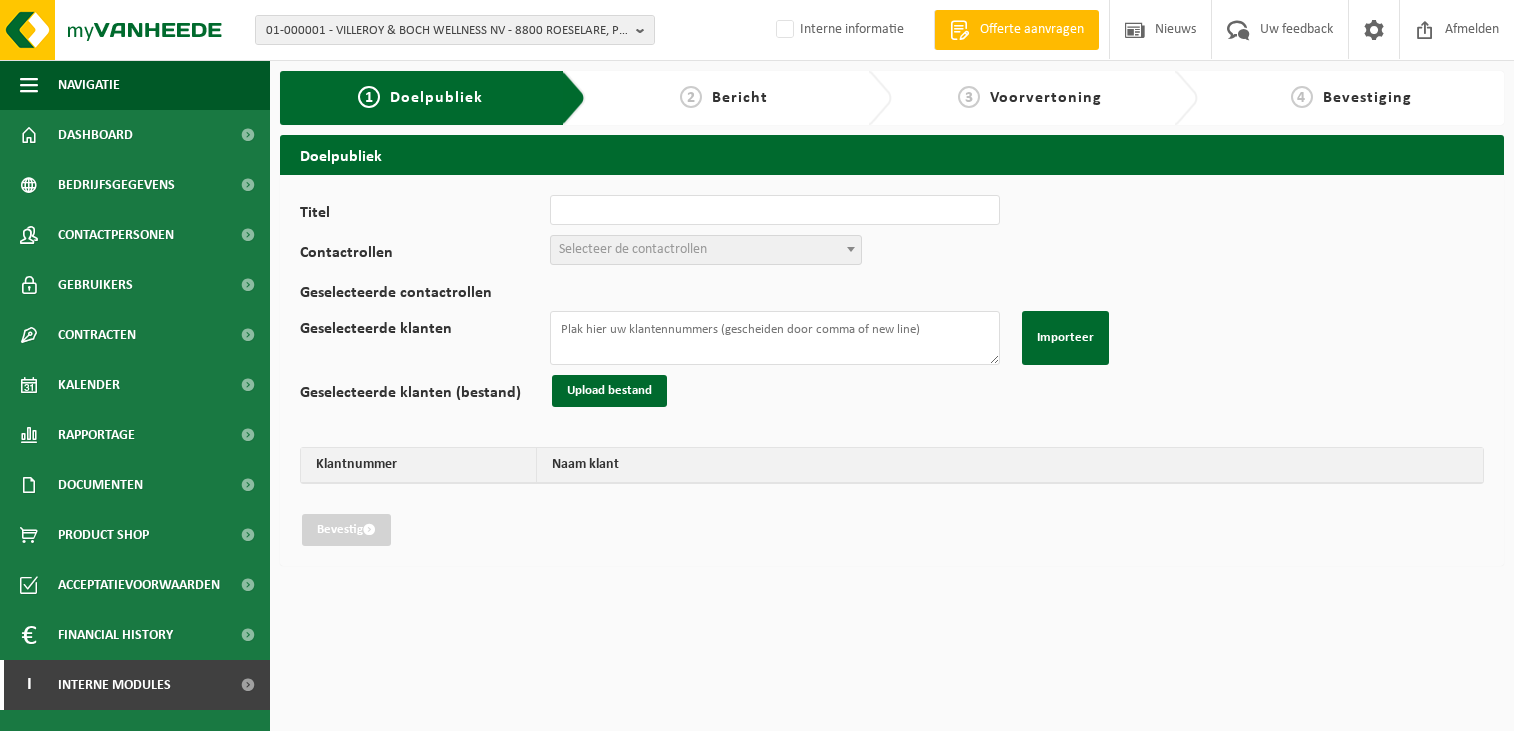 scroll, scrollTop: 0, scrollLeft: 0, axis: both 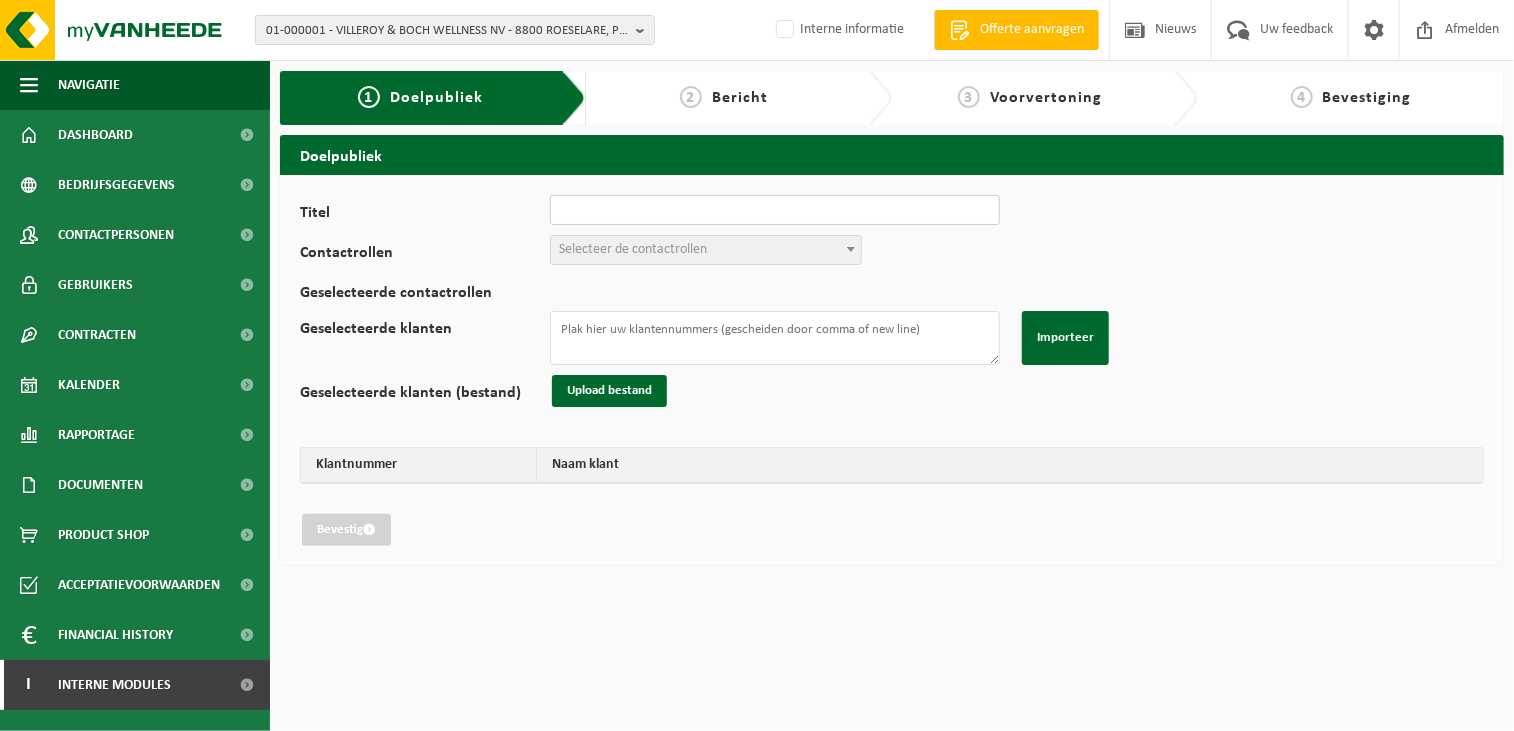 click on "Titel" at bounding box center [775, 210] 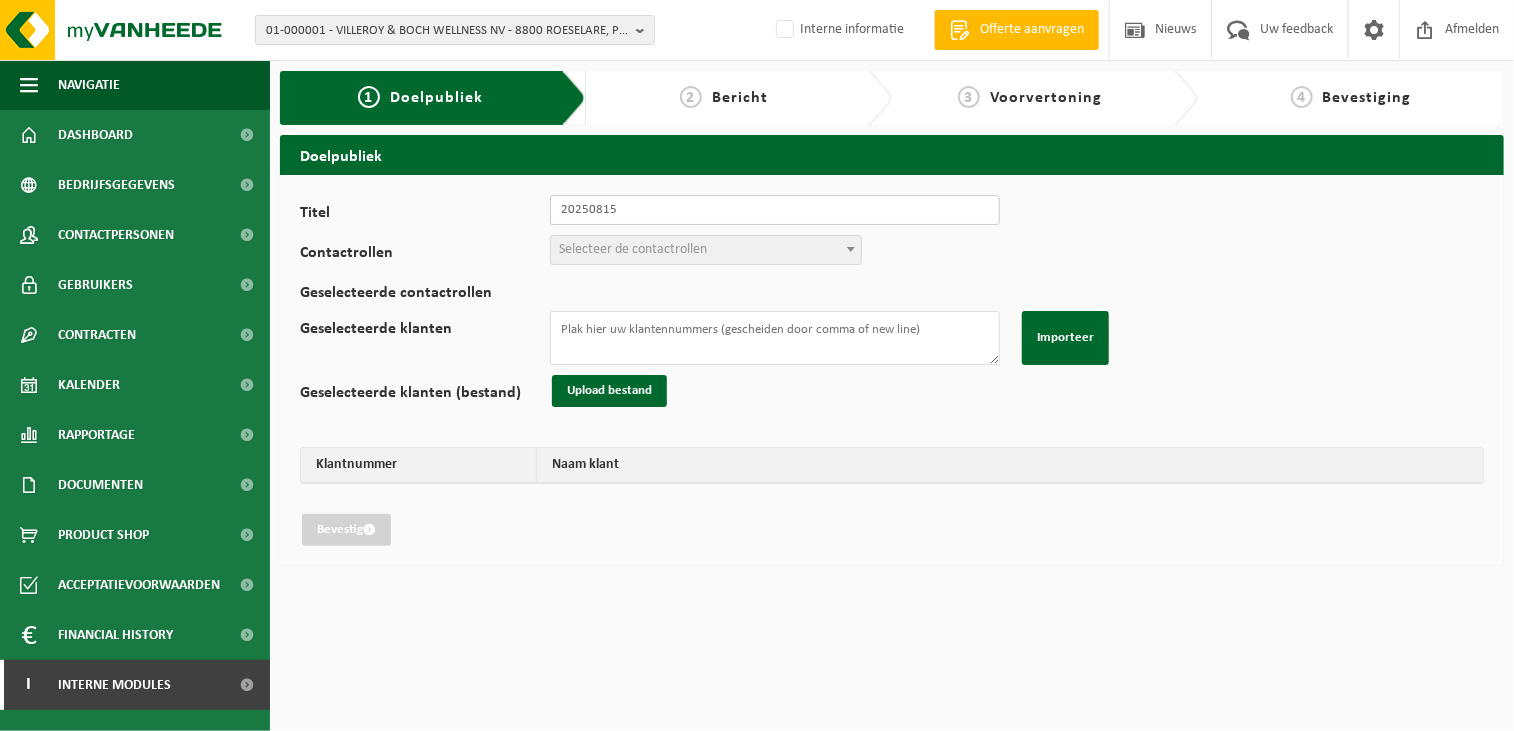 type on "20250815 verplaatsing feestdag" 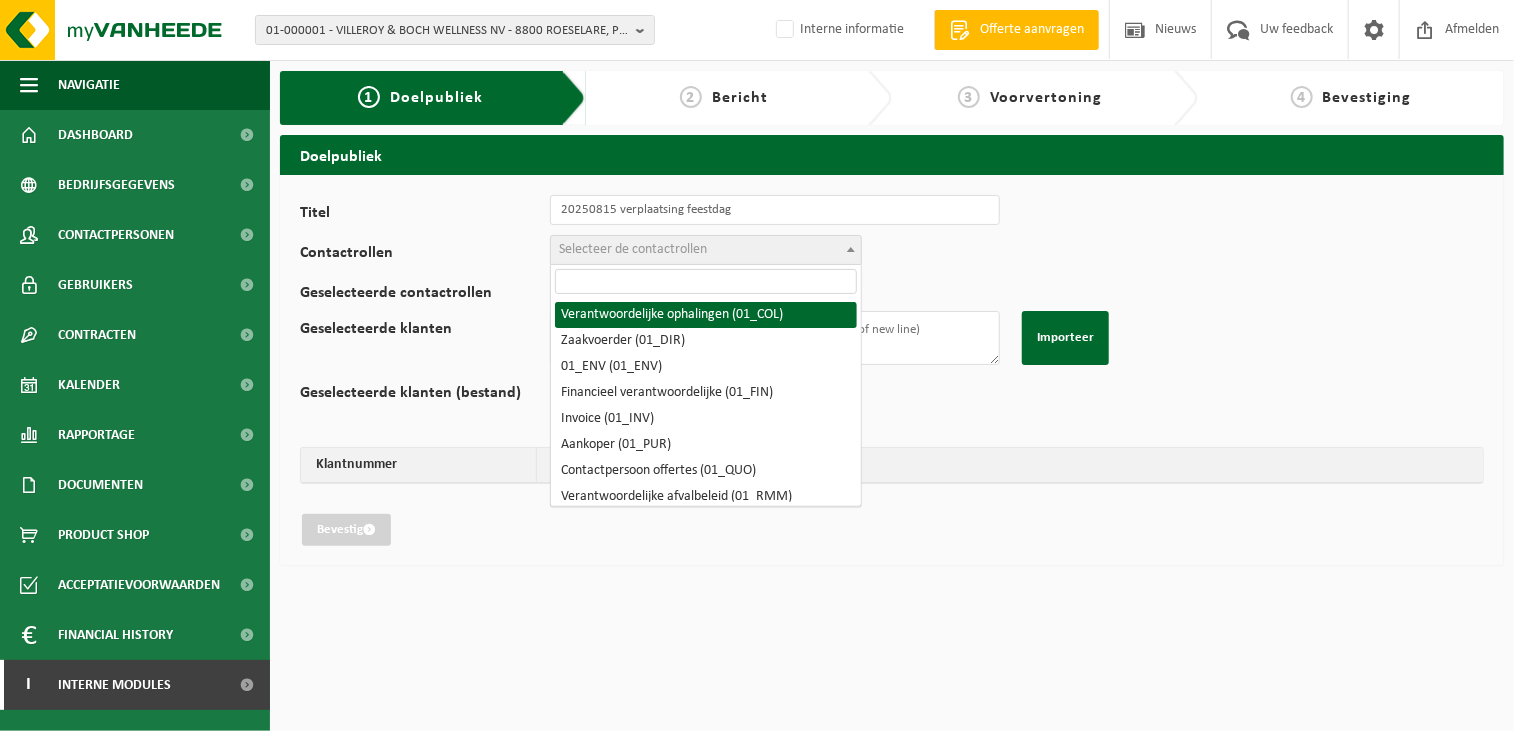 click on "Selecteer de contactrollen" at bounding box center [633, 249] 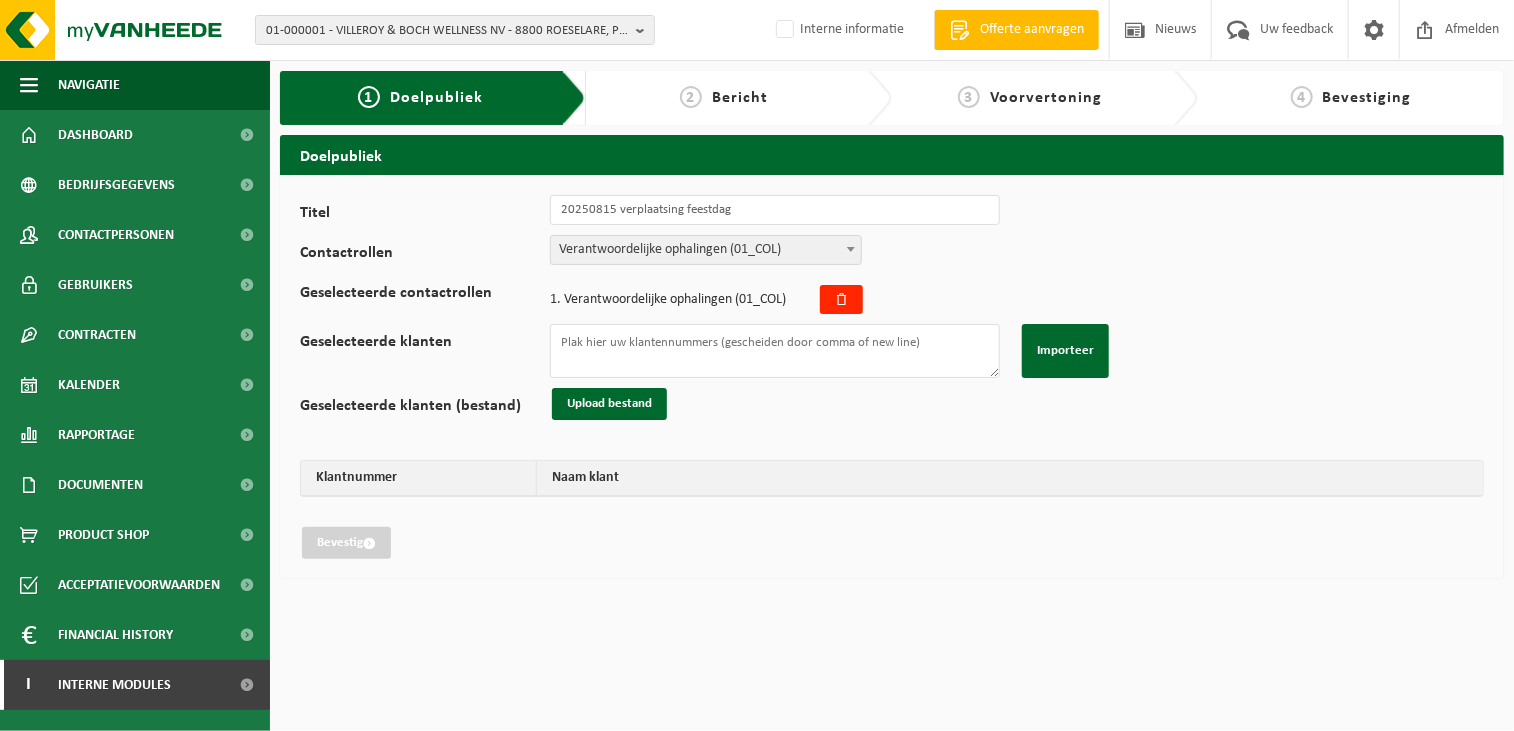 click on "Verantwoordelijke ophalingen (01_COL)" at bounding box center [706, 250] 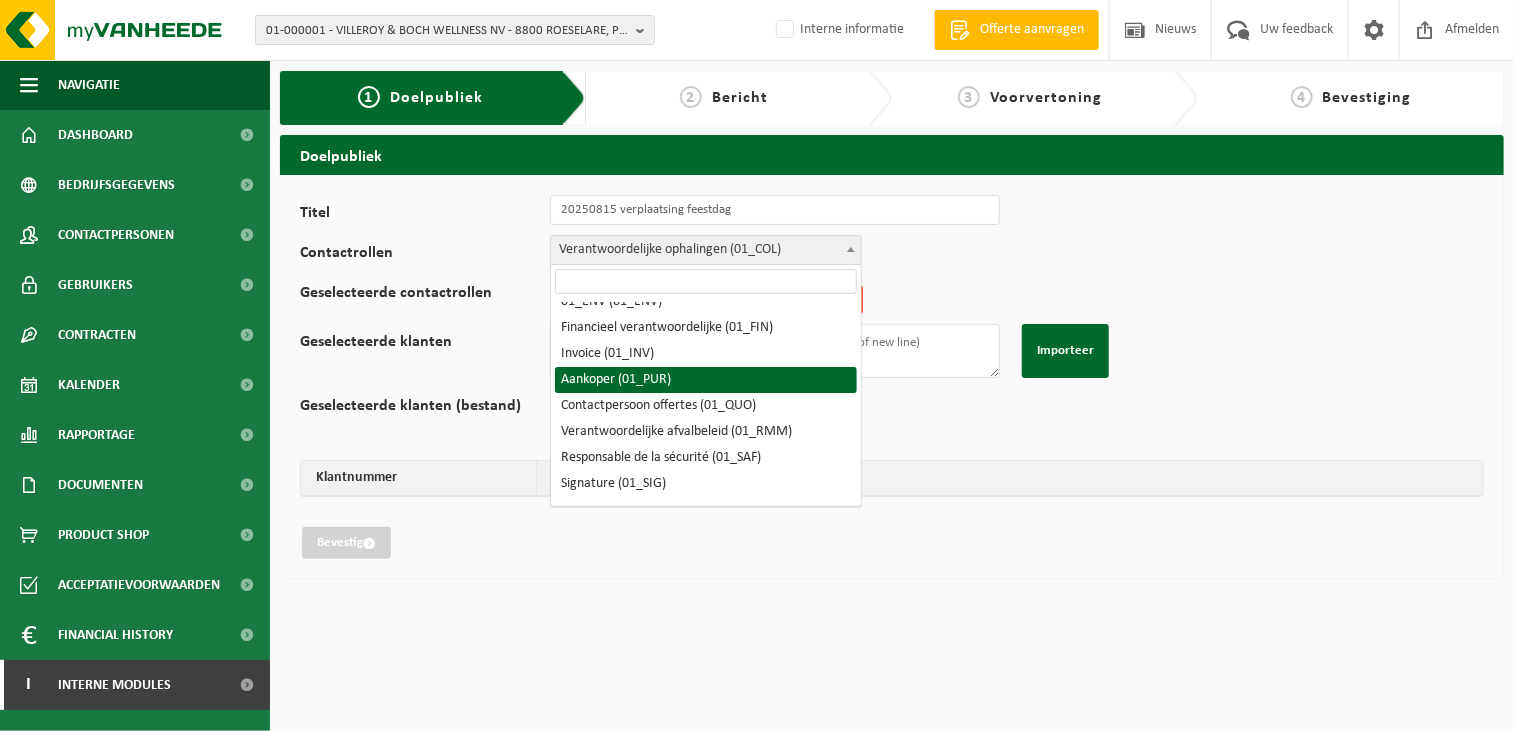 scroll, scrollTop: 100, scrollLeft: 0, axis: vertical 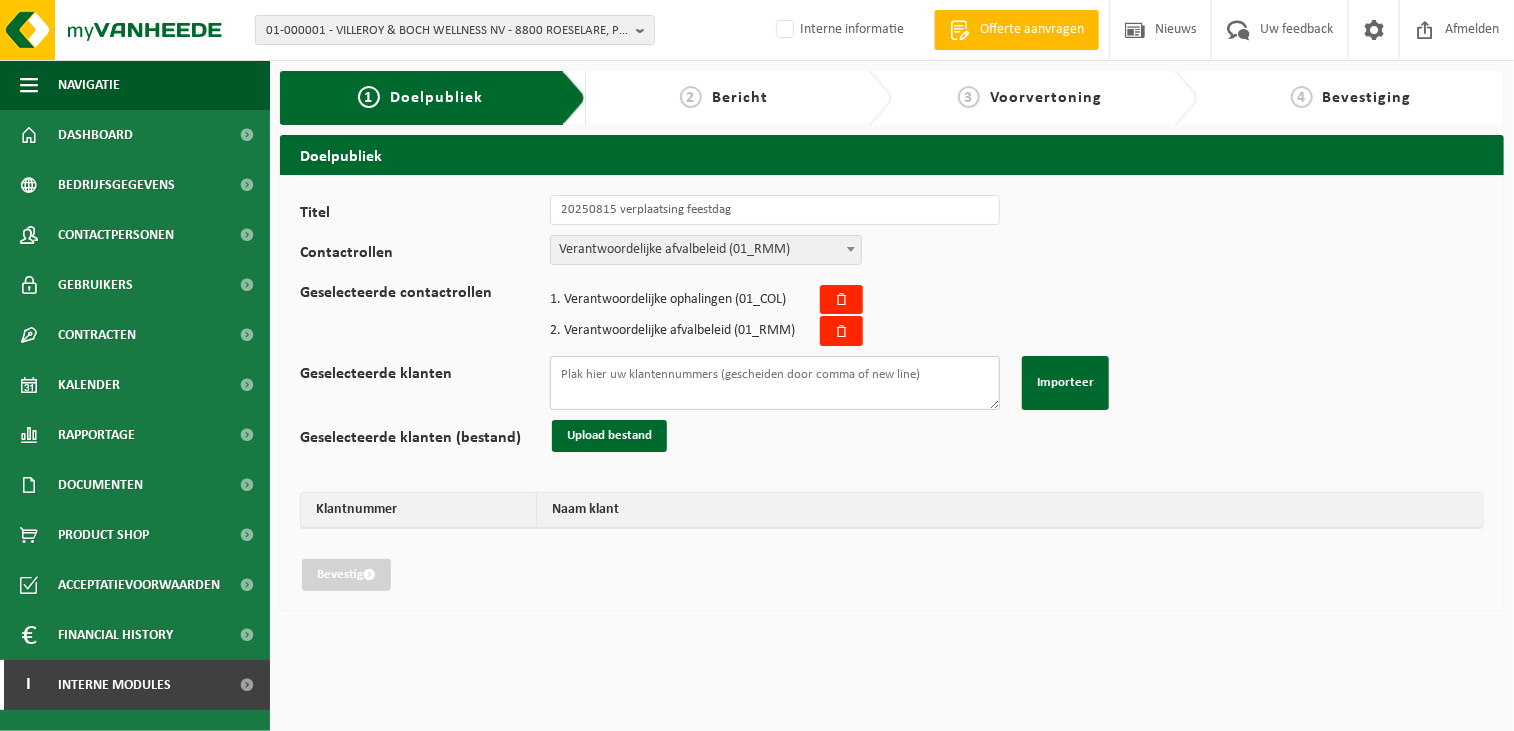 click on "Geselecteerde klanten" at bounding box center [775, 383] 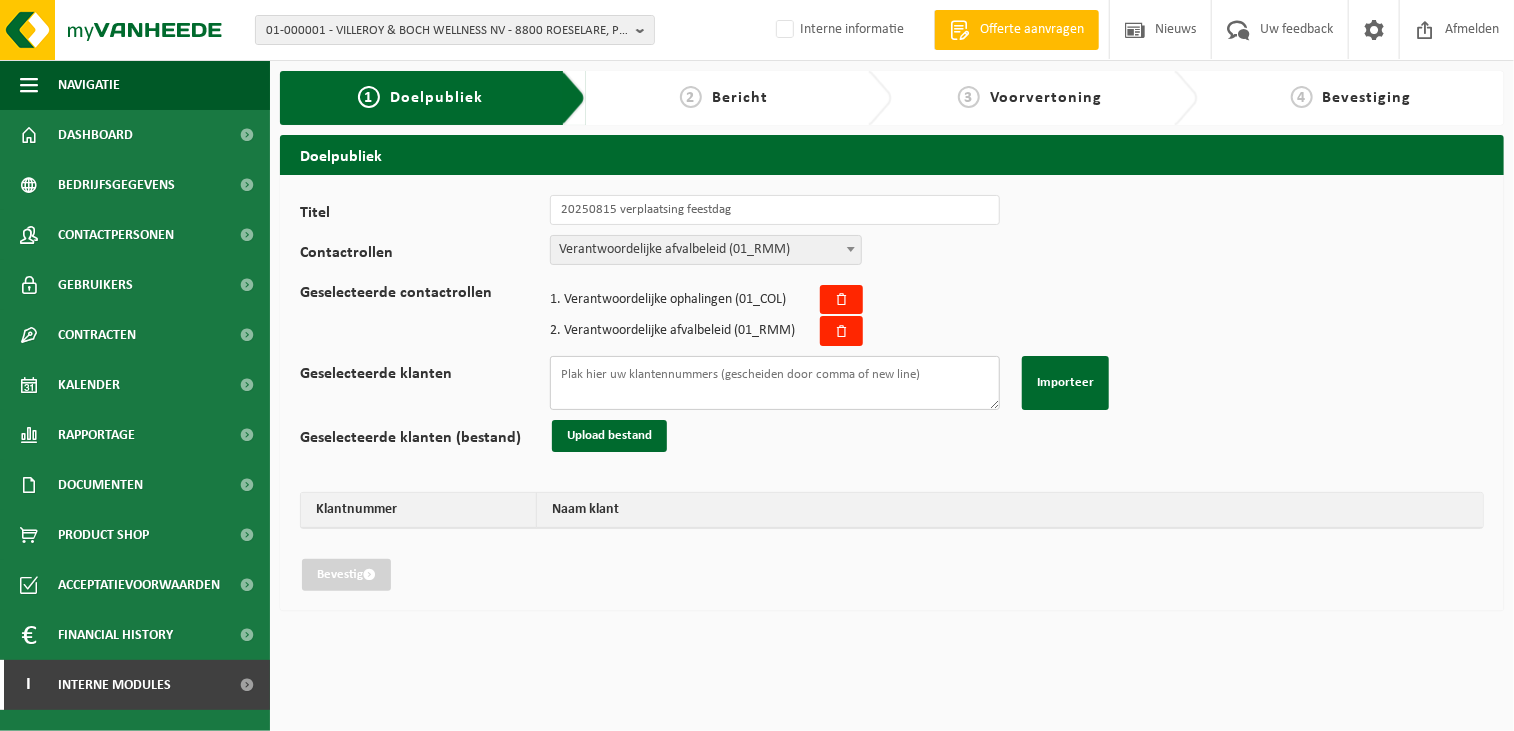 click on "Geselecteerde klanten" at bounding box center (775, 383) 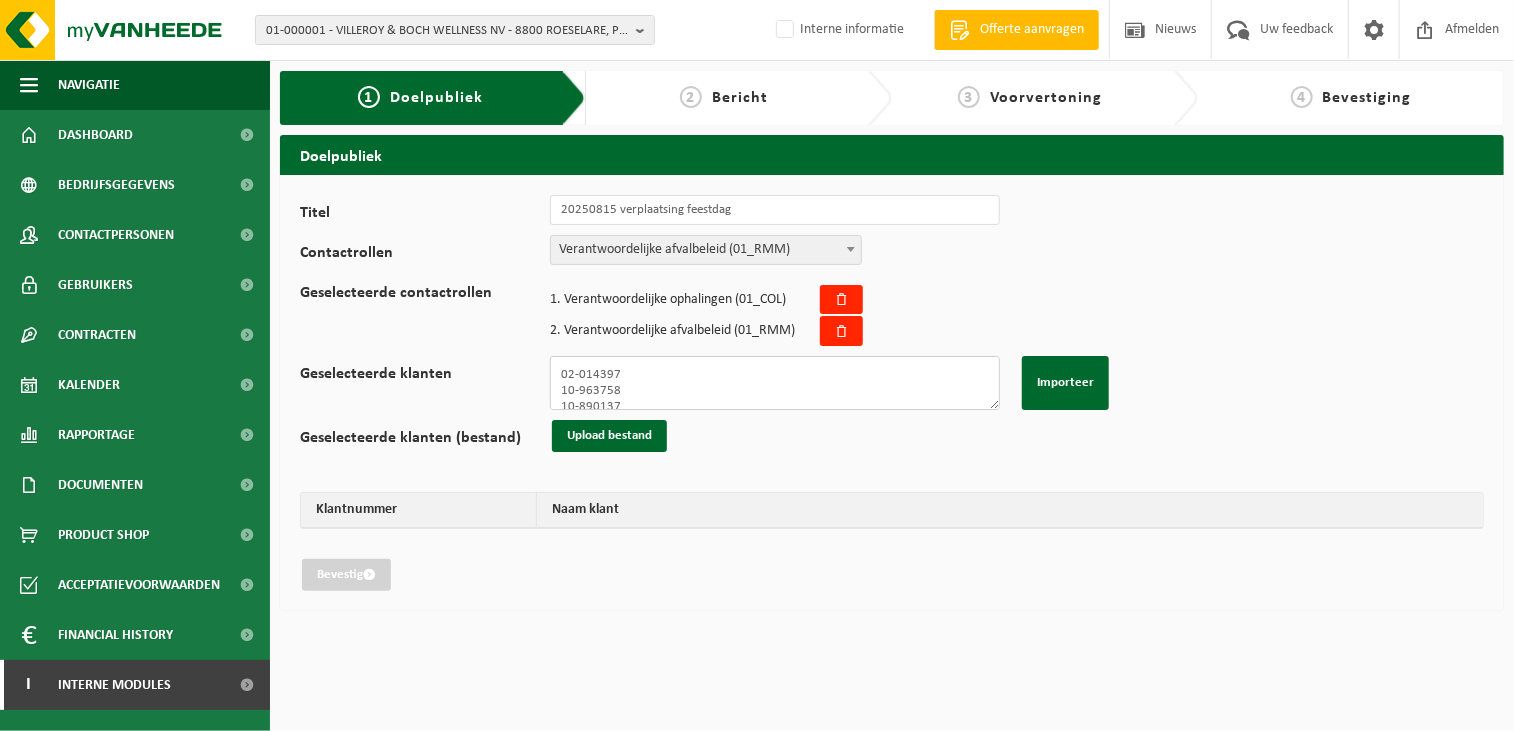 scroll, scrollTop: 142, scrollLeft: 0, axis: vertical 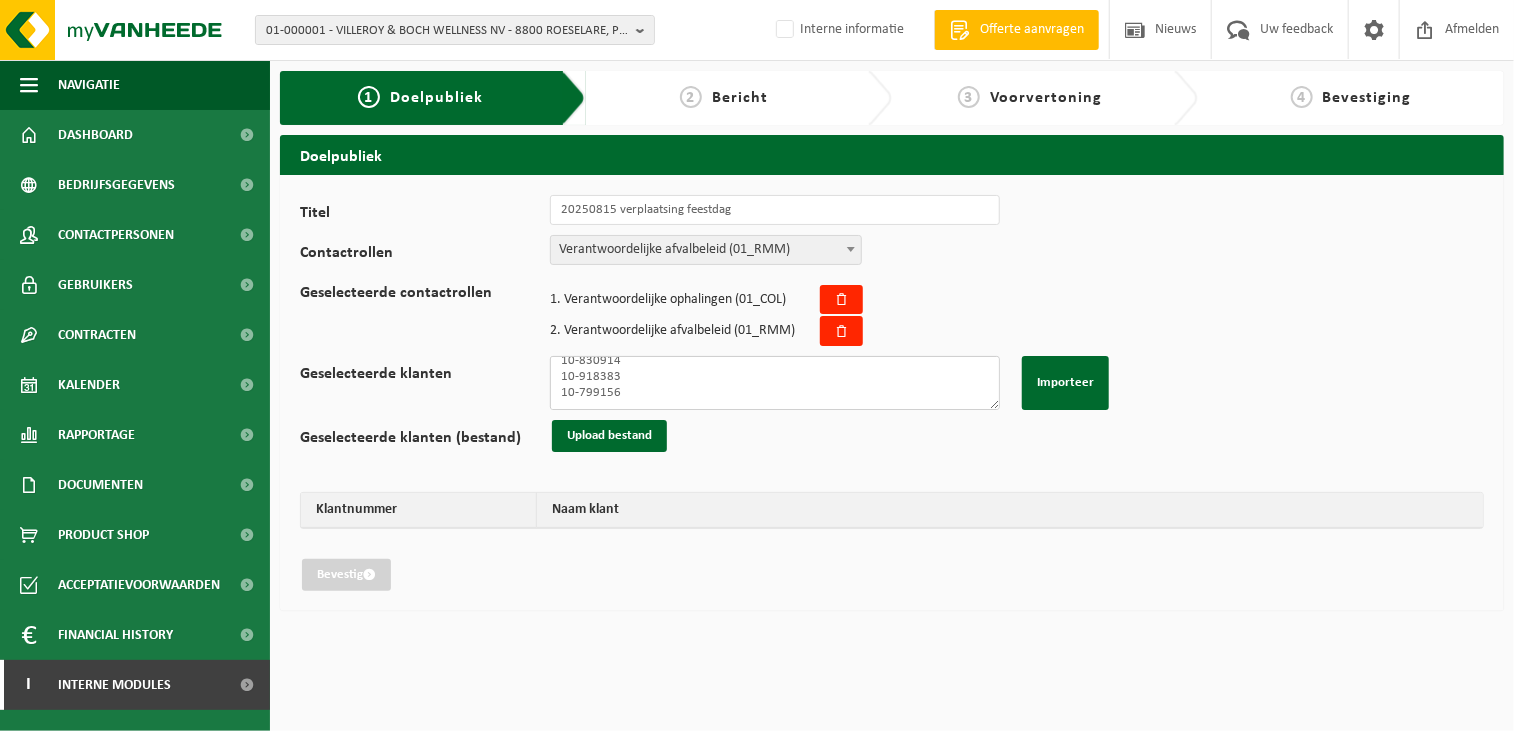 click on "02-014397
10-963758
10-890137
02-015007
10-773111
10-764823
10-734631
10-833613
10-830914
10-918383
10-799156" at bounding box center [775, 383] 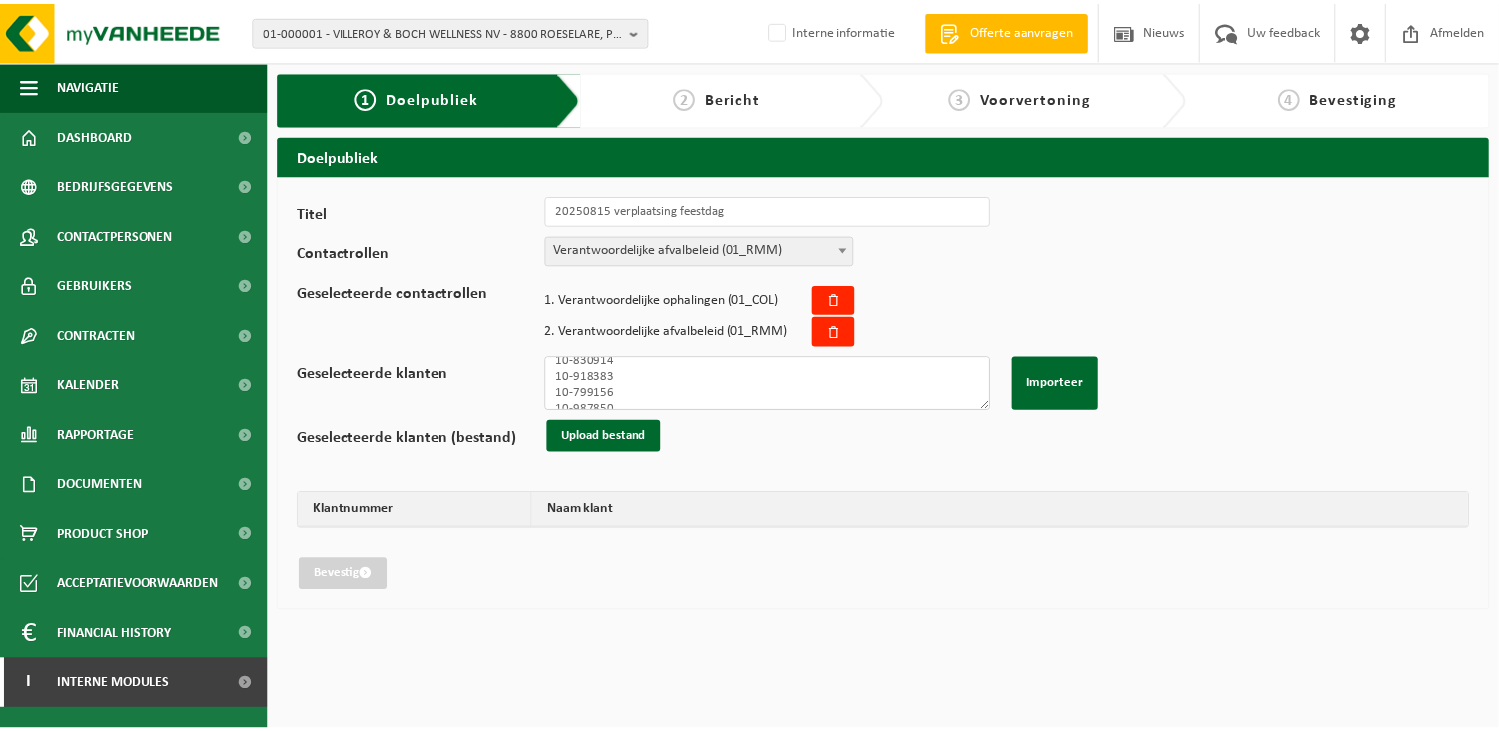 scroll, scrollTop: 218, scrollLeft: 0, axis: vertical 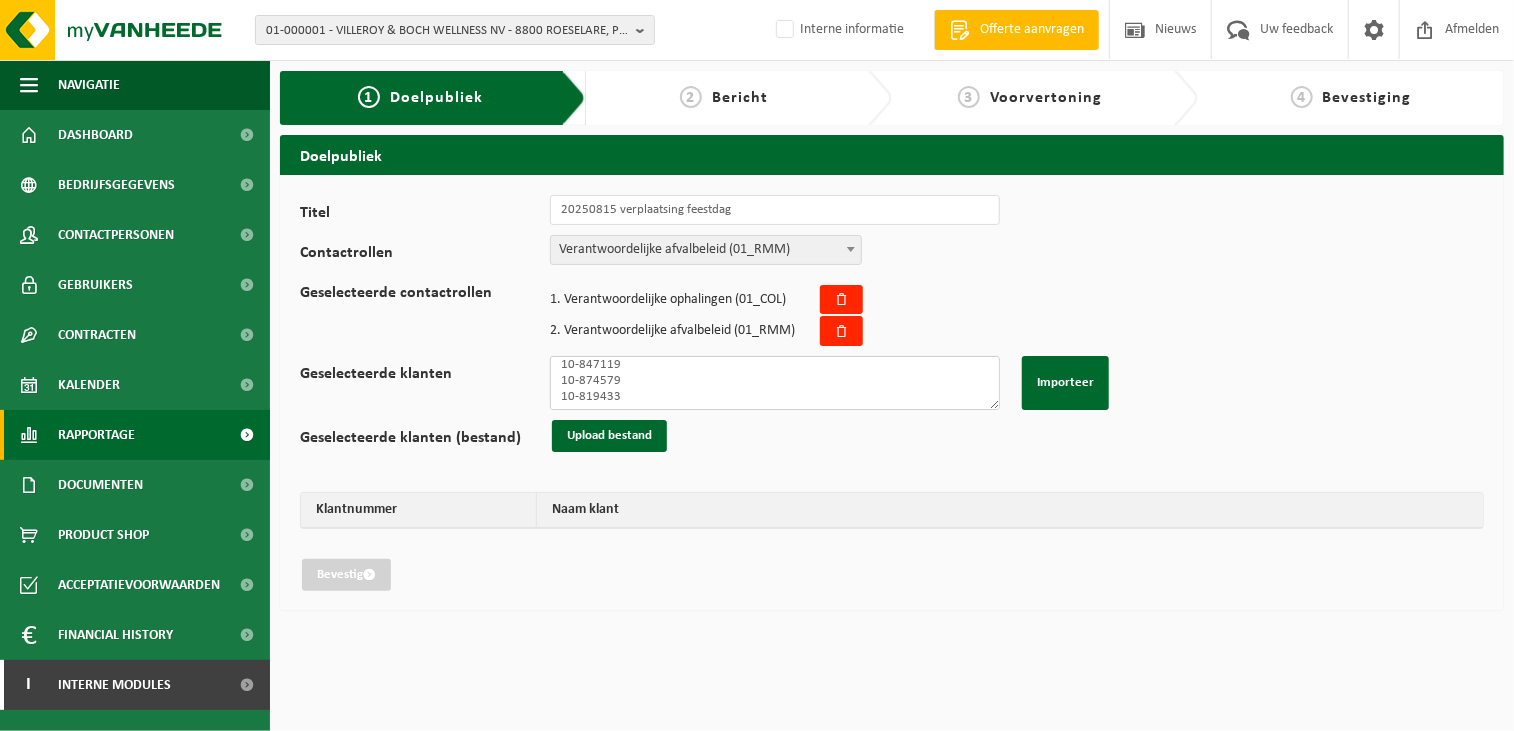 type on "02-014397
10-963758
10-890137
02-015007
10-773111
10-764823
10-734631
10-833613
10-830914
10-918383
10-799156
10-987850
10-868429
10-847119
10-874579
10-819433" 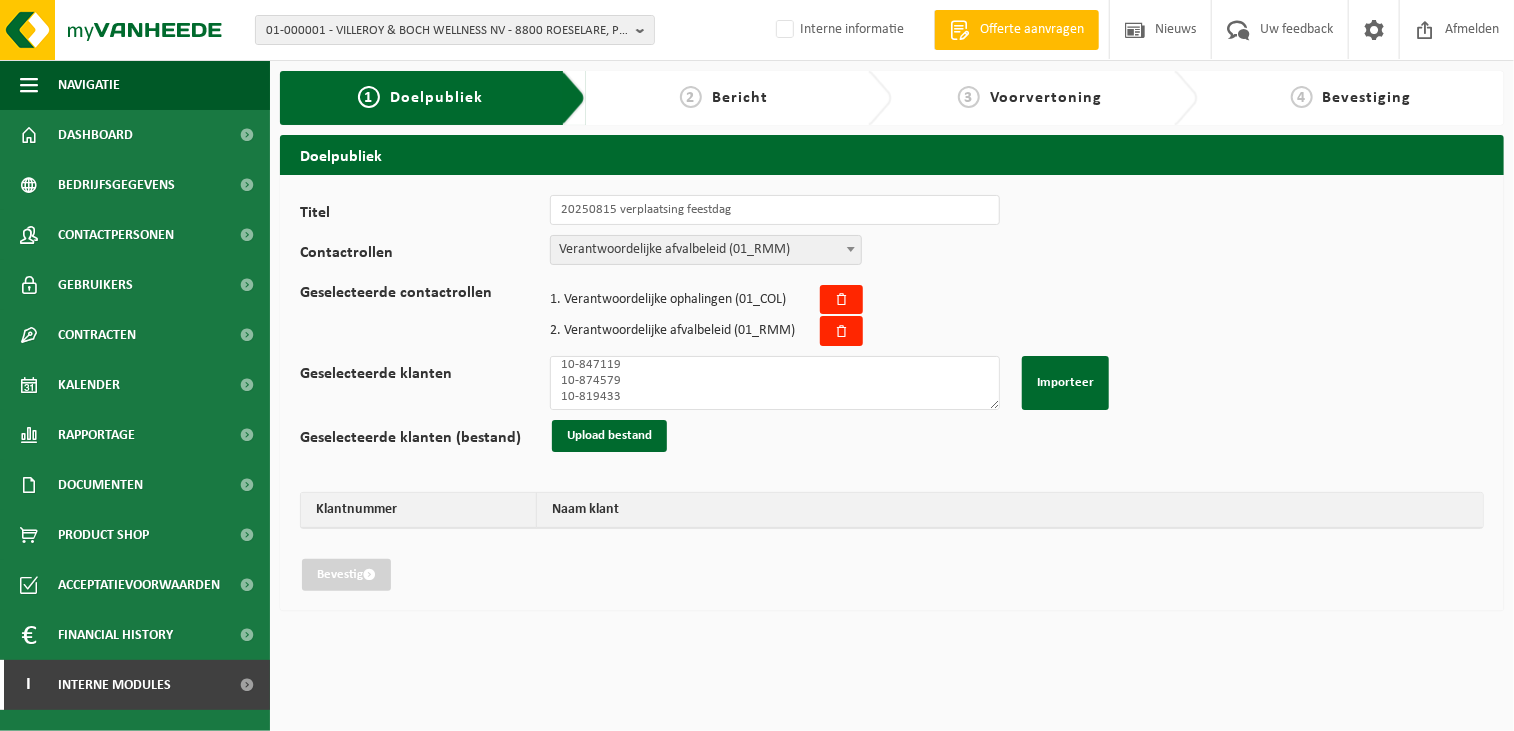 click on "Titel   20250815 verplaatsing feestdag       Contactrollen       Verantwoordelijke ophalingen (01_COL)   Zaakvoerder (01_DIR)   01_ENV (01_ENV)   Financieel verantwoordelijke (01_FIN)   Invoice (01_INV)   Aankoper (01_PUR)   Contactpersoon offertes (01_QUO)   Verantwoordelijke afvalbeleid (01_RMM)   Responsable de la sécurité (01_SAF)   Signature (01_SIG)   Weighing Bridge Responsible (01_WBR)   Written Postal Address (01_WPA)   Toegang tot de site (02_ACC)   External driver (02_DRV)   Customer group (03_SUB)   Delivery contact Outlet (04_DCO)   Key contact Outlet (04_KCO)   Supplementary contact Outlet (04_SCO)   Vanheede magazine (05_MAG)   Vanheede nieuwsbrief (05_NWS)   Vanheede duurzaamheidsverslag (05_SRE)   Digital Invoice (01_DIG)   Pricing (01_PRC)   Non-conformity (01_NCO)   Digital Transportation Documents Contact (04_DOC)   Borderel-Bordereau (01_BOR)   Signature for receiver (04_SIG)   Ontvanger van rappels (01_RAP)   Verantwoordelijke afvalbeleid (01_RMM)           1 2" at bounding box center [892, 393] 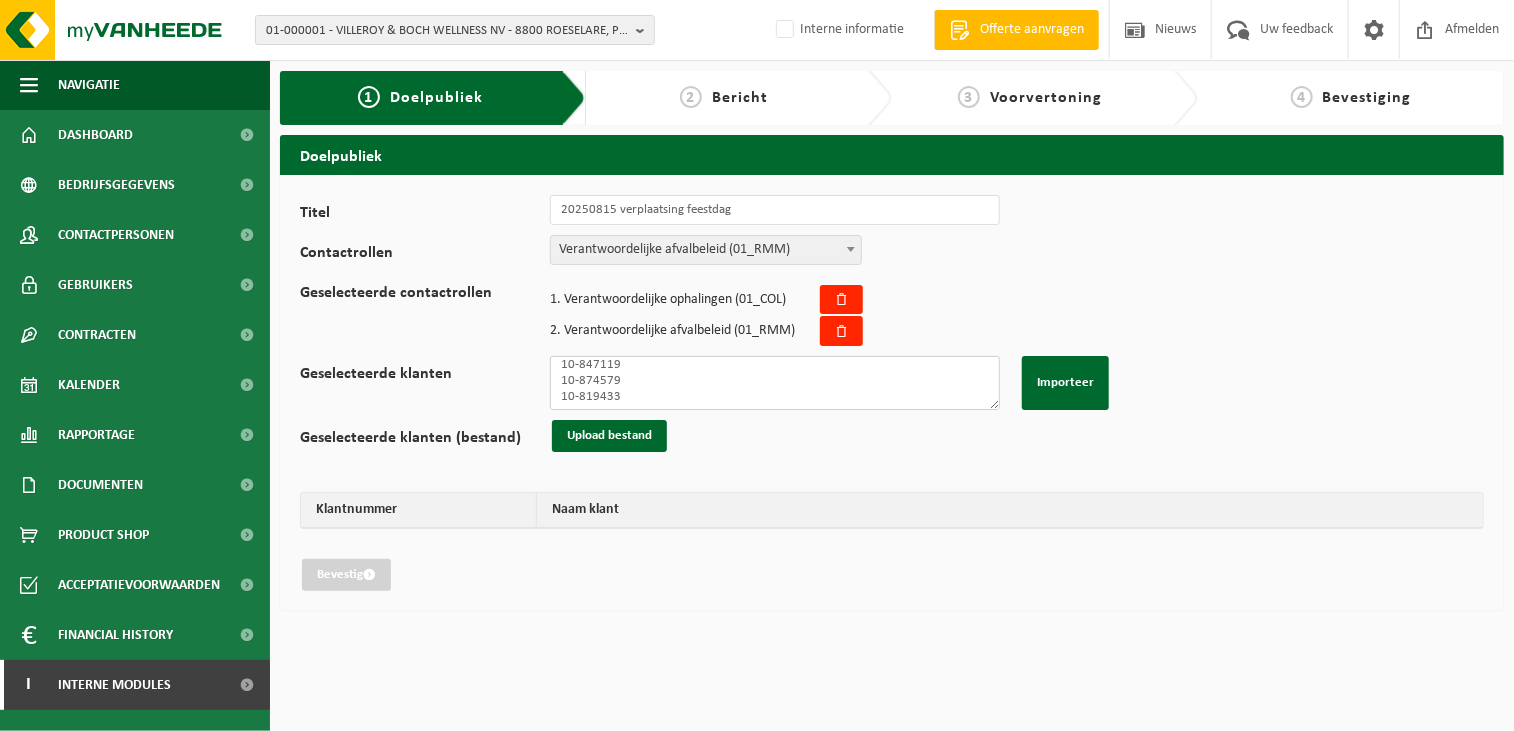 click on "02-014397
10-963758
10-890137
02-015007
10-773111
10-764823
10-734631
10-833613
10-830914
10-918383
10-799156
10-987850
10-868429
10-847119
10-874579
10-819433" at bounding box center [775, 383] 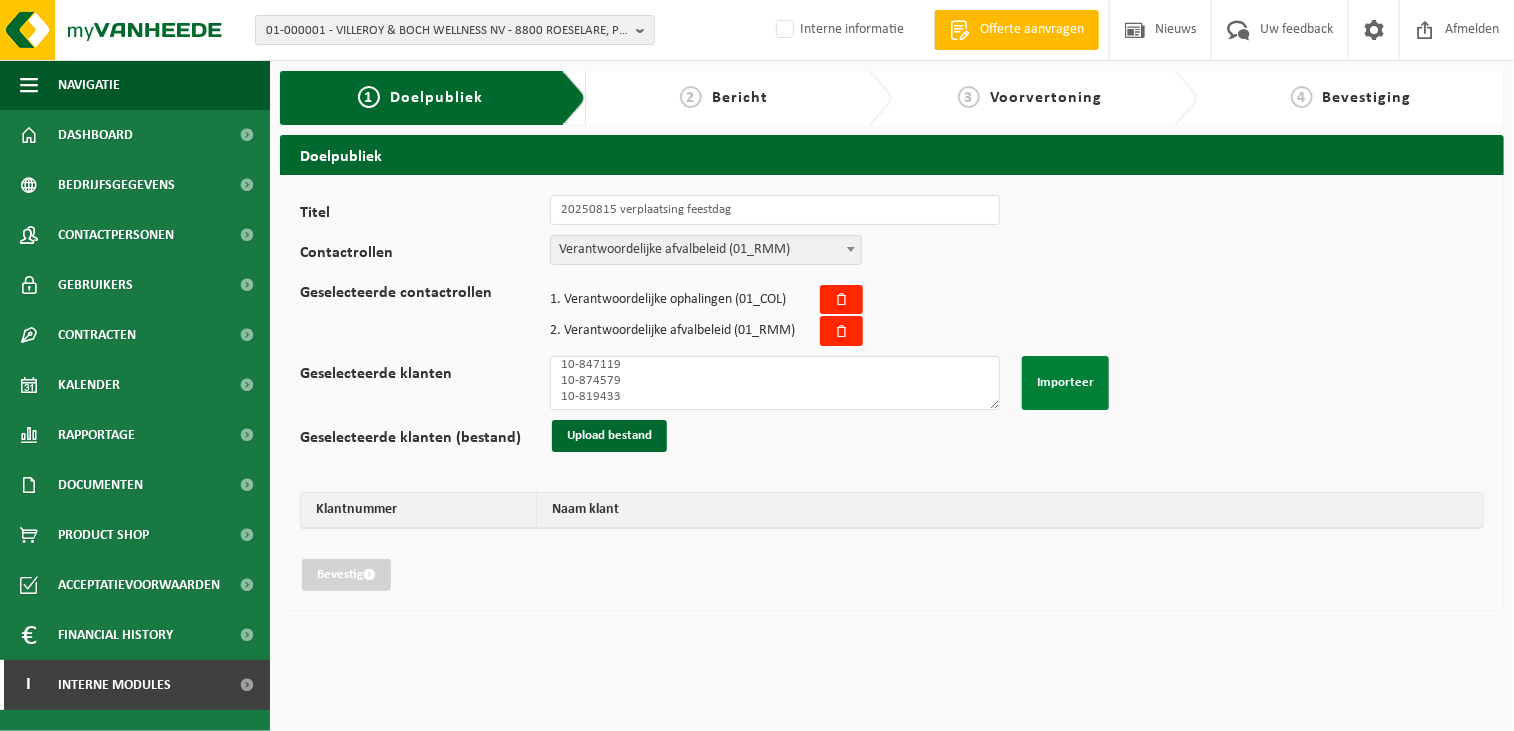 click on "Importeer" at bounding box center [1065, 383] 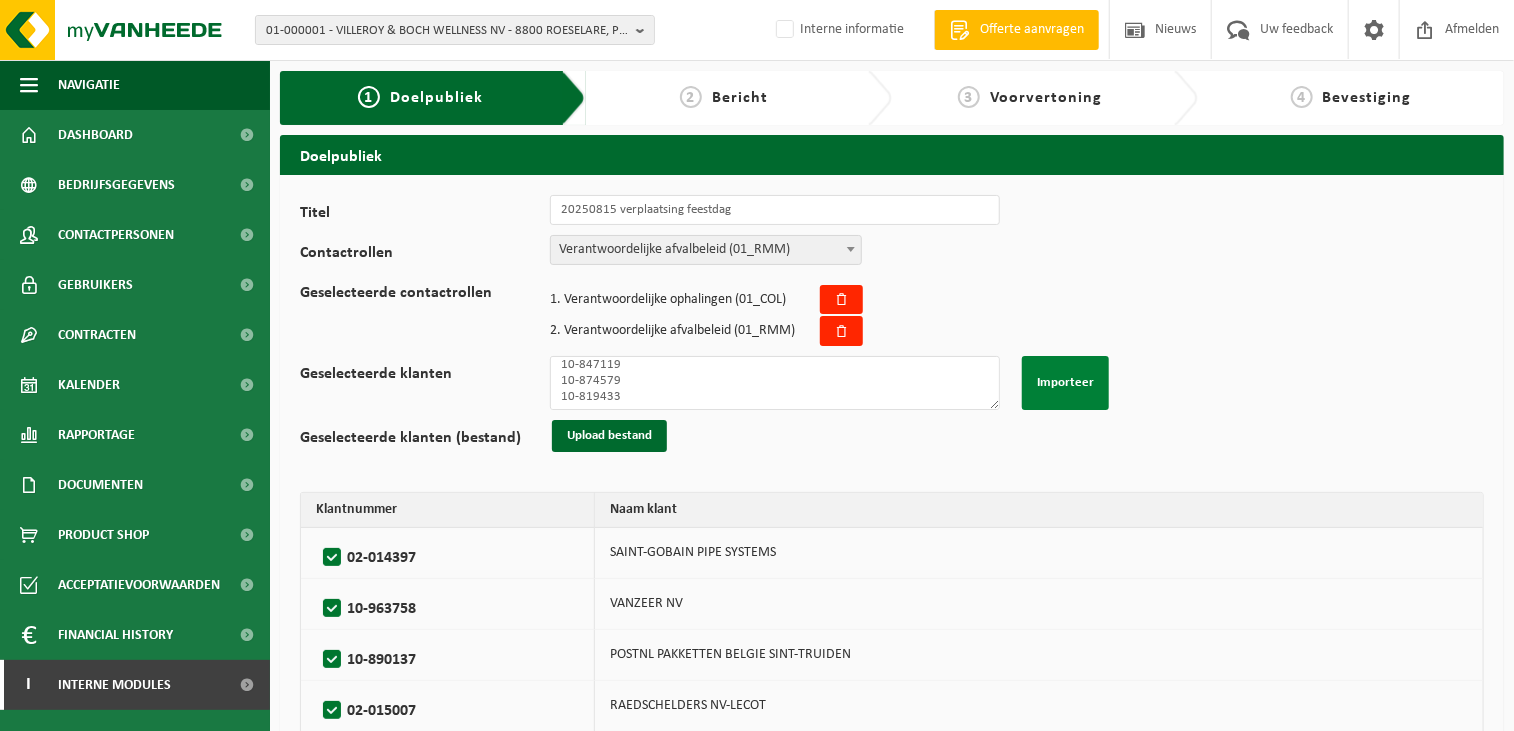 type 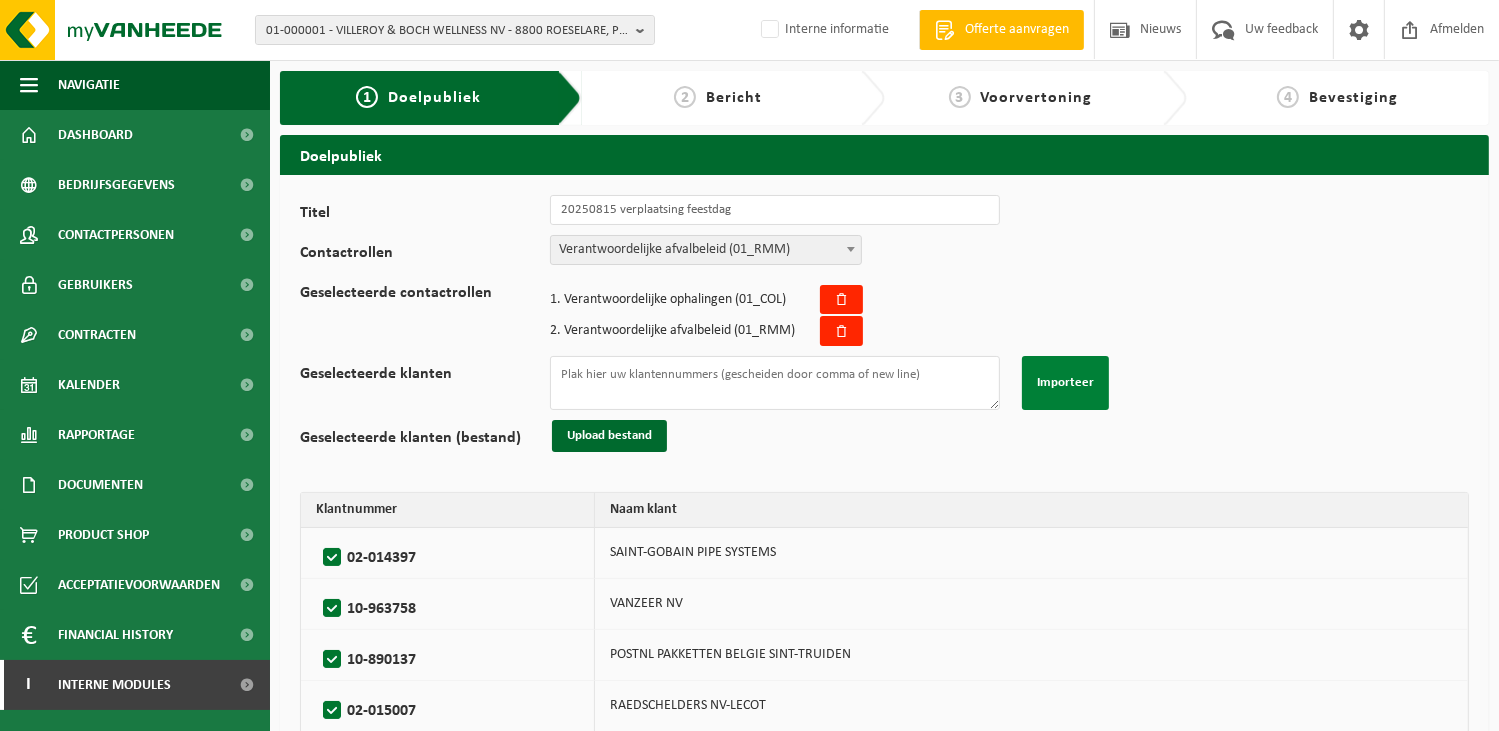 scroll, scrollTop: 0, scrollLeft: 0, axis: both 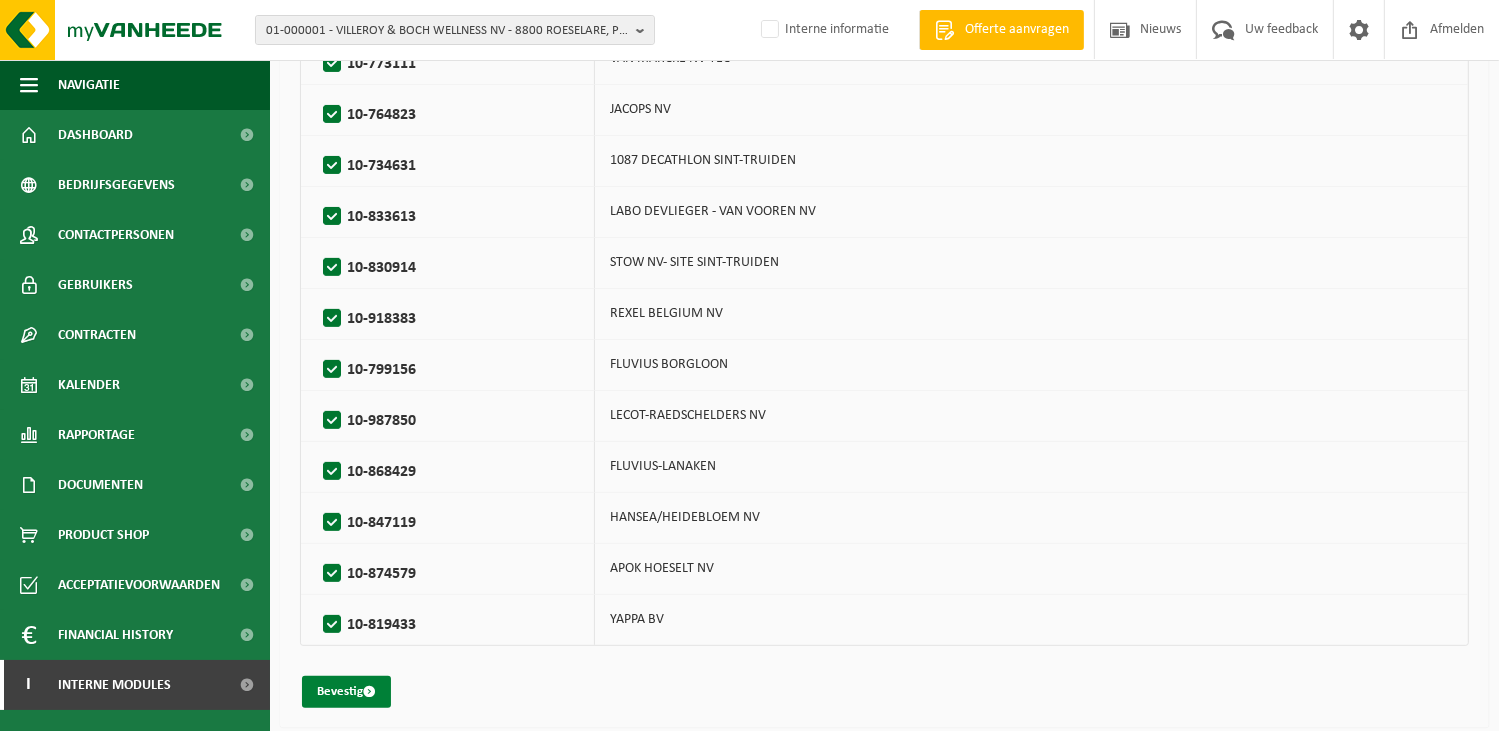 click on "Bevestig" at bounding box center (346, 692) 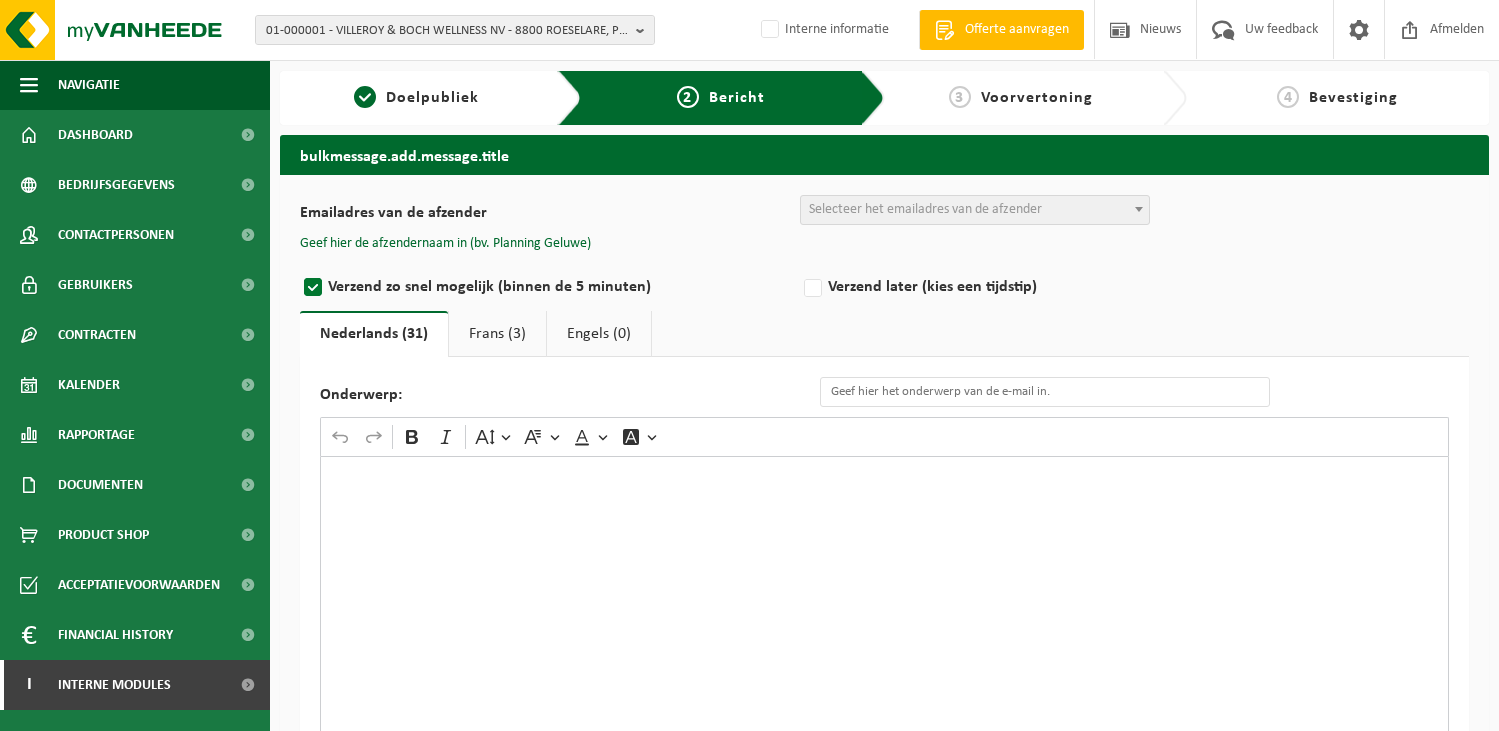 scroll, scrollTop: 0, scrollLeft: 0, axis: both 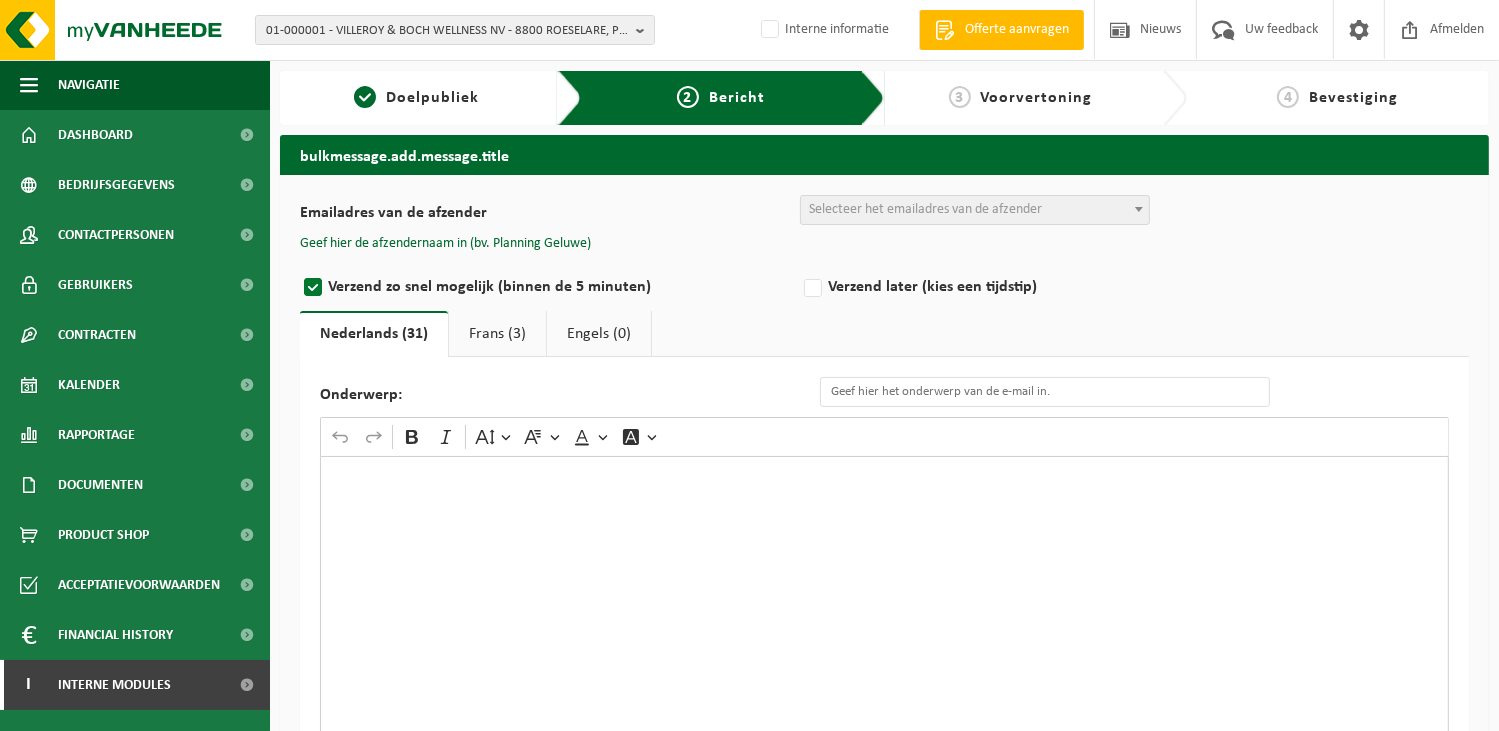 click at bounding box center (884, 656) 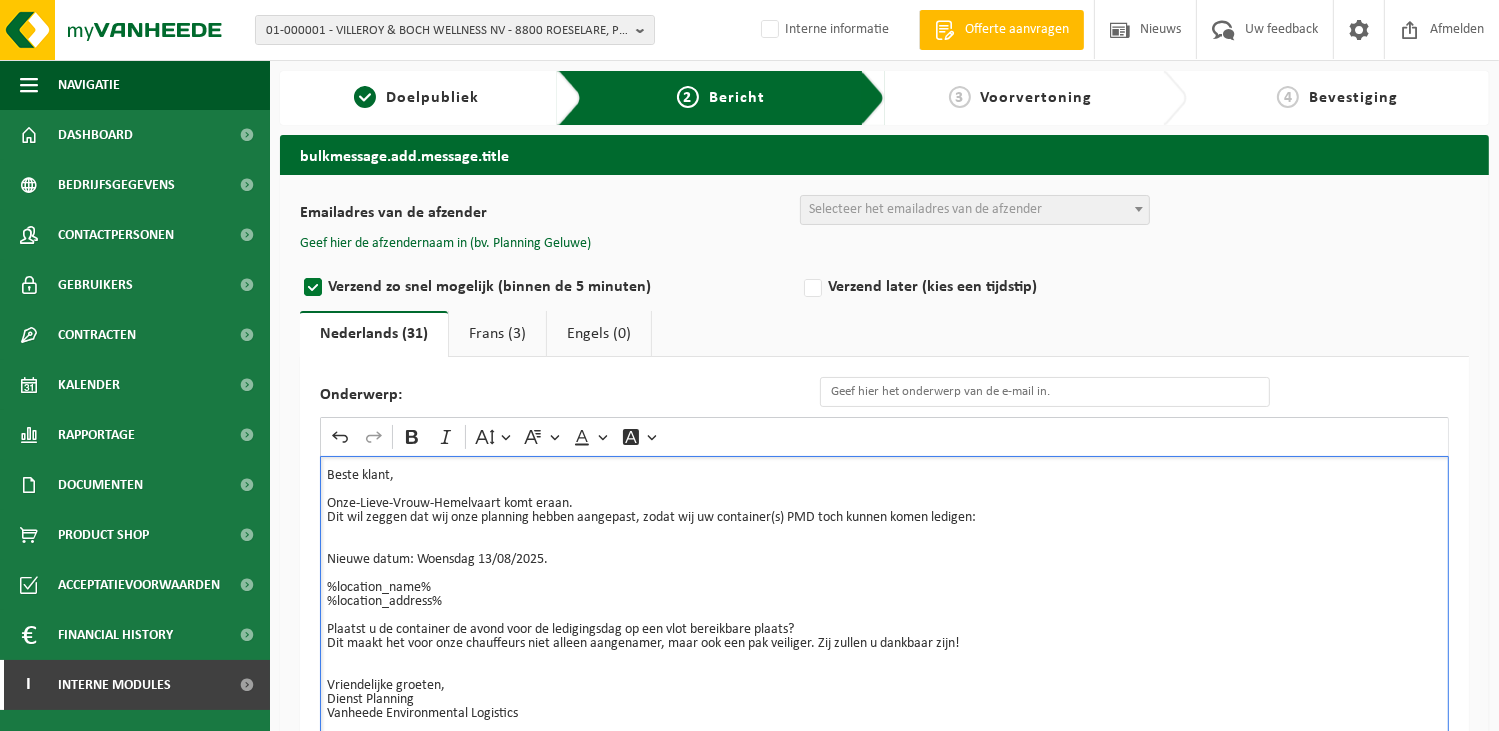 scroll, scrollTop: 65, scrollLeft: 0, axis: vertical 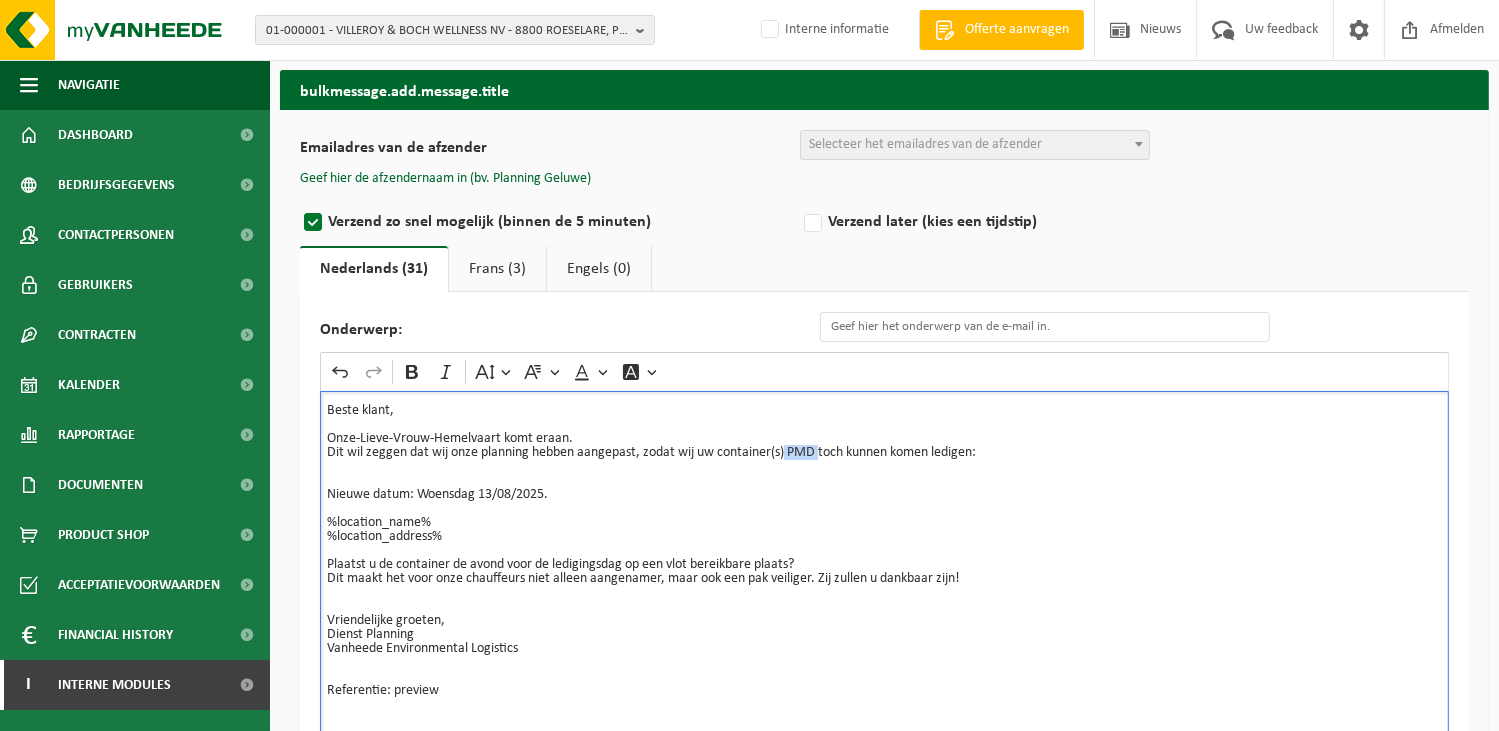drag, startPoint x: 822, startPoint y: 451, endPoint x: 788, endPoint y: 451, distance: 34 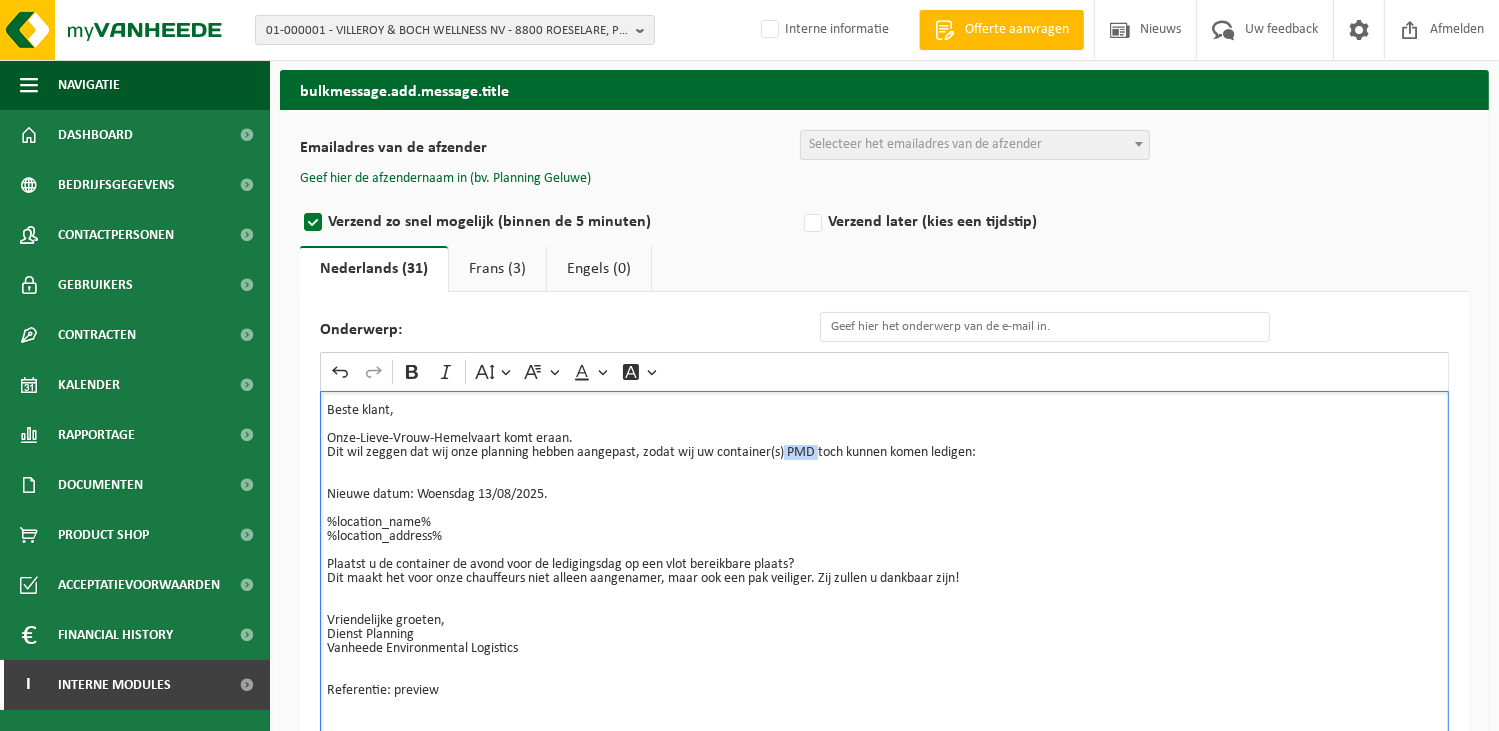 click on "Beste klant, Onze-Lieve-Vrouw-Hemelvaart komt eraan.   Dit wil zeggen dat wij onze planning hebben aangepast, zodat wij uw container(s) PMD toch kunnen komen ledigen: Nieuwe datum: Woensdag 13/08/2025." at bounding box center (884, 453) 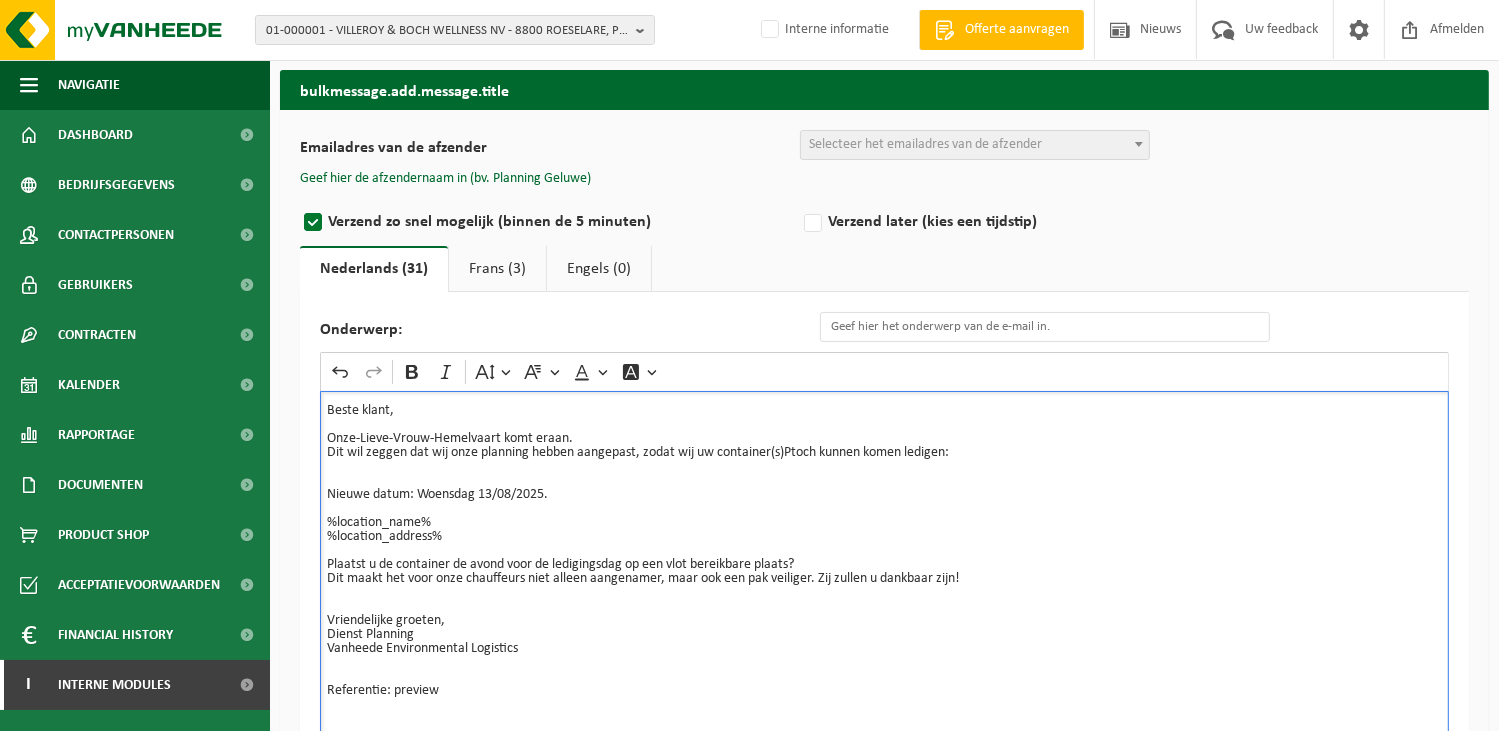 type 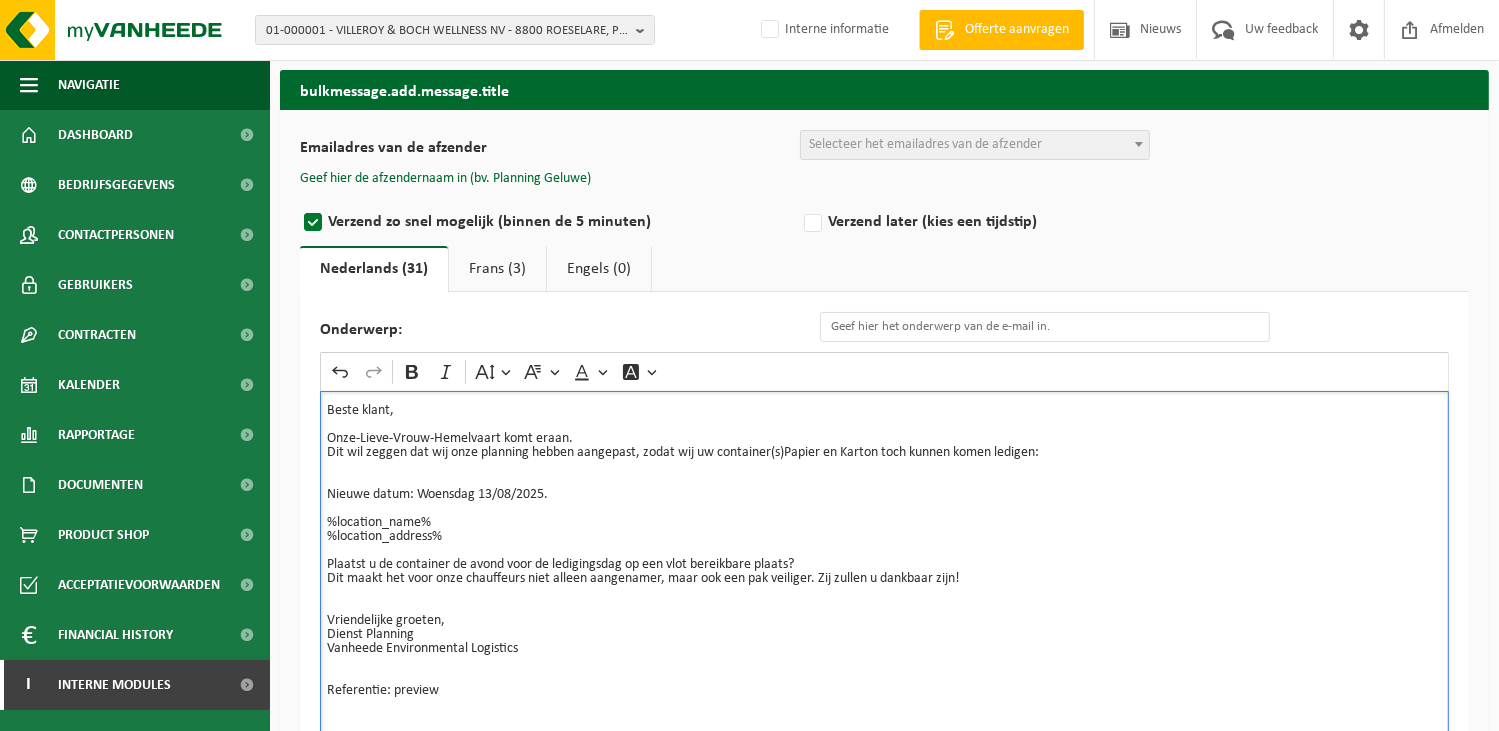 click on "Beste klant, Onze-Lieve-Vrouw-Hemelvaart komt eraan.   Dit wil zeggen dat wij onze planning hebben aangepast, zodat wij uw container(s)Papier en Karton toch kunnen komen ledigen: Nieuwe datum: Woensdag 13/08/2025." at bounding box center (884, 453) 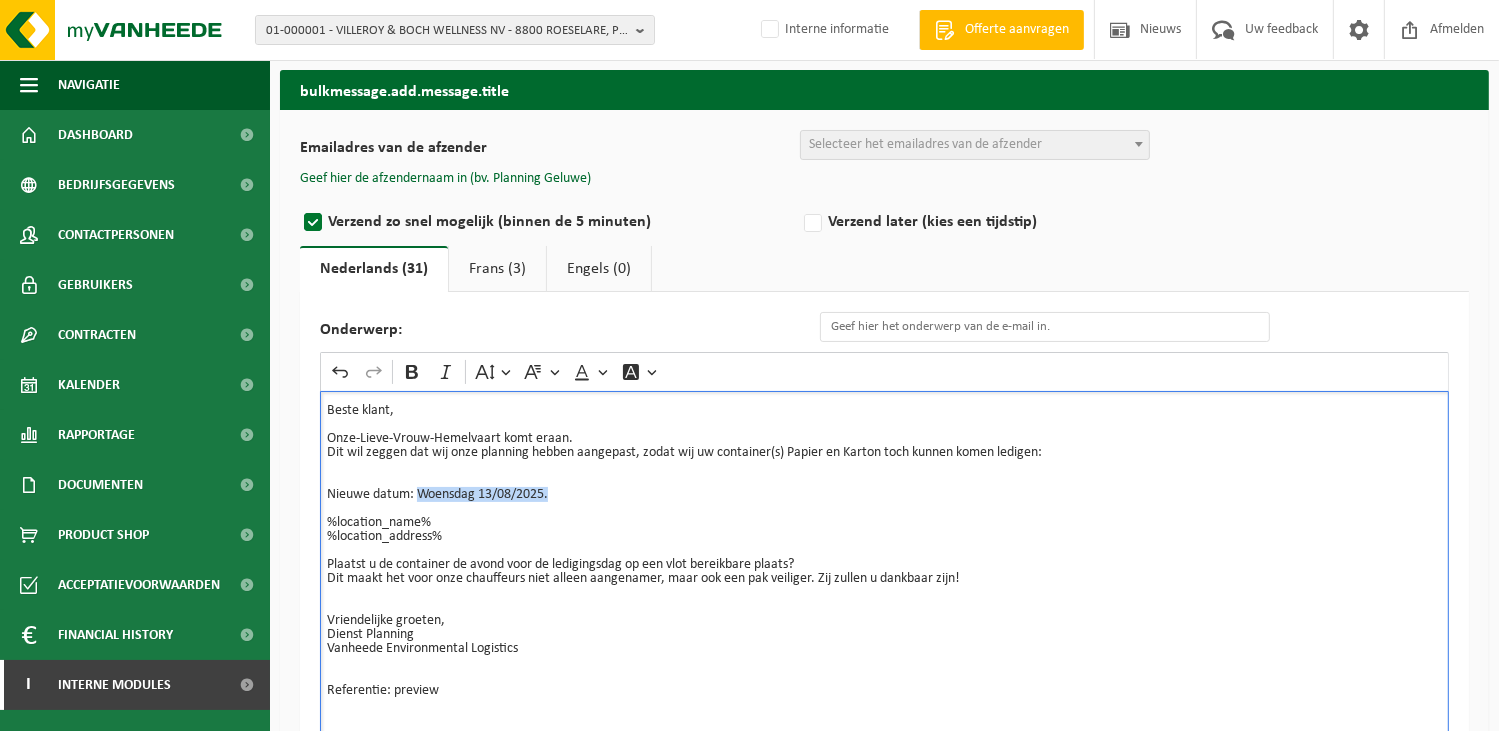 drag, startPoint x: 416, startPoint y: 486, endPoint x: 568, endPoint y: 490, distance: 152.05263 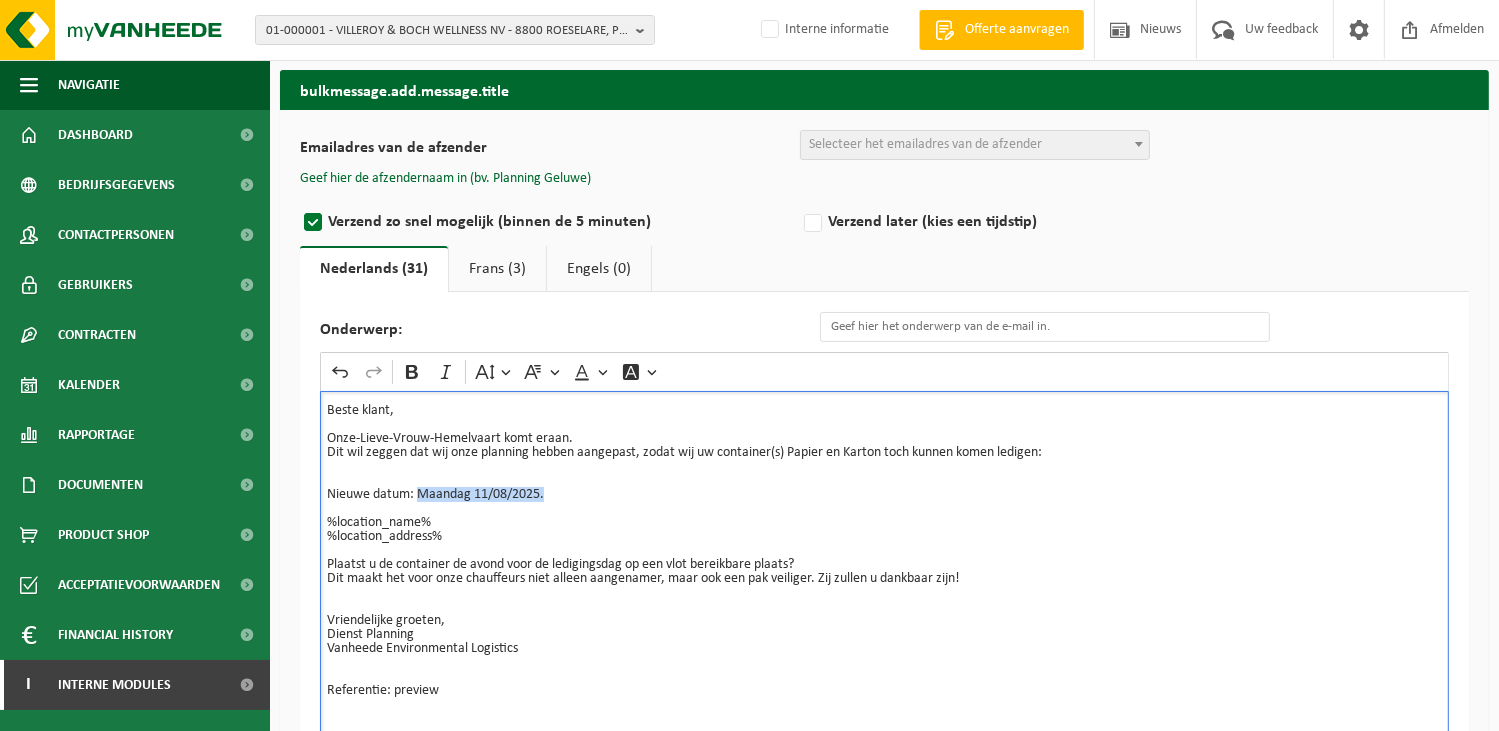 drag, startPoint x: 418, startPoint y: 488, endPoint x: 545, endPoint y: 488, distance: 127 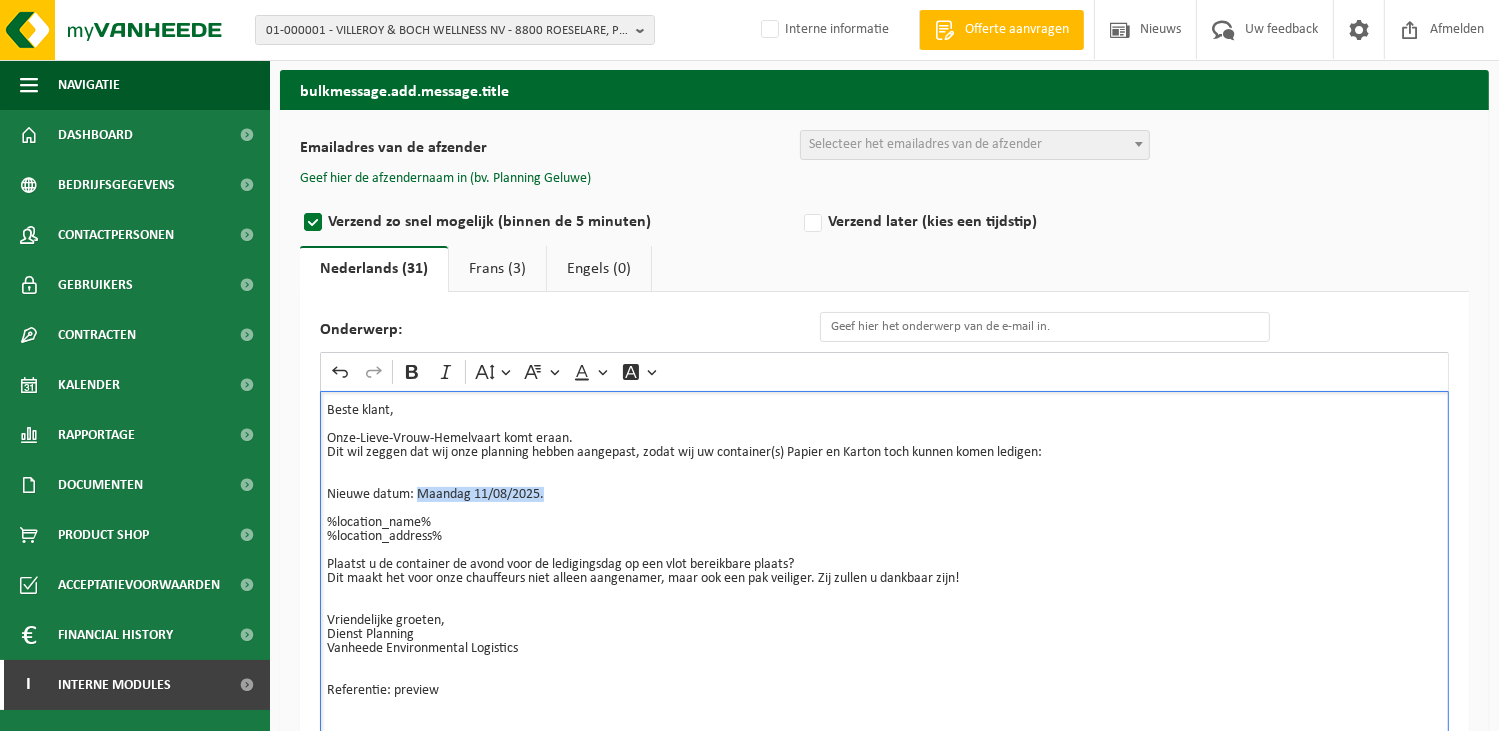 click on "Beste klant, Onze-Lieve-Vrouw-Hemelvaart komt eraan.   Dit wil zeggen dat wij onze planning hebben aangepast, zodat wij uw container(s) Papier en Karton toch kunnen komen ledigen: Nieuwe datum: Maandag 11/08/2025." at bounding box center (884, 453) 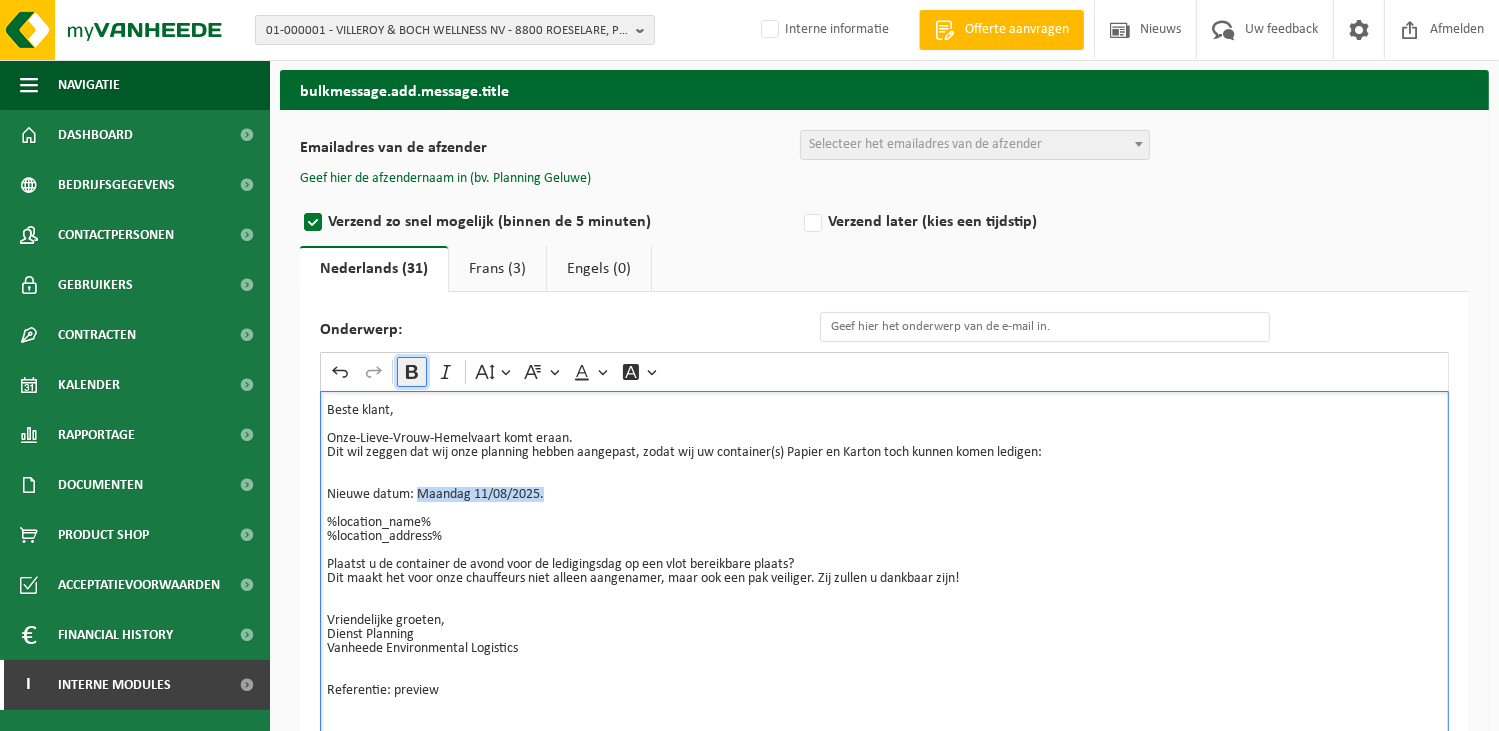click 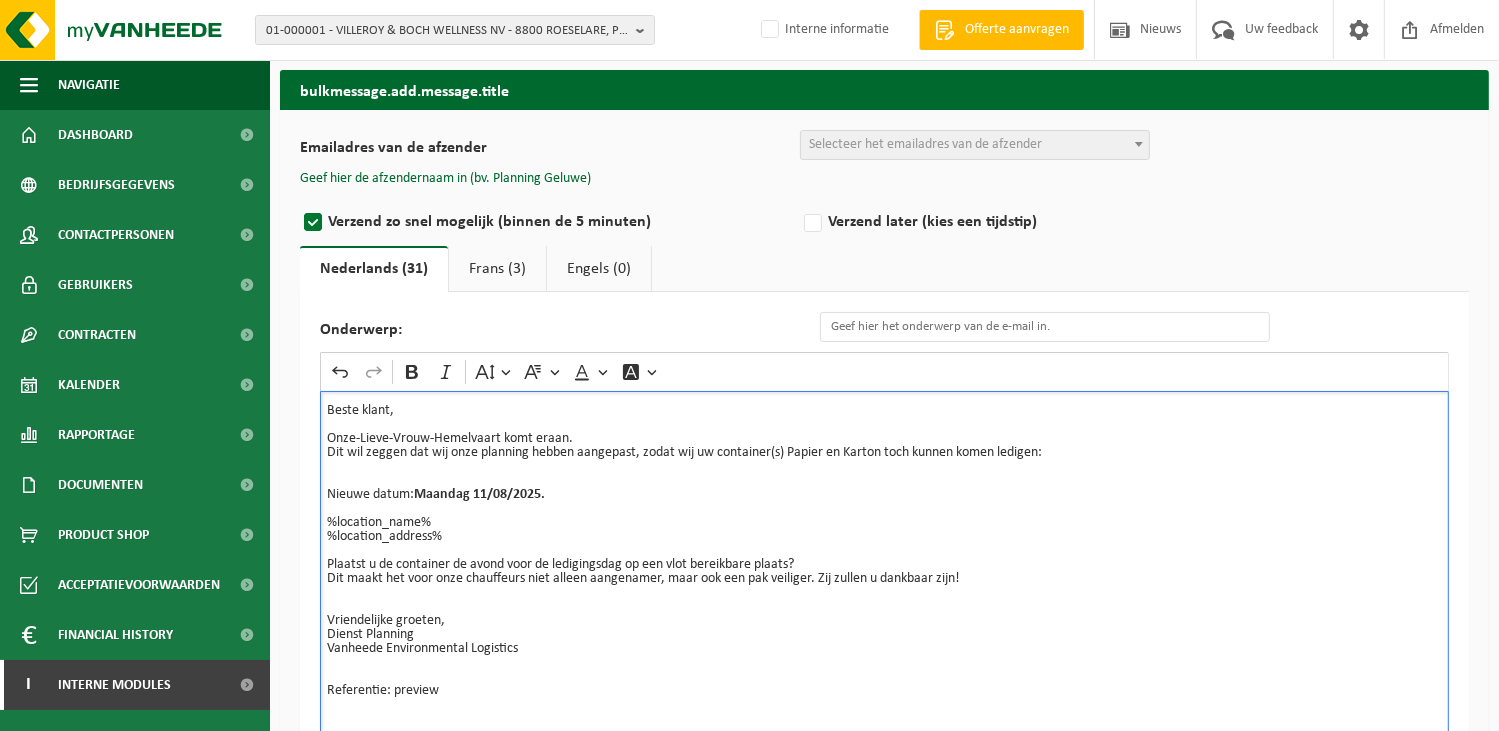 click on "%location_name% %location_address%" at bounding box center [884, 523] 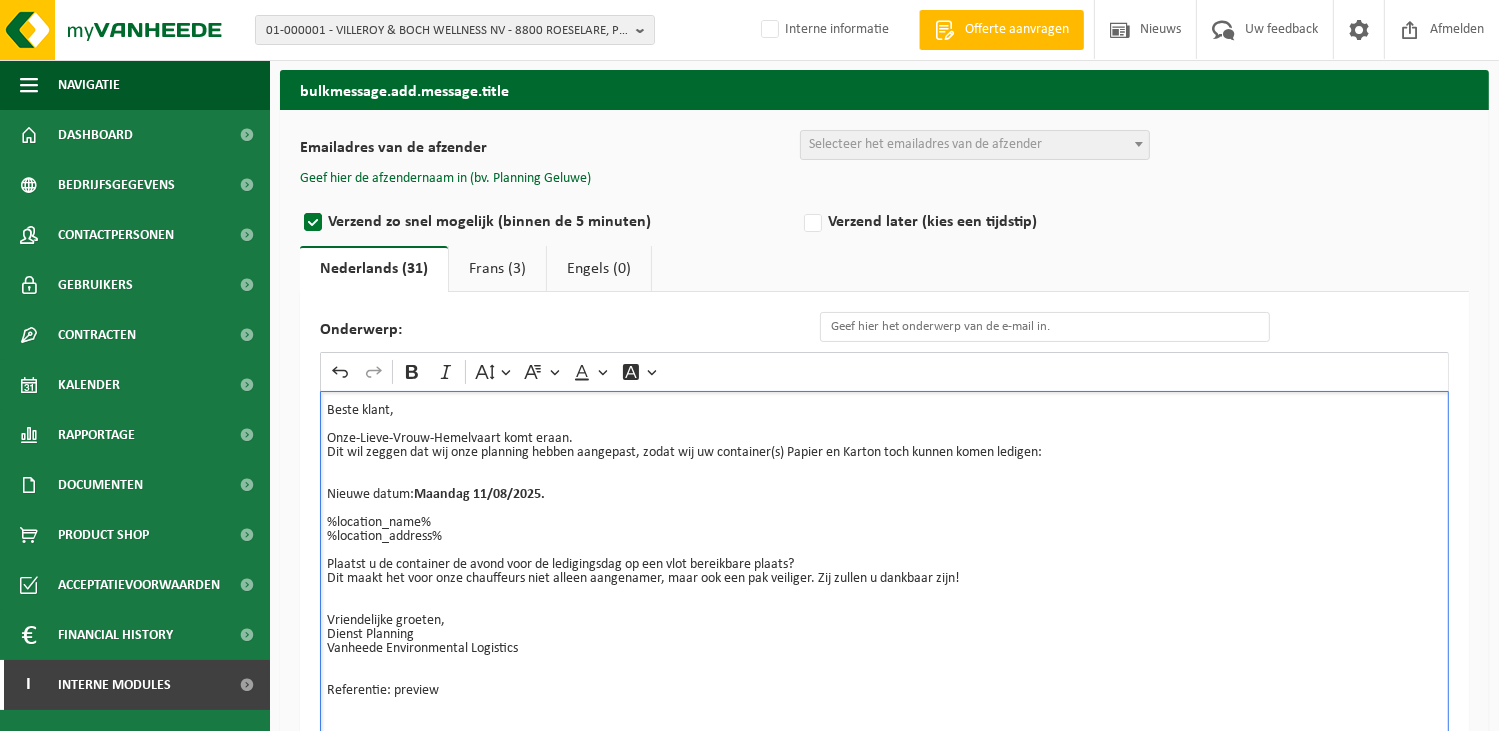click on "Plaatst u de container de avond voor de ledigingsdag op een vlot bereikbare plaats? Dit maakt het voor onze chauffeurs niet alleen aangenamer, maar ook een pak veiliger. Zij zullen u dankbaar zijn!" at bounding box center [884, 565] 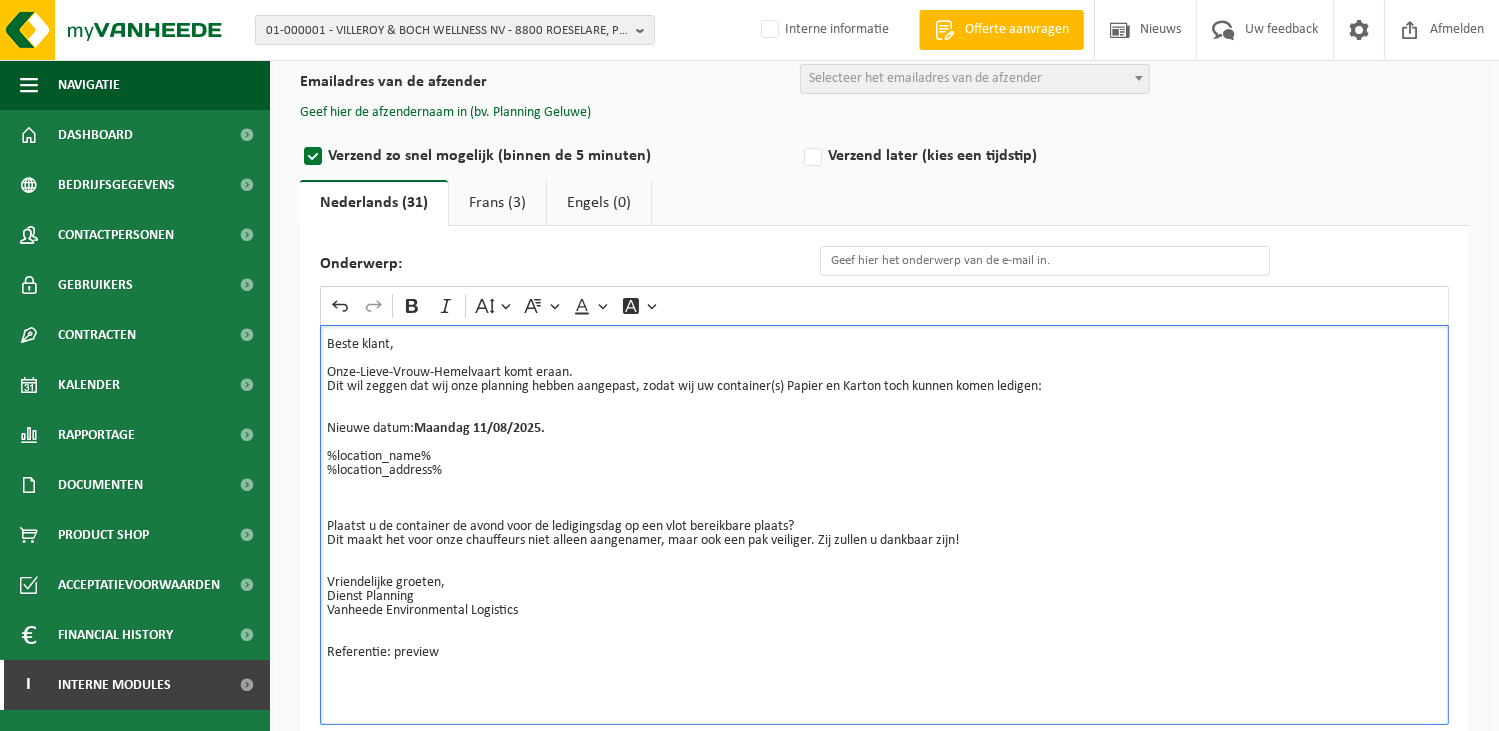 scroll, scrollTop: 65, scrollLeft: 0, axis: vertical 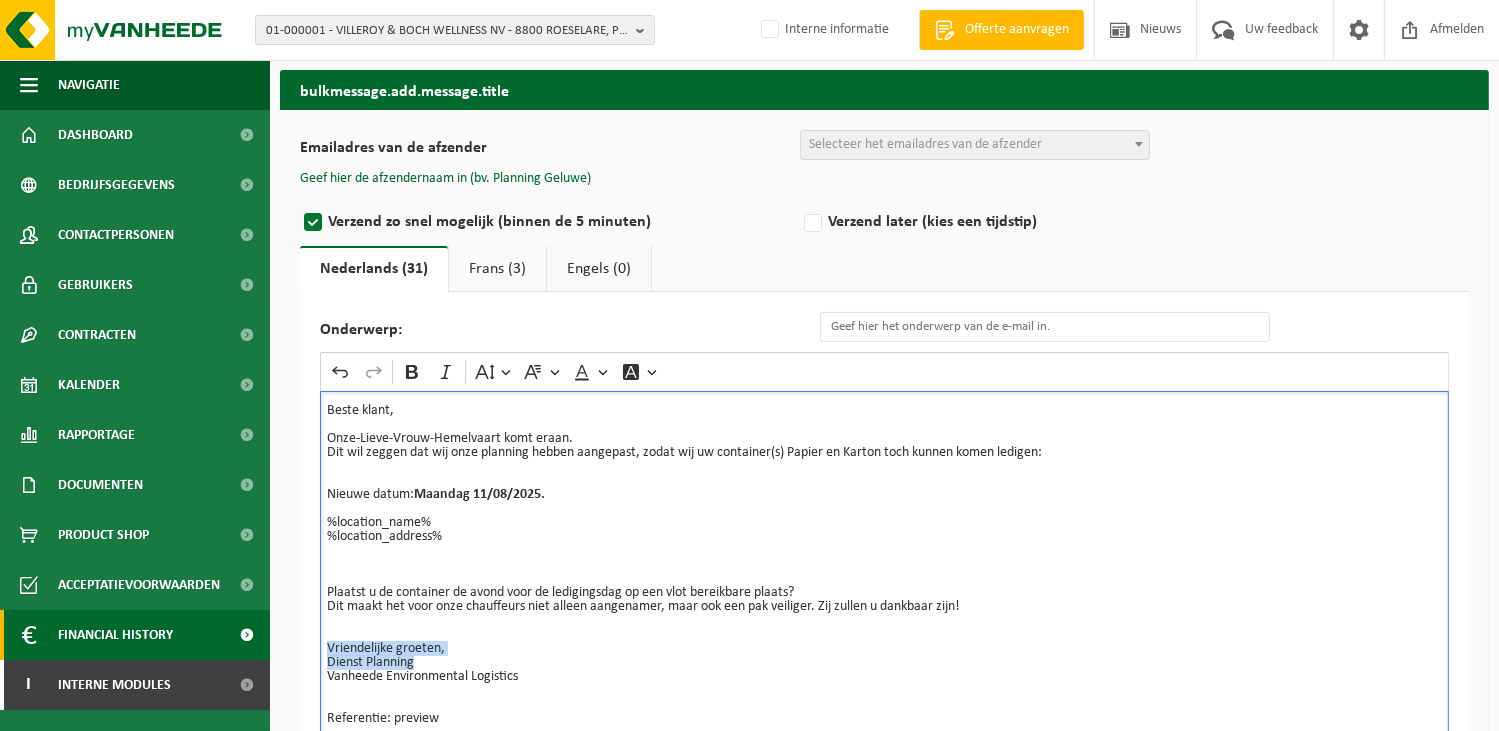 drag, startPoint x: 421, startPoint y: 662, endPoint x: 200, endPoint y: 643, distance: 221.81523 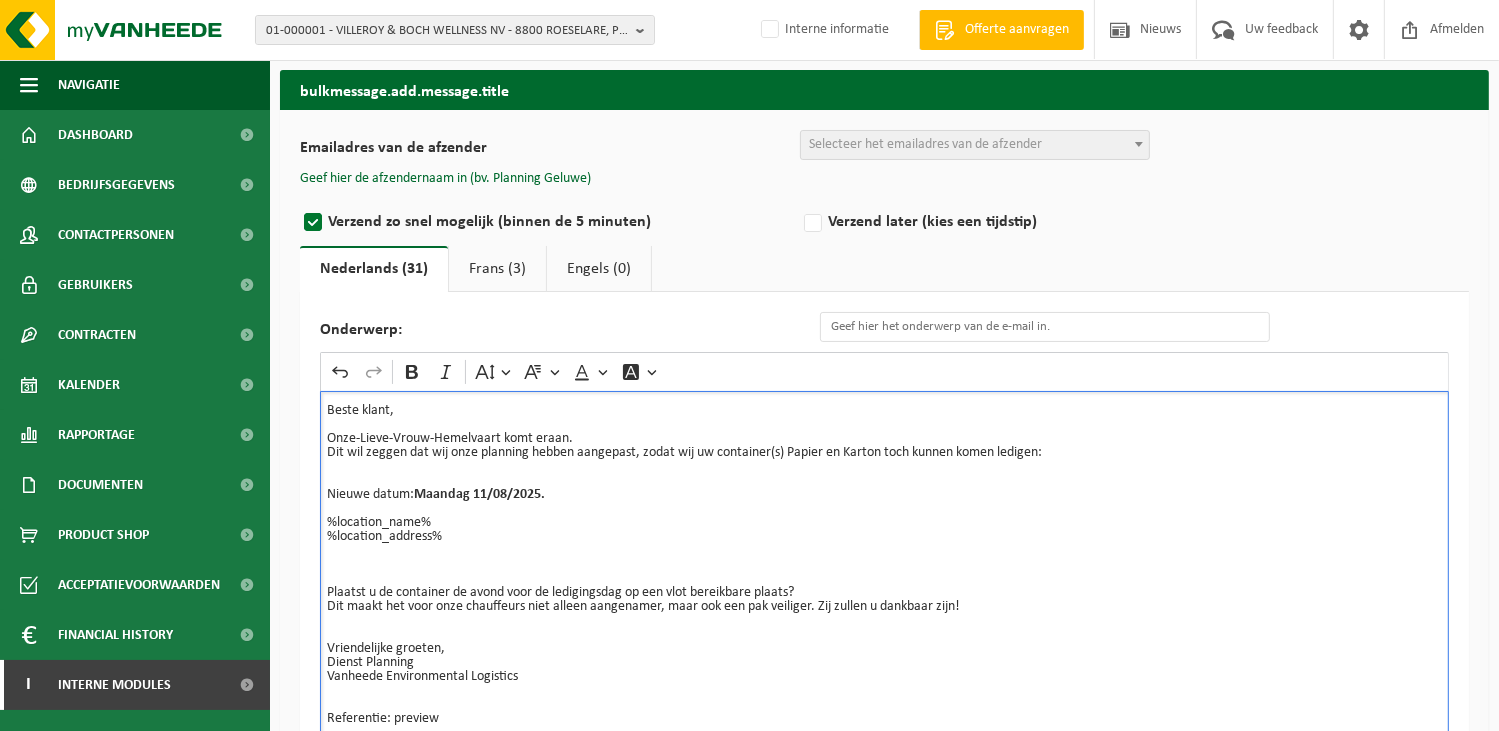 click on "Vriendelijke groeten, Dienst Planning Vanheede Environmental Logistics" at bounding box center (884, 649) 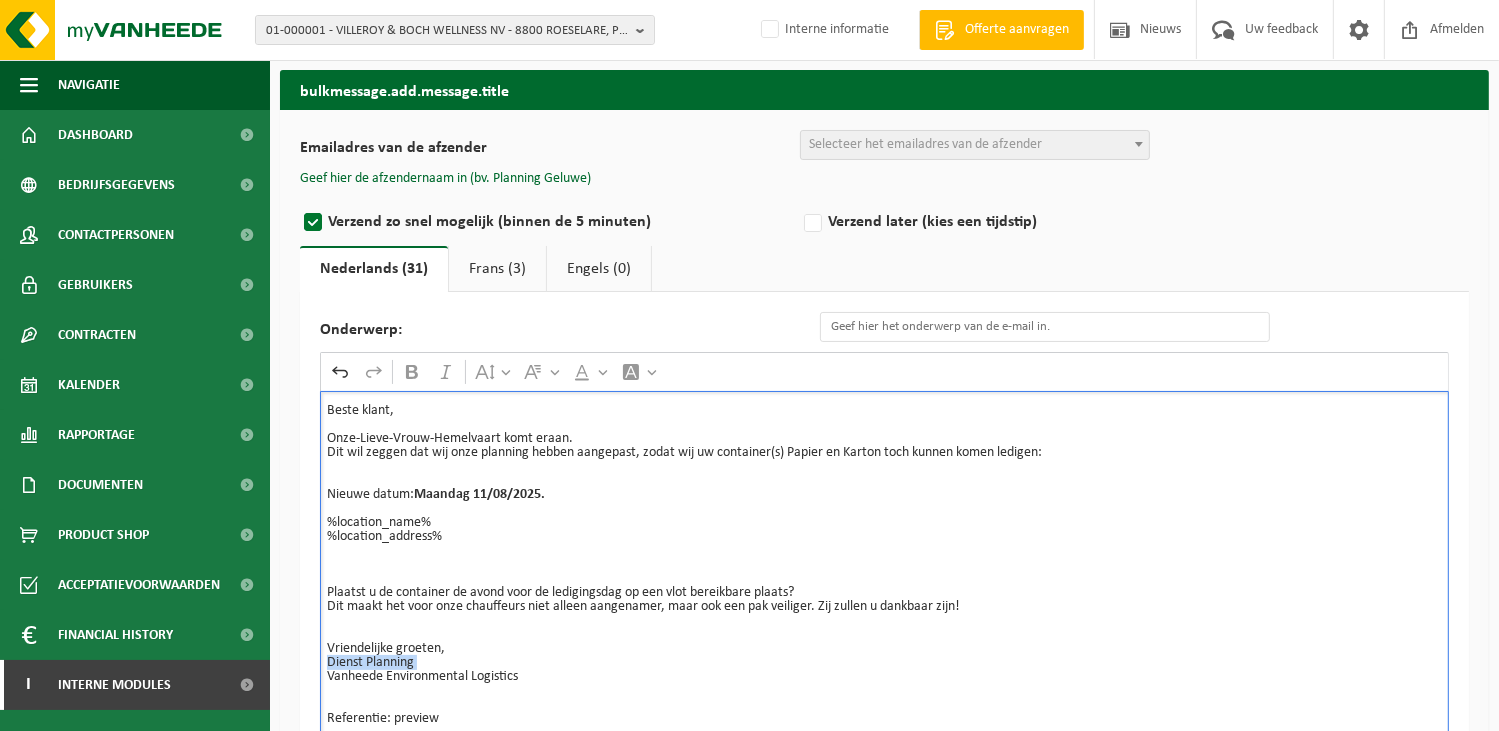 click on "Vriendelijke groeten, Dienst Planning Vanheede Environmental Logistics" at bounding box center [884, 649] 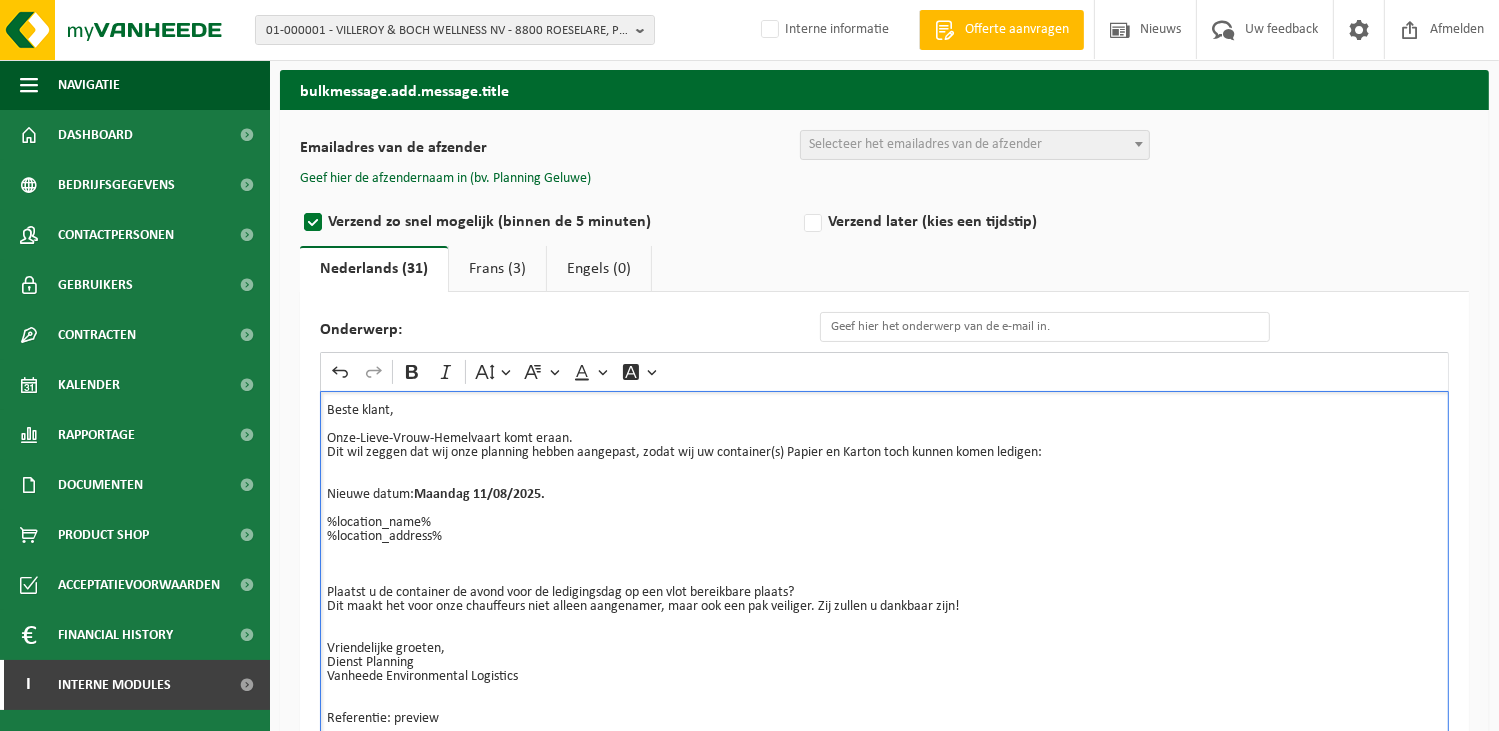 click on "Vriendelijke groeten, Dienst Planning Vanheede Environmental Logistics" at bounding box center (884, 649) 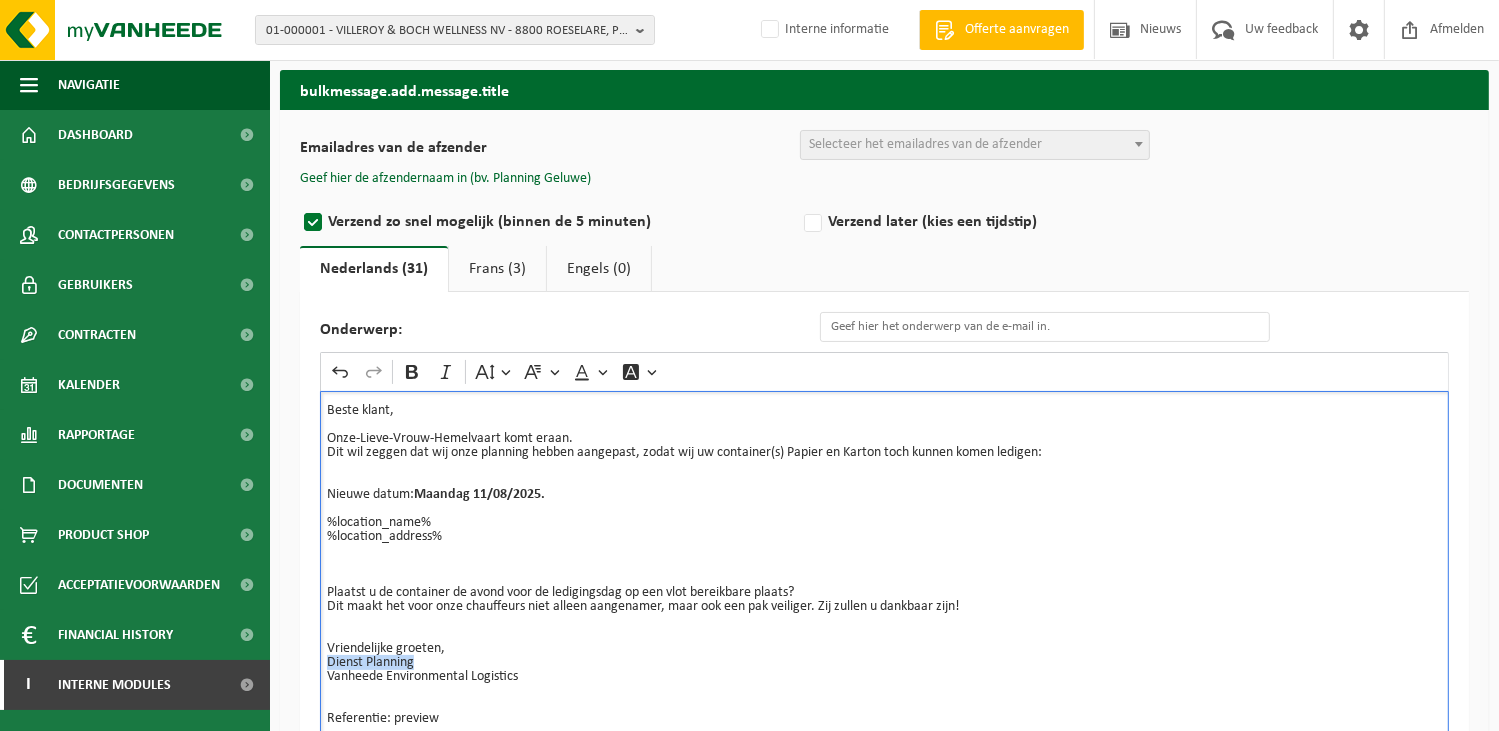 drag, startPoint x: 428, startPoint y: 665, endPoint x: 317, endPoint y: 663, distance: 111.01801 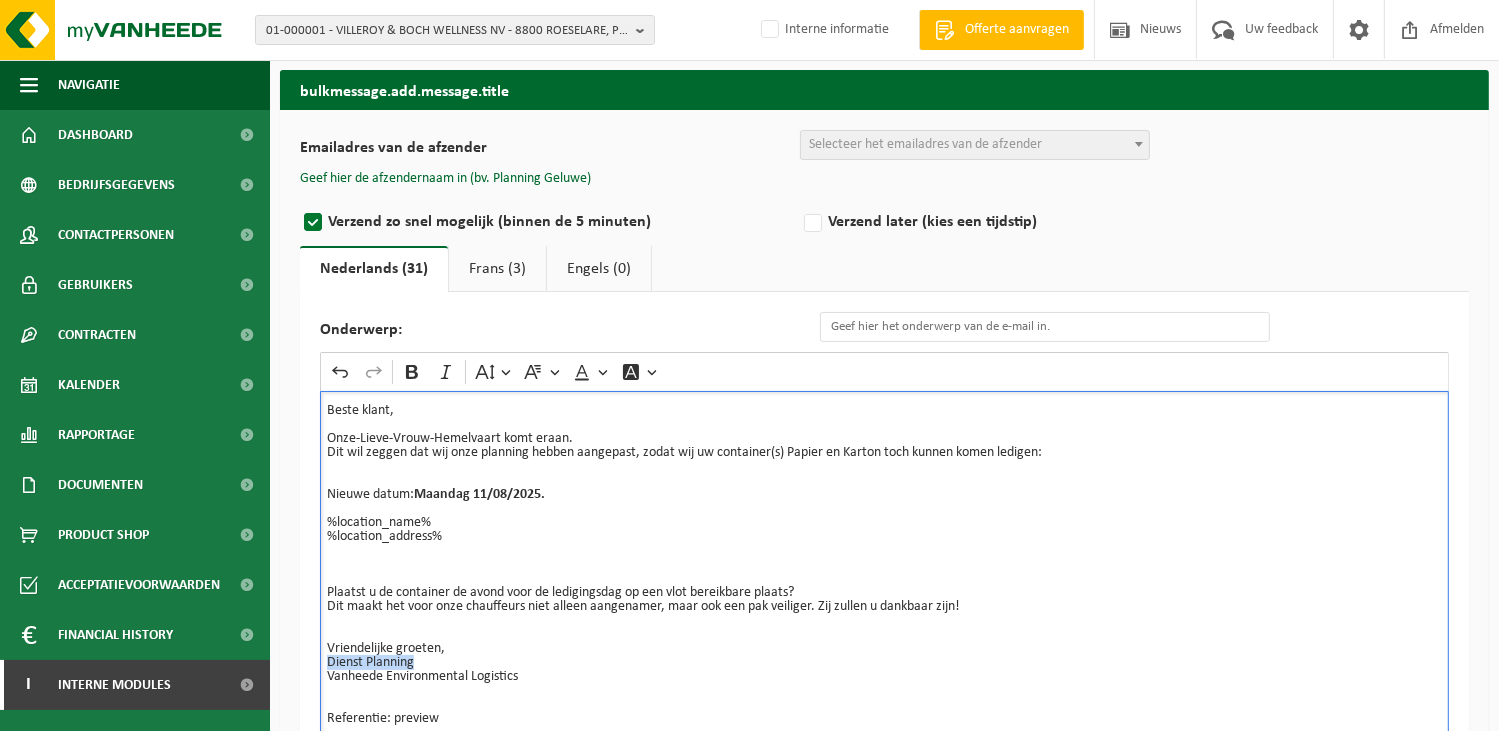 click on "Onderwerp:       Rich Text Editor Undo Redo Bold Italic Font Size Font Family Font Color Font Background Color Beste klant, Onze-Lieve-Vrouw-Hemelvaart komt eraan.   Dit wil zeggen dat wij onze planning hebben aangepast, zodat wij uw container(s) Papier en Karton toch kunnen komen ledigen: Nieuwe datum:  Maandag 11/08/2025. %location_name% %location_address% Plaatst u de container de avond voor de ledigingsdag op een vlot bereikbare plaats? Dit maakt het voor onze chauffeurs niet alleen aangenamer, maar ook een pak veiliger. Zij zullen u dankbaar zijn! Vriendelijke groeten, Dienst Planning Vanheede Environmental Logistics Referentie: preview" at bounding box center [884, 551] 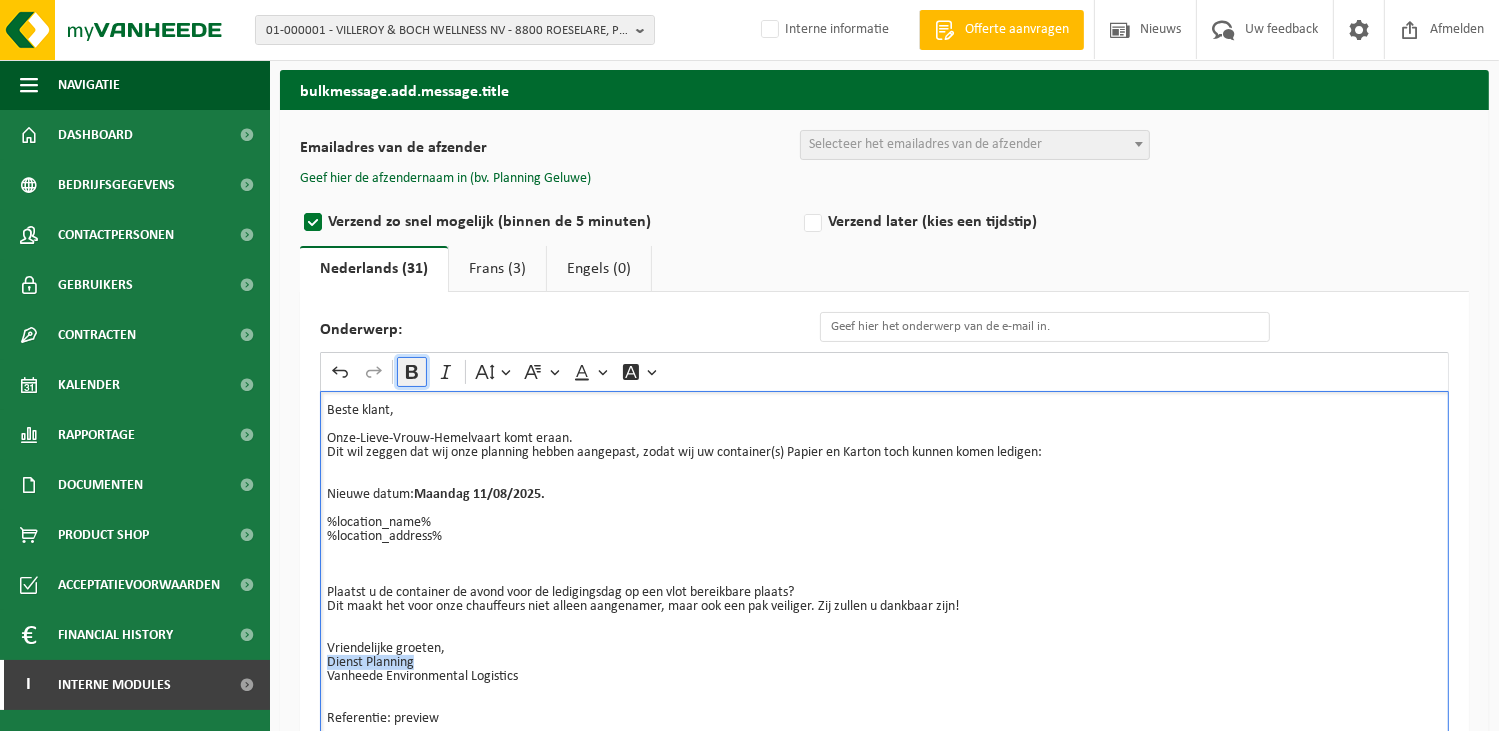 click 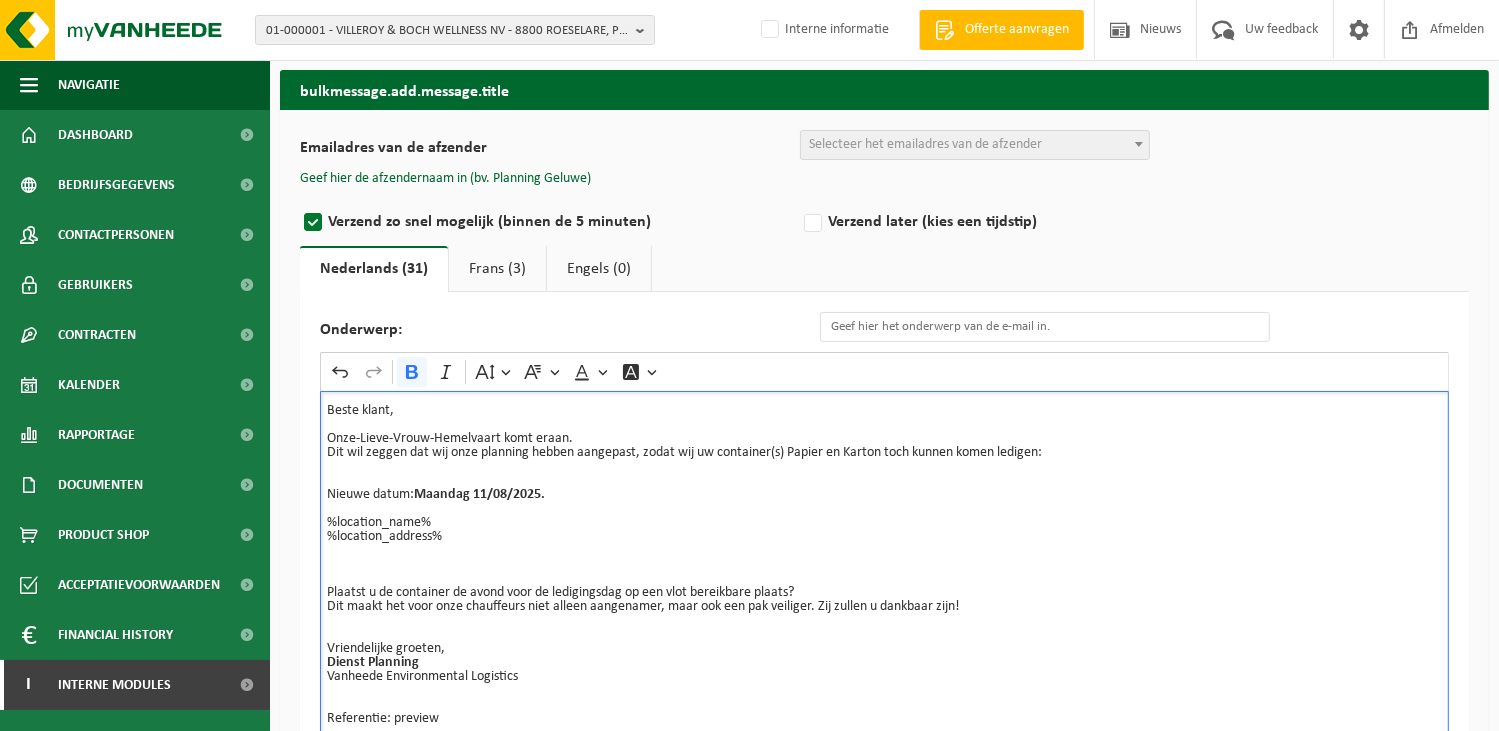 click on "Vriendelijke groeten, Dienst Planning Vanheede Environmental Logistics" at bounding box center [884, 649] 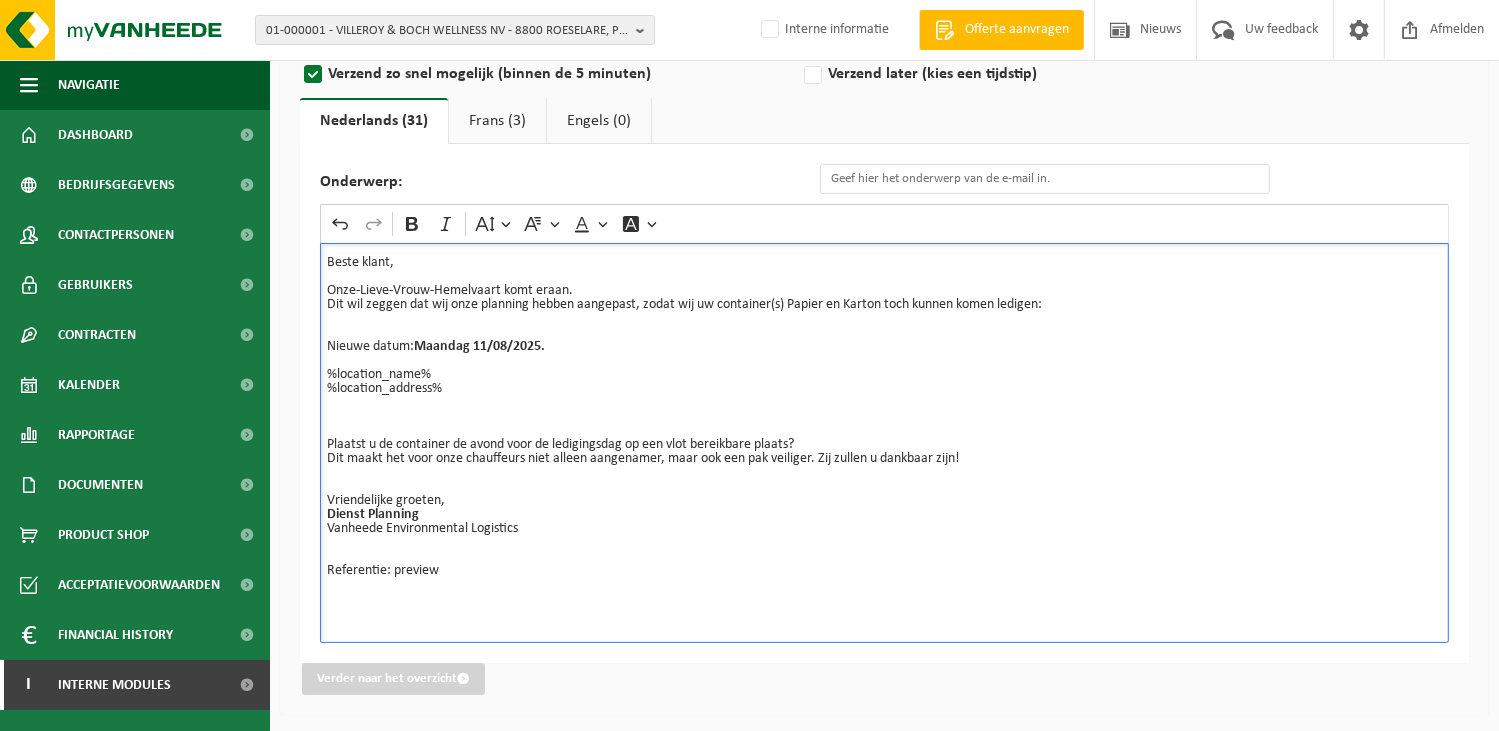 scroll, scrollTop: 215, scrollLeft: 0, axis: vertical 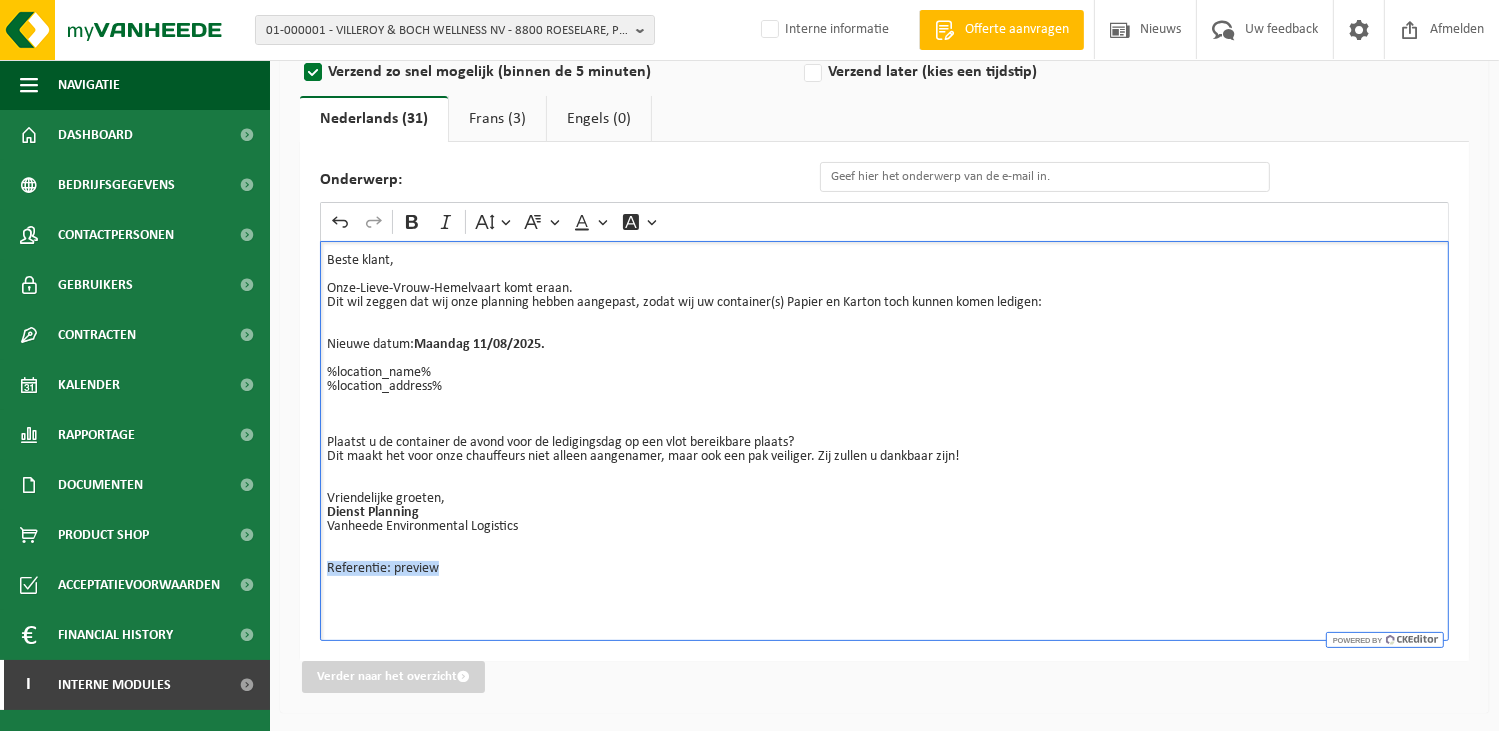 drag, startPoint x: 450, startPoint y: 569, endPoint x: 322, endPoint y: 567, distance: 128.01562 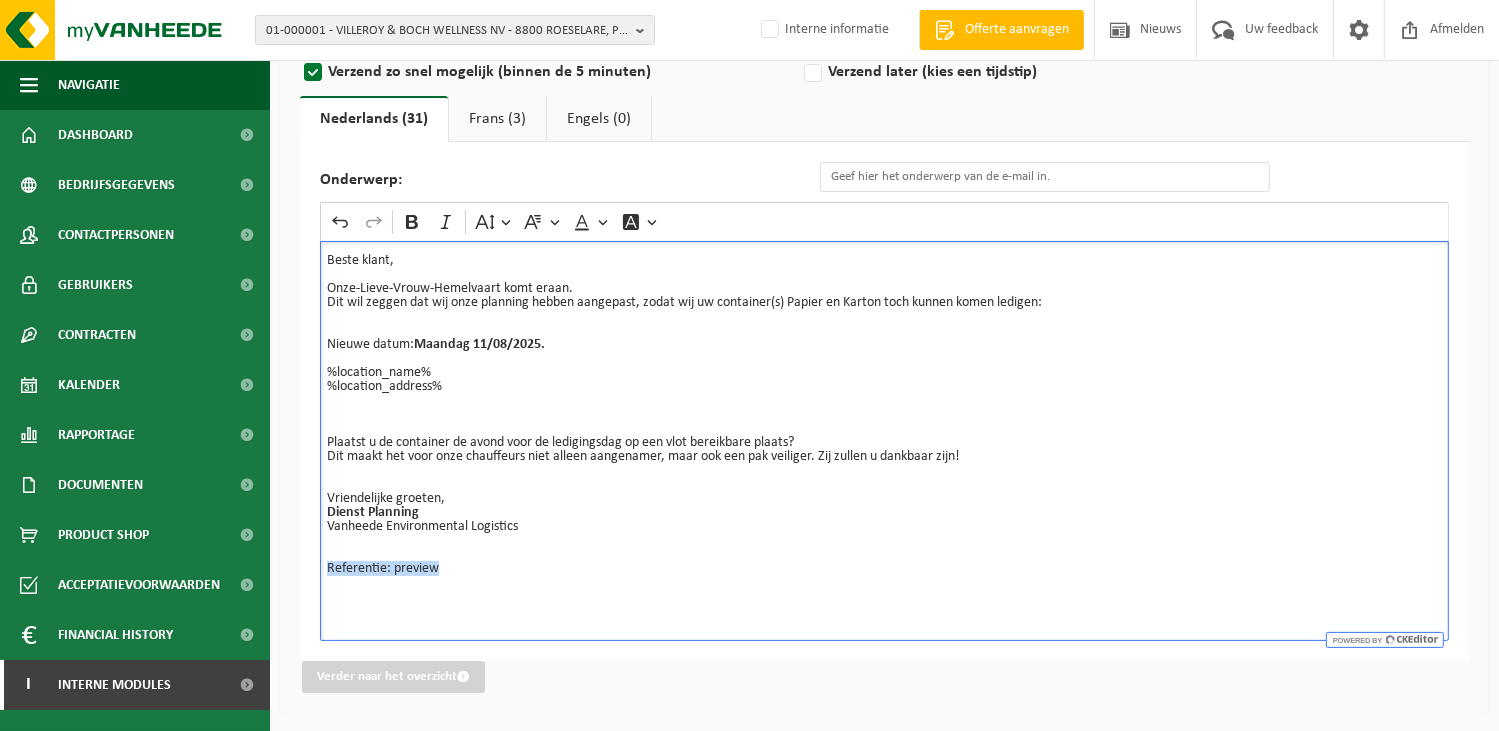 click on "Beste klant, Onze-Lieve-Vrouw-Hemelvaart komt eraan.   Dit wil zeggen dat wij onze planning hebben aangepast, zodat wij uw container(s) Papier en Karton toch kunnen komen ledigen: Nieuwe datum:  Maandag 11/08/2025. %location_name% %location_address% Plaatst u de container de avond voor de ledigingsdag op een vlot bereikbare plaats? Dit maakt het voor onze chauffeurs niet alleen aangenamer, maar ook een pak veiliger. Zij zullen u dankbaar zijn! Vriendelijke groeten, Dienst Planning Vanheede Environmental Logistics Referentie: preview" at bounding box center (884, 441) 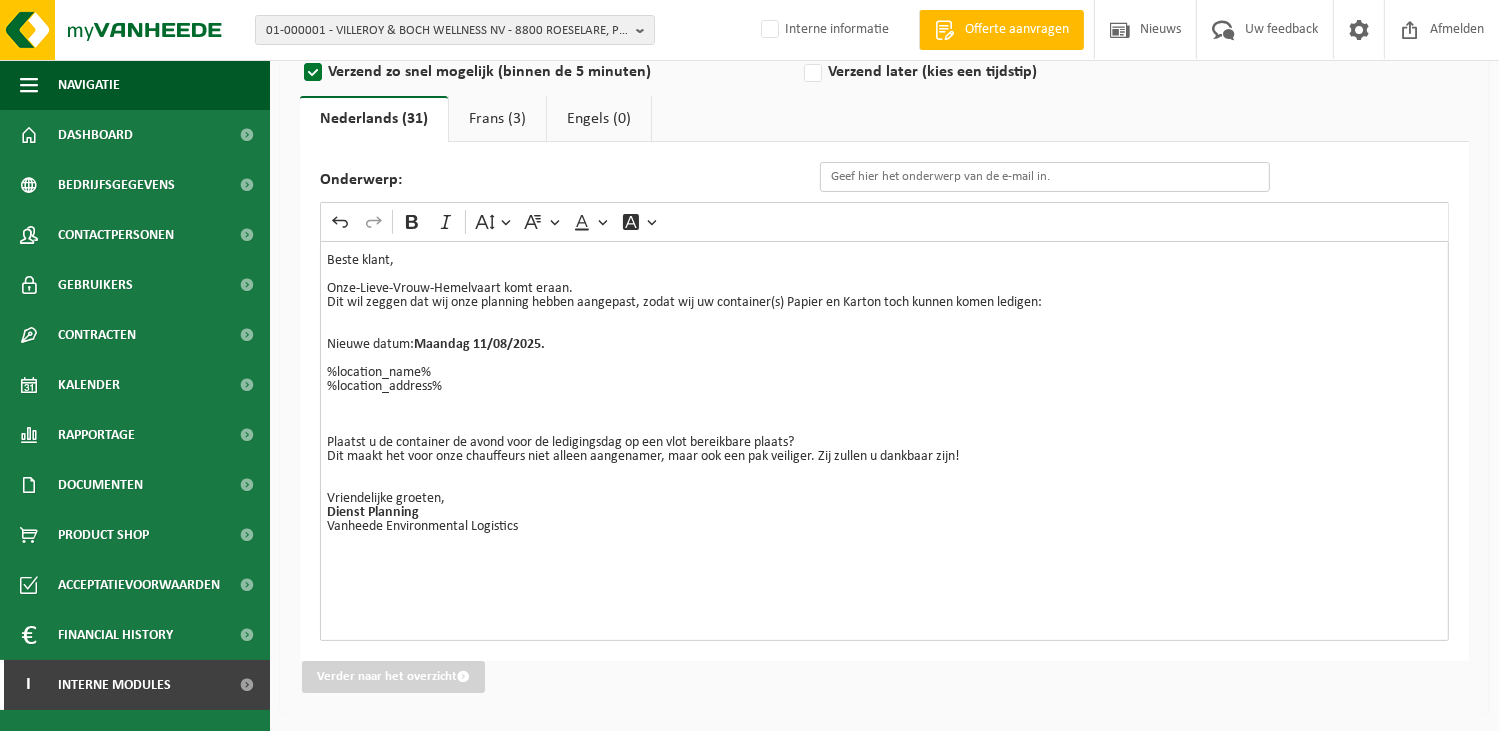 click on "Onderwerp:" at bounding box center [1045, 177] 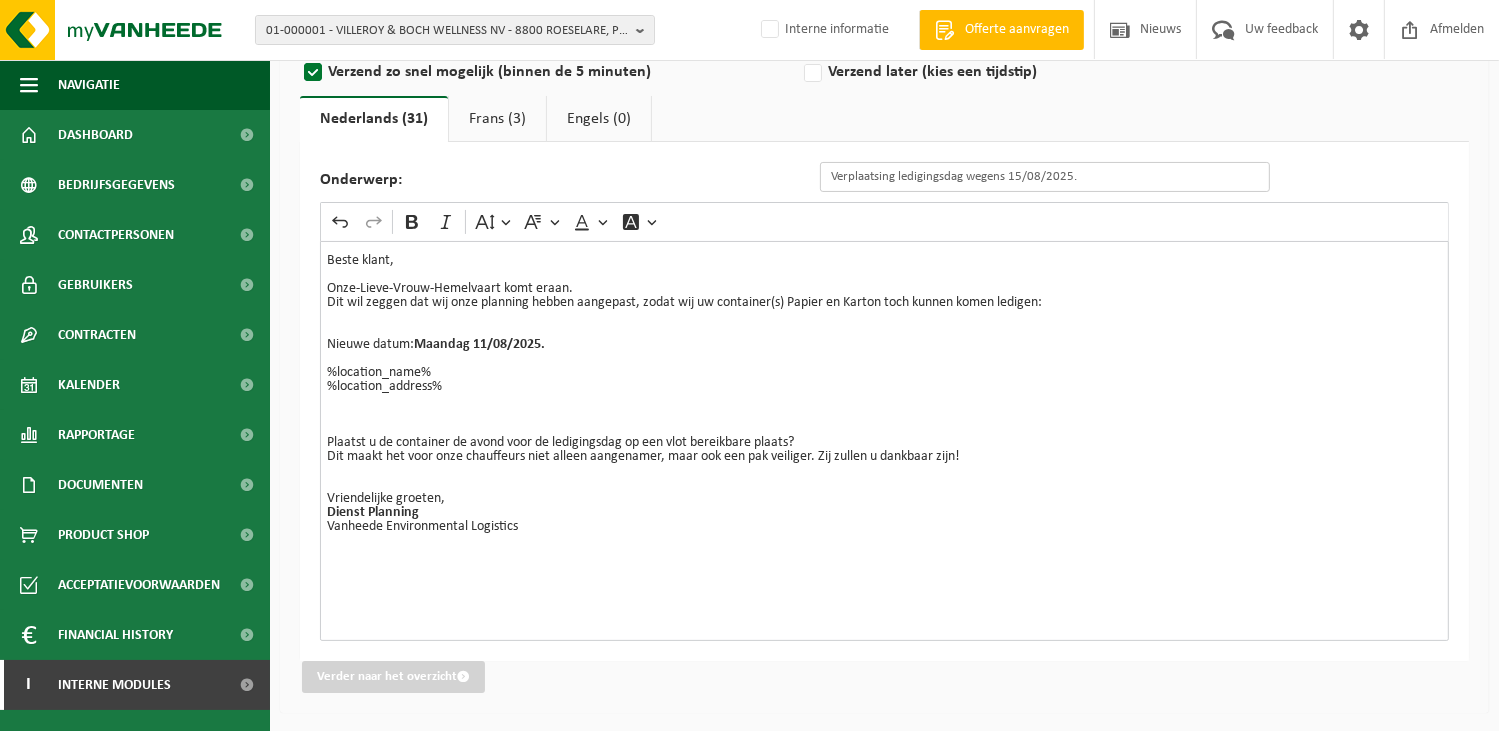 type on "Verplaatsing ledigingsdag wegens 15/08/2025." 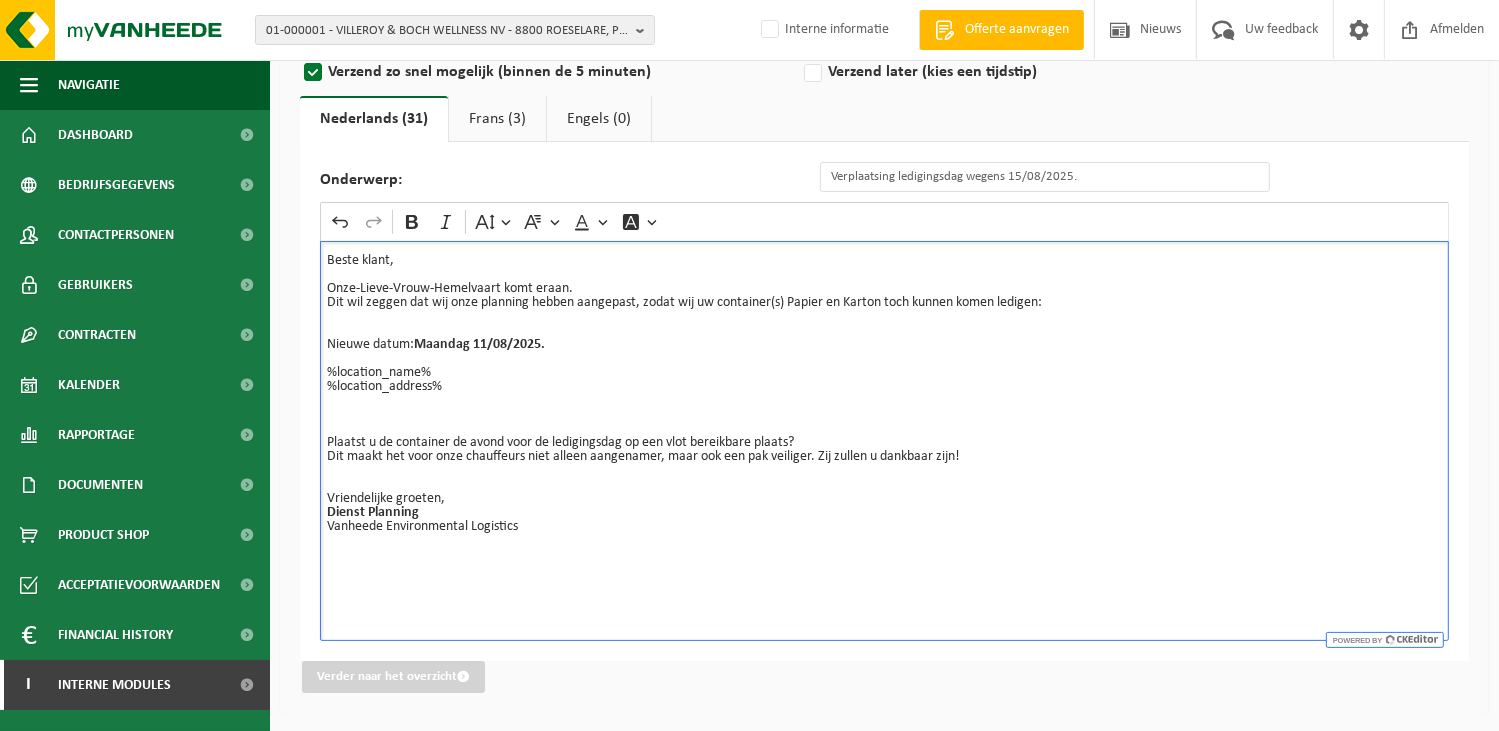 click on "⁠⁠⁠⁠⁠⁠⁠" at bounding box center (884, 555) 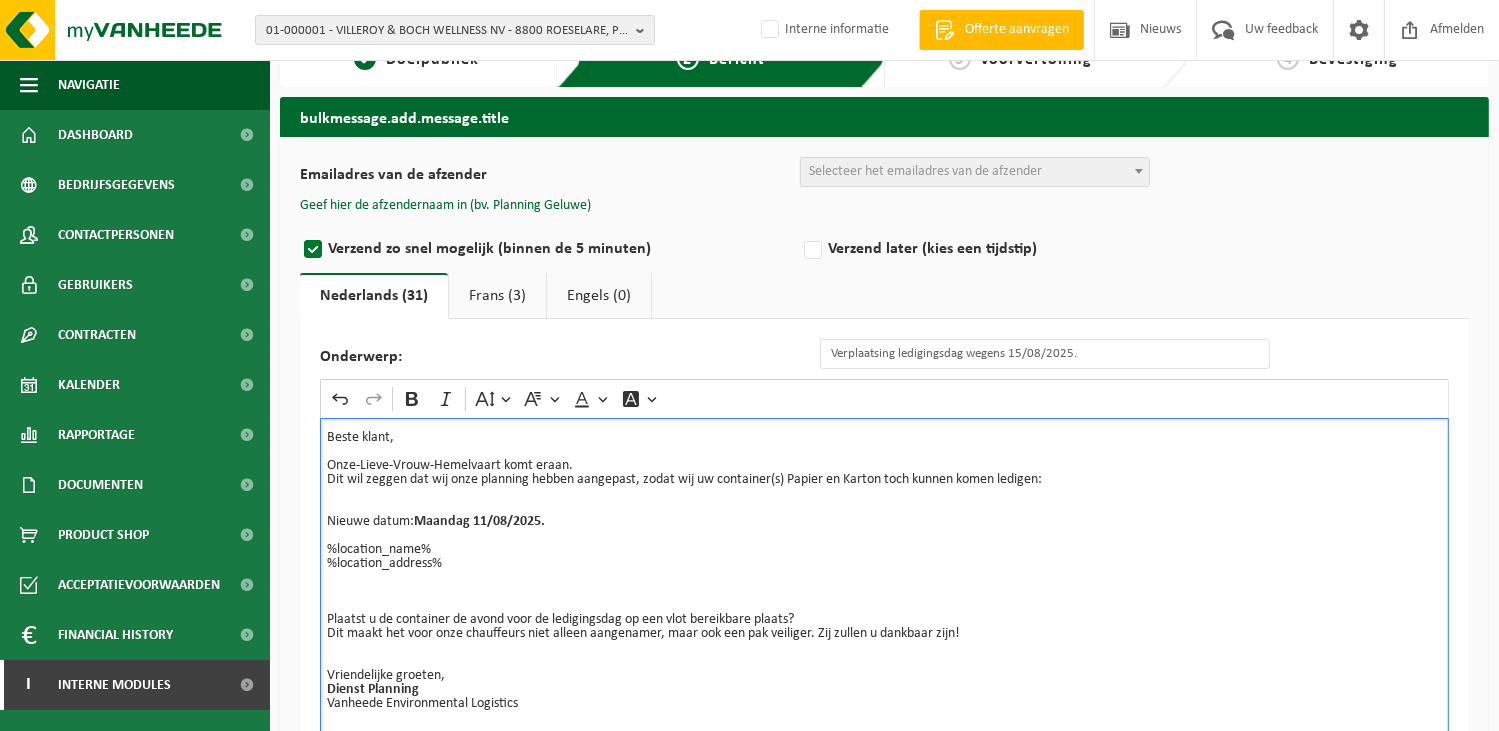 scroll, scrollTop: 15, scrollLeft: 0, axis: vertical 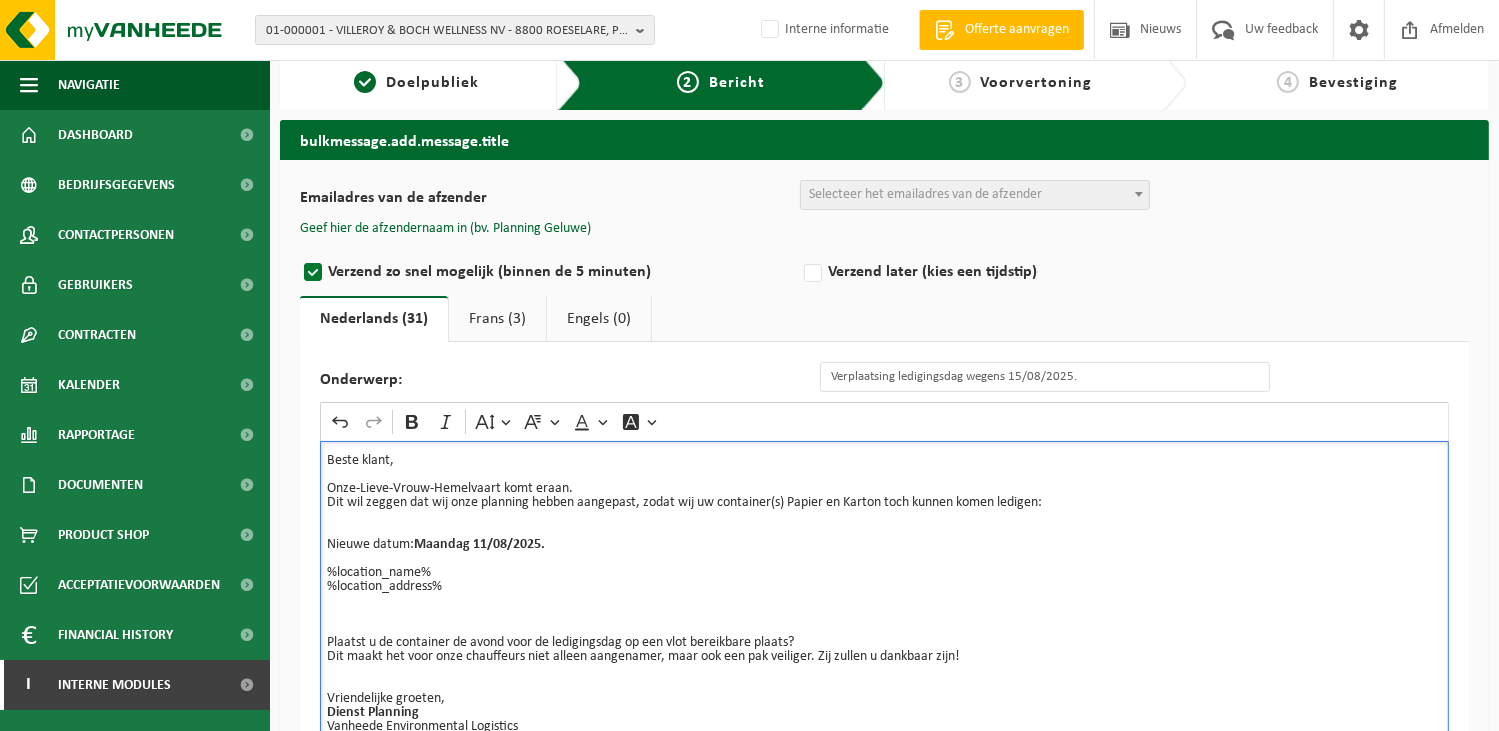 click on "Frans (3)" at bounding box center [497, 319] 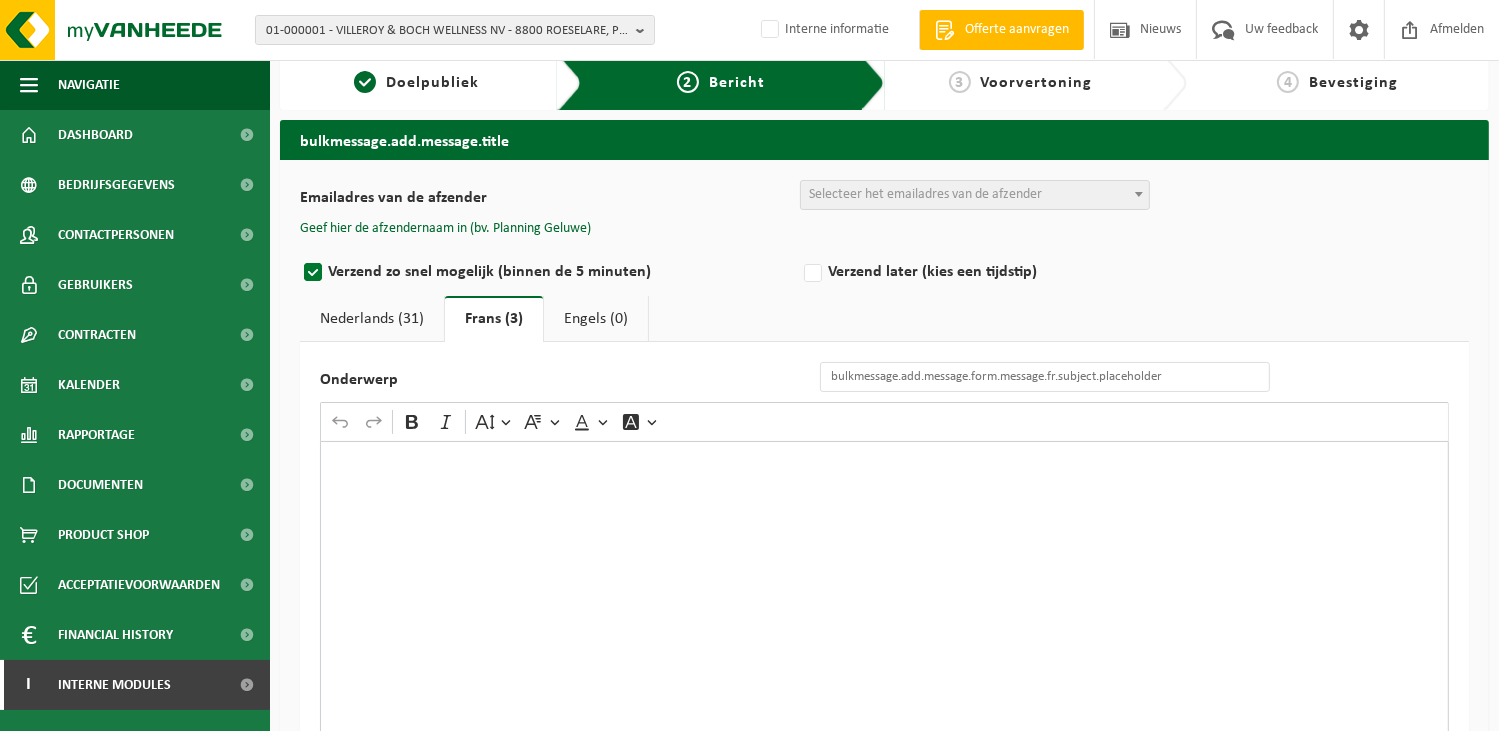 click at bounding box center (884, 641) 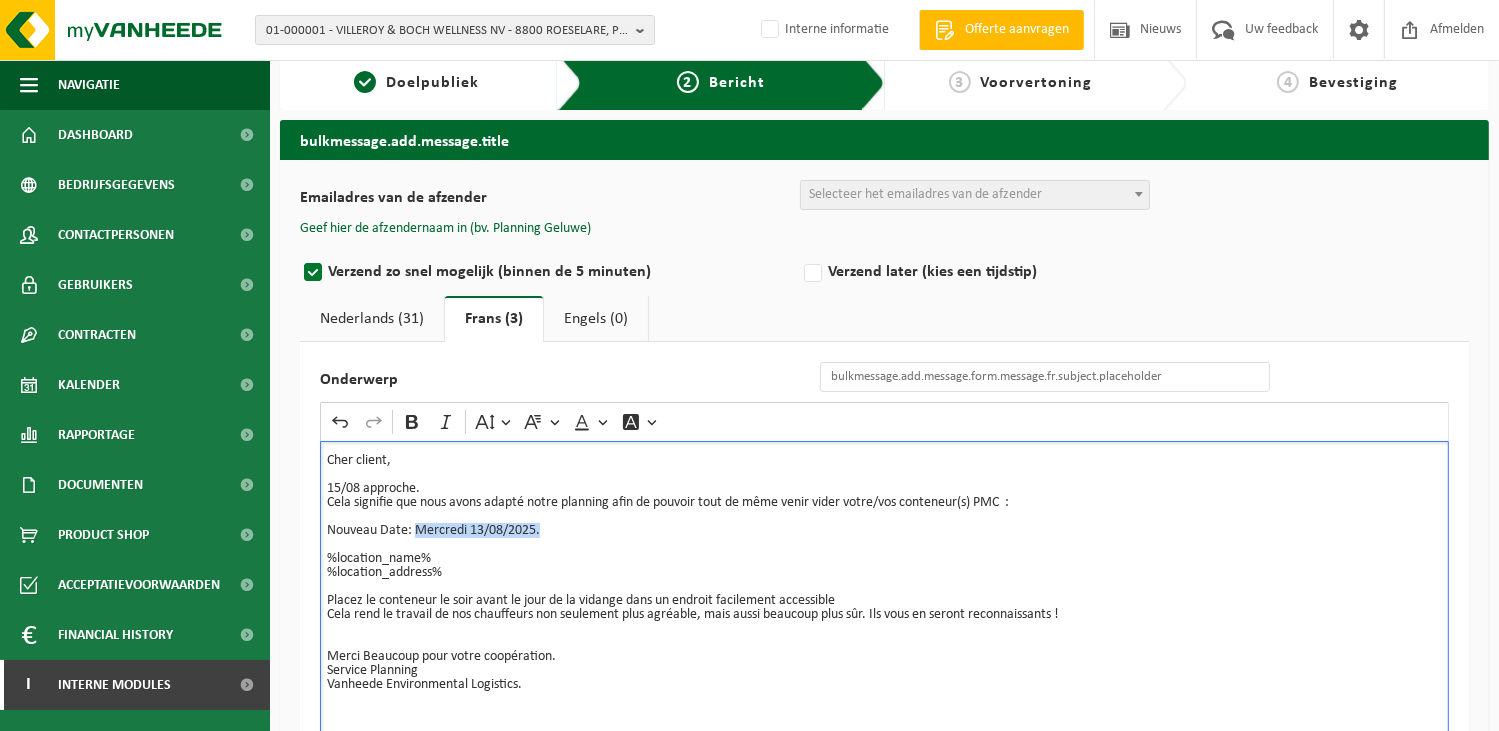 drag, startPoint x: 417, startPoint y: 527, endPoint x: 565, endPoint y: 535, distance: 148.21606 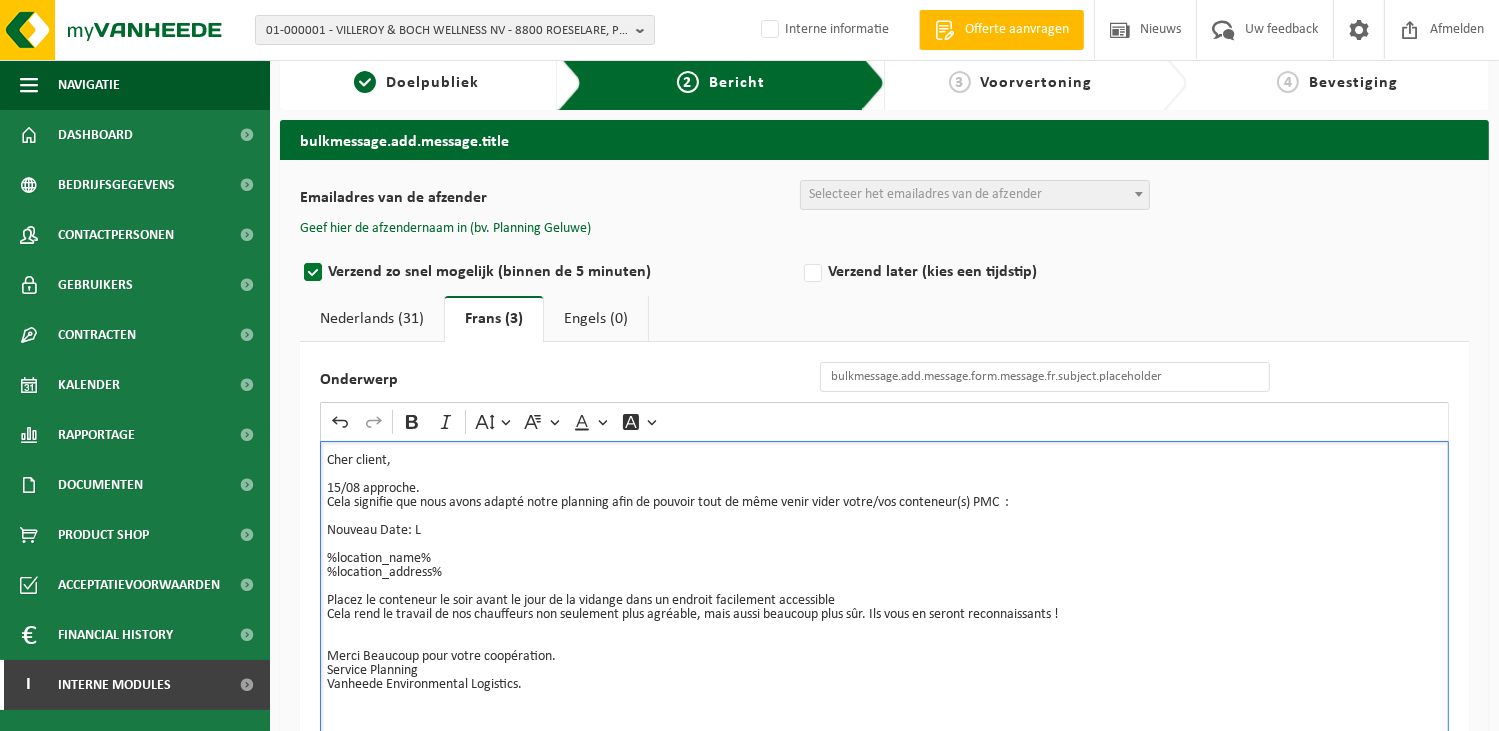 type 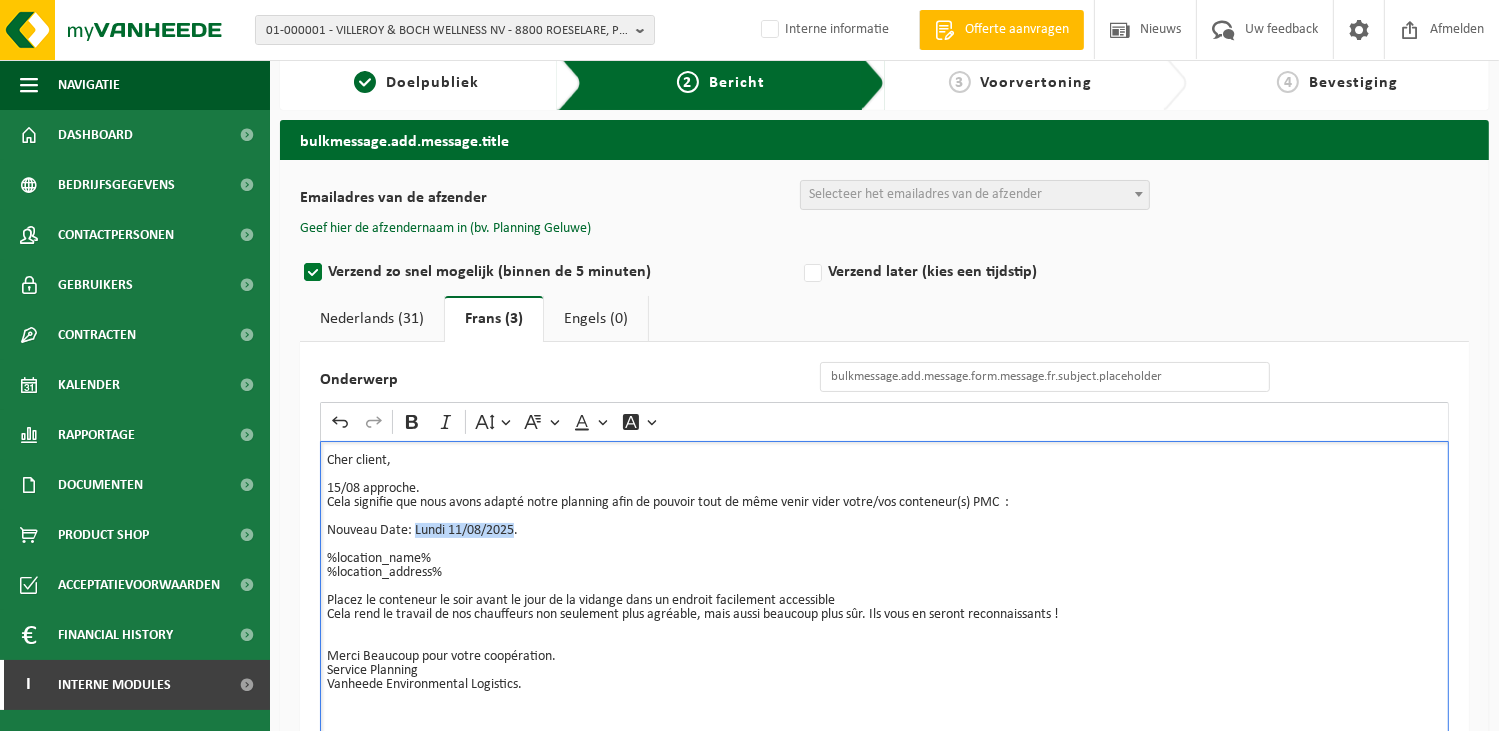 drag, startPoint x: 413, startPoint y: 527, endPoint x: 515, endPoint y: 527, distance: 102 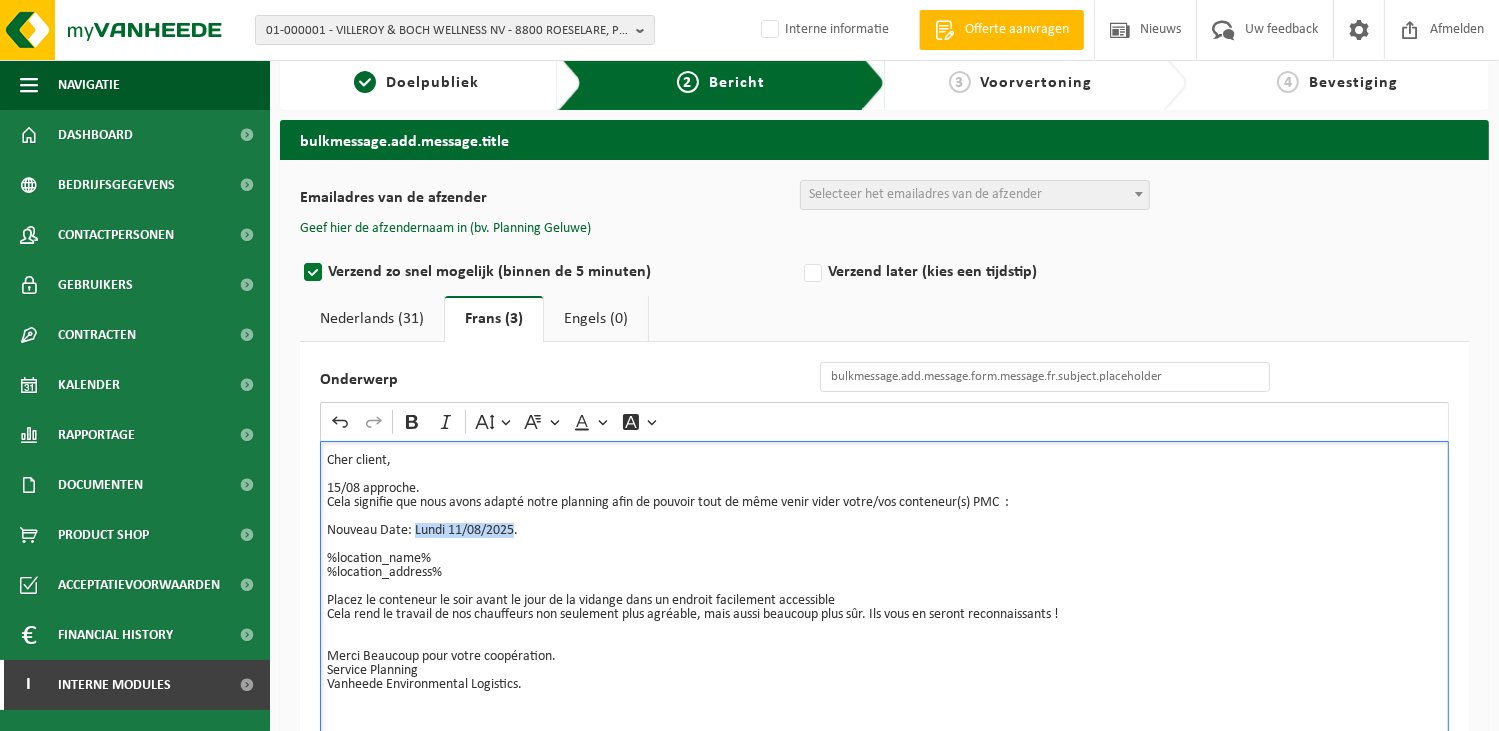 click on "Nouveau Date: Lundi 11/08/2025." at bounding box center [884, 524] 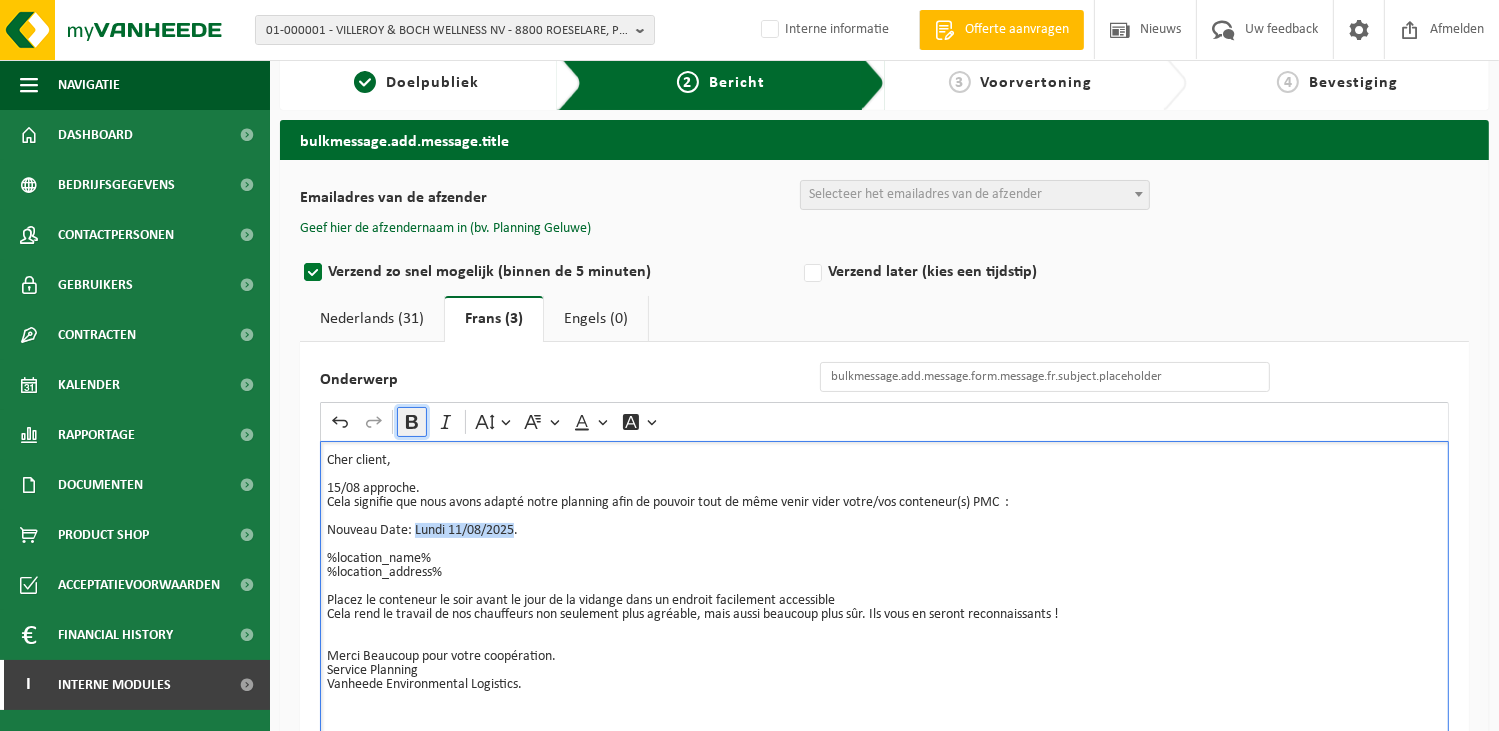 click 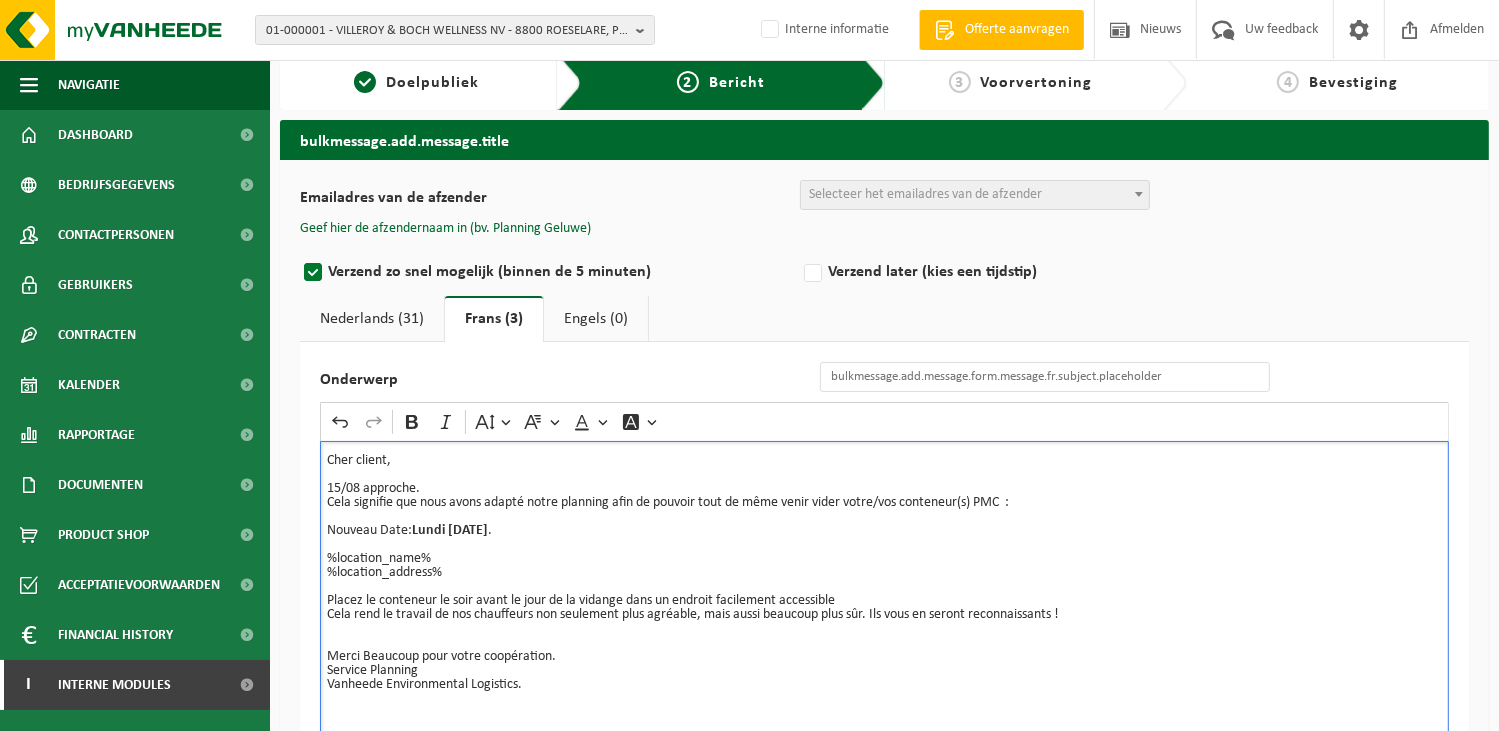 click on "%location_name% %location_address%" at bounding box center (884, 559) 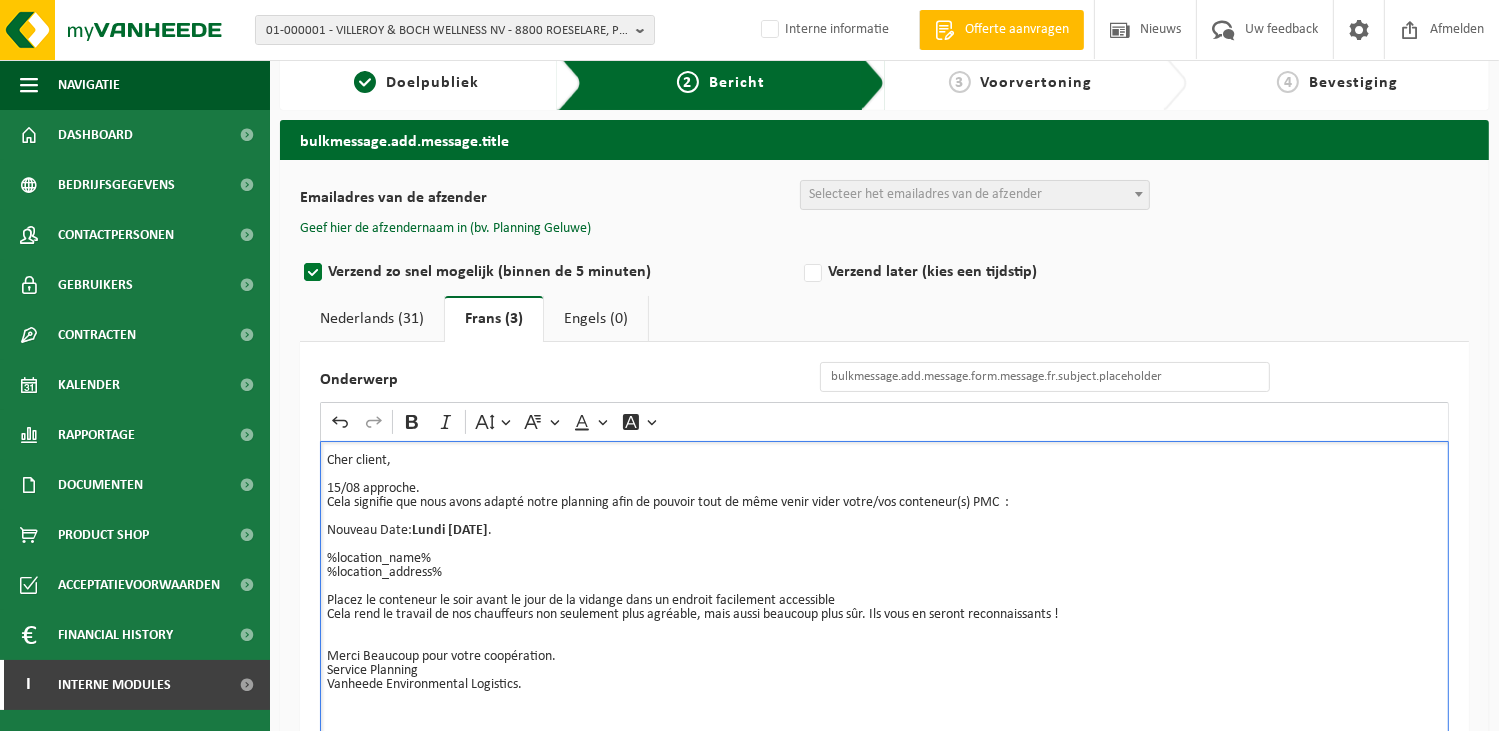 click on "%location_name% %location_address%" at bounding box center (884, 559) 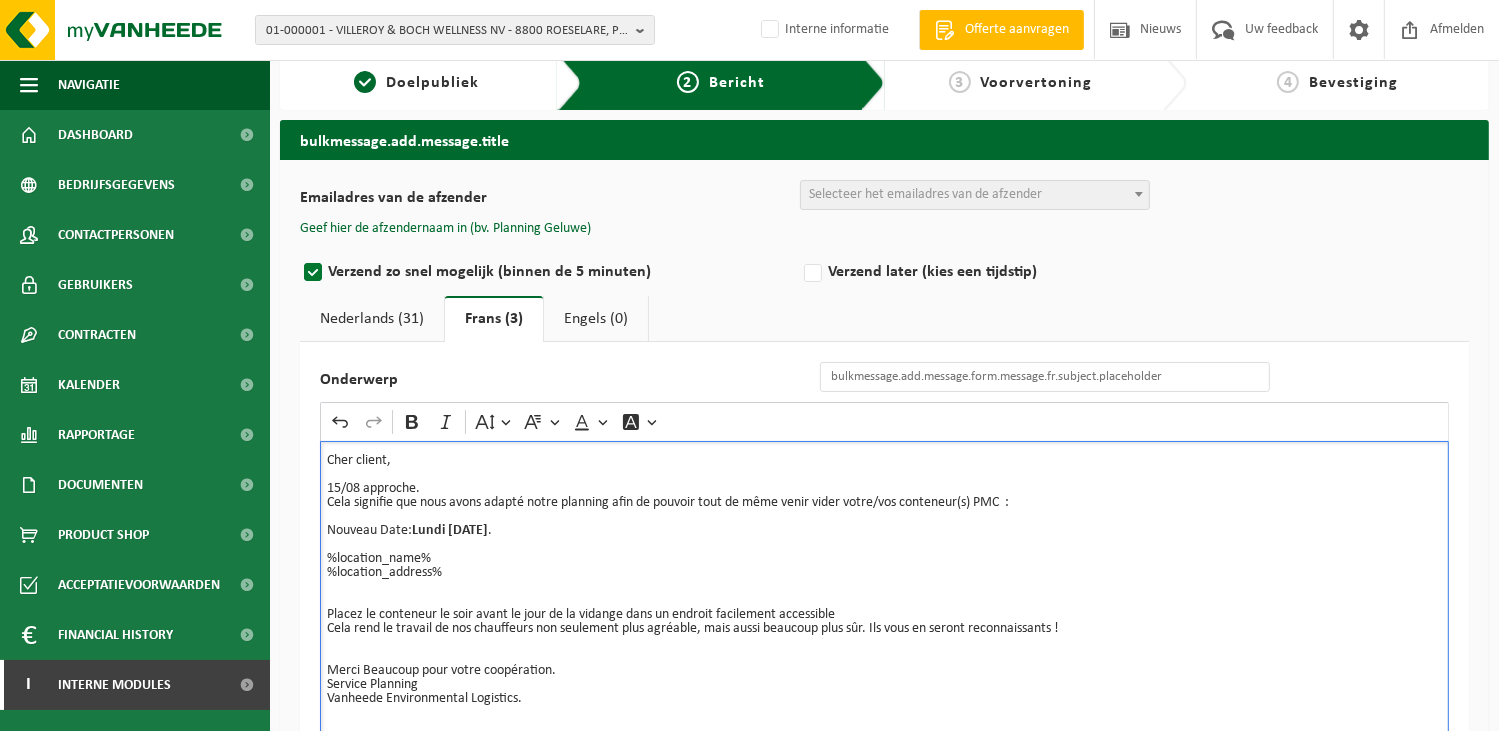 drag, startPoint x: 397, startPoint y: 681, endPoint x: 310, endPoint y: 687, distance: 87.20665 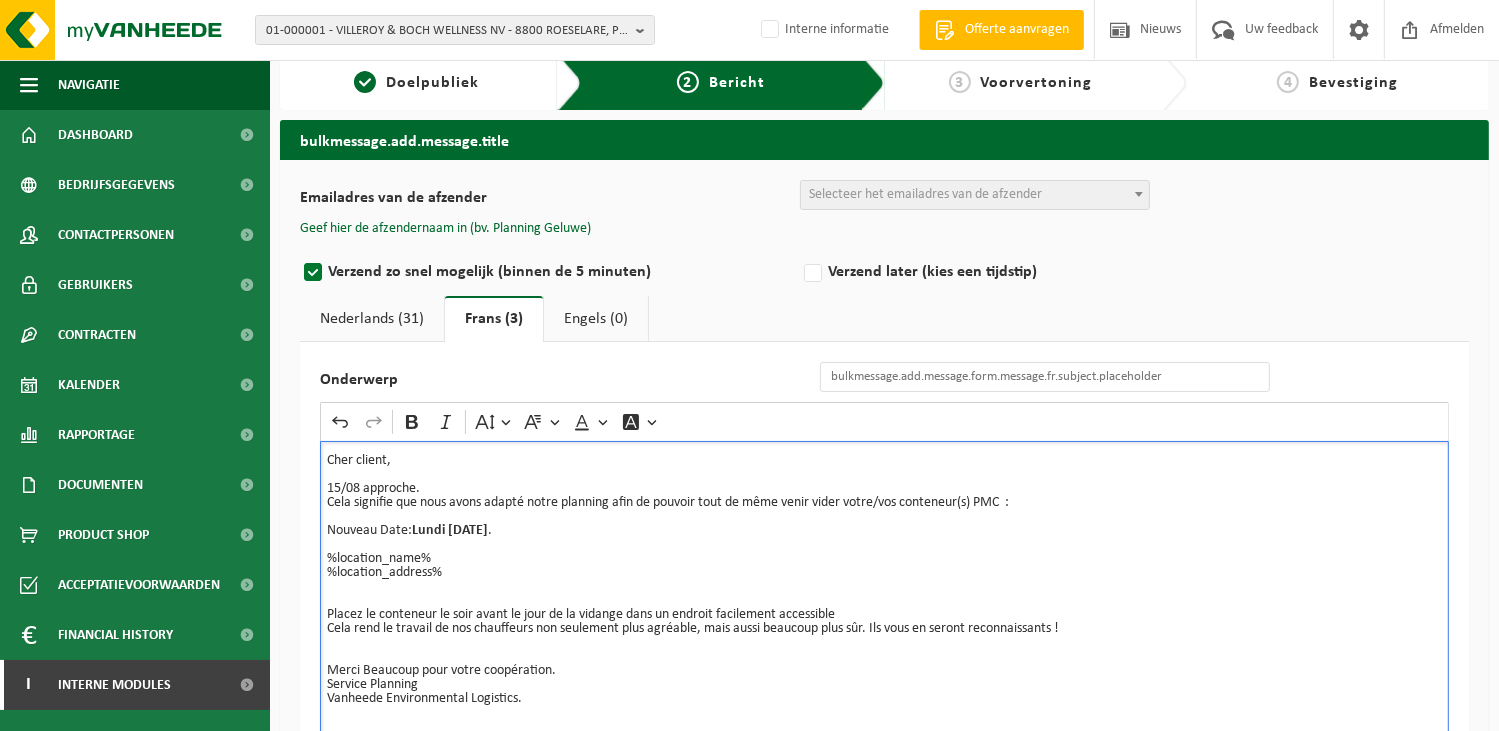 click on "Onderwerp       Rich Text Editor Undo Redo Bold Italic Font Size Font Family Font Color Font Background Color Cher client, 15/08 approche. Cela signifie que nous avons adapté notre planning afin de pouvoir tout de même venir vider votre/vos conteneur(s) PMC  : Nouveau Date:  Lundi 11/08/2025 . %location_name% %location_address% ⁠⁠⁠⁠⁠⁠⁠ Placez le conteneur le soir avant le jour de la vidange dans un endroit facilement accessible Cela rend le travail de nos chauffeurs non seulement plus agréable, mais aussi beaucoup plus sûr. Ils vous en seront reconnaissants ! Merci Beaucoup pour votre coopération.  Service Planning  Vanheede Environmental Logistics." at bounding box center (884, 601) 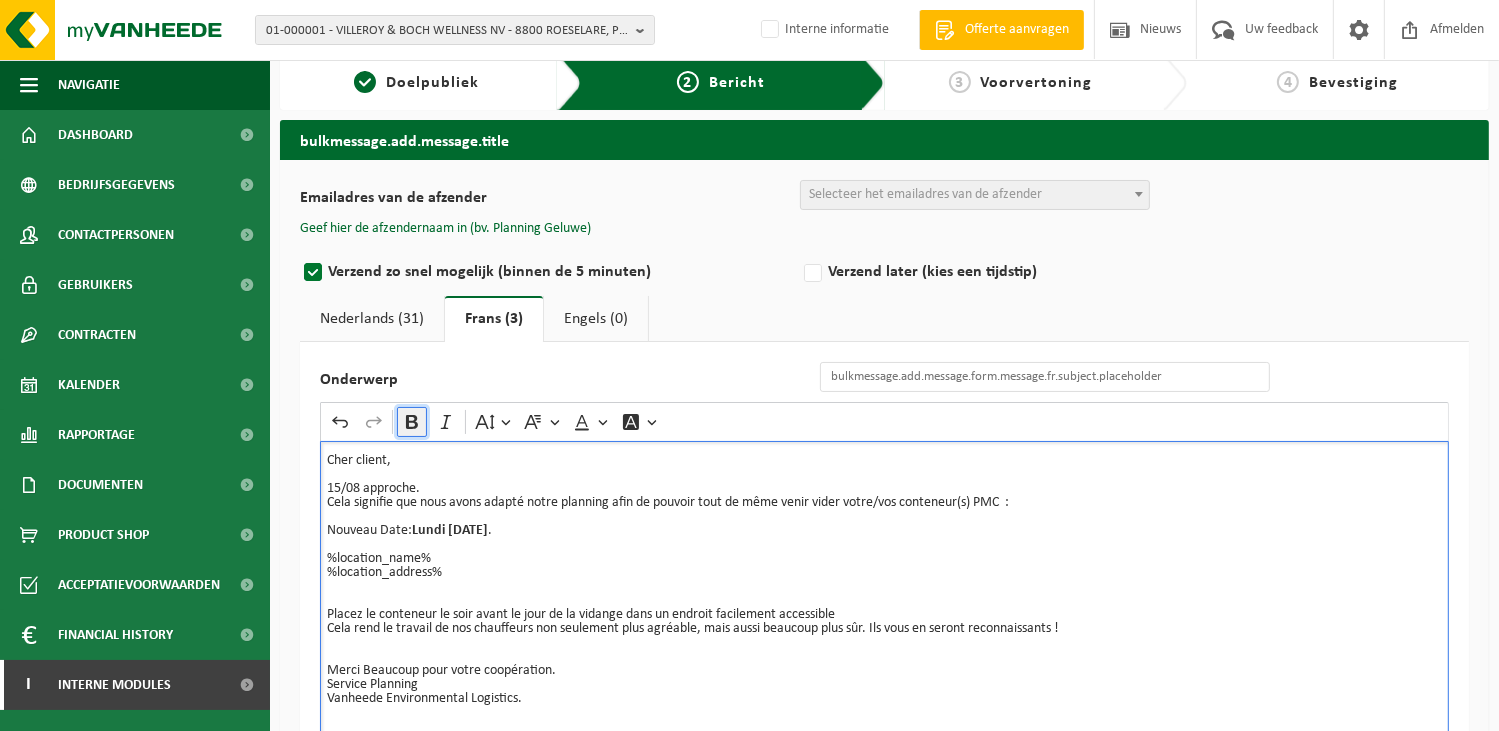 click 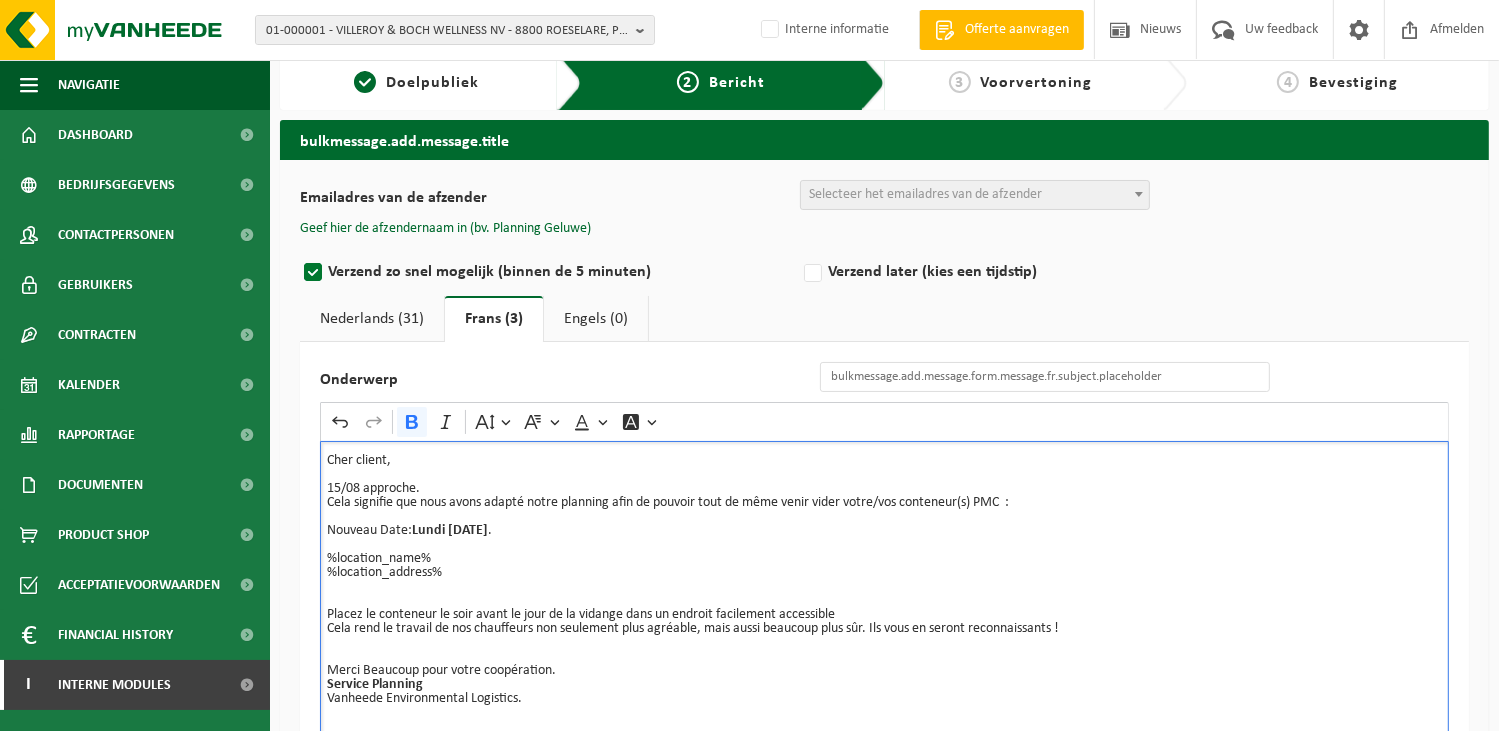 scroll, scrollTop: 215, scrollLeft: 0, axis: vertical 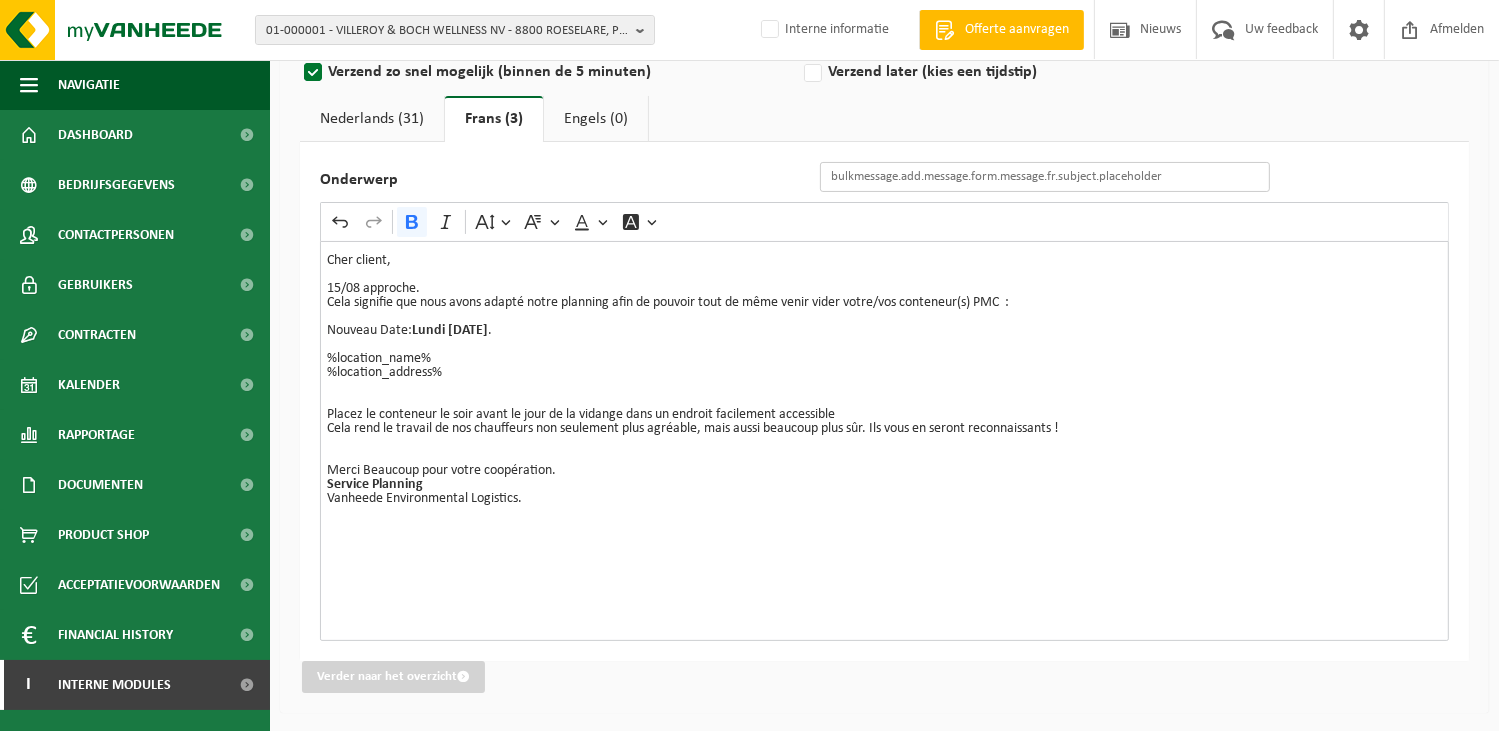 click on "Onderwerp" at bounding box center (1045, 177) 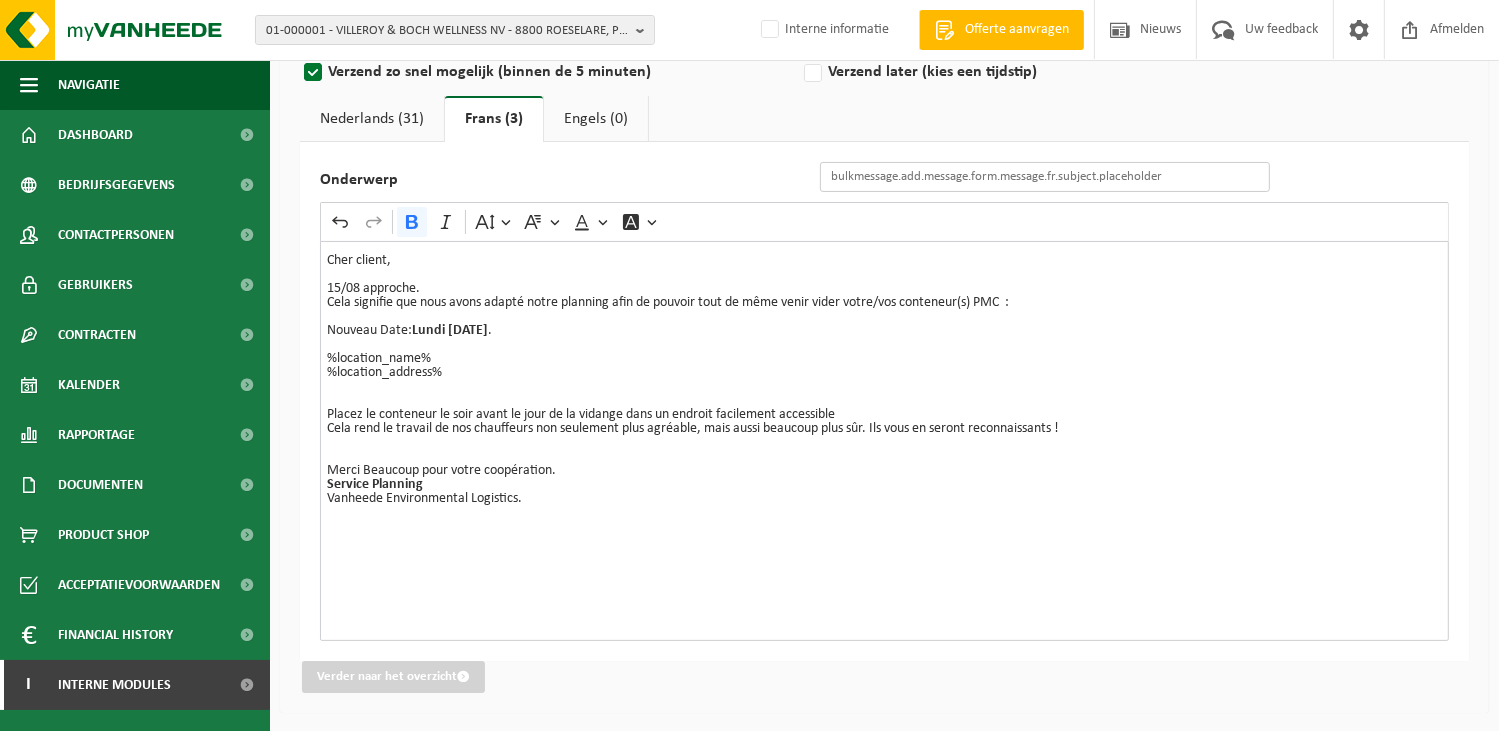 click on "Onderwerp" at bounding box center [1045, 177] 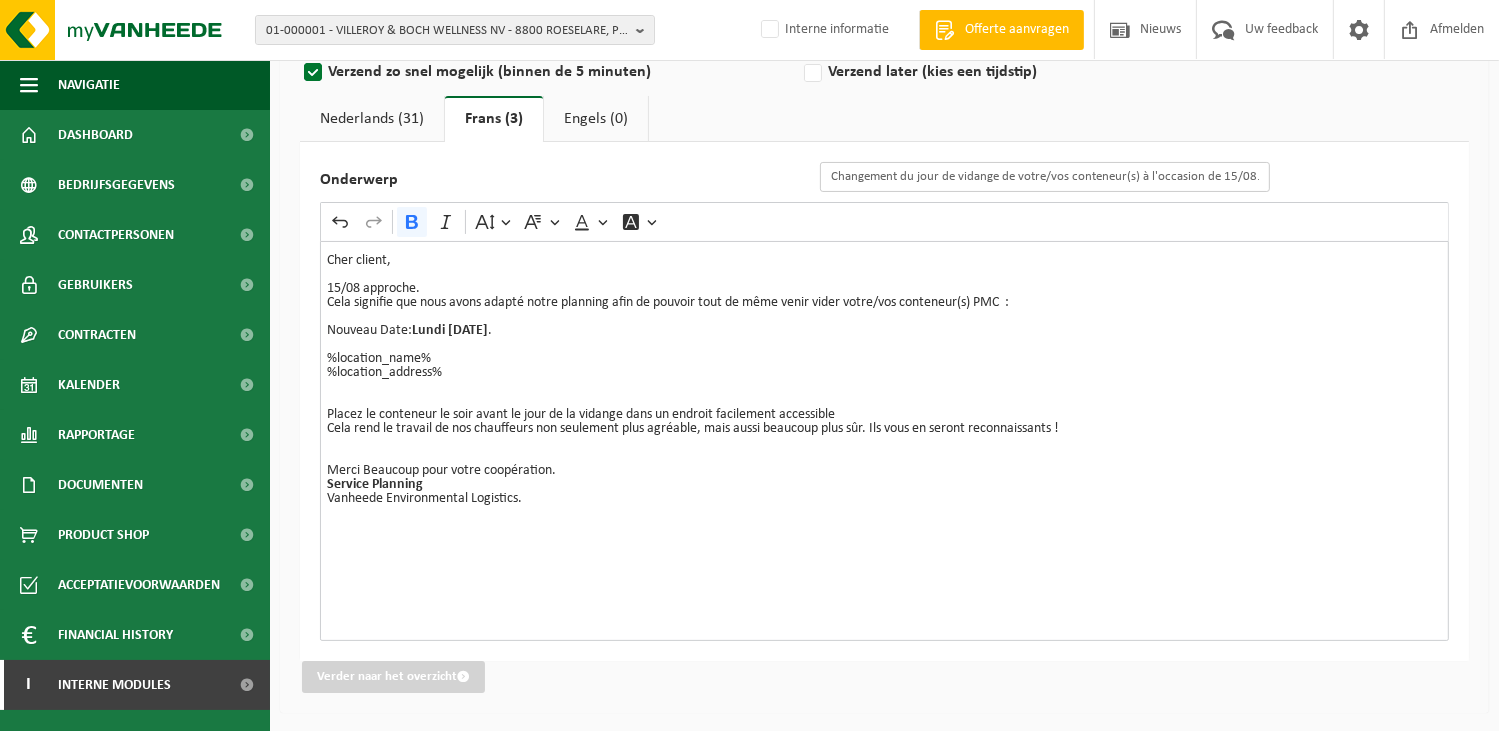 type on "Changement du jour de vidange de votre/vos conteneur(s) à l'occasion de 15/08." 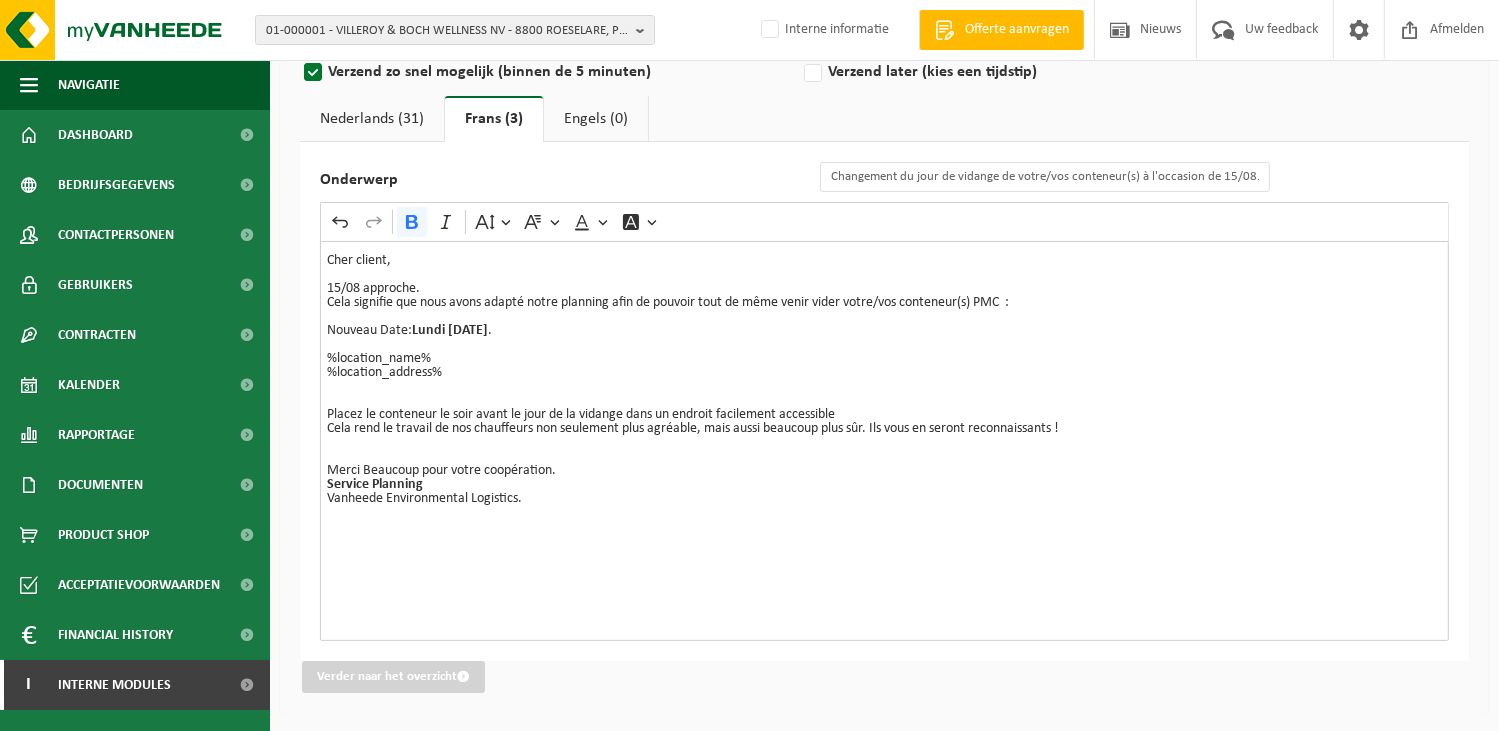 click on "Merci Beaucoup pour votre coopération.  Service Planning  Vanheede Environmental Logistics." at bounding box center [884, 485] 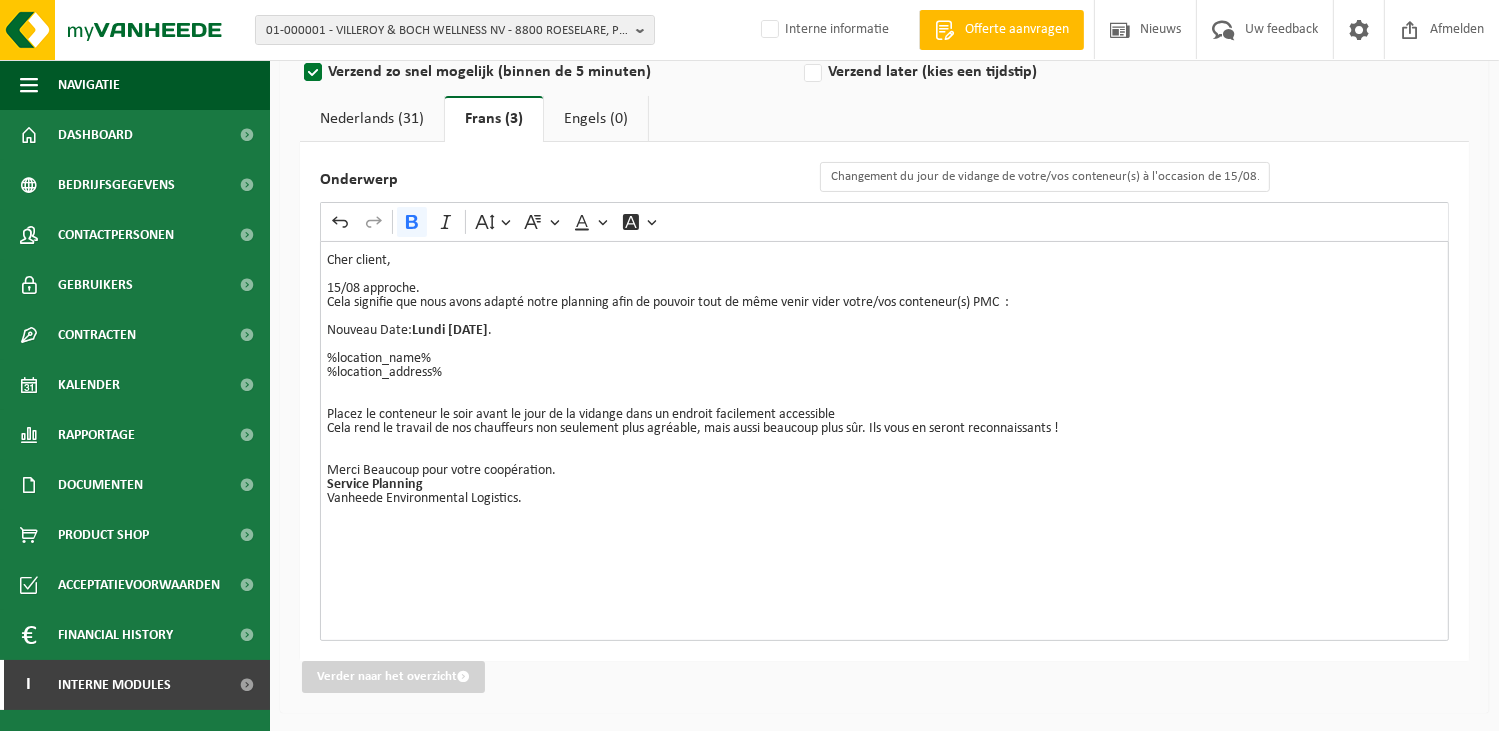 click on "Nederlands (31)" at bounding box center (372, 119) 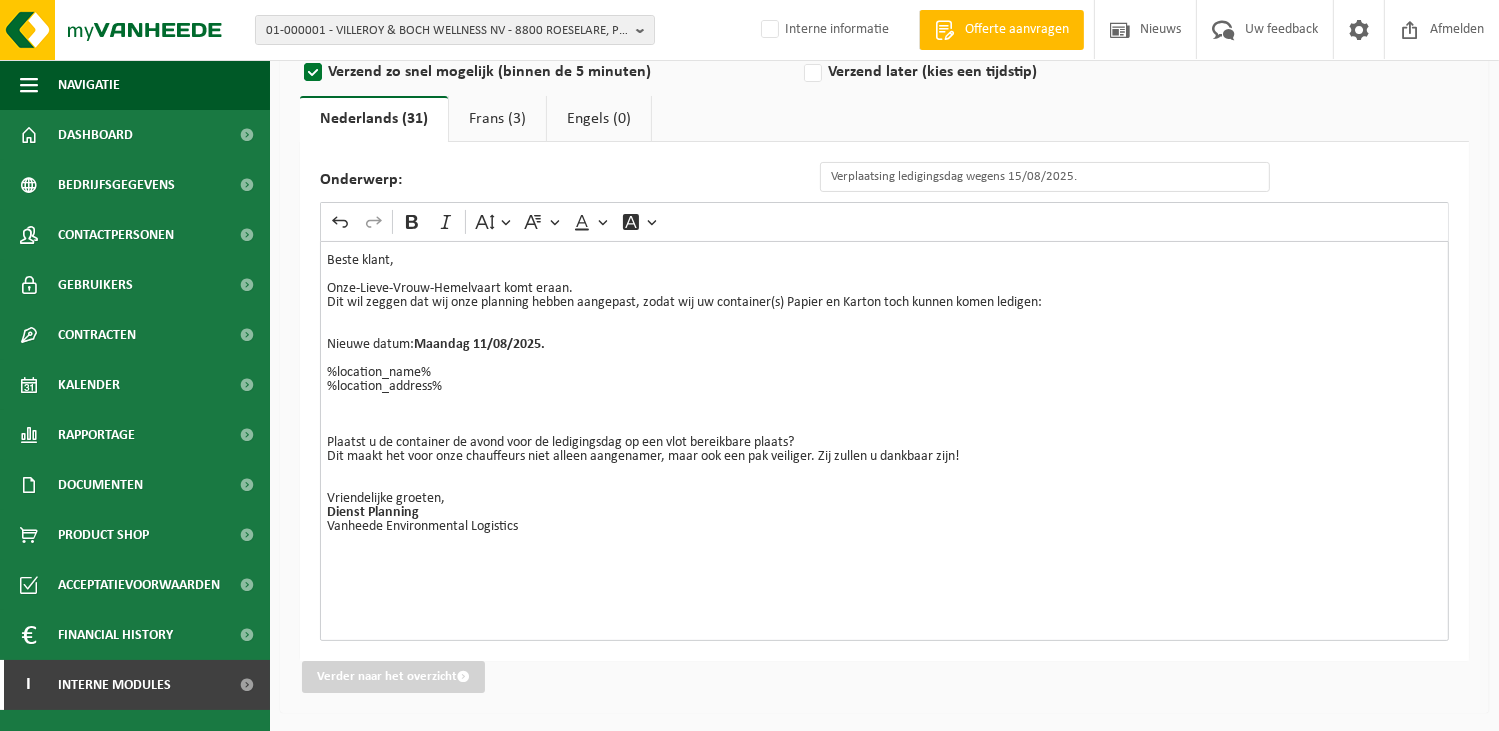 click on "Frans (3)" at bounding box center [497, 119] 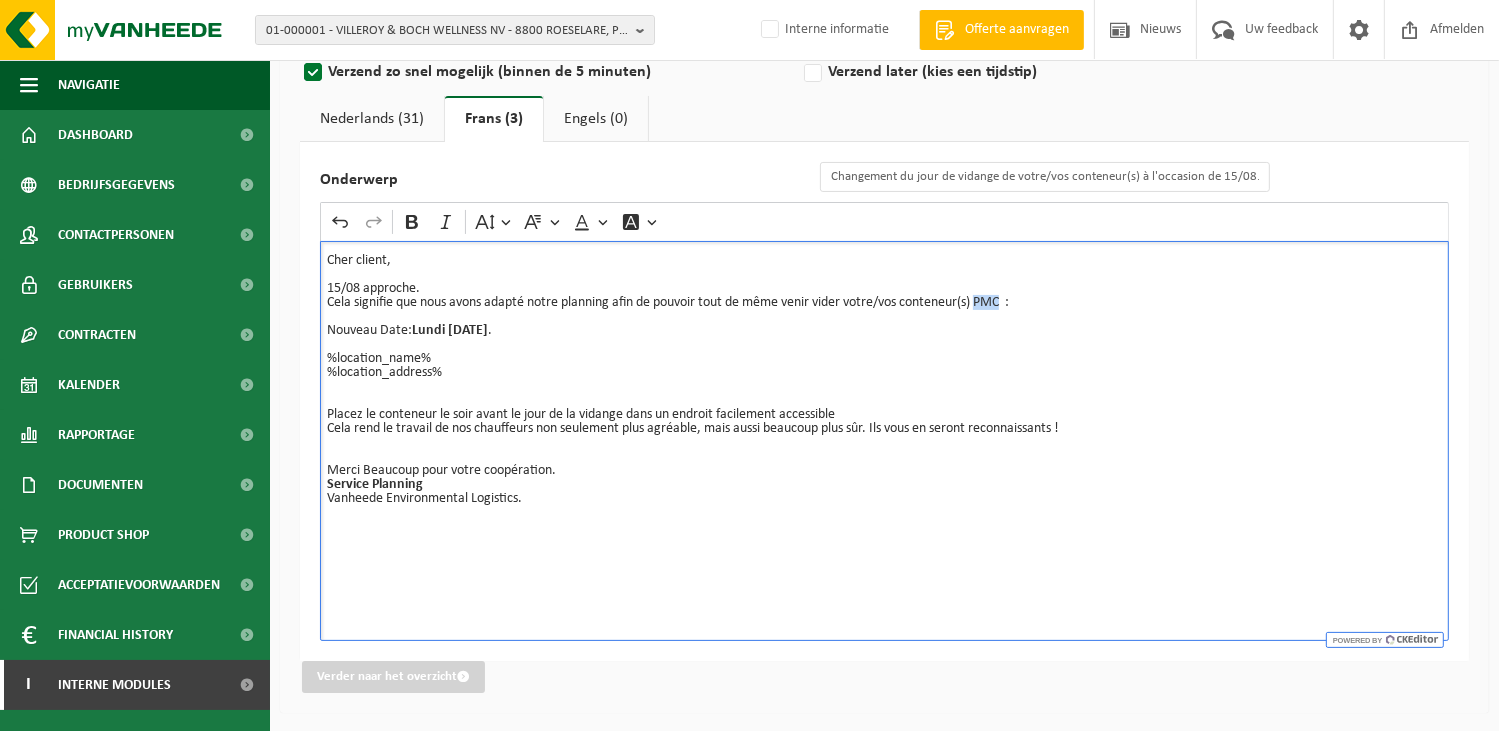 drag, startPoint x: 1012, startPoint y: 297, endPoint x: 990, endPoint y: 297, distance: 22 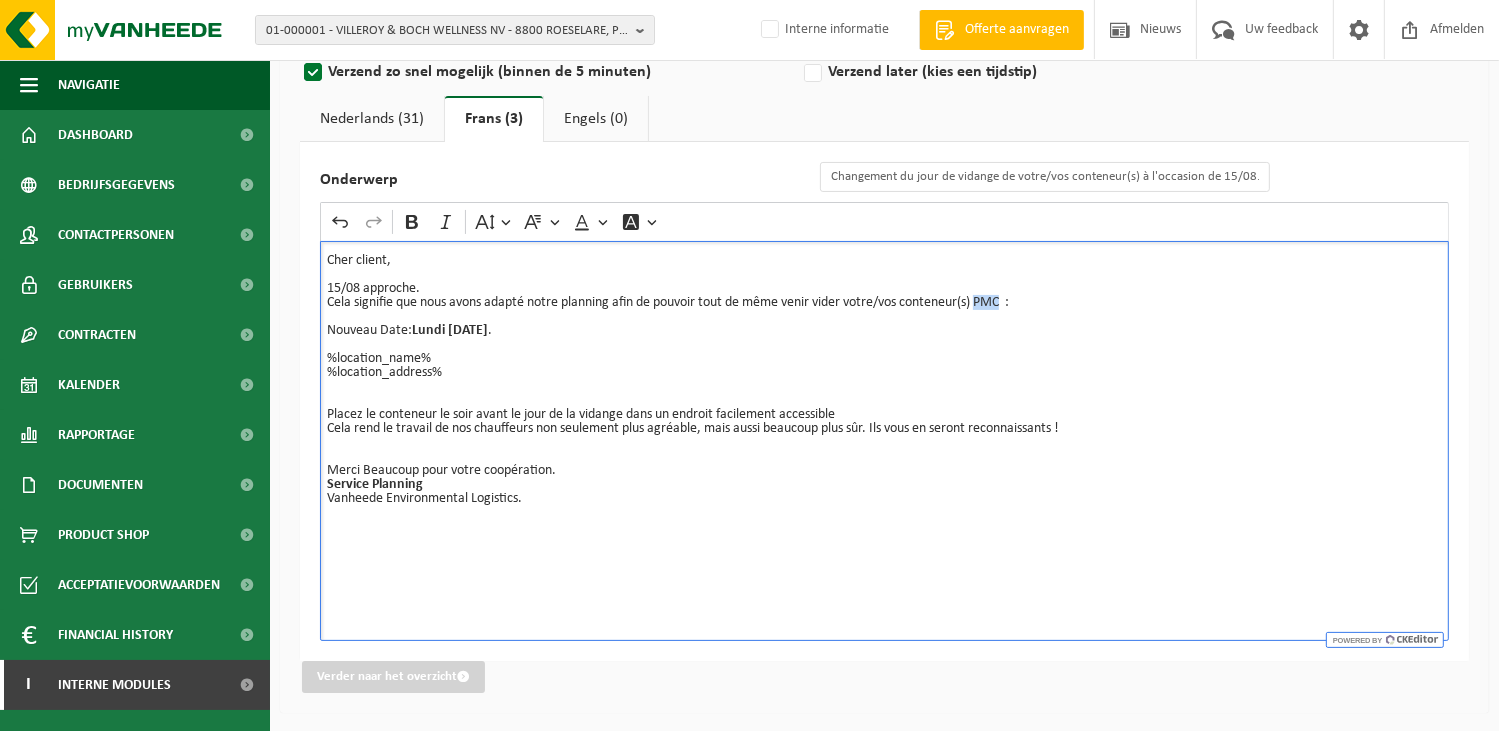 click on "Cela signifie que nous avons adapté notre planning afin de pouvoir tout de même venir vider votre/vos conteneur(s) PMC  :" at bounding box center [884, 303] 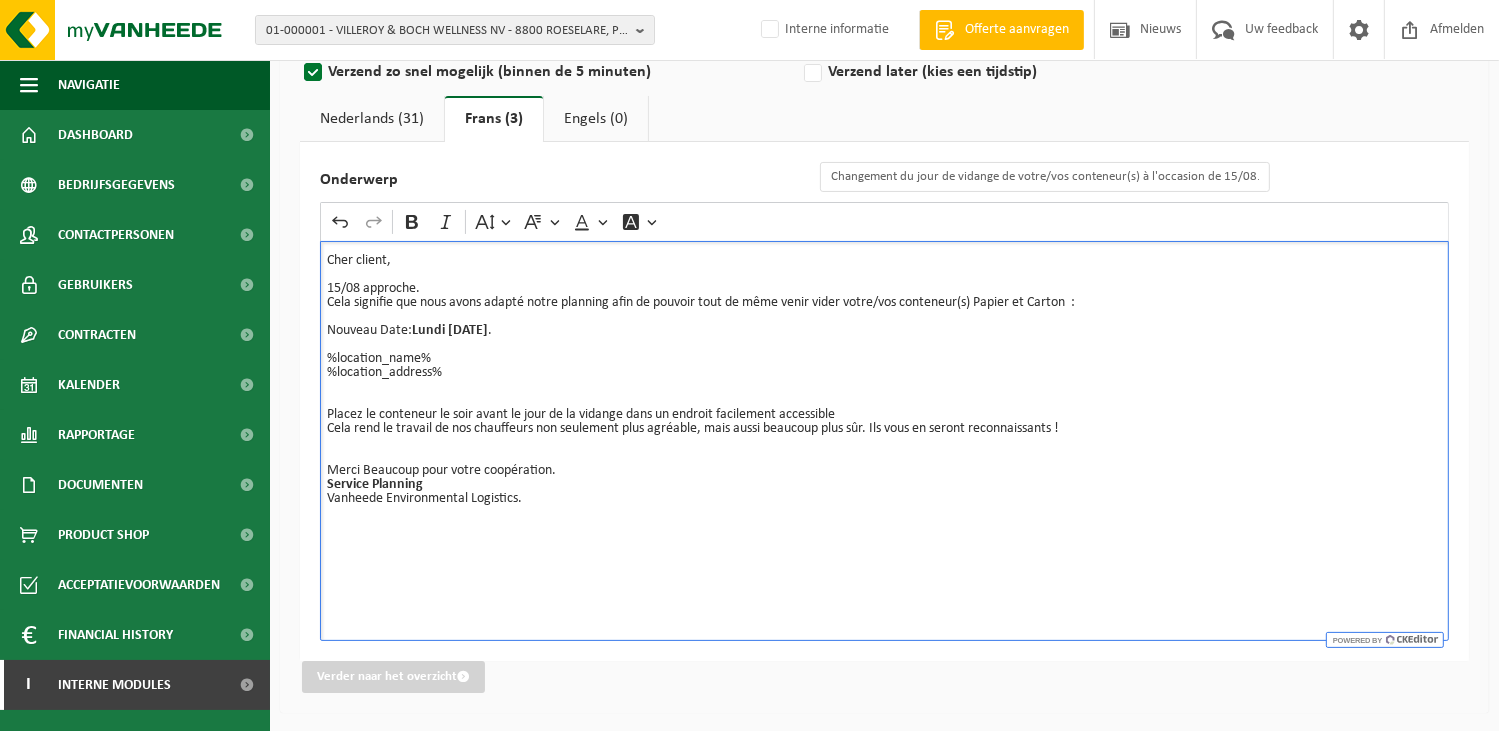 click on "Cher client, 15/08 approche. Cela signifie que nous avons adapté notre planning afin de pouvoir tout de même venir vider votre/vos conteneur(s) Papier et Carton  : Nouveau Date:  Lundi 11/08/2025 . %location_name% %location_address% Placez le conteneur le soir avant le jour de la vidange dans un endroit facilement accessible Cela rend le travail de nos chauffeurs non seulement plus agréable, mais aussi beaucoup plus sûr. Ils vous en seront reconnaissants ! Merci Beaucoup pour votre coopération.  Service Planning  Vanheede Environmental Logistics." at bounding box center (884, 441) 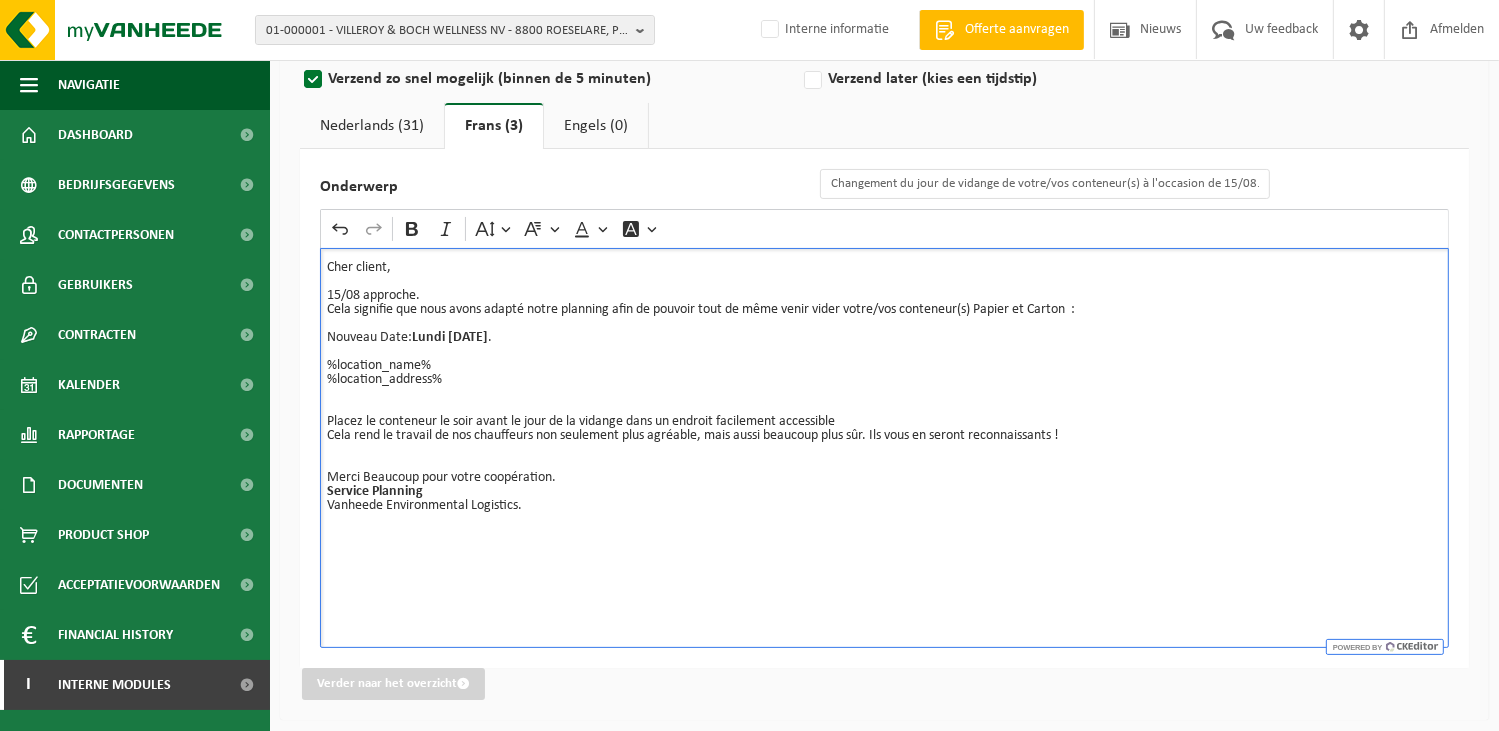 scroll, scrollTop: 0, scrollLeft: 0, axis: both 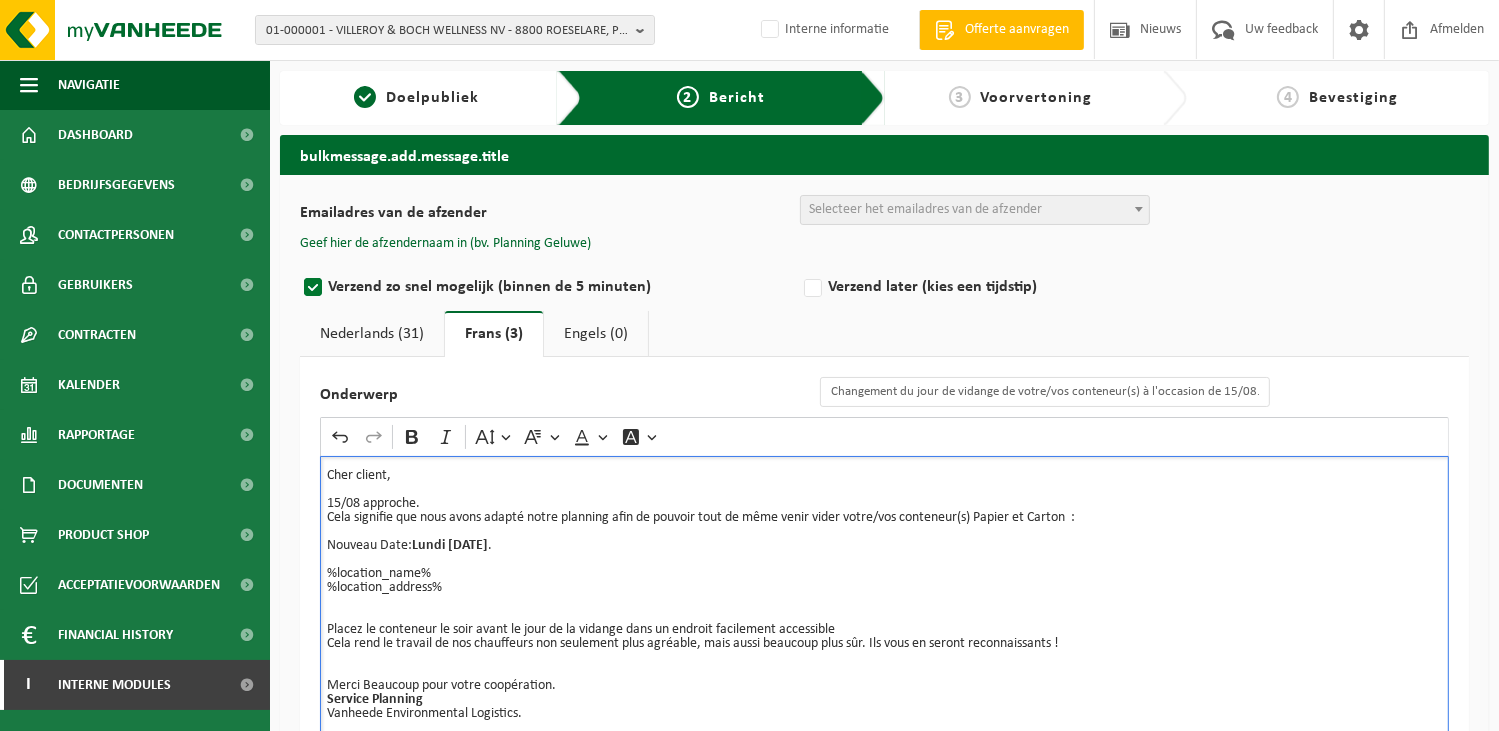 click on "Selecteer het emailadres van de afzender" at bounding box center (925, 209) 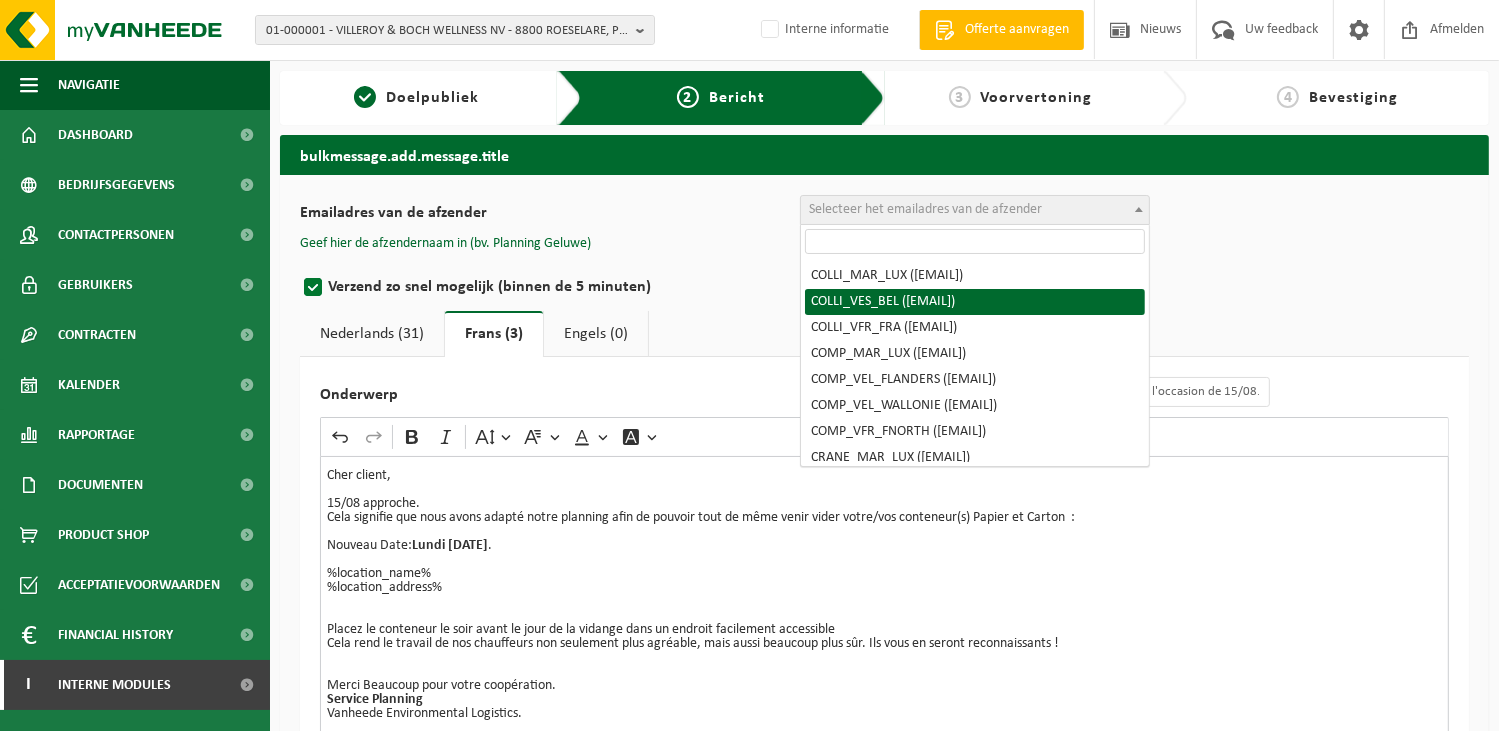 scroll, scrollTop: 200, scrollLeft: 0, axis: vertical 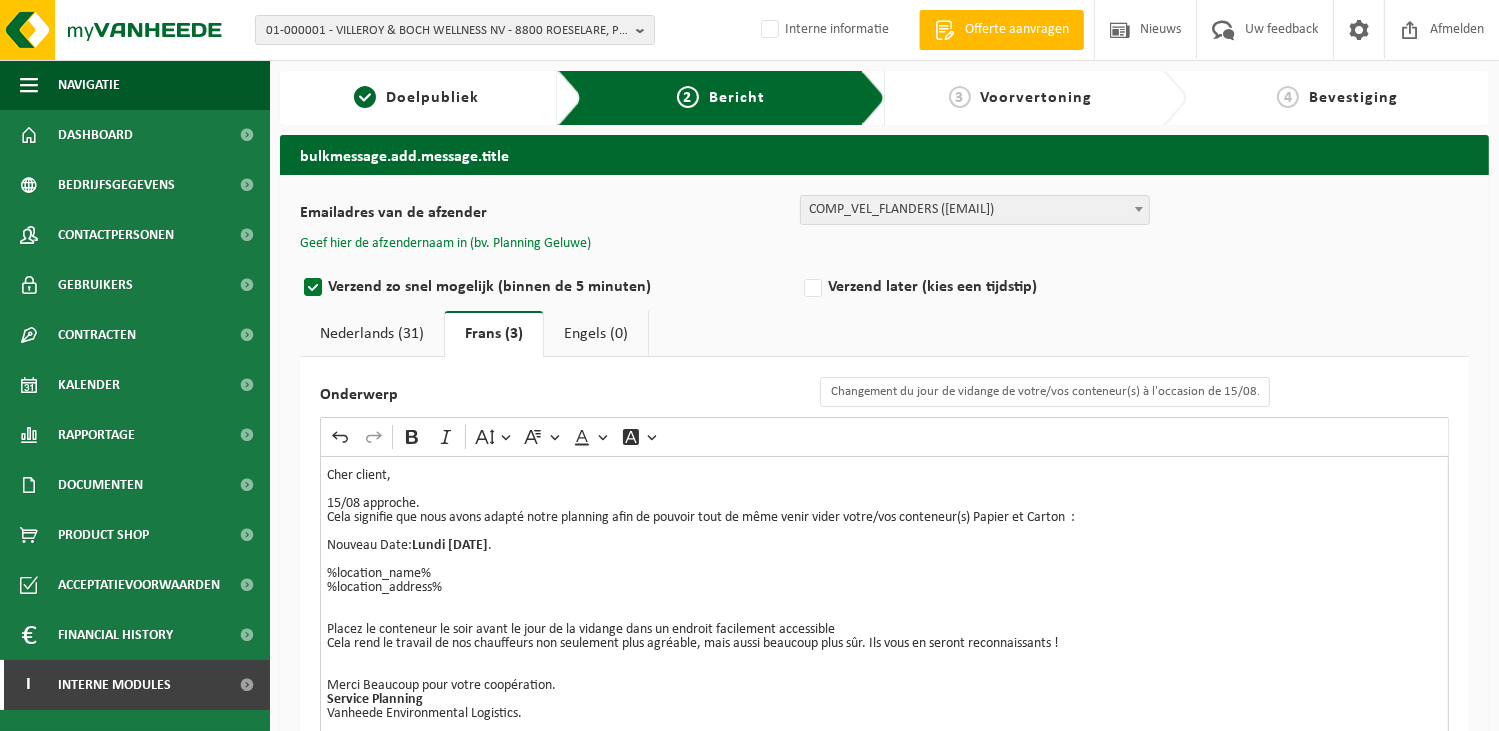click on "Geef hier de afzendernaam in (bv. Planning Geluwe)" at bounding box center (445, 244) 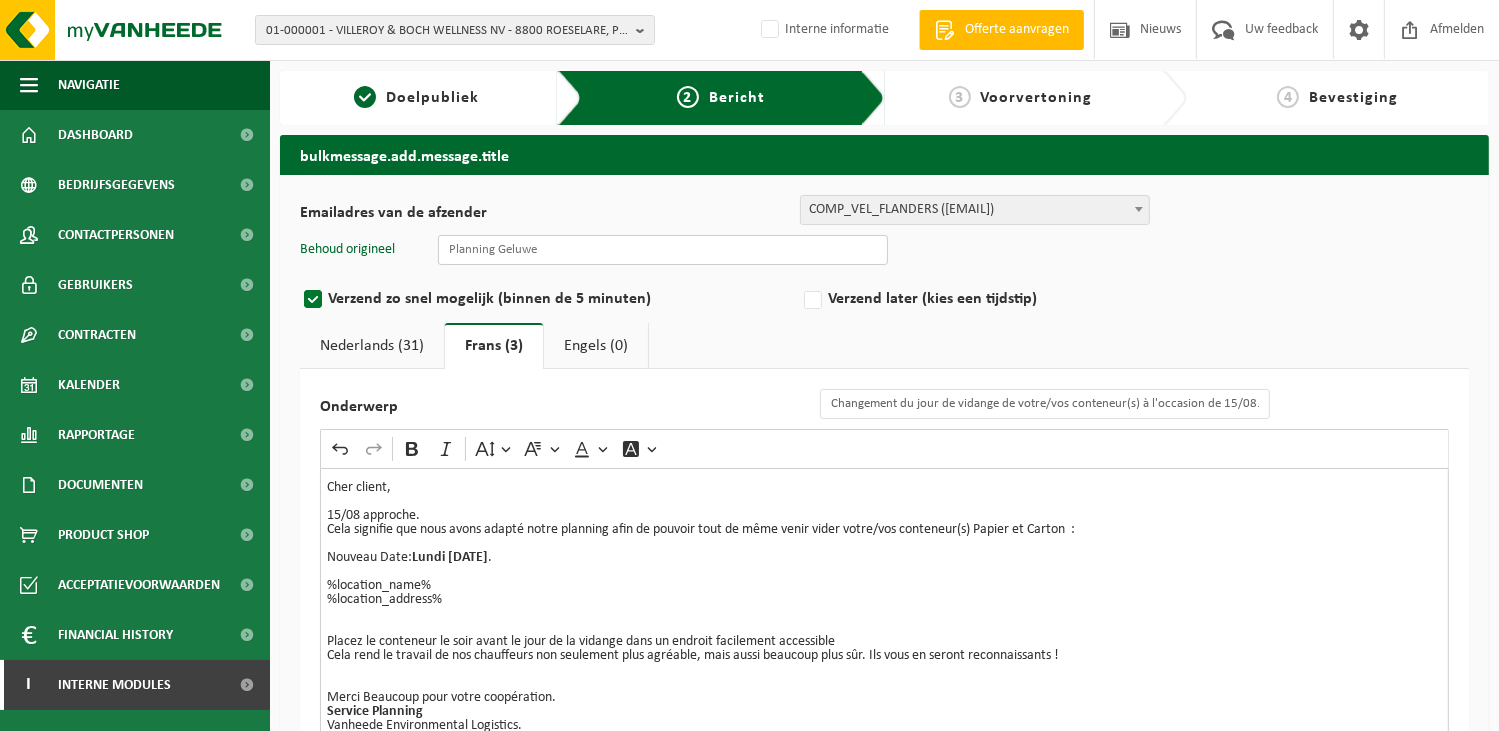 click at bounding box center [663, 250] 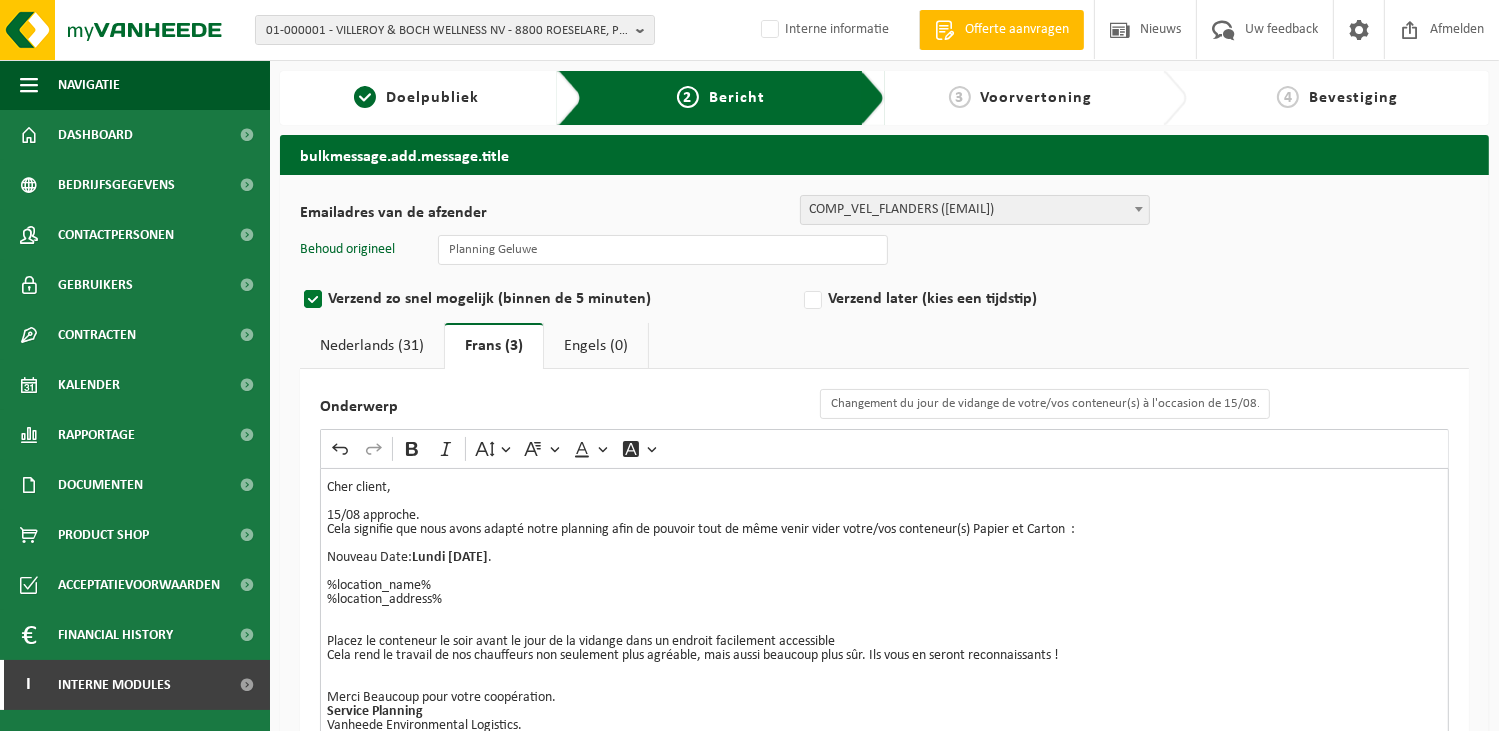 click on "Nederlands (31)   Frans (3)   Engels (0)" at bounding box center (884, 346) 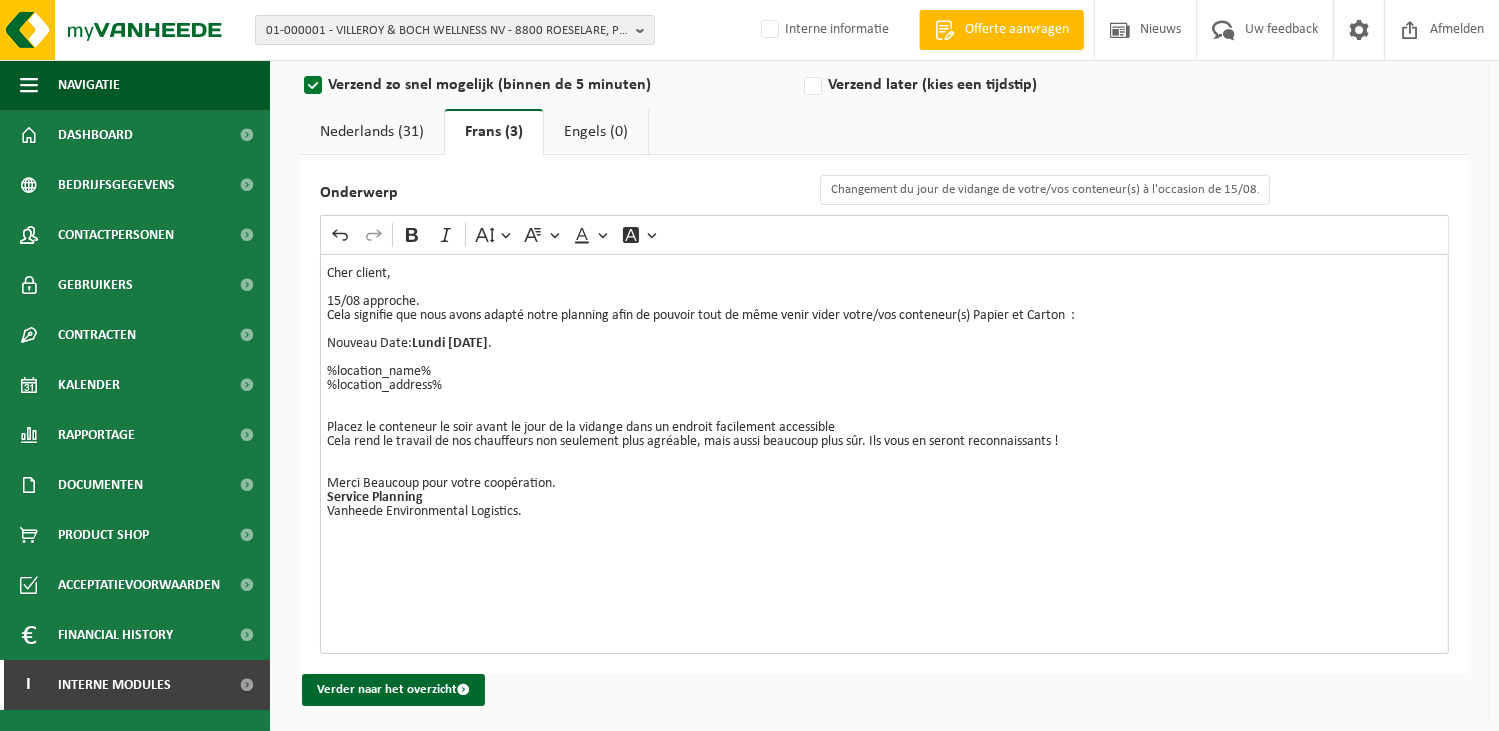 scroll, scrollTop: 227, scrollLeft: 0, axis: vertical 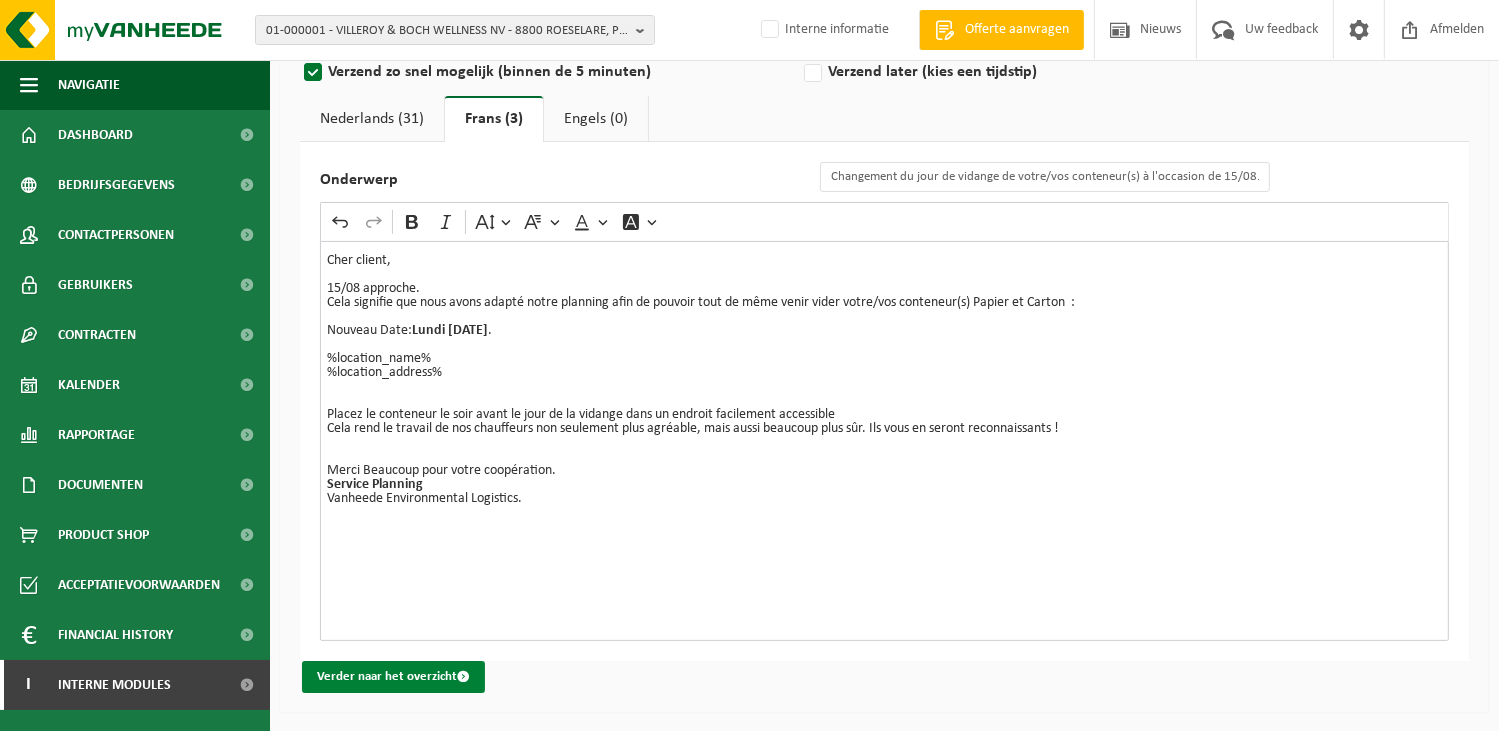 click on "Verder naar het overzicht" at bounding box center [393, 677] 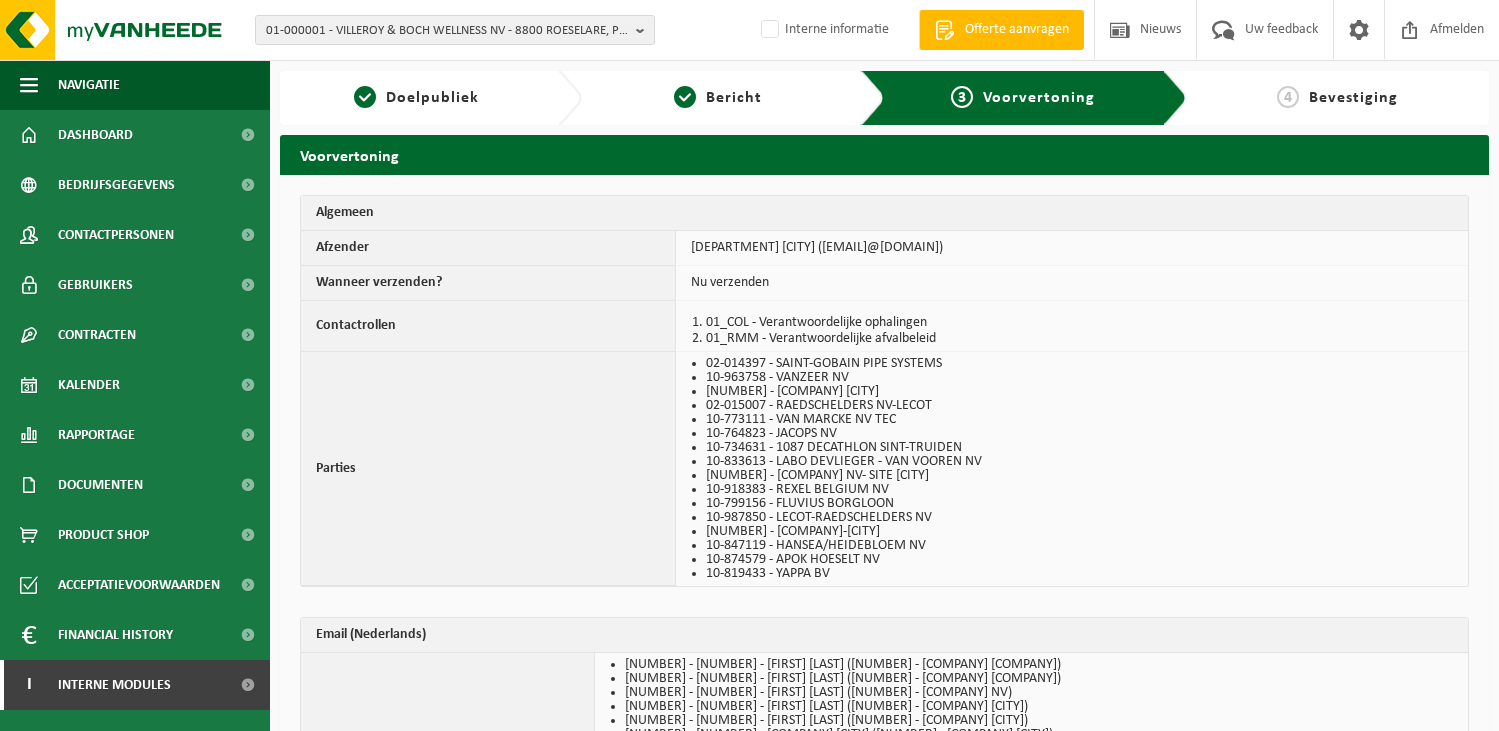 scroll, scrollTop: 0, scrollLeft: 0, axis: both 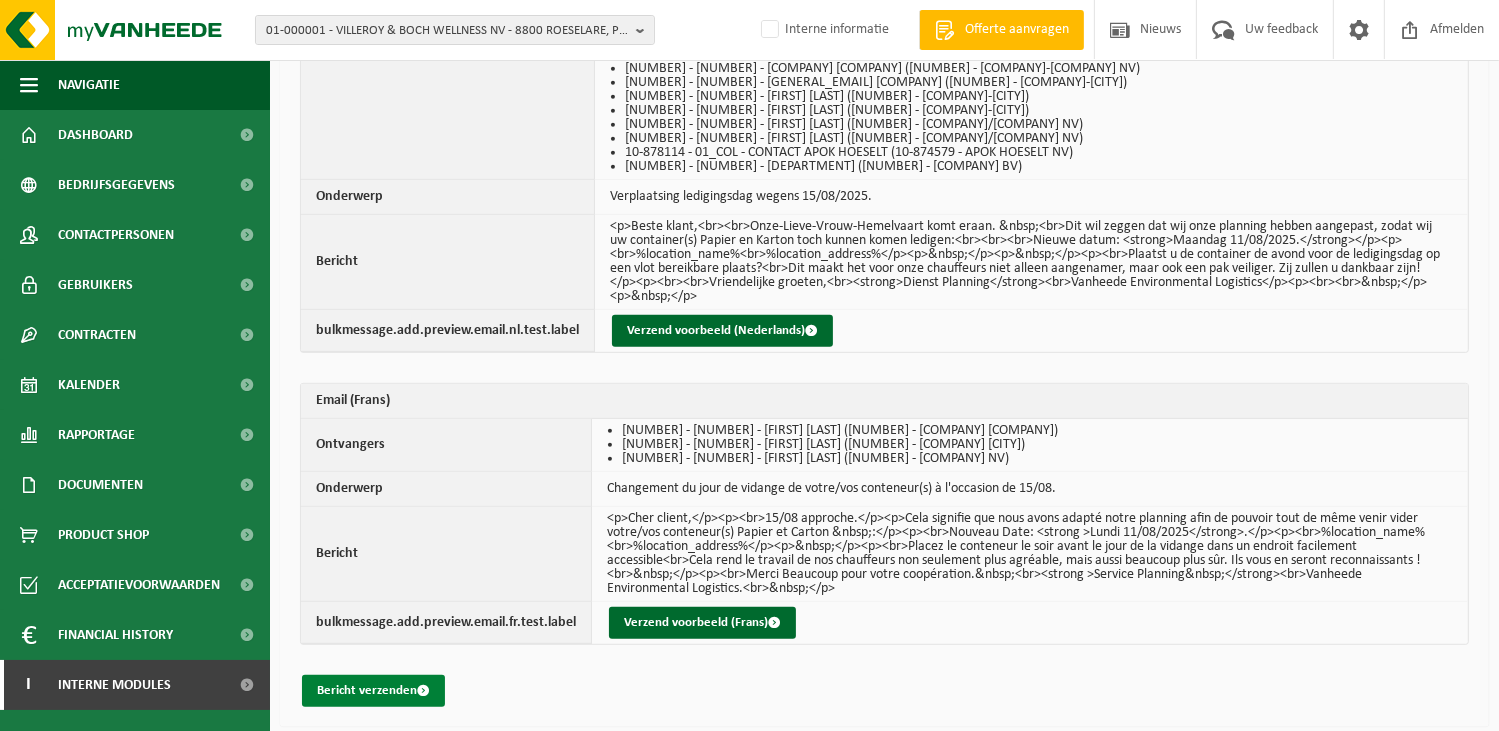 click on "Bericht verzenden" at bounding box center (373, 691) 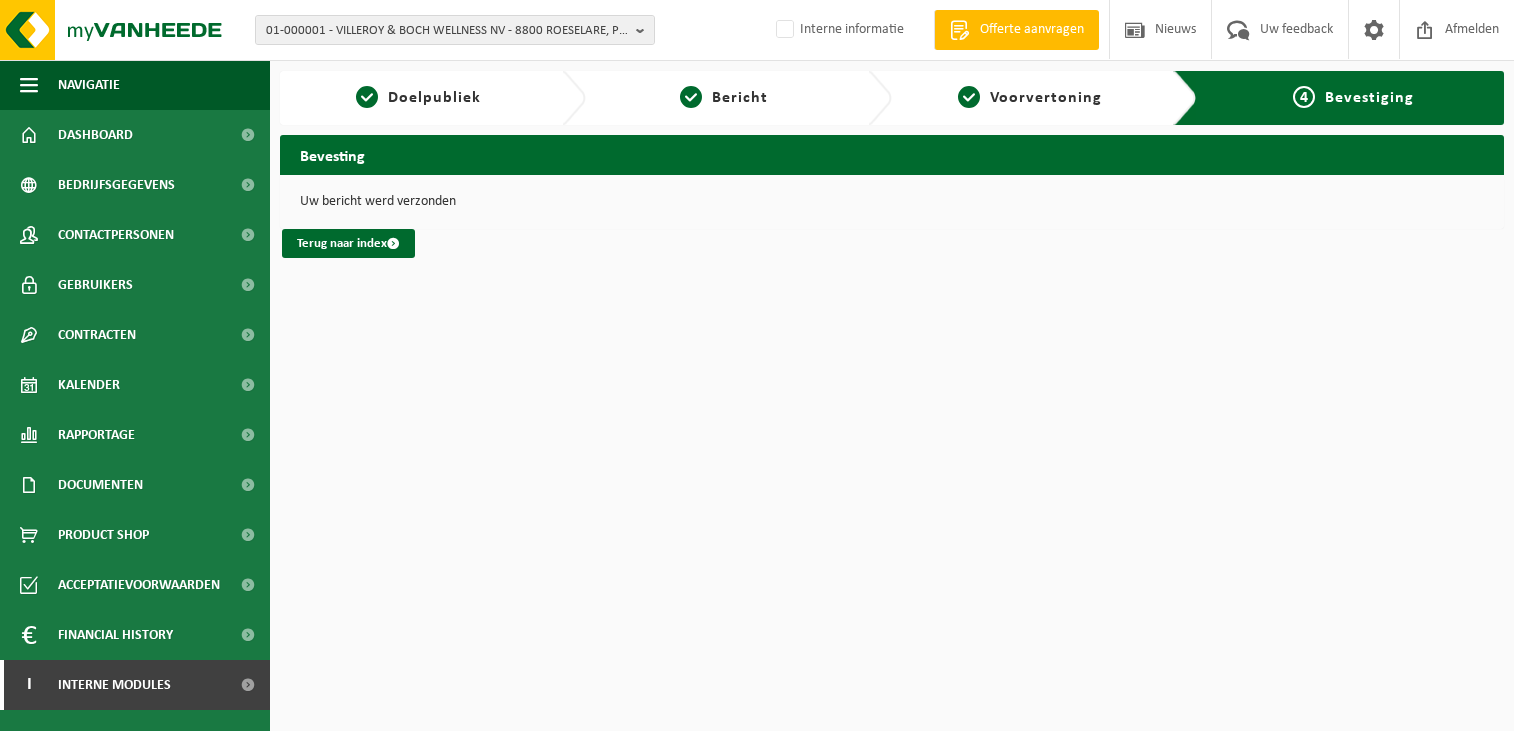 scroll, scrollTop: 0, scrollLeft: 0, axis: both 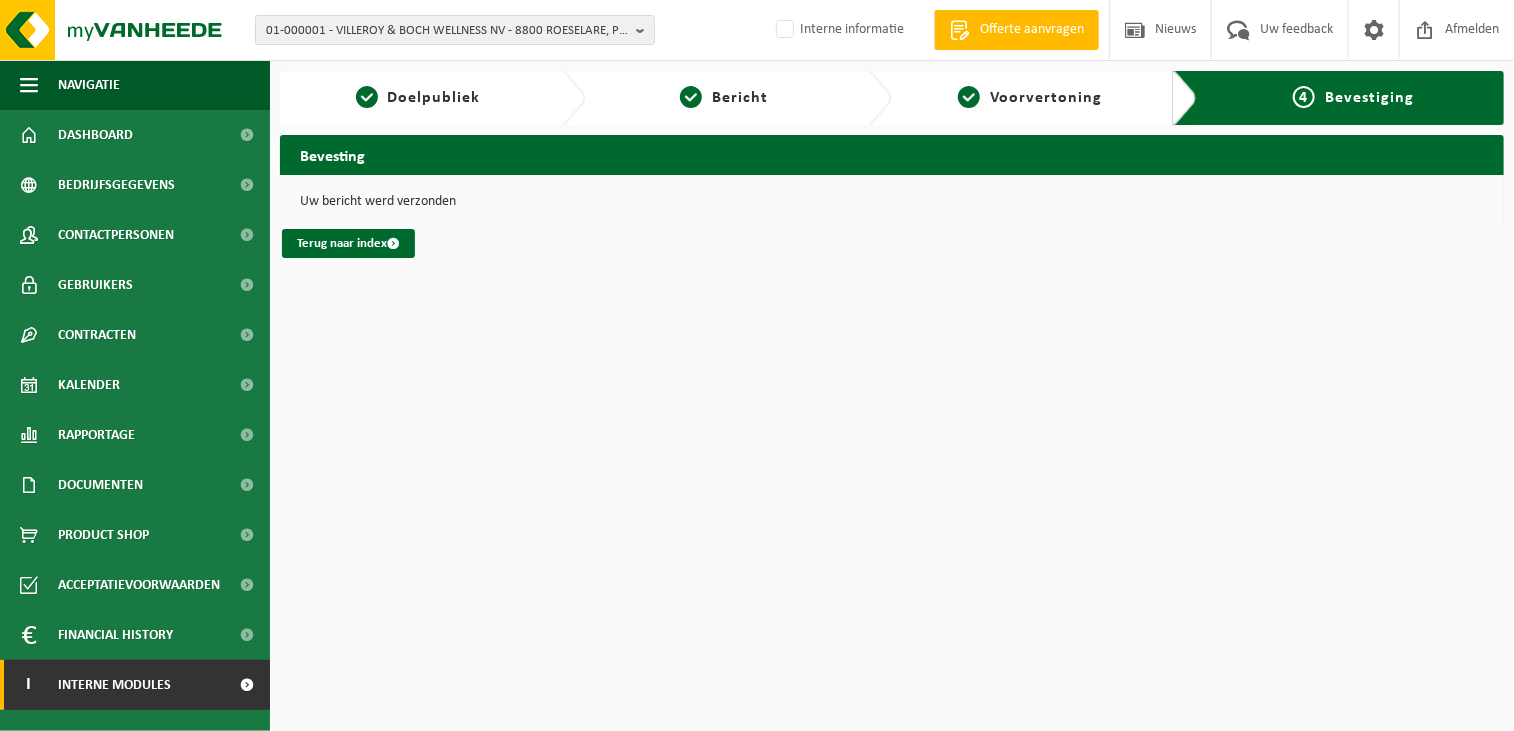click on "I   Interne modules" at bounding box center (135, 685) 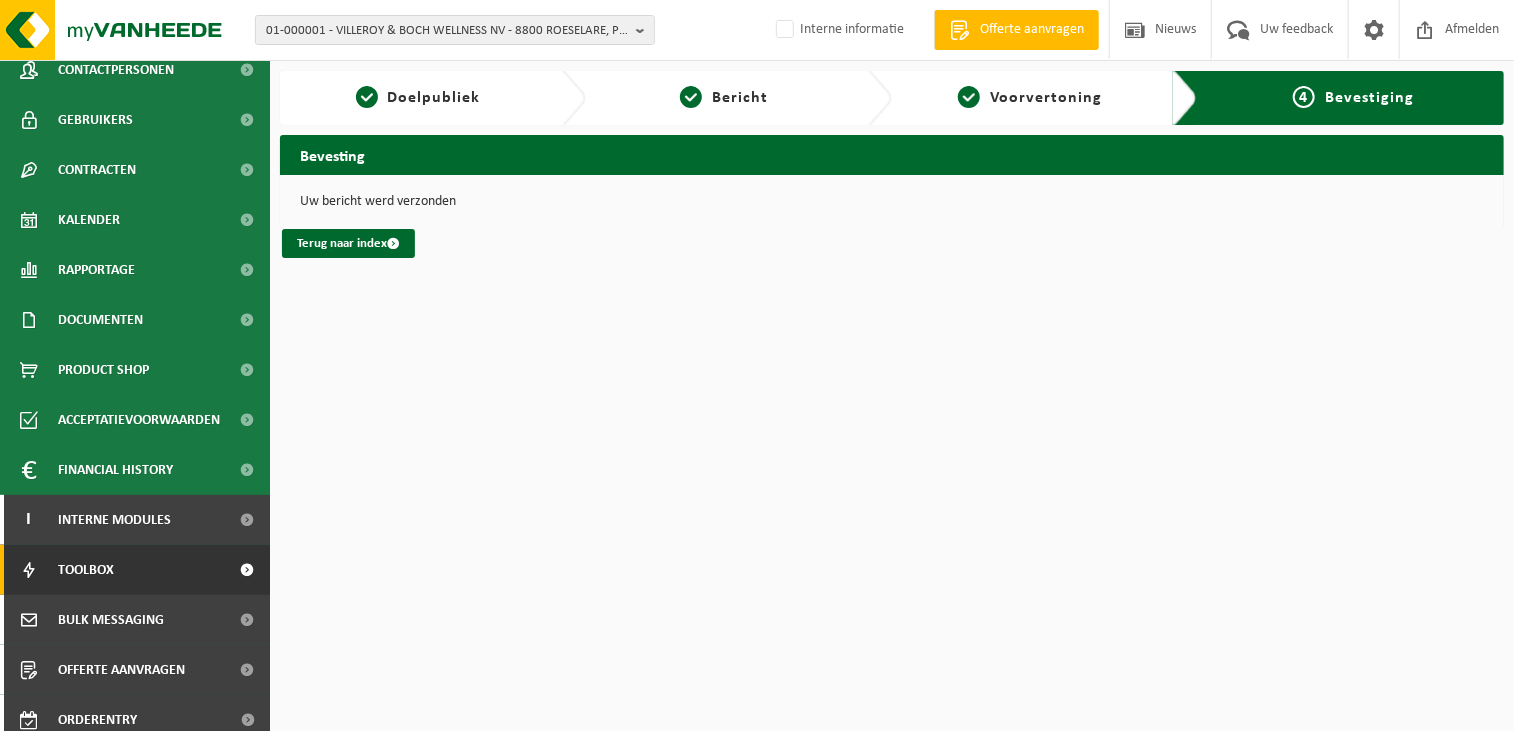 scroll, scrollTop: 179, scrollLeft: 0, axis: vertical 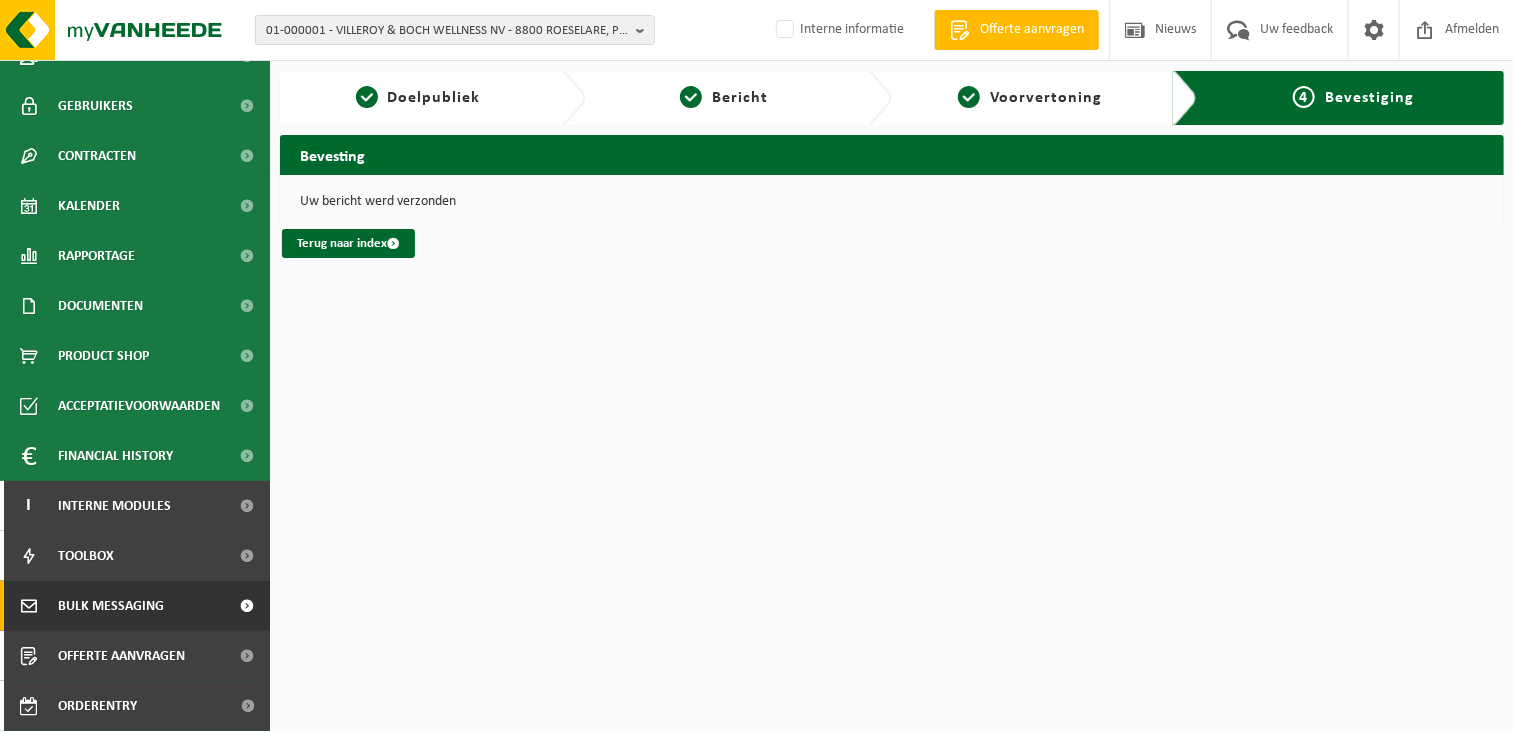 click on "Bulk Messaging" at bounding box center [111, 606] 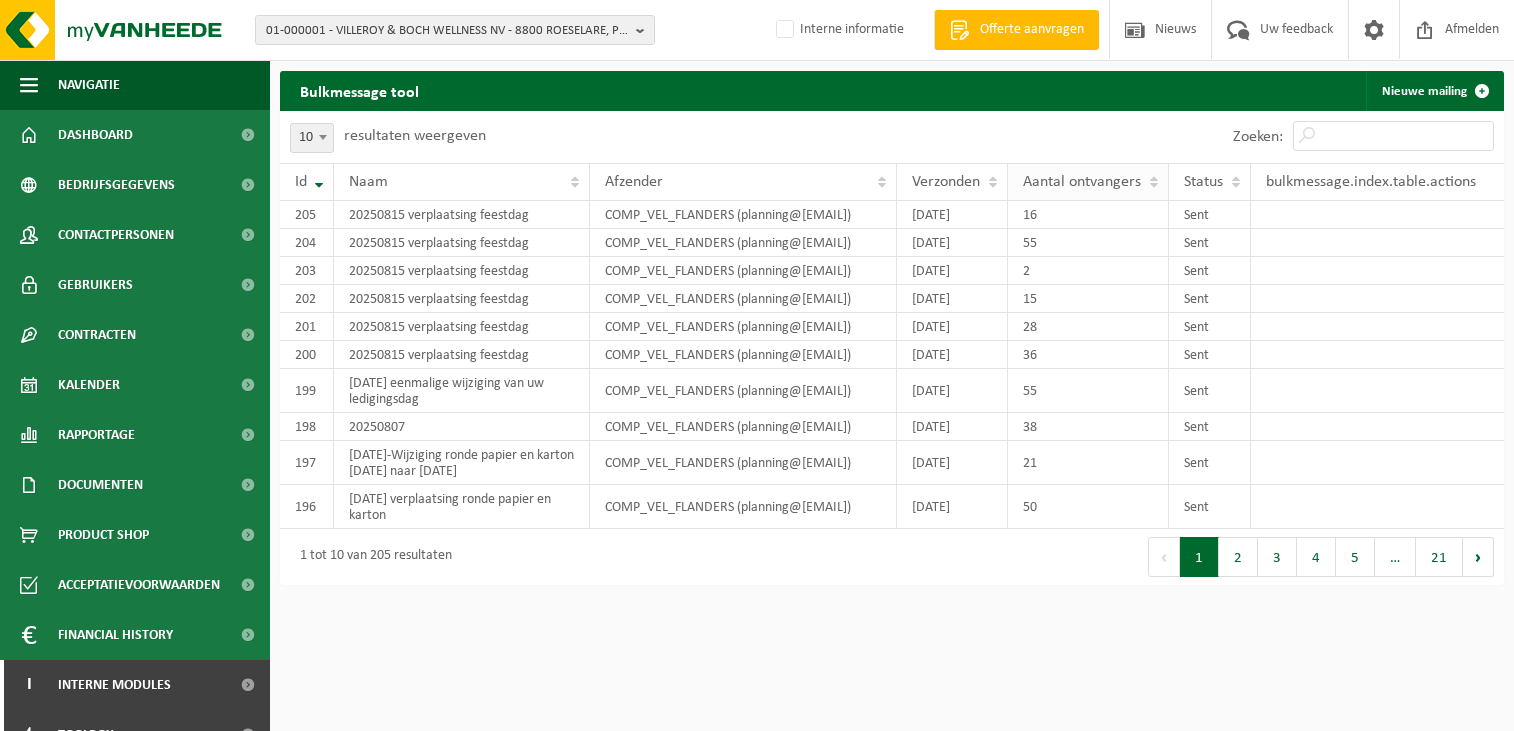 scroll, scrollTop: 0, scrollLeft: 0, axis: both 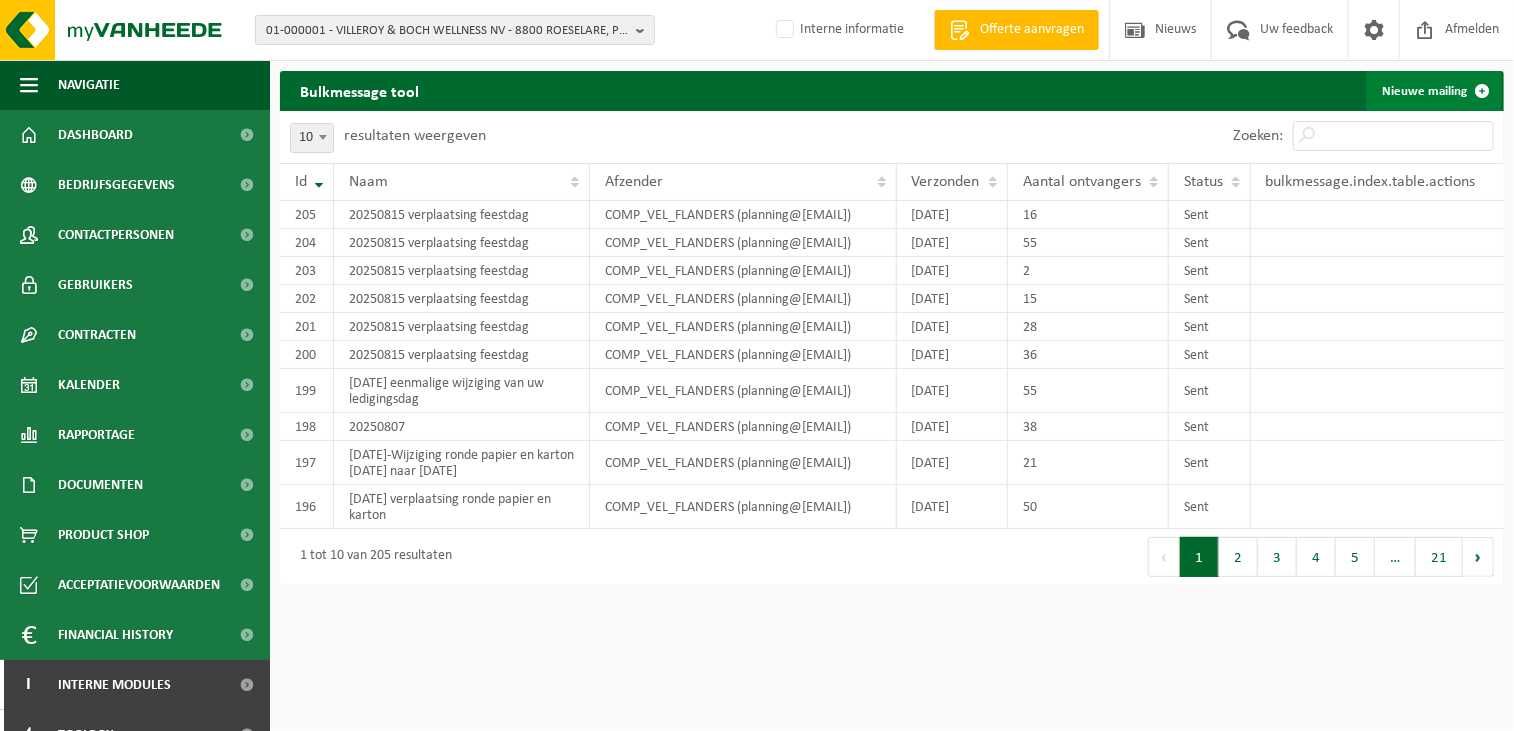 click on "Nieuwe mailing" at bounding box center [1434, 91] 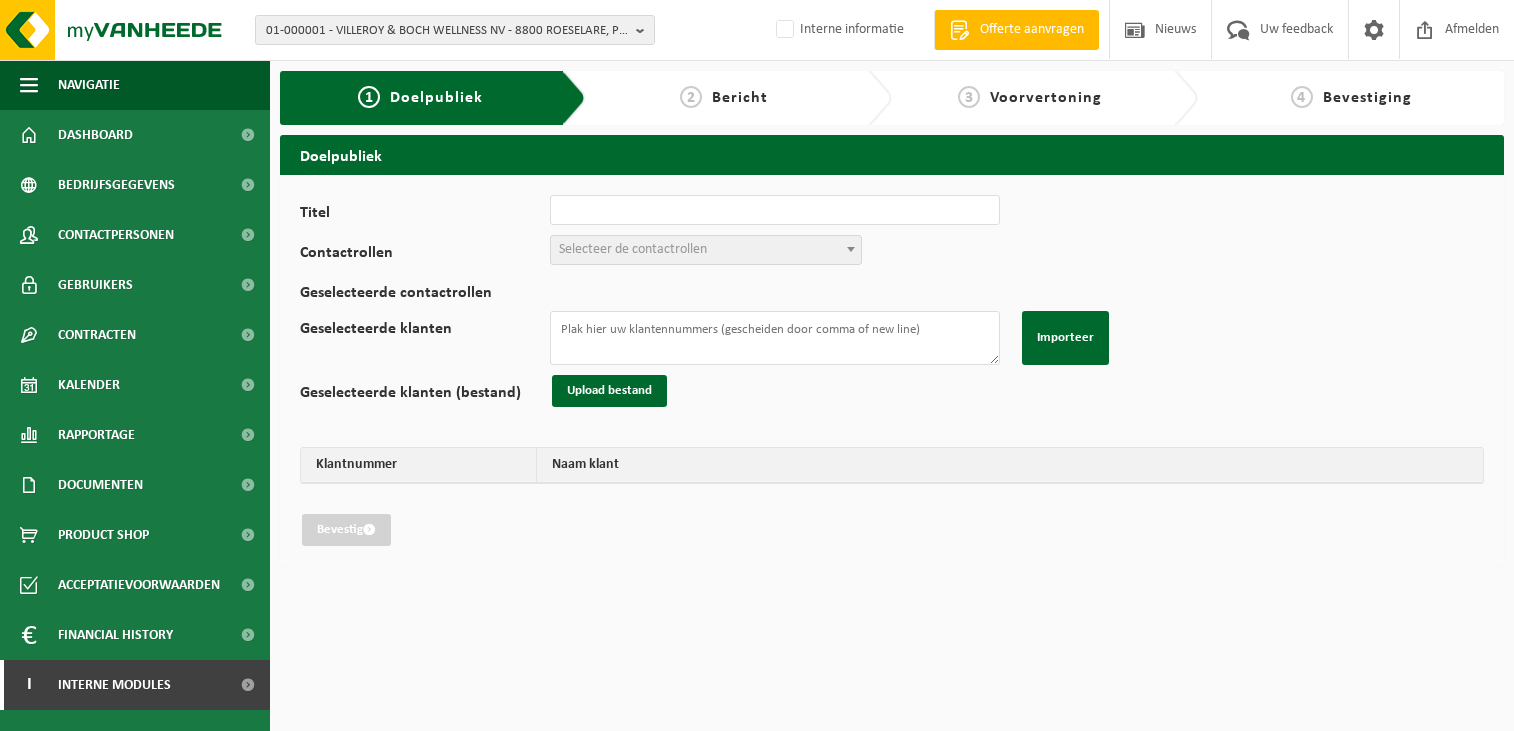 scroll, scrollTop: 0, scrollLeft: 0, axis: both 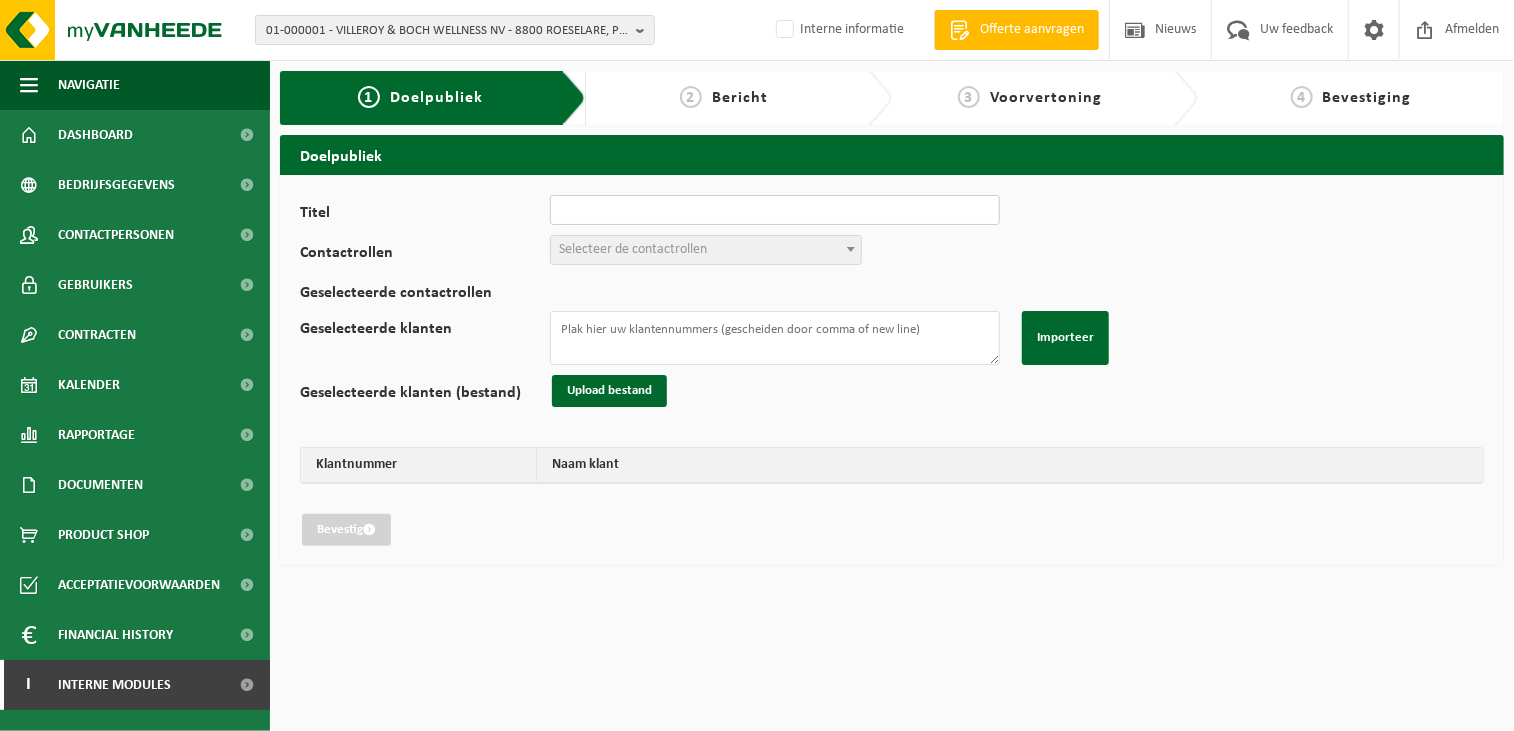 click on "Titel" at bounding box center [775, 210] 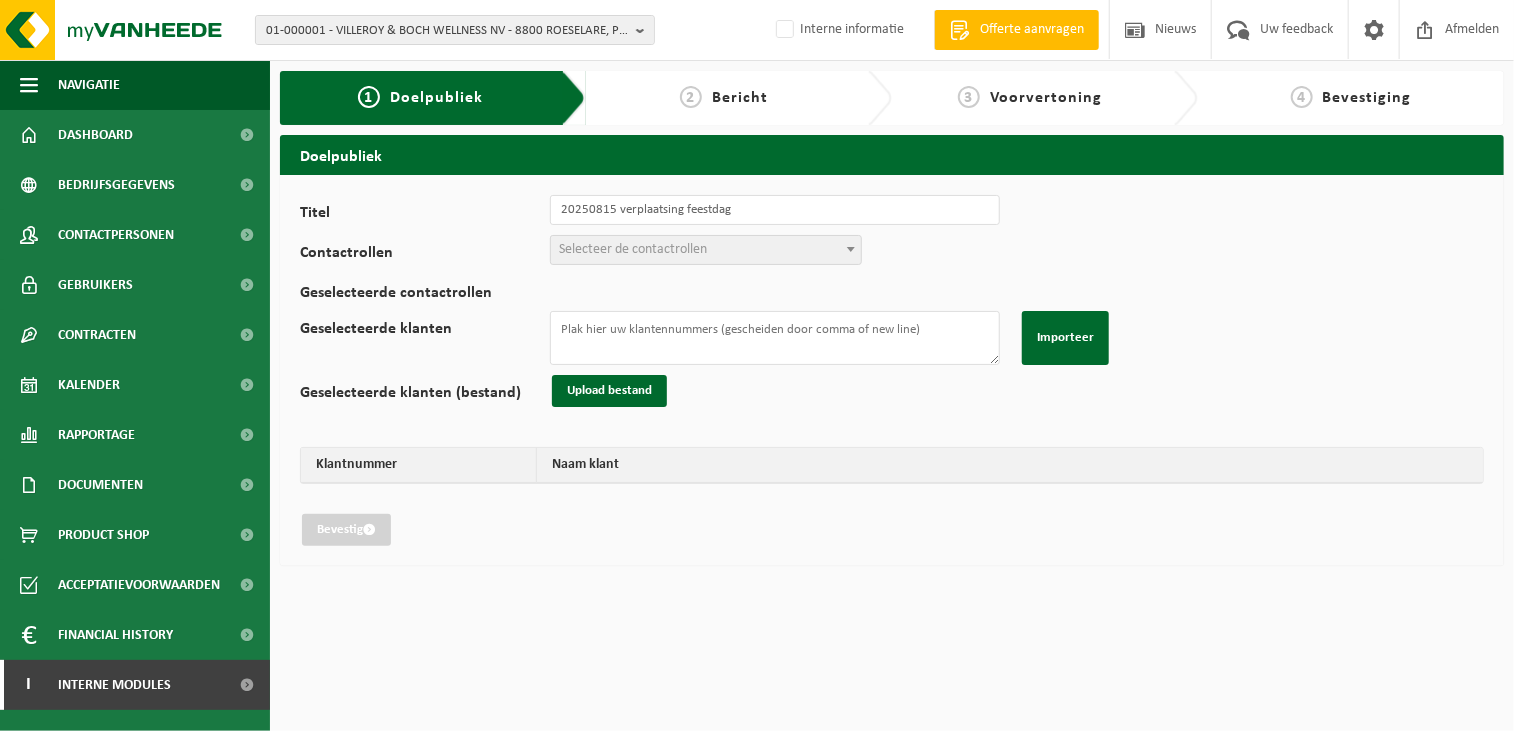 click on "Selecteer de contactrollen" at bounding box center (633, 249) 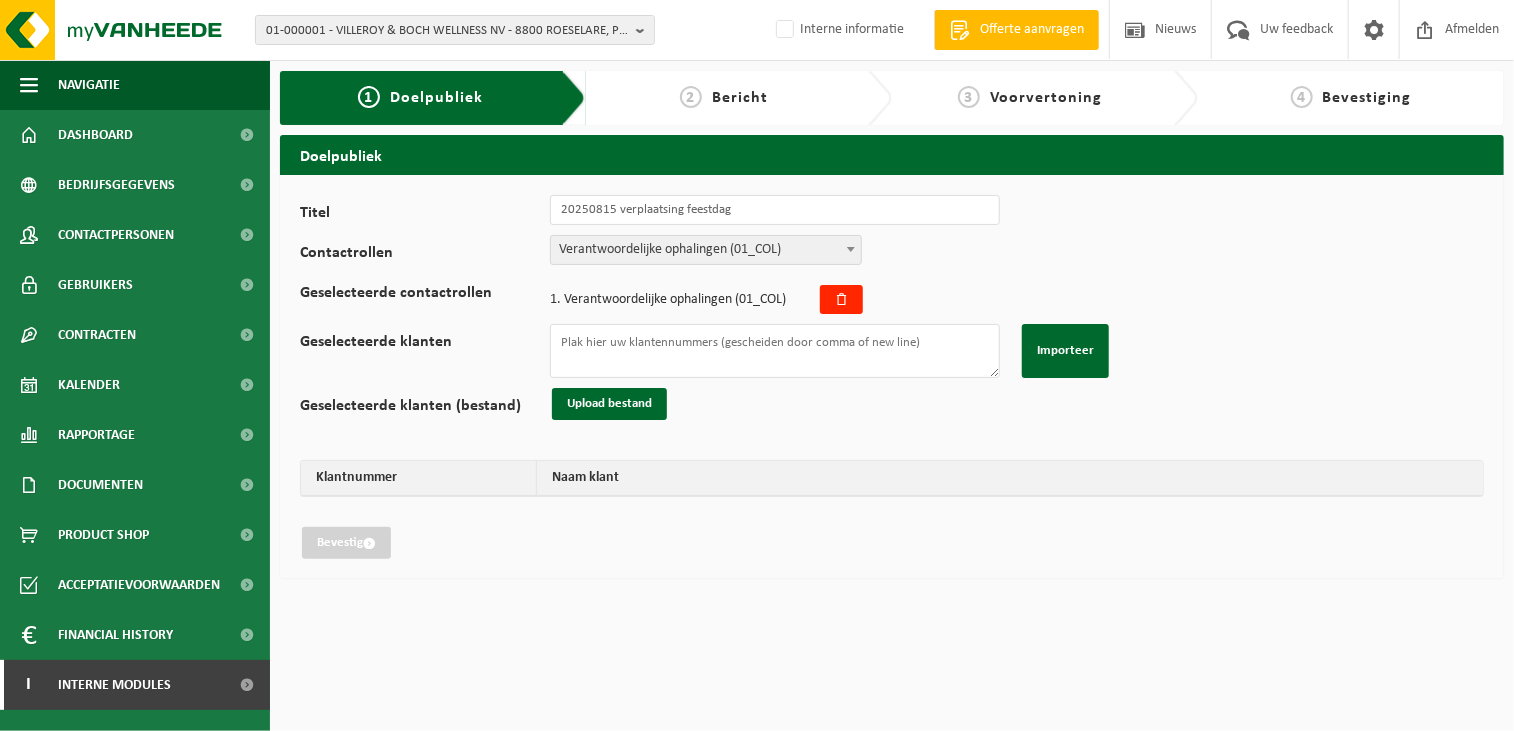 click on "Verantwoordelijke ophalingen (01_COL)" at bounding box center [706, 250] 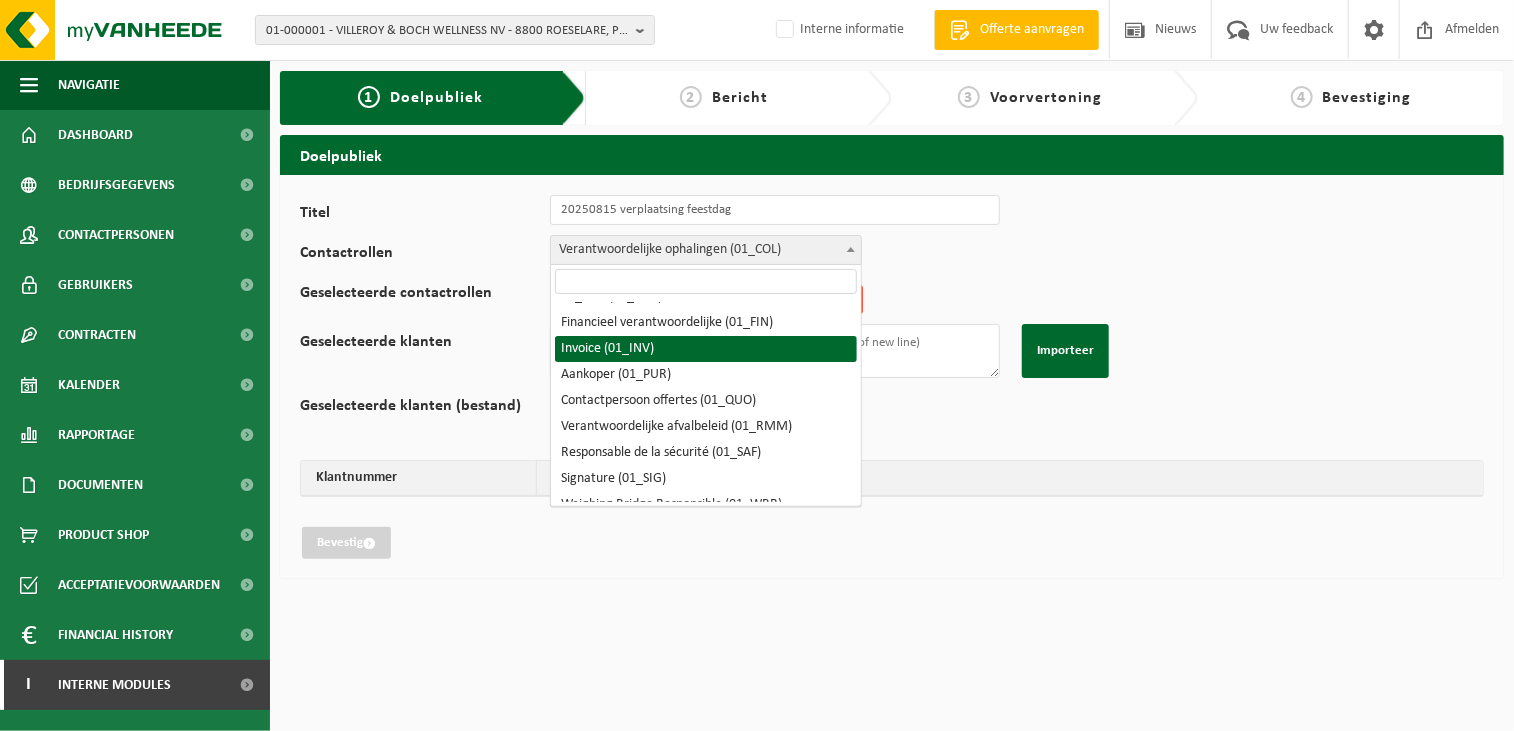 scroll, scrollTop: 100, scrollLeft: 0, axis: vertical 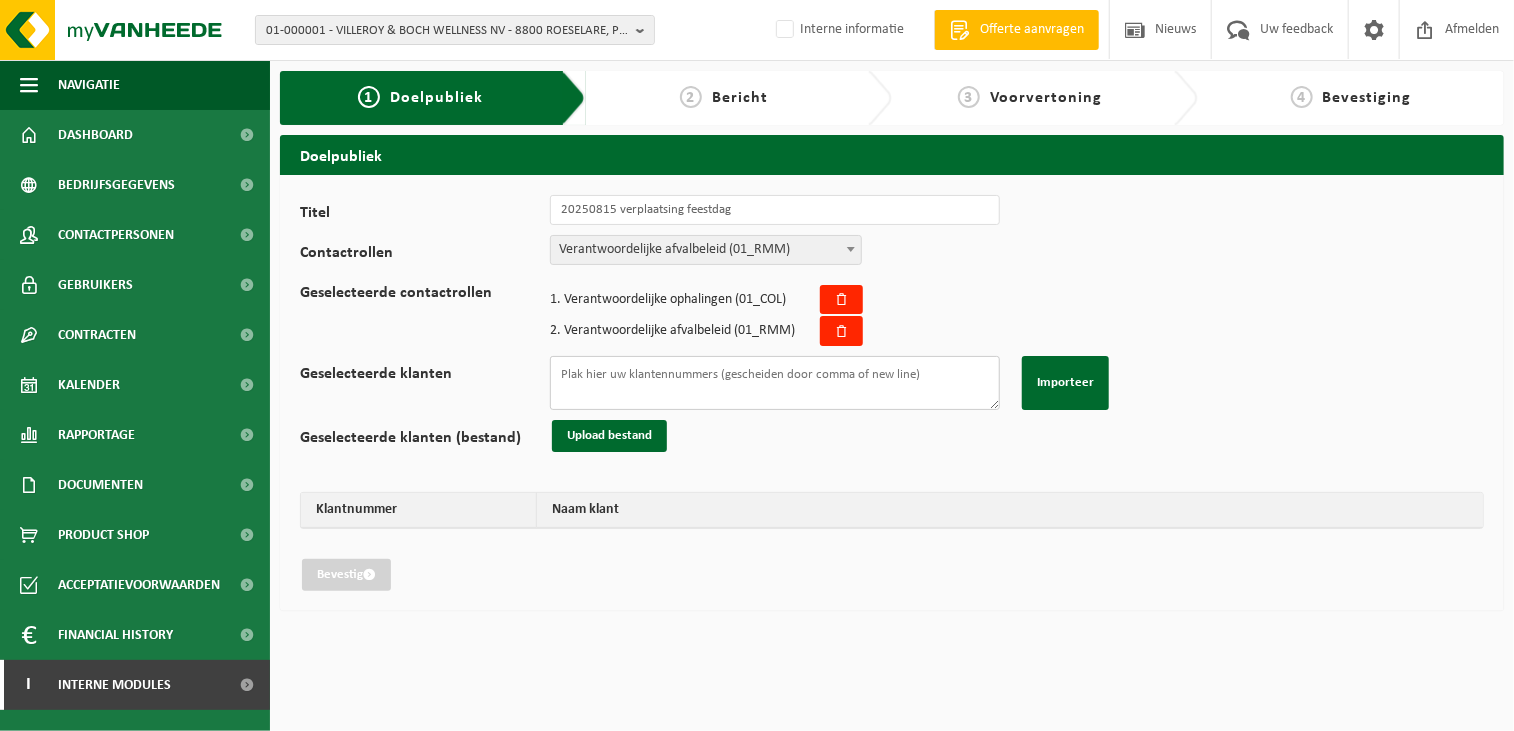click on "Geselecteerde klanten" at bounding box center [775, 383] 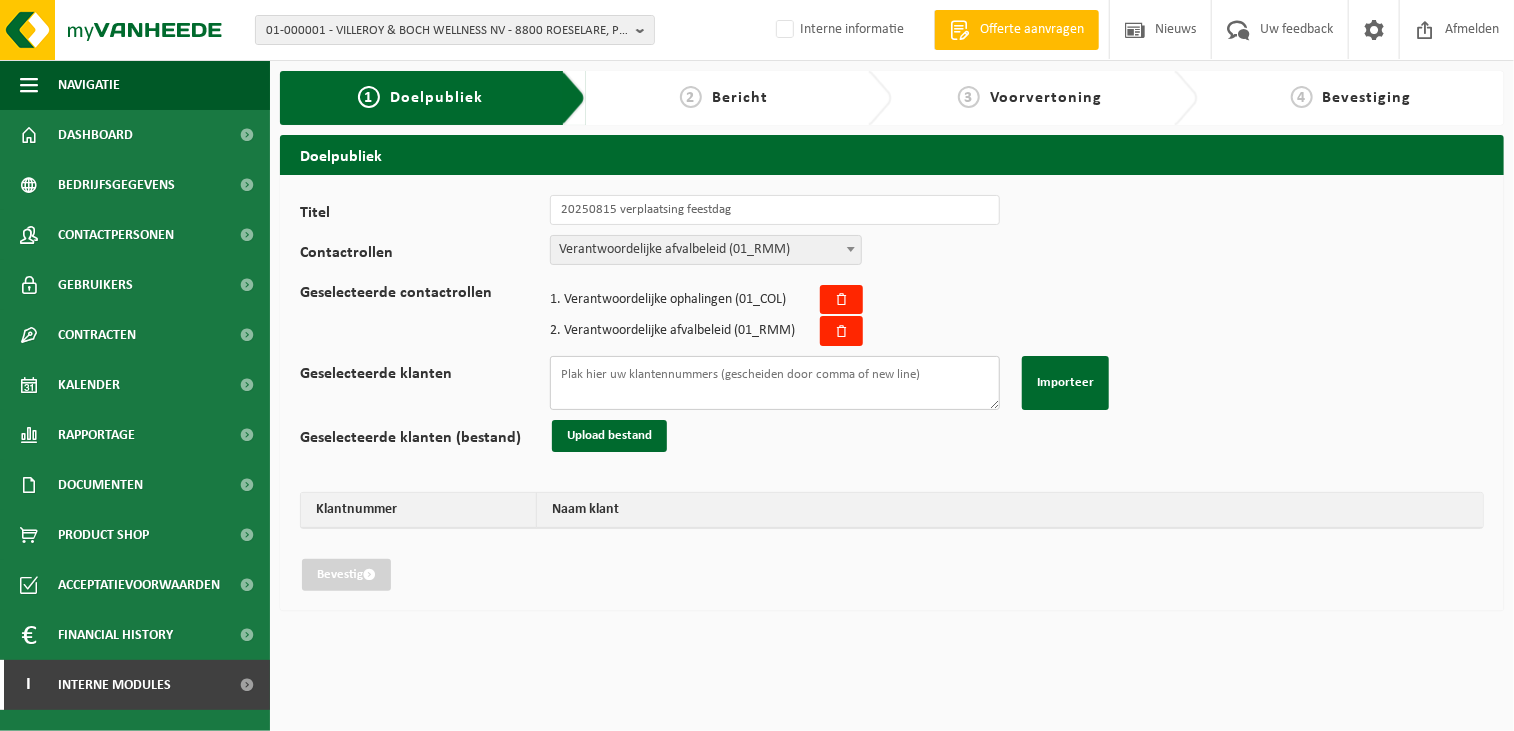 paste on "10-870820
10-874623
10-787672
10-788299
10-773080
10-902117" 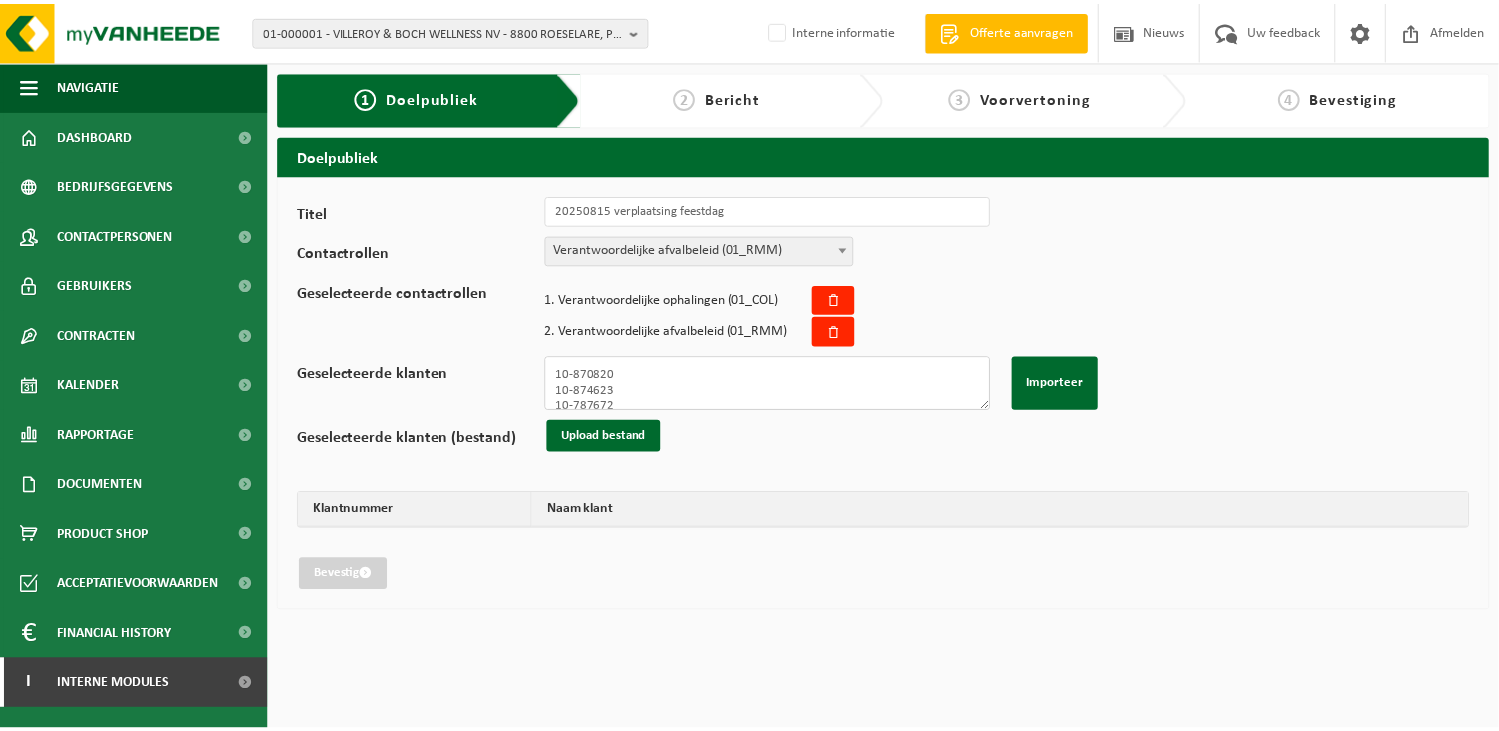 scroll, scrollTop: 66, scrollLeft: 0, axis: vertical 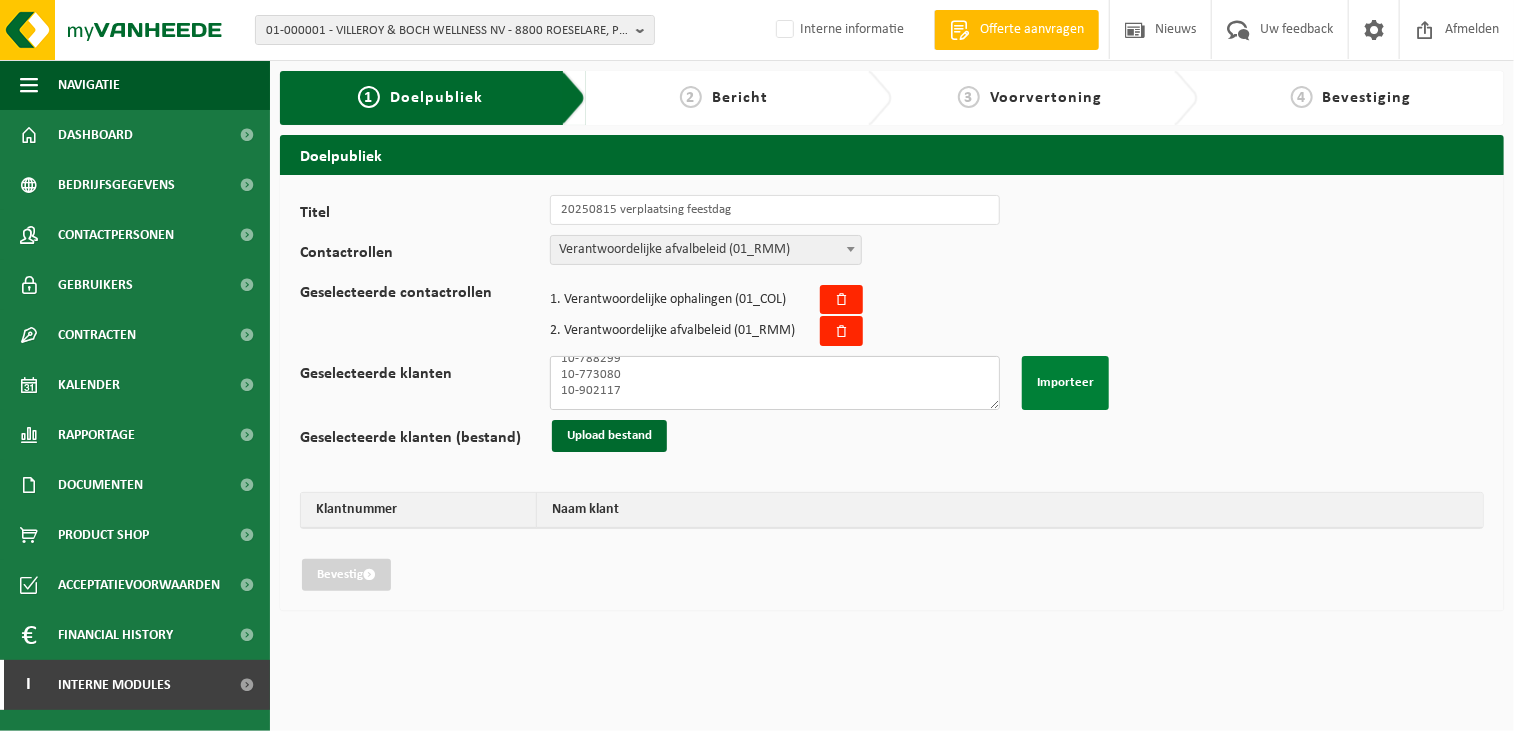 type on "10-870820
10-874623
10-787672
10-788299
10-773080
10-902117" 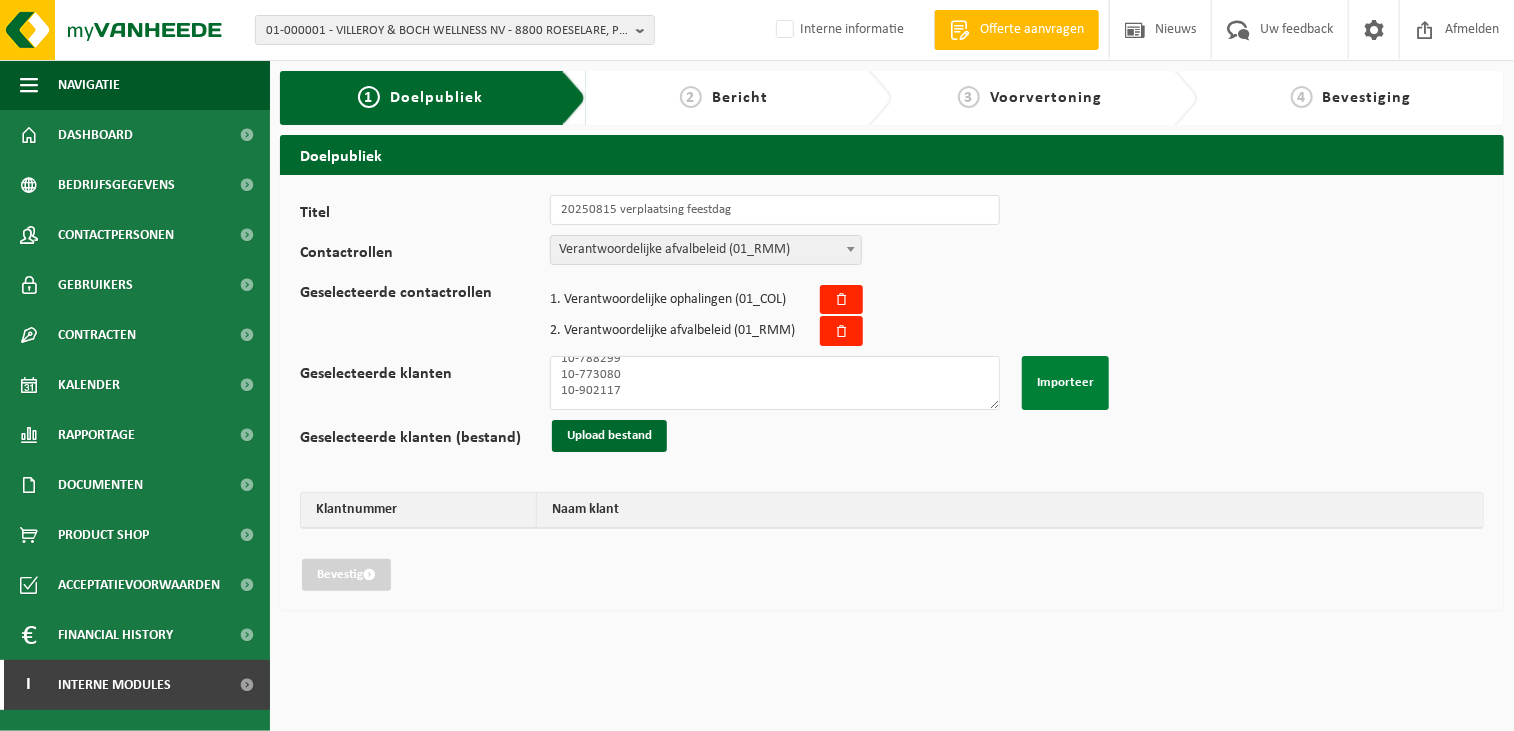click on "Importeer" at bounding box center (1065, 383) 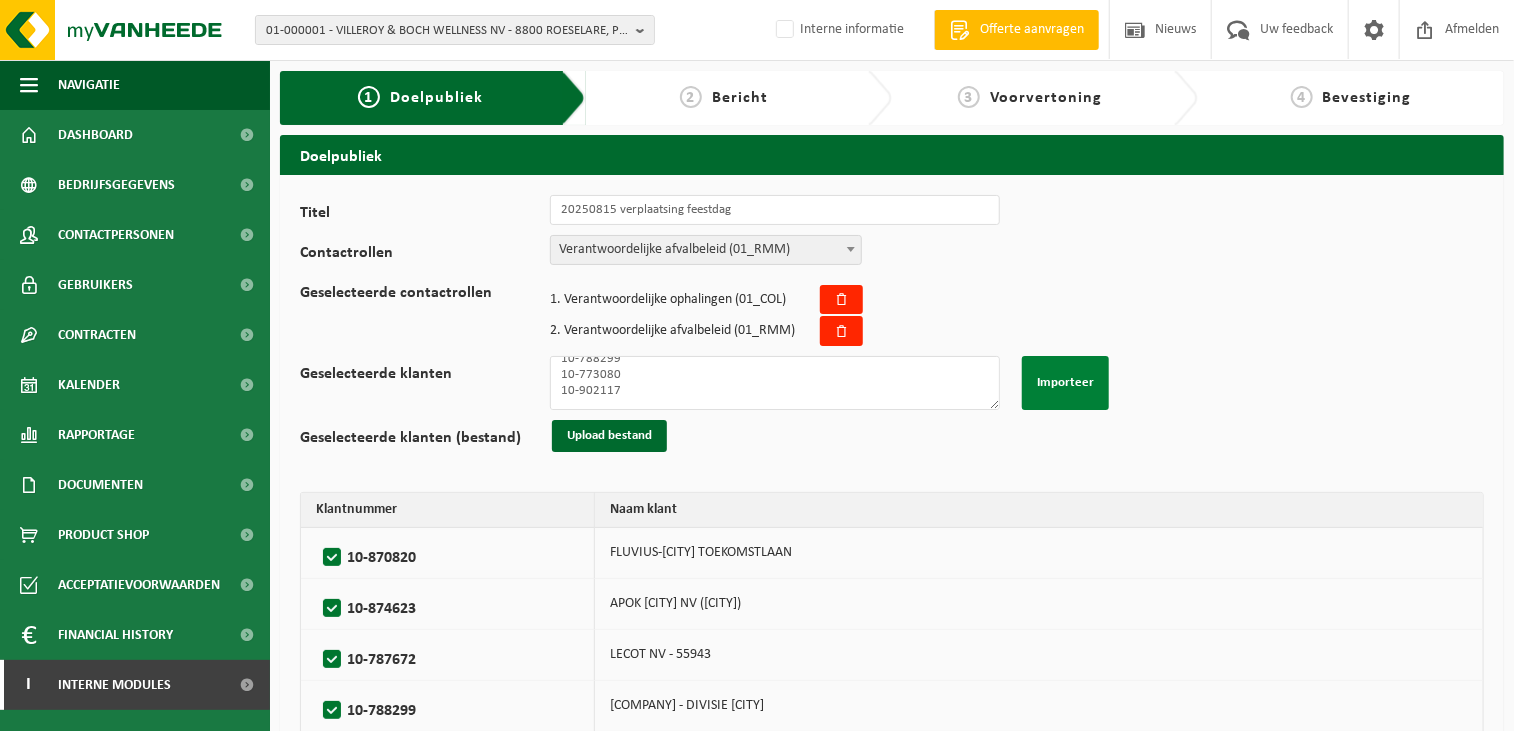 type 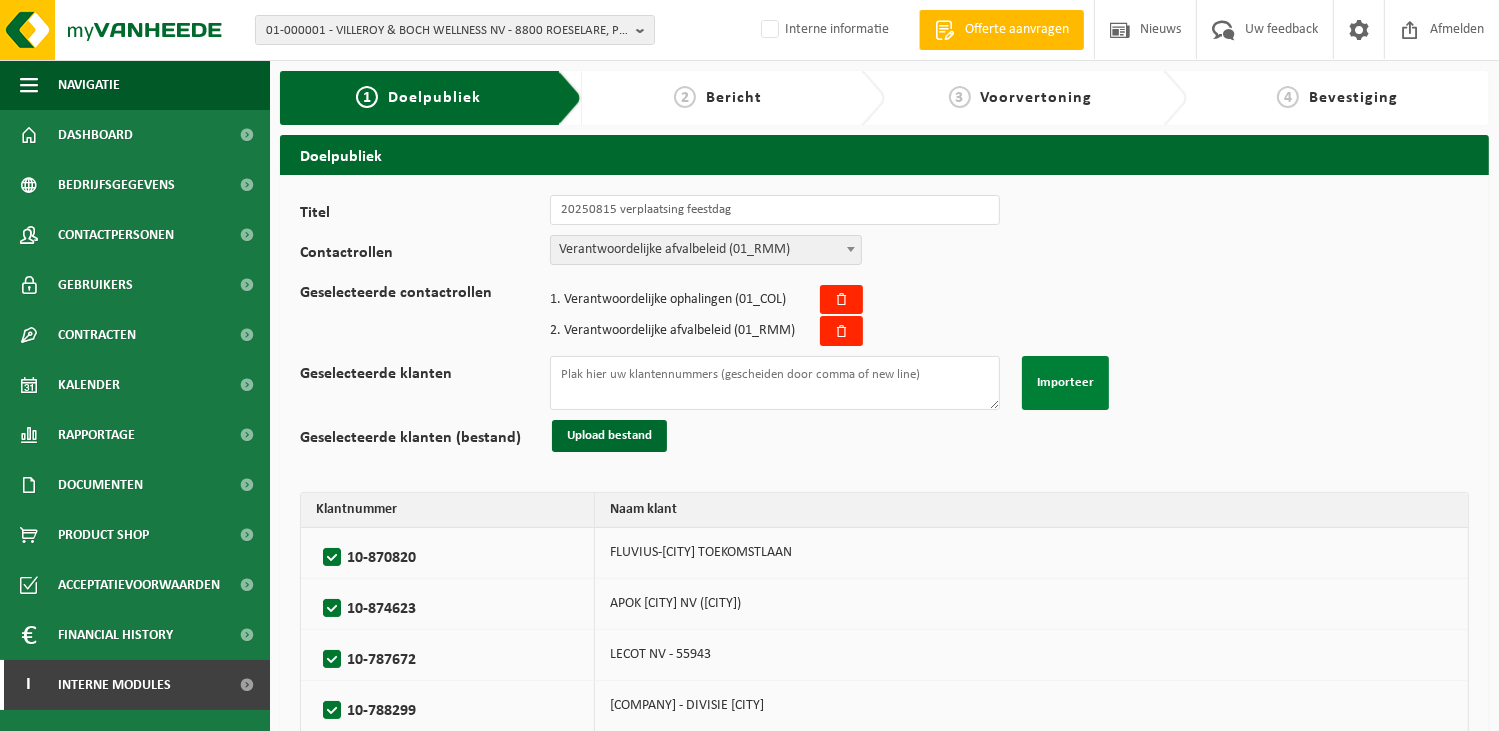 scroll, scrollTop: 0, scrollLeft: 0, axis: both 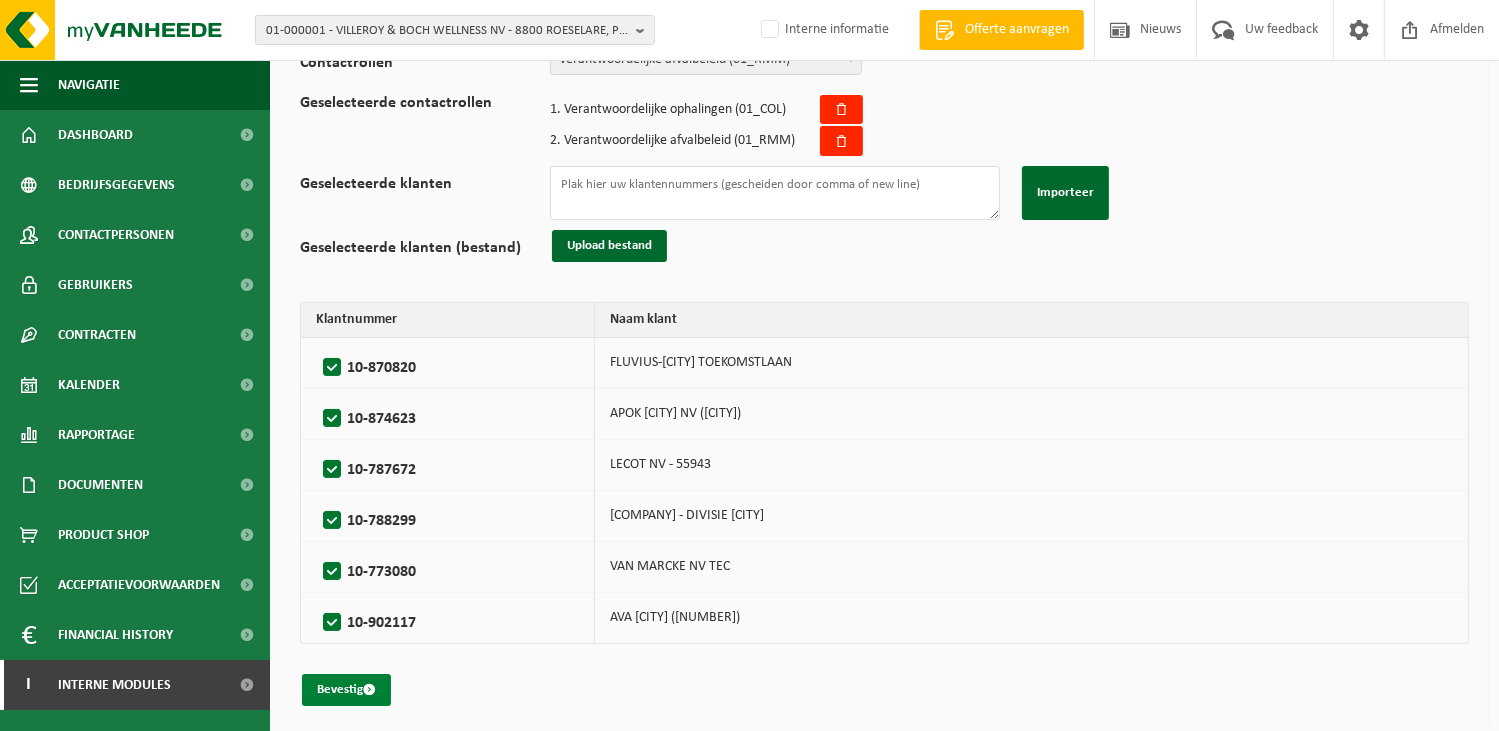 click on "Bevestig" at bounding box center (346, 690) 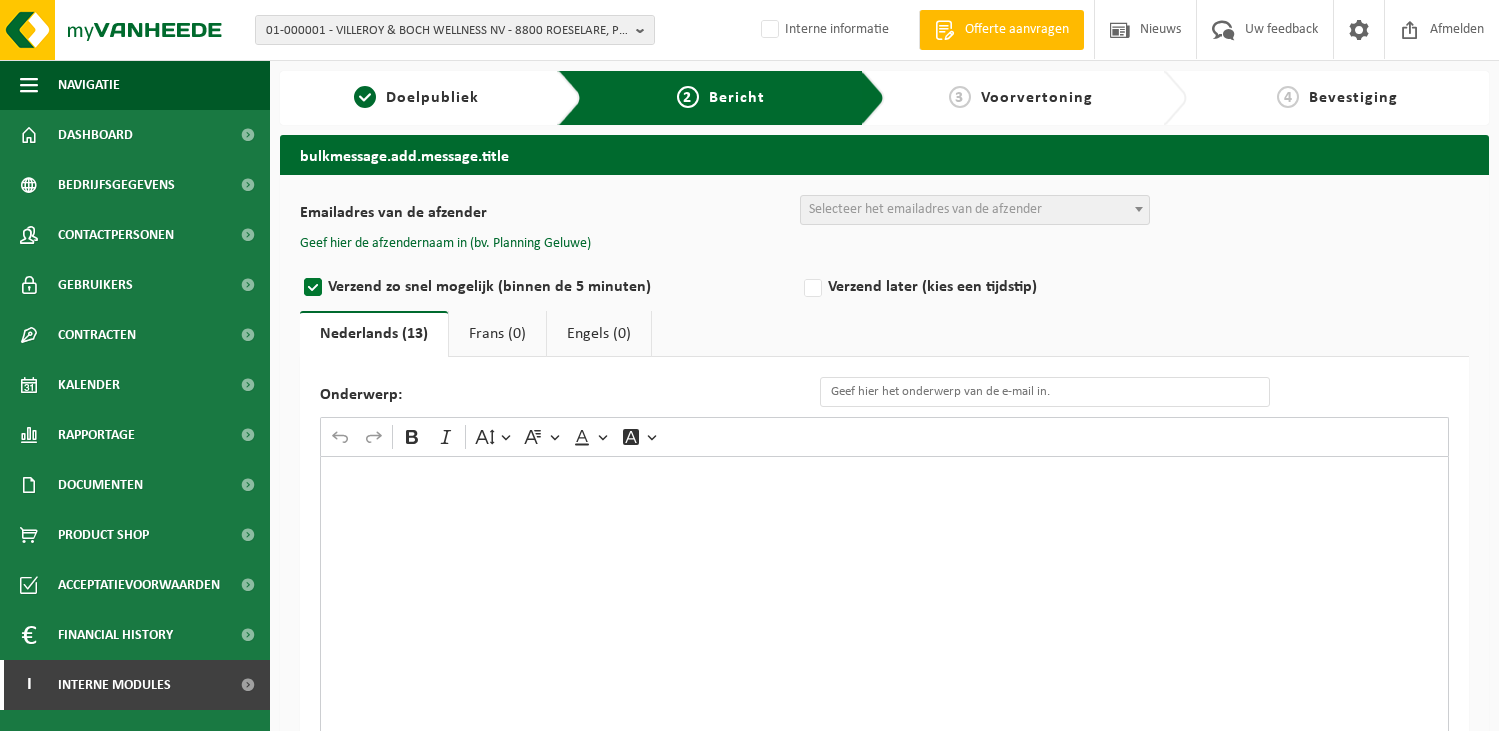 scroll, scrollTop: 0, scrollLeft: 0, axis: both 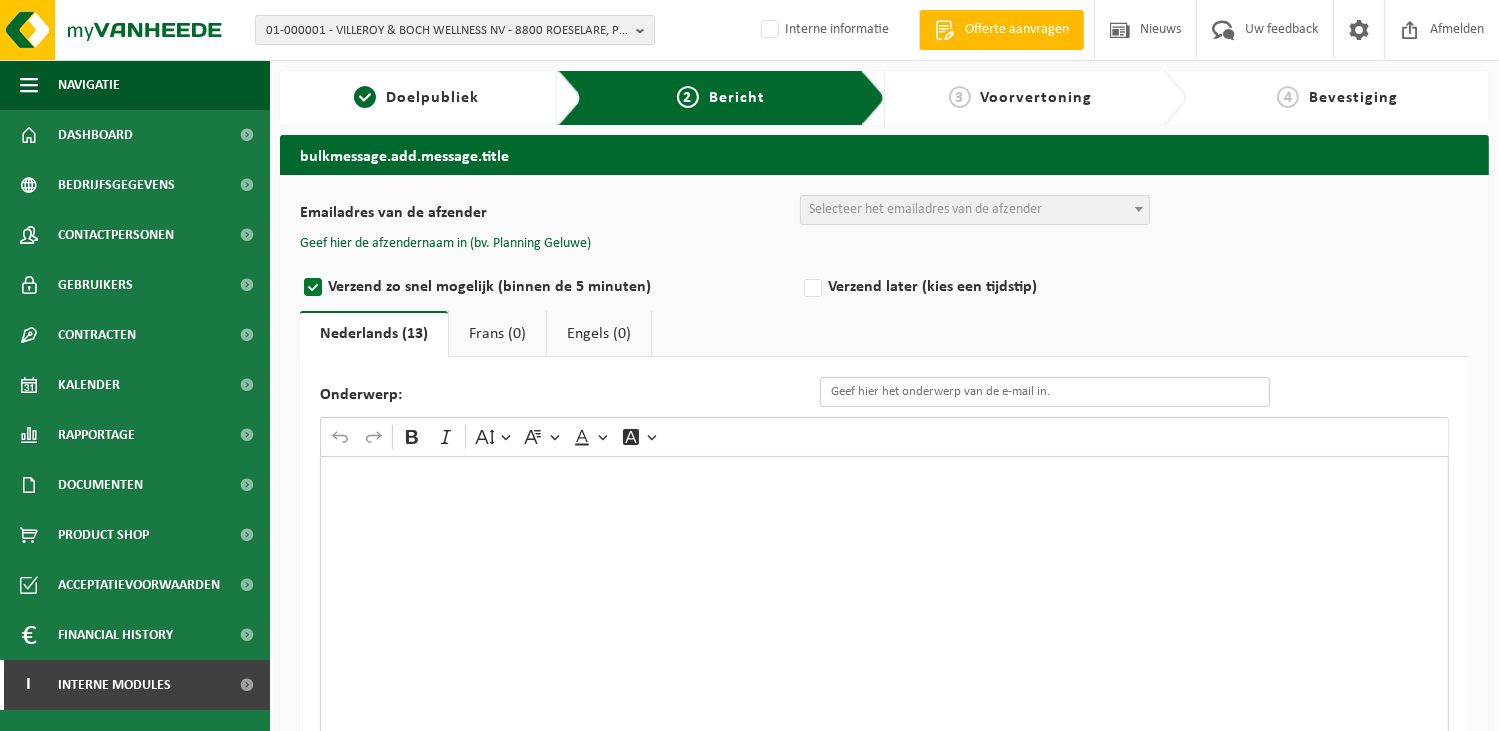 click on "Onderwerp:" at bounding box center (1045, 392) 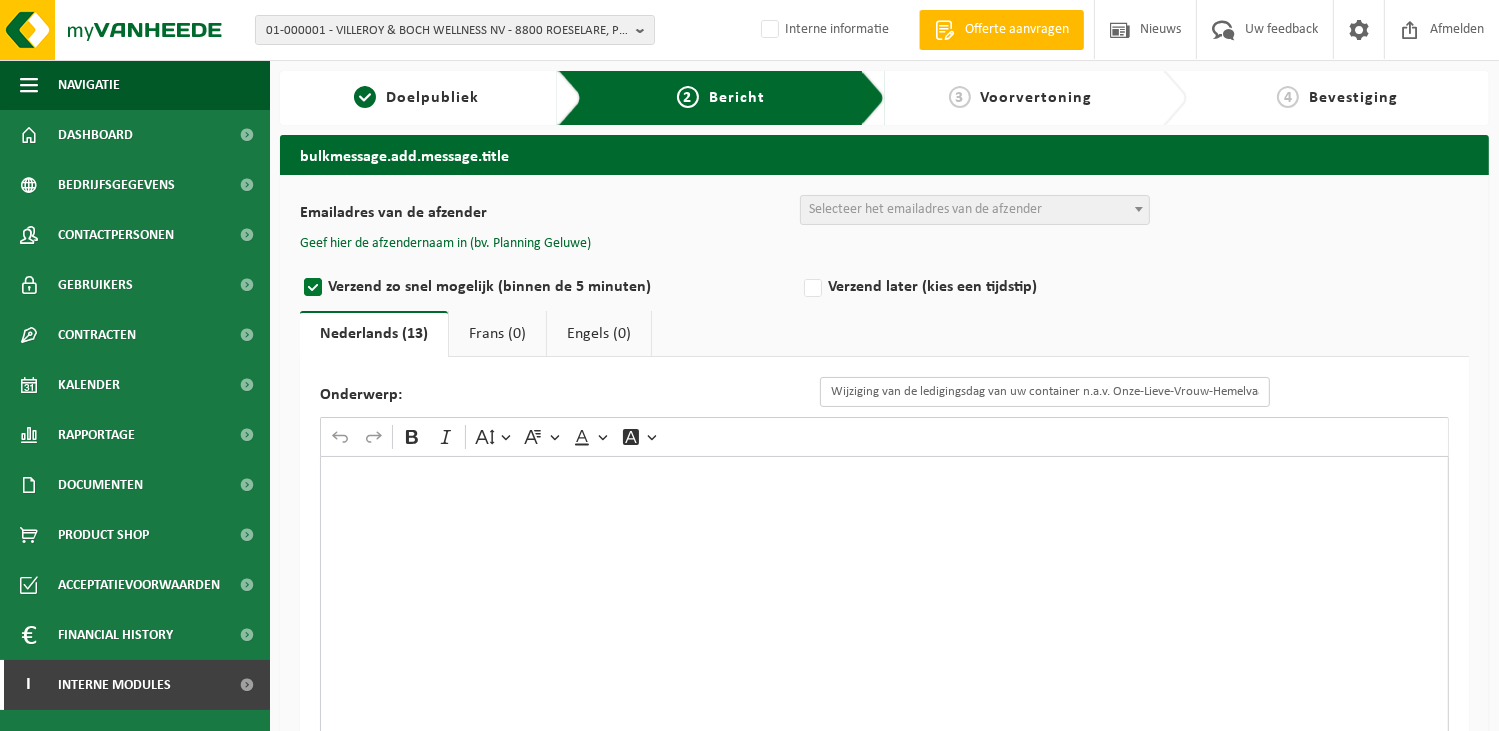 scroll, scrollTop: 0, scrollLeft: 13, axis: horizontal 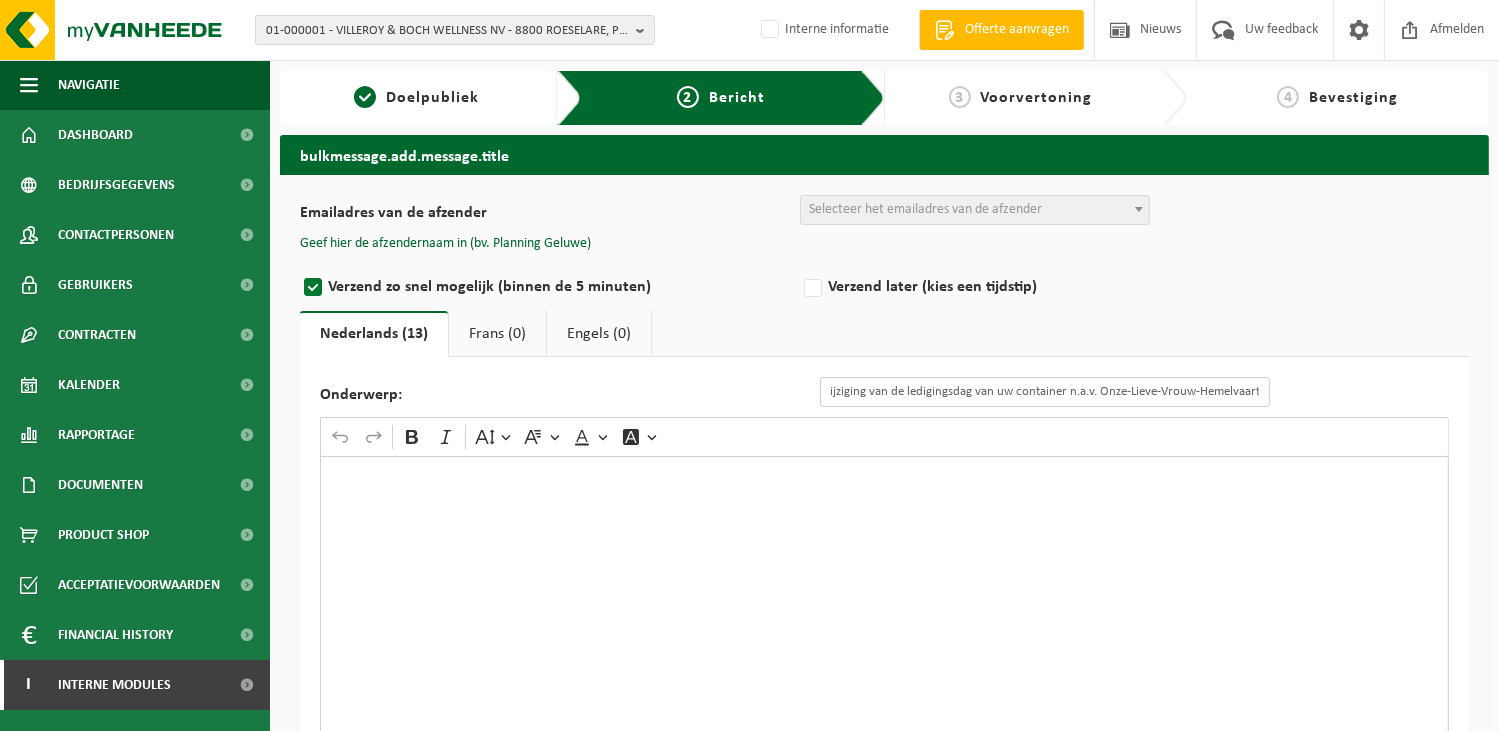type on "Wijziging van de ledigingsdag van uw container n.a.v. Onze-Lieve-Vrouw-Hemelvaart" 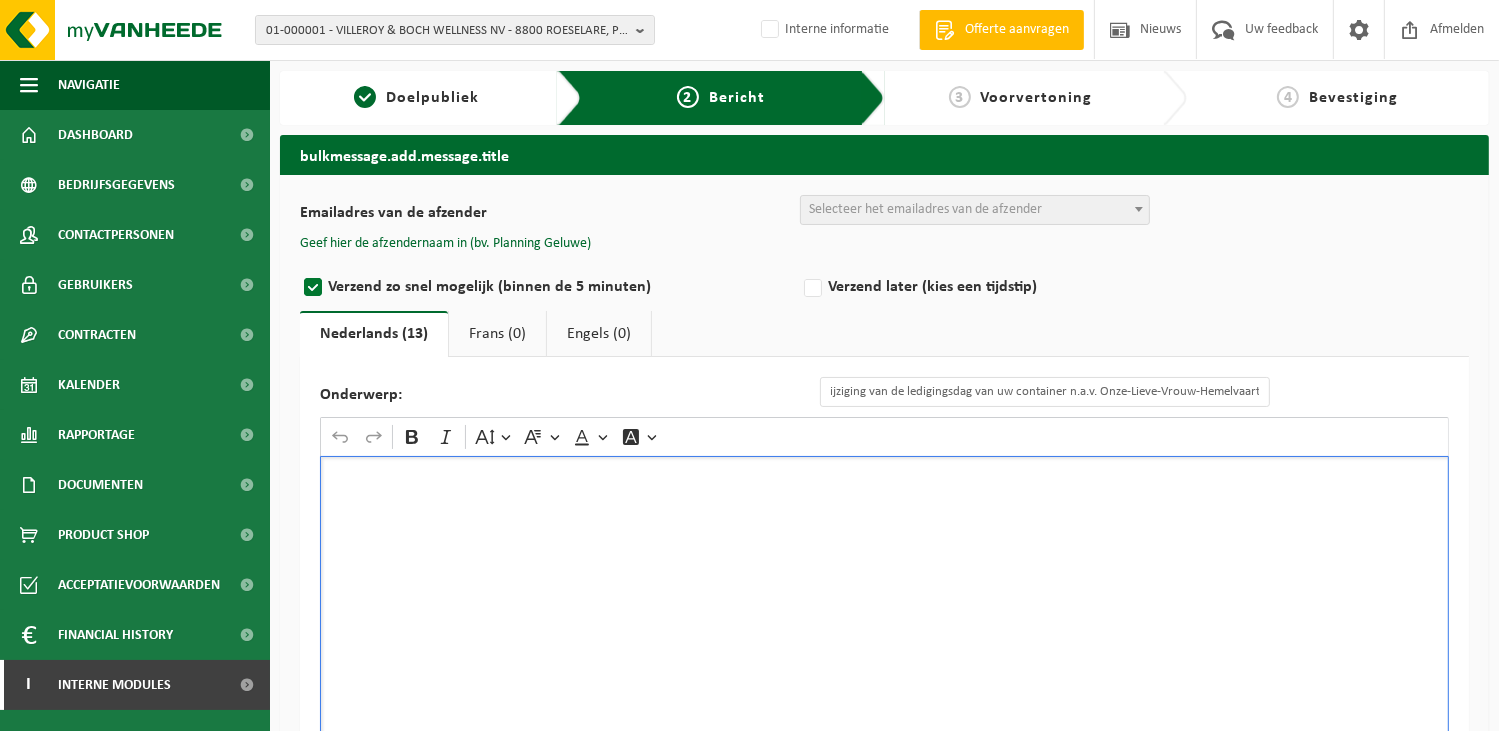 click at bounding box center [884, 656] 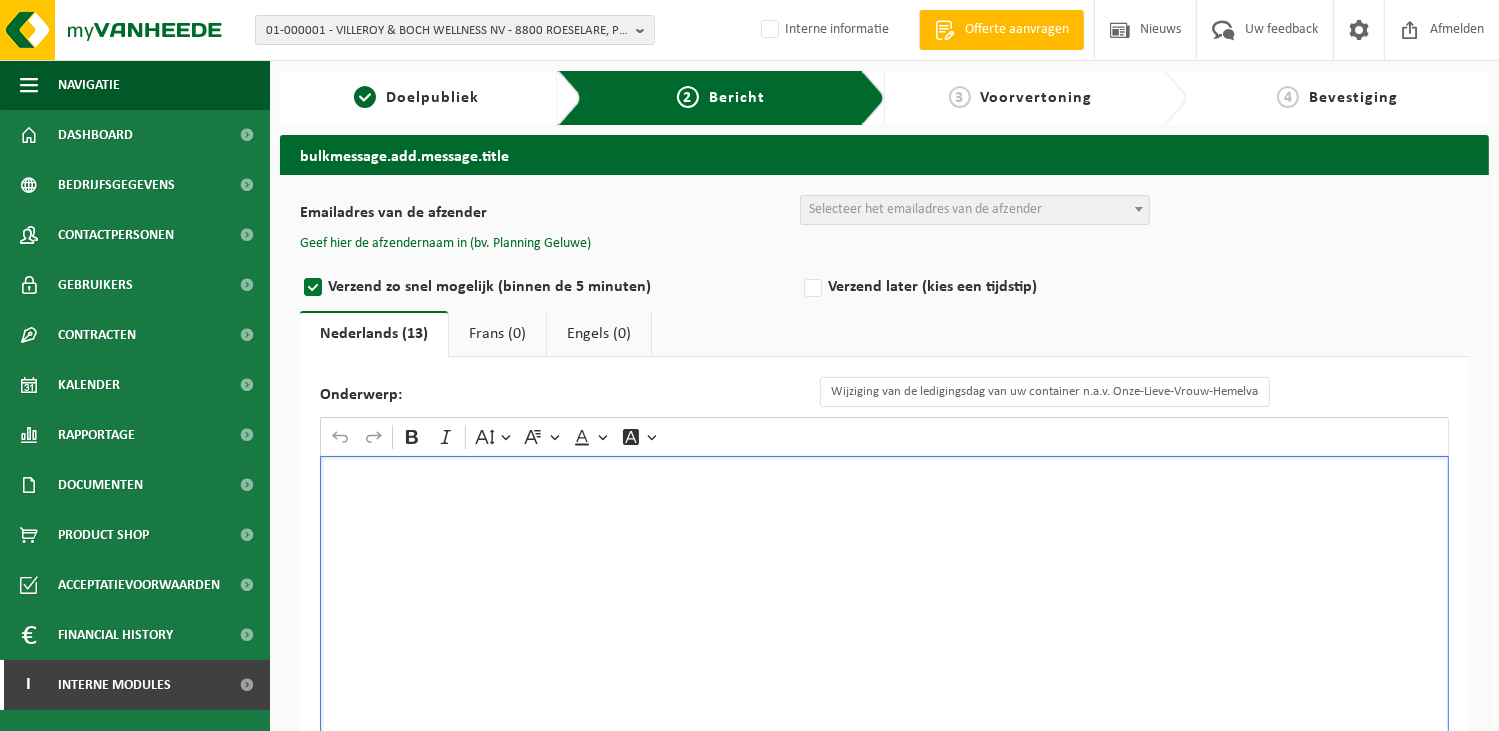 click at bounding box center (884, 656) 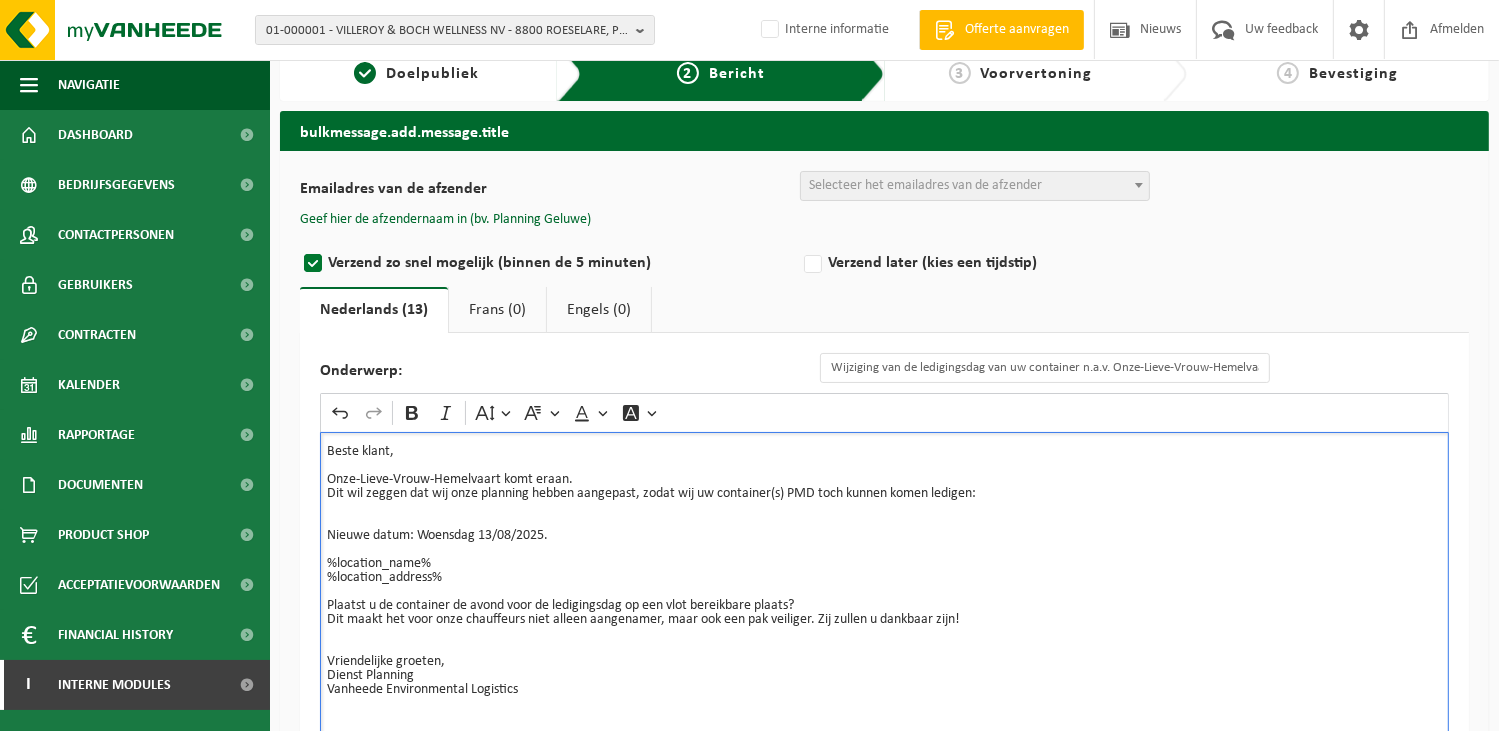 drag, startPoint x: 820, startPoint y: 487, endPoint x: 835, endPoint y: 486, distance: 15.033297 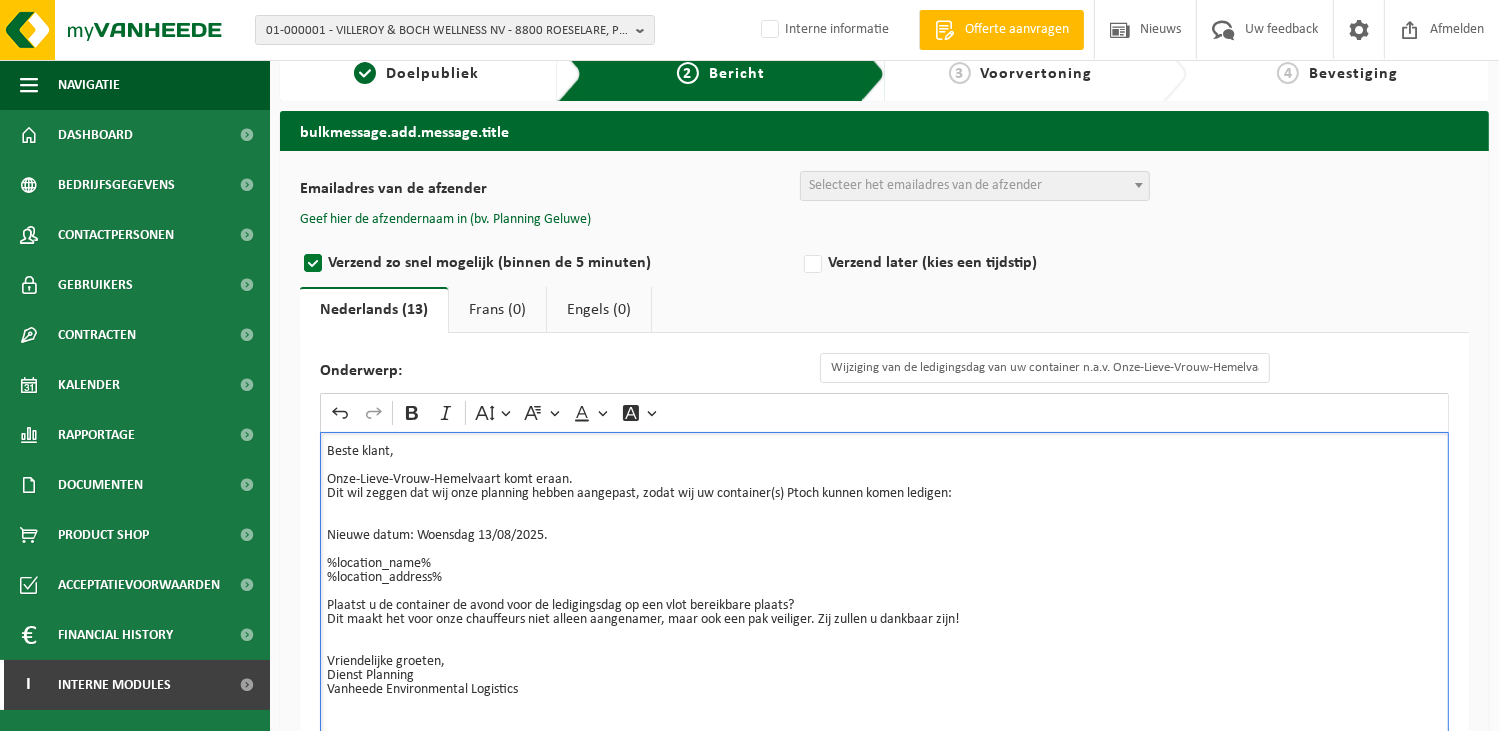 type 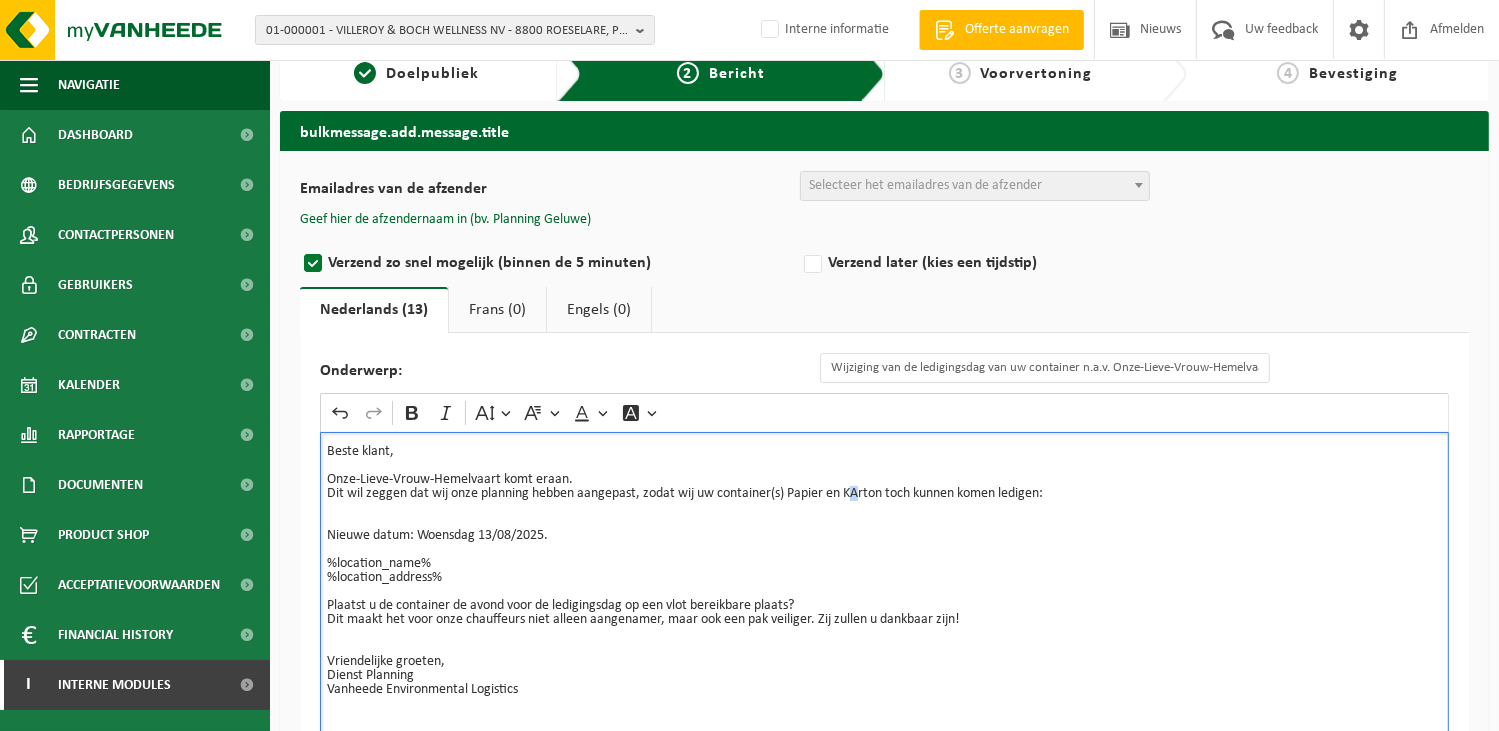 click on "Beste klant, Onze-Lieve-Vrouw-Hemelvaart komt eraan.   Dit wil zeggen dat wij onze planning hebben aangepast, zodat wij uw container(s) Papier en KArton toch kunnen komen ledigen: Nieuwe datum: Woensdag 13/08/2025." at bounding box center (884, 494) 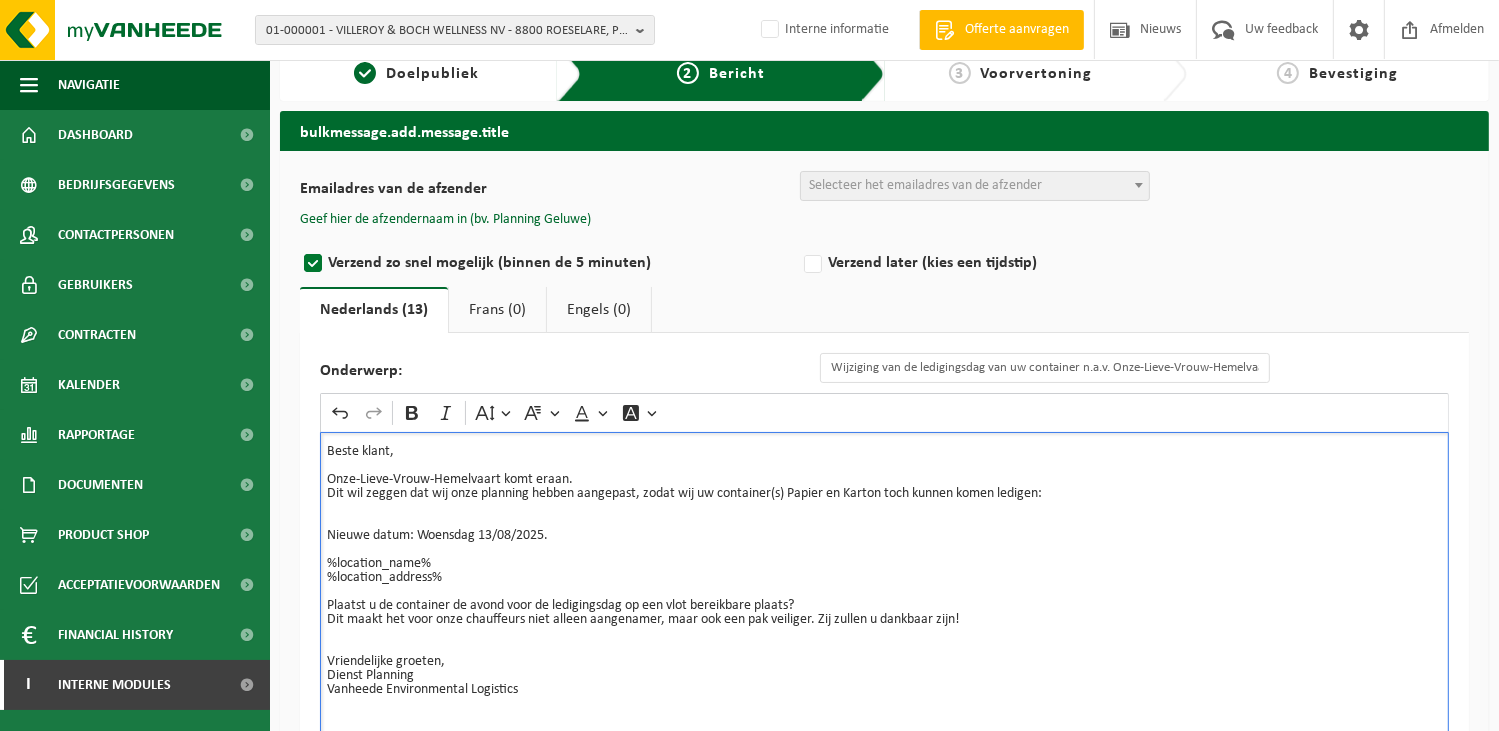 click on "%location_name% %location_address%" at bounding box center (884, 564) 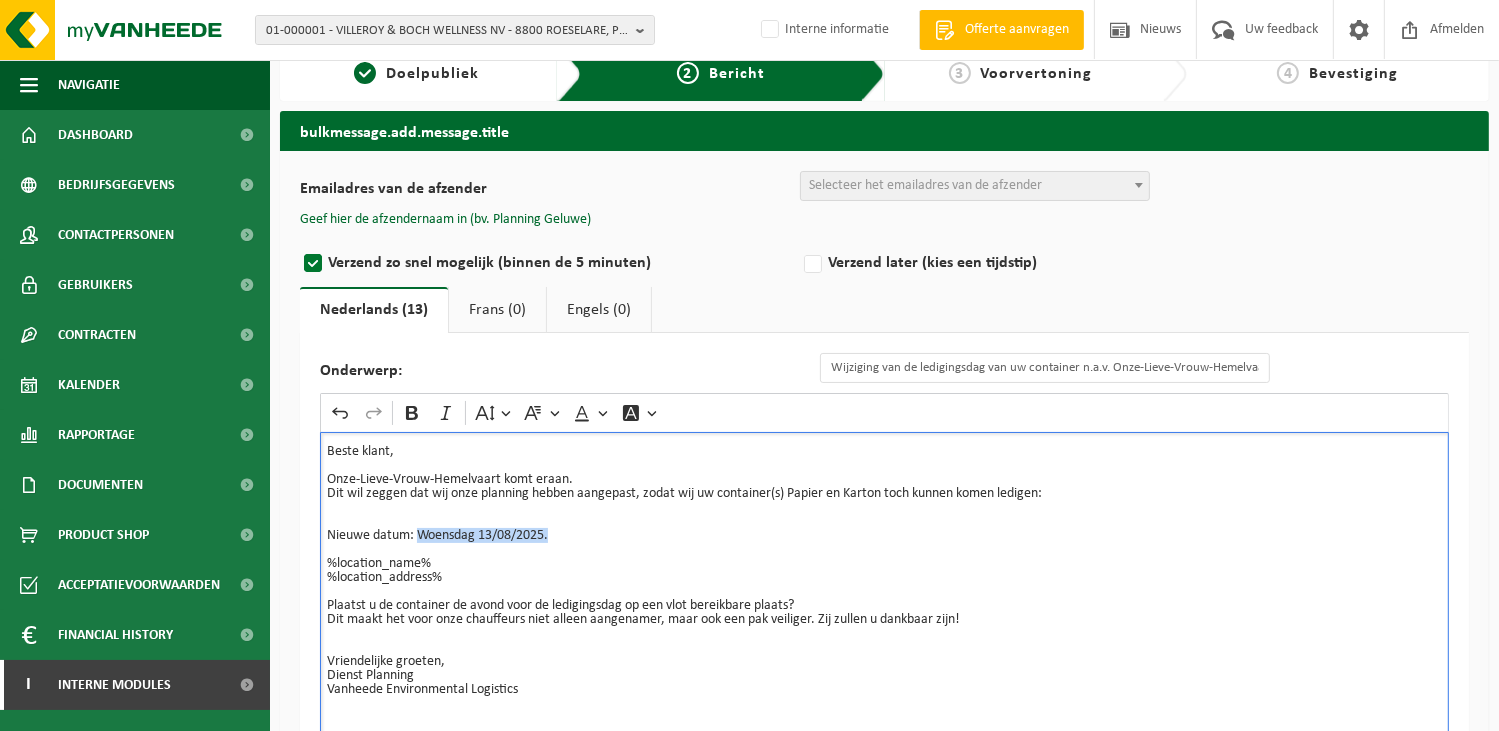 drag, startPoint x: 417, startPoint y: 535, endPoint x: 558, endPoint y: 535, distance: 141 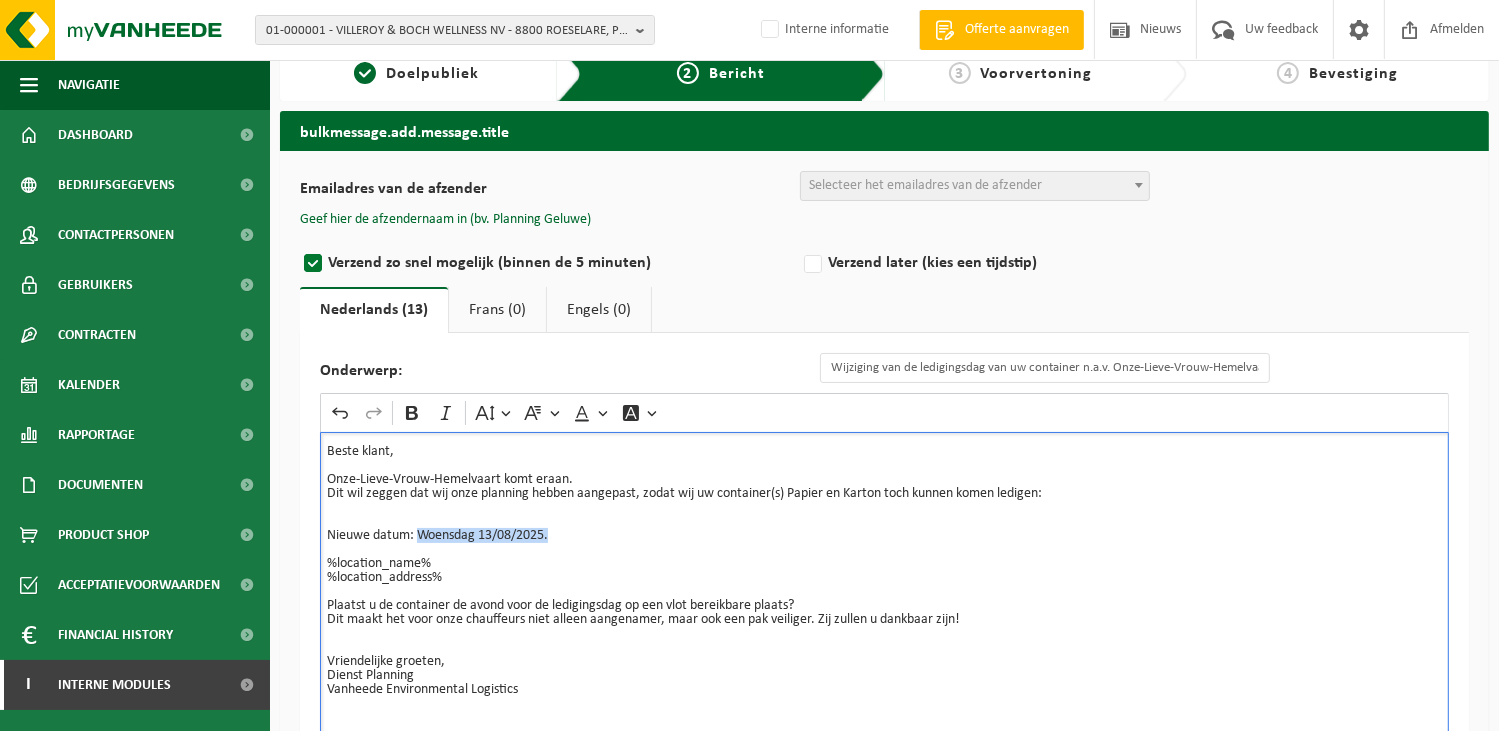 click on "Beste klant, Onze-Lieve-Vrouw-Hemelvaart komt eraan.   Dit wil zeggen dat wij onze planning hebben aangepast, zodat wij uw container(s) Papier en Karton toch kunnen komen ledigen: Nieuwe datum: Woensdag 13/08/2025." at bounding box center (884, 494) 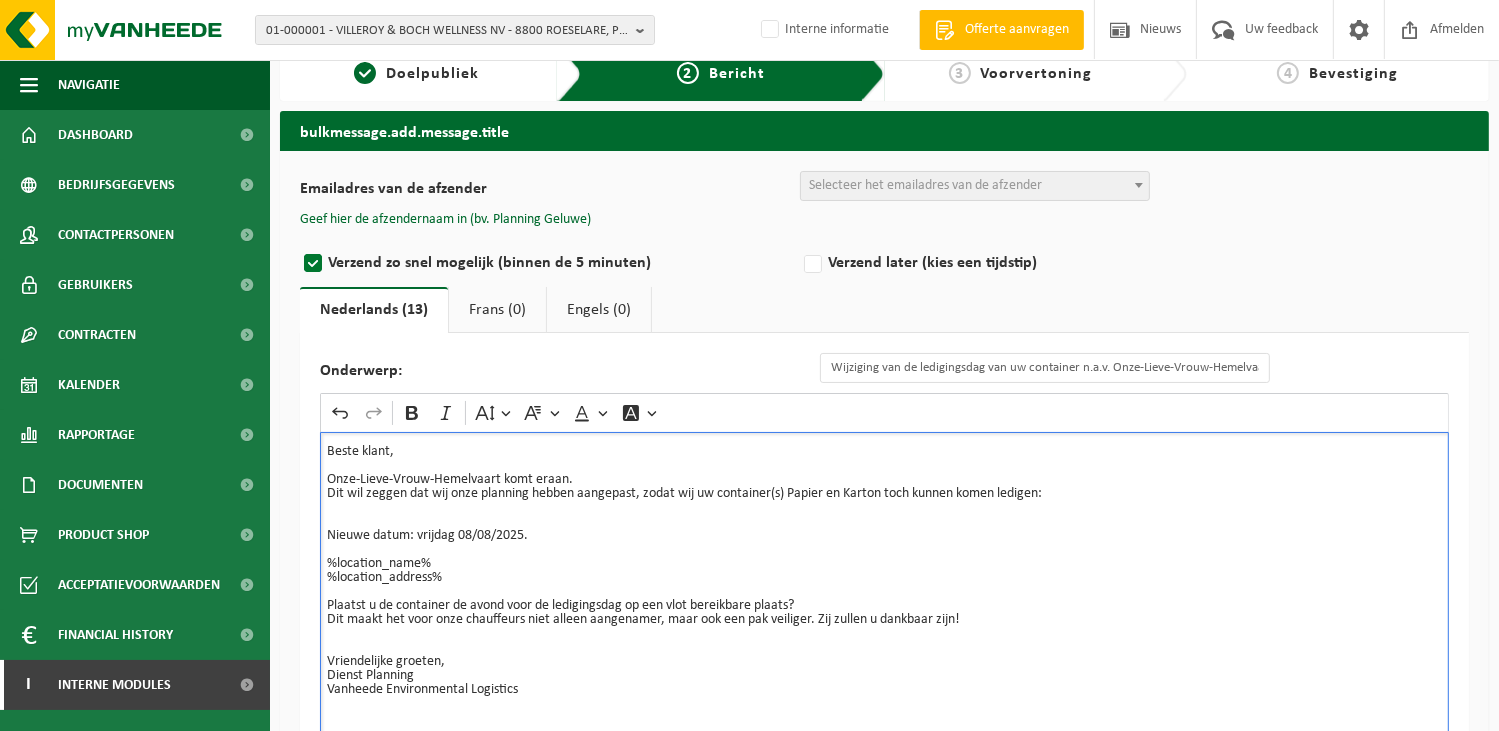 click on "Beste klant, Onze-Lieve-Vrouw-Hemelvaart komt eraan.   Dit wil zeggen dat wij onze planning hebben aangepast, zodat wij uw container(s) Papier en Karton toch kunnen komen ledigen: Nieuwe datum: vrijdag 08/08/2025." at bounding box center (884, 494) 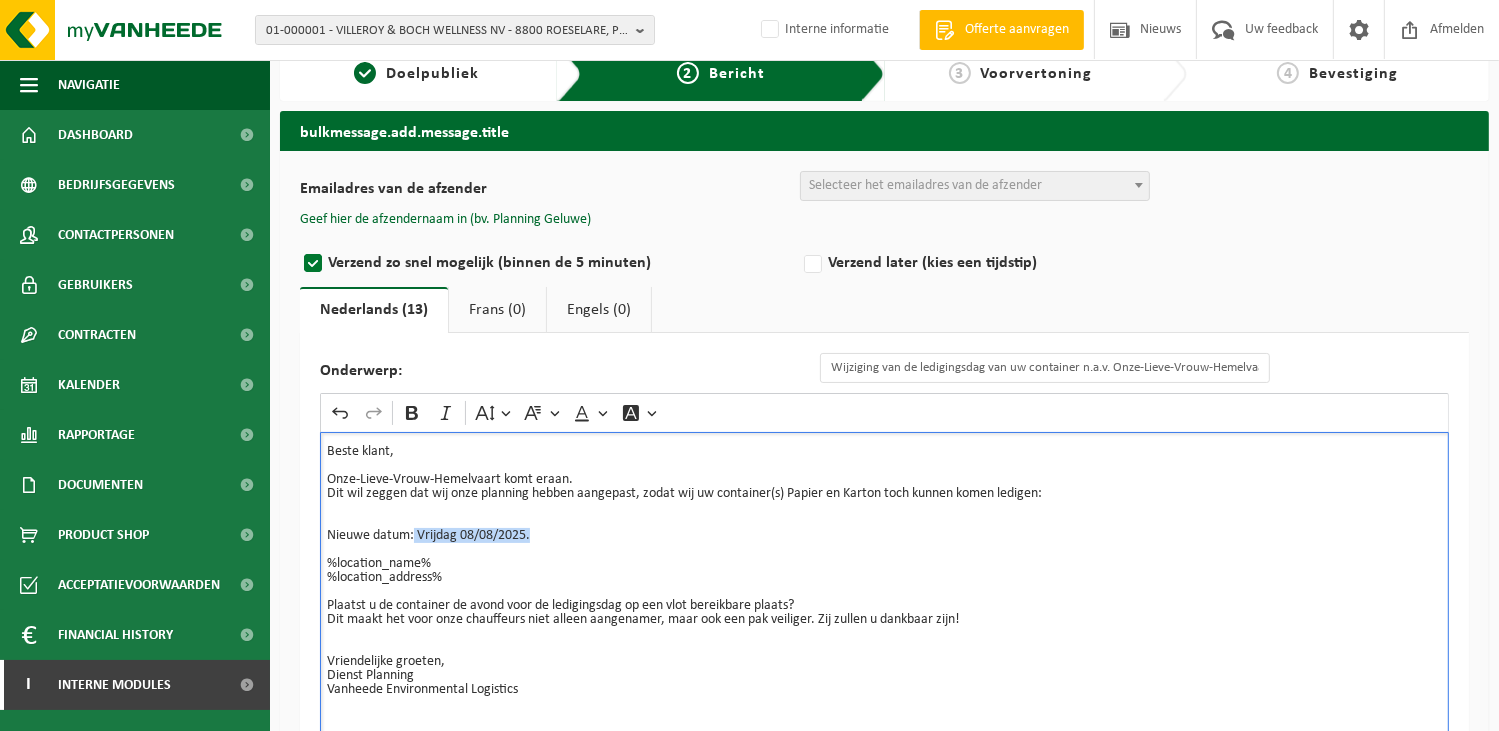 drag, startPoint x: 533, startPoint y: 533, endPoint x: 414, endPoint y: 536, distance: 119.03781 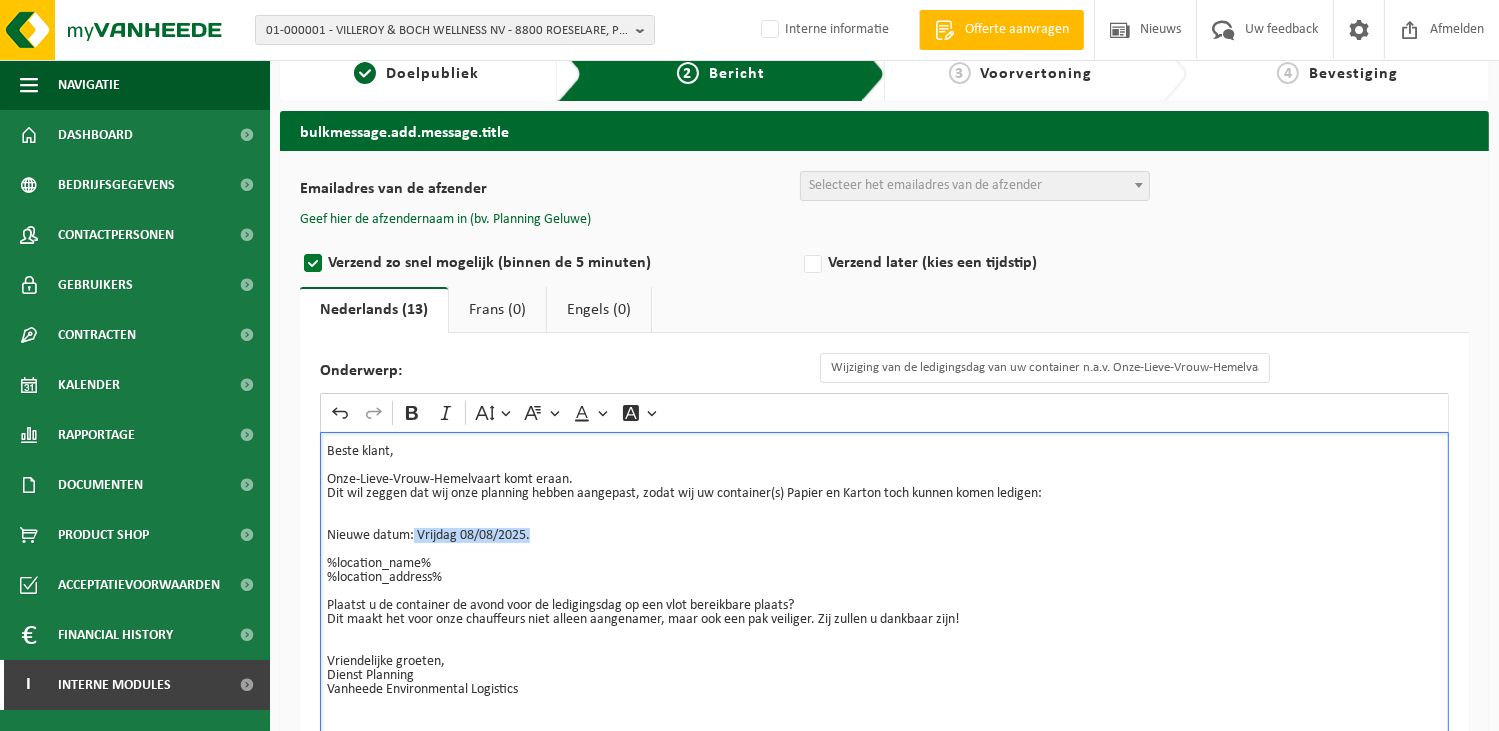 click on "Beste klant, Onze-Lieve-Vrouw-Hemelvaart komt eraan.   Dit wil zeggen dat wij onze planning hebben aangepast, zodat wij uw container(s) Papier en Karton toch kunnen komen ledigen: Nieuwe datum: Vrijdag 08/08/2025." at bounding box center (884, 494) 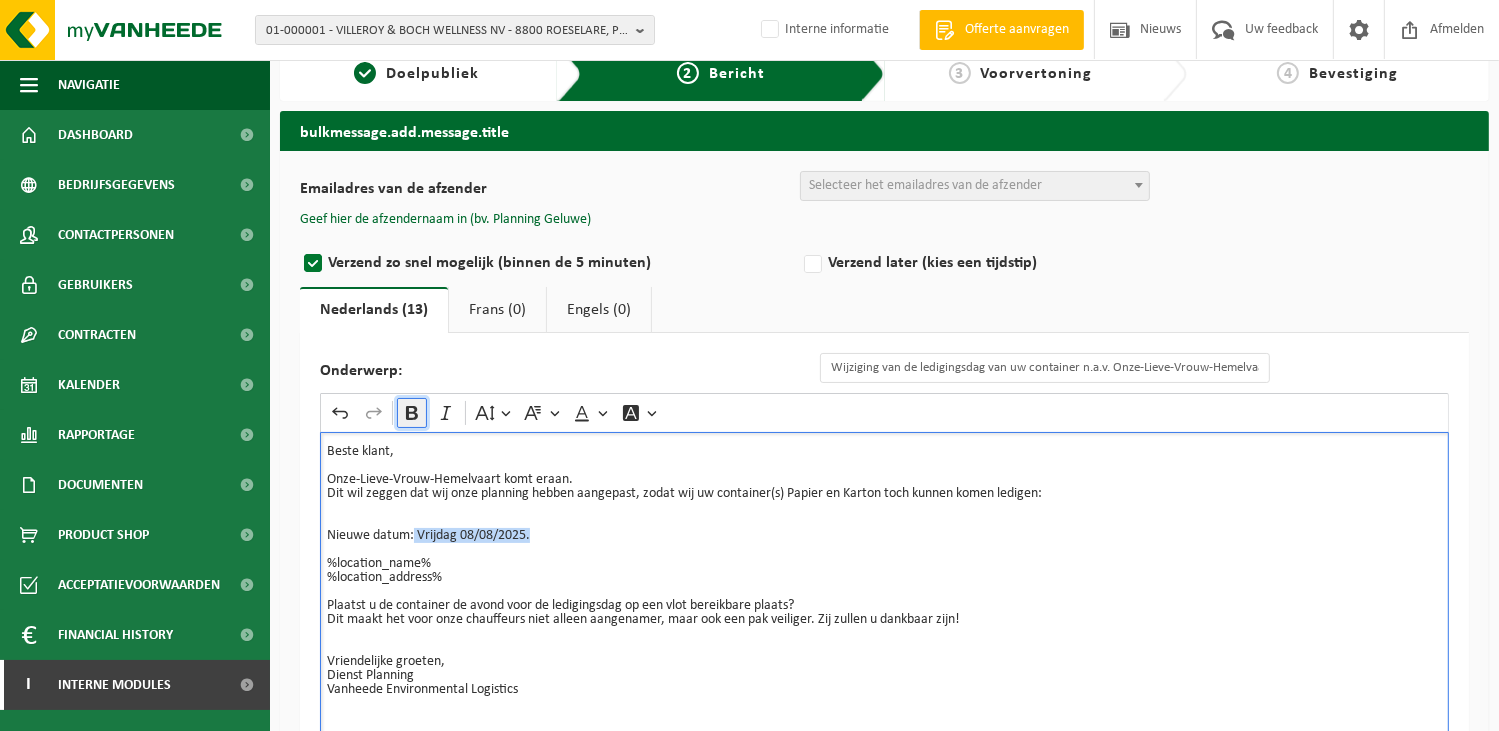 click 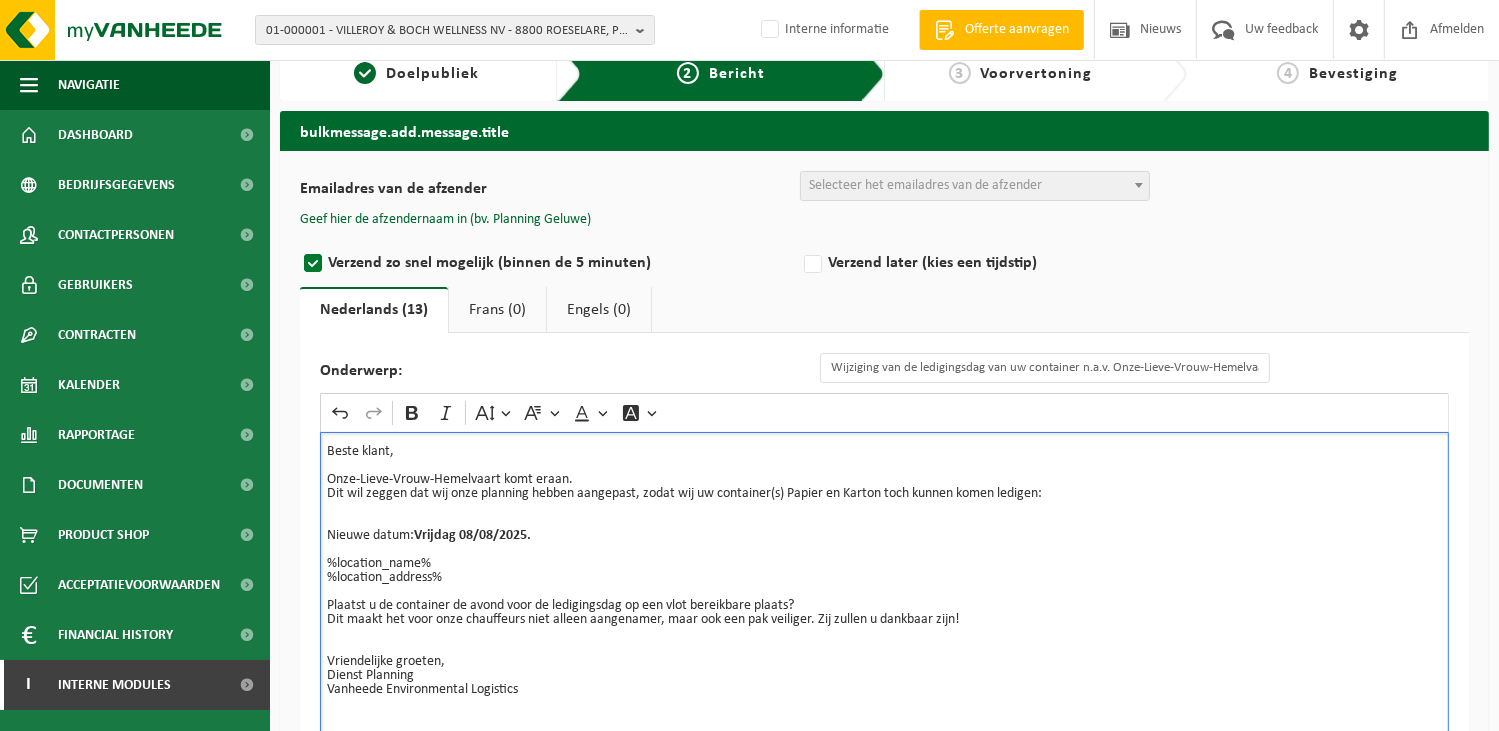click on "%location_name% %location_address%" at bounding box center [884, 564] 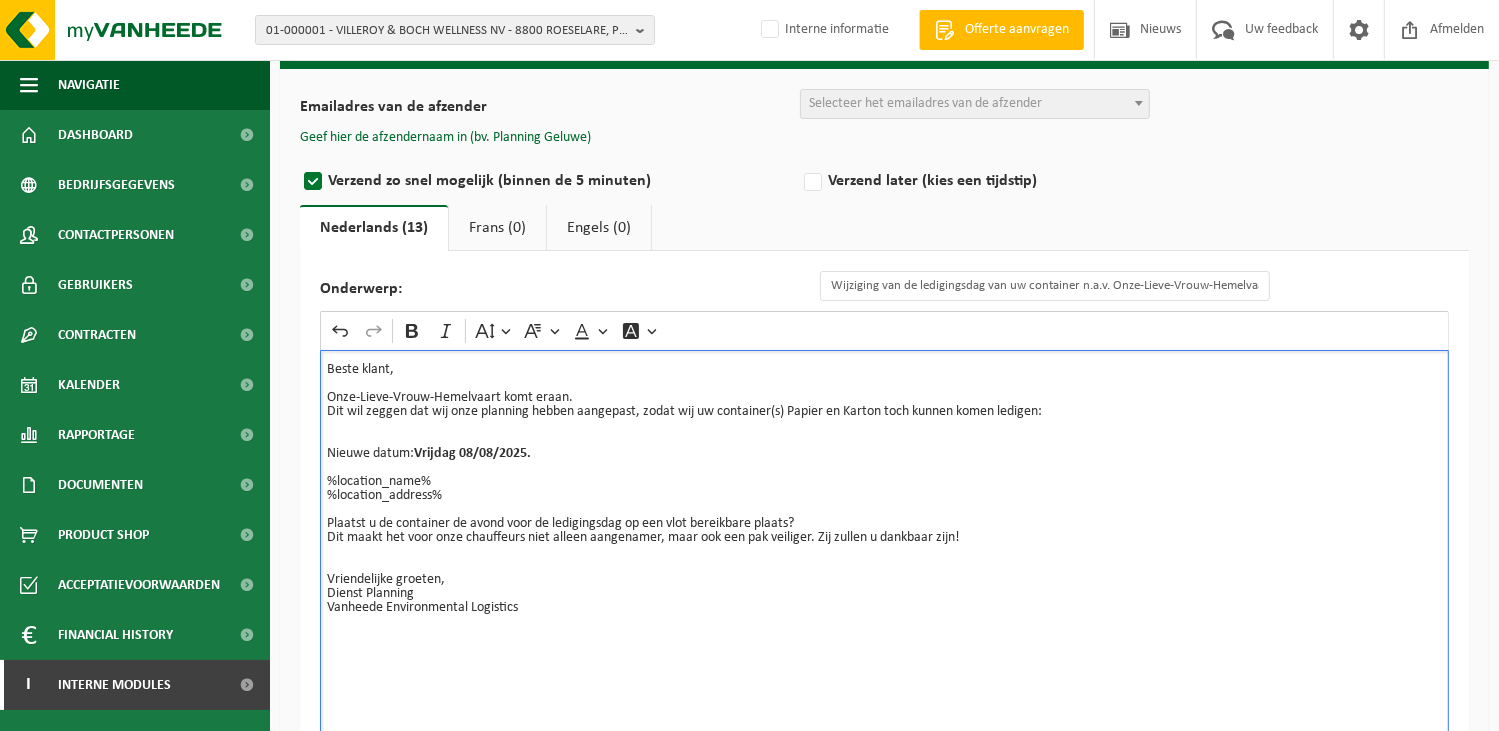 scroll, scrollTop: 215, scrollLeft: 0, axis: vertical 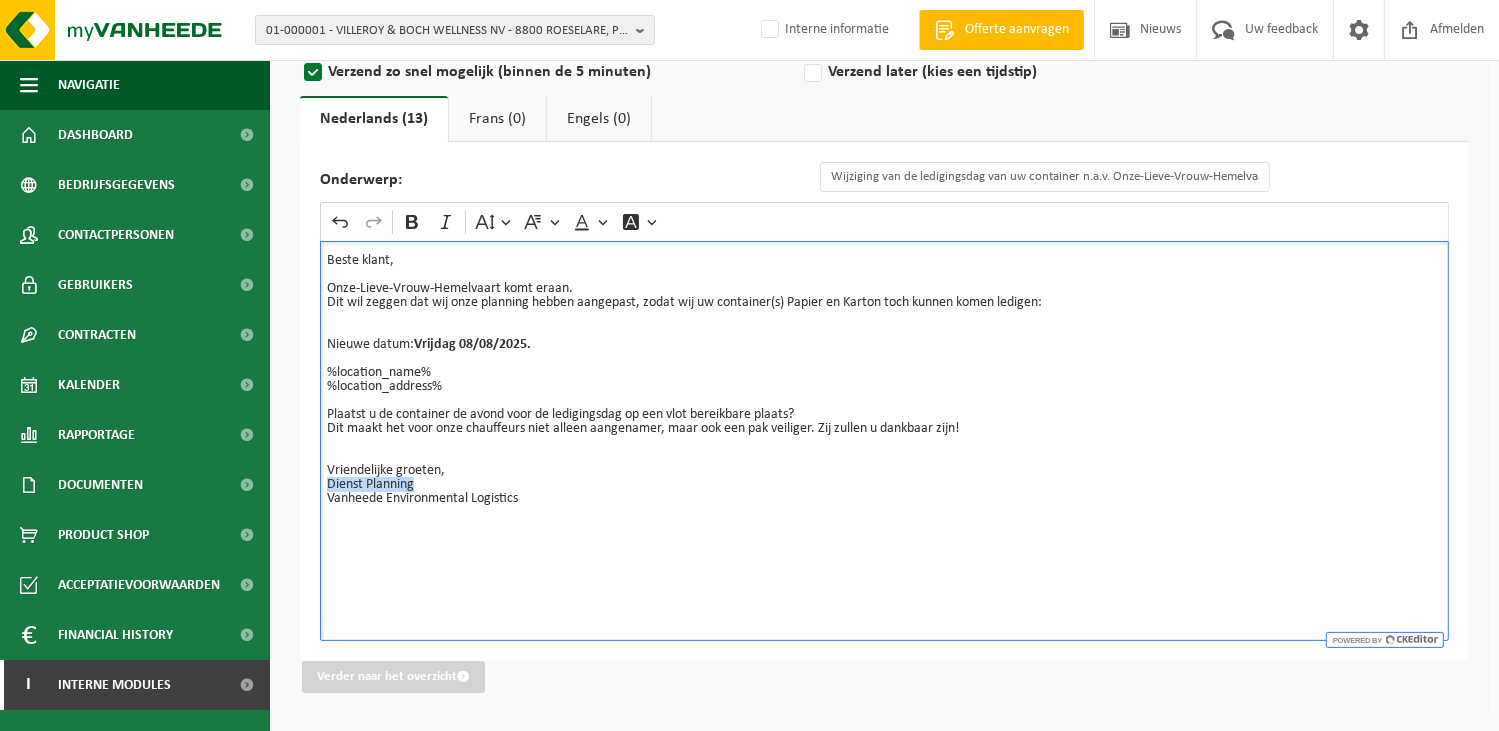 drag, startPoint x: 413, startPoint y: 483, endPoint x: 319, endPoint y: 486, distance: 94.04786 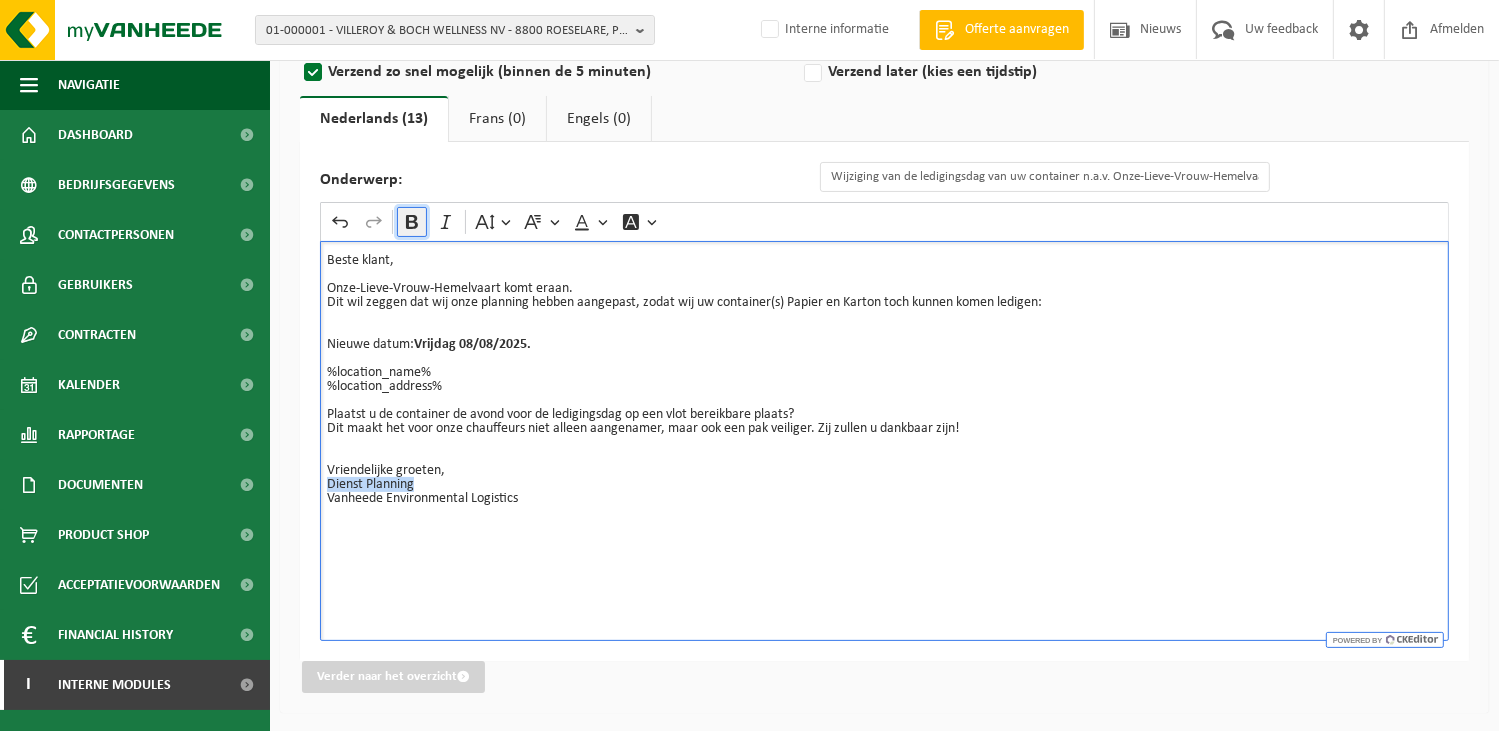 click 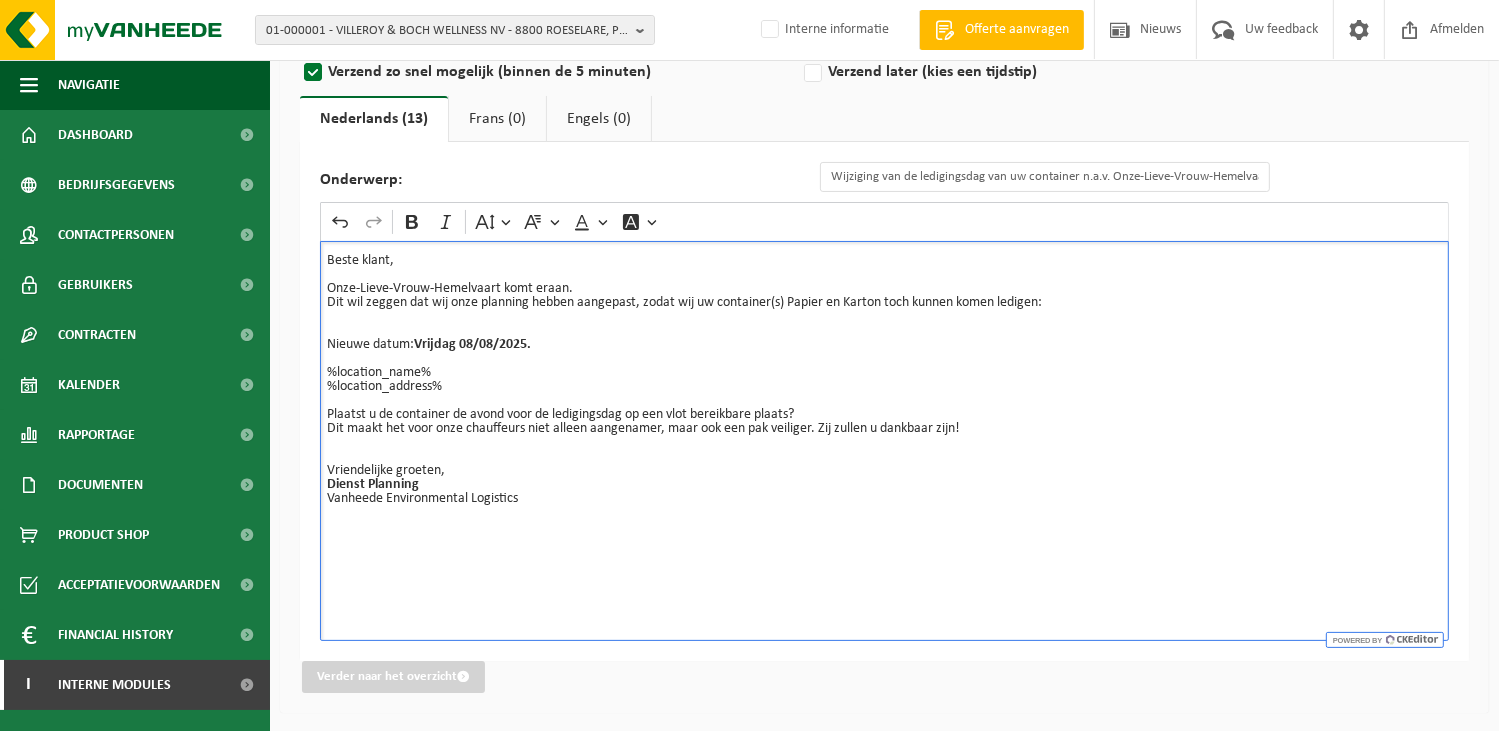 click on "Beste klant, Onze-Lieve-Vrouw-Hemelvaart komt eraan.   Dit wil zeggen dat wij onze planning hebben aangepast, zodat wij uw container(s) Papier en Karton toch kunnen komen ledigen: Nieuwe datum:  Vrijdag 08/08/2025. %location_name% %location_address% Plaatst u de container de avond voor de ledigingsdag op een vlot bereikbare plaats? Dit maakt het voor onze chauffeurs niet alleen aangenamer, maar ook een pak veiliger. Zij zullen u dankbaar zijn! Vriendelijke groeten, Dienst Planning Vanheede Environmental Logistics" at bounding box center [884, 441] 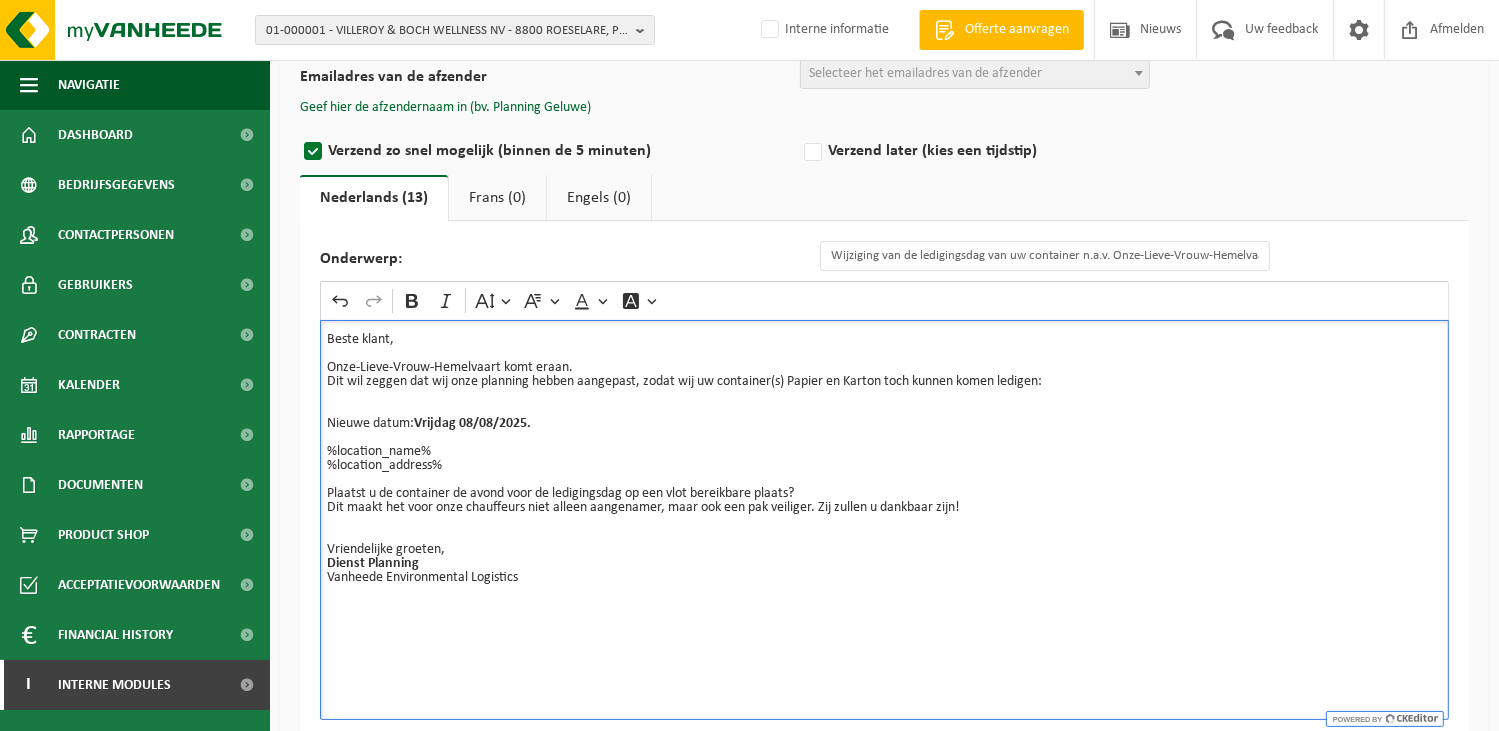 scroll, scrollTop: 15, scrollLeft: 0, axis: vertical 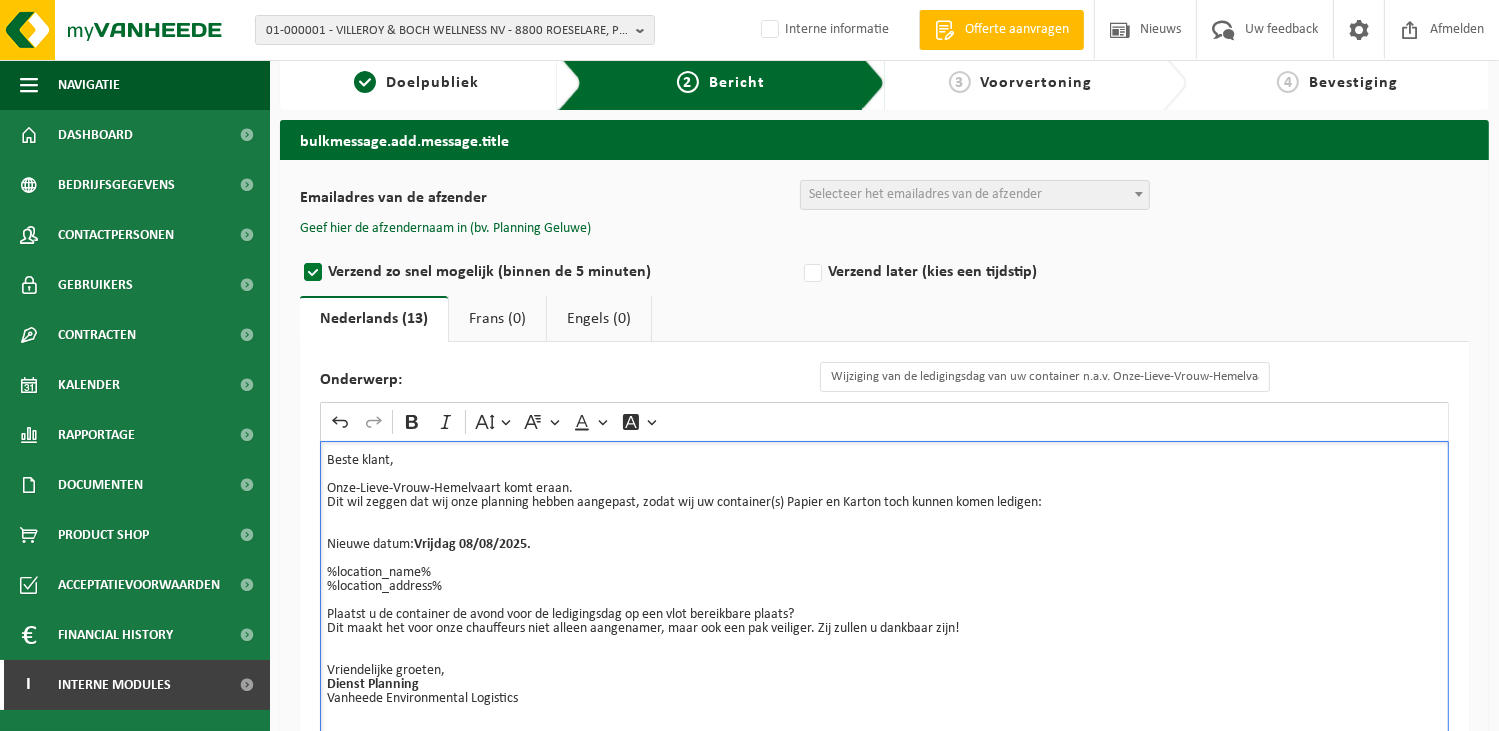 click on "Selecteer het emailadres van de afzender" at bounding box center [925, 194] 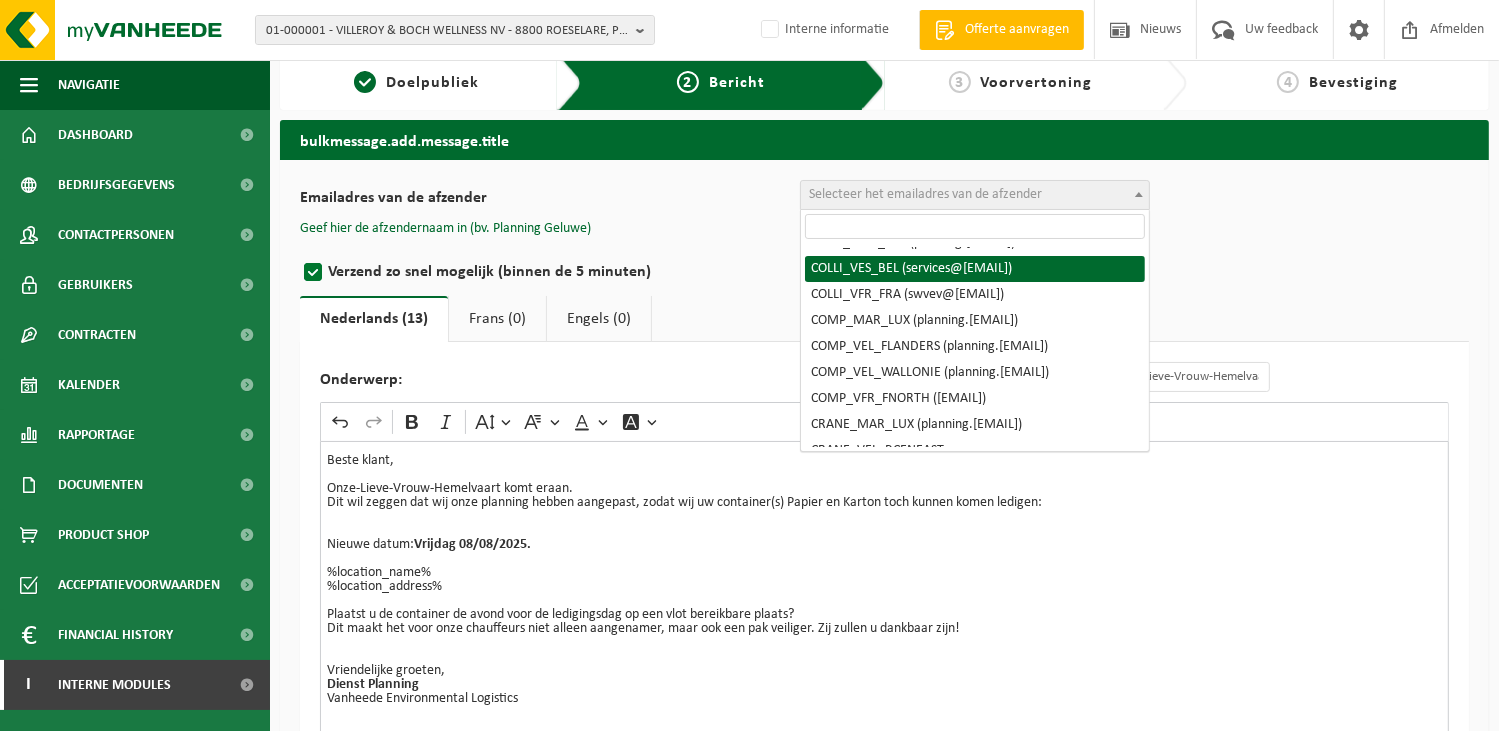 scroll, scrollTop: 200, scrollLeft: 0, axis: vertical 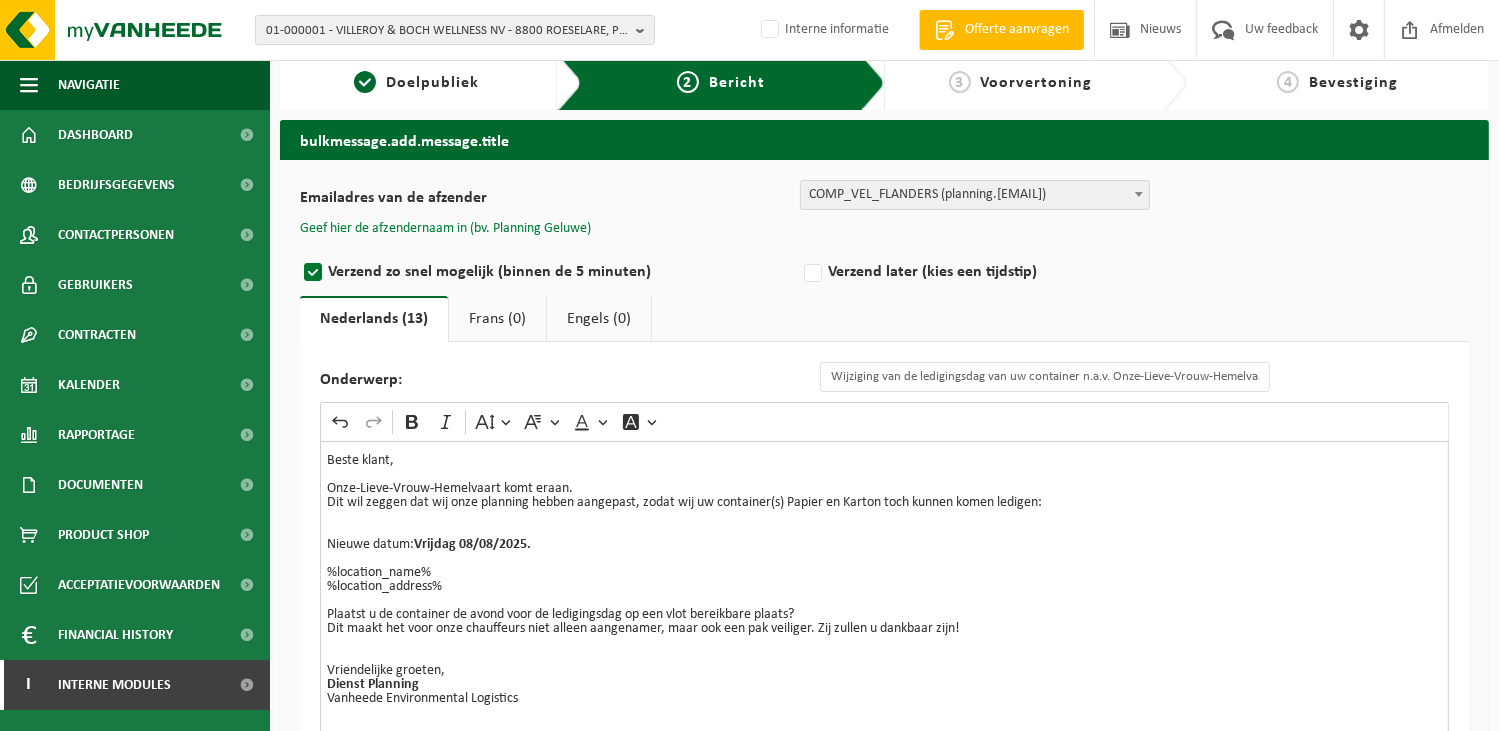 click on "Geef hier de afzendernaam in (bv. Planning Geluwe)" at bounding box center [445, 229] 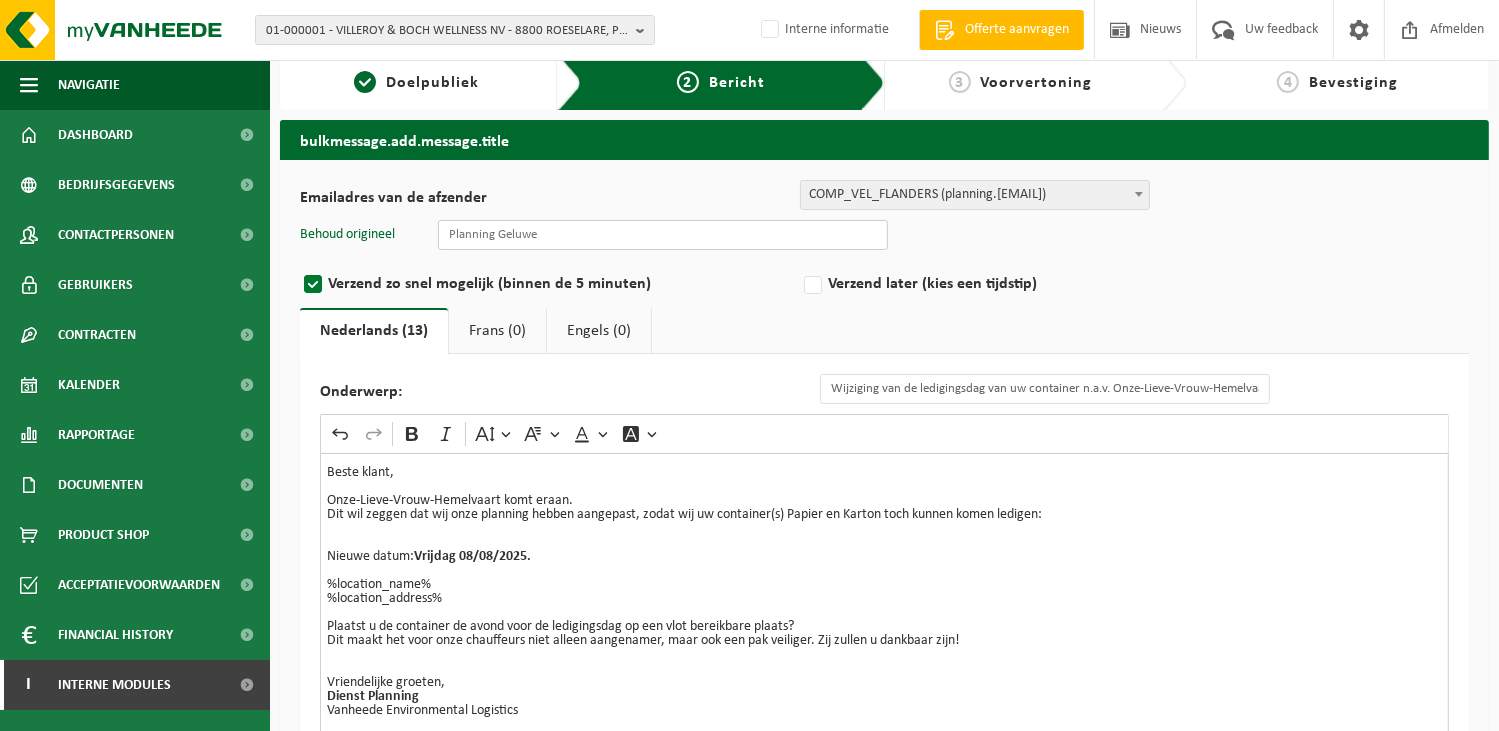 click at bounding box center [663, 235] 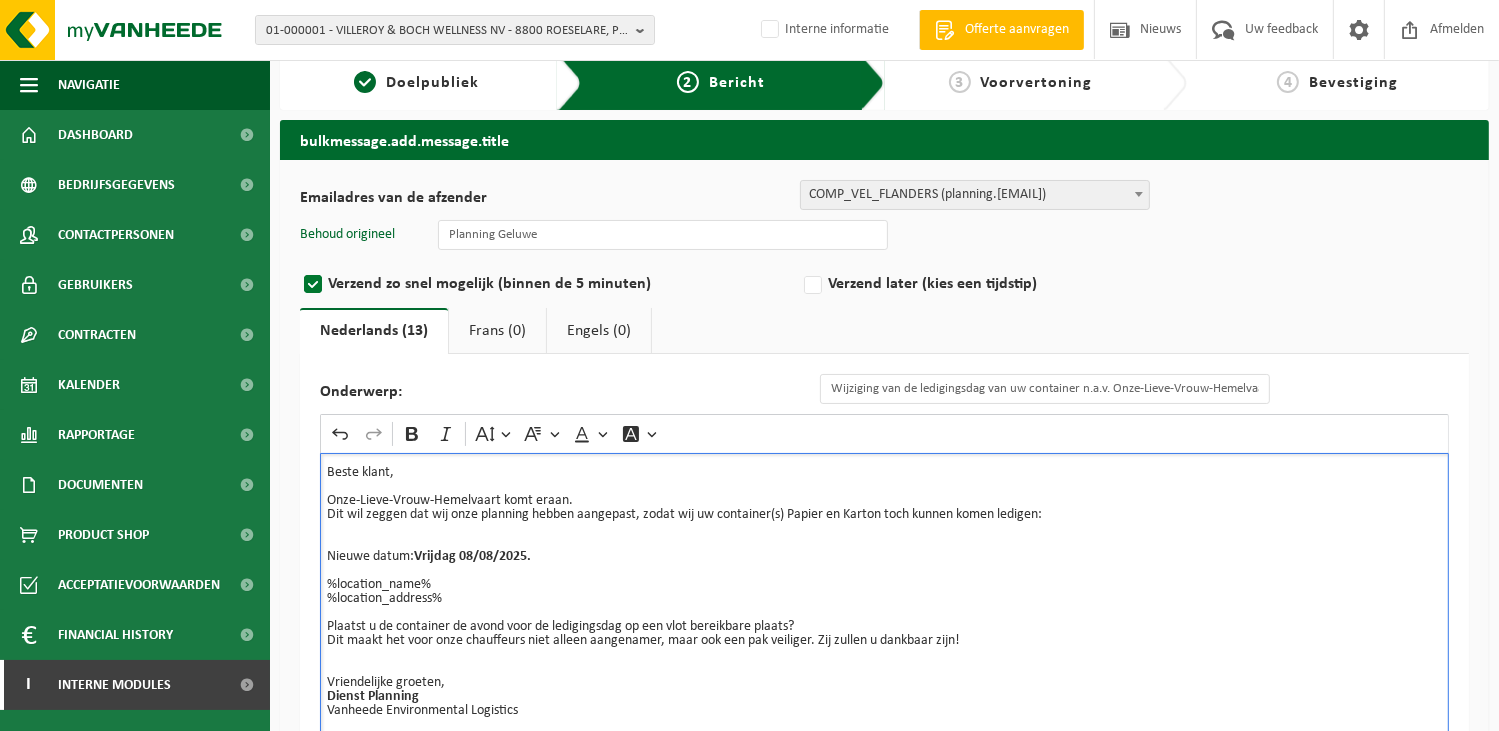 click on "Plaatst u de container de avond voor de ledigingsdag op een vlot bereikbare plaats? Dit maakt het voor onze chauffeurs niet alleen aangenamer, maar ook een pak veiliger. Zij zullen u dankbaar zijn!" at bounding box center [884, 627] 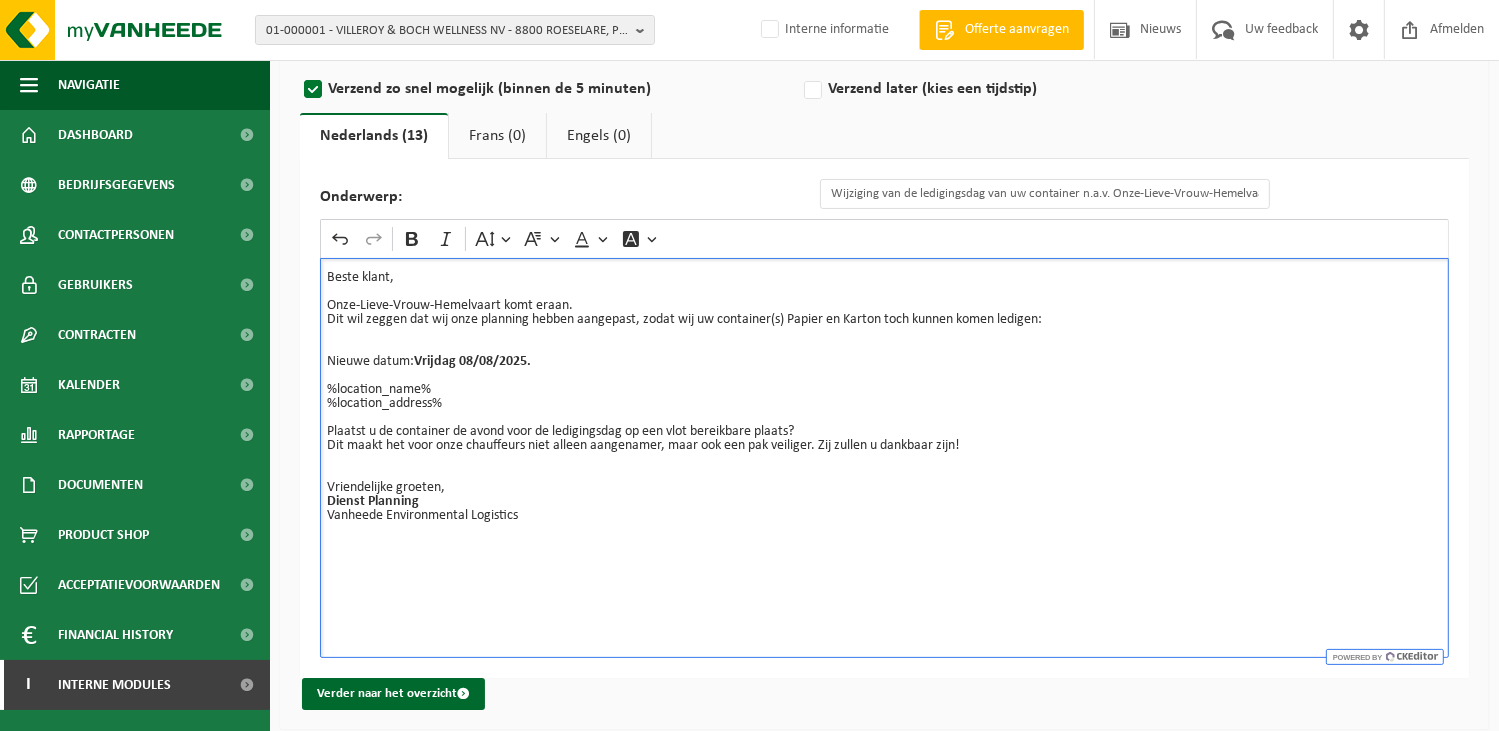 scroll, scrollTop: 215, scrollLeft: 0, axis: vertical 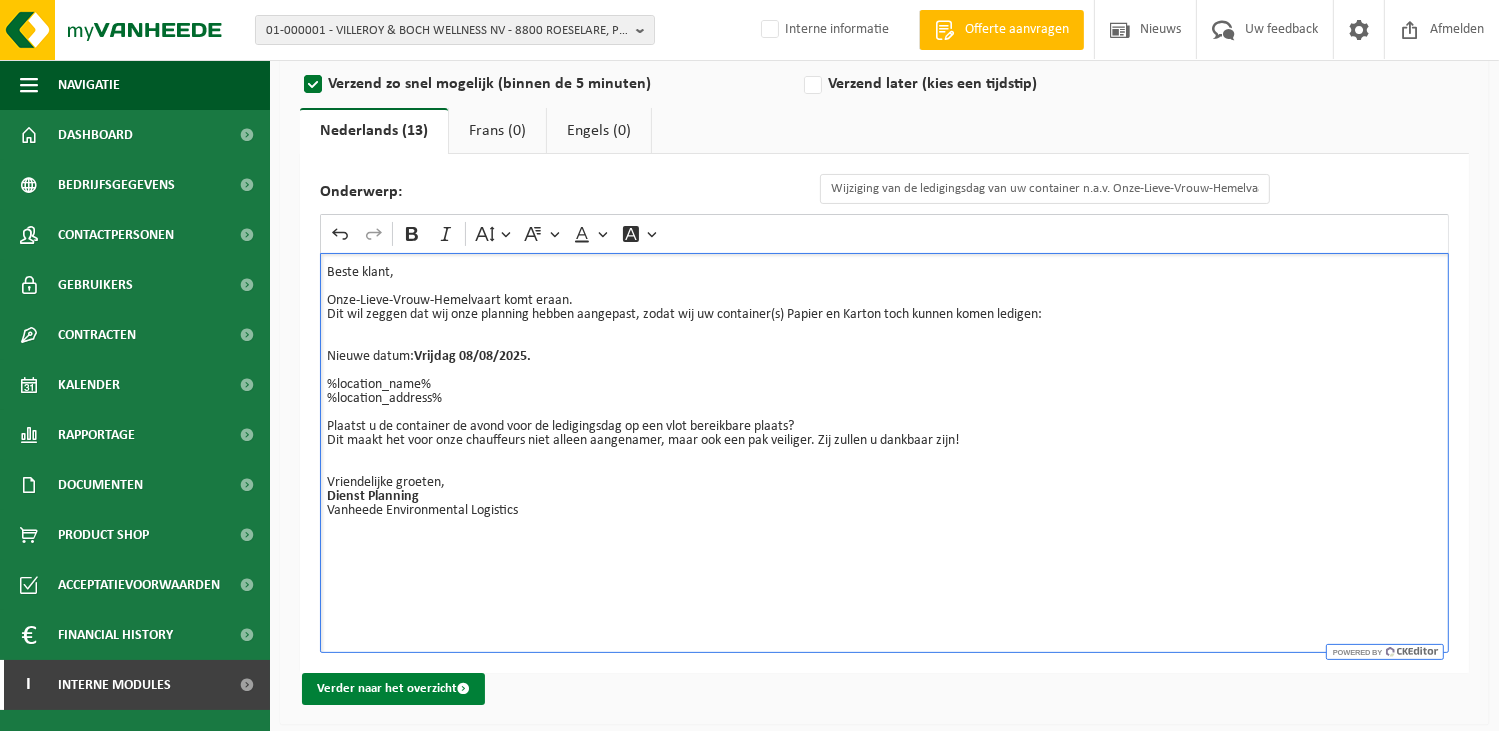click on "Verder naar het overzicht" at bounding box center (393, 689) 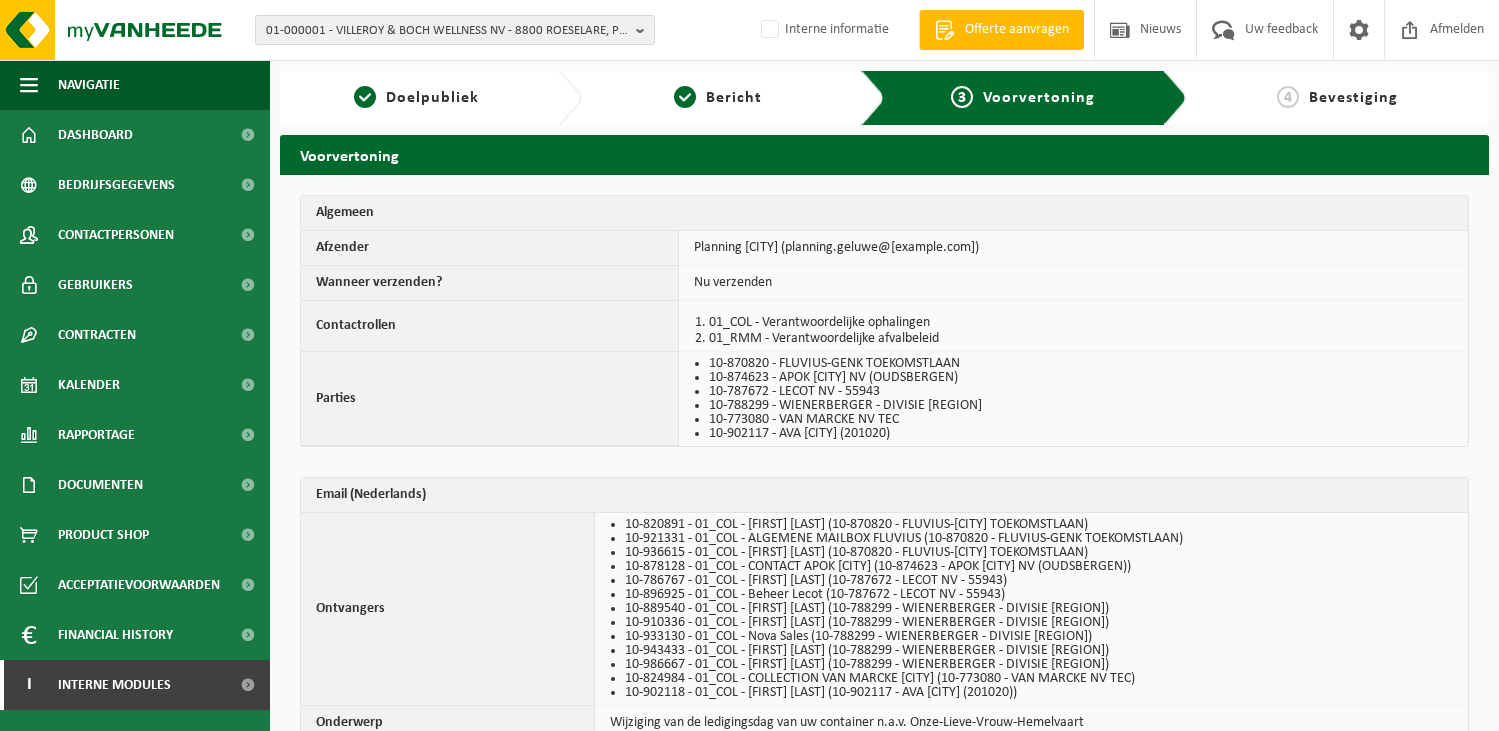 scroll, scrollTop: 0, scrollLeft: 0, axis: both 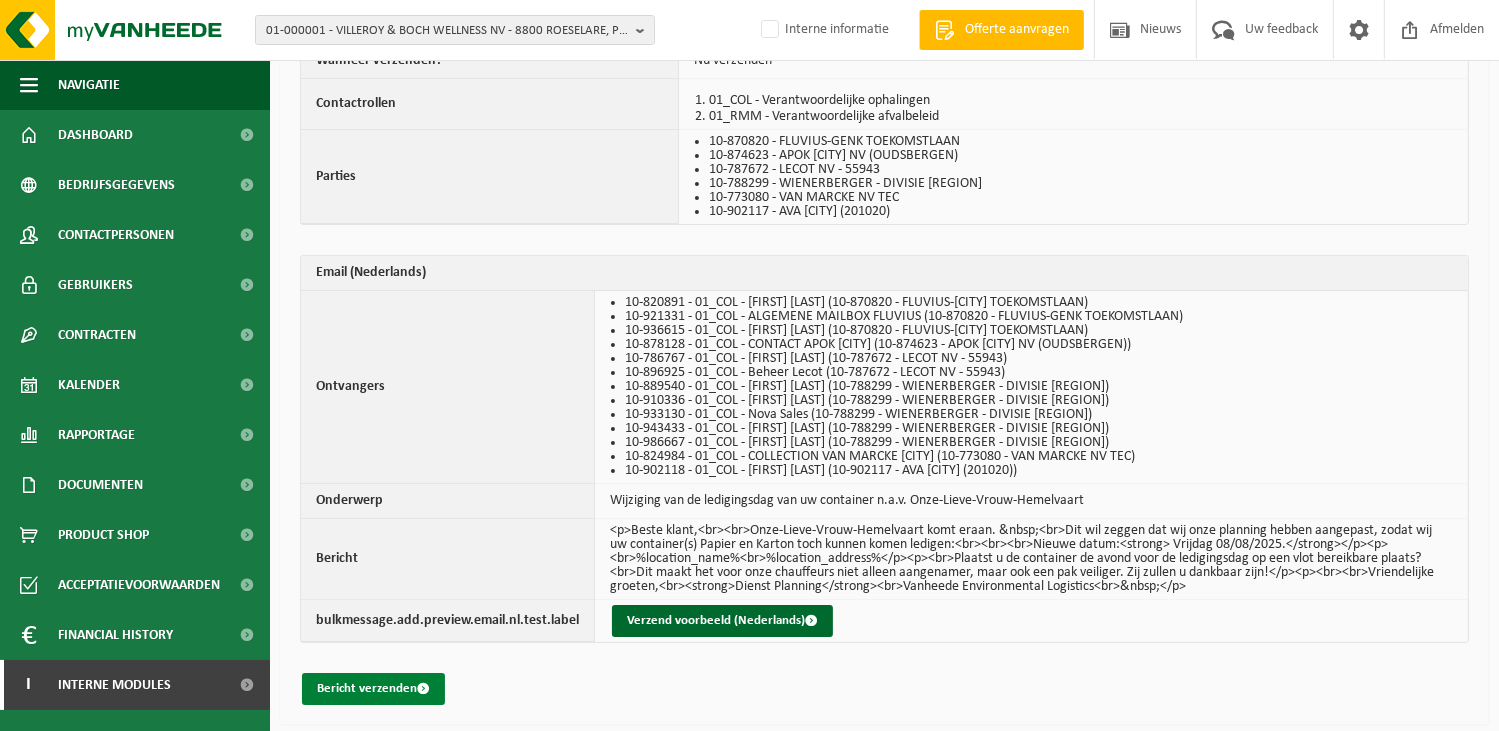 click on "Bericht verzenden" at bounding box center [373, 689] 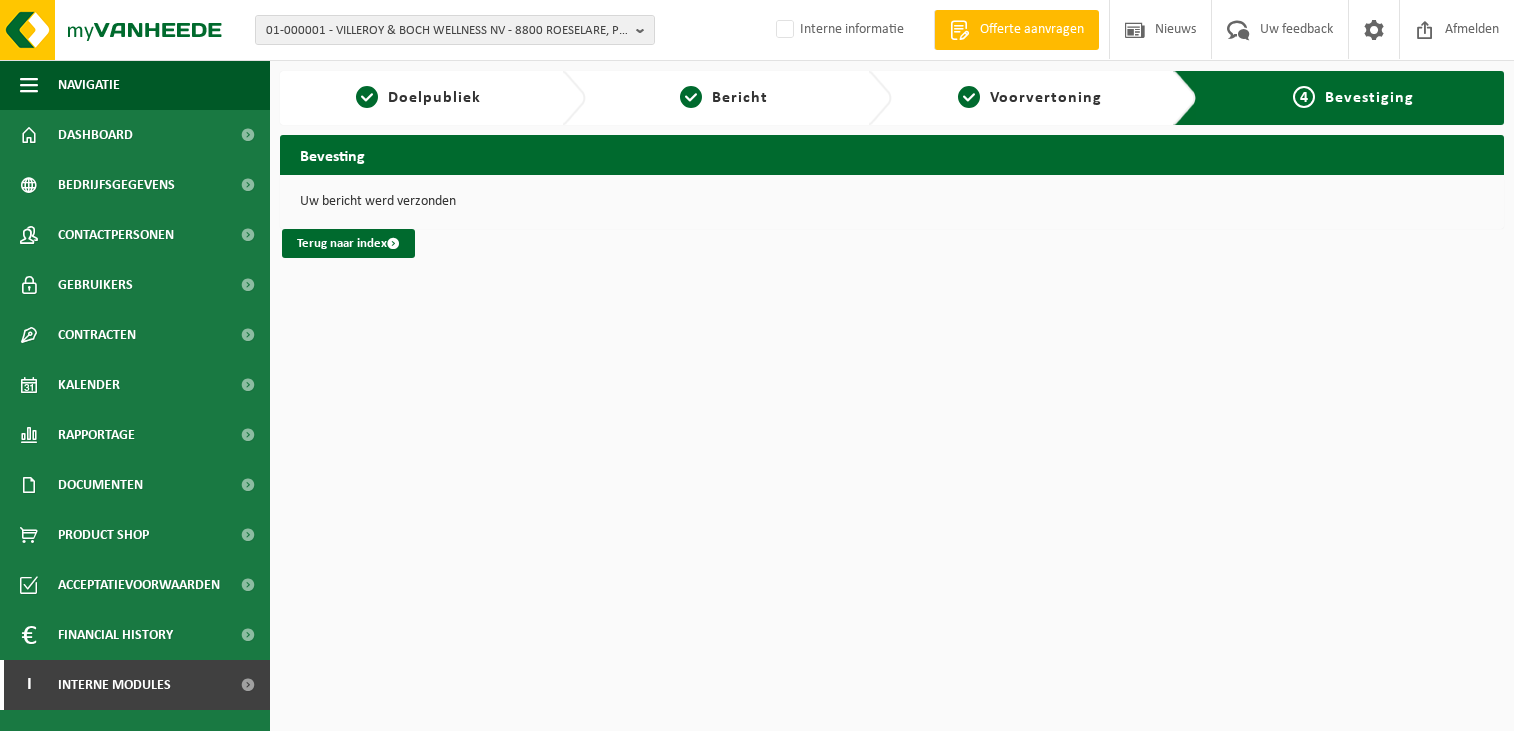 scroll, scrollTop: 0, scrollLeft: 0, axis: both 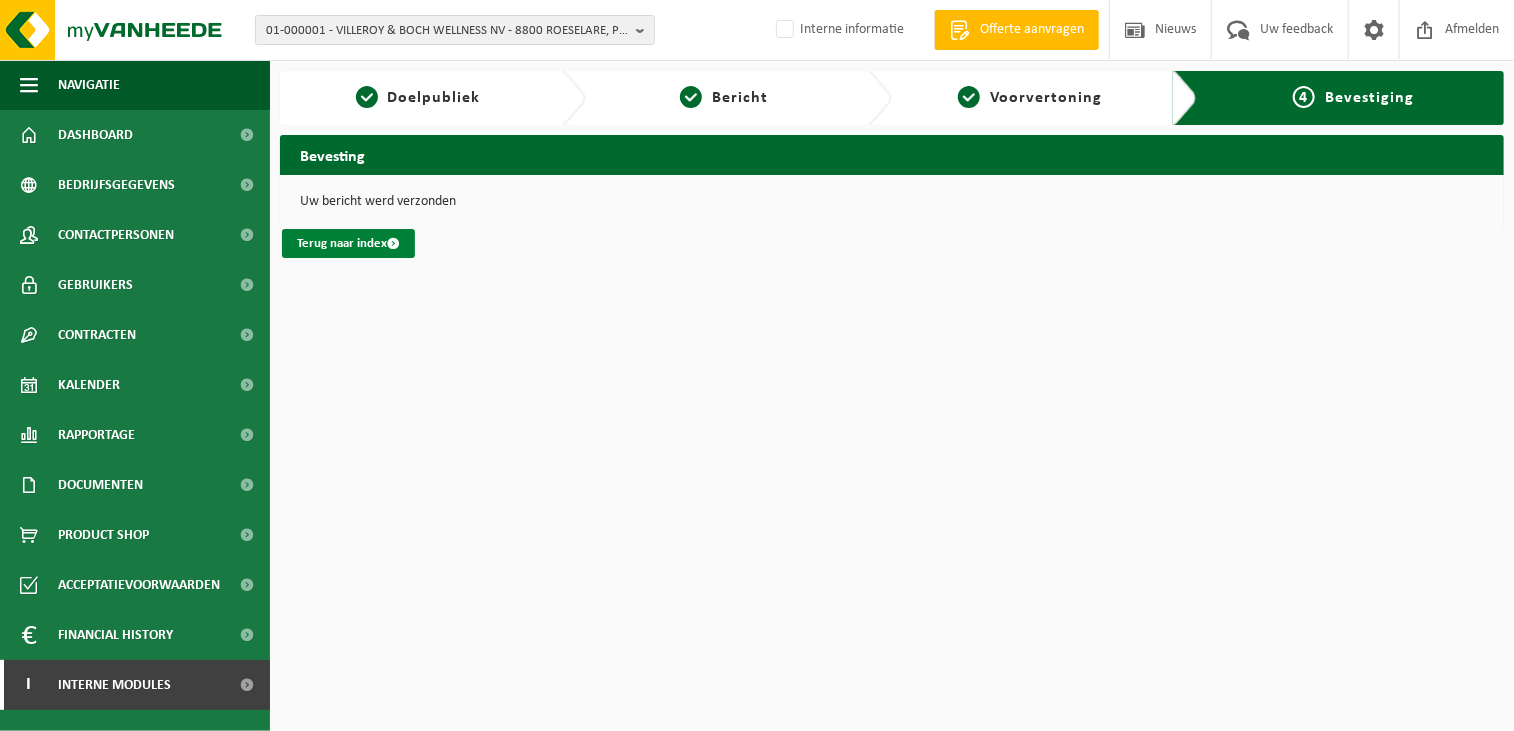drag, startPoint x: 332, startPoint y: 243, endPoint x: 342, endPoint y: 242, distance: 10.049875 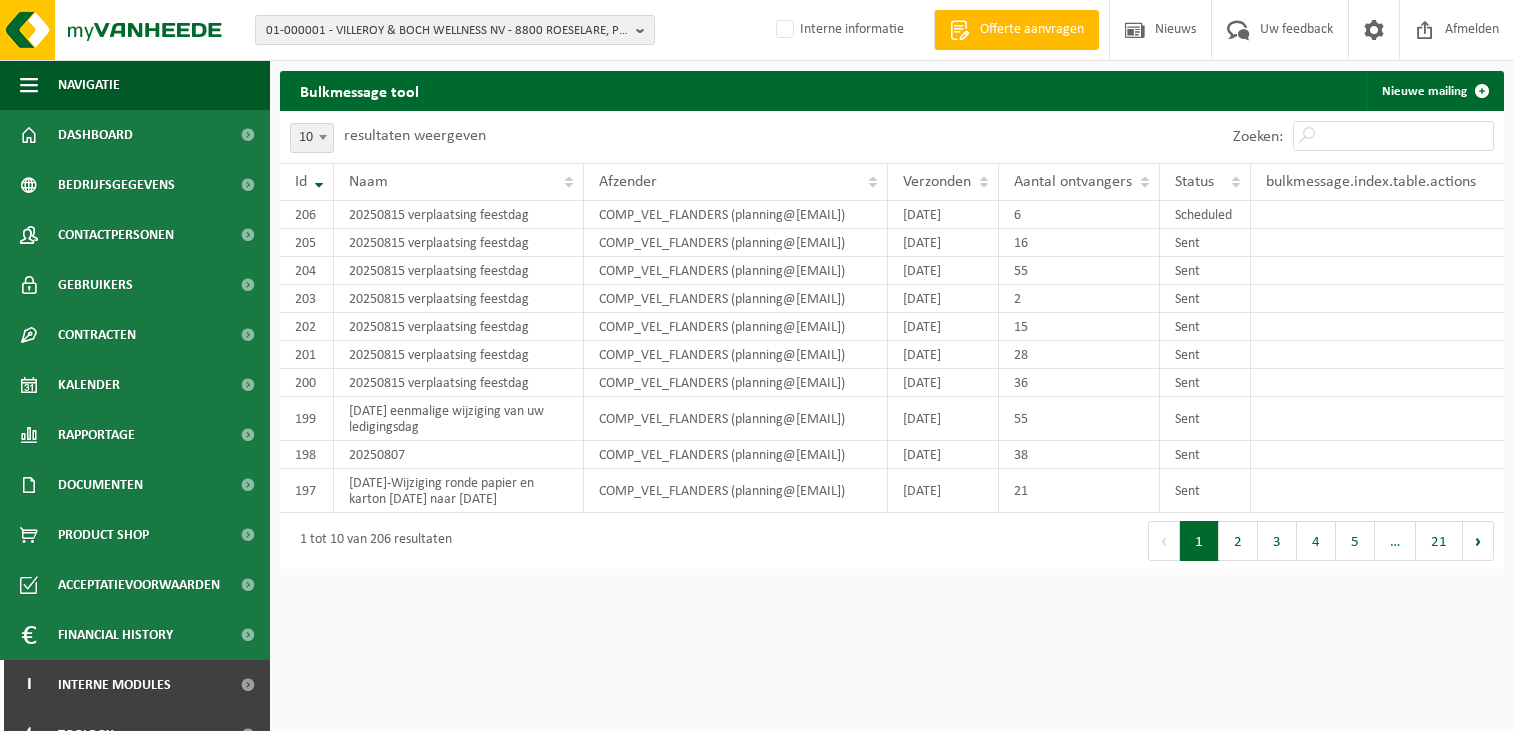 scroll, scrollTop: 0, scrollLeft: 0, axis: both 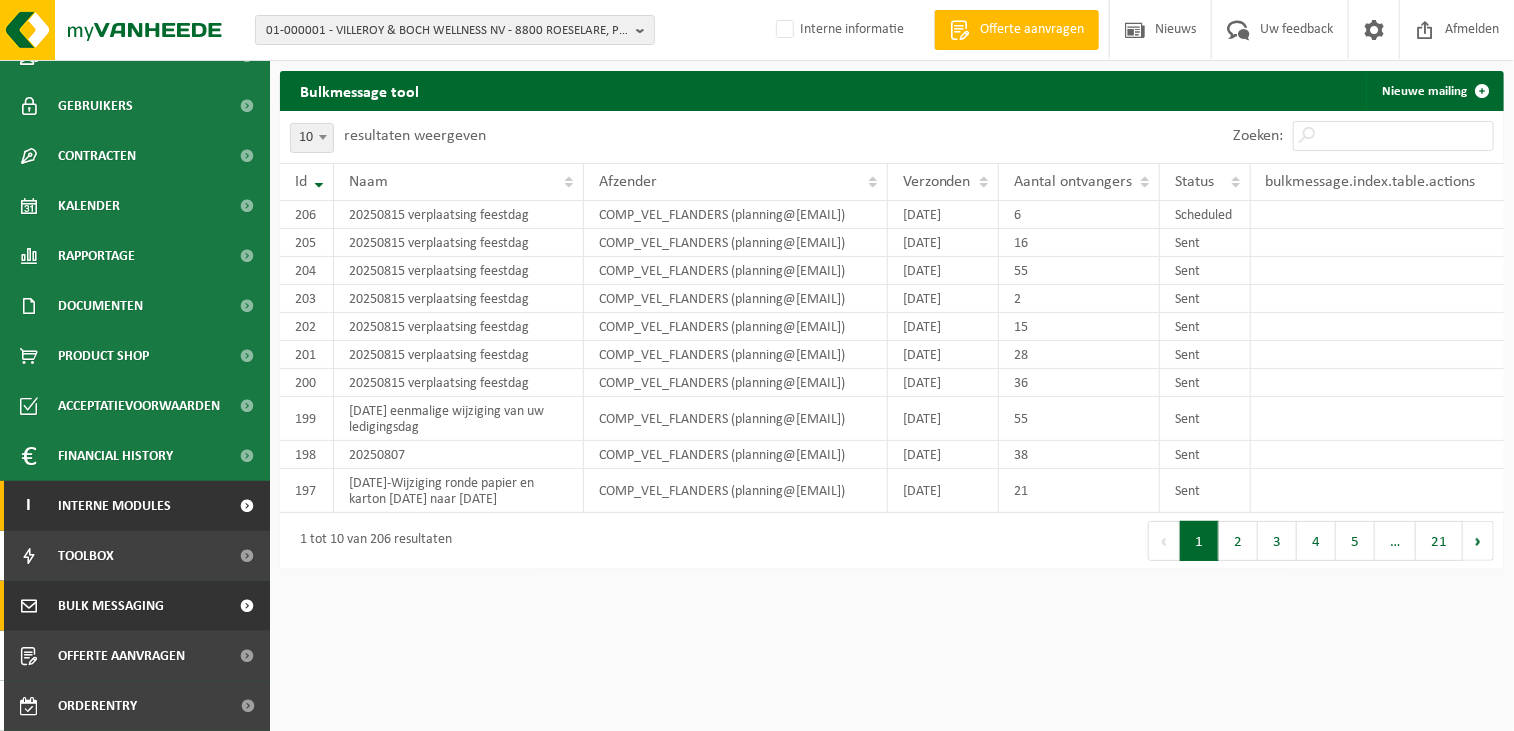click on "Interne modules" at bounding box center (114, 506) 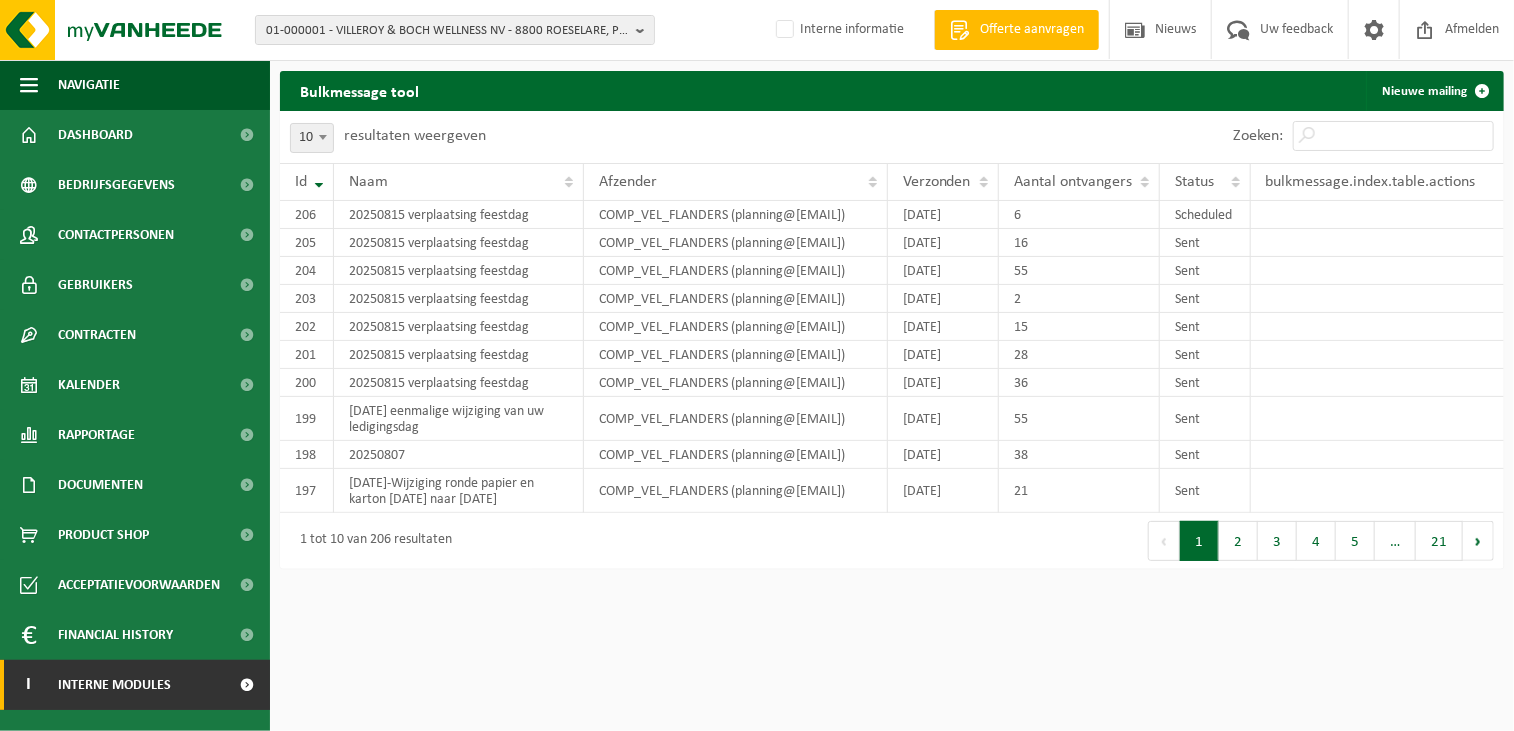 scroll, scrollTop: 0, scrollLeft: 0, axis: both 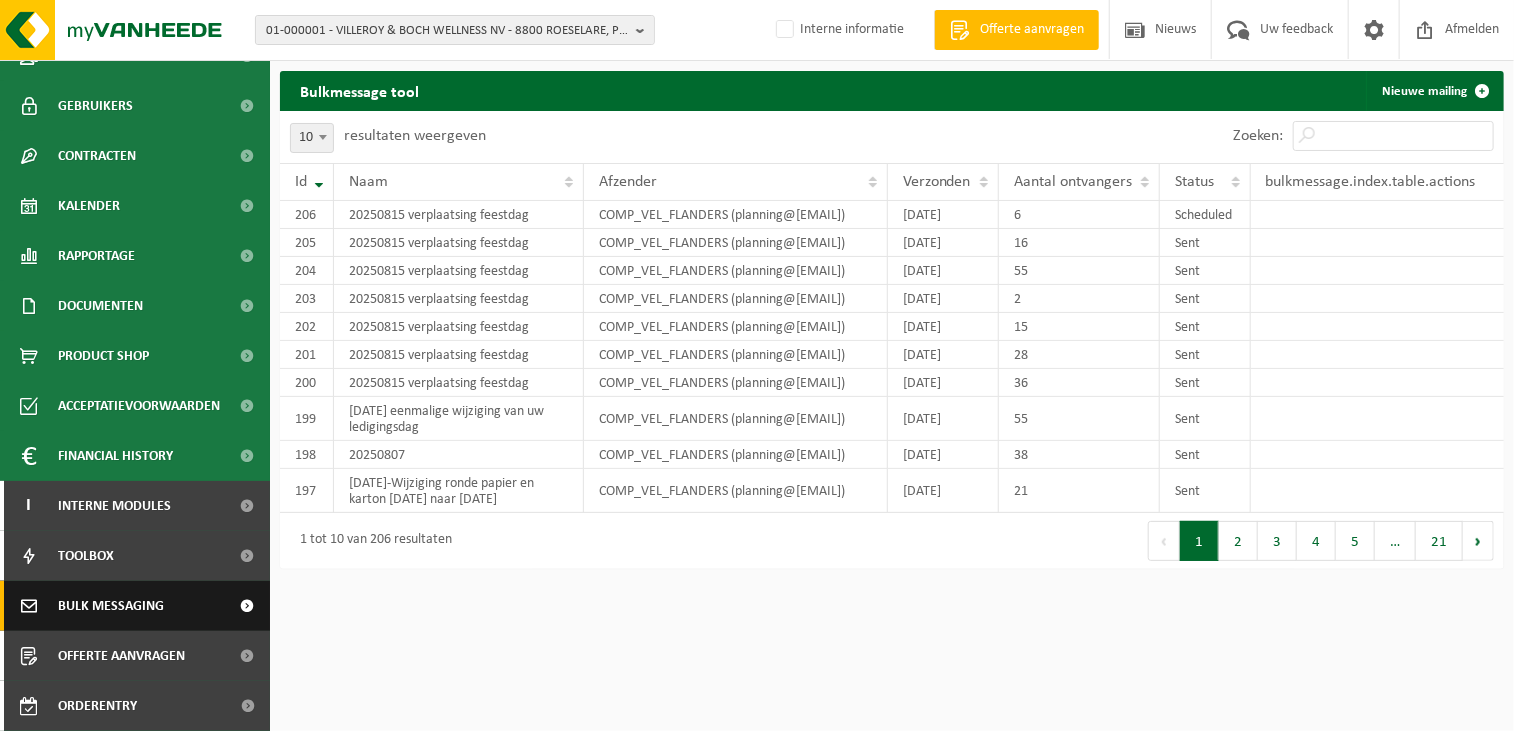drag, startPoint x: 112, startPoint y: 608, endPoint x: 226, endPoint y: 449, distance: 195.64508 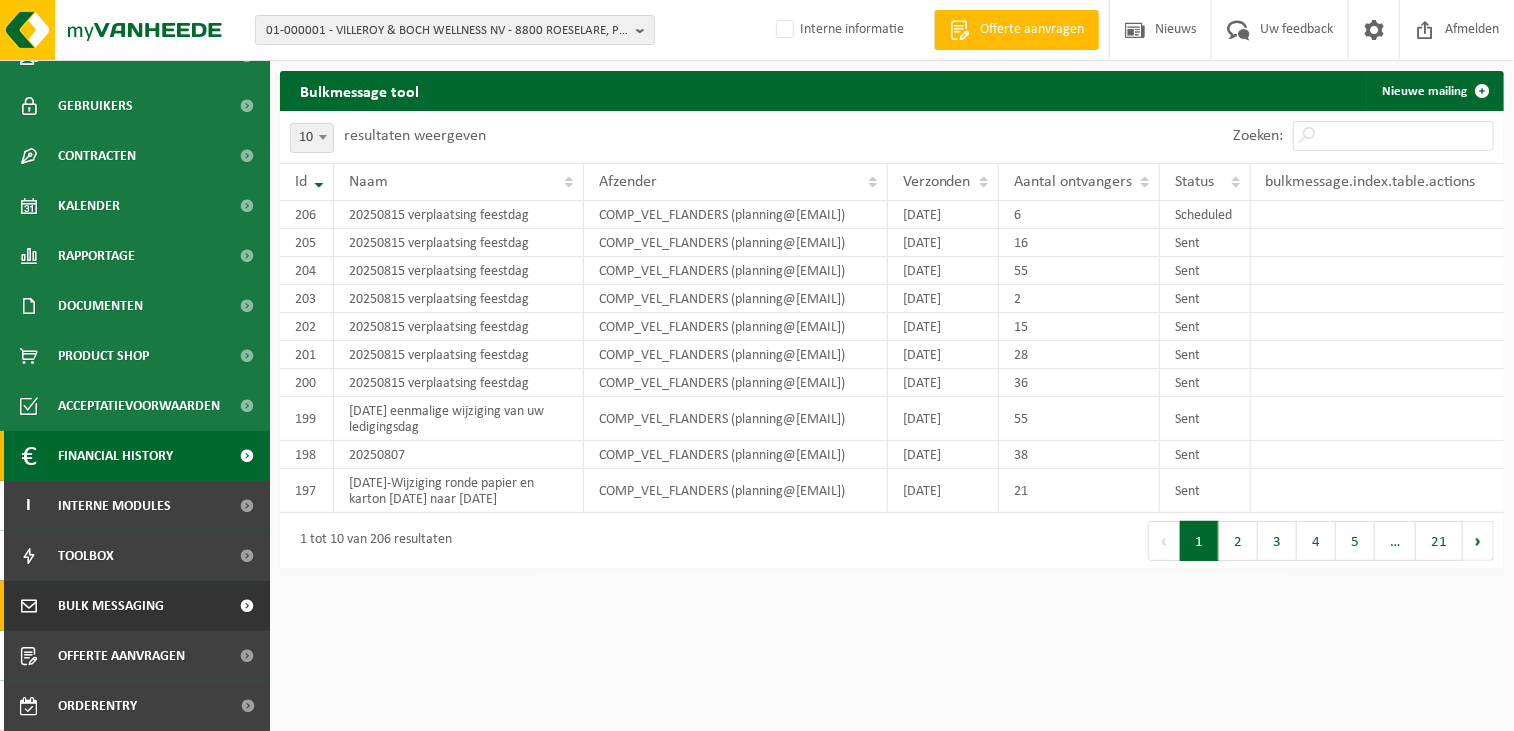 click on "Bulk Messaging" at bounding box center [111, 606] 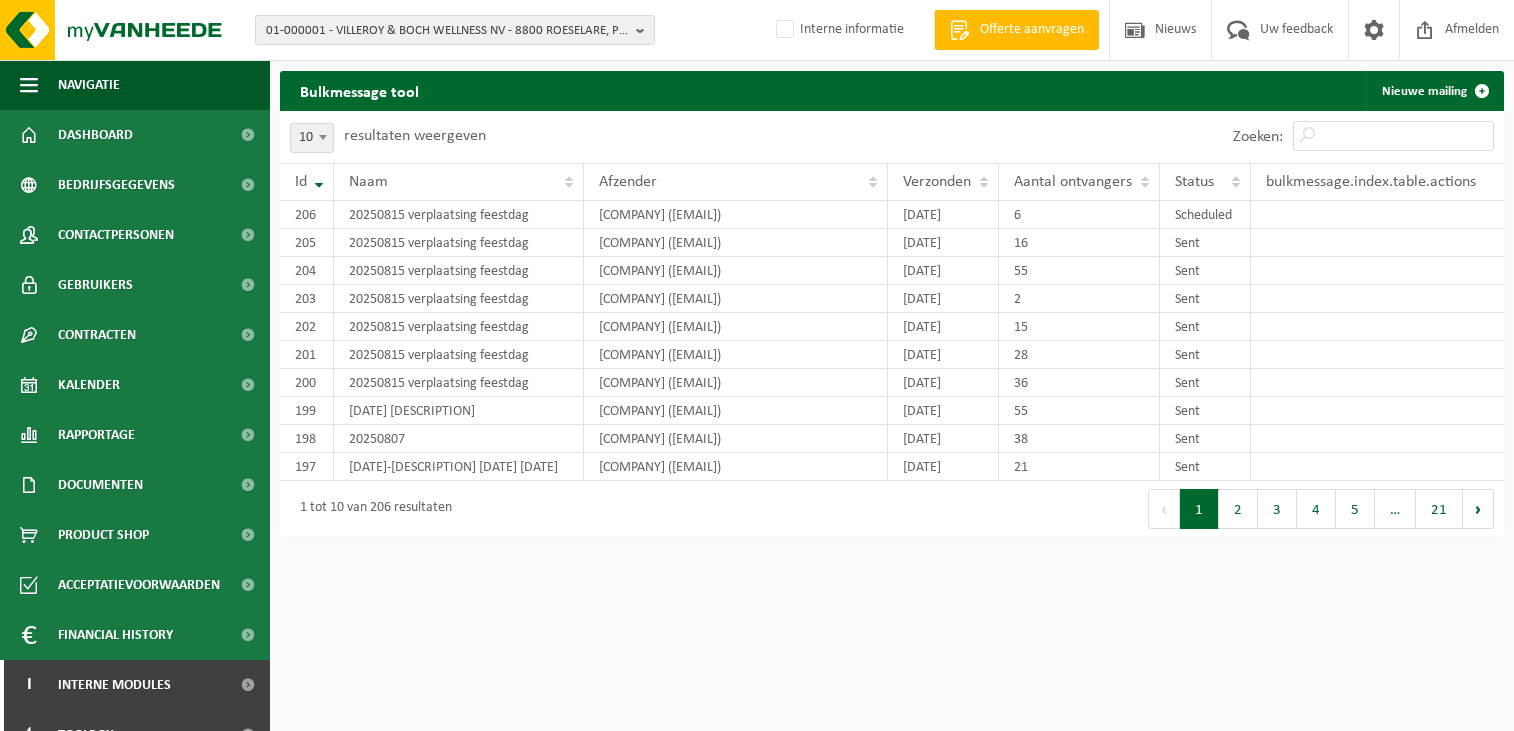scroll, scrollTop: 0, scrollLeft: 0, axis: both 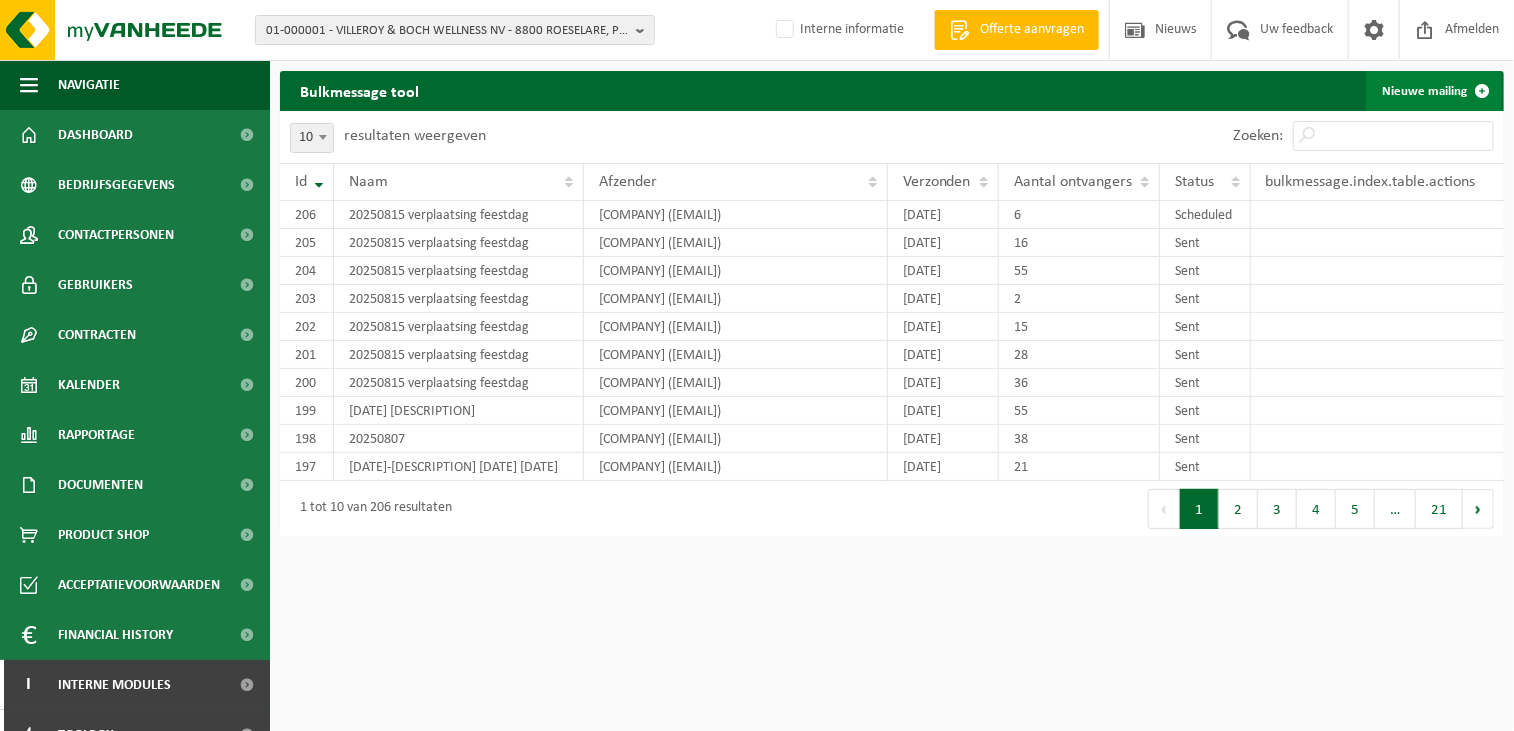 click on "Nieuwe mailing" at bounding box center [1434, 91] 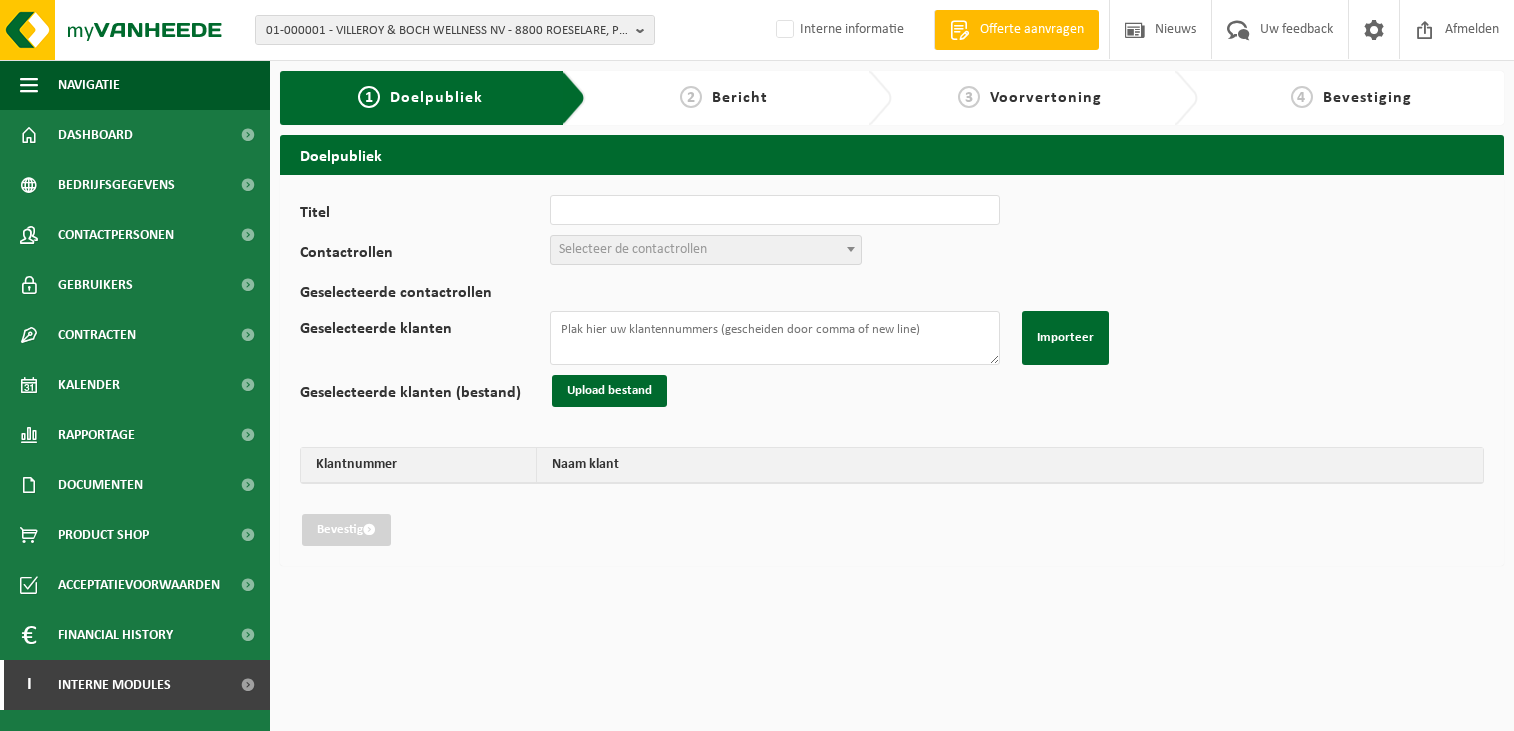 scroll, scrollTop: 0, scrollLeft: 0, axis: both 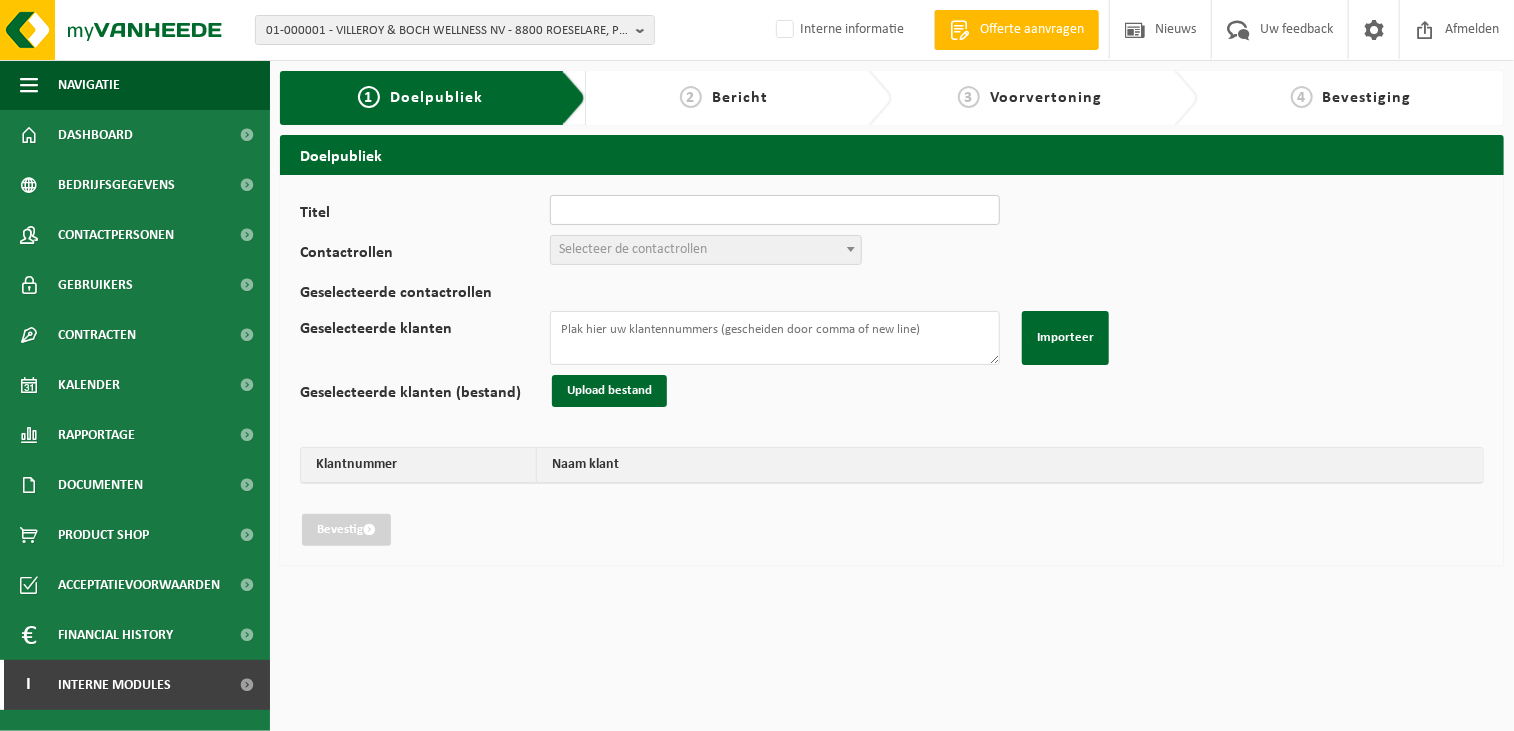 click on "Titel" at bounding box center (775, 210) 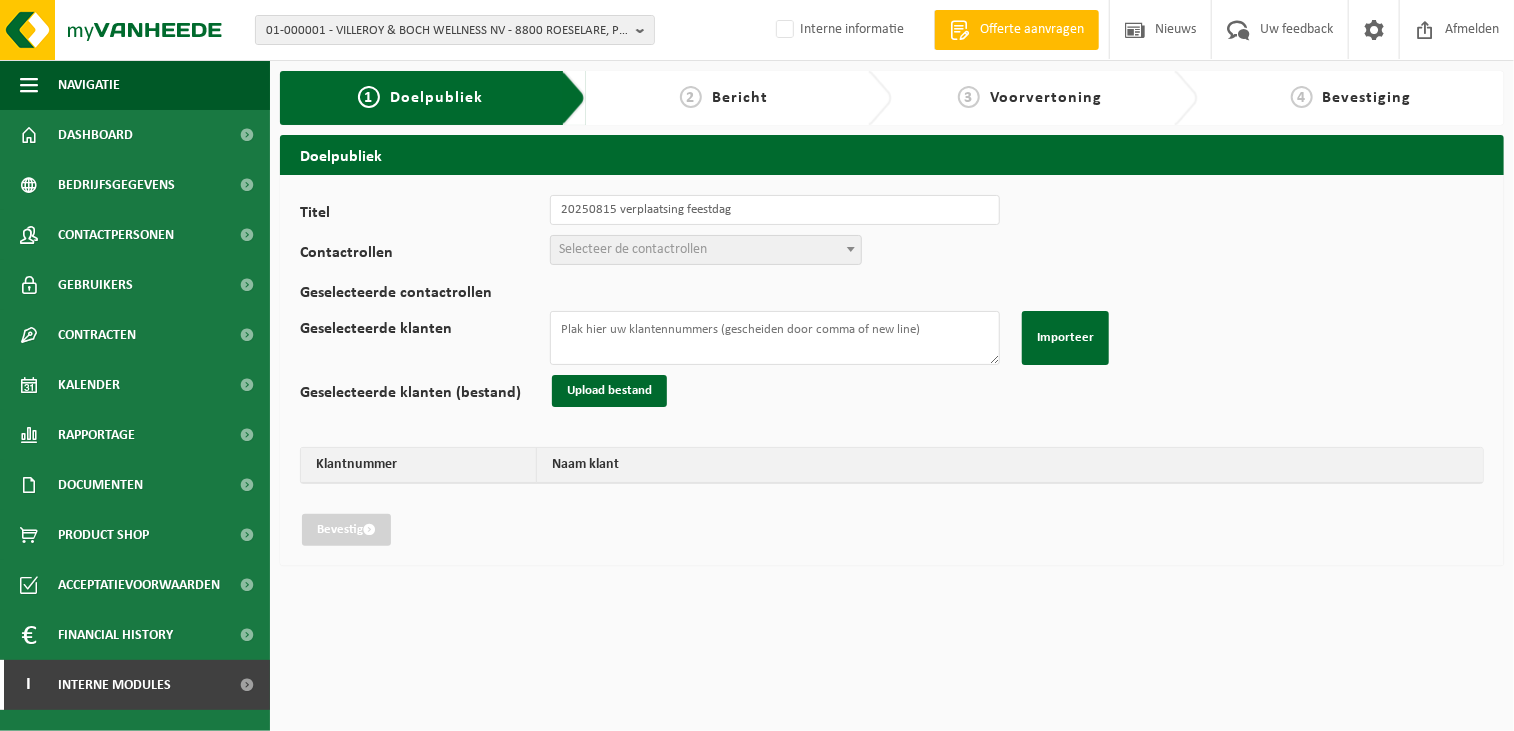 click on "Selecteer de contactrollen" at bounding box center (633, 249) 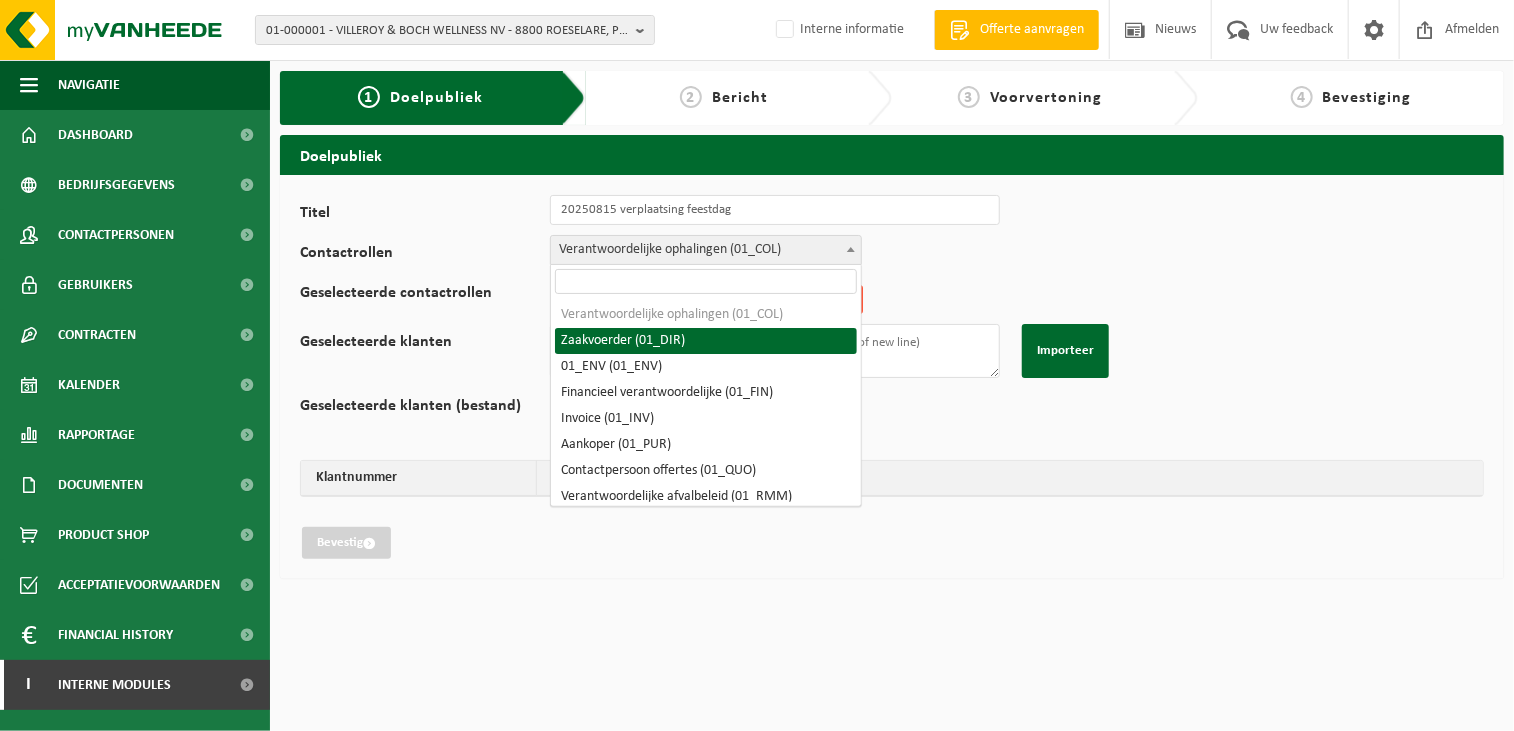 click on "Verantwoordelijke ophalingen (01_COL)" at bounding box center (706, 250) 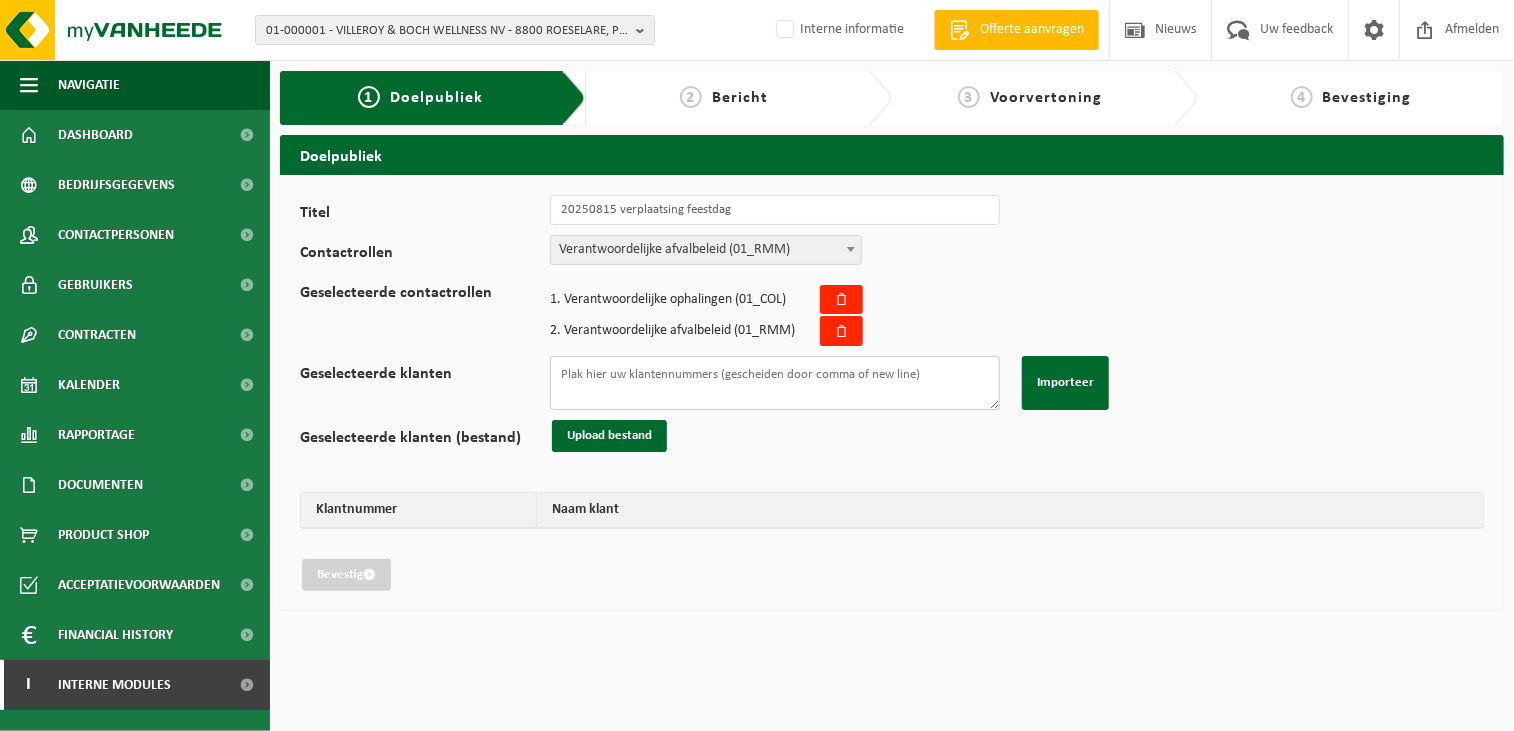 click on "Geselecteerde klanten" at bounding box center [775, 383] 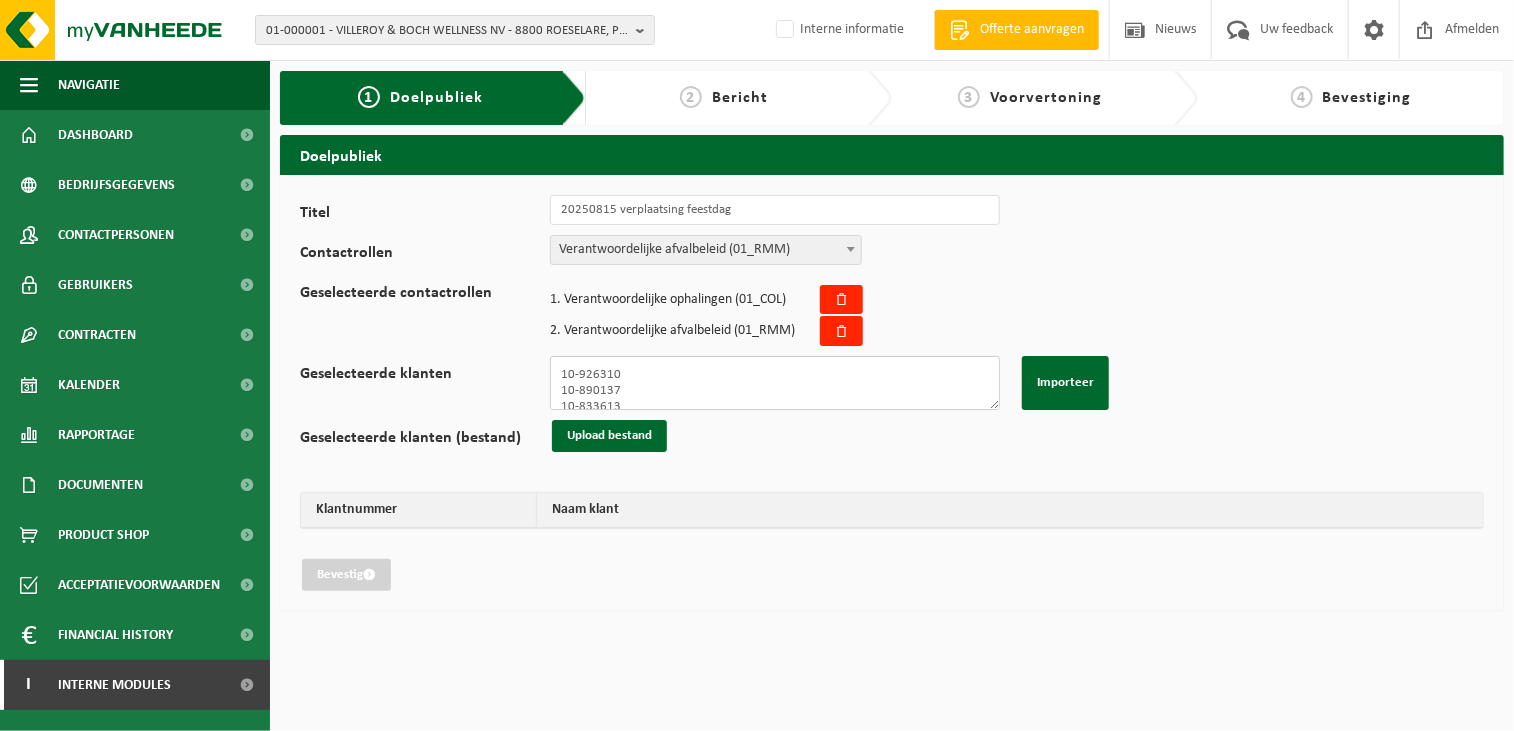 scroll, scrollTop: 81, scrollLeft: 0, axis: vertical 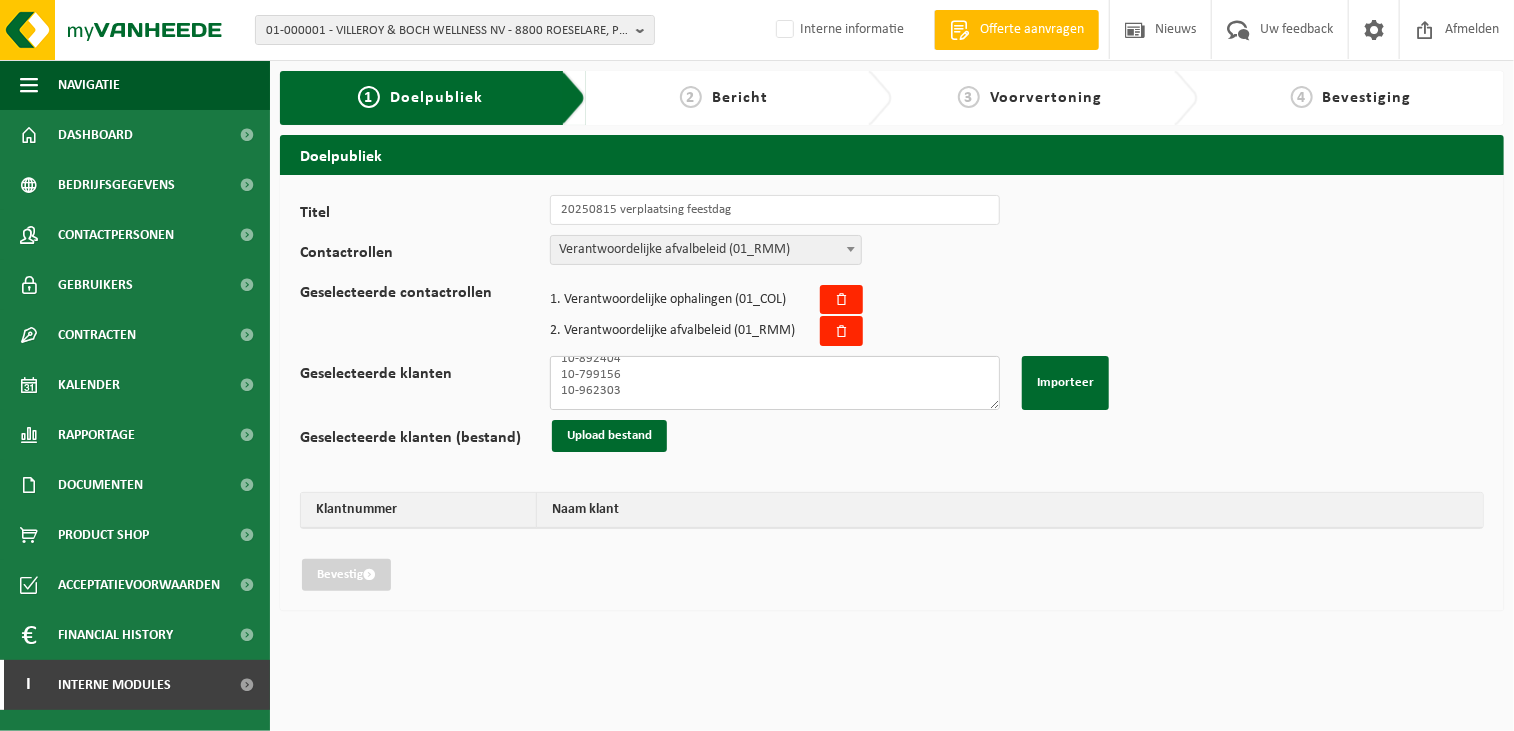 click on "10-926310
10-890137
10-833613
10-918383
10-892404
10-799156
10-962303" at bounding box center [775, 383] 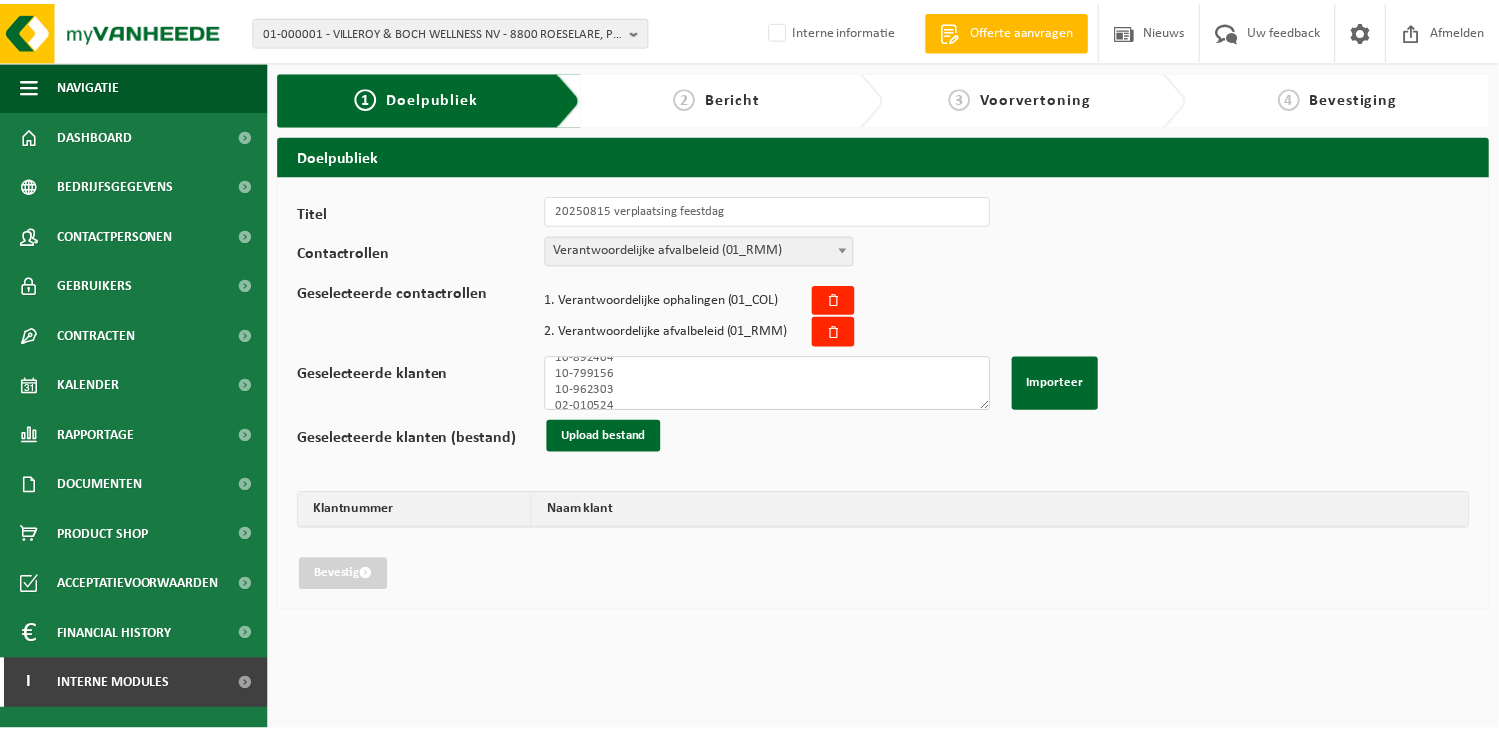 scroll, scrollTop: 112, scrollLeft: 0, axis: vertical 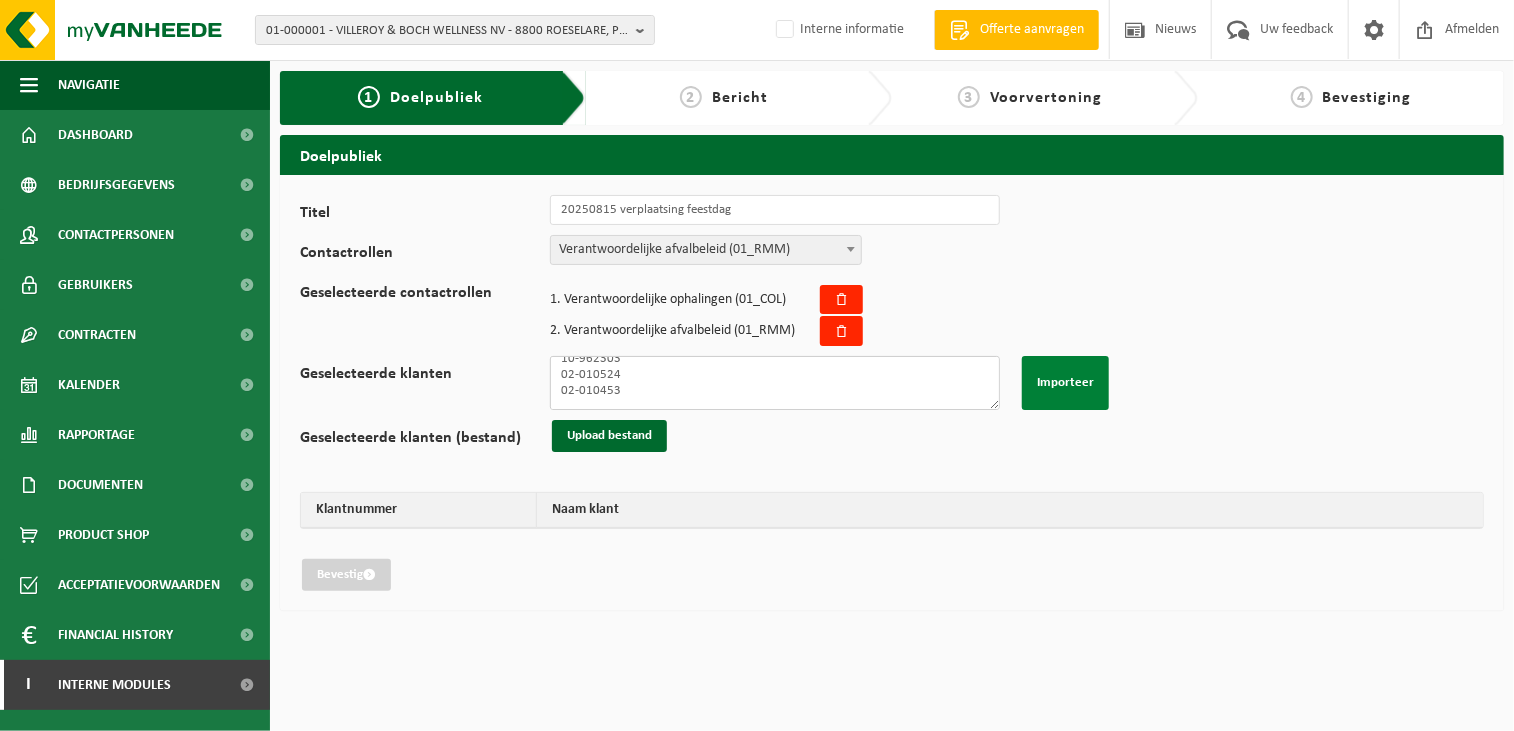 type on "10-926310
10-890137
10-833613
10-918383
10-892404
10-799156
10-962303
02-010524
02-010453" 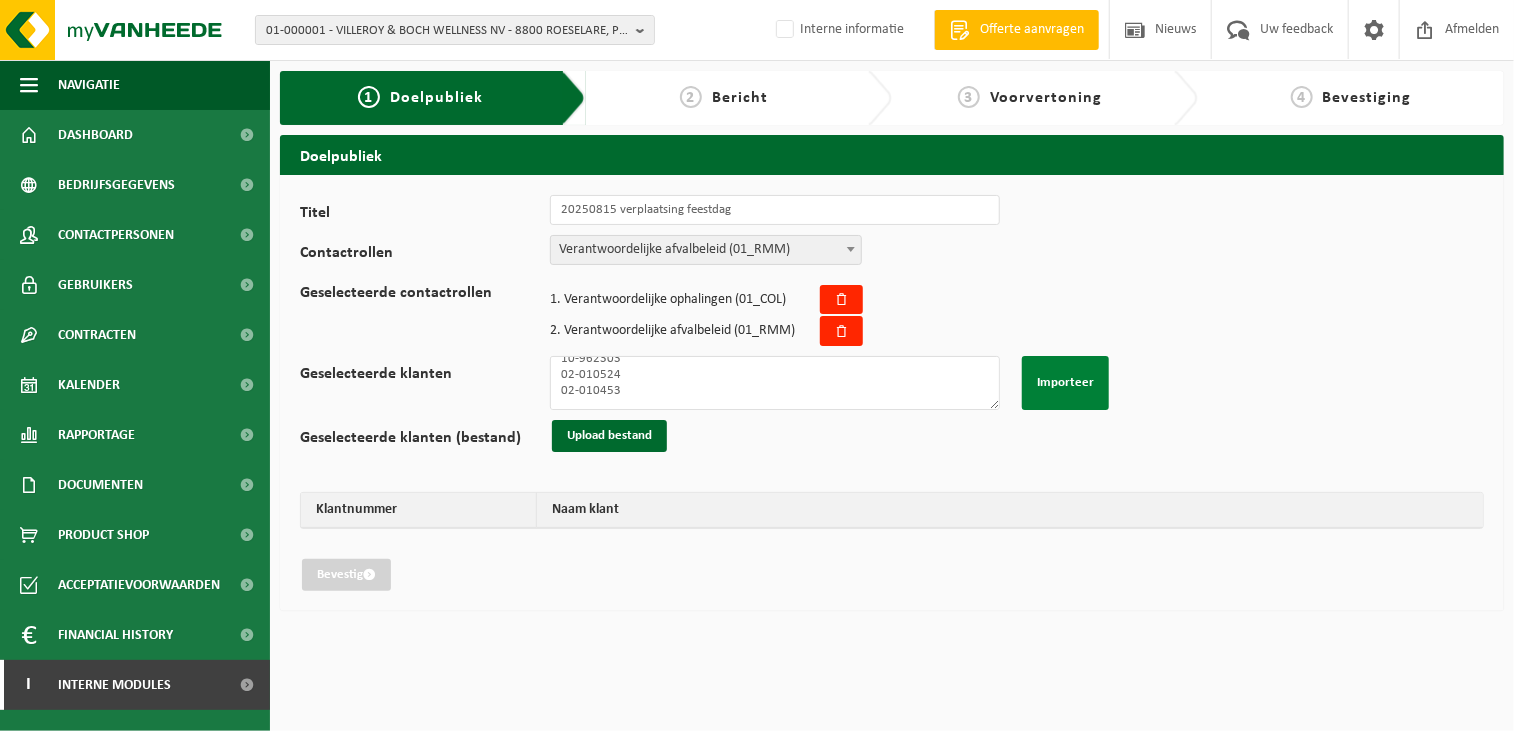 click on "Importeer" at bounding box center [1065, 383] 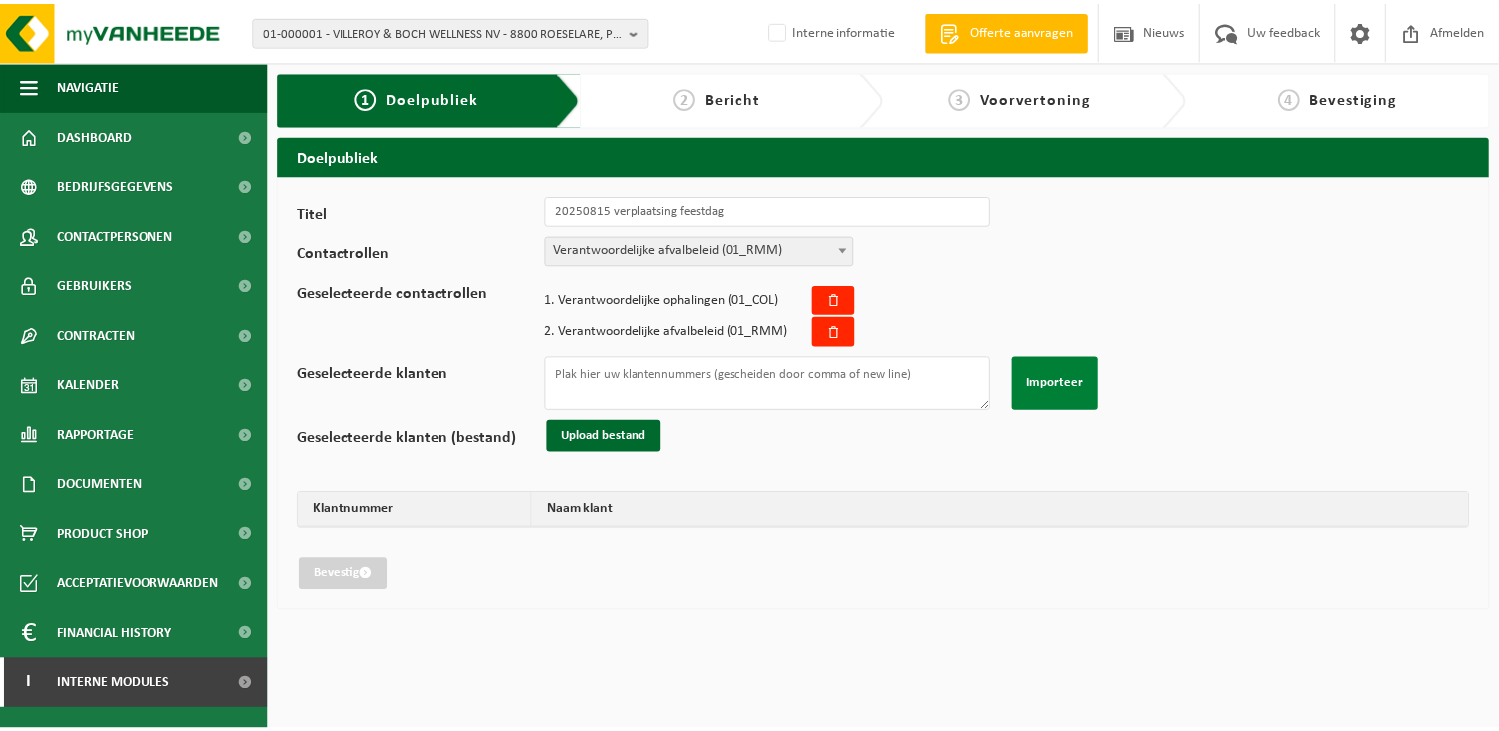 scroll, scrollTop: 0, scrollLeft: 0, axis: both 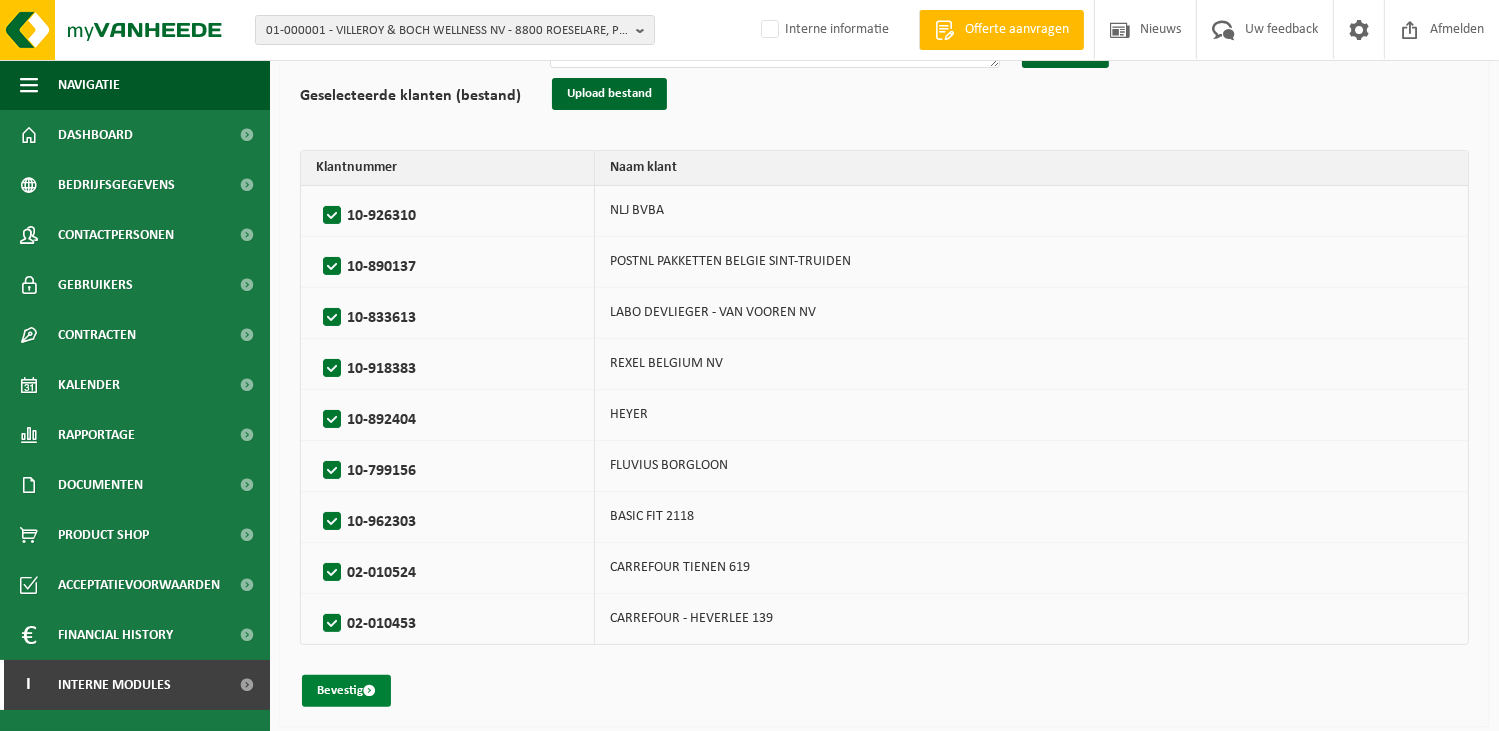 click on "Bevestig" at bounding box center (346, 691) 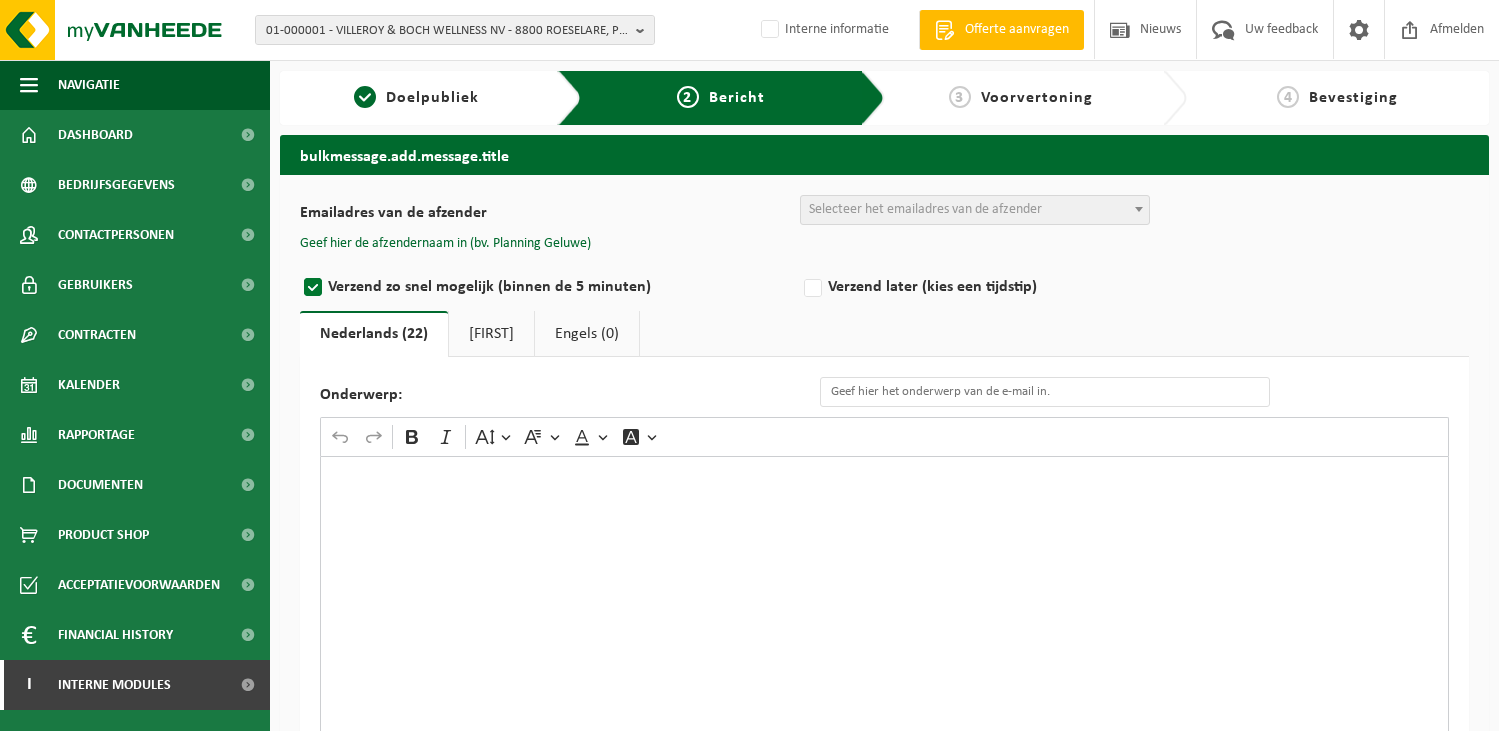 scroll, scrollTop: 0, scrollLeft: 0, axis: both 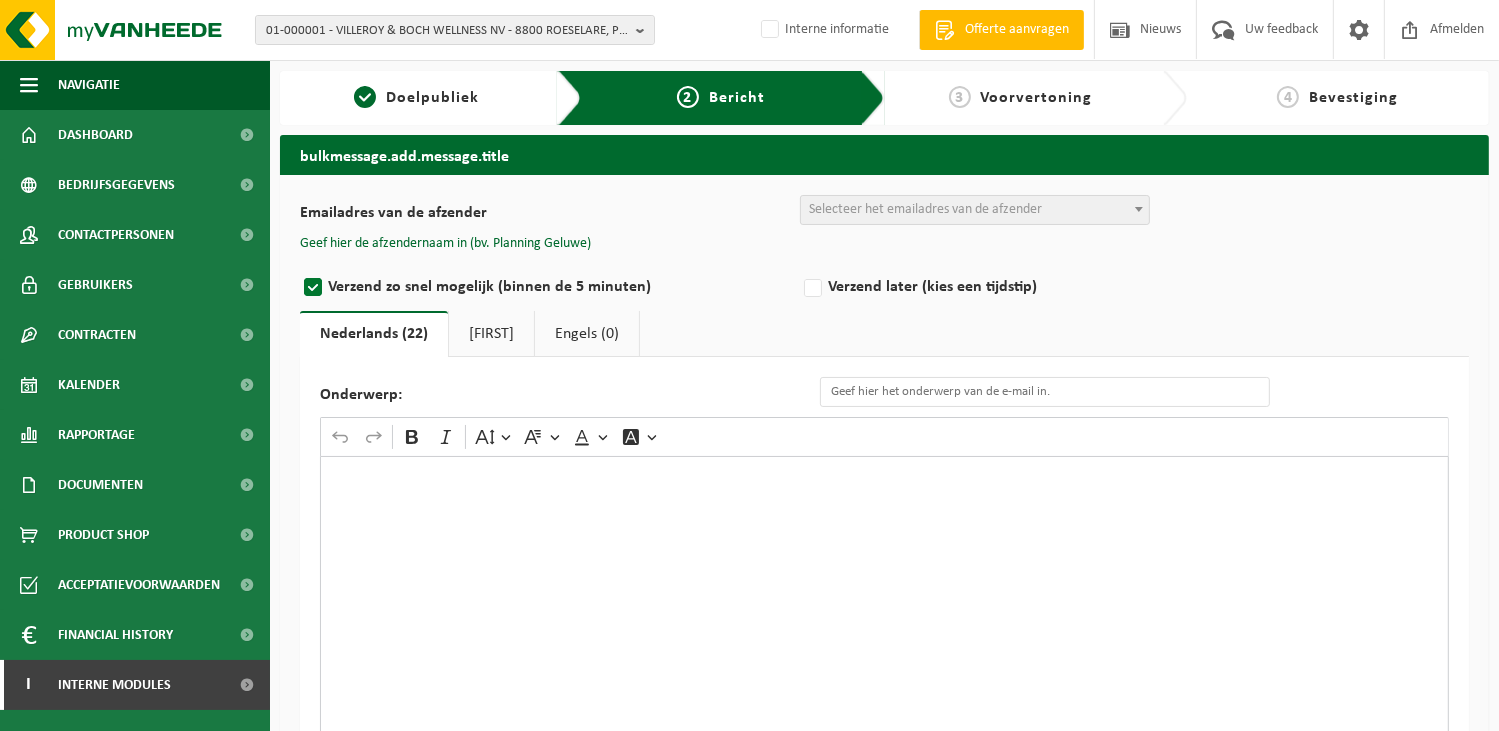 click on "Selecteer het emailadres van de afzender" at bounding box center (925, 209) 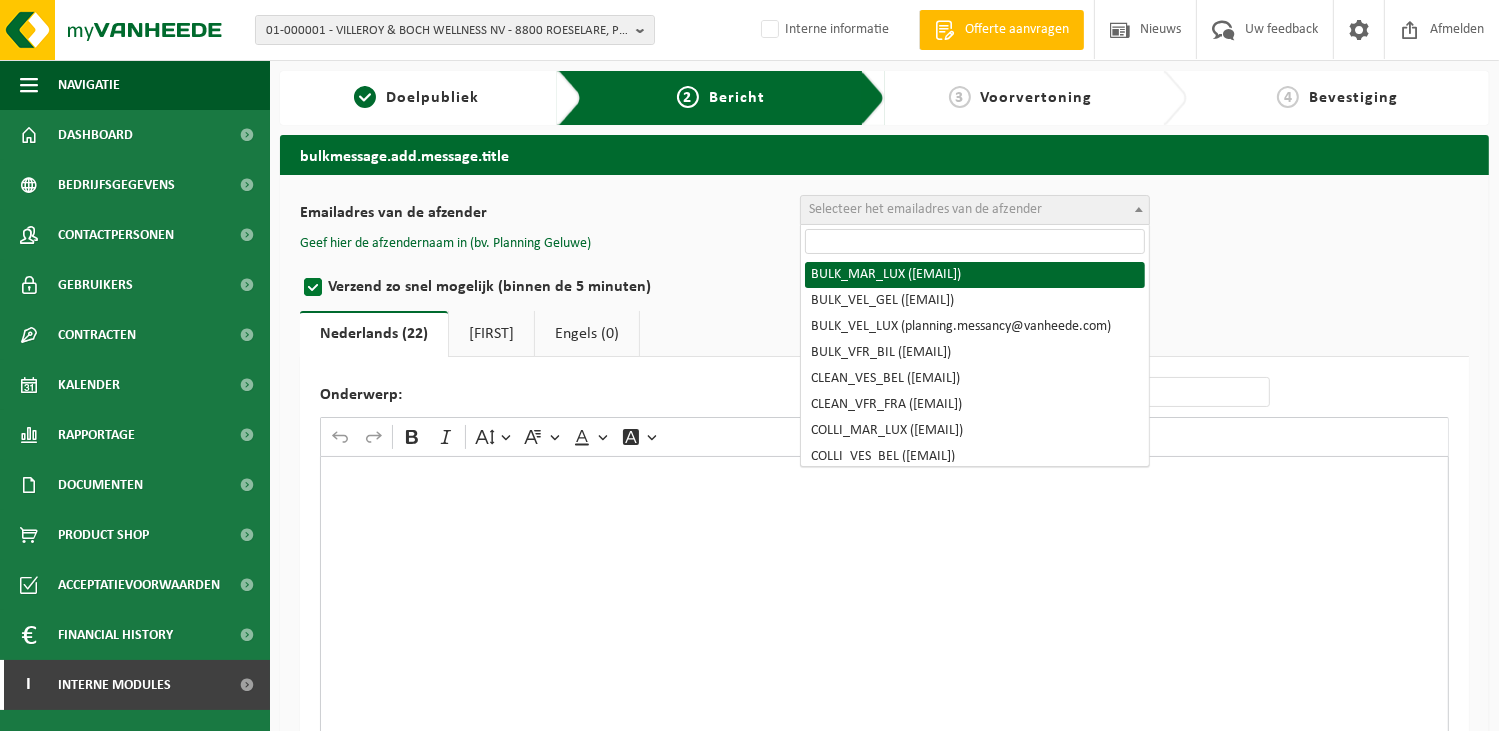 click at bounding box center (884, 656) 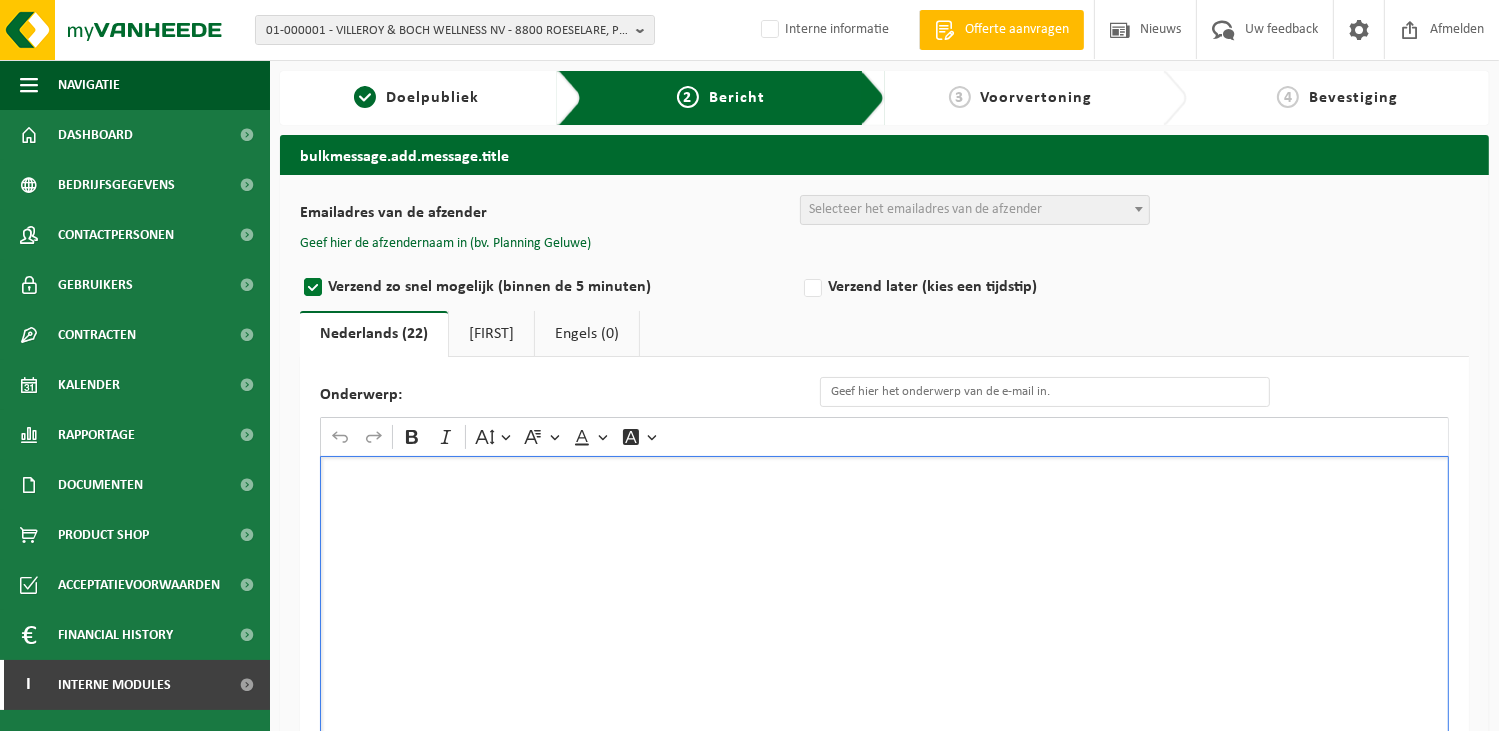 click at bounding box center [884, 656] 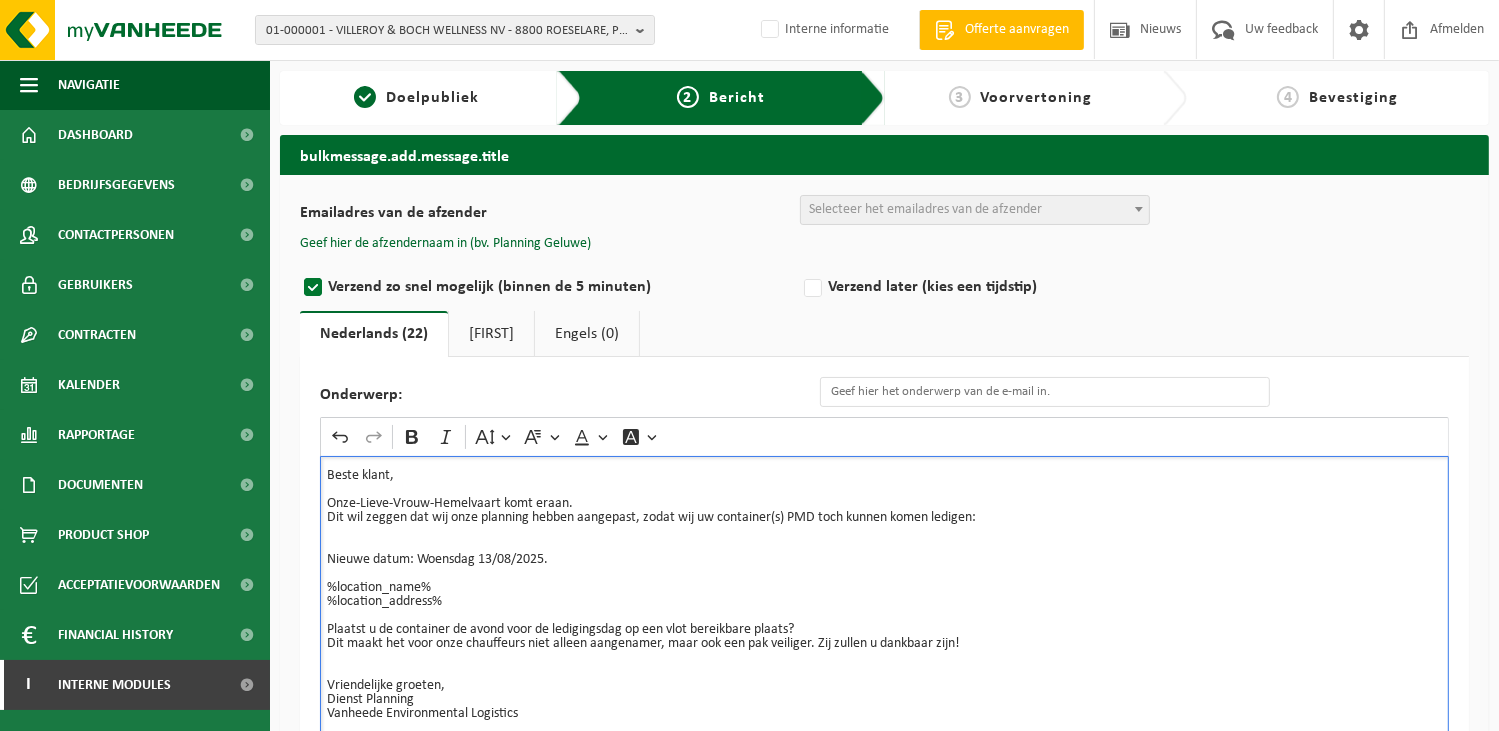 scroll, scrollTop: 65, scrollLeft: 0, axis: vertical 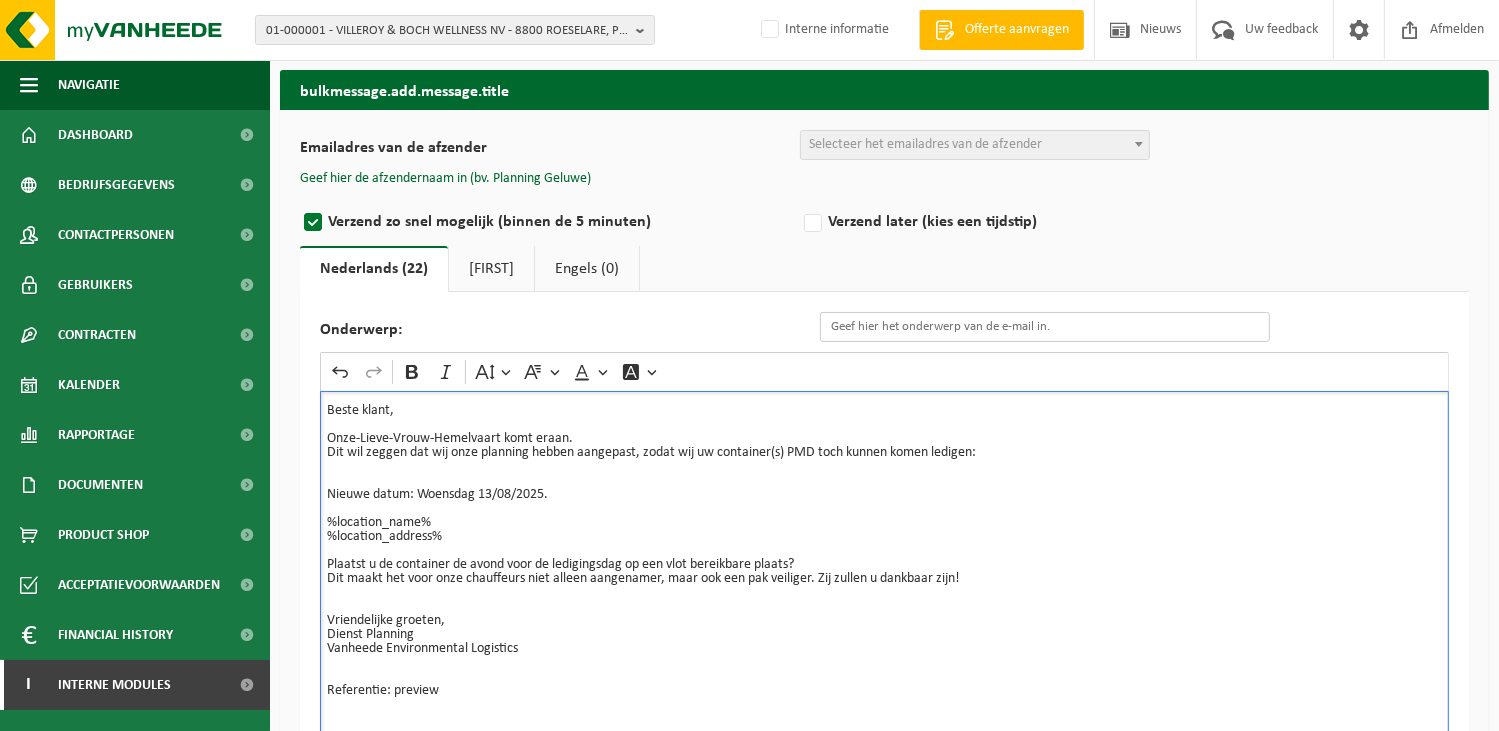 click on "Onderwerp:" at bounding box center (1045, 327) 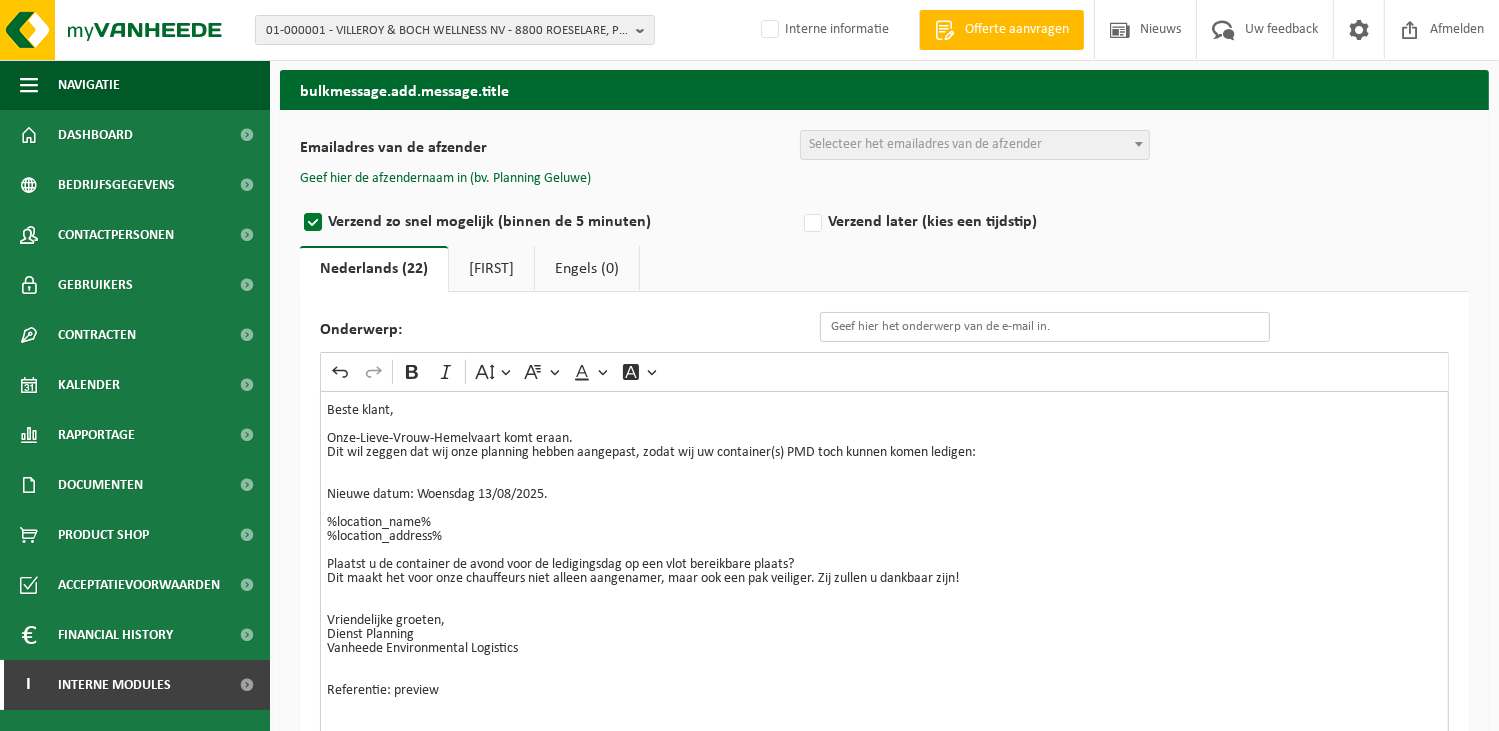 type on "Wijziging van de ledigingsdag van uw container n.a.v. Onze-Lieve-Vrouw-Hemelvaart" 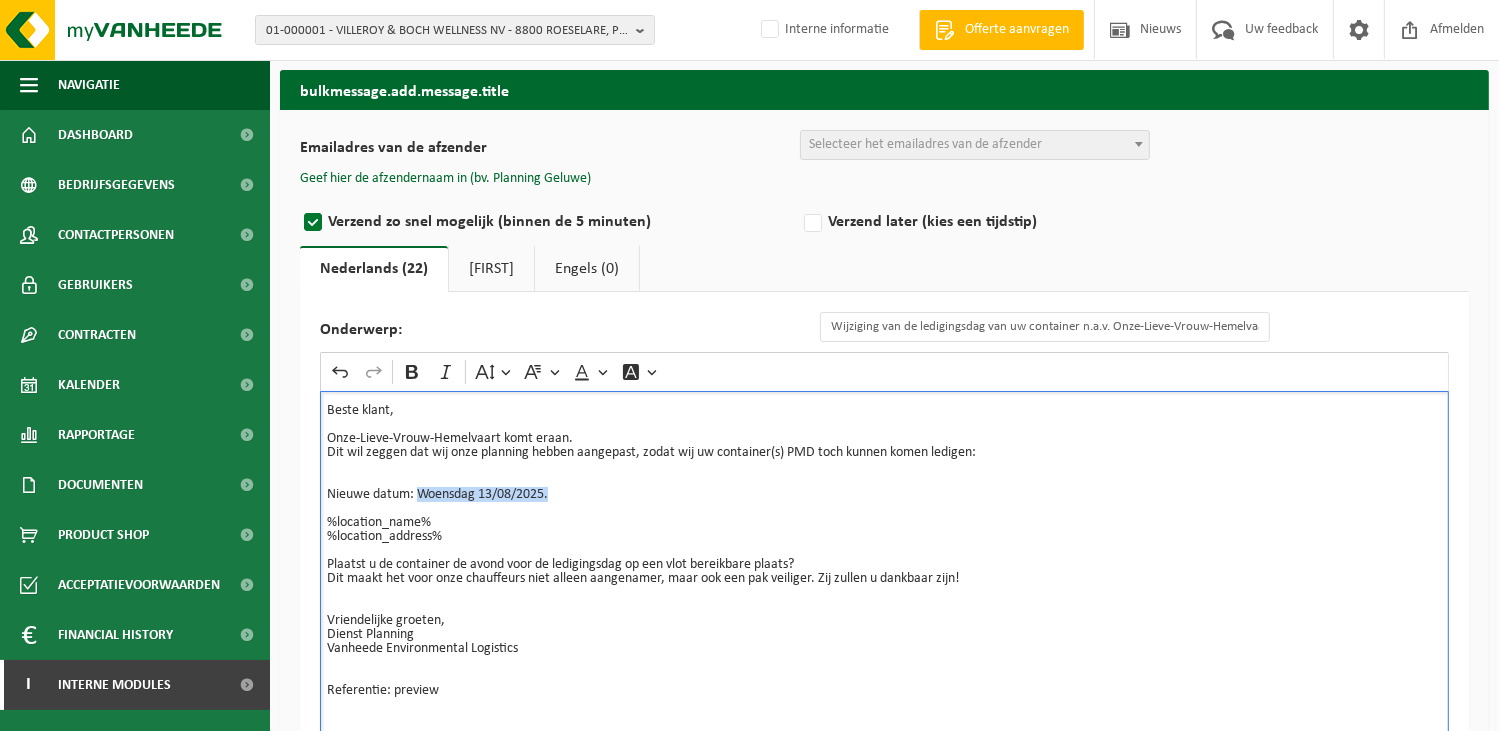 drag, startPoint x: 419, startPoint y: 492, endPoint x: 563, endPoint y: 493, distance: 144.00348 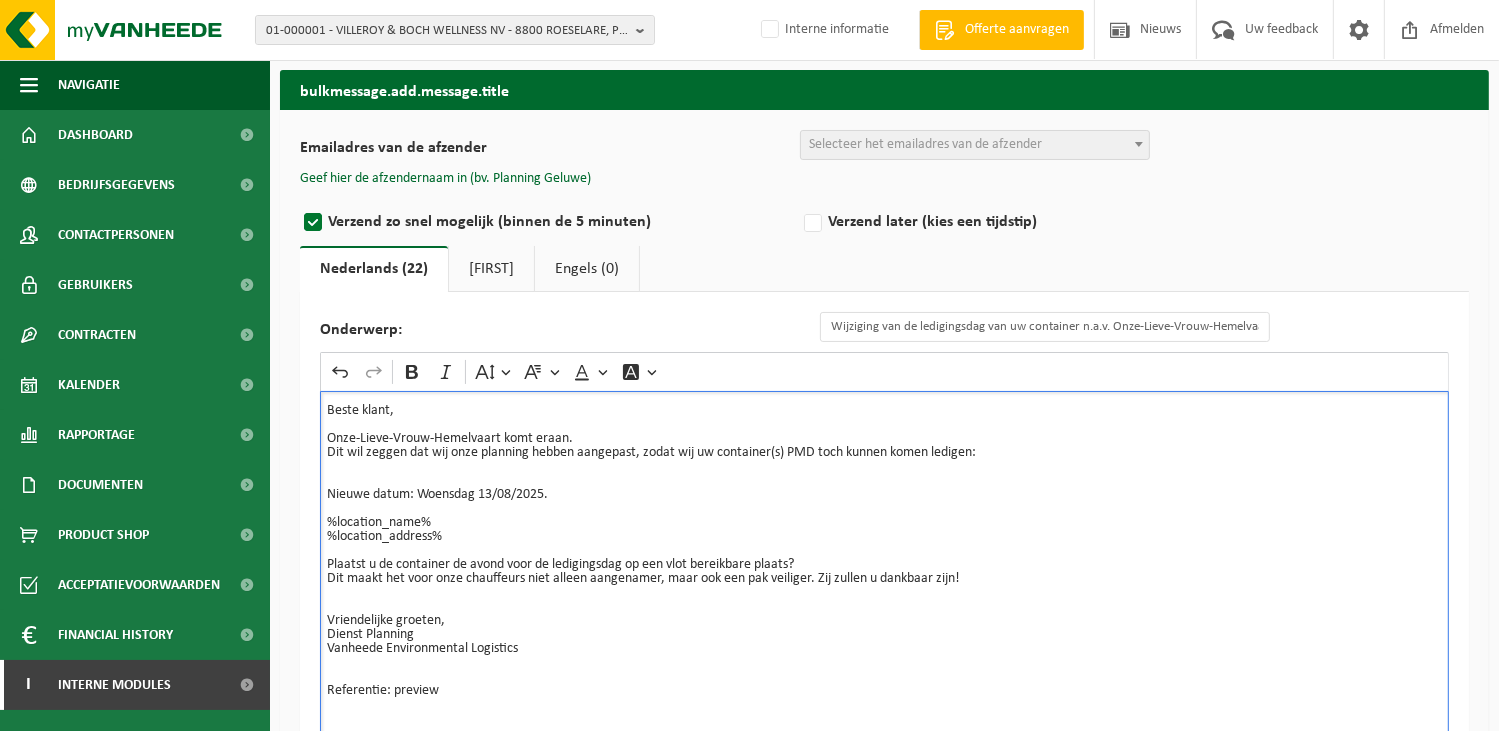 type 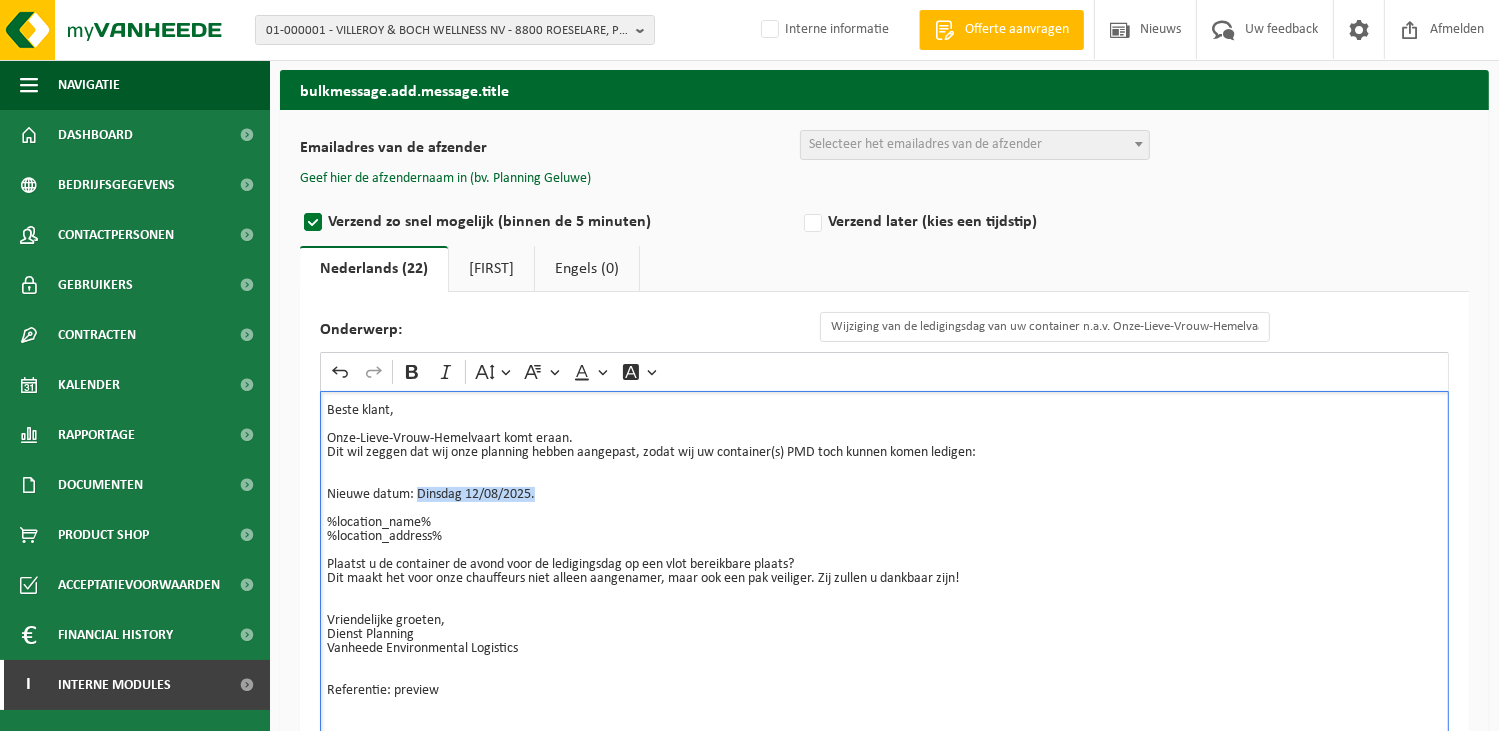drag, startPoint x: 540, startPoint y: 491, endPoint x: 419, endPoint y: 491, distance: 121 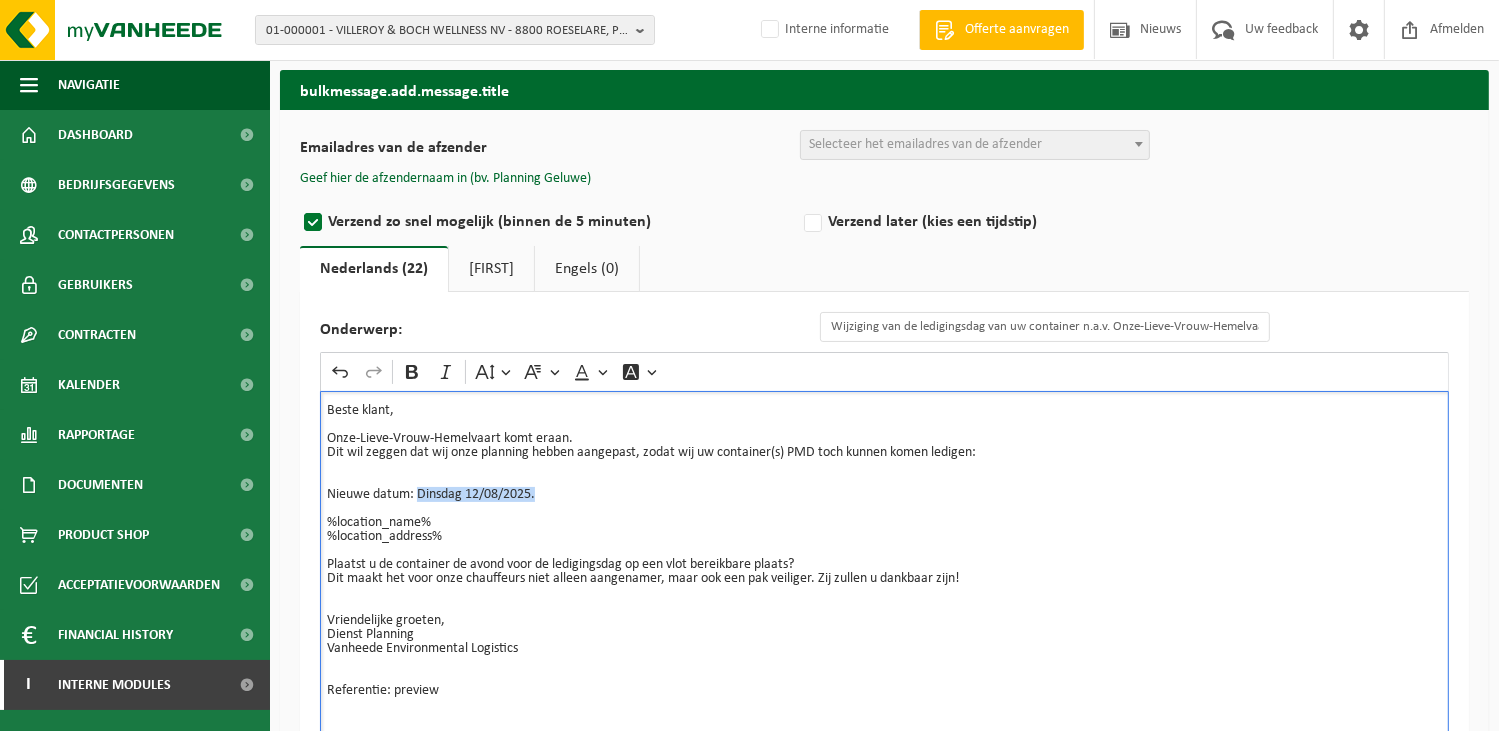 click on "Beste klant, Onze-Lieve-Vrouw-Hemelvaart komt eraan.   Dit wil zeggen dat wij onze planning hebben aangepast, zodat wij uw container(s) PMD toch kunnen komen ledigen: Nieuwe datum: Dinsdag 12/08/2025." at bounding box center (884, 453) 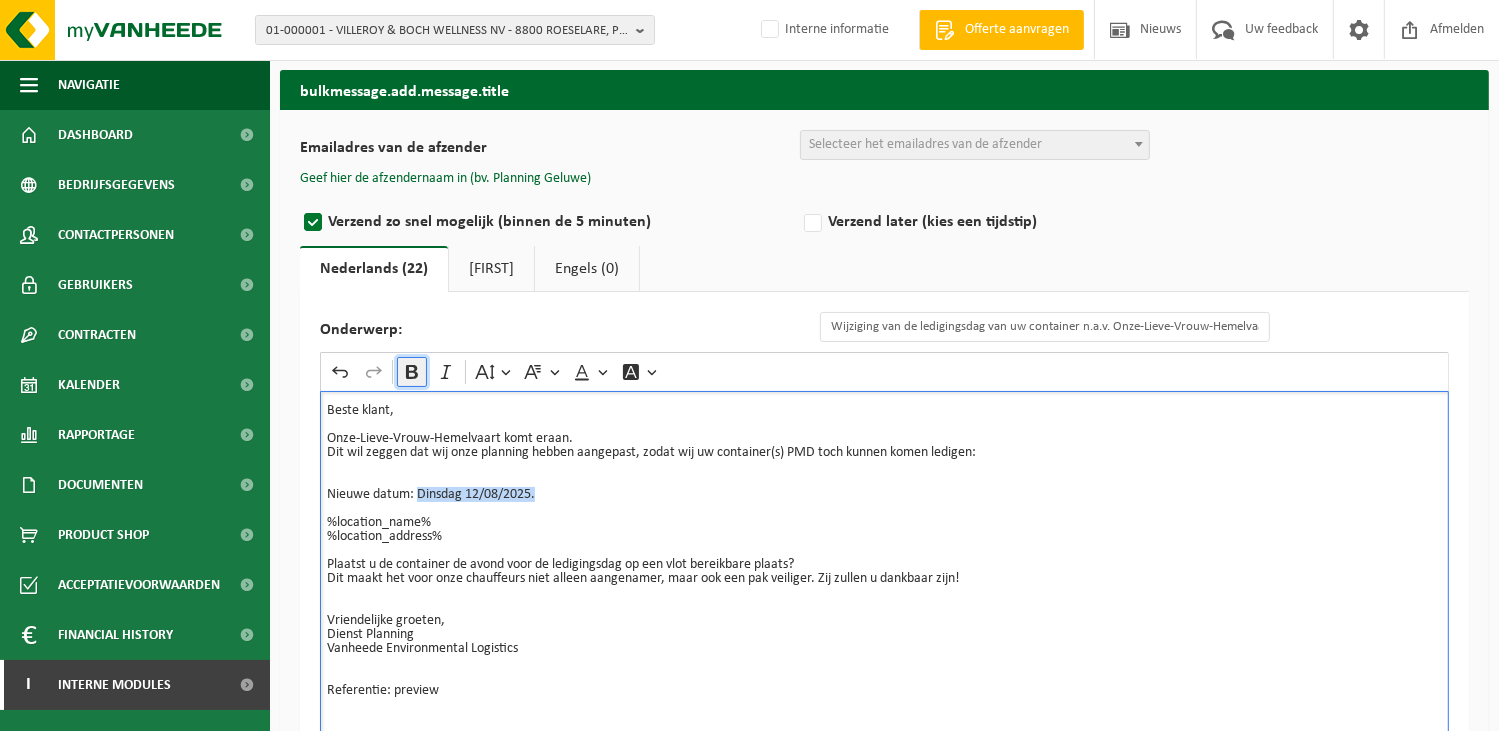 click 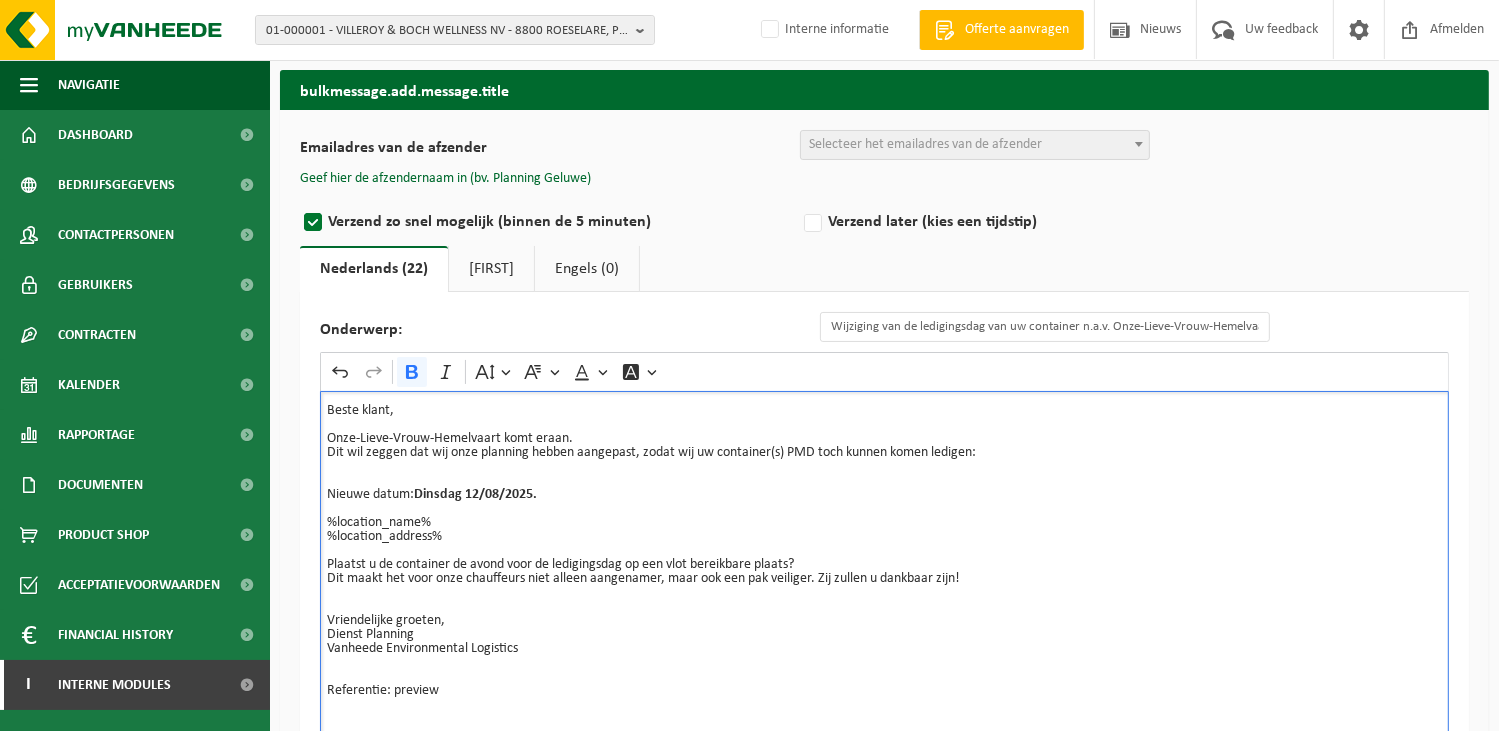 click on "Beste klant, Onze-Lieve-Vrouw-Hemelvaart komt eraan.   Dit wil zeggen dat wij onze planning hebben aangepast, zodat wij uw container(s) PMD toch kunnen komen ledigen: Nieuwe datum:  Dinsdag 12/08/2025." at bounding box center (884, 453) 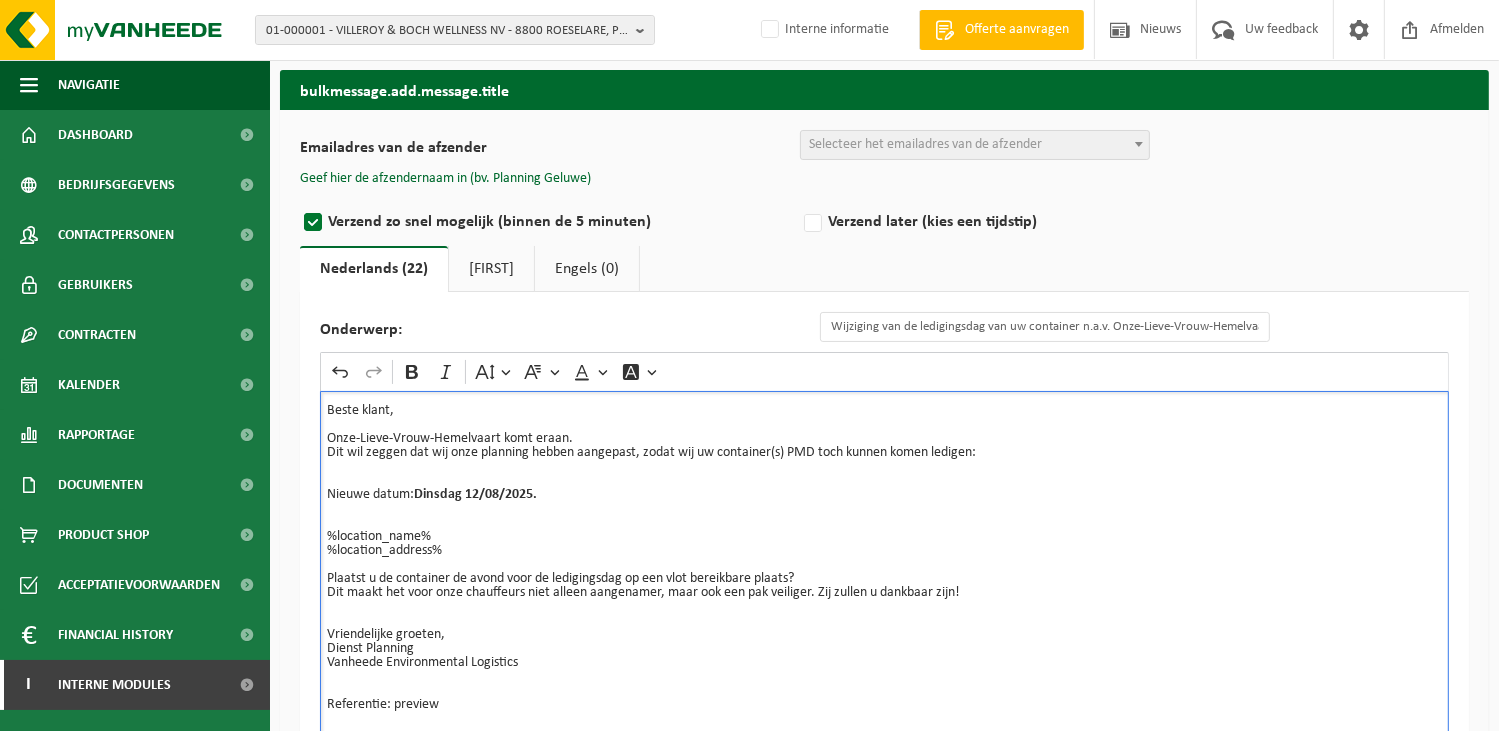 click on "%location_name% %location_address%" at bounding box center (884, 537) 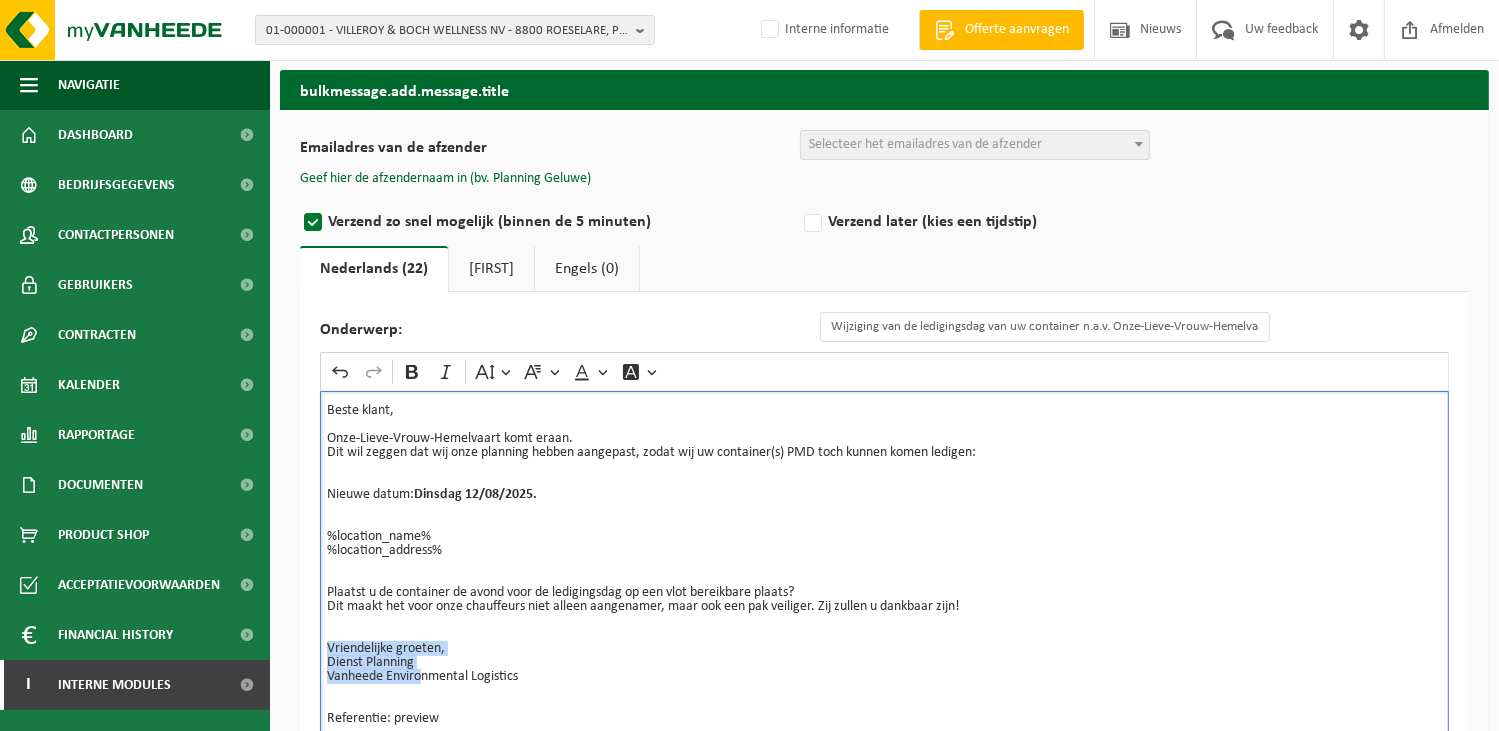 drag, startPoint x: 425, startPoint y: 669, endPoint x: 297, endPoint y: 655, distance: 128.76335 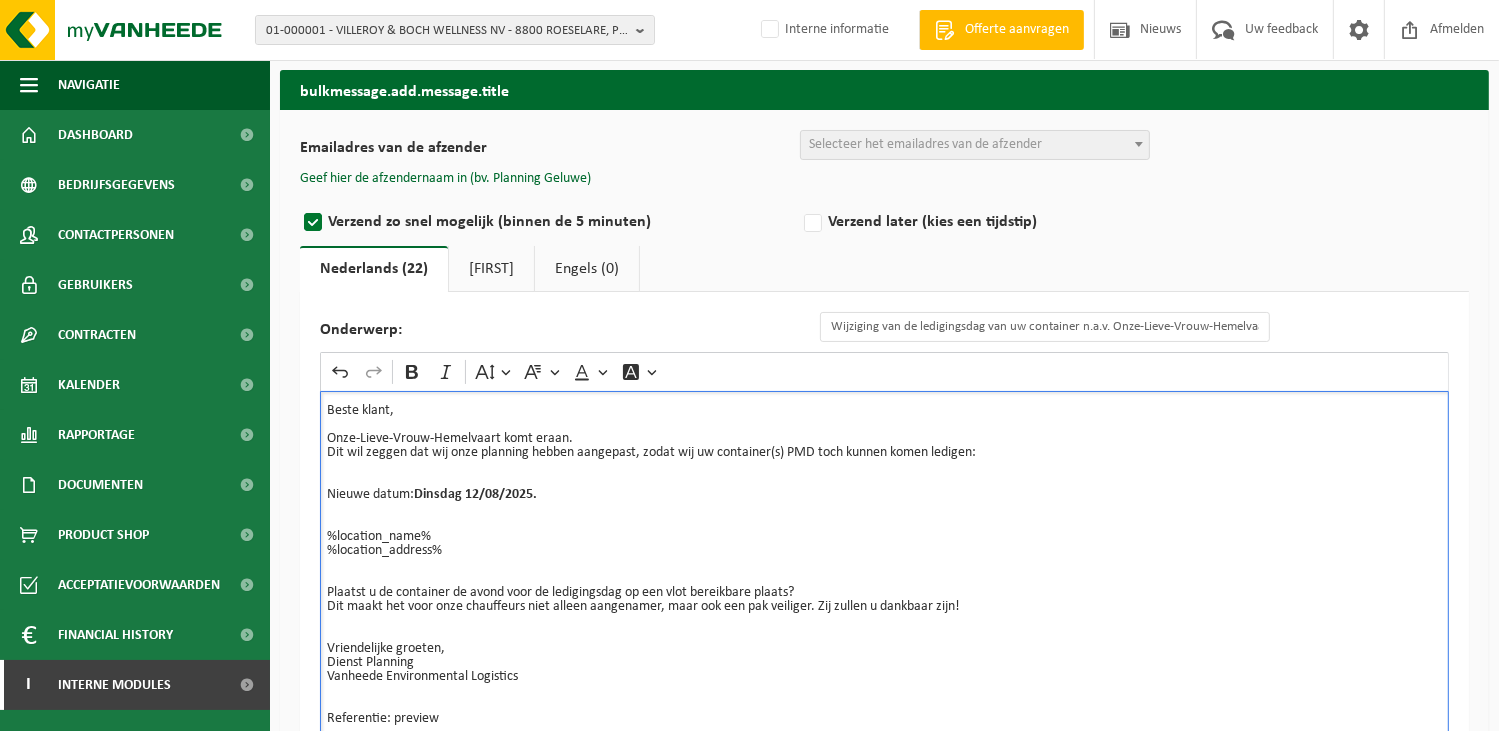click on "Referentie: preview" at bounding box center (884, 705) 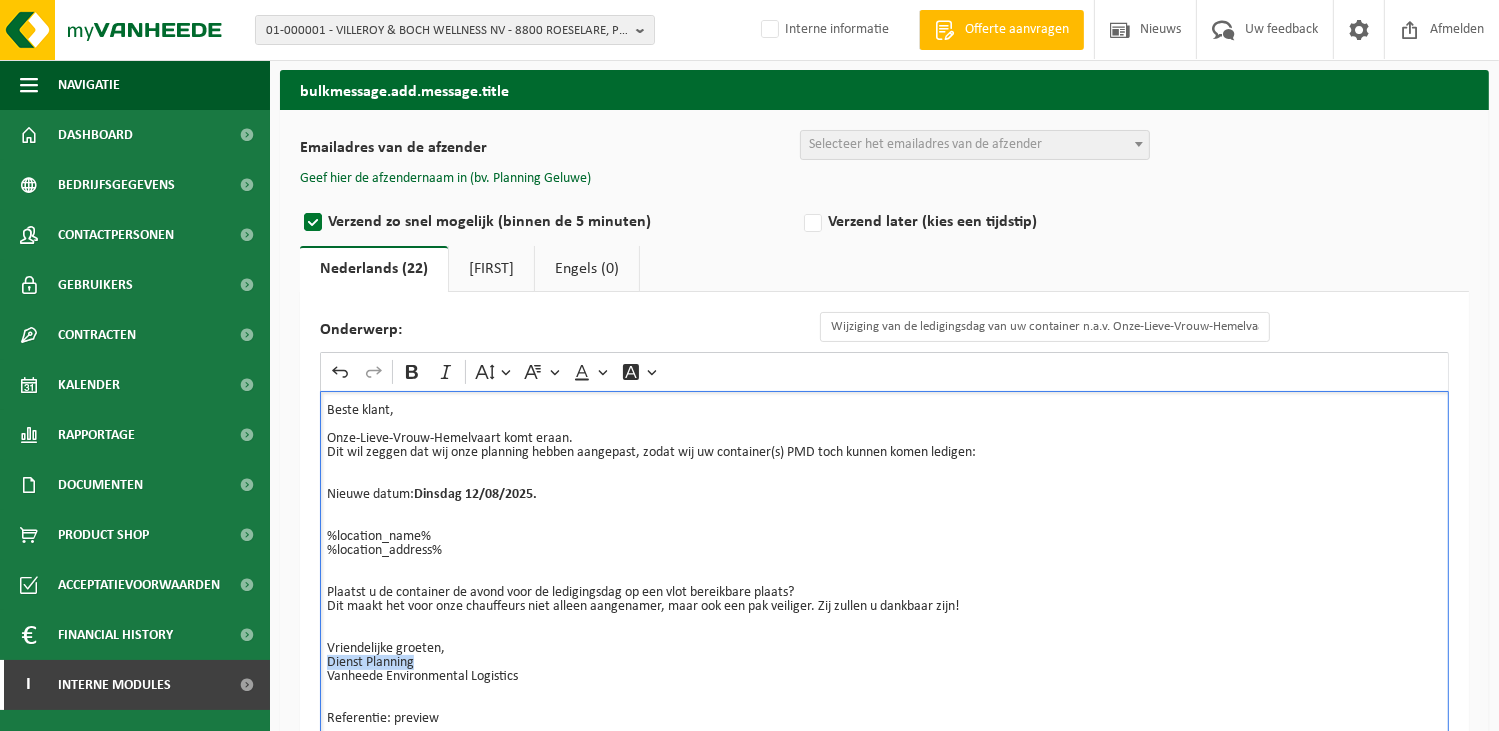 drag, startPoint x: 432, startPoint y: 664, endPoint x: 308, endPoint y: 655, distance: 124.32619 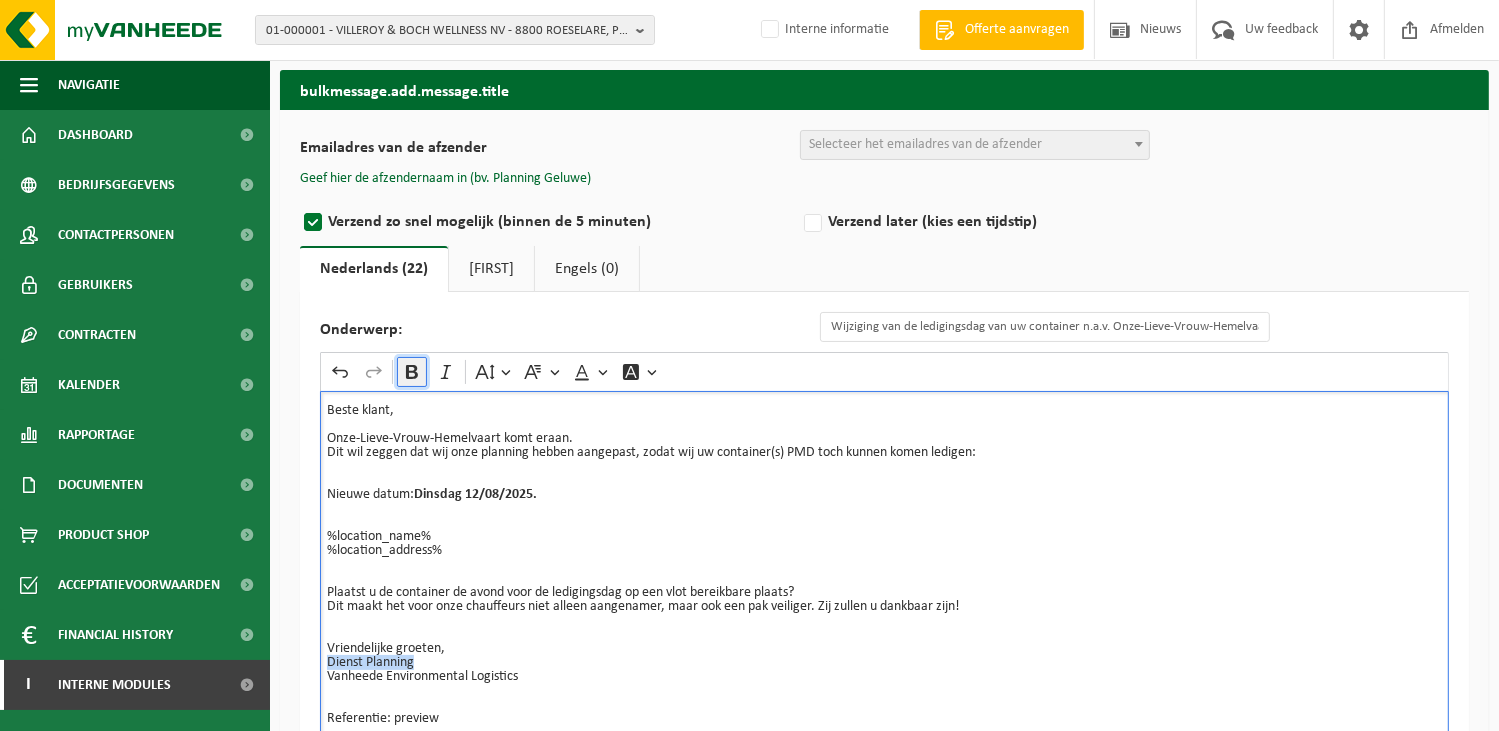 click 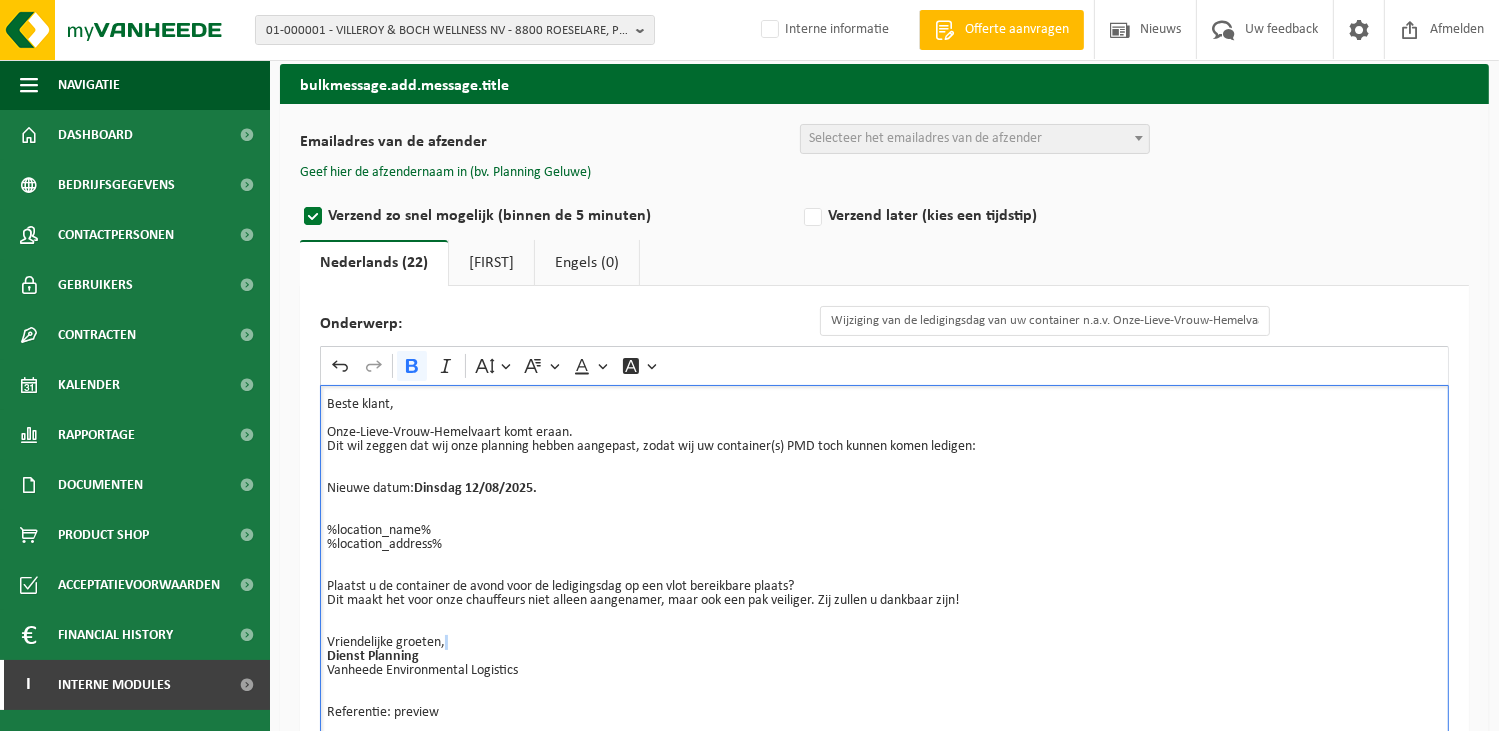 scroll, scrollTop: 215, scrollLeft: 0, axis: vertical 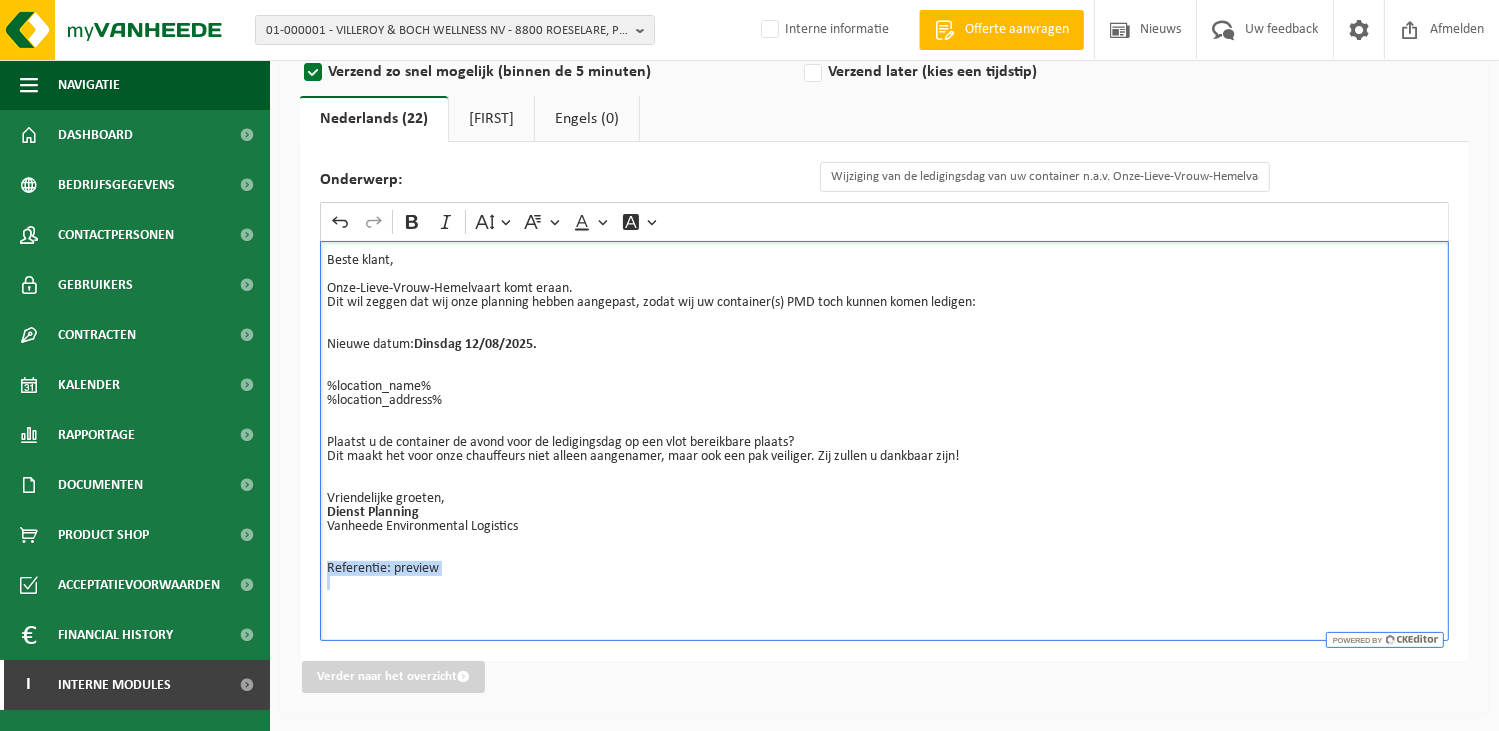 drag, startPoint x: 456, startPoint y: 576, endPoint x: 303, endPoint y: 573, distance: 153.0294 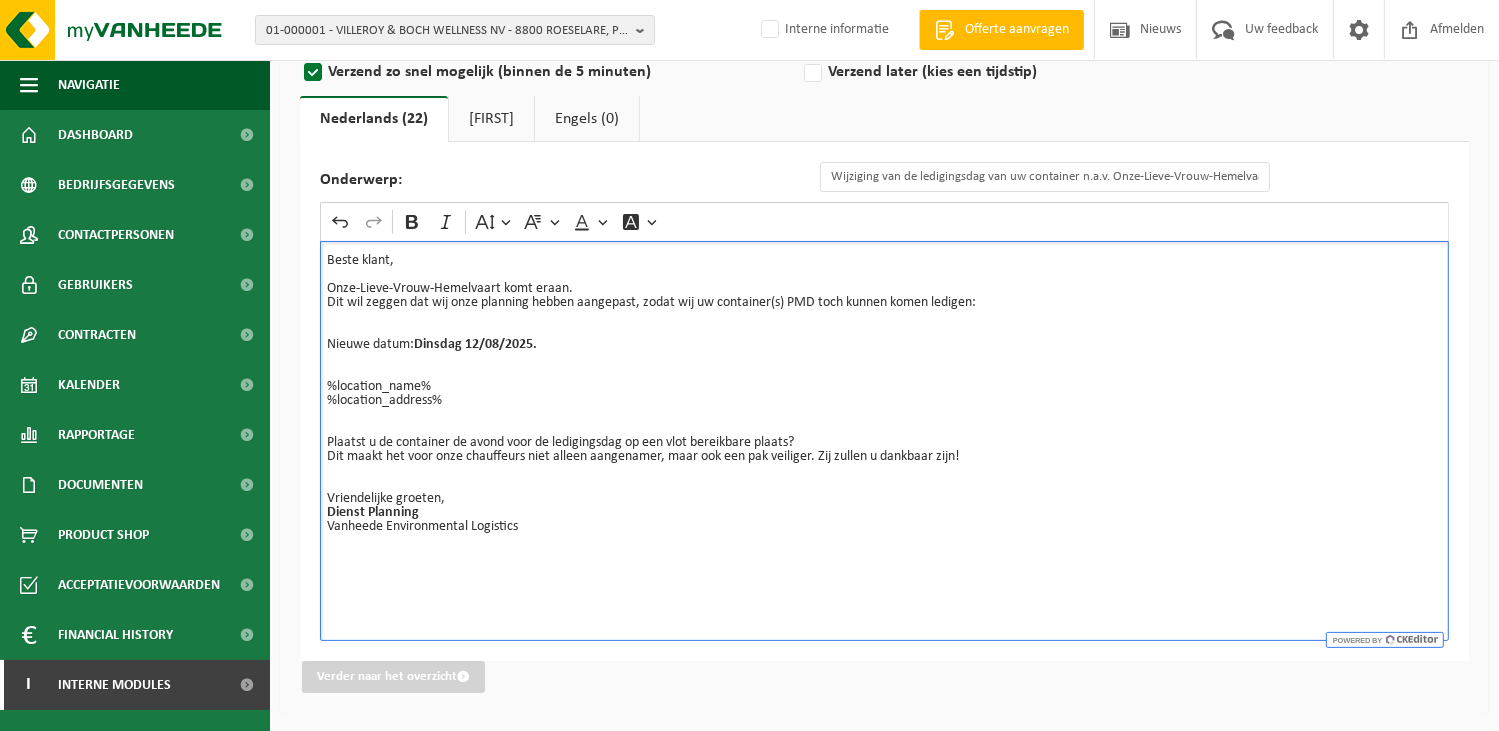 click on "Beste klant, Onze-Lieve-Vrouw-Hemelvaart komt eraan.   Dit wil zeggen dat wij onze planning hebben aangepast, zodat wij uw container(s) PMD toch kunnen komen ledigen: Nieuwe datum:  Dinsdag 12/08/2025." at bounding box center [884, 303] 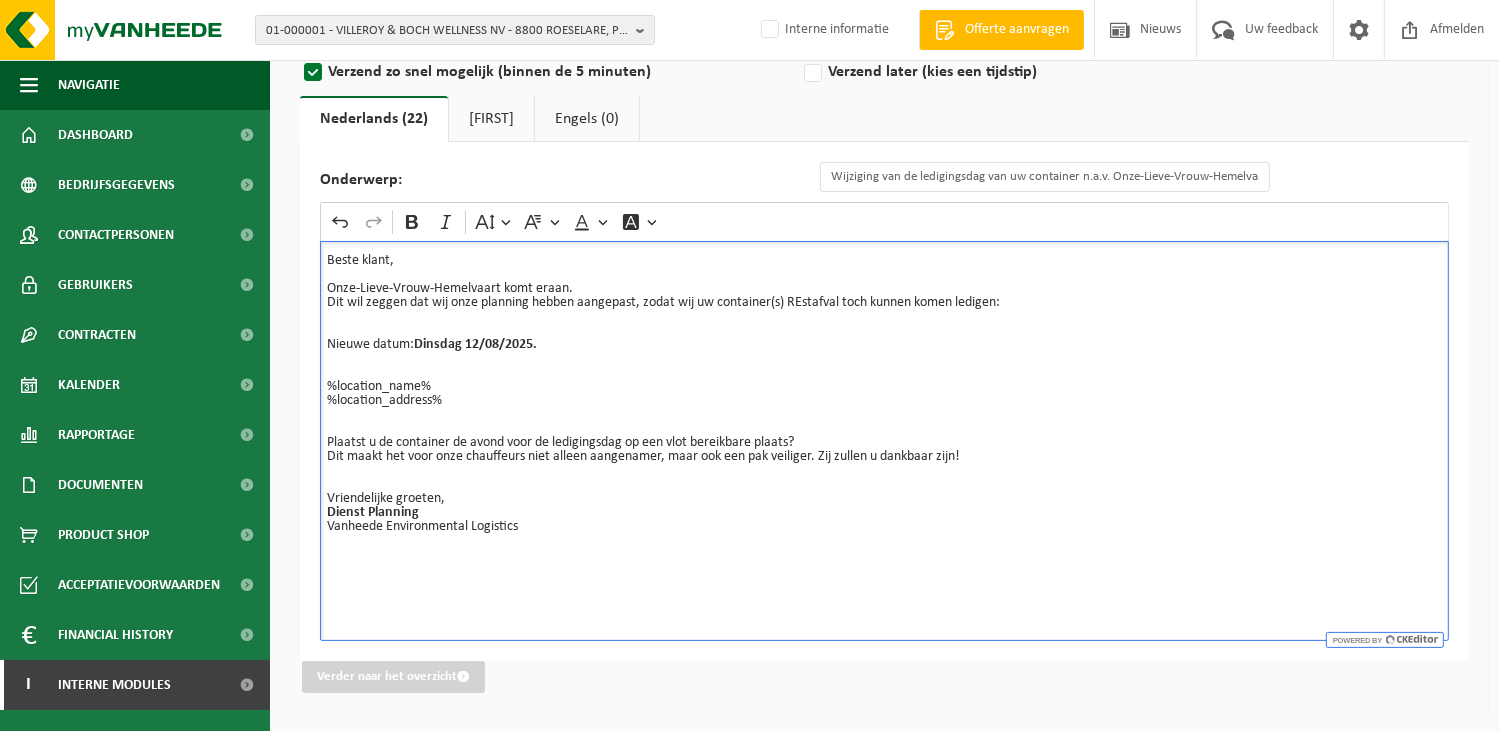 click on "Beste klant, Onze-Lieve-Vrouw-Hemelvaart komt eraan.   Dit wil zeggen dat wij onze planning hebben aangepast, zodat wij uw container(s) REstafval toch kunnen komen ledigen: Nieuwe datum:  Dinsdag 12/08/2025." at bounding box center (884, 303) 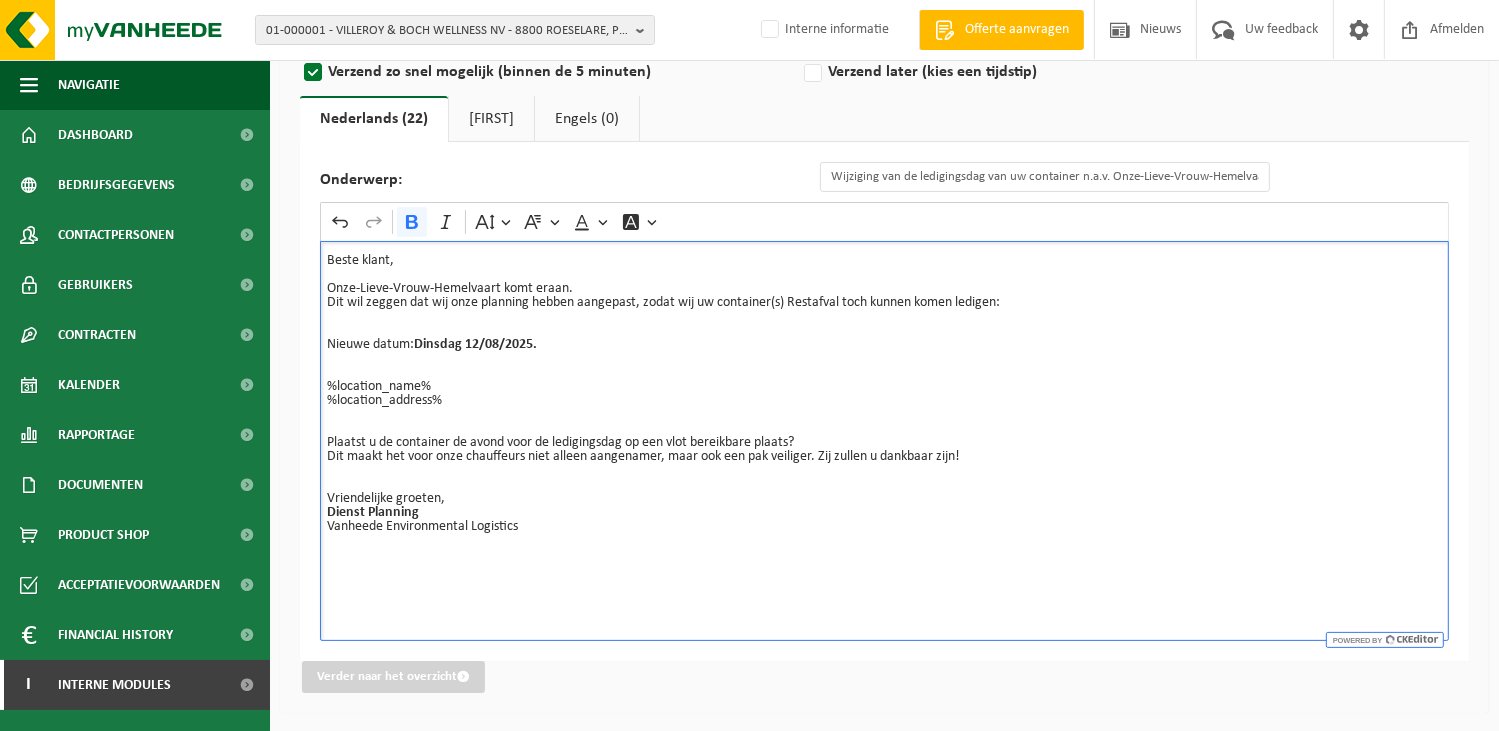 click at bounding box center (884, 359) 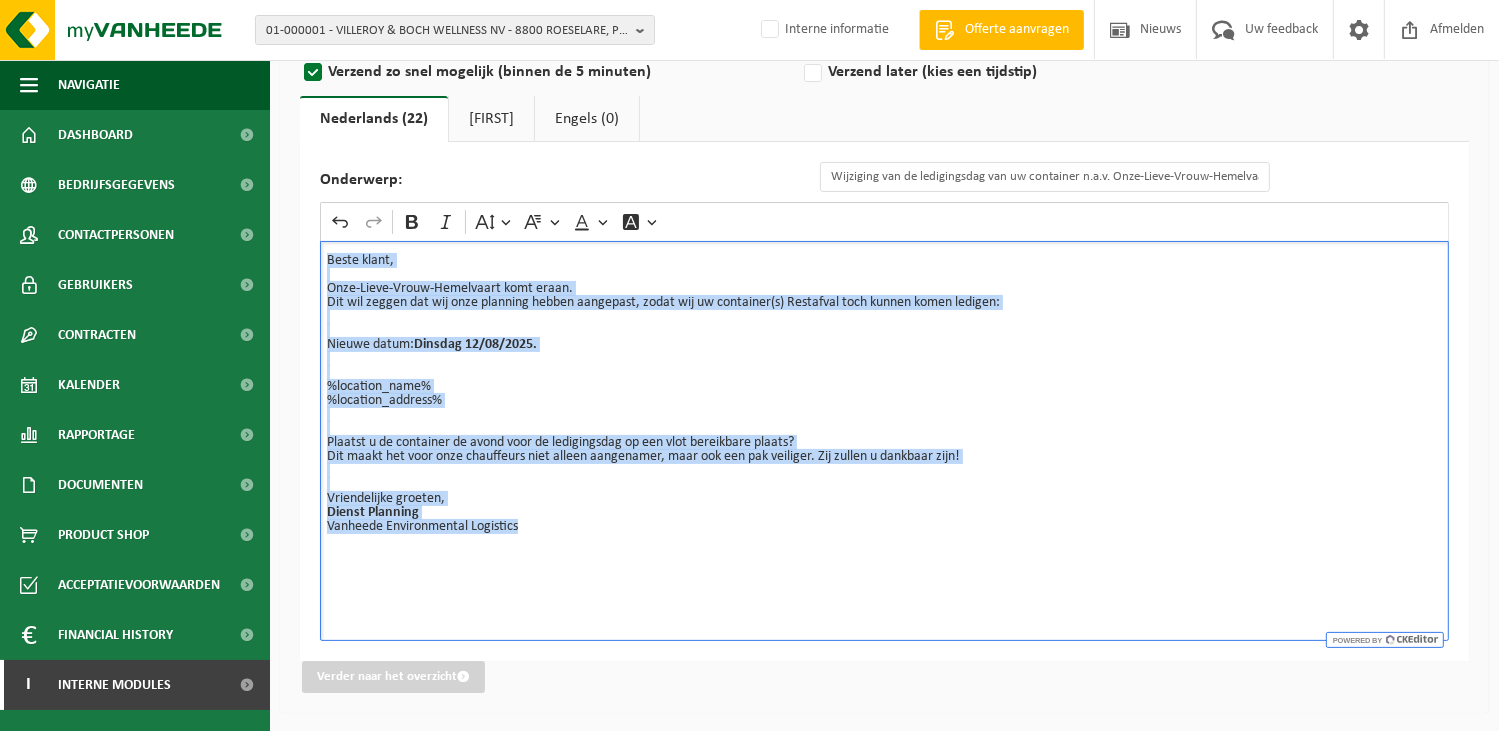 drag, startPoint x: 552, startPoint y: 531, endPoint x: 319, endPoint y: 245, distance: 368.897 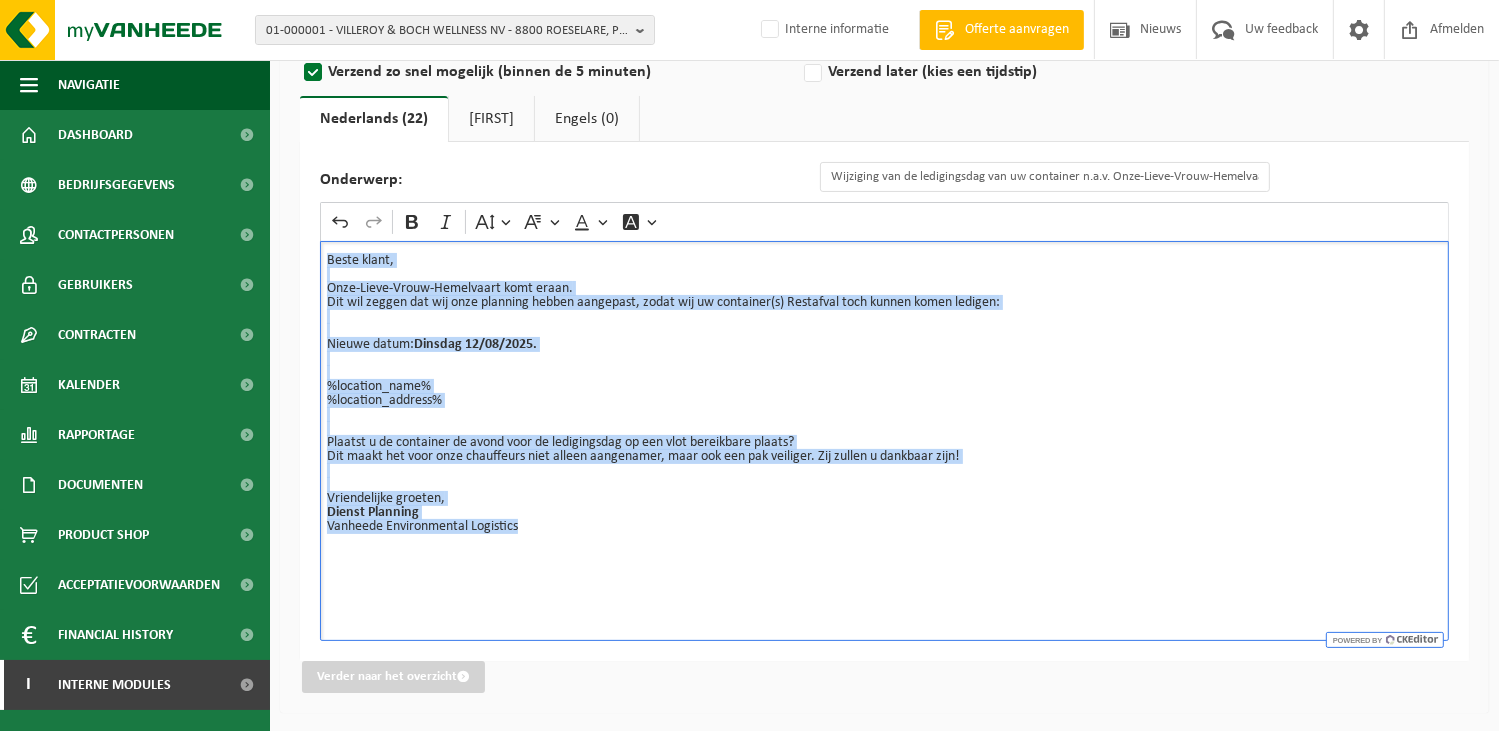 click on "Onderwerp:   Wijziging van de ledigingsdag van uw container n.a.v. Onze-Lieve-Vrouw-Hemelvaart     Rich Text Editor Undo Redo Bold Italic Font Size Font Family Font Color Font Background Color Beste klant, Onze-Lieve-Vrouw-Hemelvaart komt eraan.   Dit wil zeggen dat wij onze planning hebben aangepast, zodat wij uw container(s) Restafval toch kunnen komen ledigen: Nieuwe datum:  Dinsdag 12/08/2025. ⁠⁠⁠⁠⁠⁠⁠ %location_name% %location_address% Plaatst u de container de avond voor de ledigingsdag op een vlot bereikbare plaats? Dit maakt het voor onze chauffeurs niet alleen aangenamer, maar ook een pak veiliger. Zij zullen u dankbaar zijn! Vriendelijke groeten, Dienst Planning Vanheede Environmental Logistics" at bounding box center [884, 401] 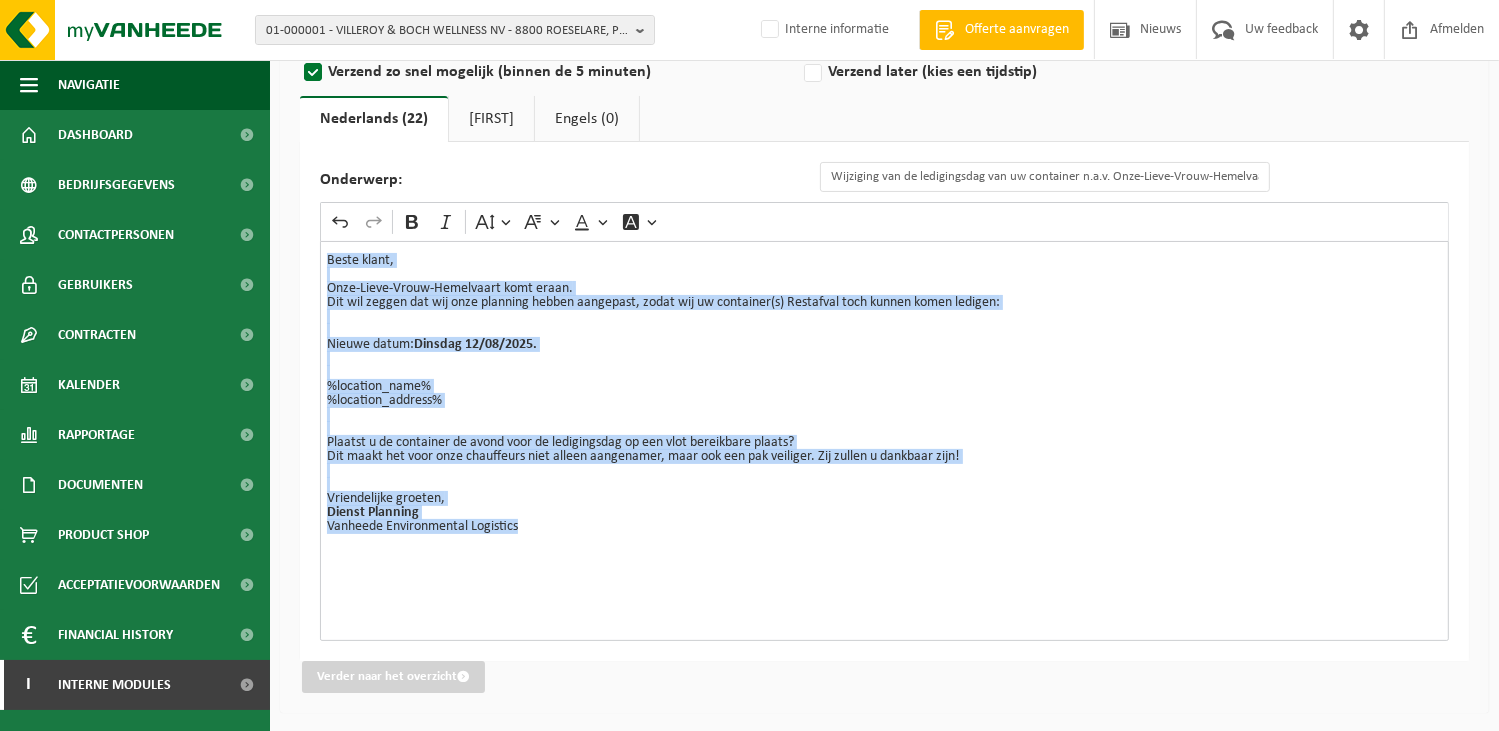 click on "Frans (1)" at bounding box center [491, 119] 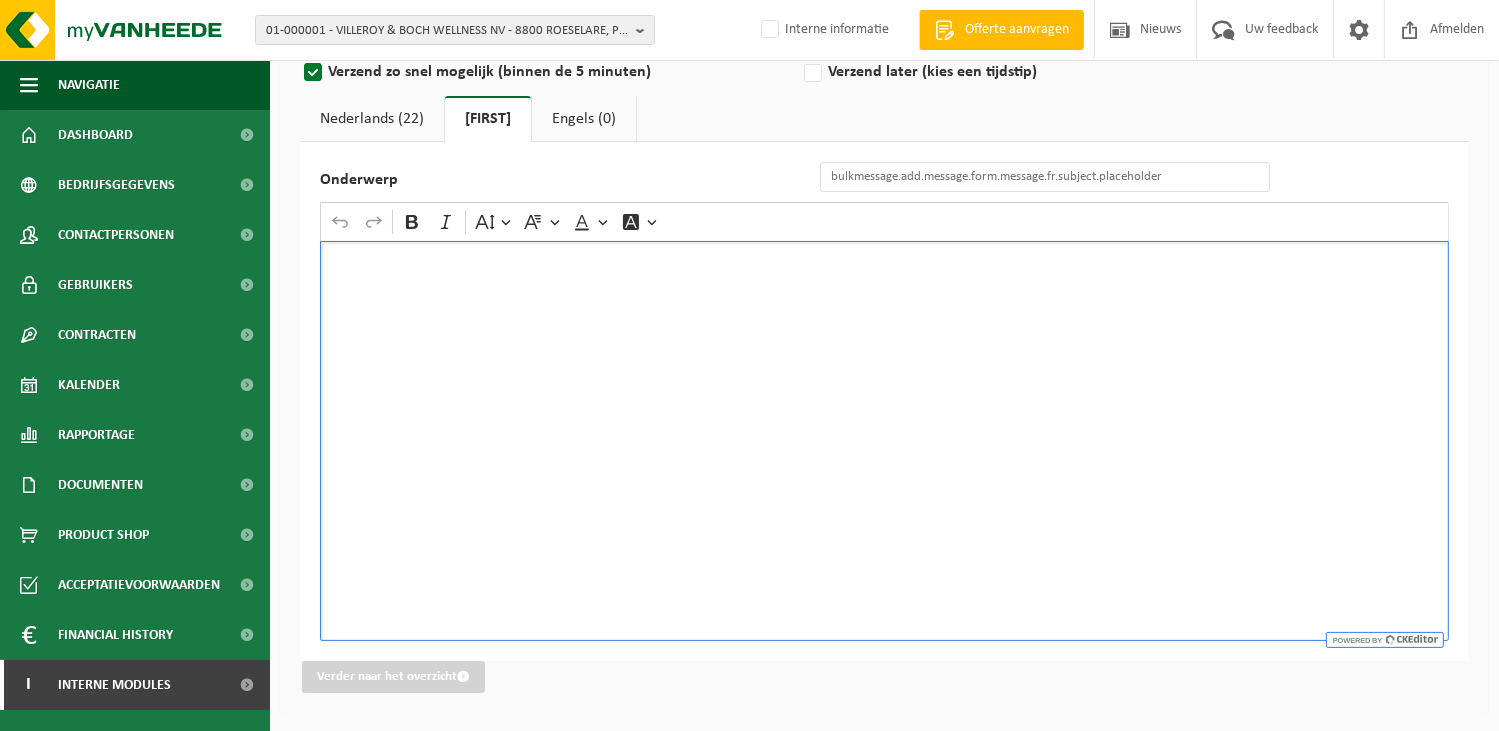 click at bounding box center [884, 441] 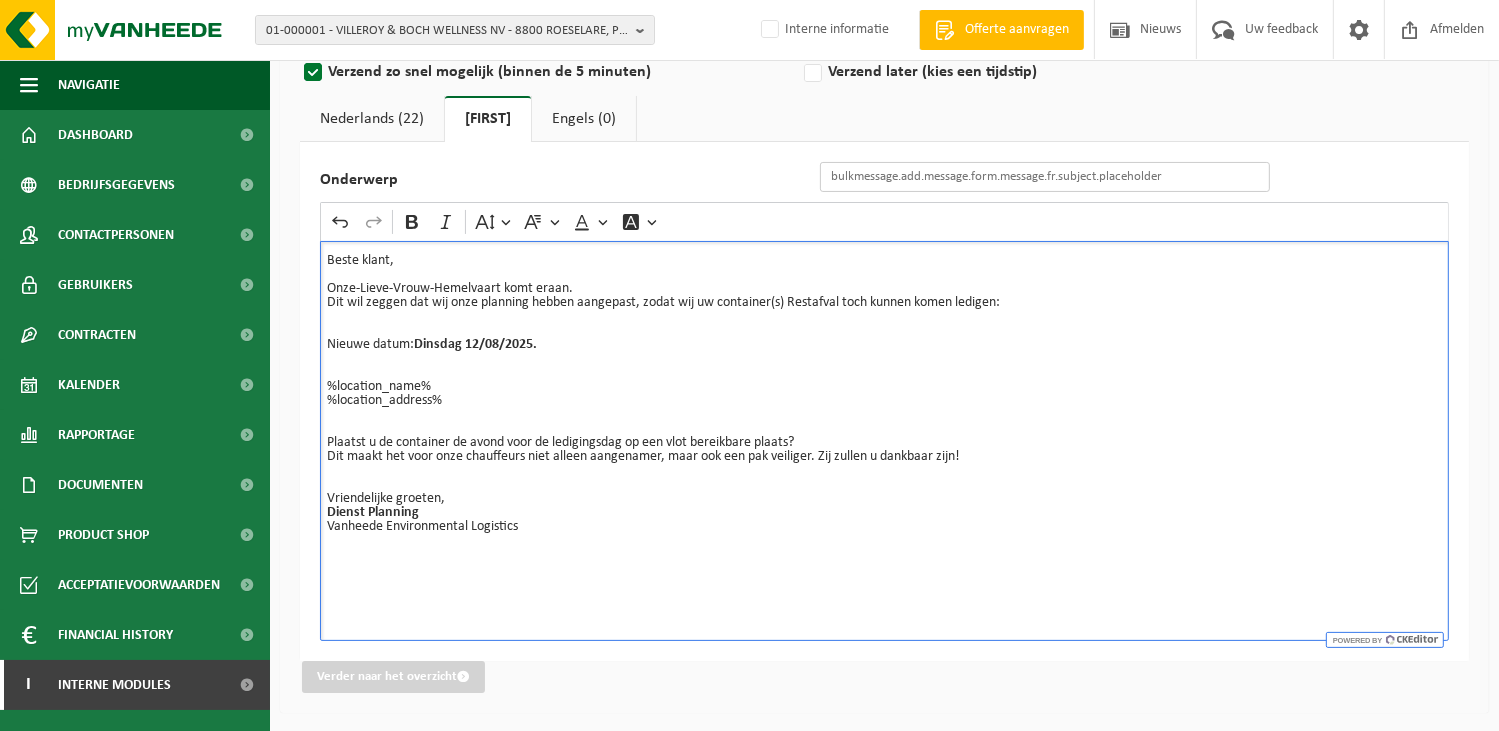 click on "Onderwerp" at bounding box center [1045, 177] 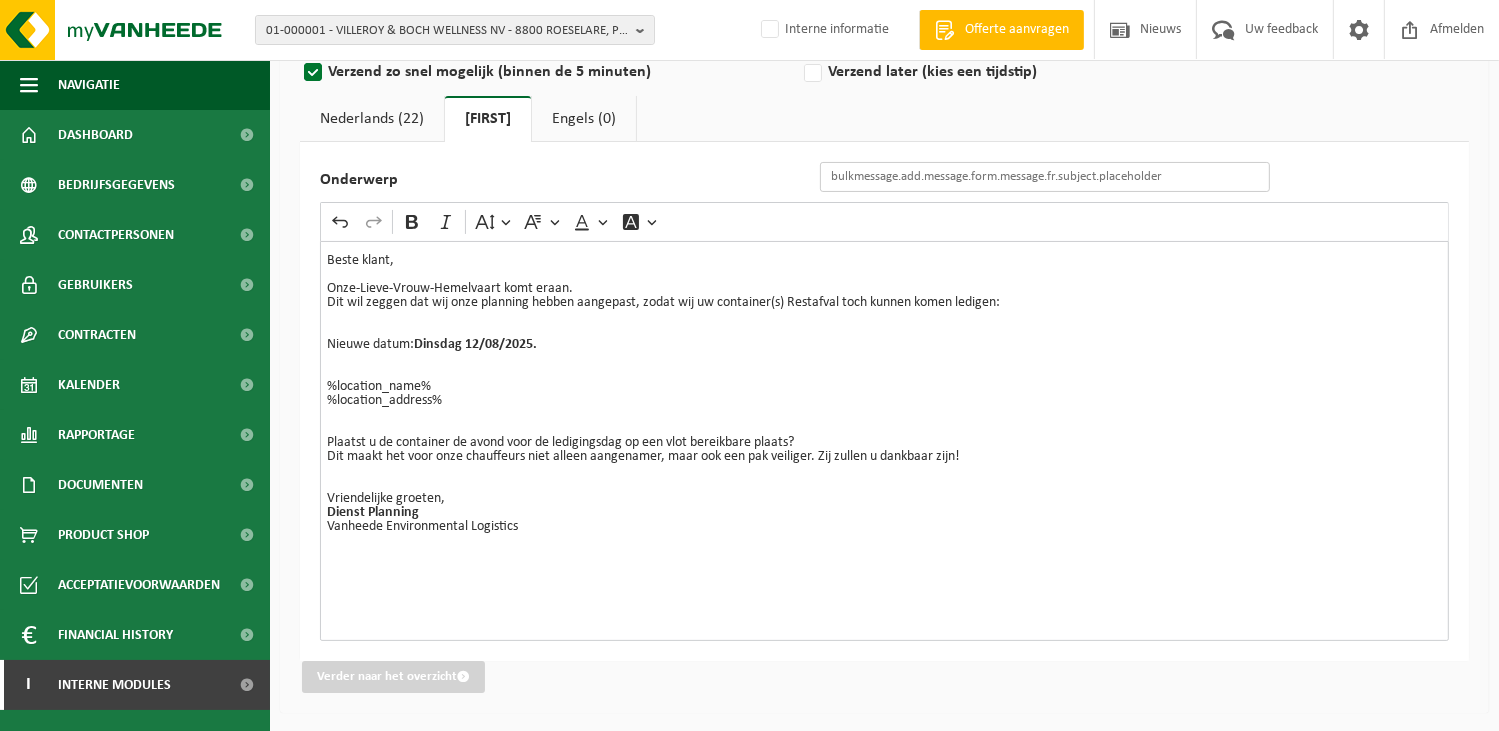 click on "Onderwerp" at bounding box center (1045, 177) 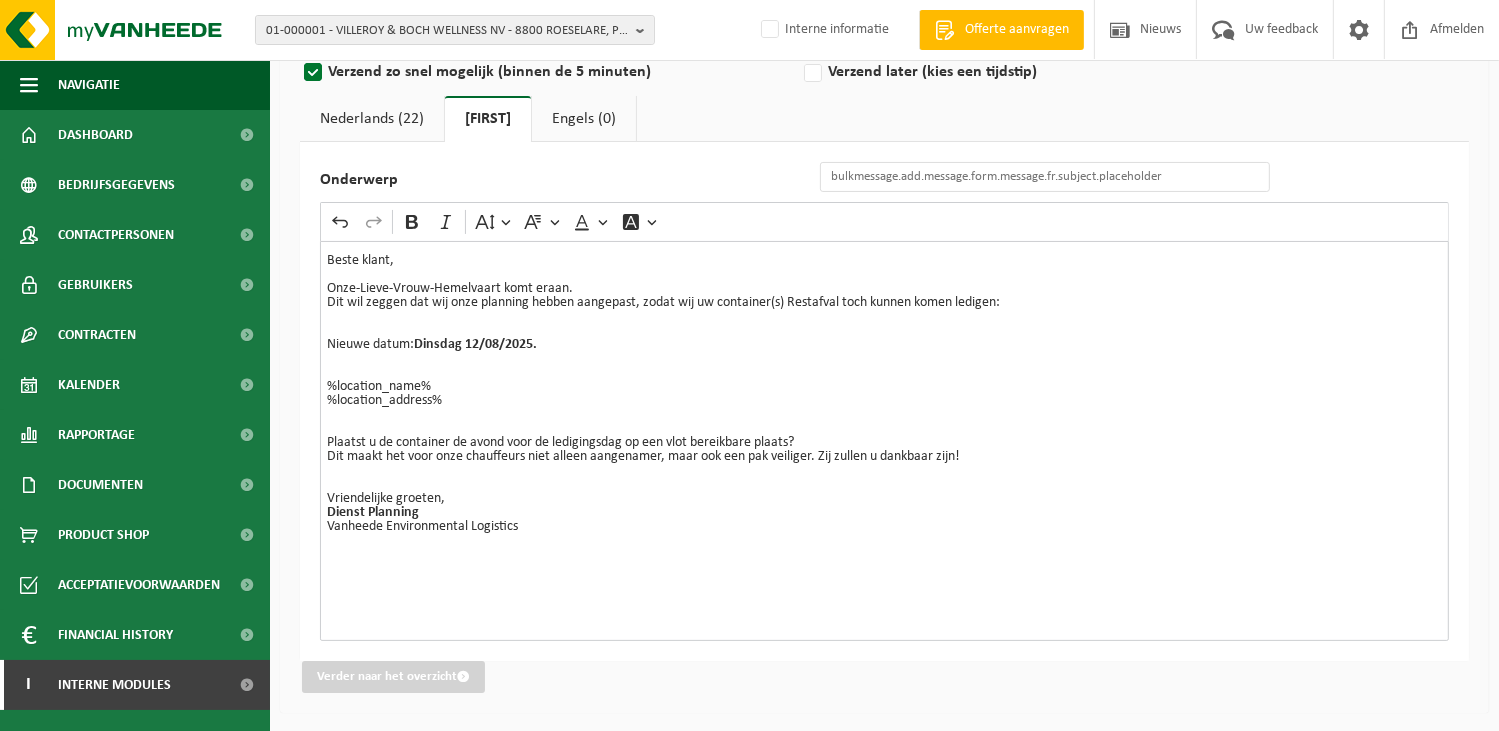 click on "Beste klant, Onze-Lieve-Vrouw-Hemelvaart komt eraan.   Dit wil zeggen dat wij onze planning hebben aangepast, zodat wij uw container(s) Restafval toch kunnen komen ledigen: Nieuwe datum:  Dinsdag 12/08/2025." at bounding box center [884, 303] 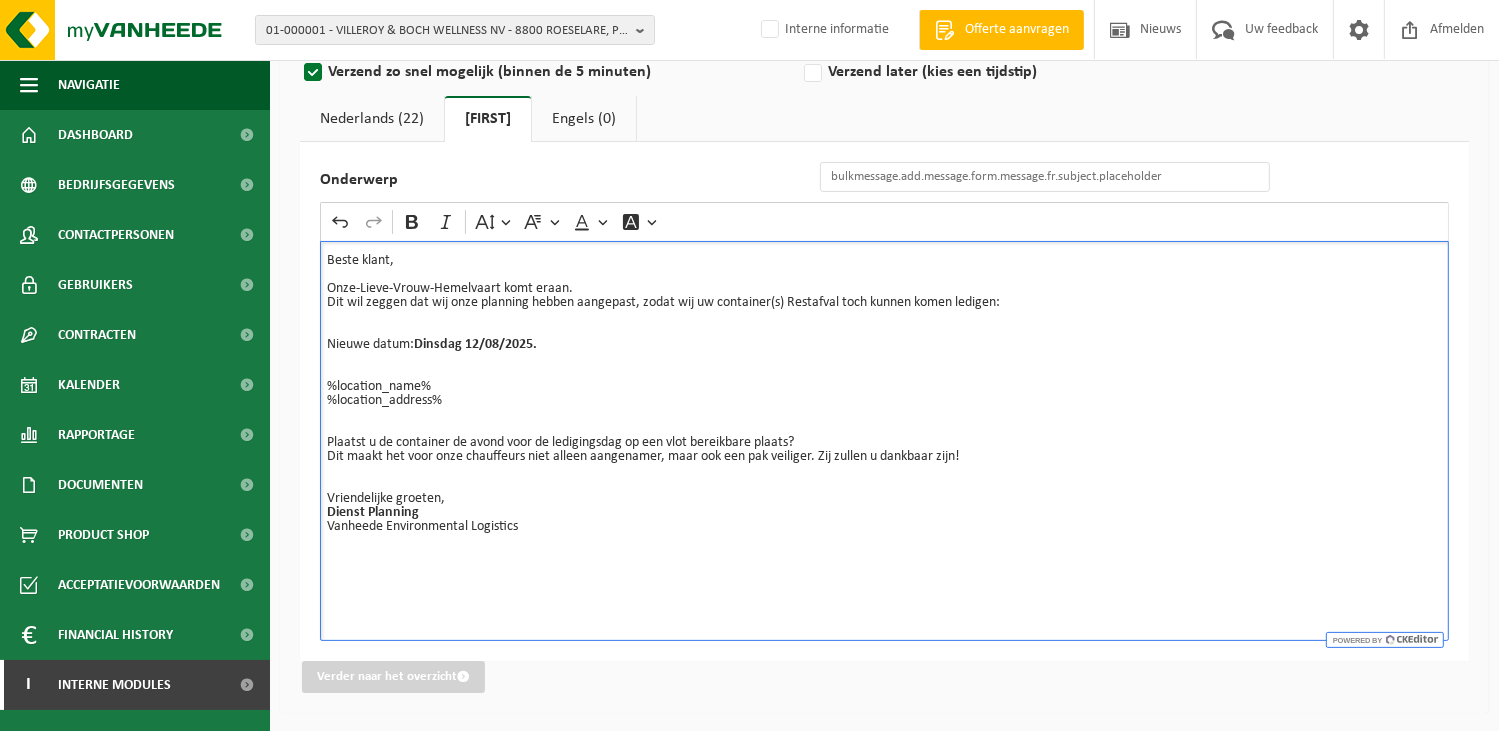 click on "Nederlands (22)" at bounding box center [372, 119] 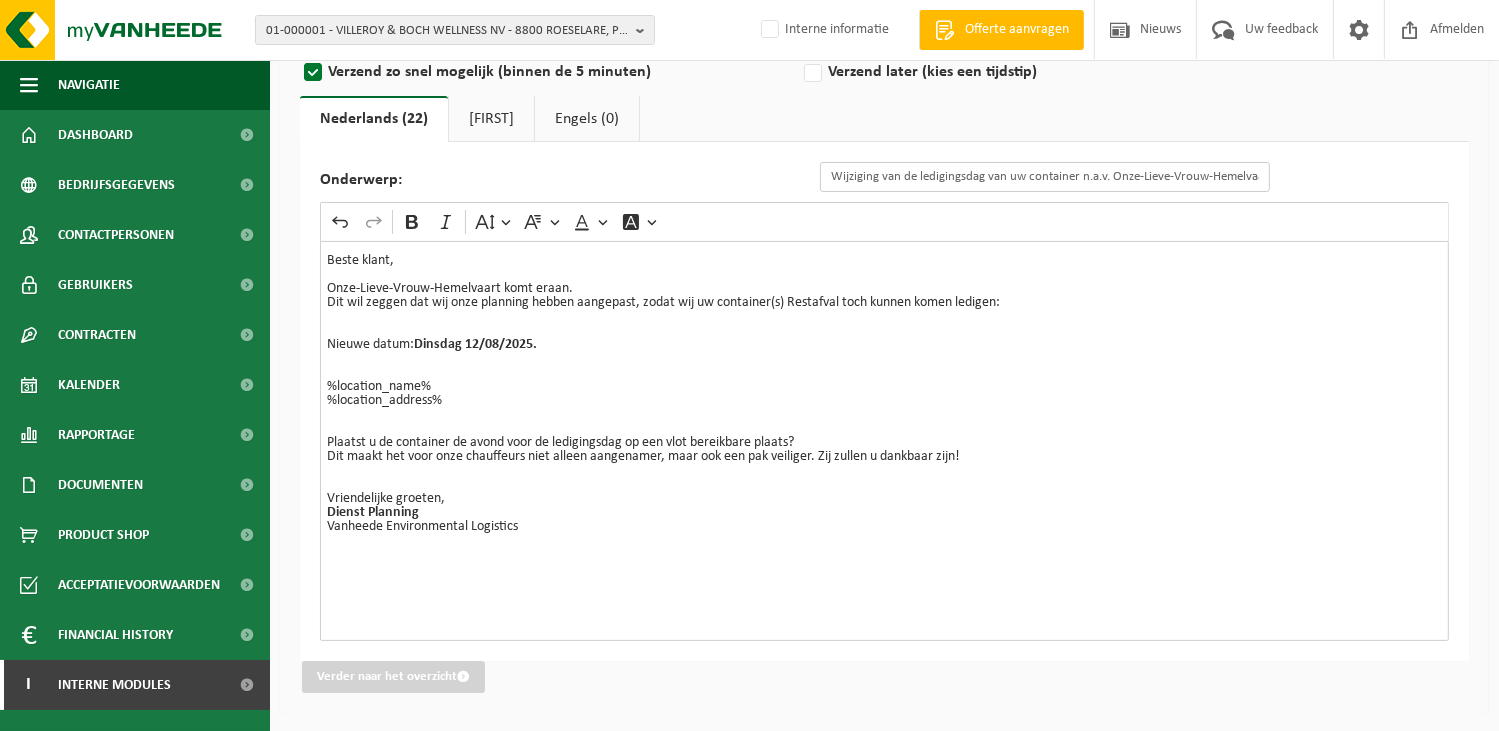 scroll, scrollTop: 0, scrollLeft: 13, axis: horizontal 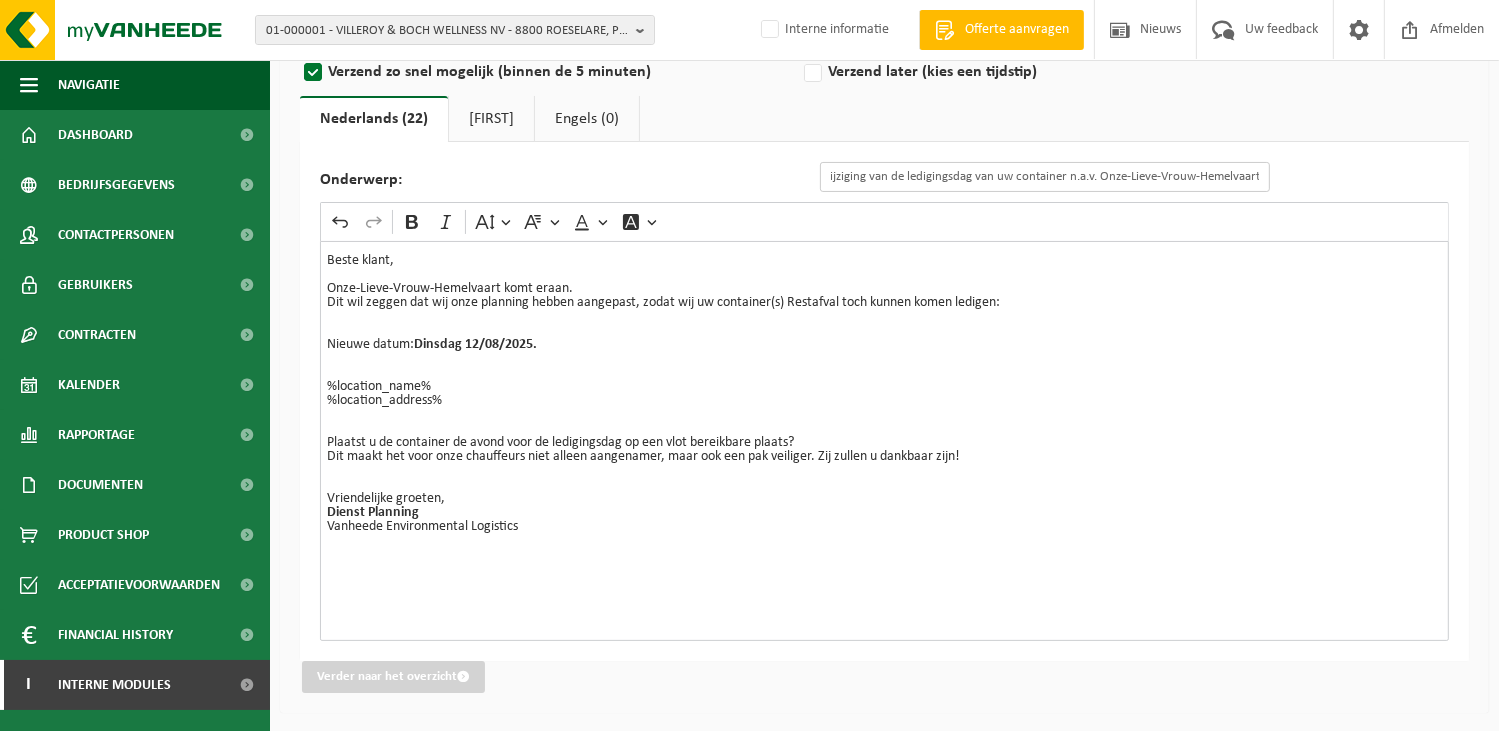 drag, startPoint x: 1026, startPoint y: 177, endPoint x: 1392, endPoint y: 182, distance: 366.03415 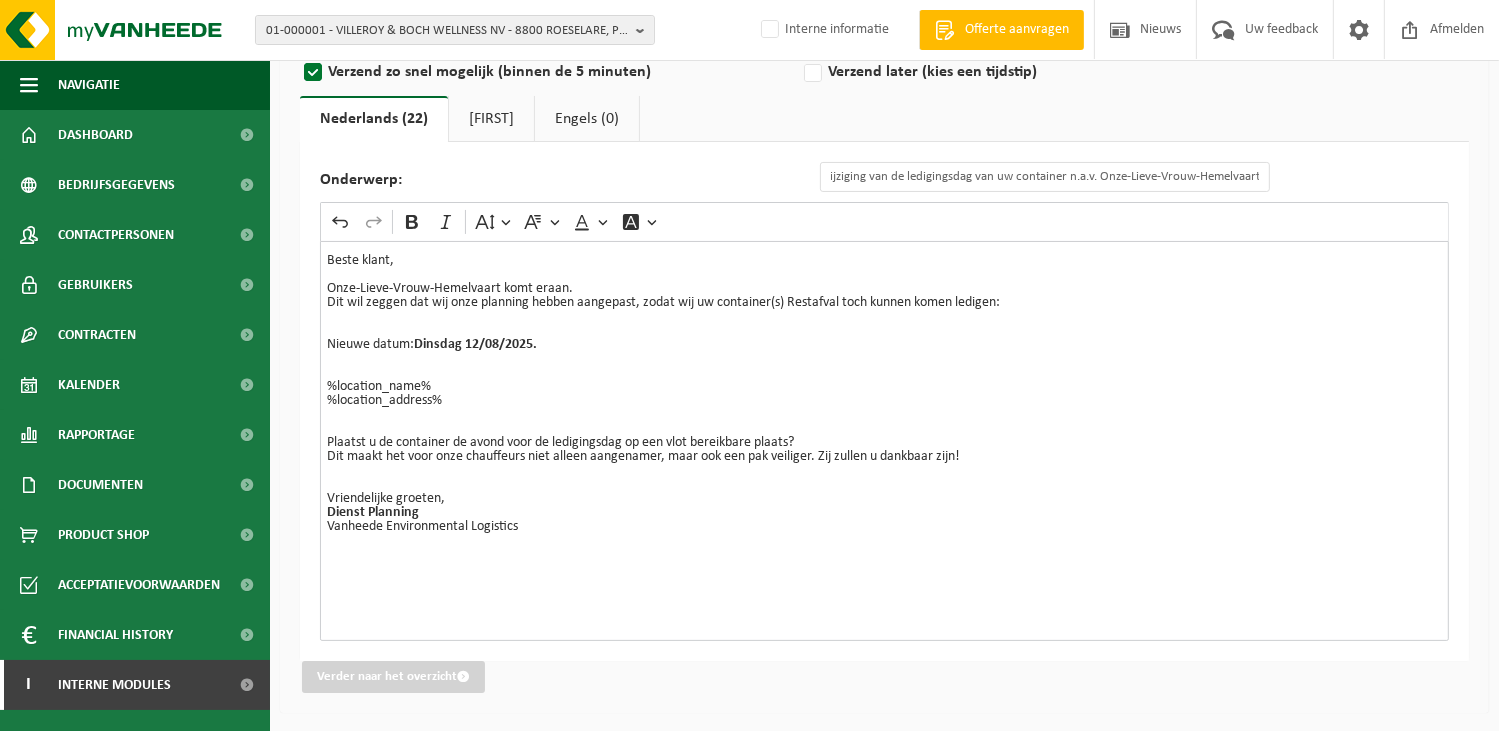 click on "Frans (1)" at bounding box center (491, 119) 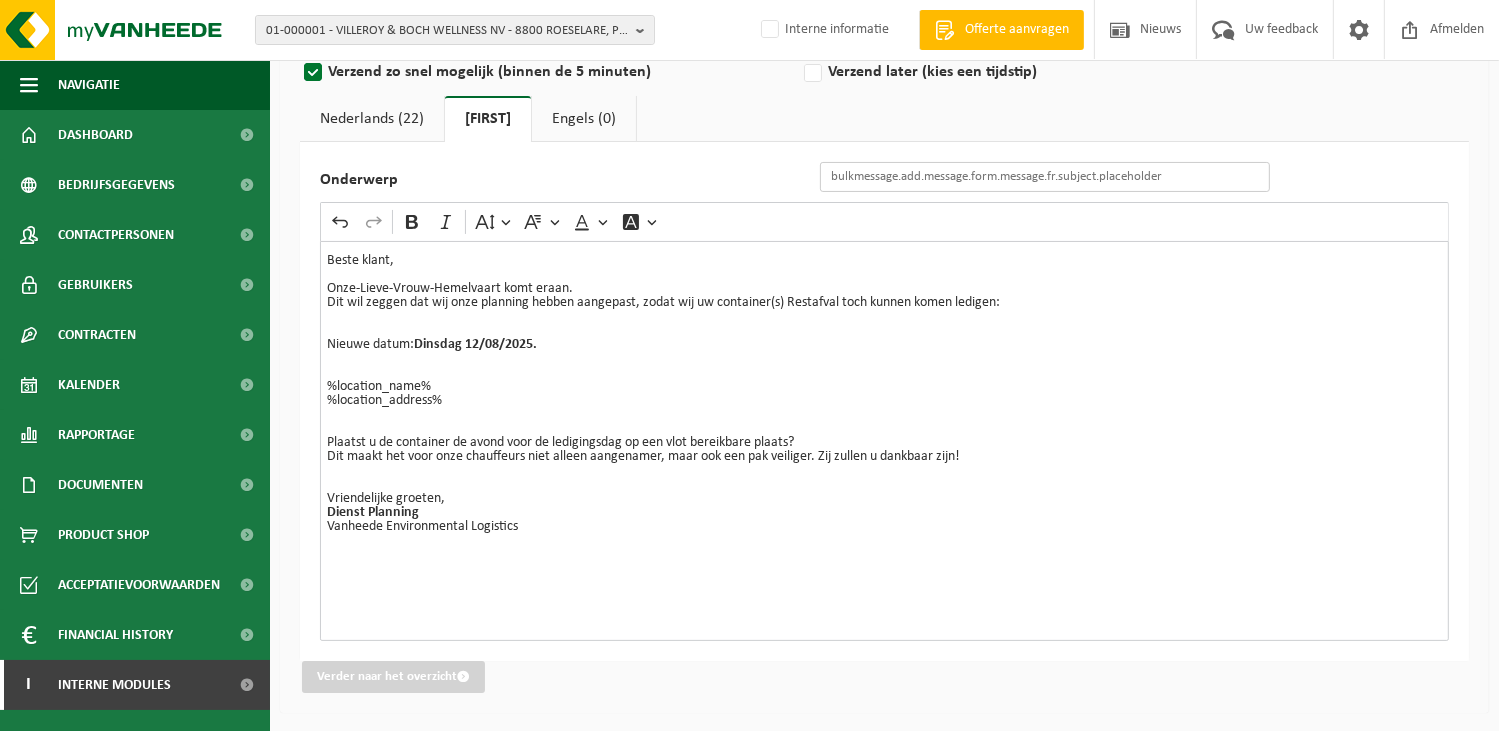 click on "Onderwerp" at bounding box center (1045, 177) 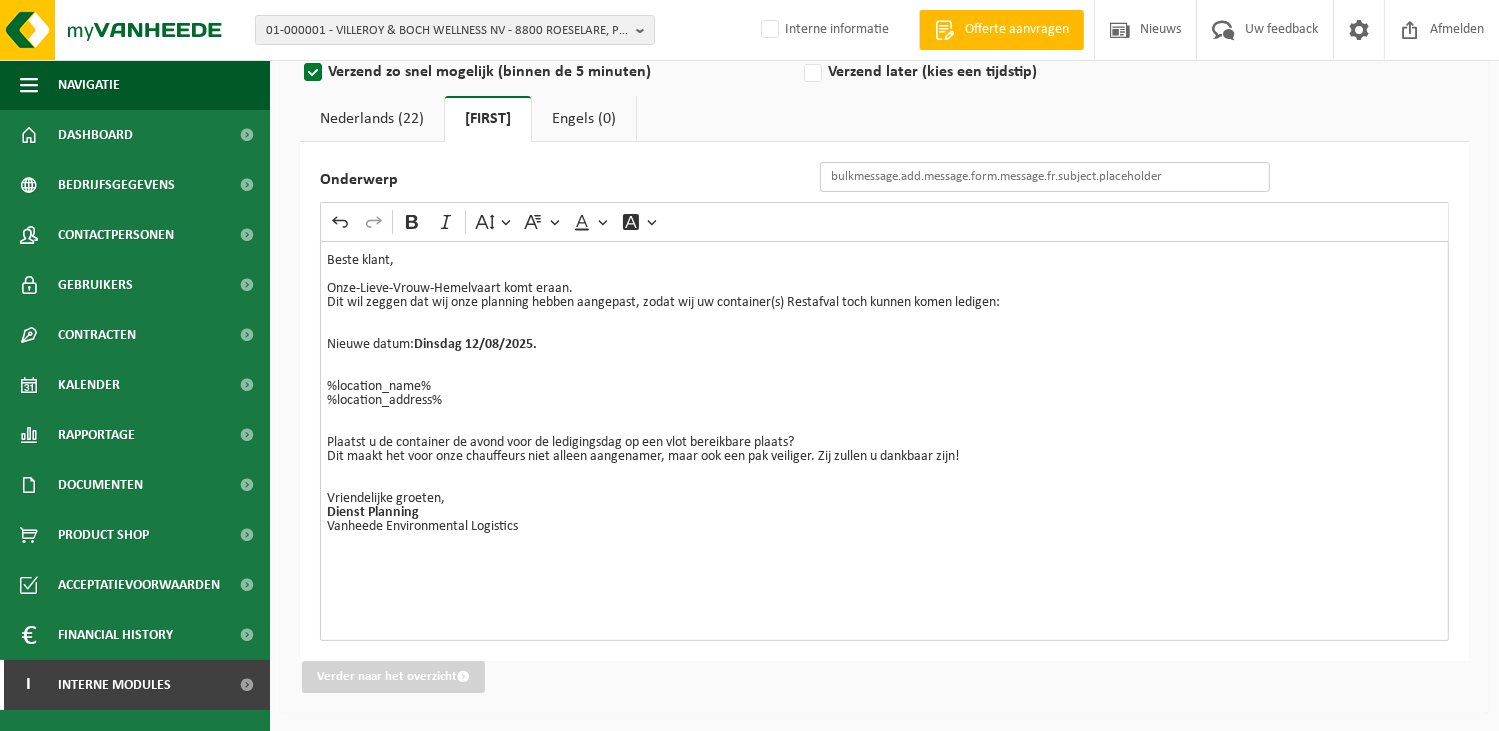 paste on "Wijziging van de ledigingsdag van uw container n.a.v. Onze-Lieve-Vrouw-Hemelvaart" 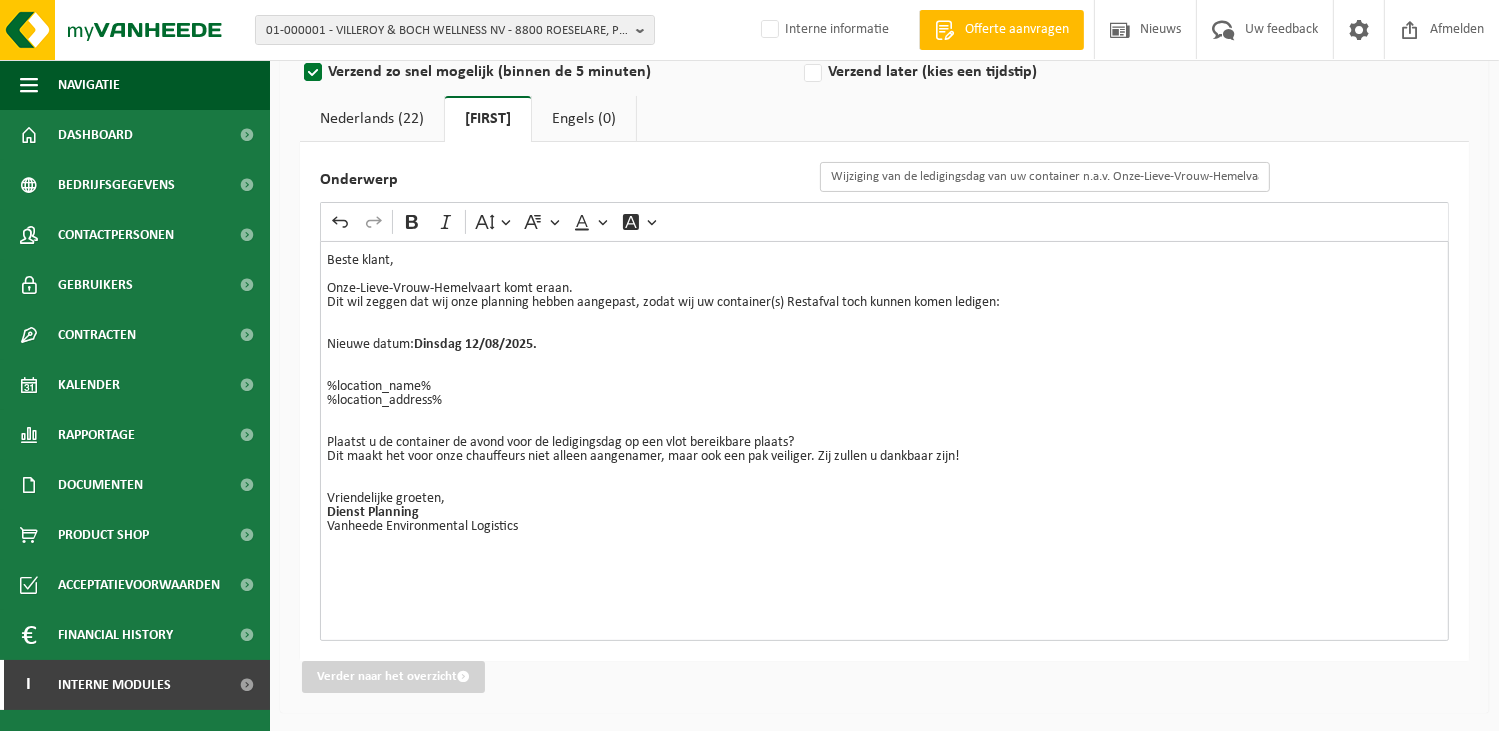 scroll, scrollTop: 0, scrollLeft: 13, axis: horizontal 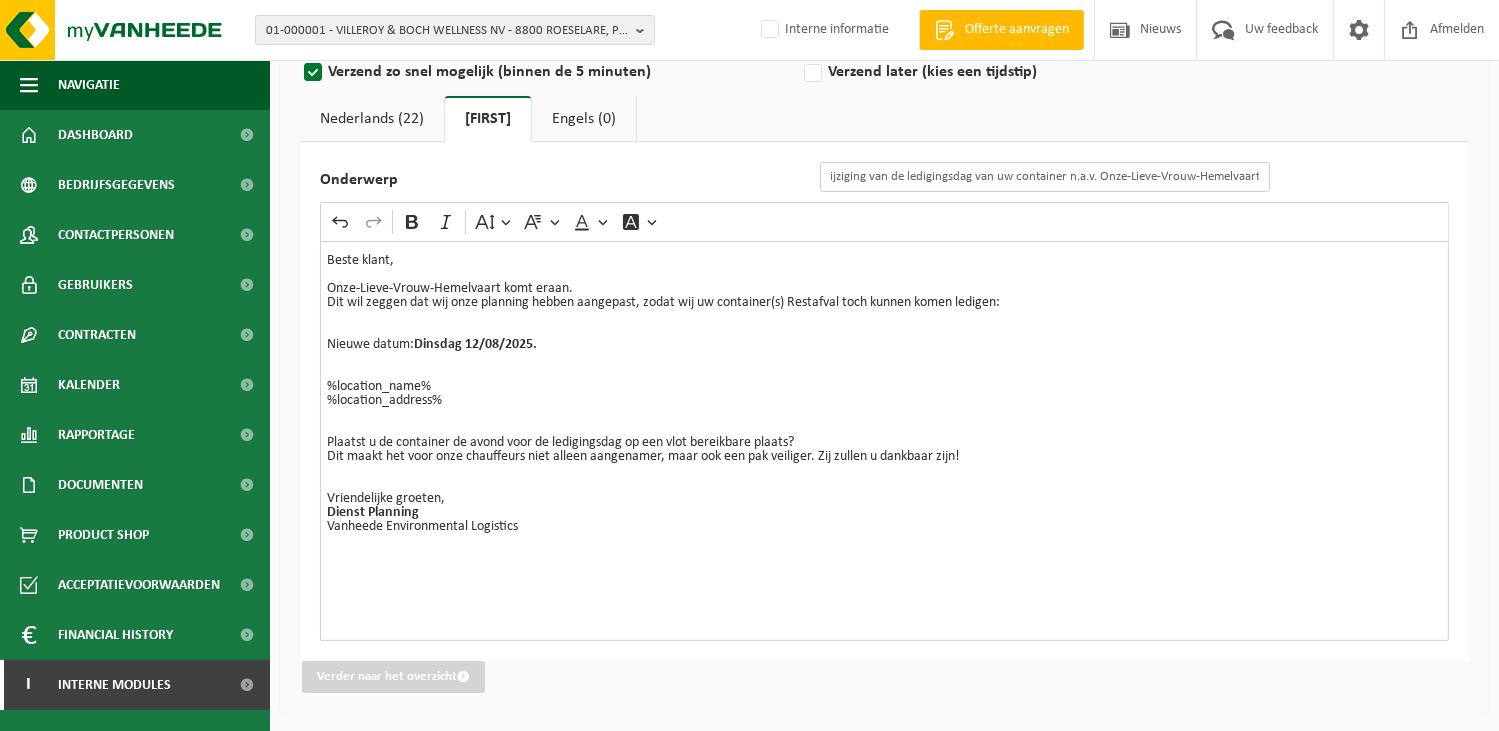 type on "Wijziging van de ledigingsdag van uw container n.a.v. Onze-Lieve-Vrouw-Hemelvaart" 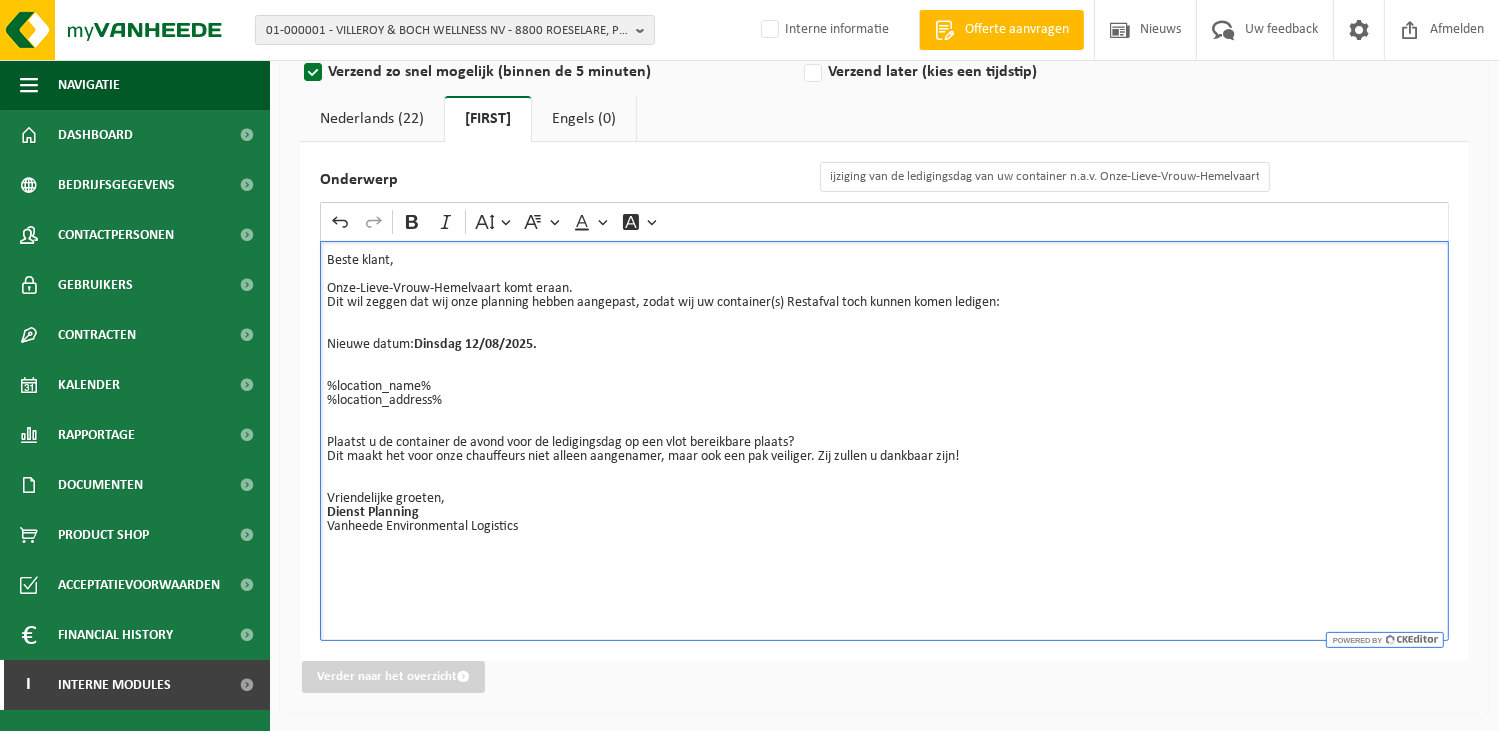 click on "%location_name% %location_address%" at bounding box center [884, 387] 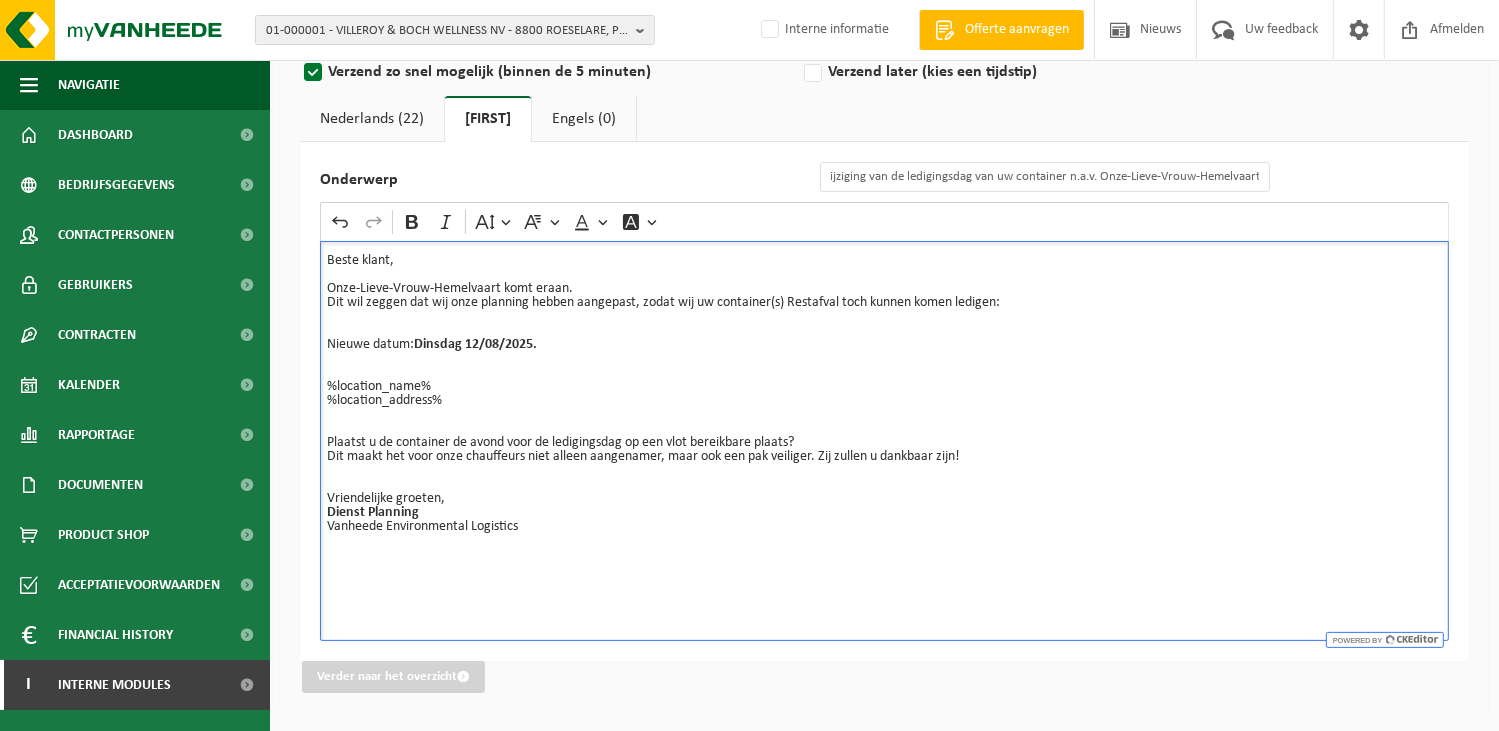 scroll, scrollTop: 0, scrollLeft: 0, axis: both 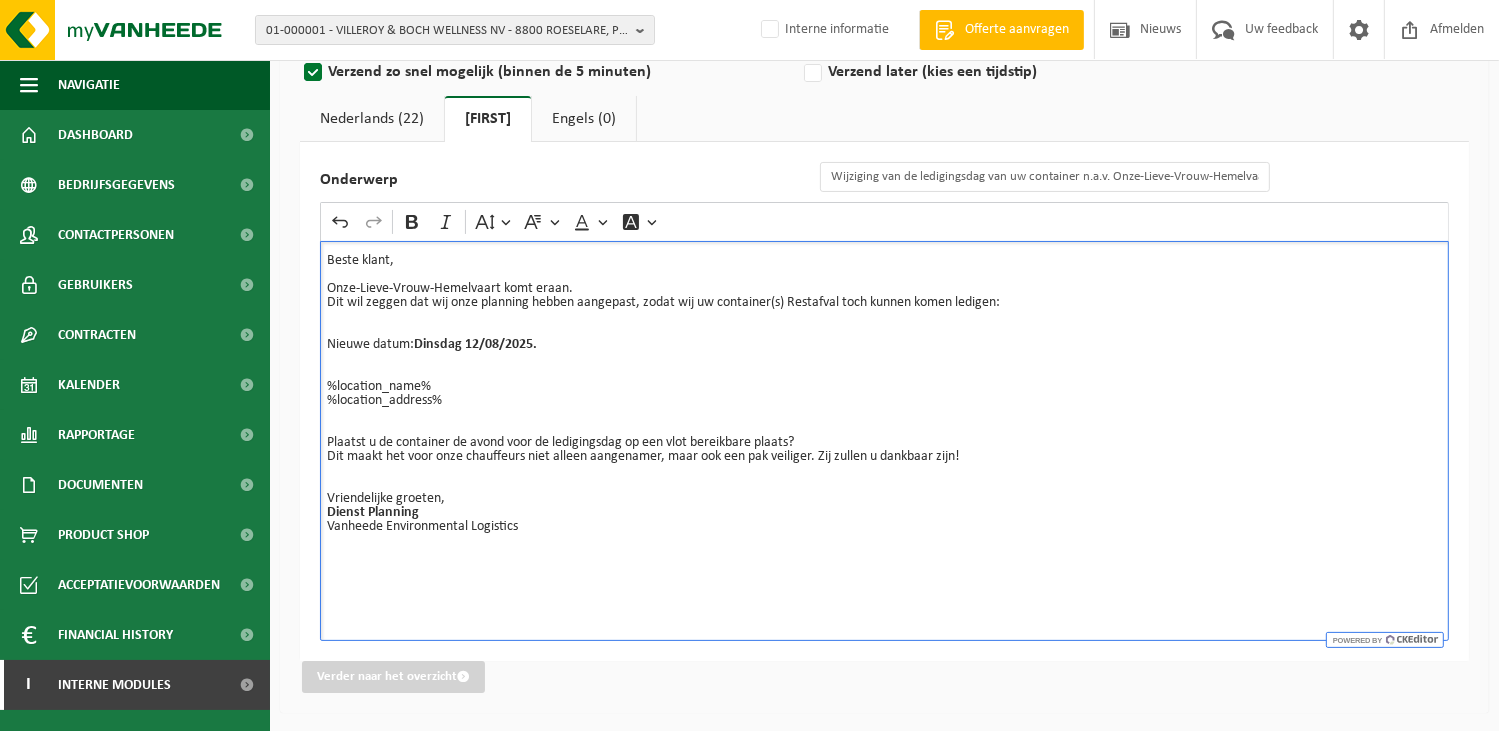 click on "Nederlands (22)" at bounding box center (372, 119) 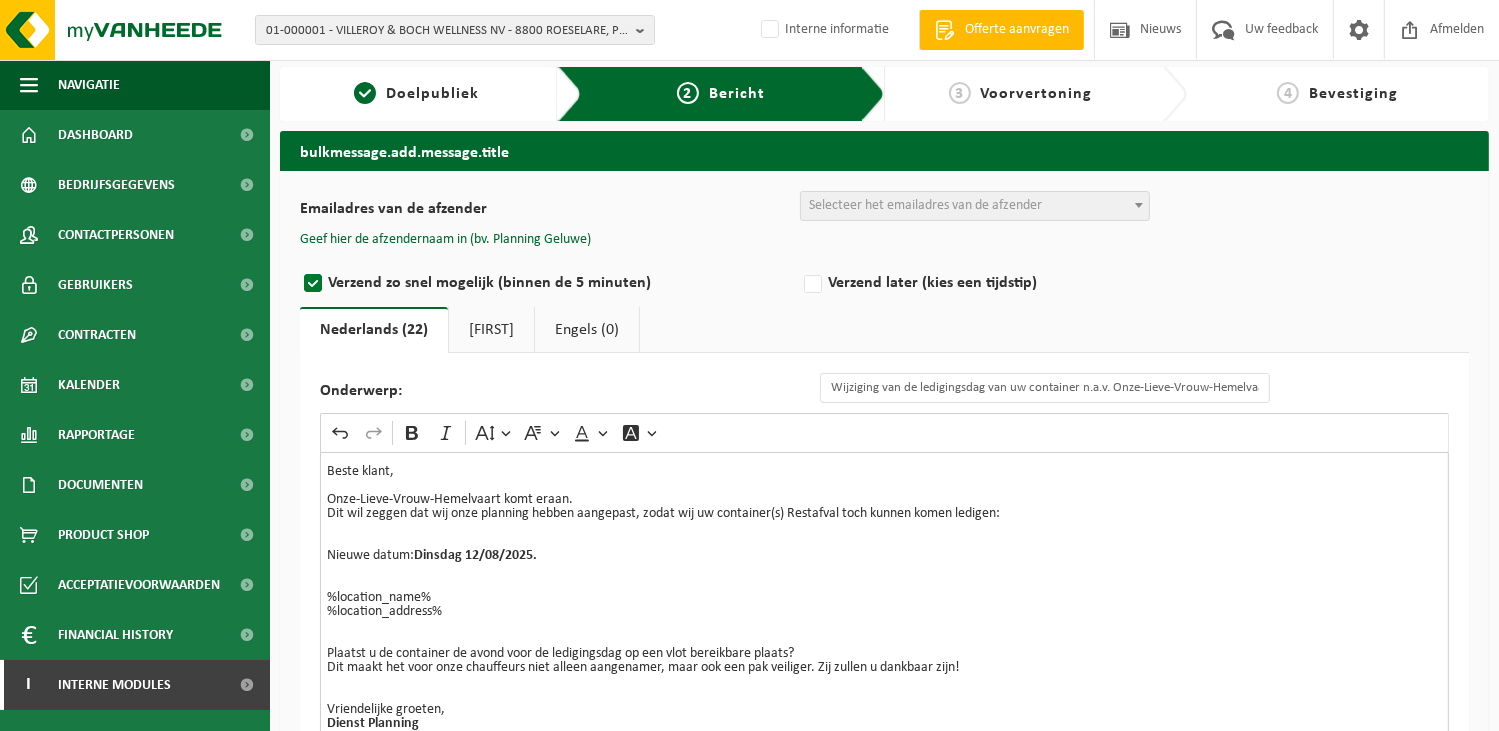 scroll, scrollTop: 0, scrollLeft: 0, axis: both 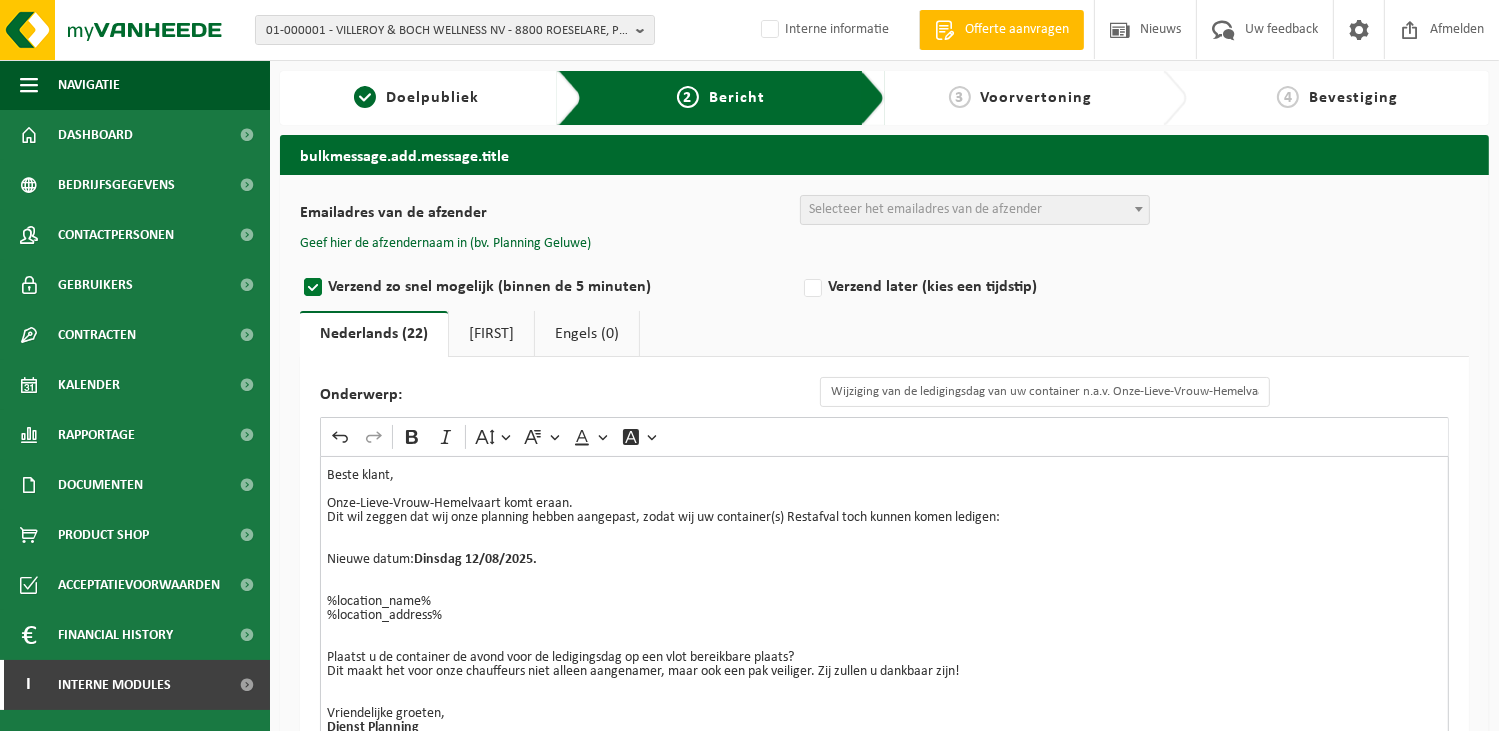 click on "Selecteer het emailadres van de afzender" at bounding box center [925, 209] 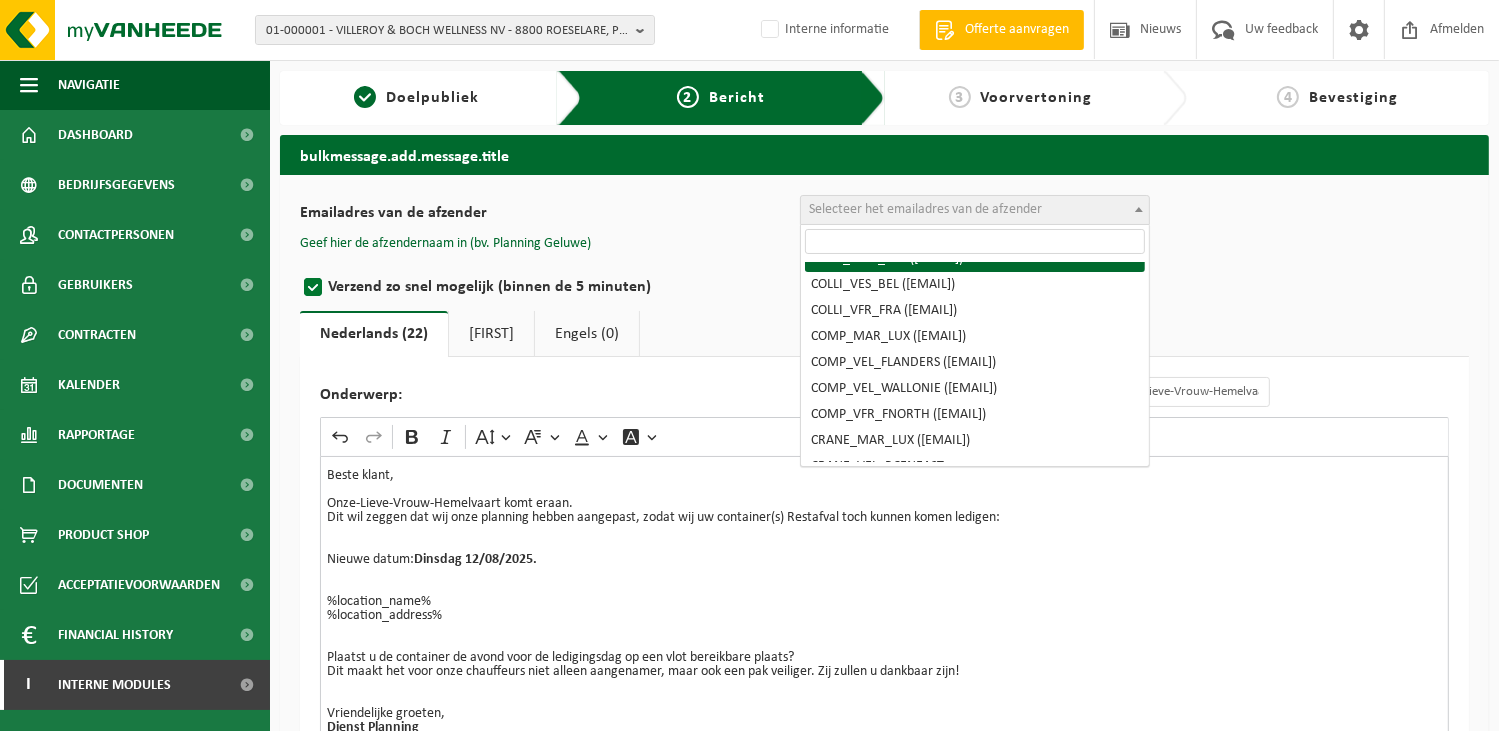scroll, scrollTop: 200, scrollLeft: 0, axis: vertical 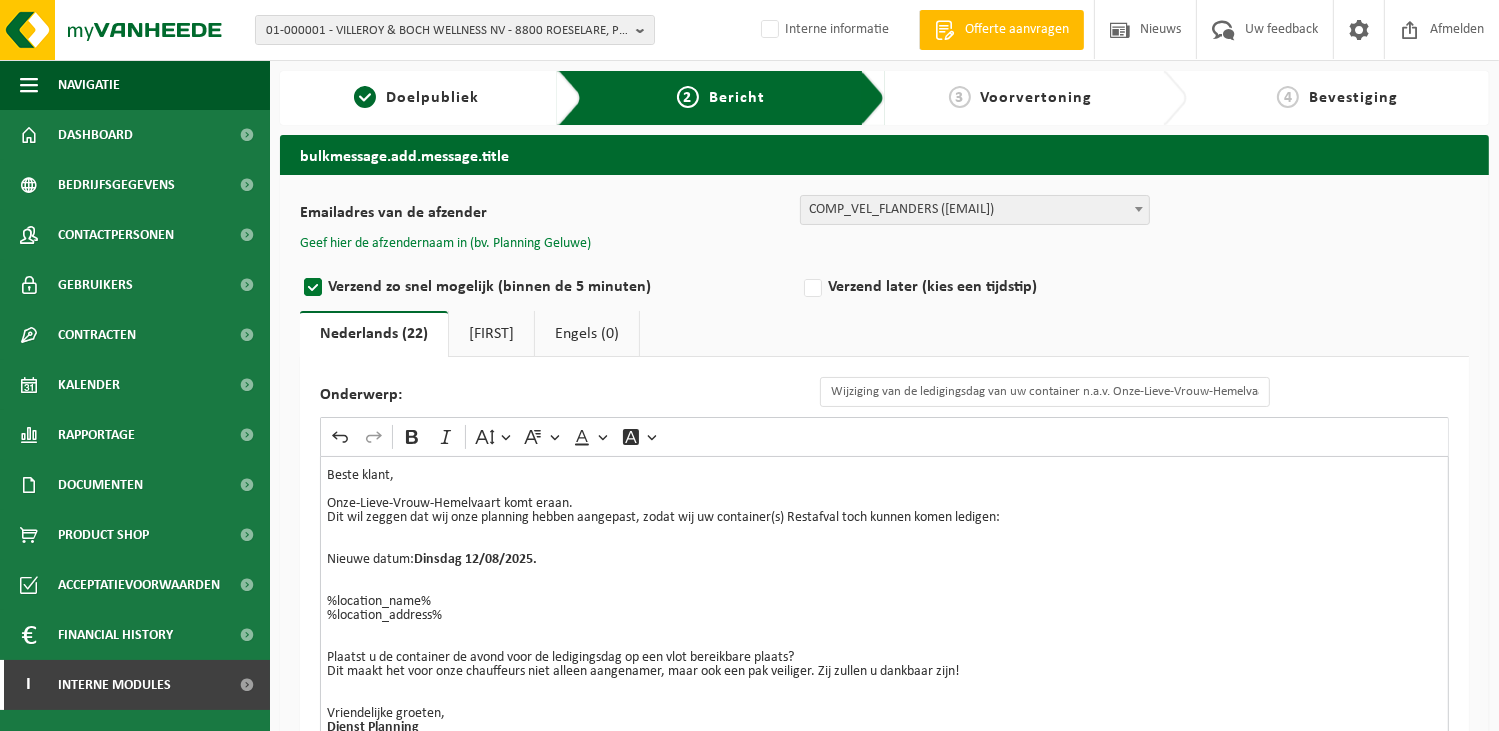 click on "Geef hier de afzendernaam in (bv. Planning Geluwe)" at bounding box center (445, 244) 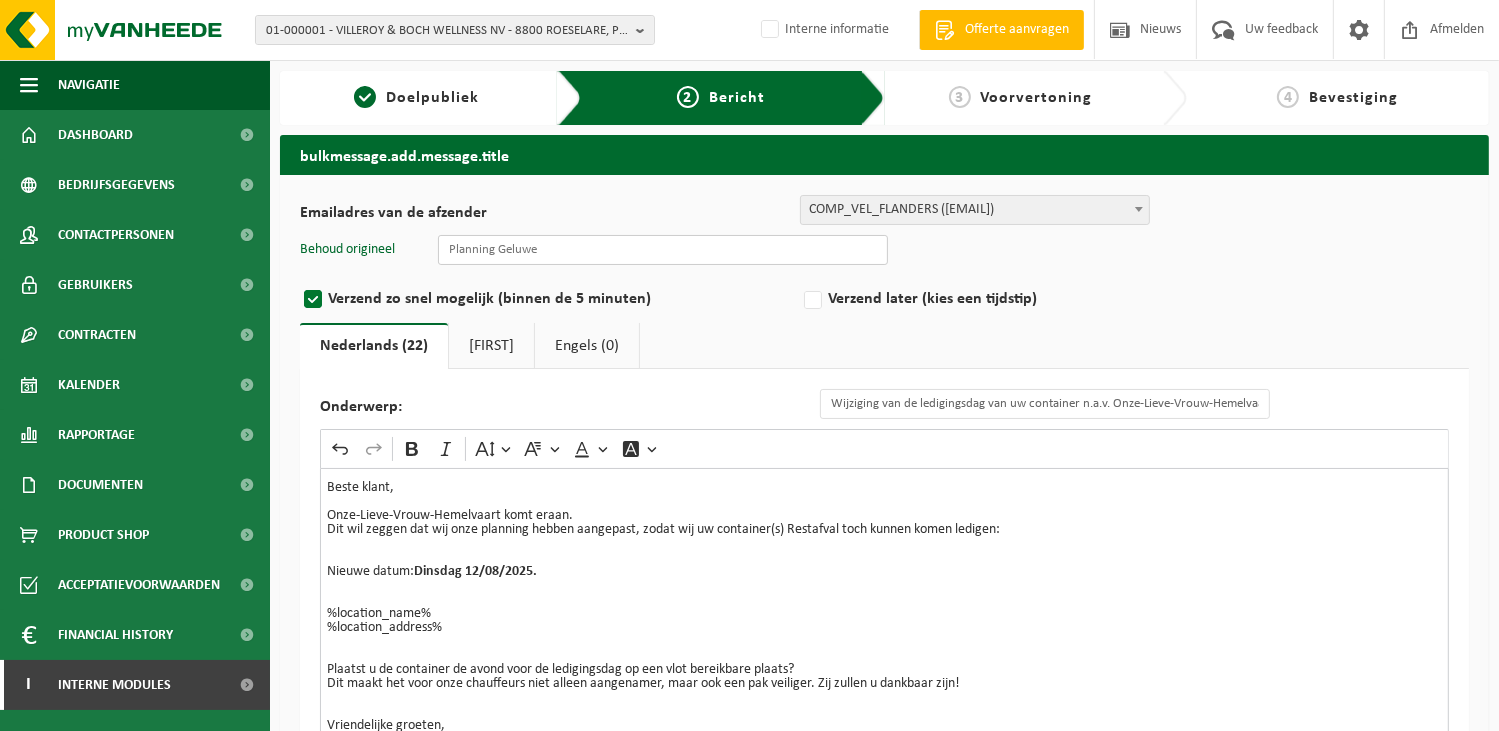 click at bounding box center (663, 250) 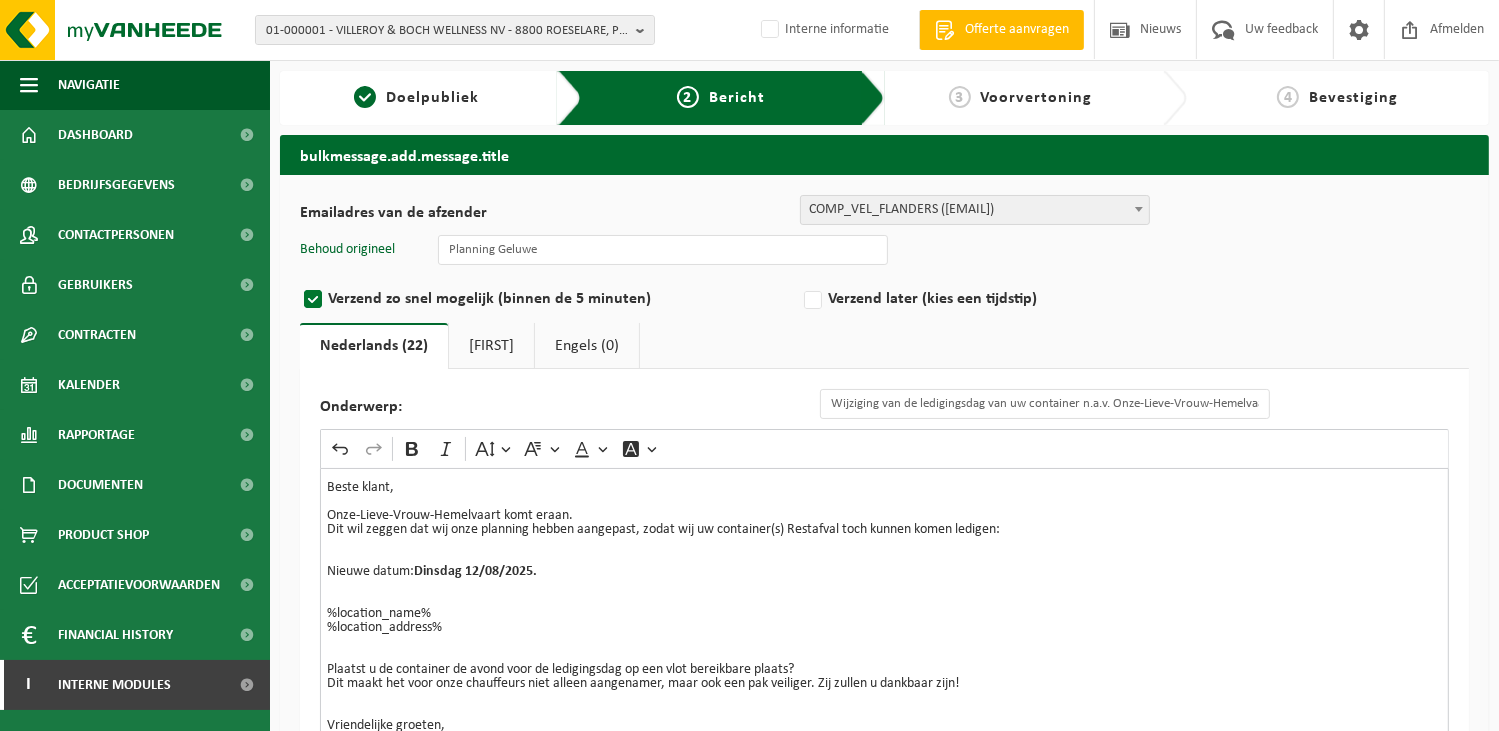 click on "Verzend zo snel mogelijk (binnen de 5 minuten)" at bounding box center [550, 299] 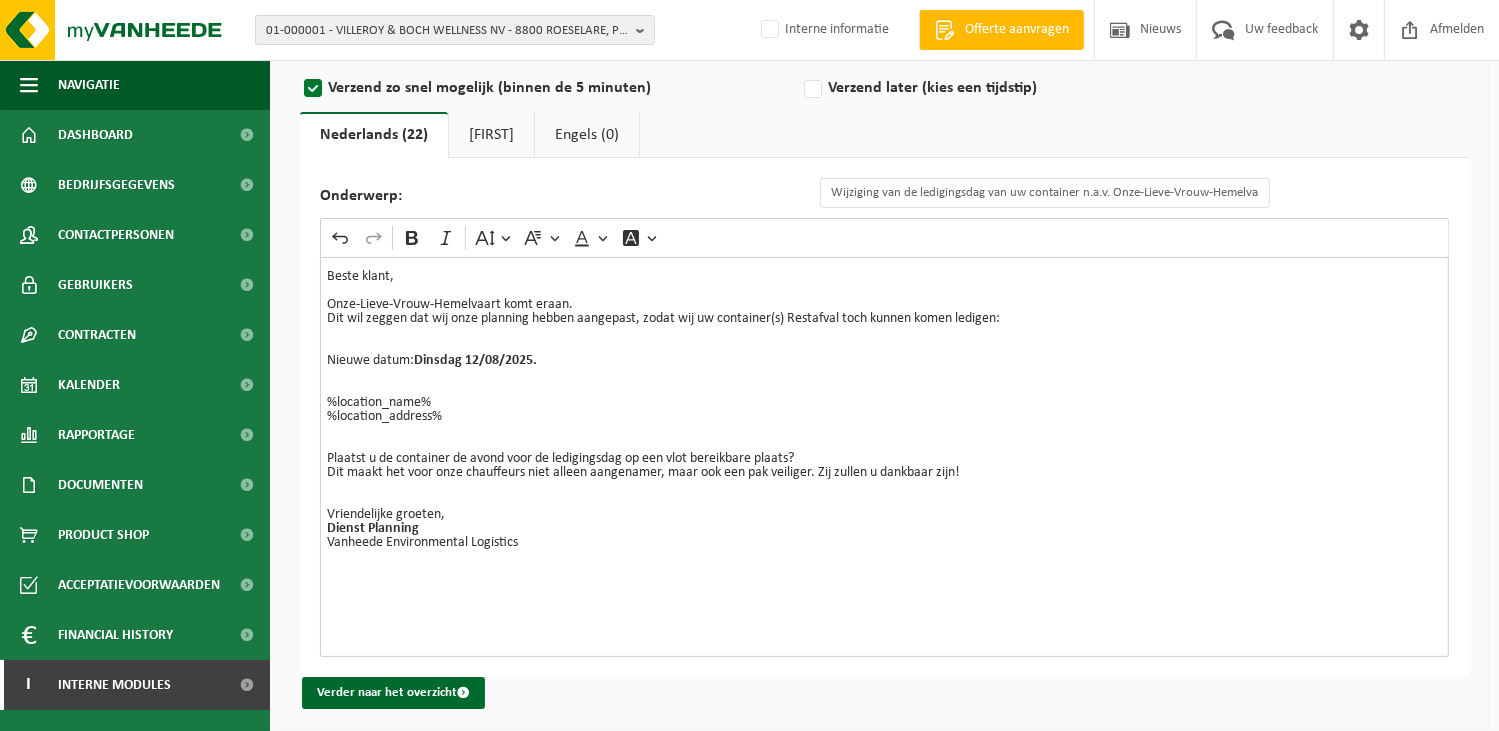 scroll, scrollTop: 227, scrollLeft: 0, axis: vertical 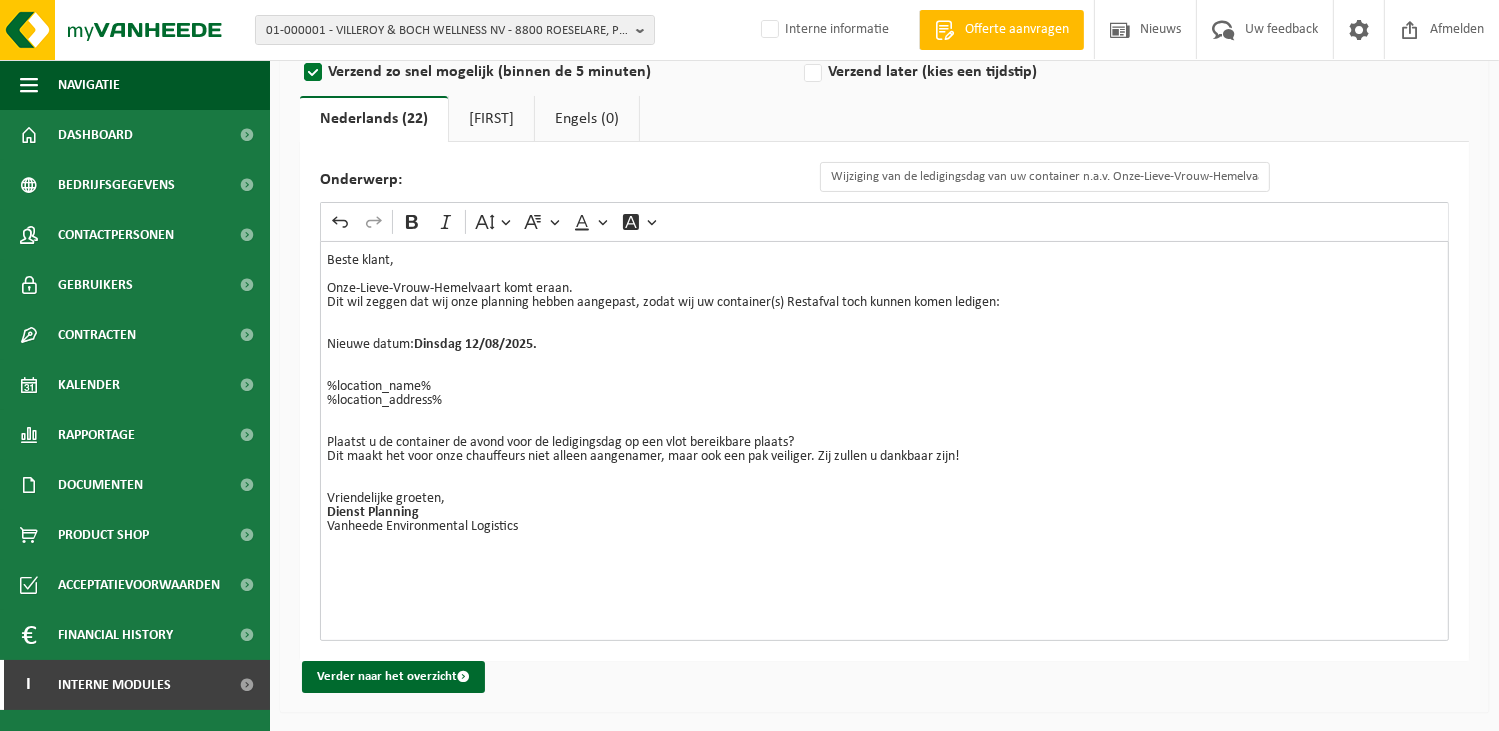 click on "Frans (1)" at bounding box center [491, 119] 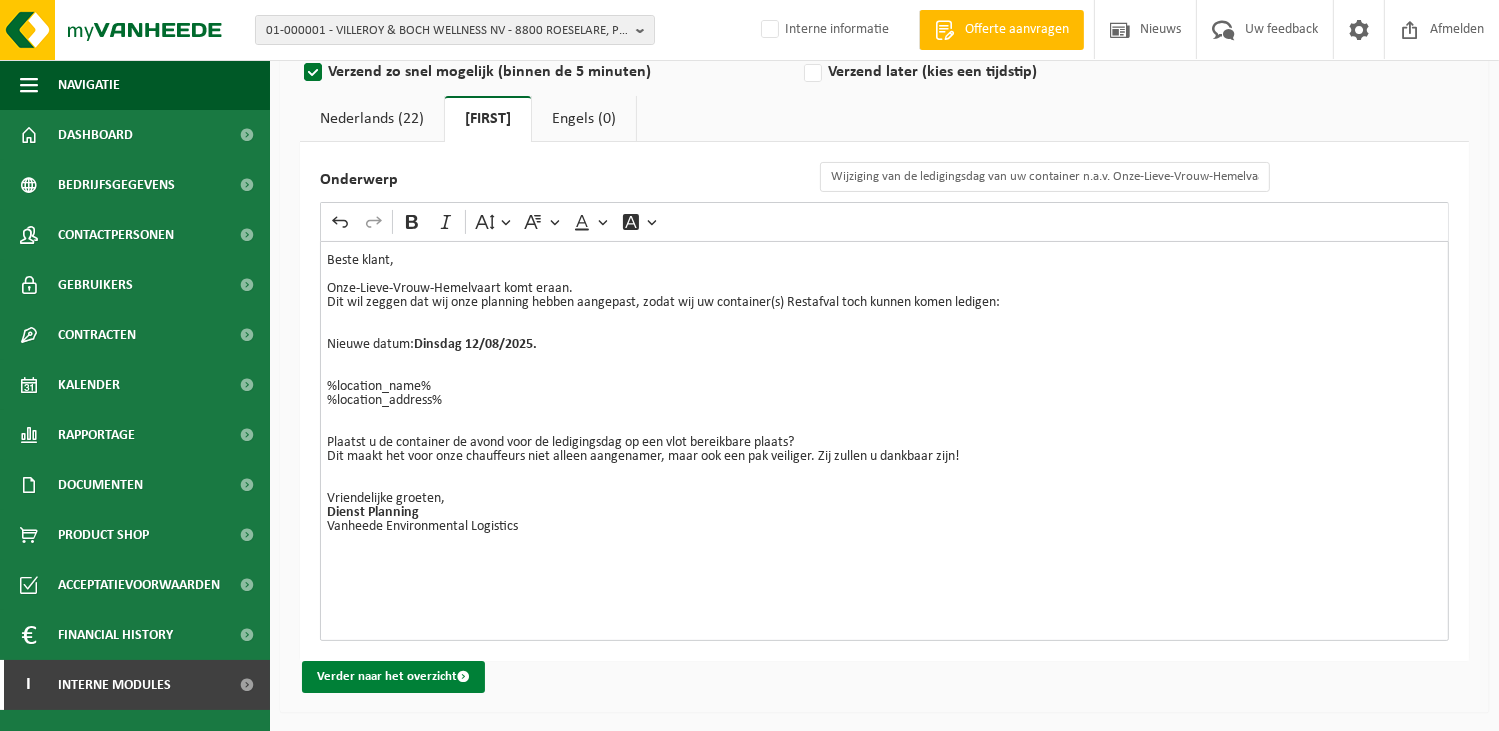 click on "Verder naar het overzicht" at bounding box center (393, 677) 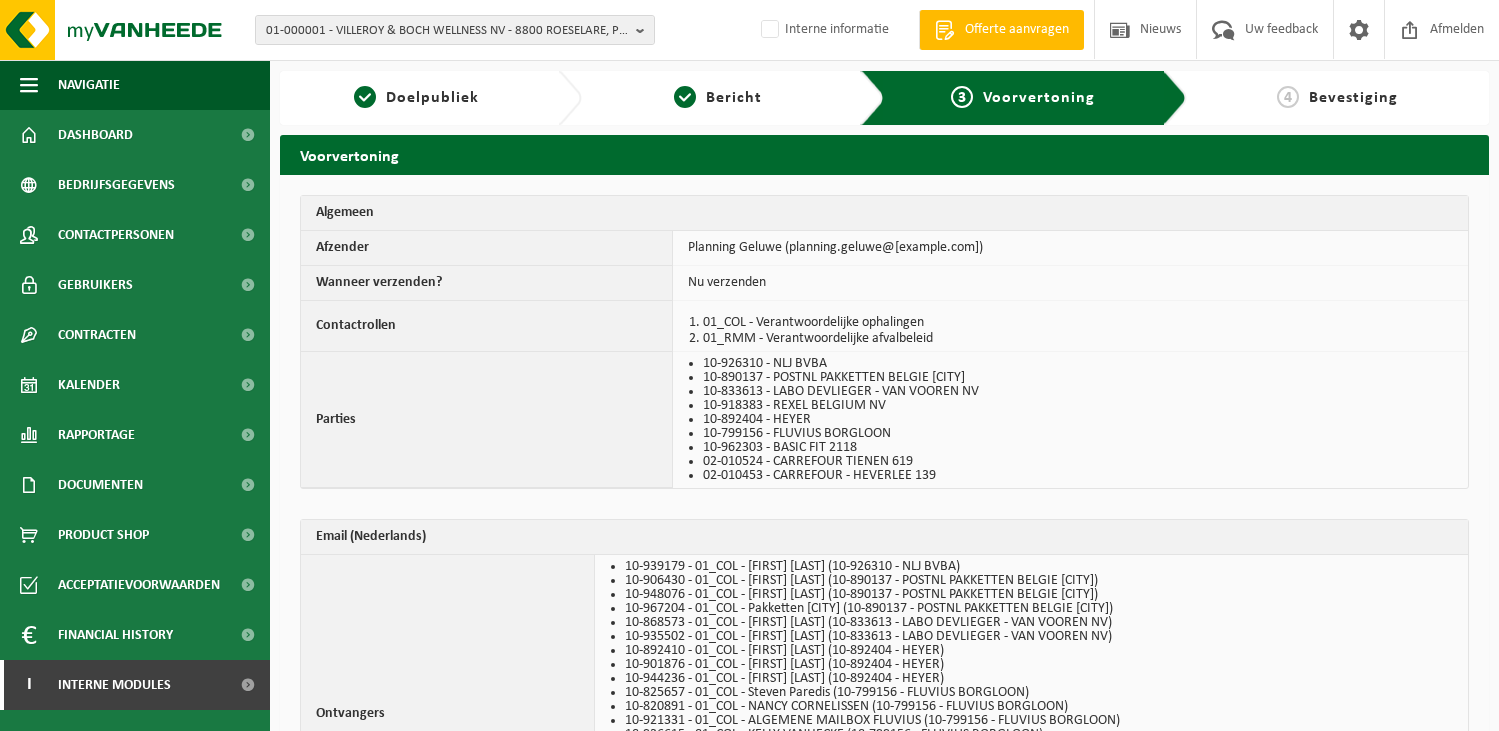 scroll, scrollTop: 0, scrollLeft: 0, axis: both 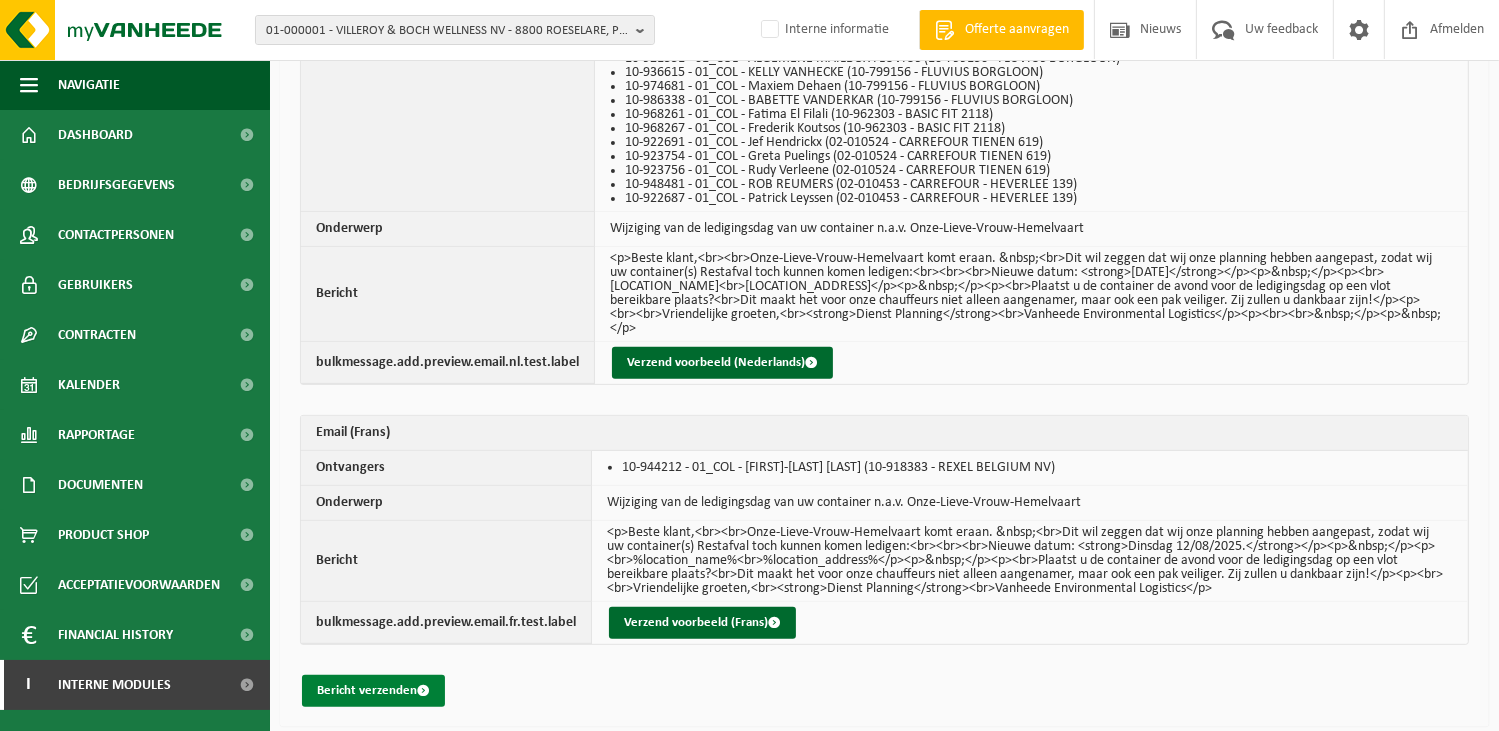 click on "Bericht verzenden" at bounding box center [373, 691] 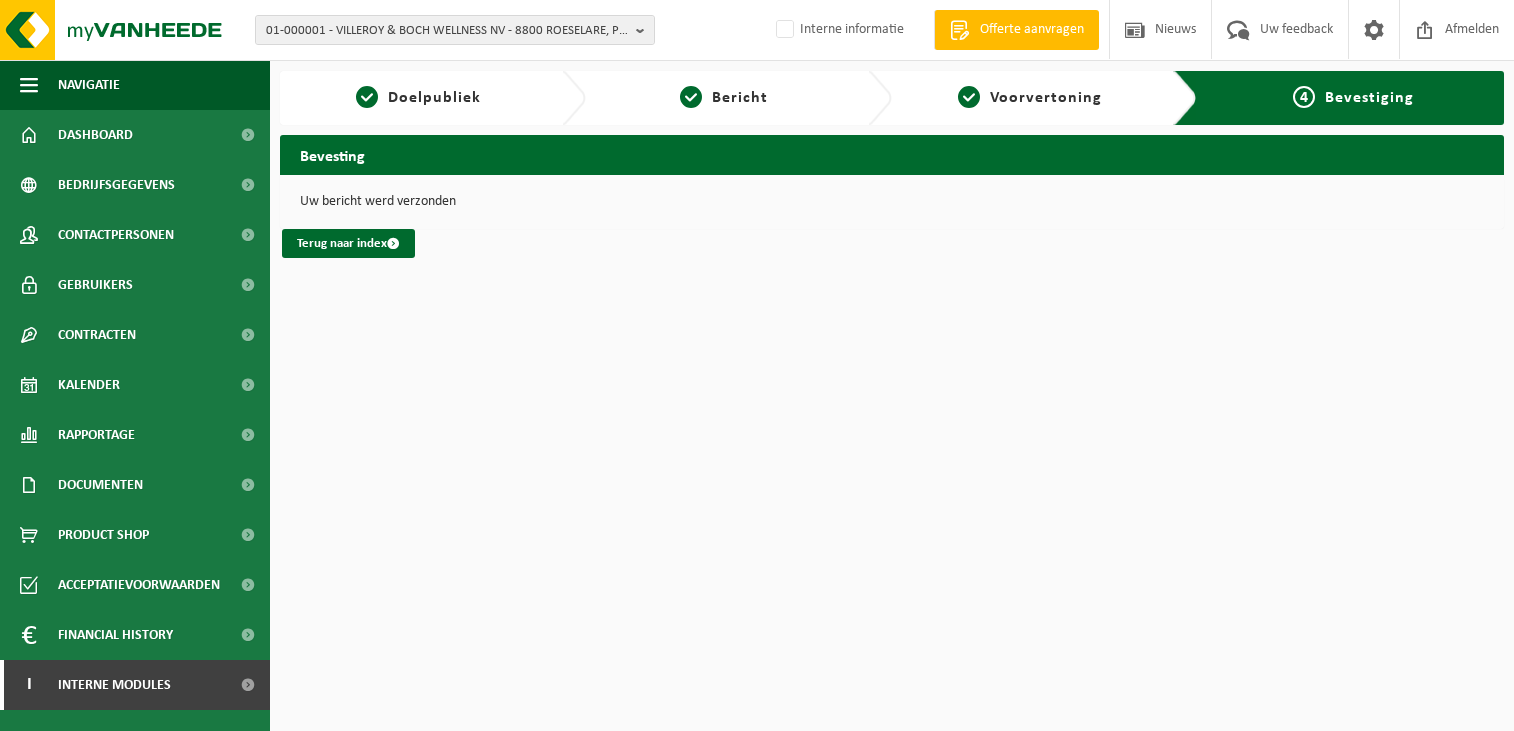 scroll, scrollTop: 0, scrollLeft: 0, axis: both 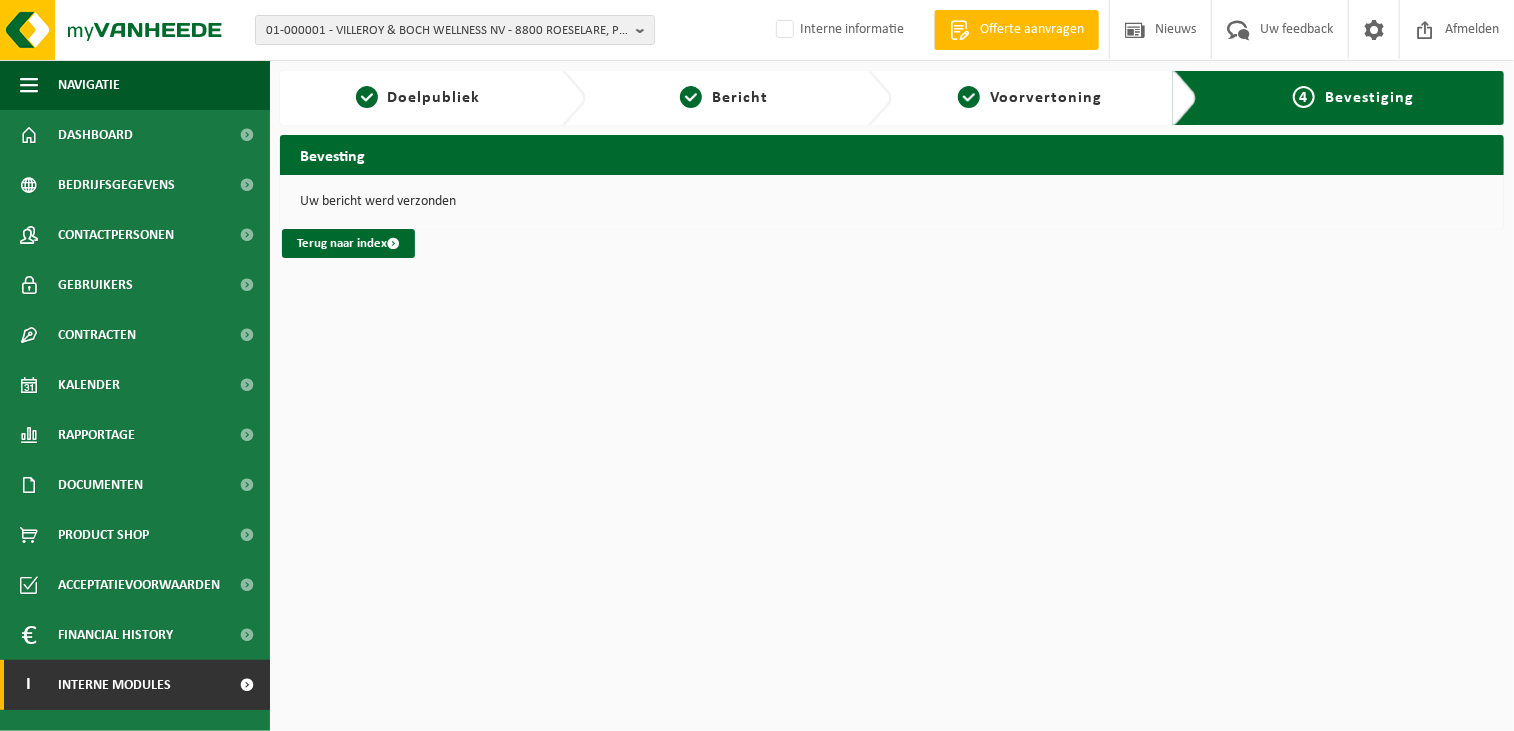 click on "Interne modules" at bounding box center [114, 685] 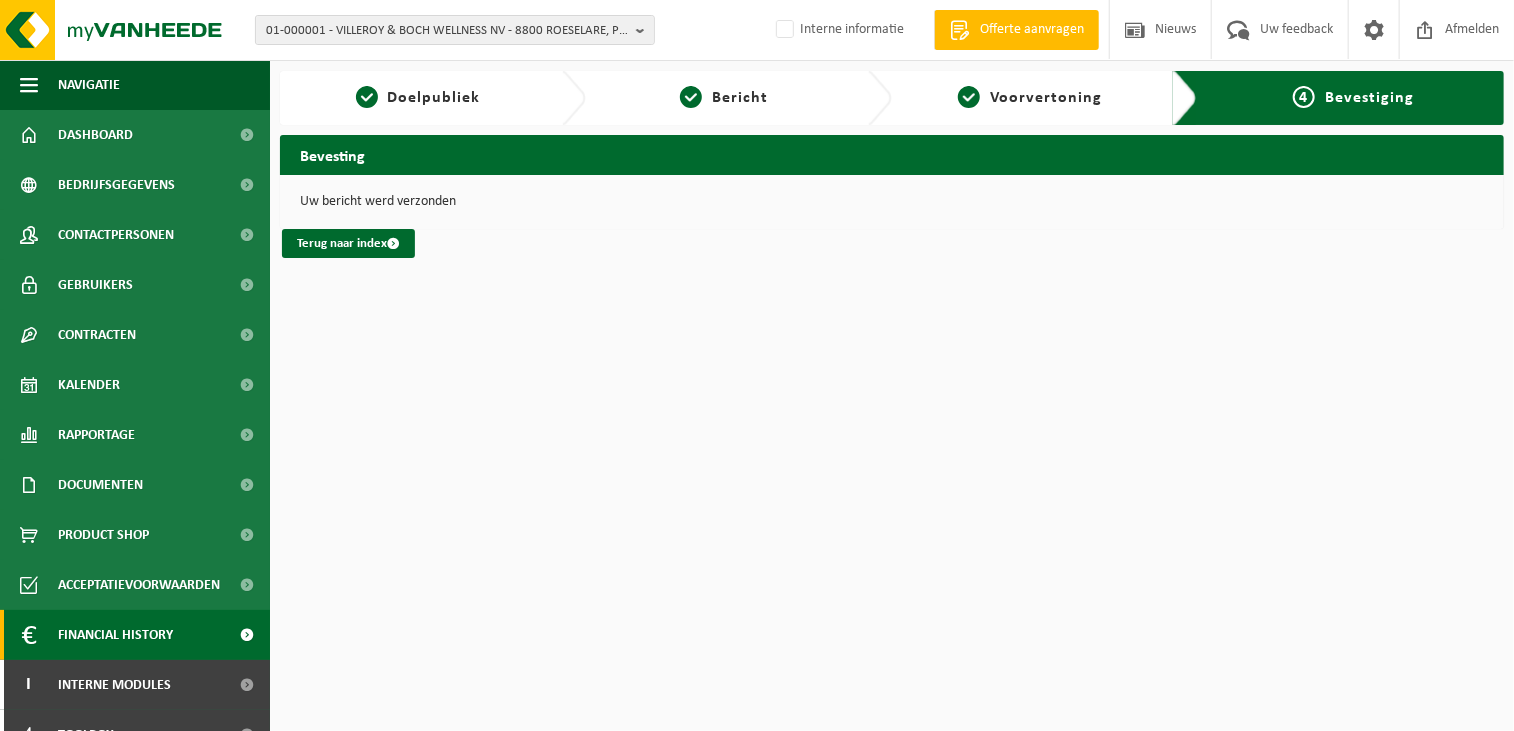 scroll, scrollTop: 179, scrollLeft: 0, axis: vertical 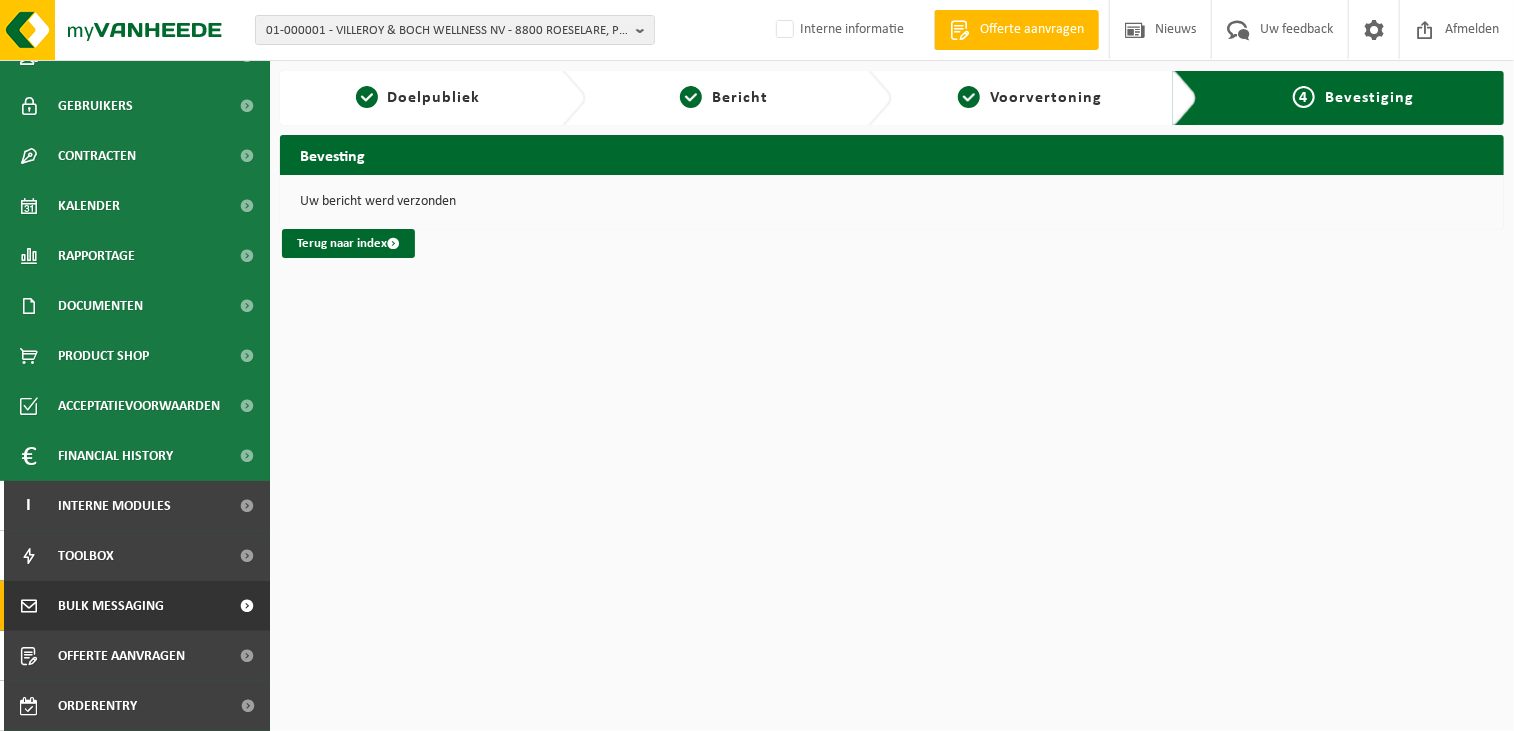 click on "Bulk Messaging" at bounding box center [111, 606] 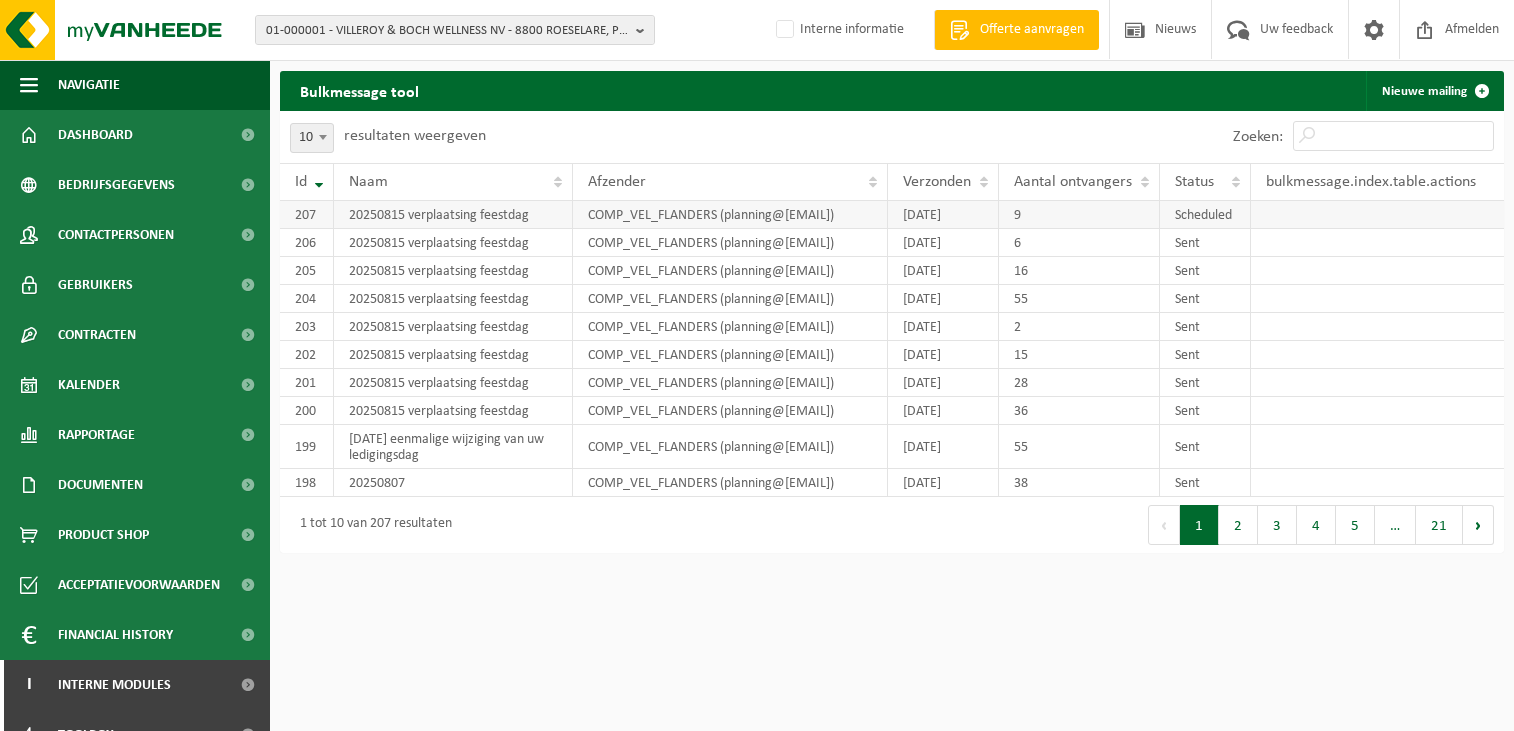 scroll, scrollTop: 0, scrollLeft: 0, axis: both 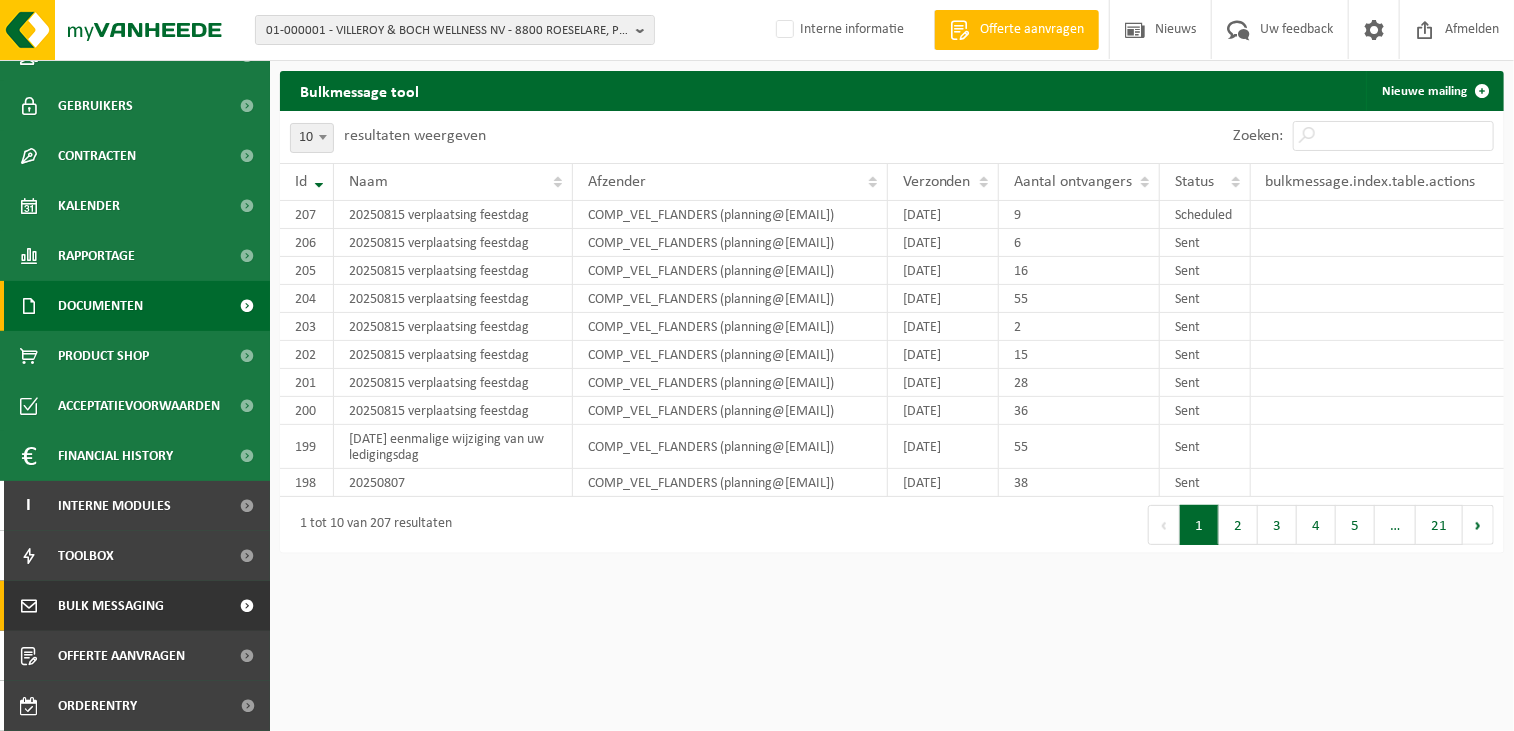 click on "Interne modules" at bounding box center [114, 506] 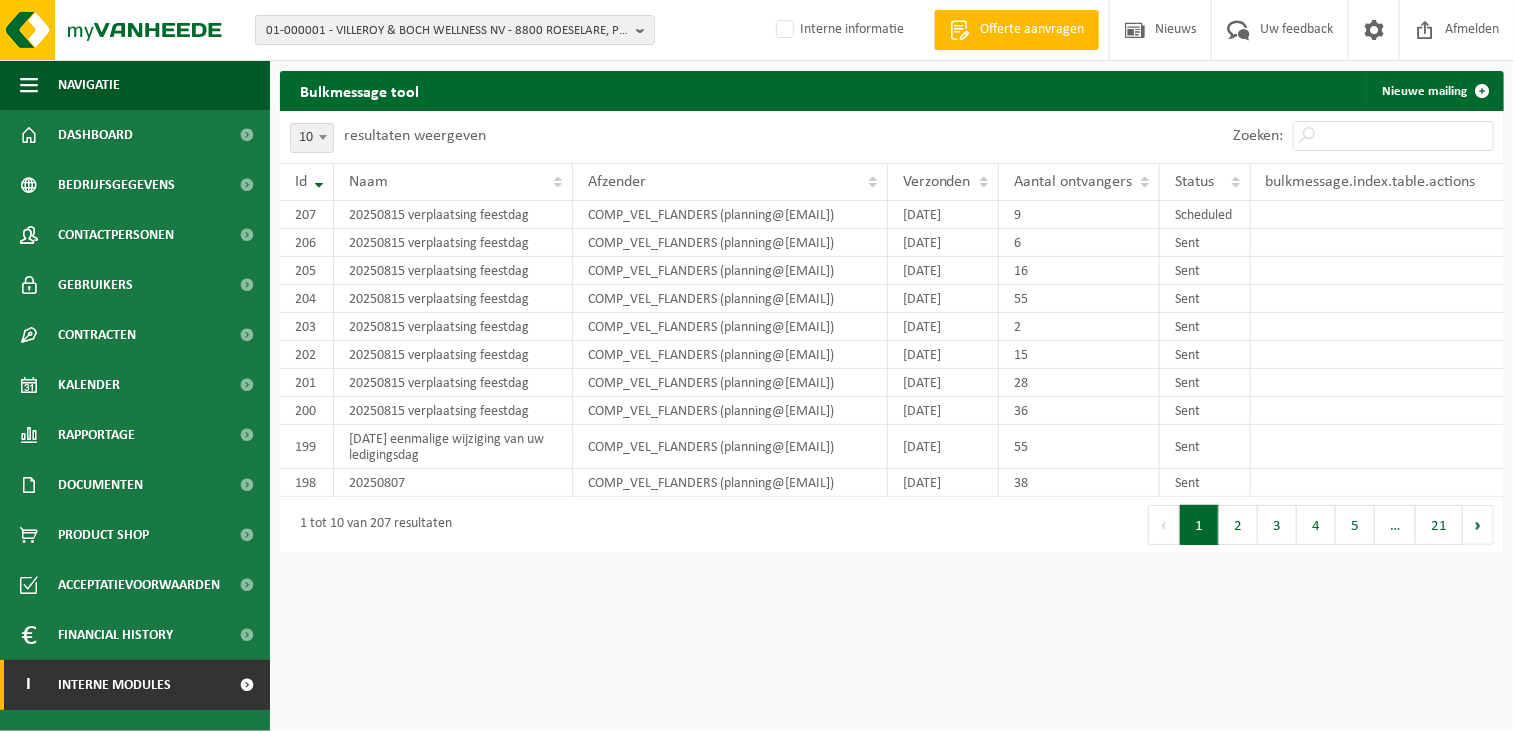 click on "Interne modules" at bounding box center (114, 685) 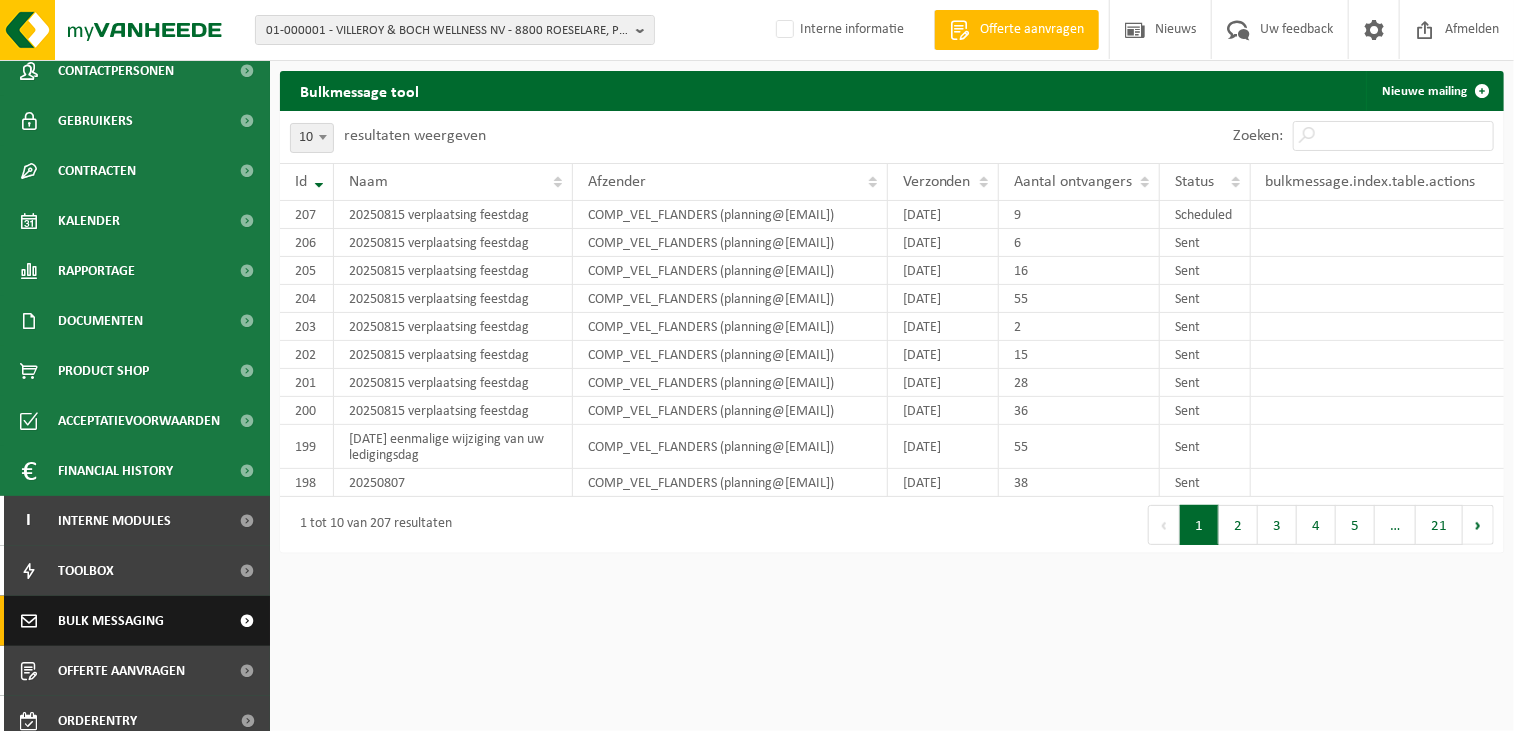 scroll, scrollTop: 179, scrollLeft: 0, axis: vertical 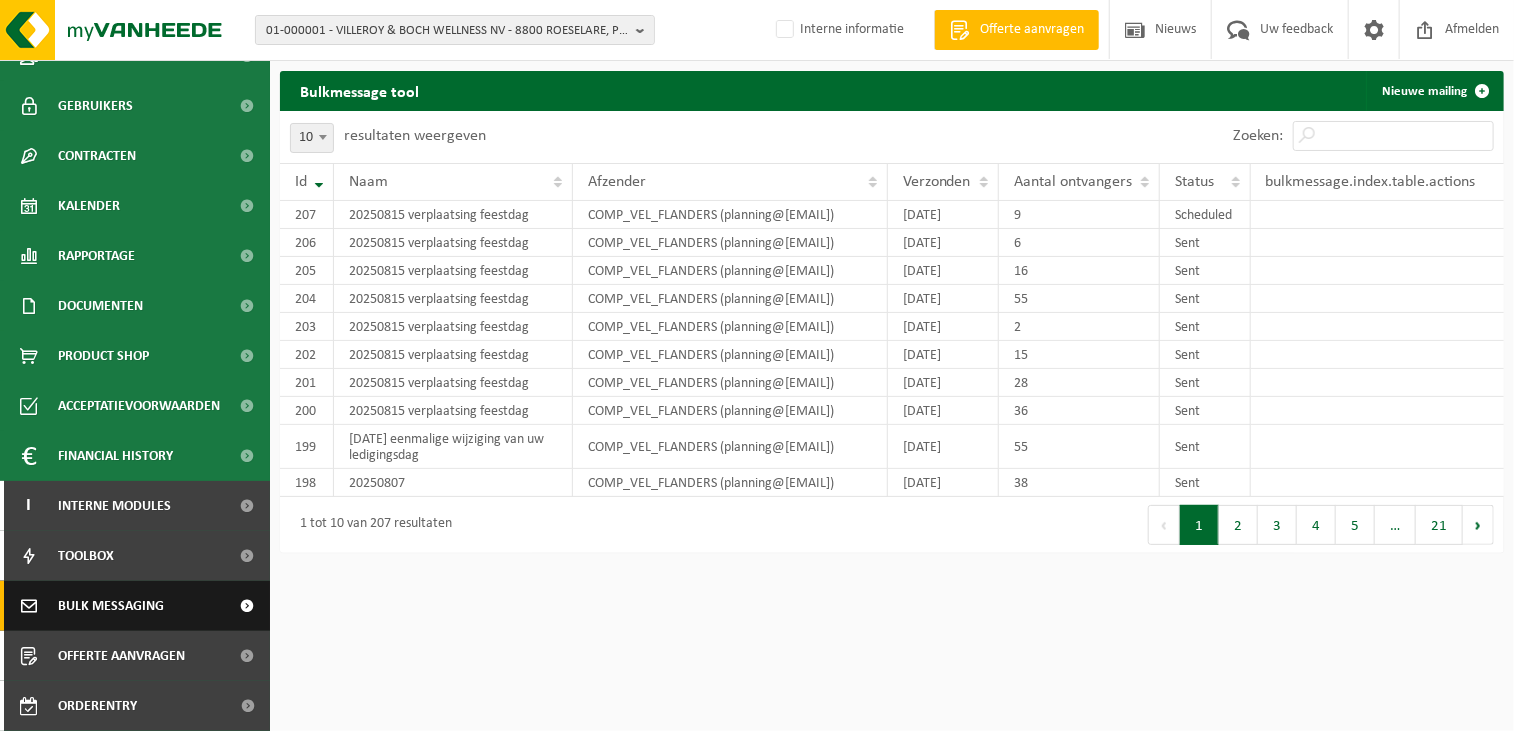 click on "Bulk Messaging" at bounding box center (111, 606) 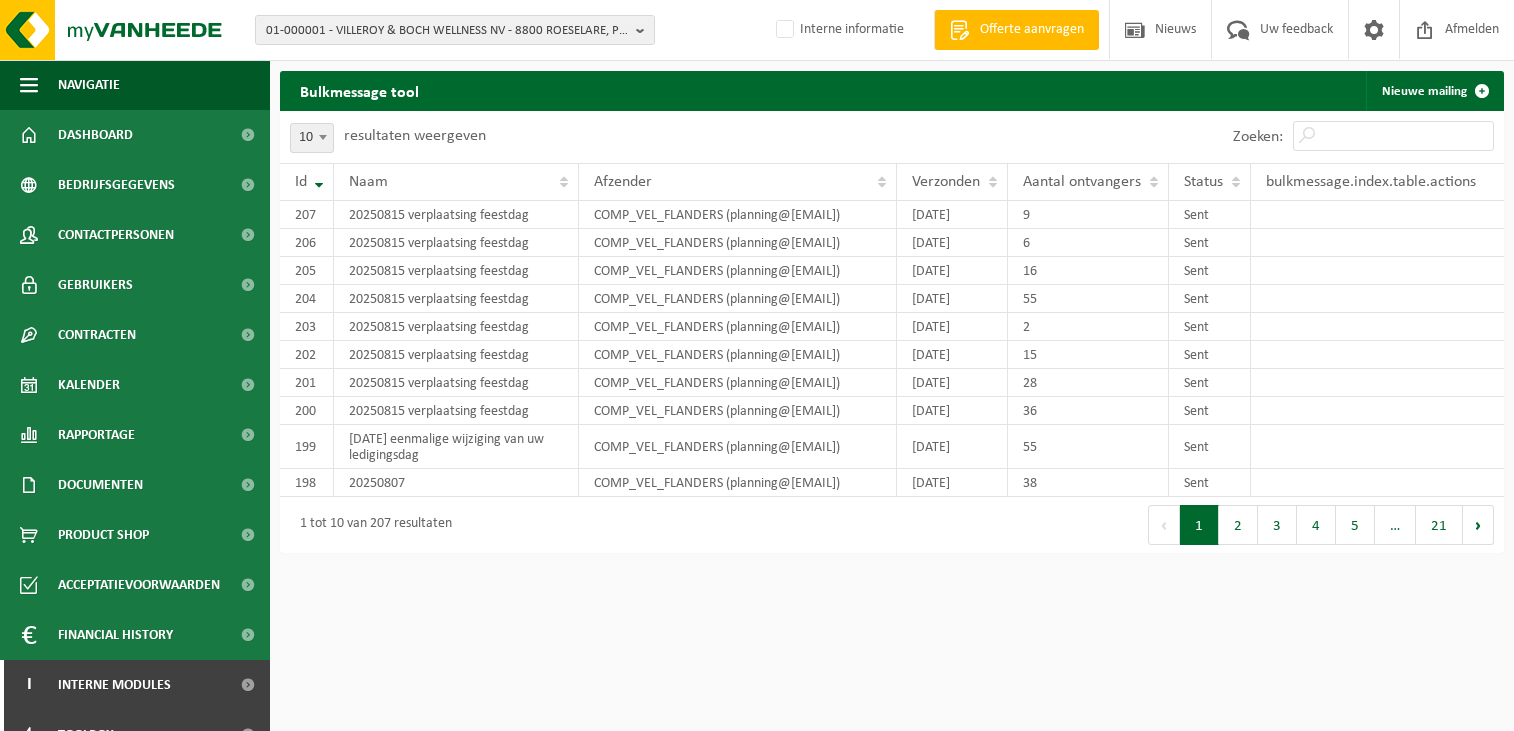 scroll, scrollTop: 0, scrollLeft: 0, axis: both 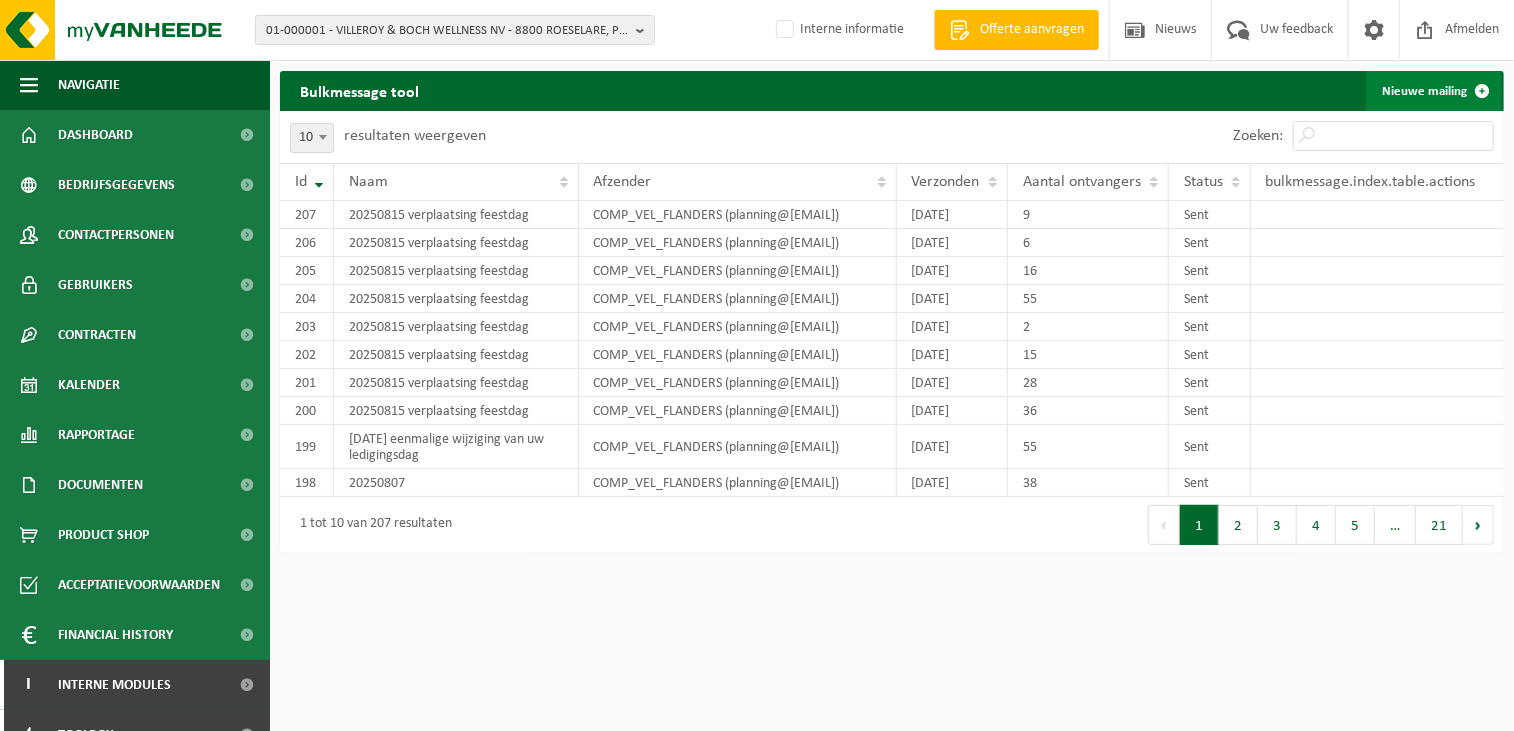 click on "Nieuwe mailing" at bounding box center [1434, 91] 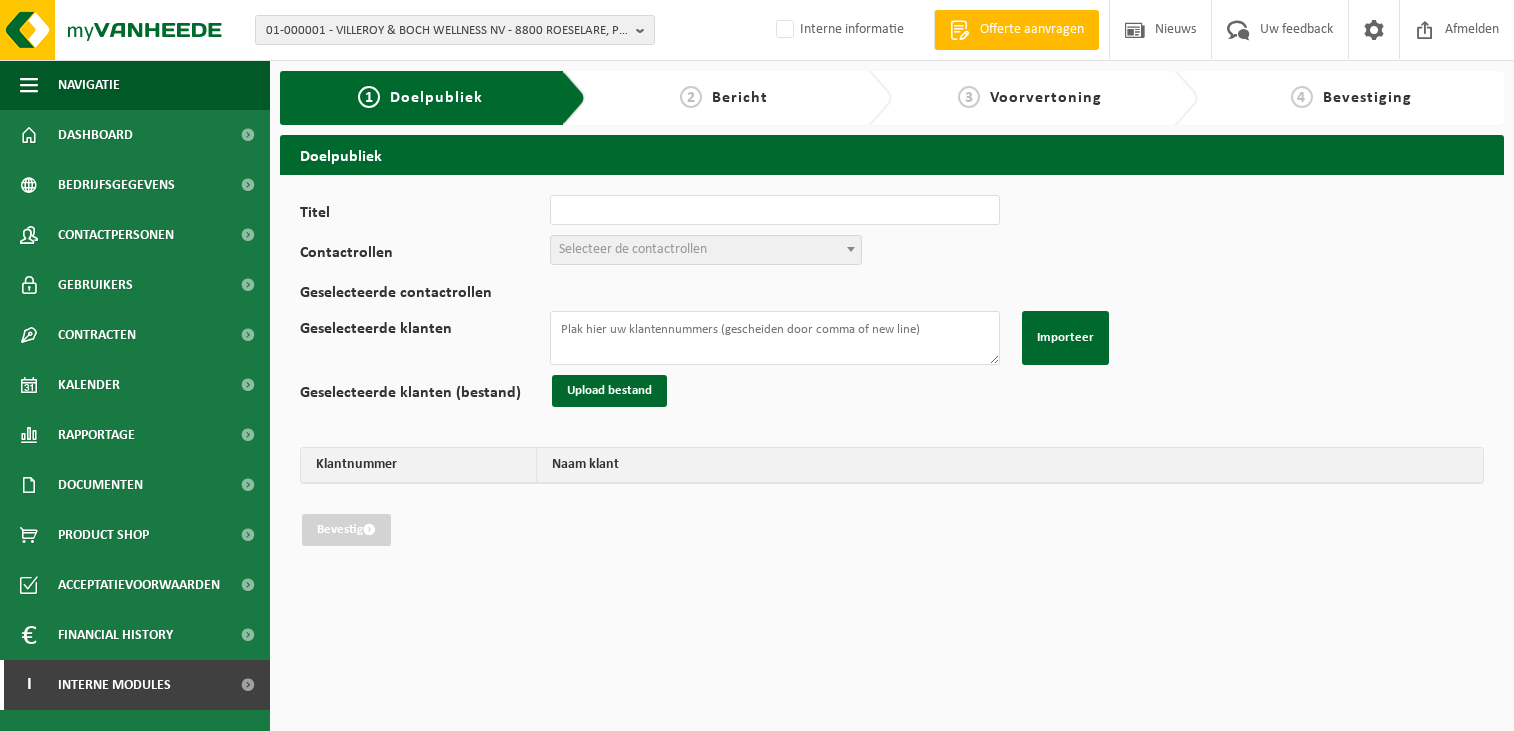 scroll, scrollTop: 0, scrollLeft: 0, axis: both 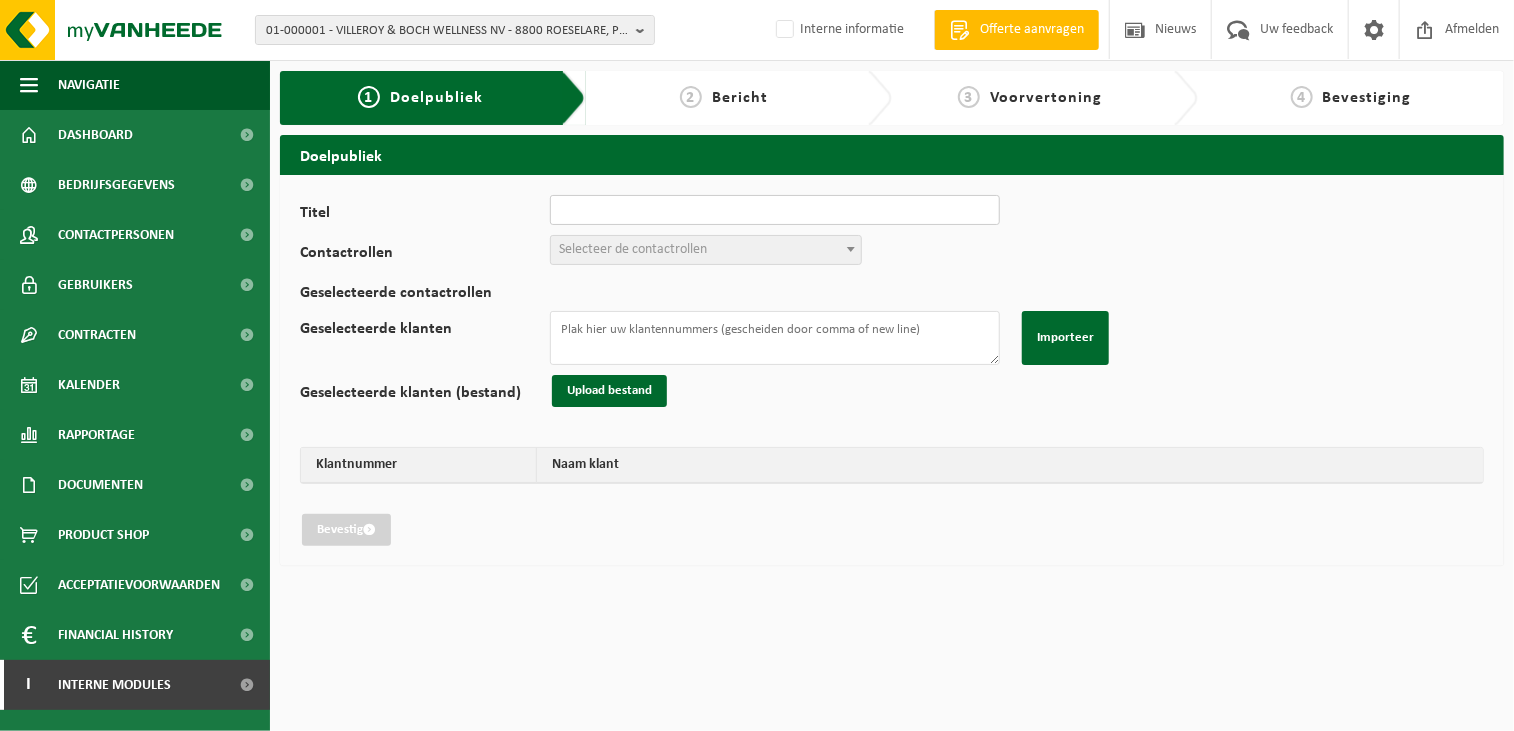 click on "Titel" at bounding box center [775, 210] 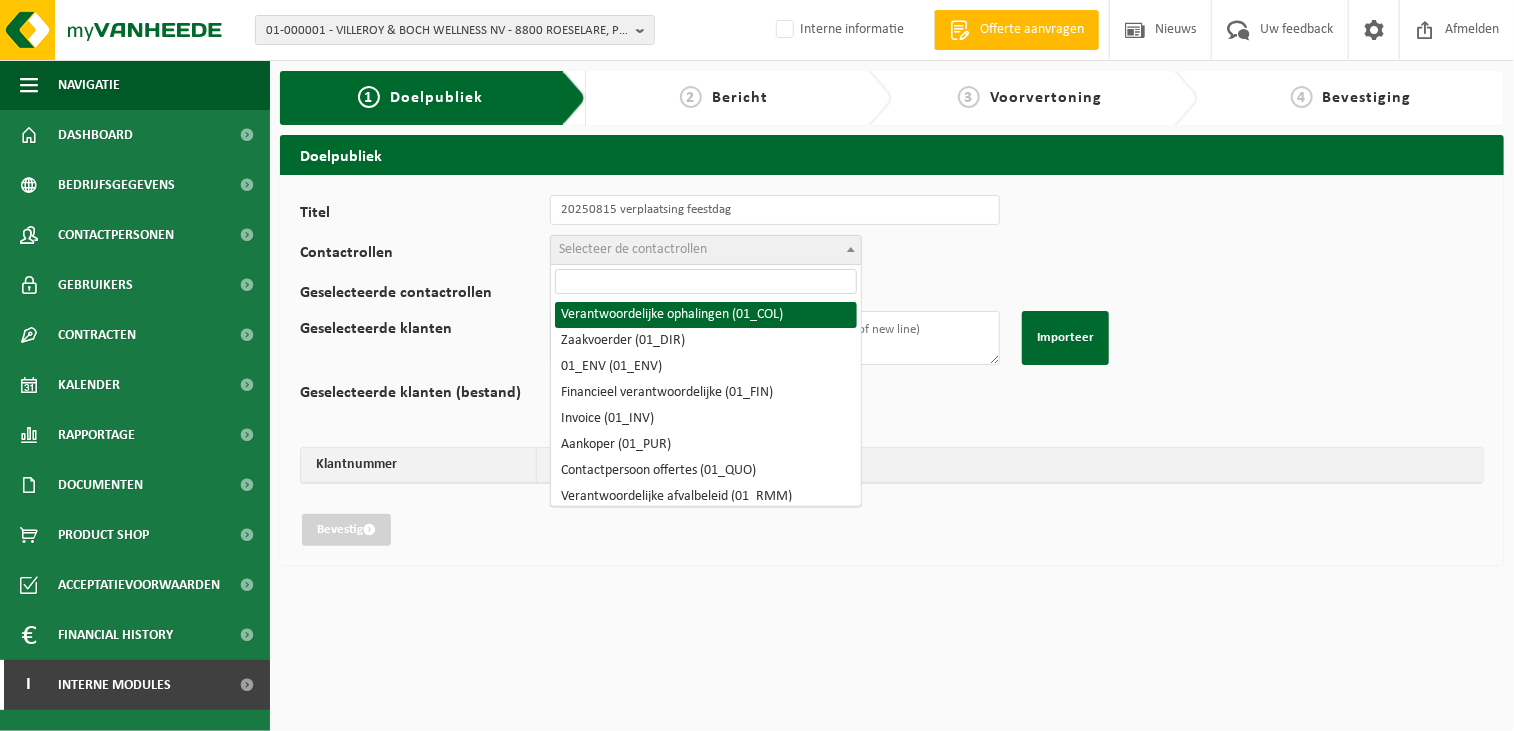click on "Selecteer de contactrollen" at bounding box center [633, 249] 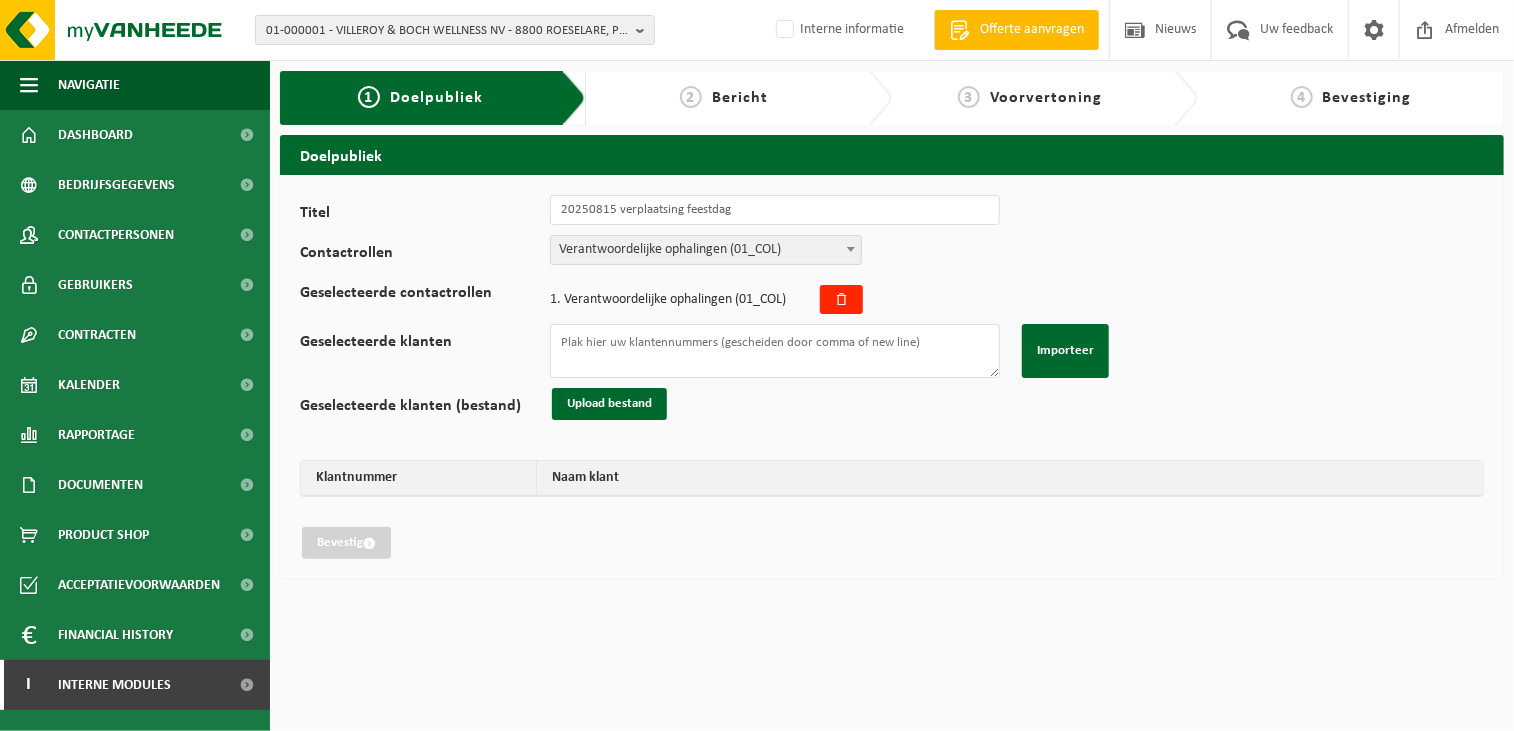 click on "Verantwoordelijke ophalingen (01_COL)" at bounding box center (706, 250) 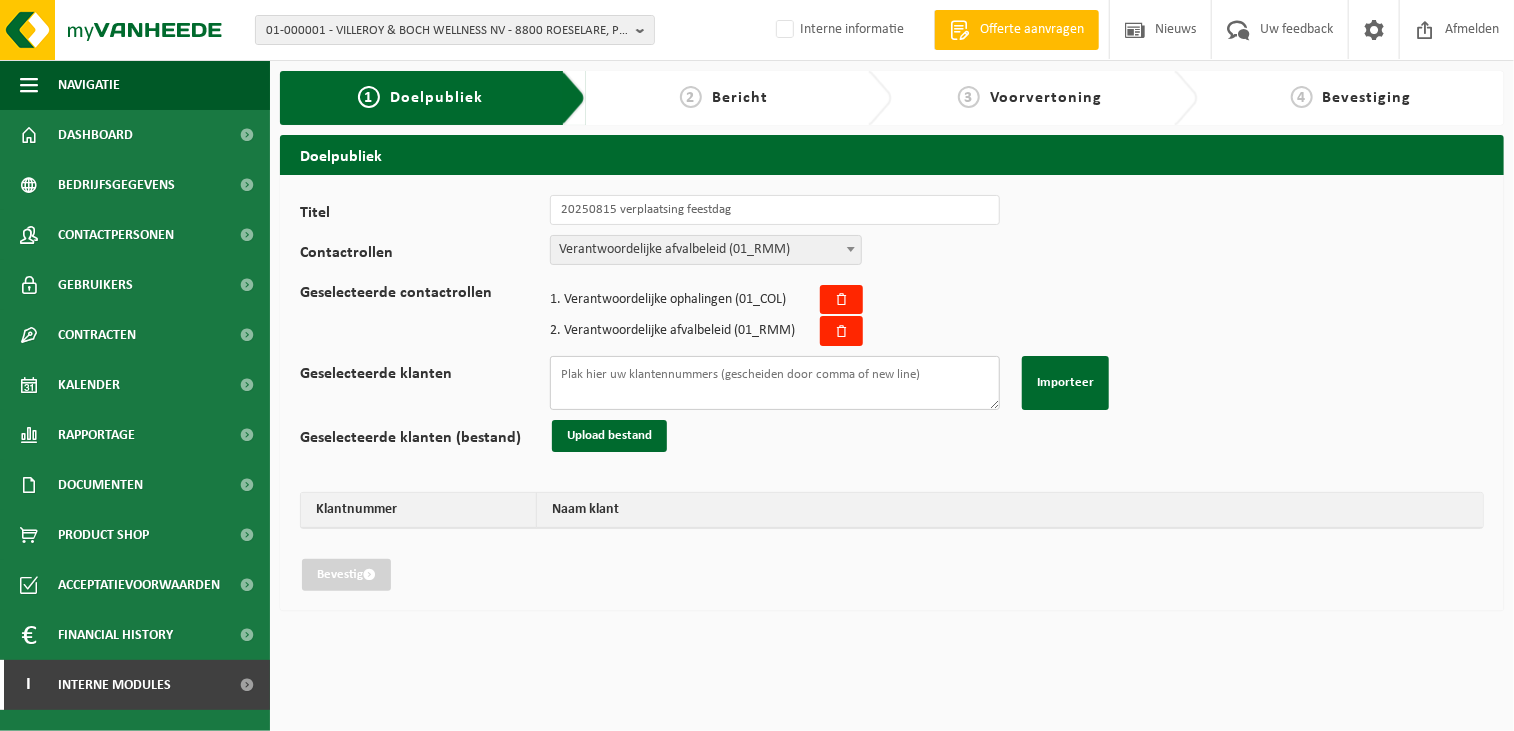click on "Geselecteerde klanten" at bounding box center (775, 383) 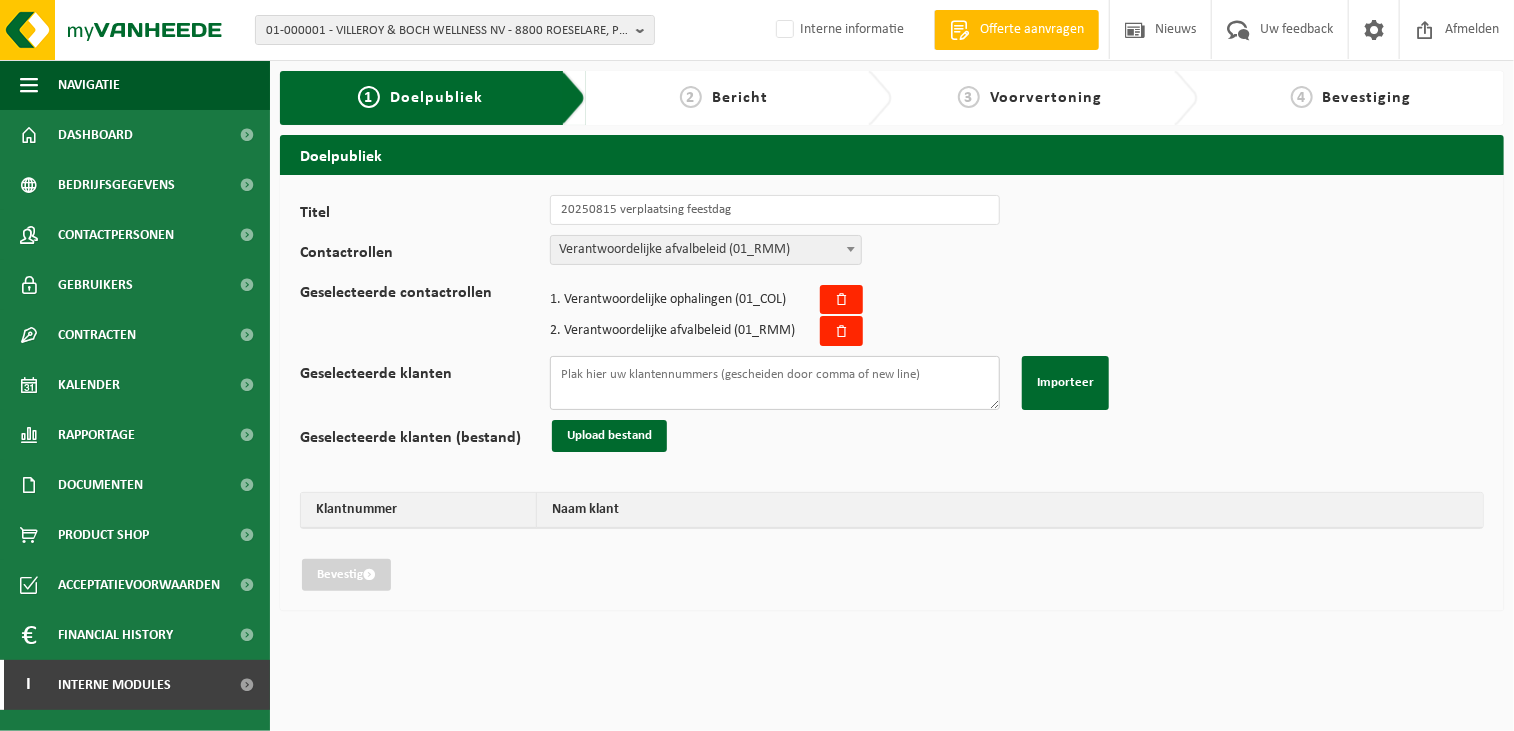 click on "Geselecteerde klanten" at bounding box center [775, 383] 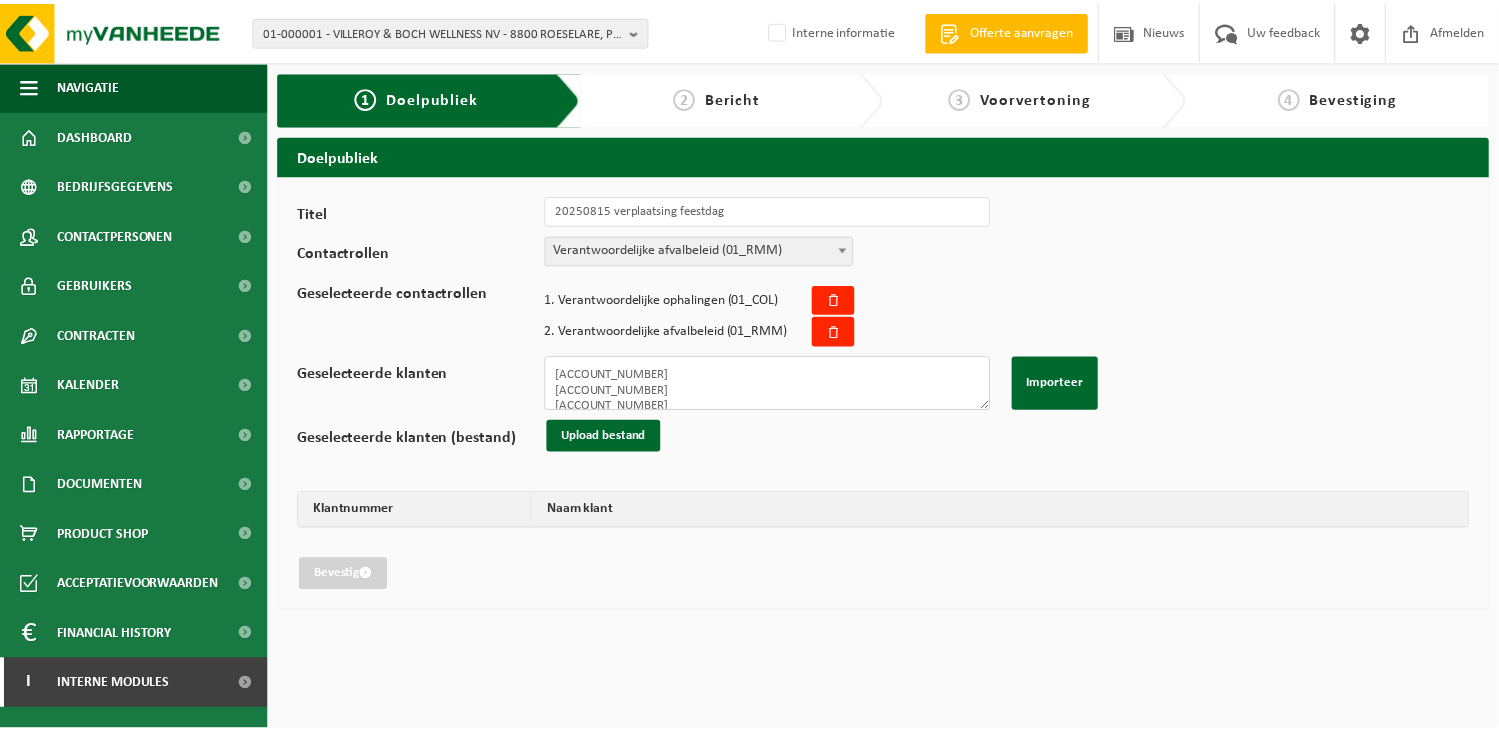 scroll, scrollTop: 188, scrollLeft: 0, axis: vertical 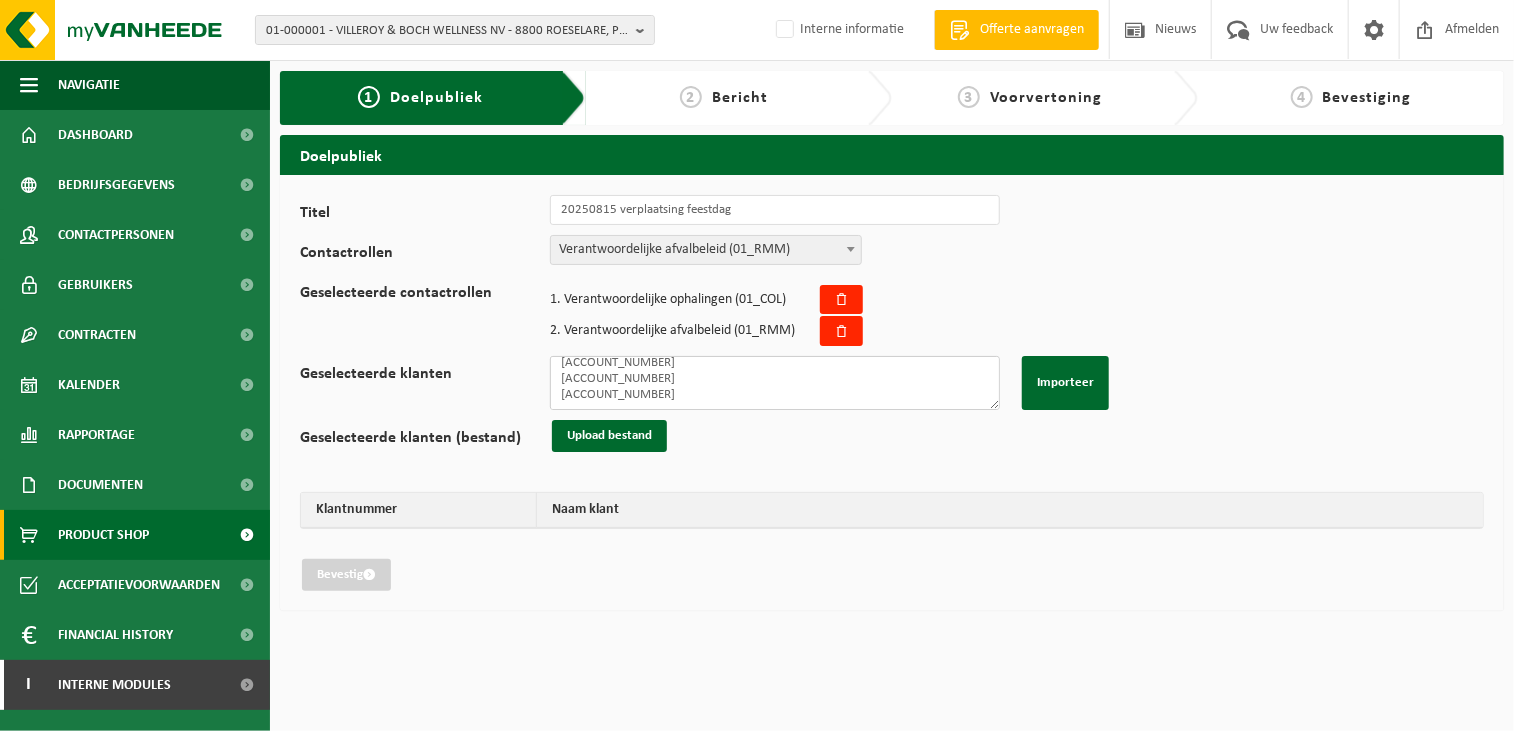 type on "10-797015
10-874801
10-928988
10-977843
10-835636
10-888133
10-792675
10-946796
10-799141
02-008519
10-914790
02-012866
10-784519
10-822733" 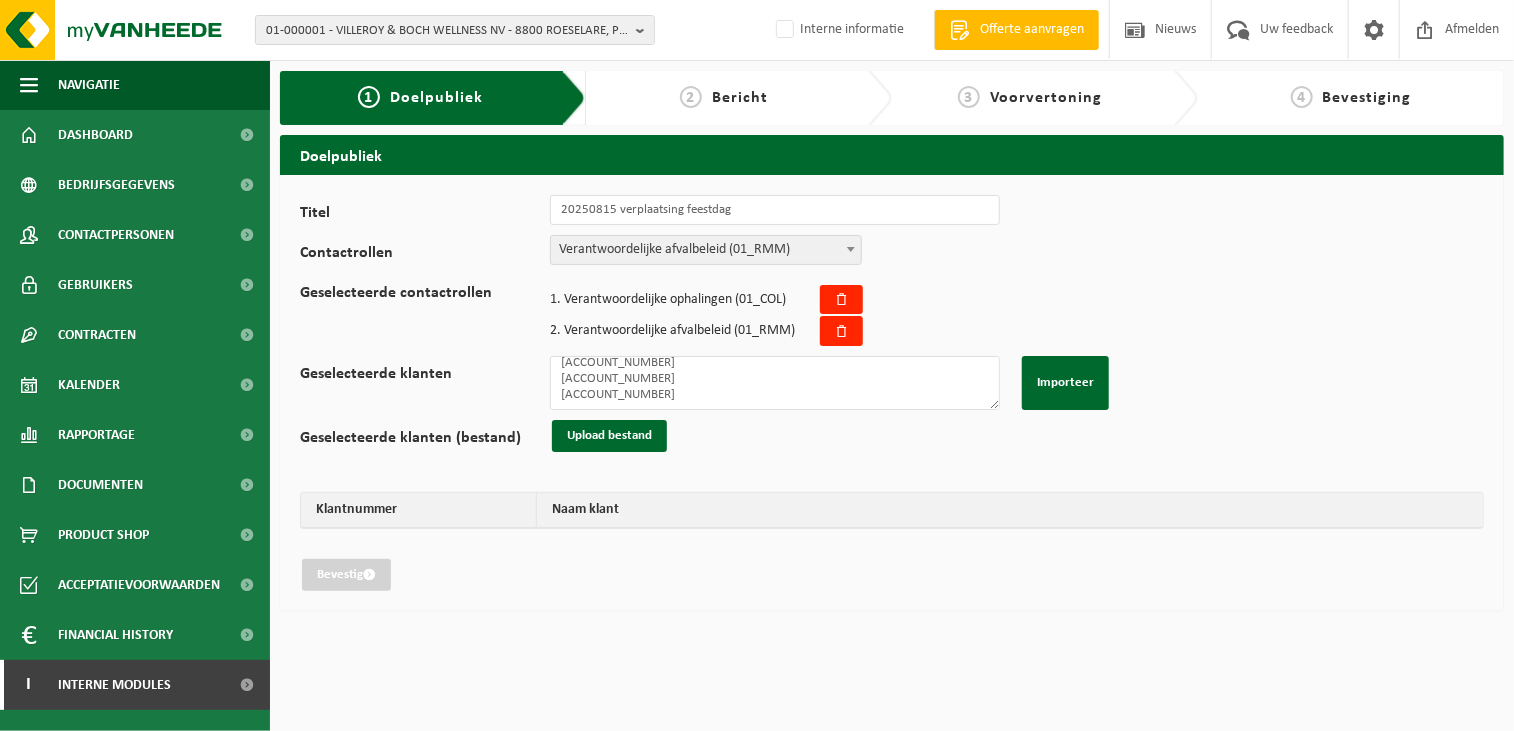 click on "01-000001 - VILLEROY & BOCH WELLNESS NV - 8800 ROESELARE, POPULIERSTRAAT 1                           01-000001 - VILLEROY & BOCH WELLNESS NV - 8800 ROESELARE, POPULIERSTRAAT 1                                         Interne informatie      Welkom  CHARLOTTE FEYS         Offerte aanvragen         Nieuws         Uw feedback               Afmelden                     Navigatie                 Offerte aanvragen         Nieuws         Uw feedback               Afmelden                 Dashboard               Bedrijfsgegevens               Contactpersonen               Gebruikers               Contracten               Actieve contracten             Historiek contracten                 Kalender               Rapportage               In grafiekvorm             In lijstvorm                 Documenten               Facturen             Documenten                 Product Shop               Acceptatievoorwaarden               Financial History               In grafiekvorm             In lijstvorm" at bounding box center [757, 365] 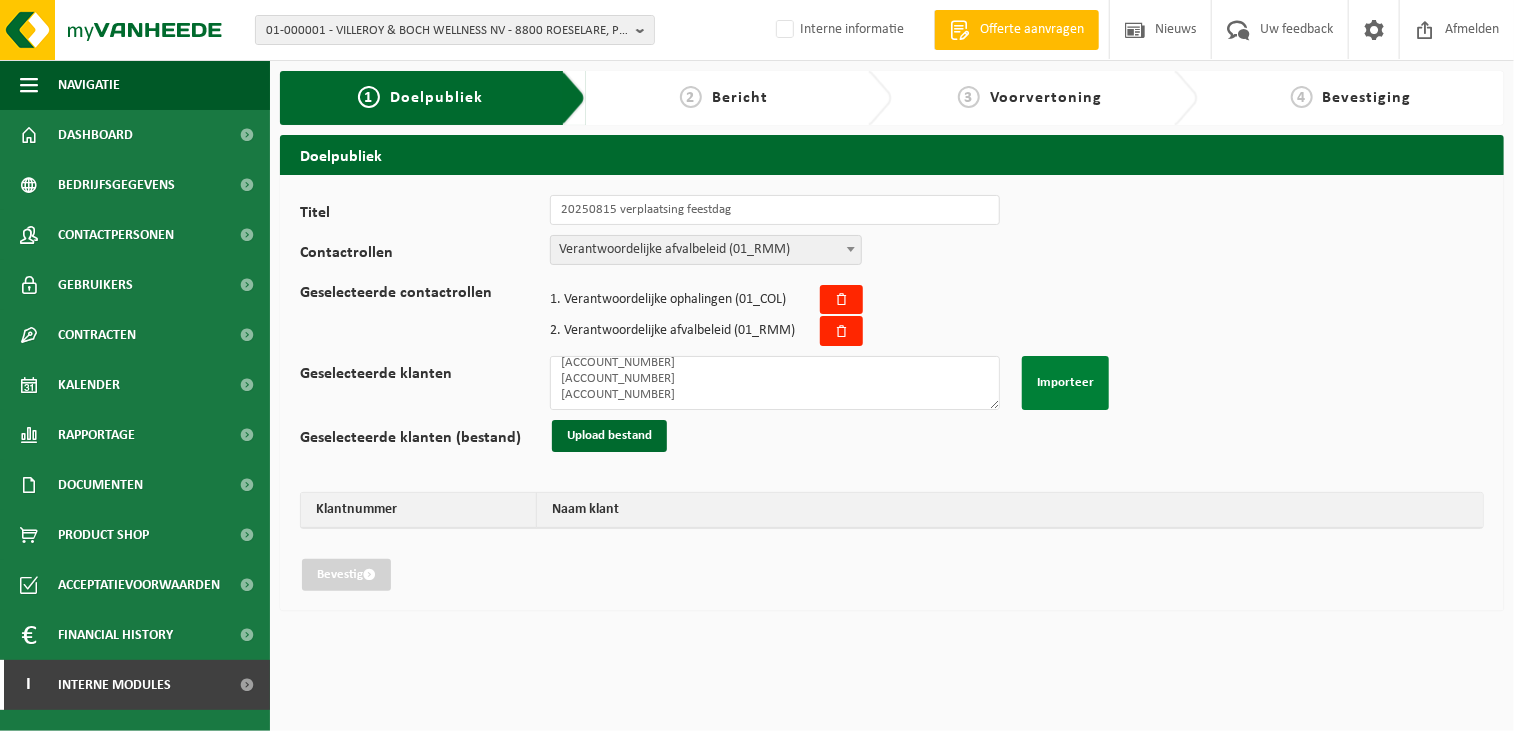 click on "Importeer" at bounding box center (1065, 383) 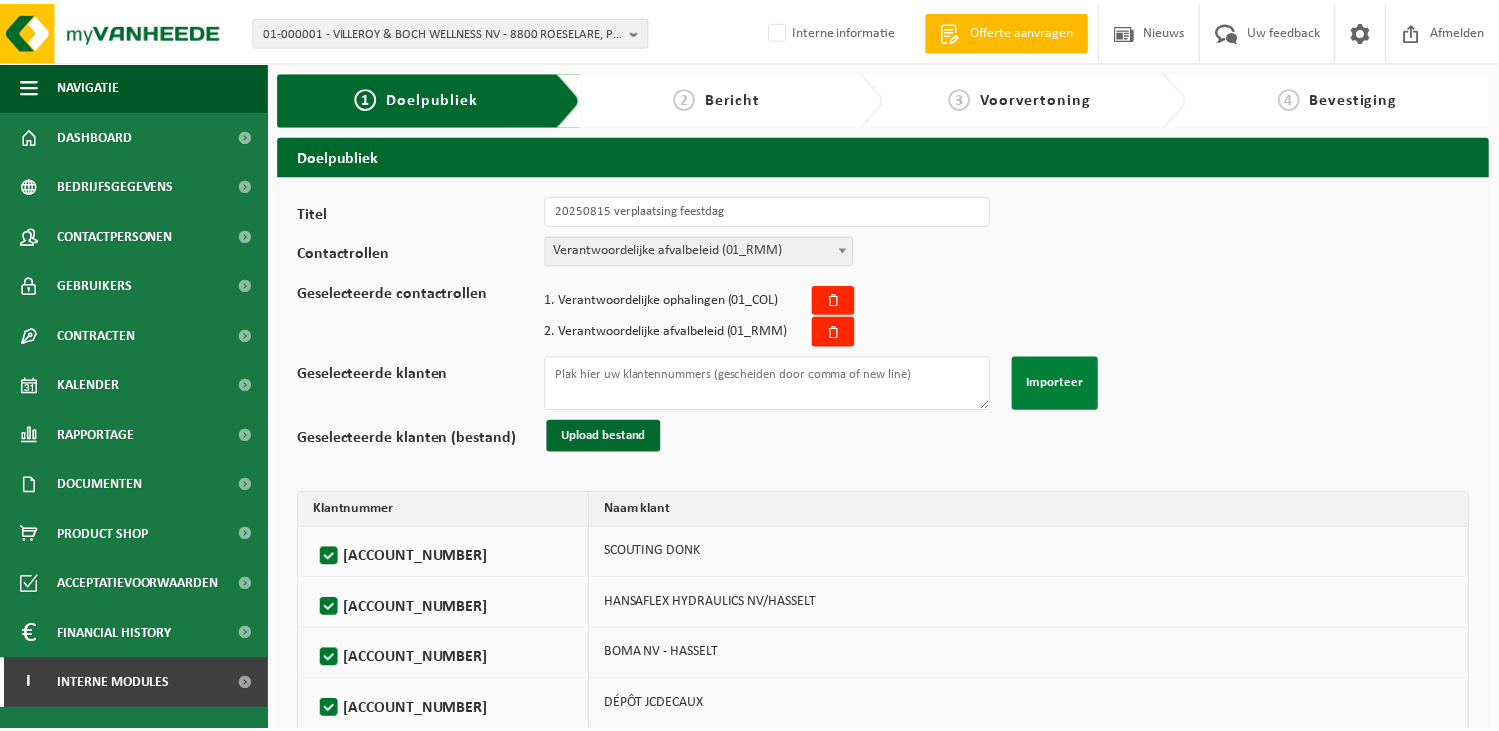 scroll, scrollTop: 0, scrollLeft: 0, axis: both 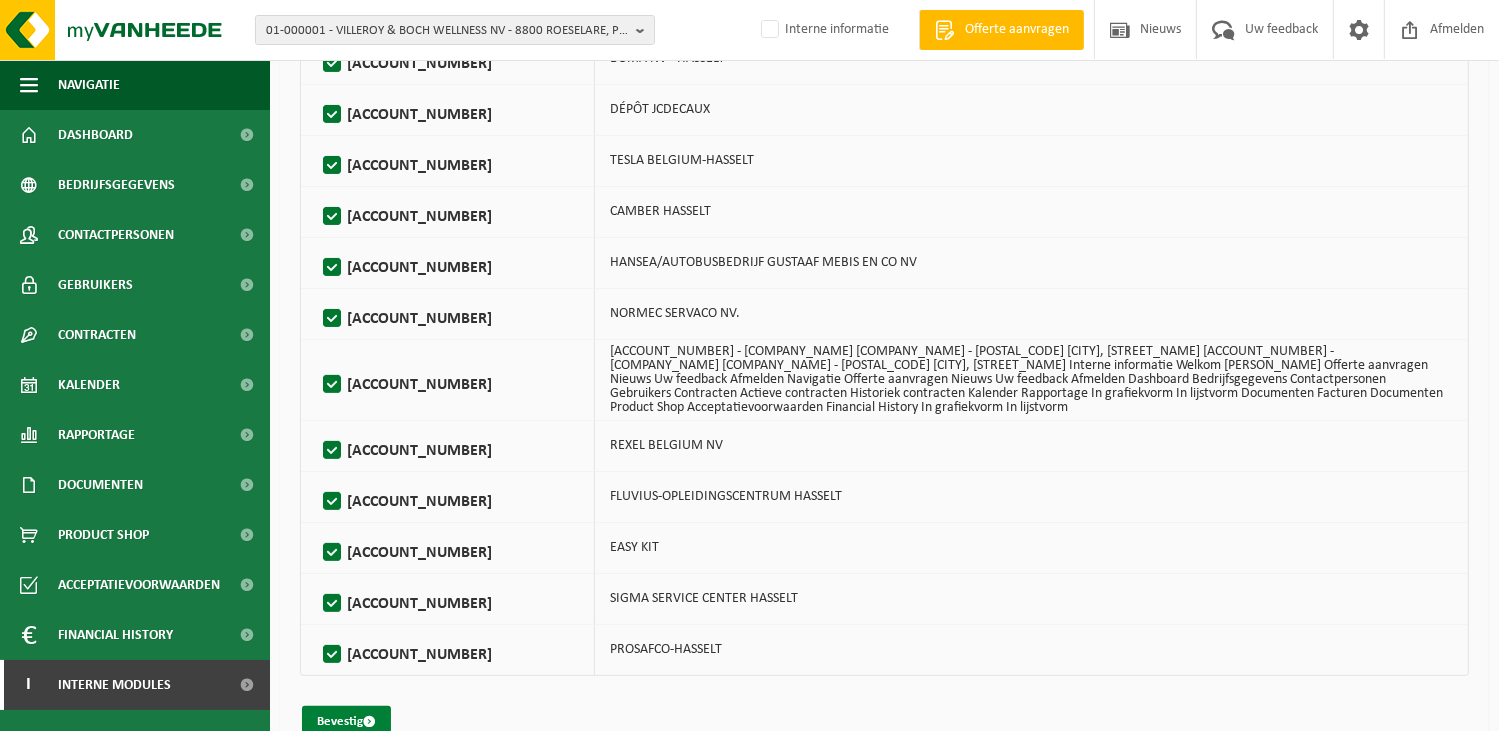 click on "Bevestig" at bounding box center [346, 722] 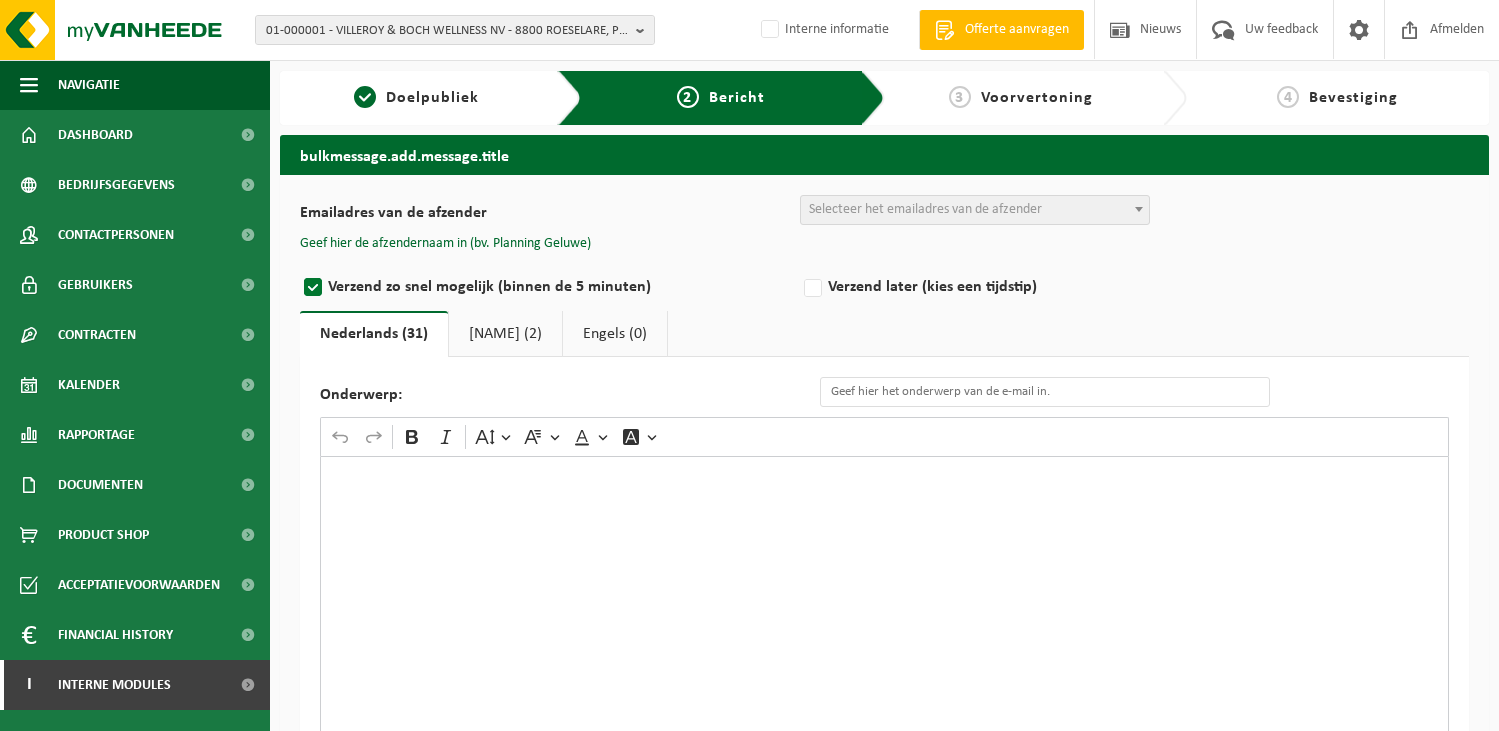 scroll, scrollTop: 0, scrollLeft: 0, axis: both 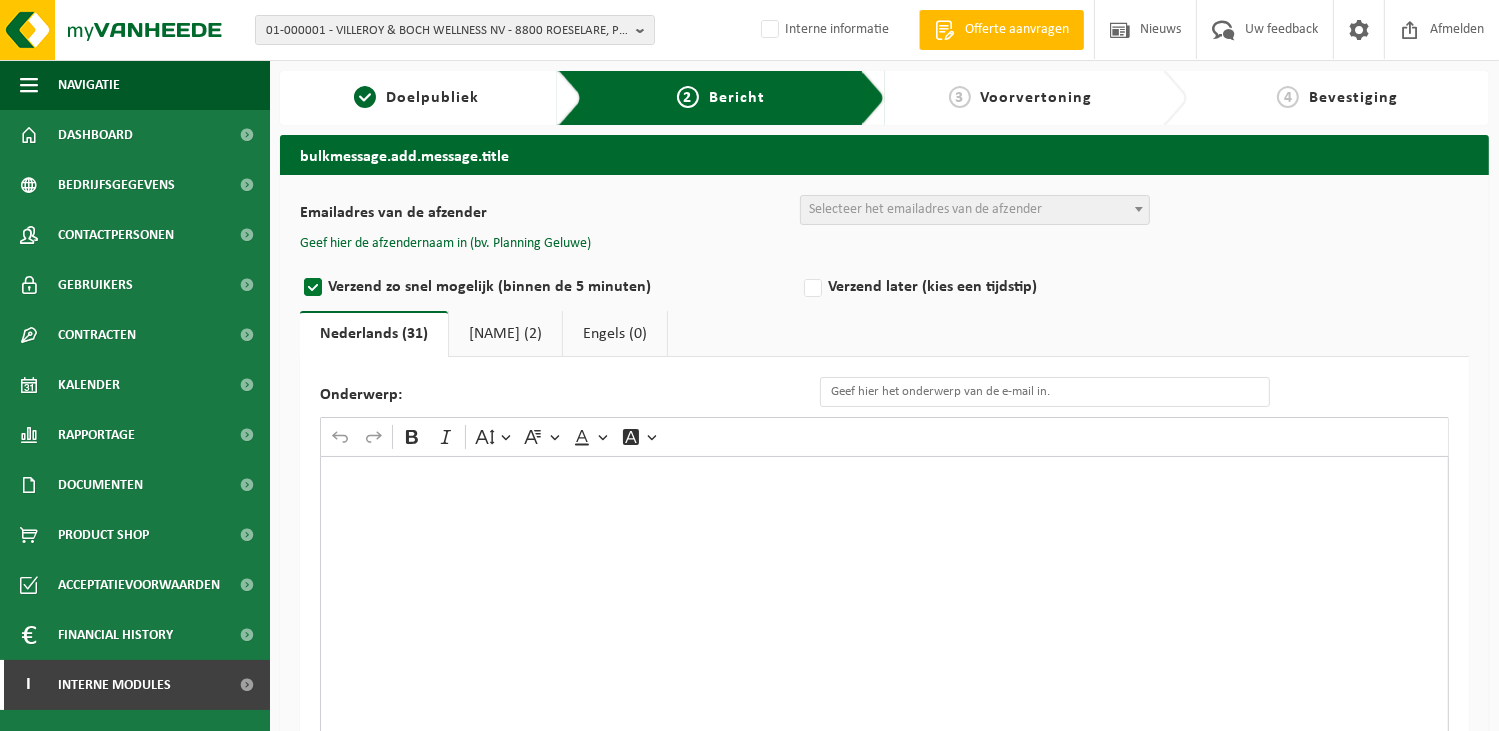 click at bounding box center [884, 656] 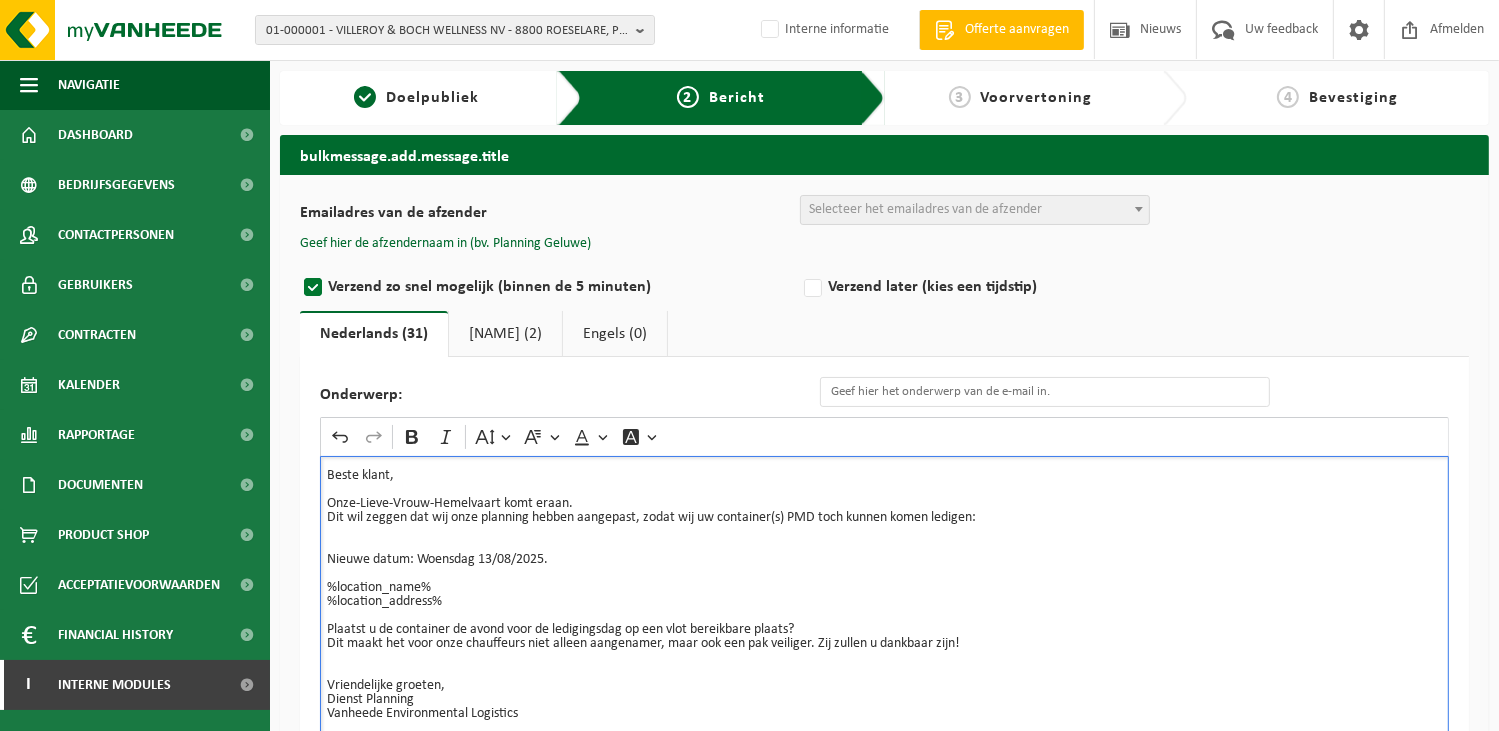 scroll, scrollTop: 24, scrollLeft: 0, axis: vertical 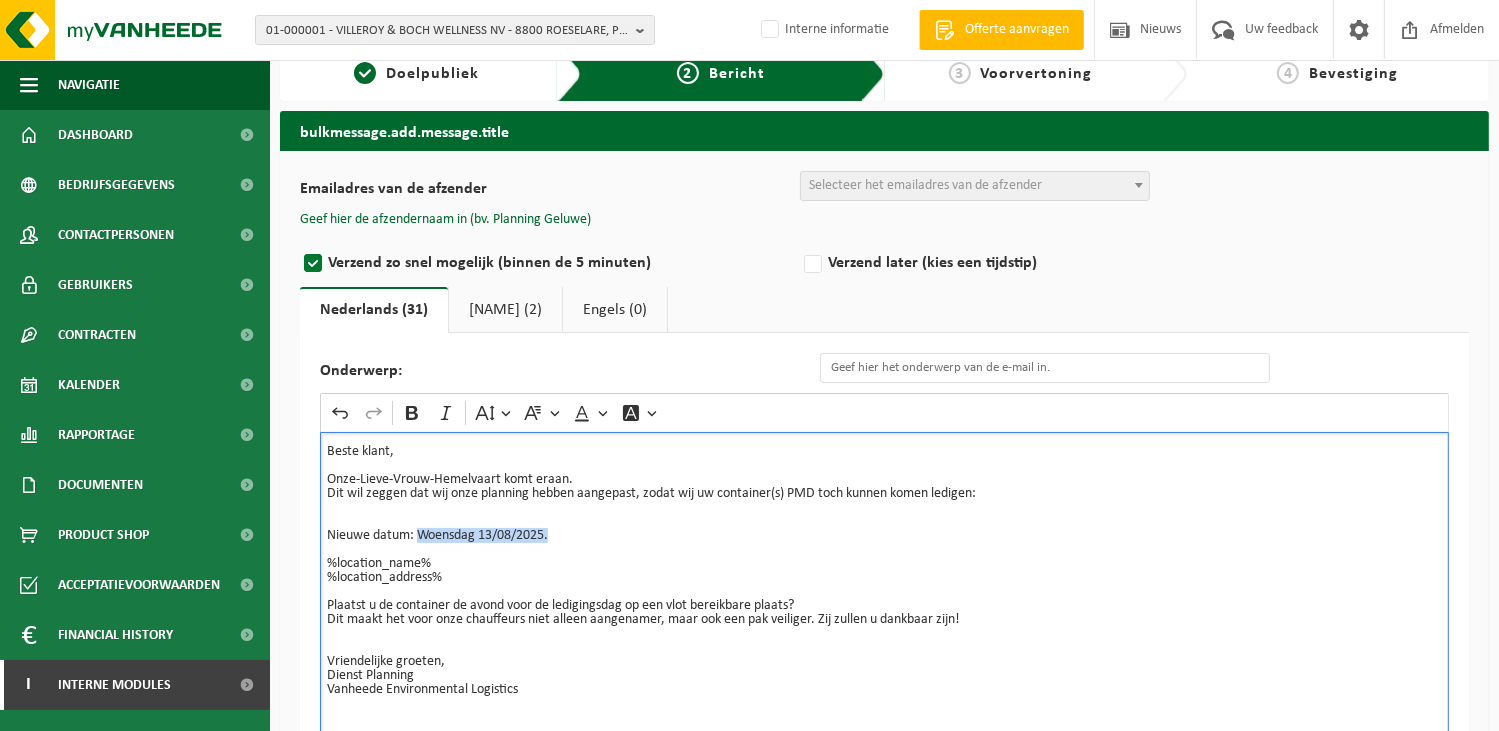 drag, startPoint x: 420, startPoint y: 530, endPoint x: 558, endPoint y: 530, distance: 138 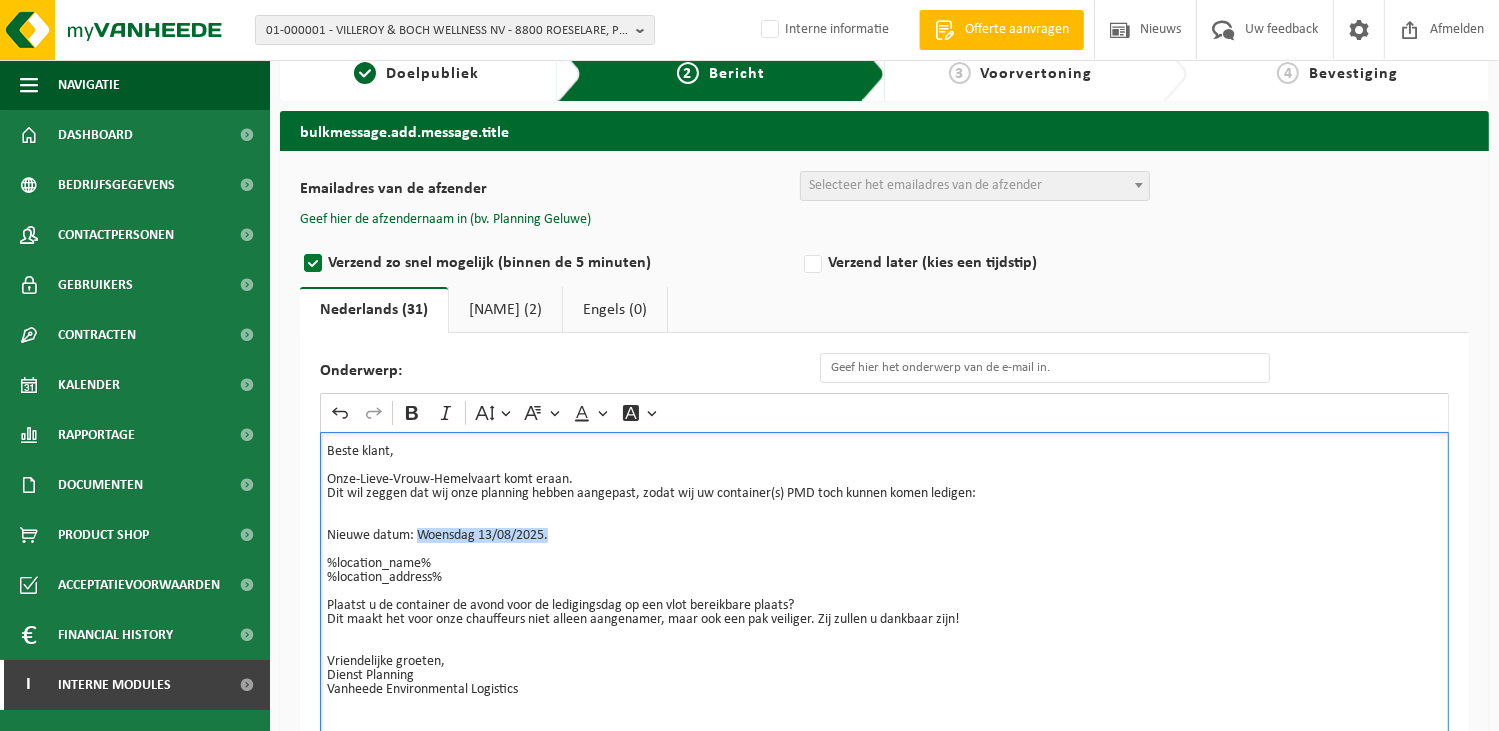 drag, startPoint x: 418, startPoint y: 532, endPoint x: 554, endPoint y: 530, distance: 136.01471 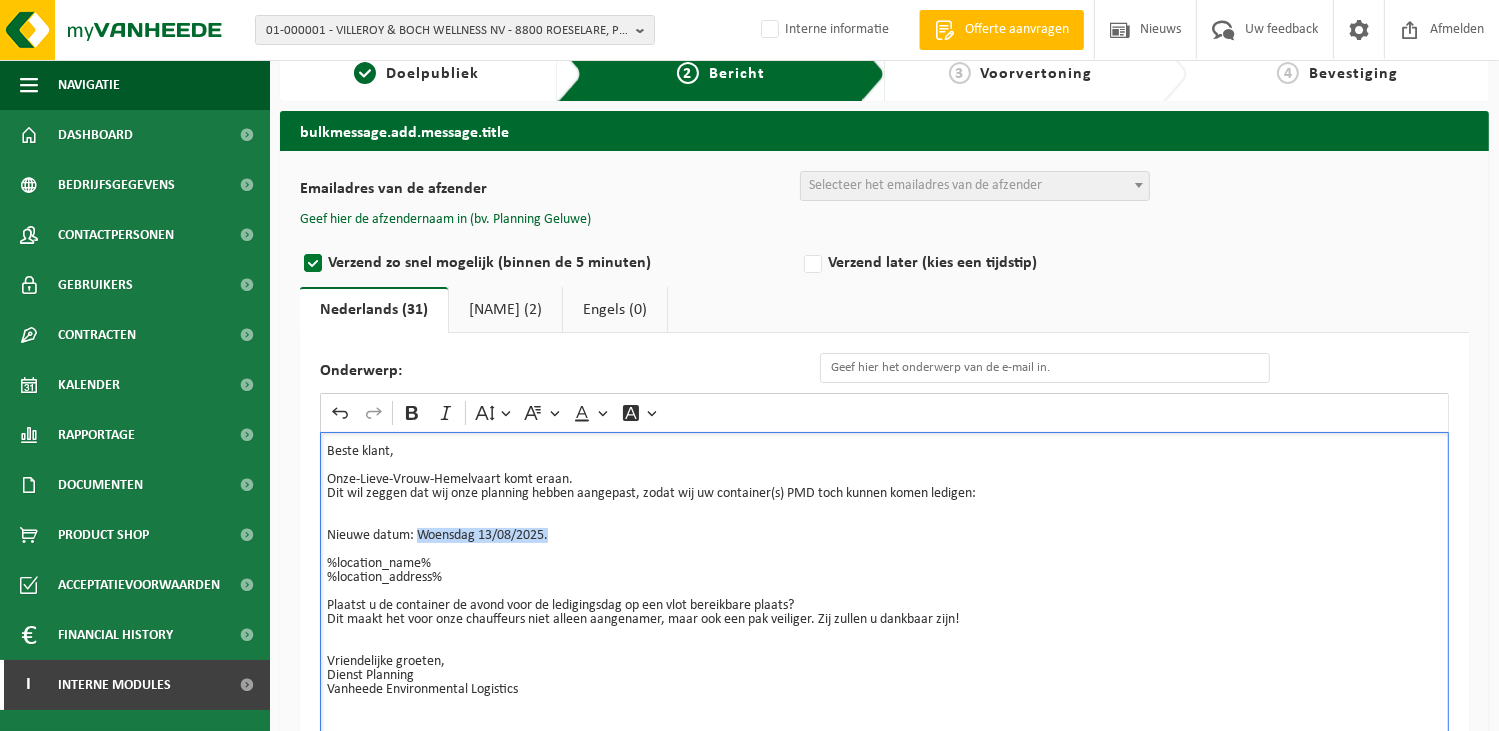 click on "Beste klant, Onze-Lieve-Vrouw-Hemelvaart komt eraan.   Dit wil zeggen dat wij onze planning hebben aangepast, zodat wij uw container(s) PMD toch kunnen komen ledigen: Nieuwe datum: Woensdag 13/08/2025." at bounding box center [884, 494] 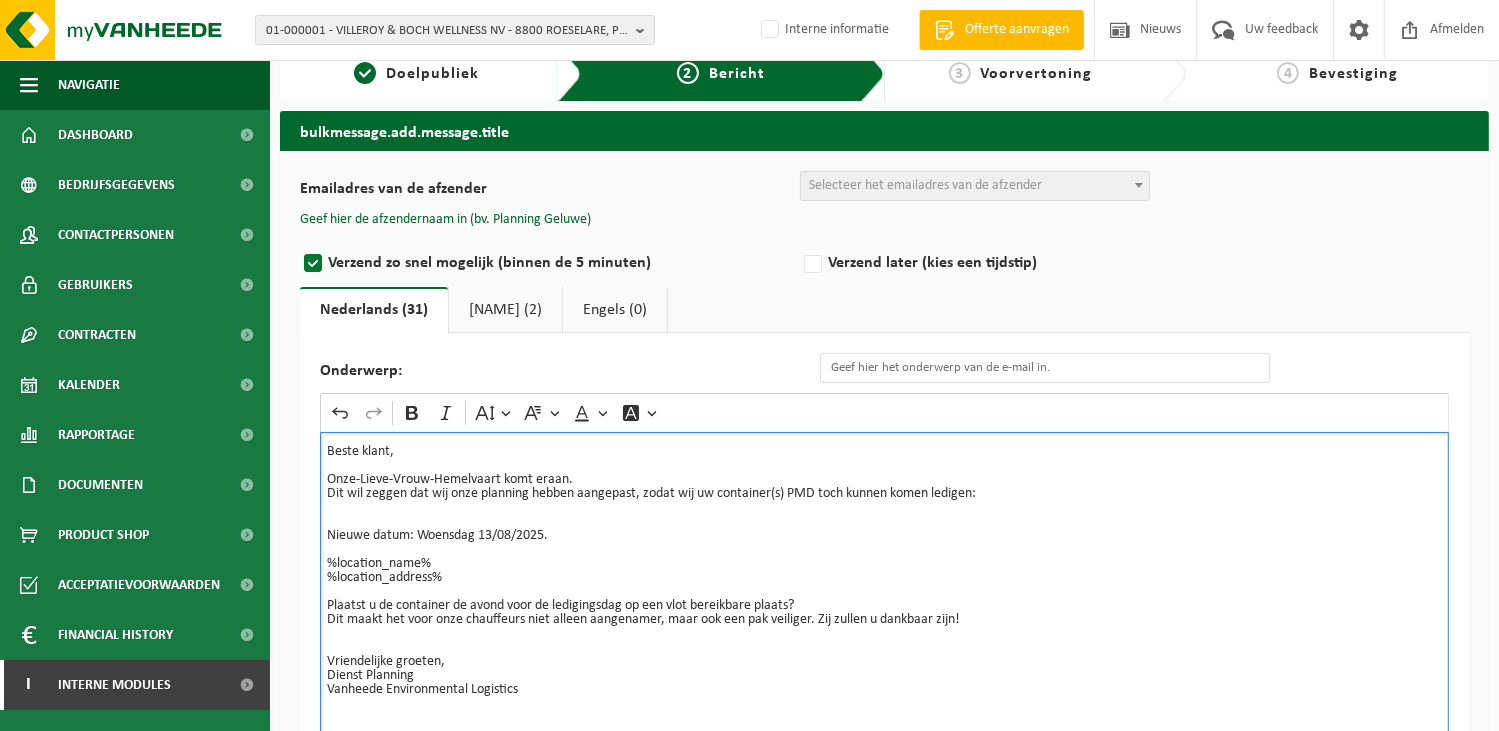 type 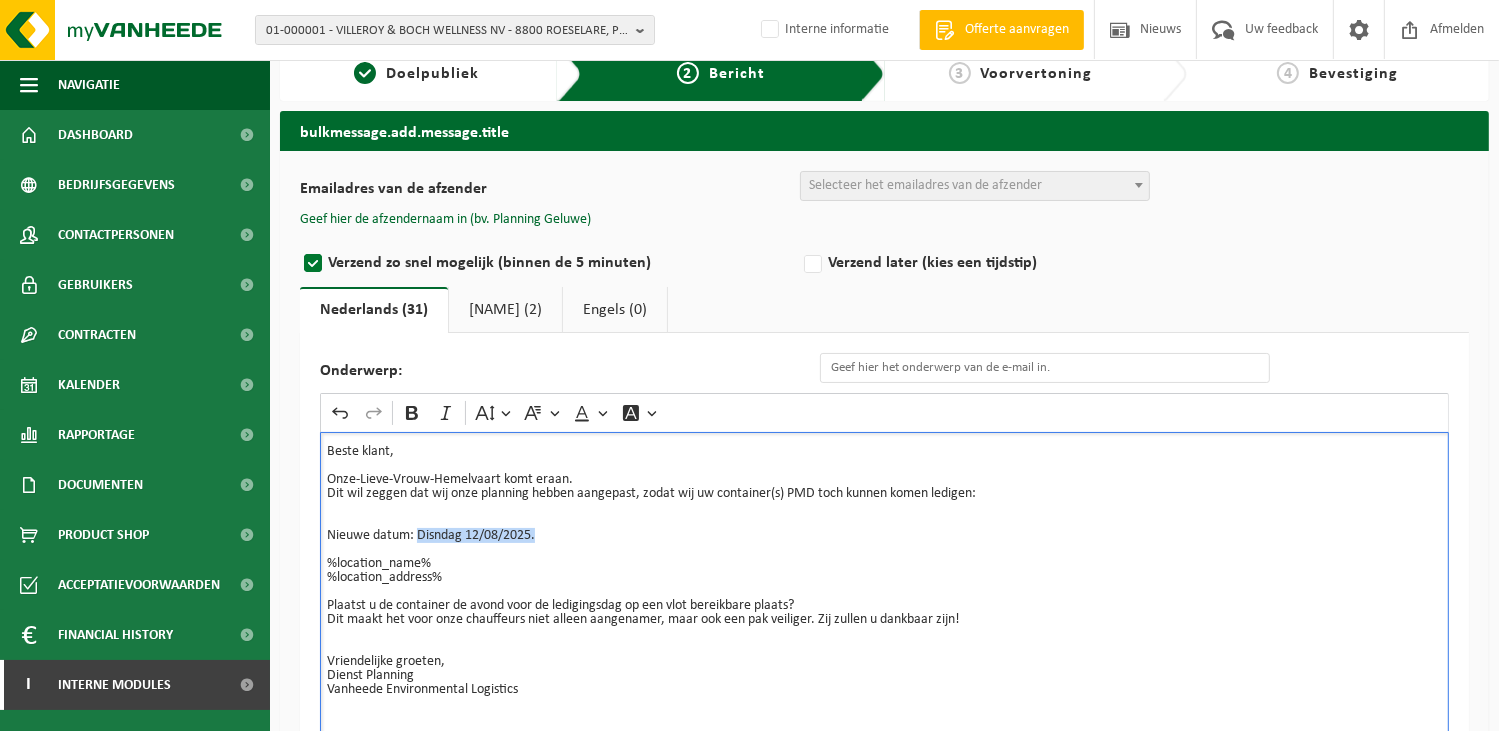 drag, startPoint x: 544, startPoint y: 535, endPoint x: 416, endPoint y: 538, distance: 128.03516 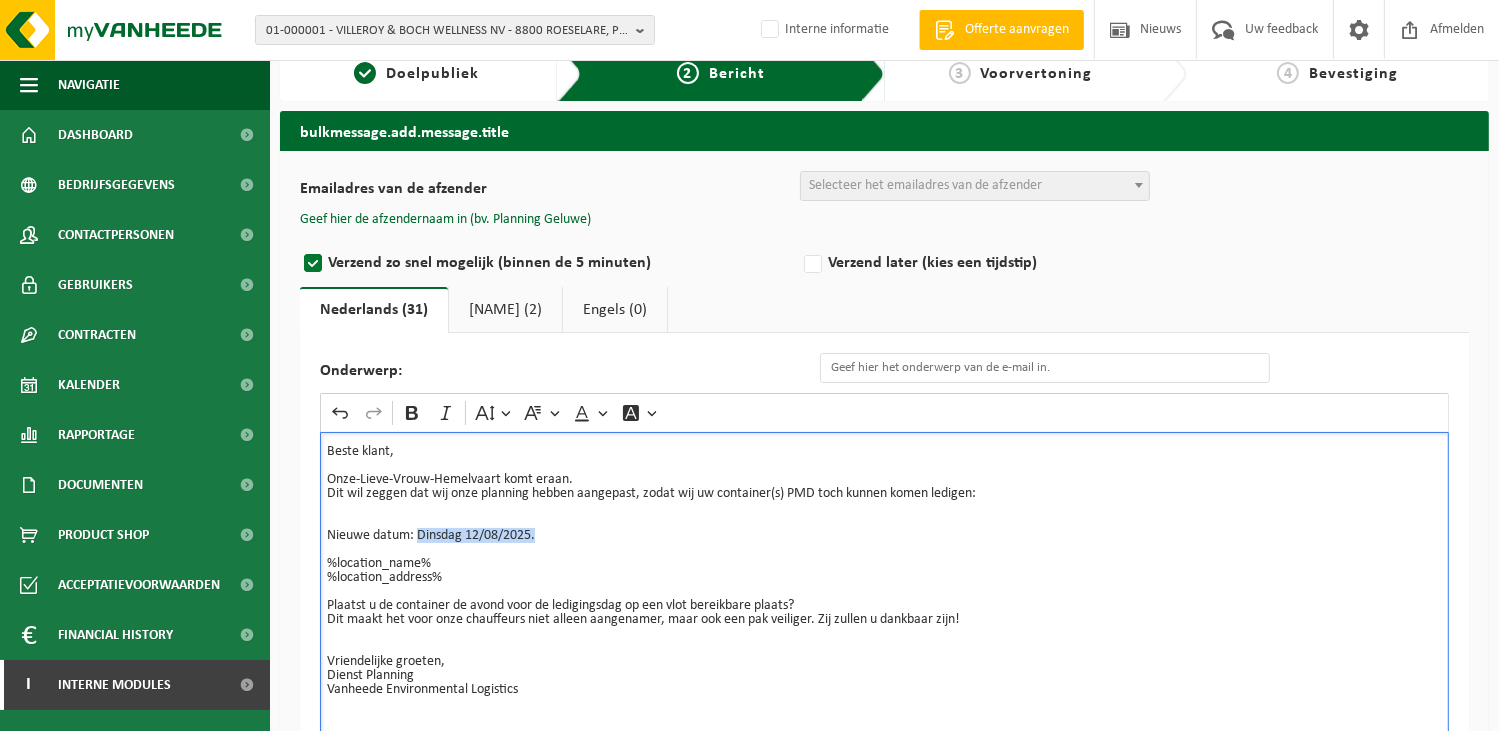 drag, startPoint x: 549, startPoint y: 536, endPoint x: 420, endPoint y: 528, distance: 129.24782 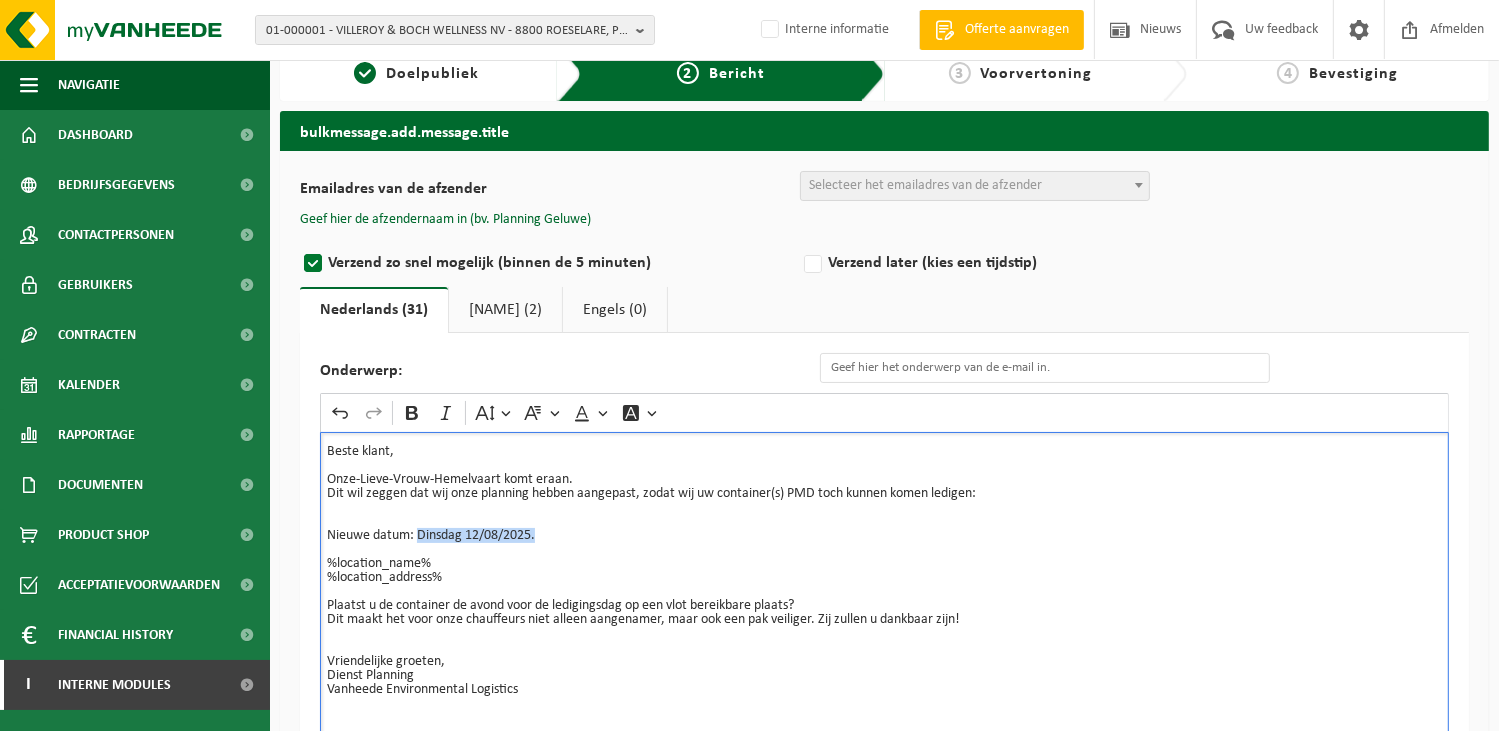 click on "Beste klant, Onze-Lieve-Vrouw-Hemelvaart komt eraan.   Dit wil zeggen dat wij onze planning hebben aangepast, zodat wij uw container(s) PMD toch kunnen komen ledigen: Nieuwe datum: Dinsdag 12/08/2025." at bounding box center (884, 494) 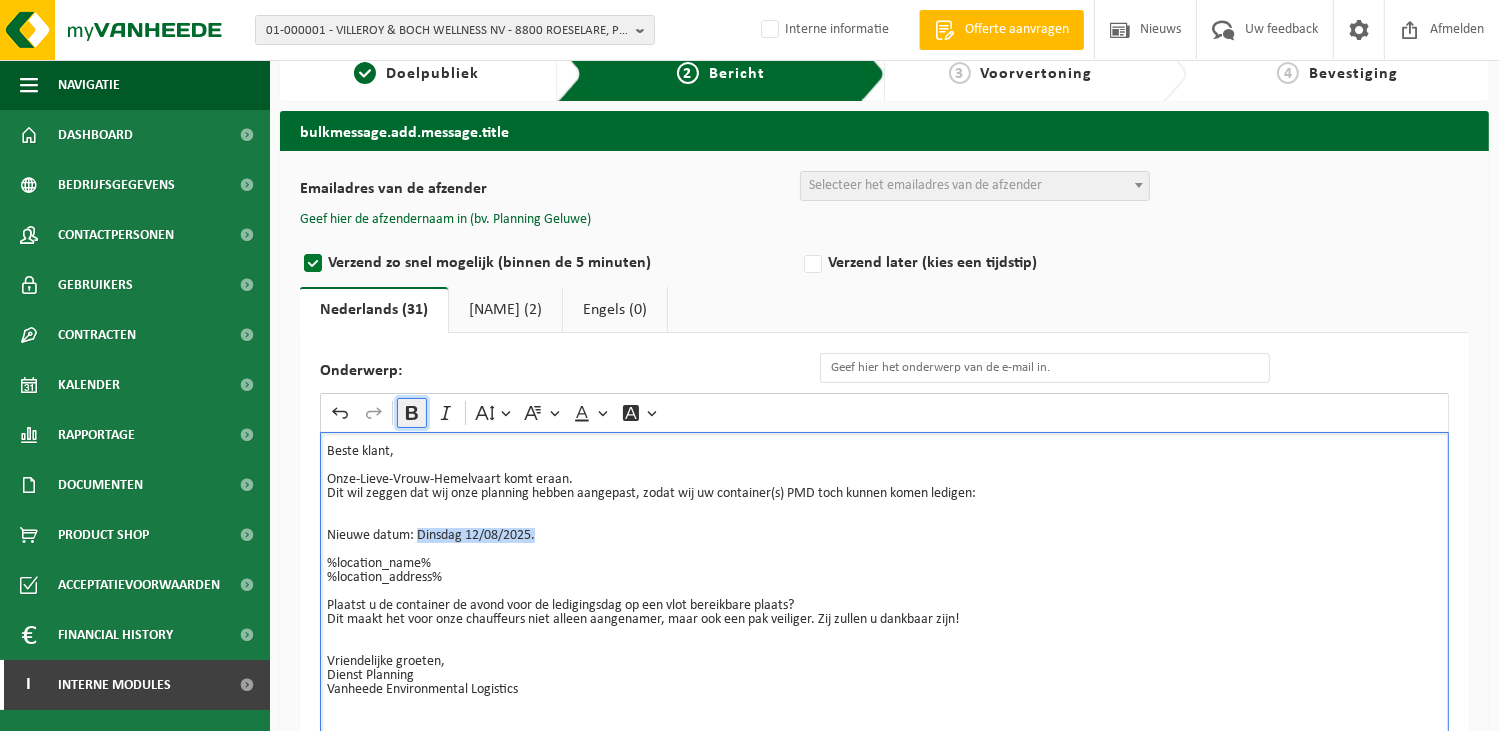 click 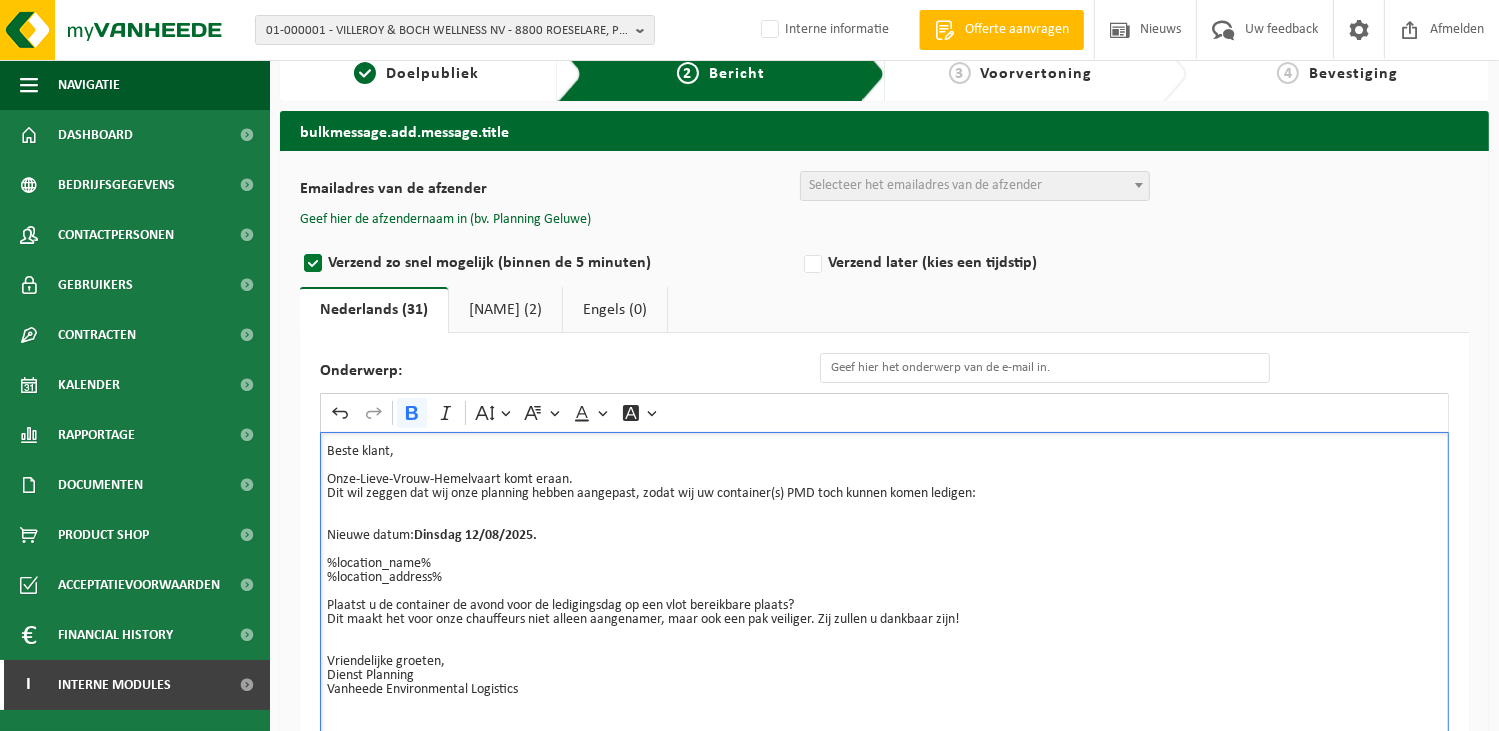 click on "Beste klant, Onze-Lieve-Vrouw-Hemelvaart komt eraan.   Dit wil zeggen dat wij onze planning hebben aangepast, zodat wij uw container(s) PMD toch kunnen komen ledigen: Nieuwe datum:  Dinsdag 12/08/2025." at bounding box center [884, 494] 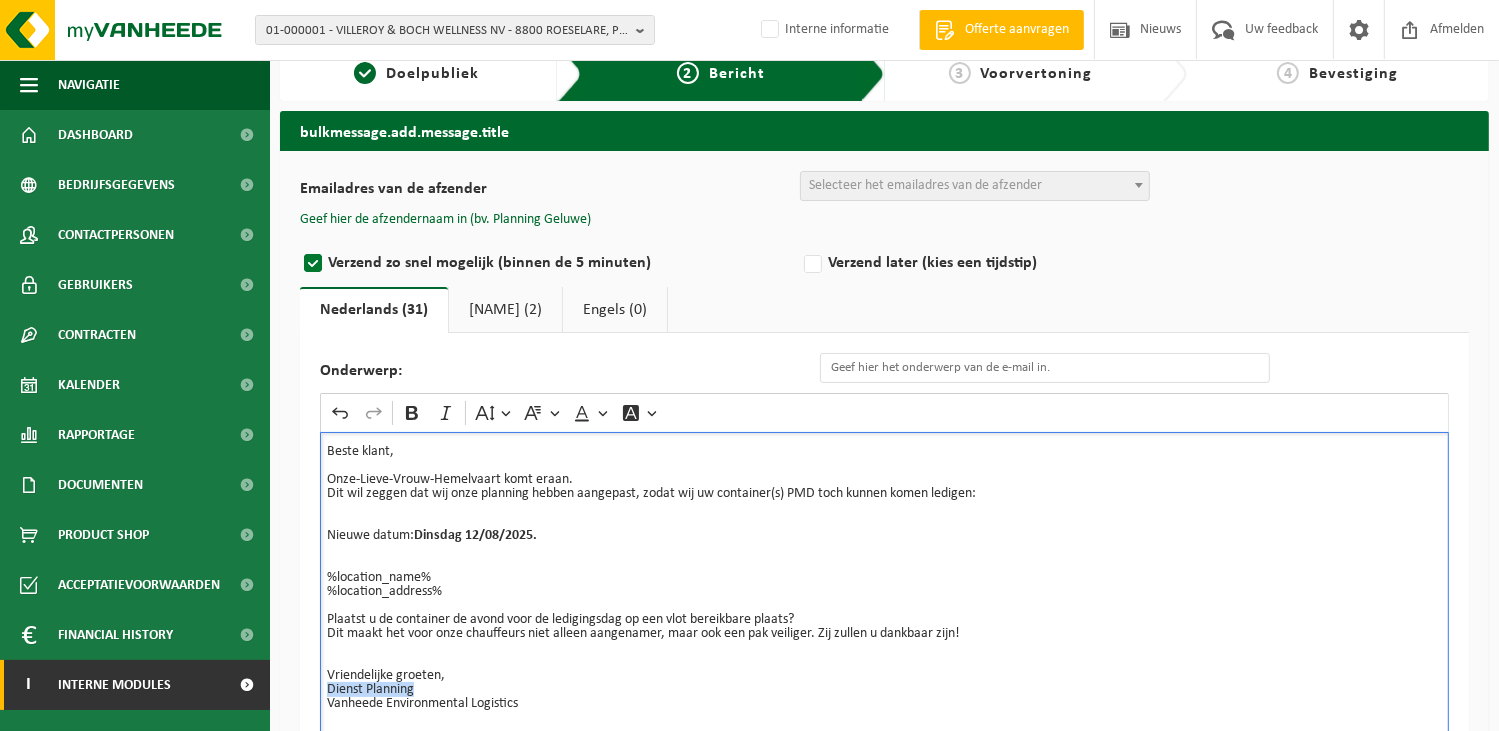 drag, startPoint x: 432, startPoint y: 685, endPoint x: 266, endPoint y: 693, distance: 166.19266 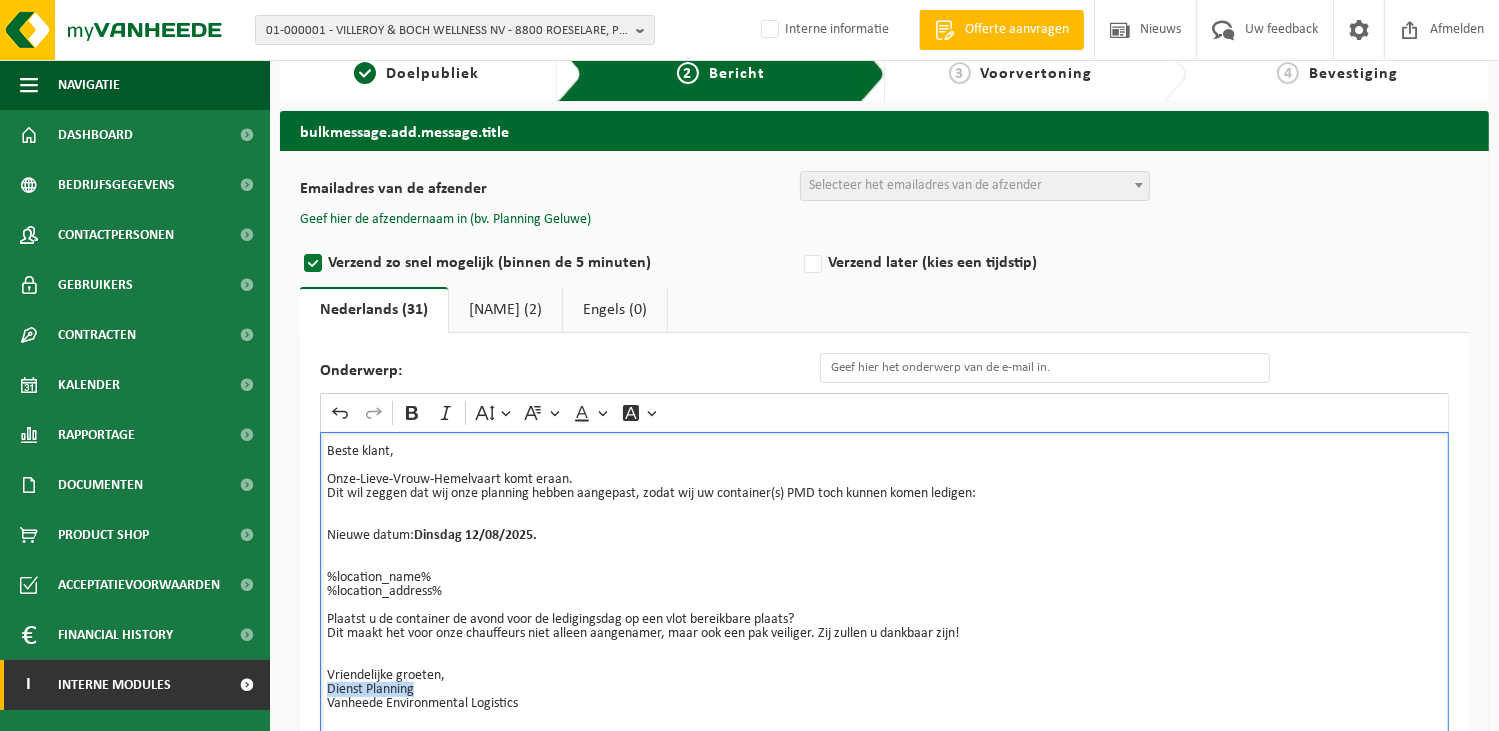 click on "Navigatie                 Offerte aanvragen         Nieuws         Uw feedback               Afmelden                 Dashboard               Bedrijfsgegevens               Contactpersonen               Gebruikers               Contracten               Actieve contracten             Historiek contracten                 Kalender               Rapportage               In grafiekvorm             In lijstvorm                 Documenten               Facturen             Documenten                 Product Shop               Acceptatievoorwaarden               Financial History               In grafiekvorm             In lijstvorm               I   Interne modules               Toolbox               Bulk Messaging               Offerte aanvragen               Orderentry Goedkeuring                                             1 Doelpubliek               2 Bericht               3 Voorvertoning               4 Bevestiging                 bulkmessage.add.message.title             Emailadres van de afzender" at bounding box center (749, 450) 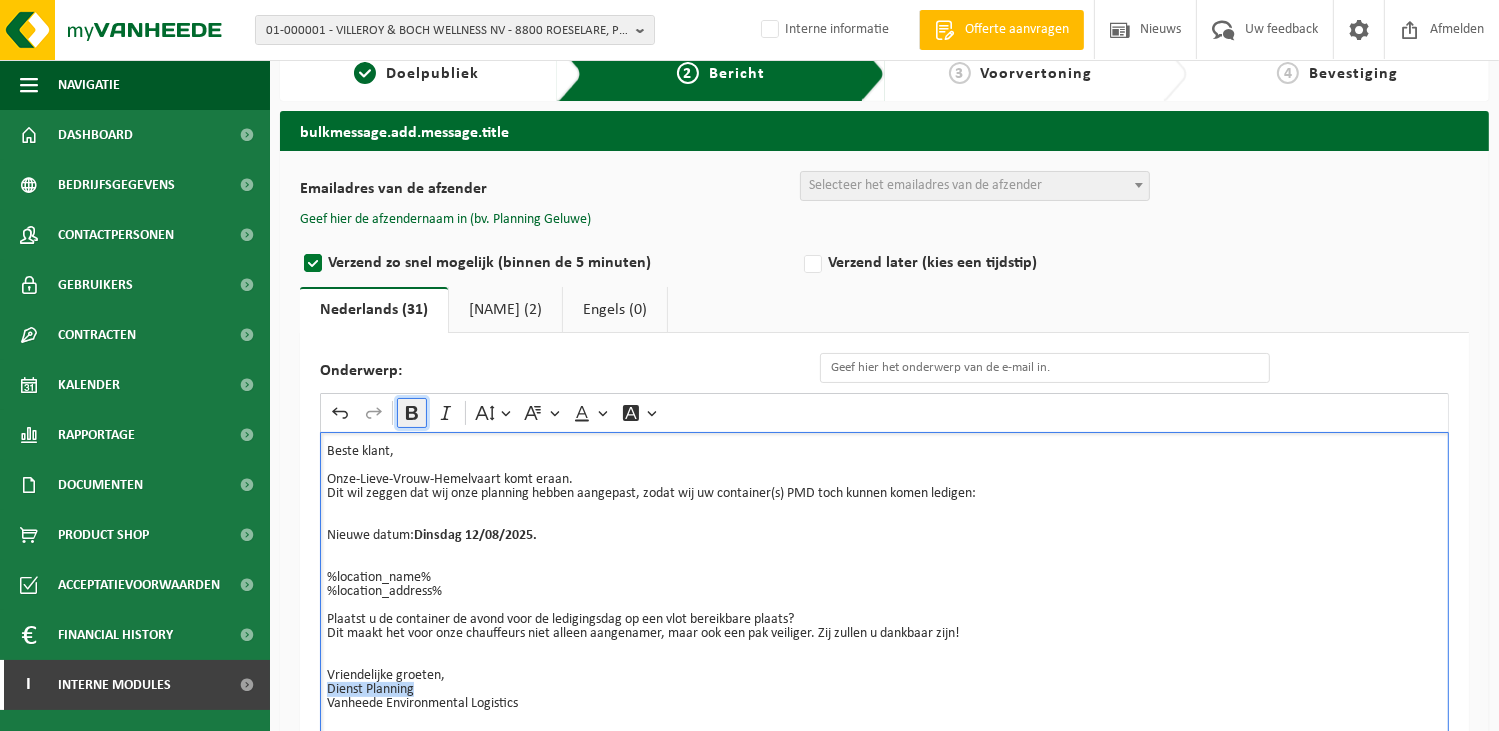 click 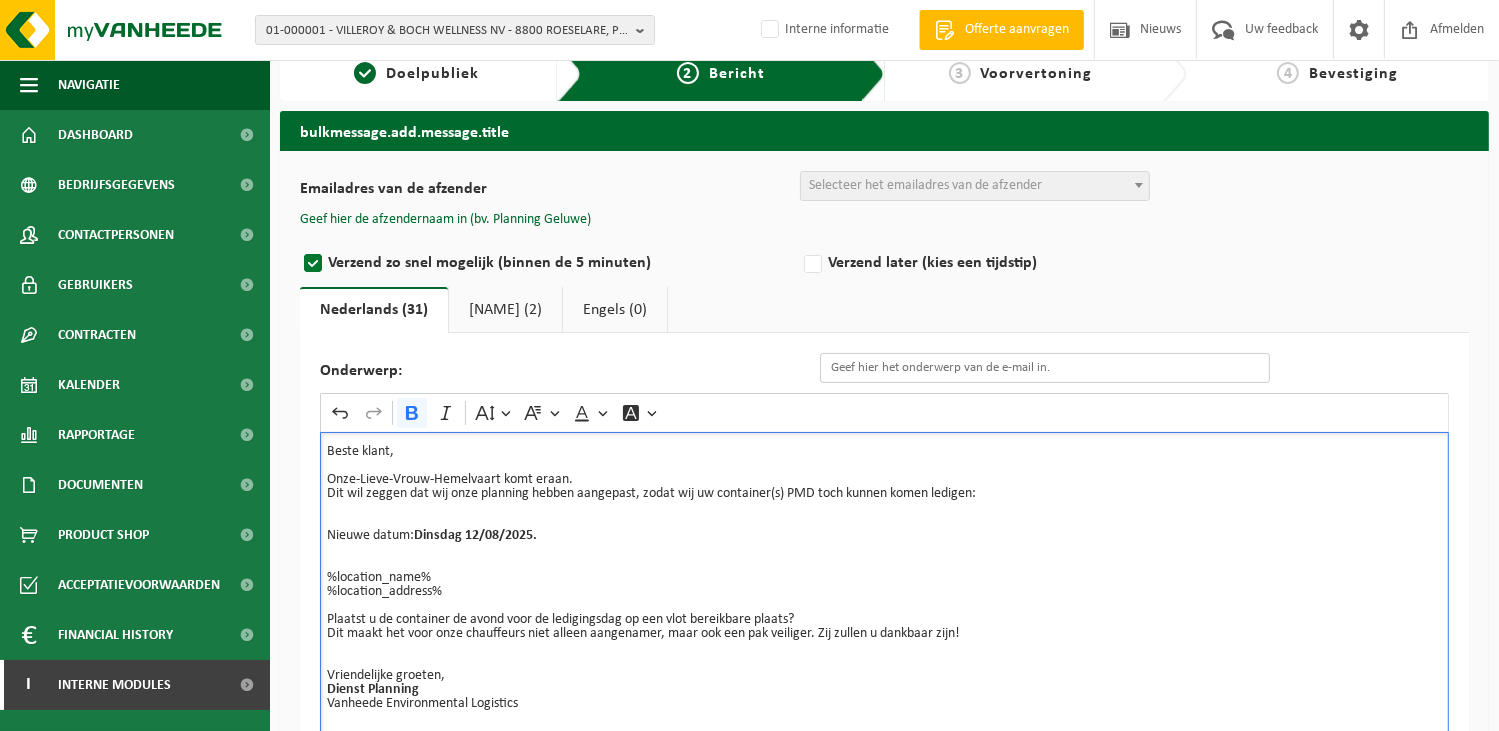 click on "Onderwerp:" at bounding box center (1045, 368) 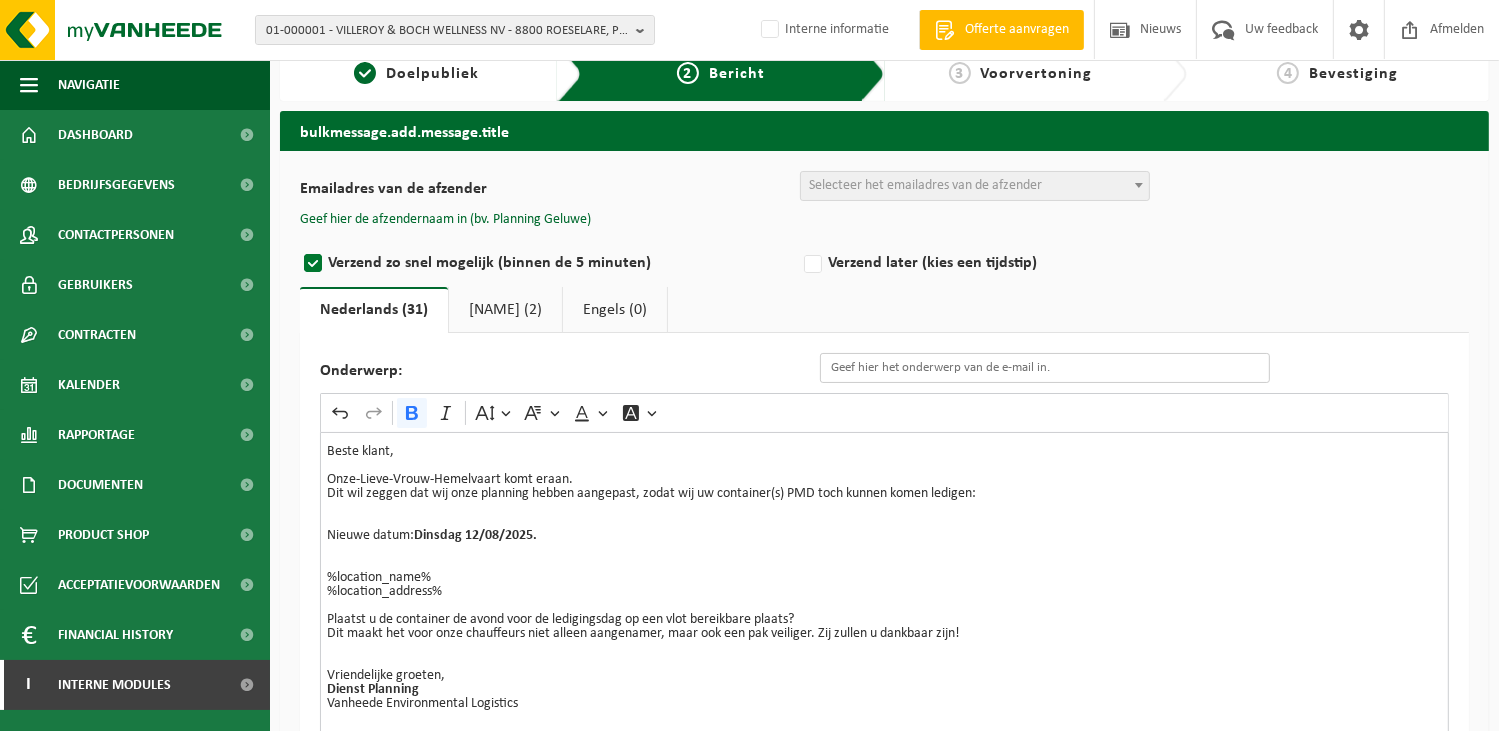 paste on "Wijziging van de ledigingsdag van uw container n.a.v. Onze-Lieve-Vrouw-Hemelvaart" 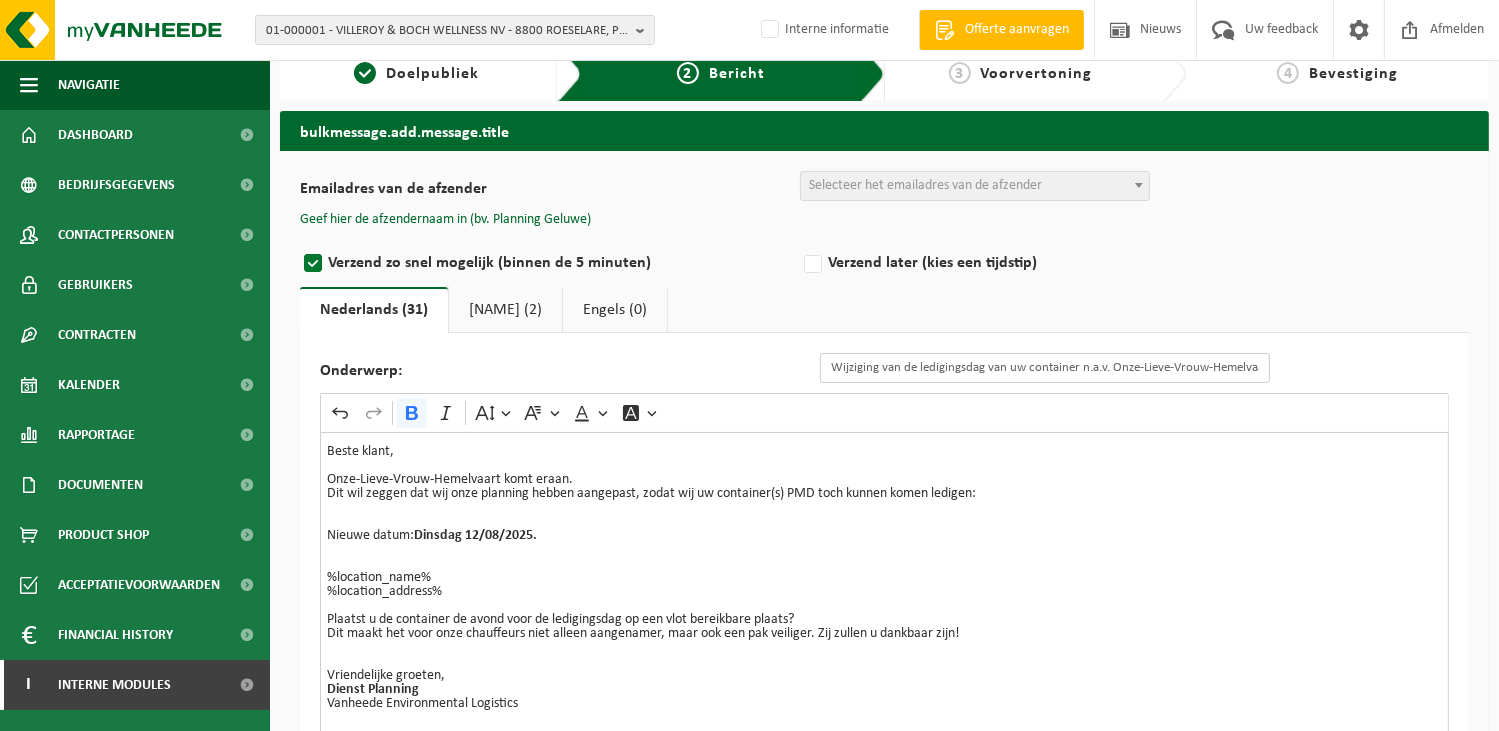 scroll, scrollTop: 0, scrollLeft: 13, axis: horizontal 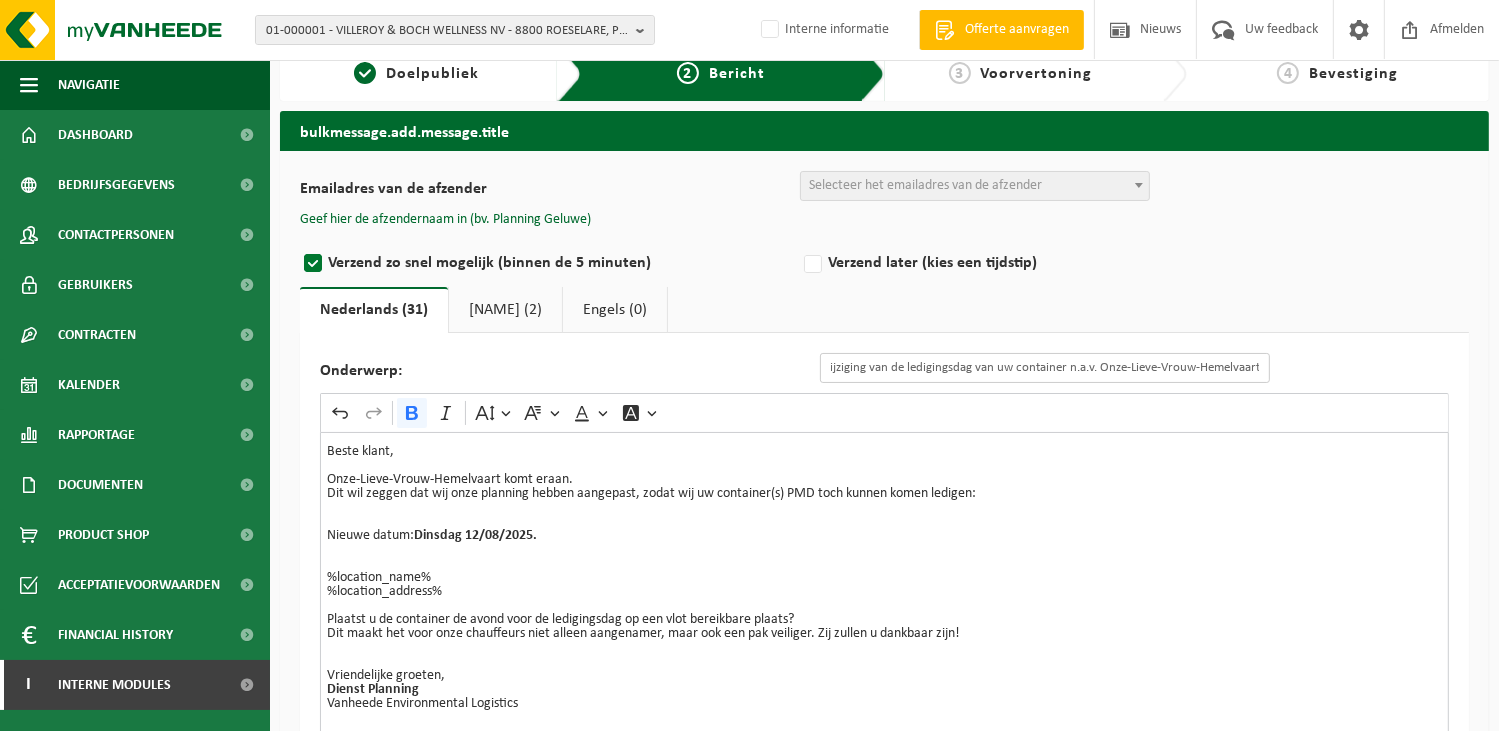 type on "Wijziging van de ledigingsdag van uw container n.a.v. Onze-Lieve-Vrouw-Hemelvaart" 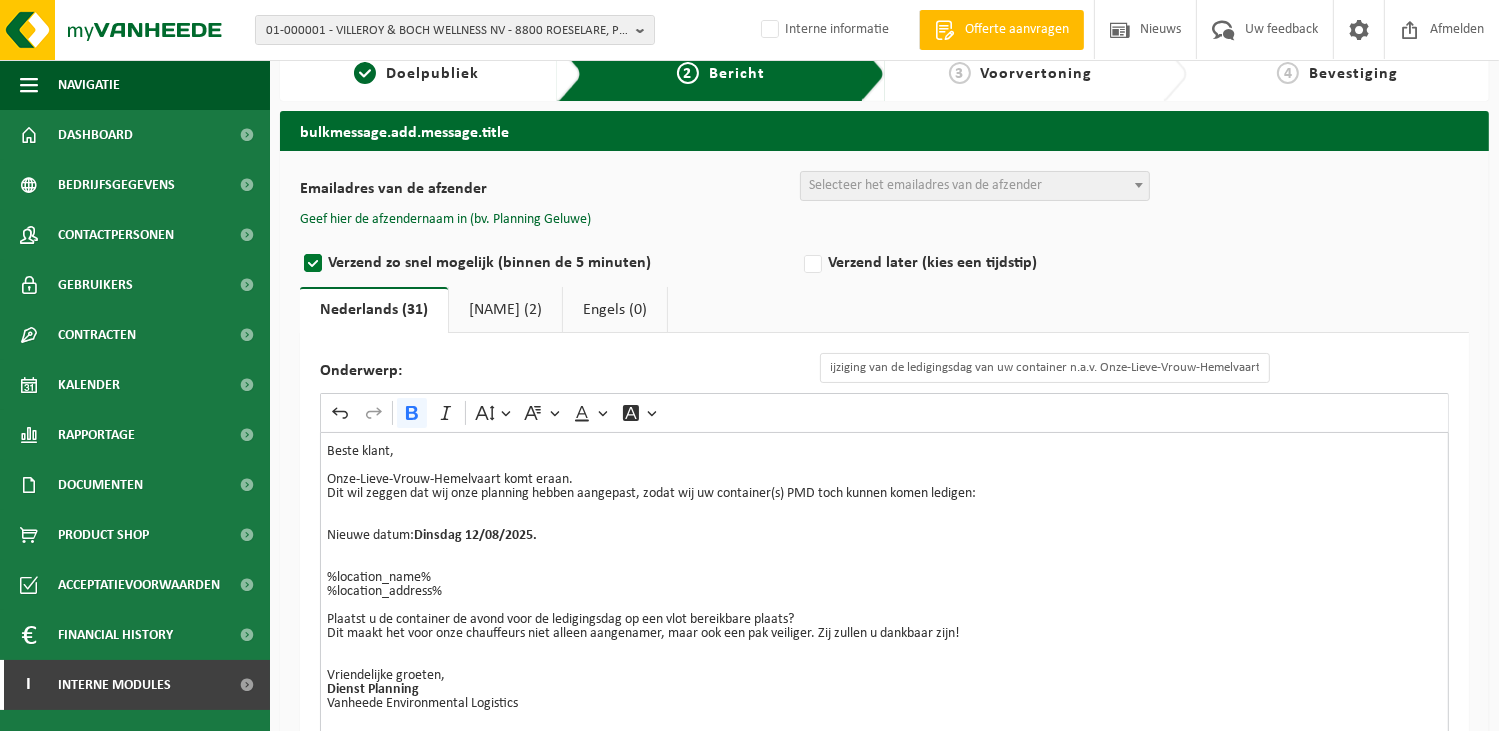 scroll, scrollTop: 0, scrollLeft: 0, axis: both 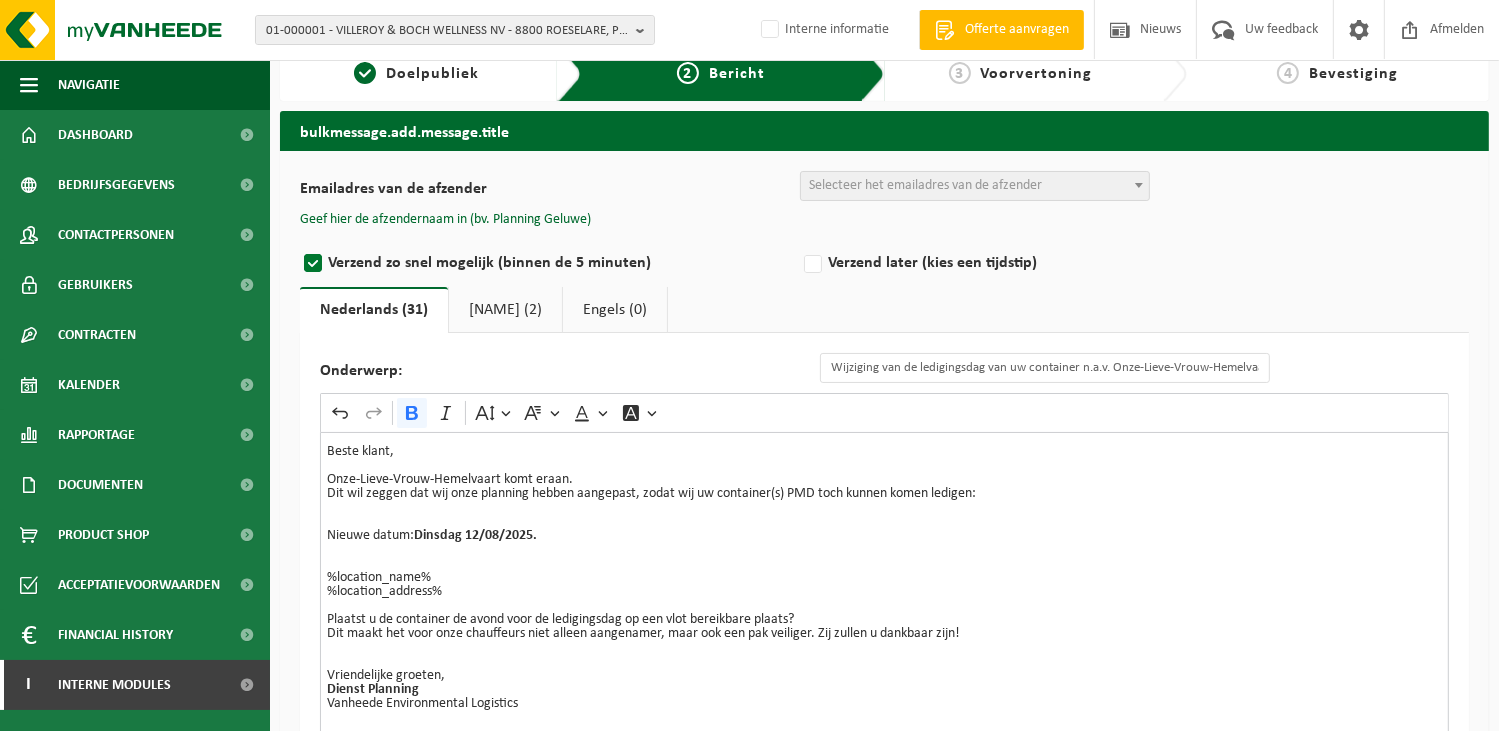 click on "Frans (2)" at bounding box center (505, 310) 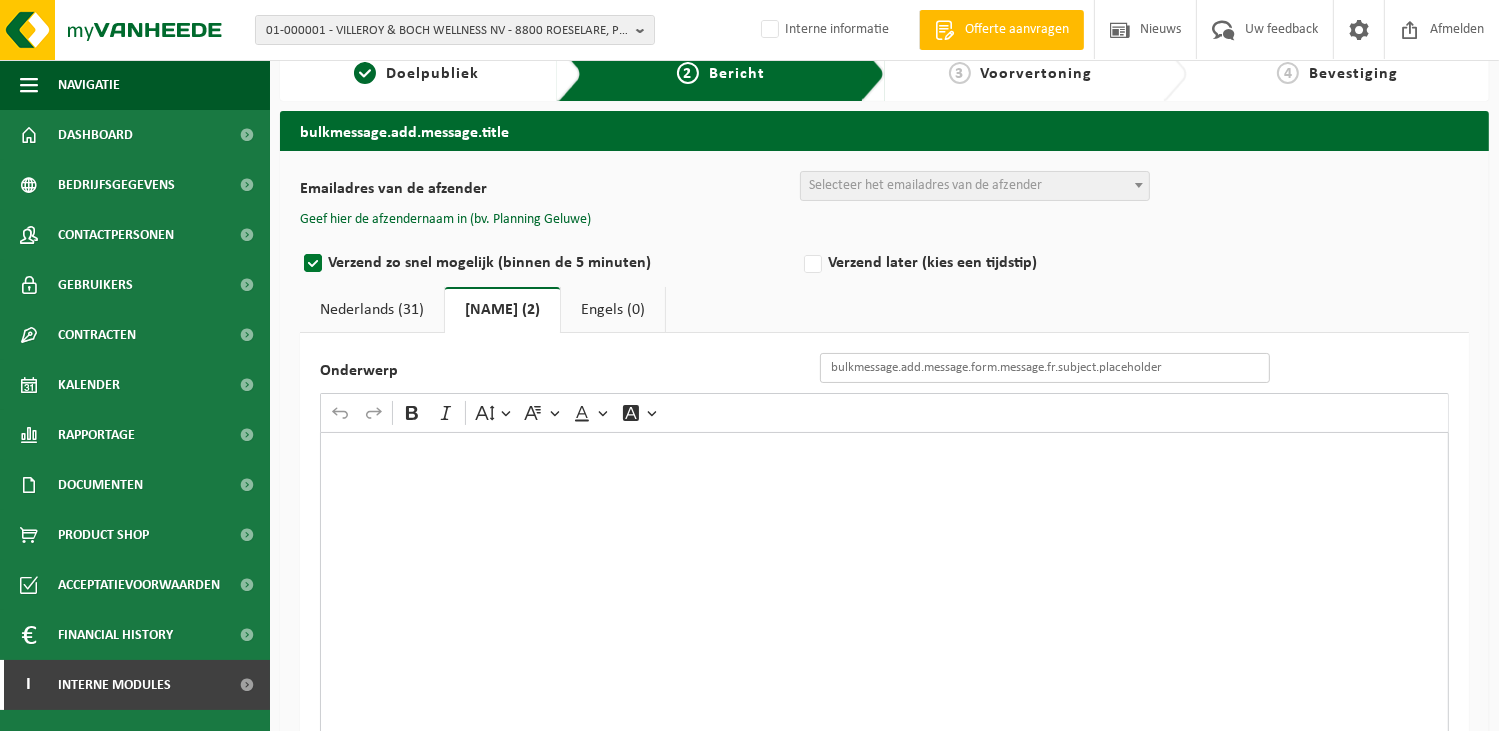 click on "Onderwerp" at bounding box center (1045, 368) 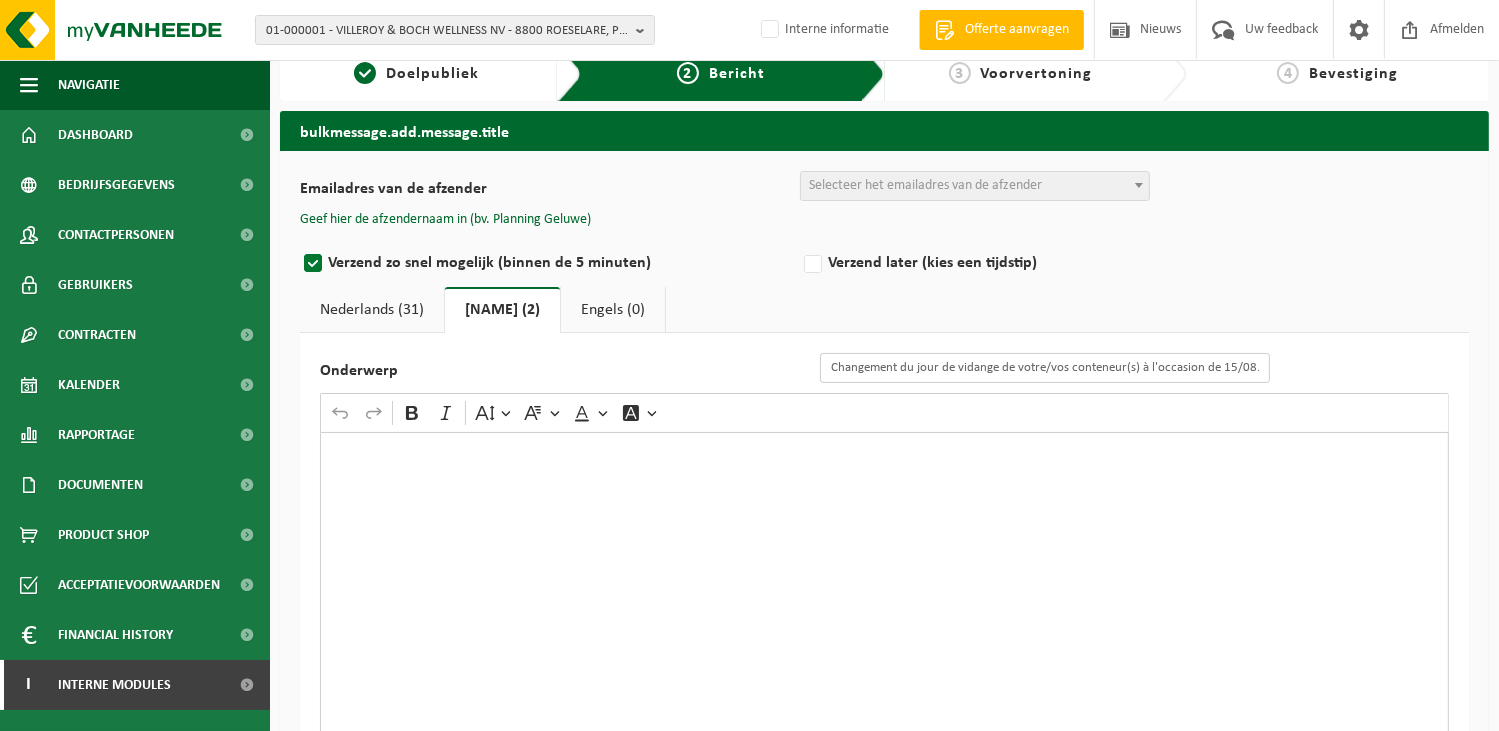 type on "Changement du jour de vidange de votre/vos conteneur(s) à l'occasion de 15/08." 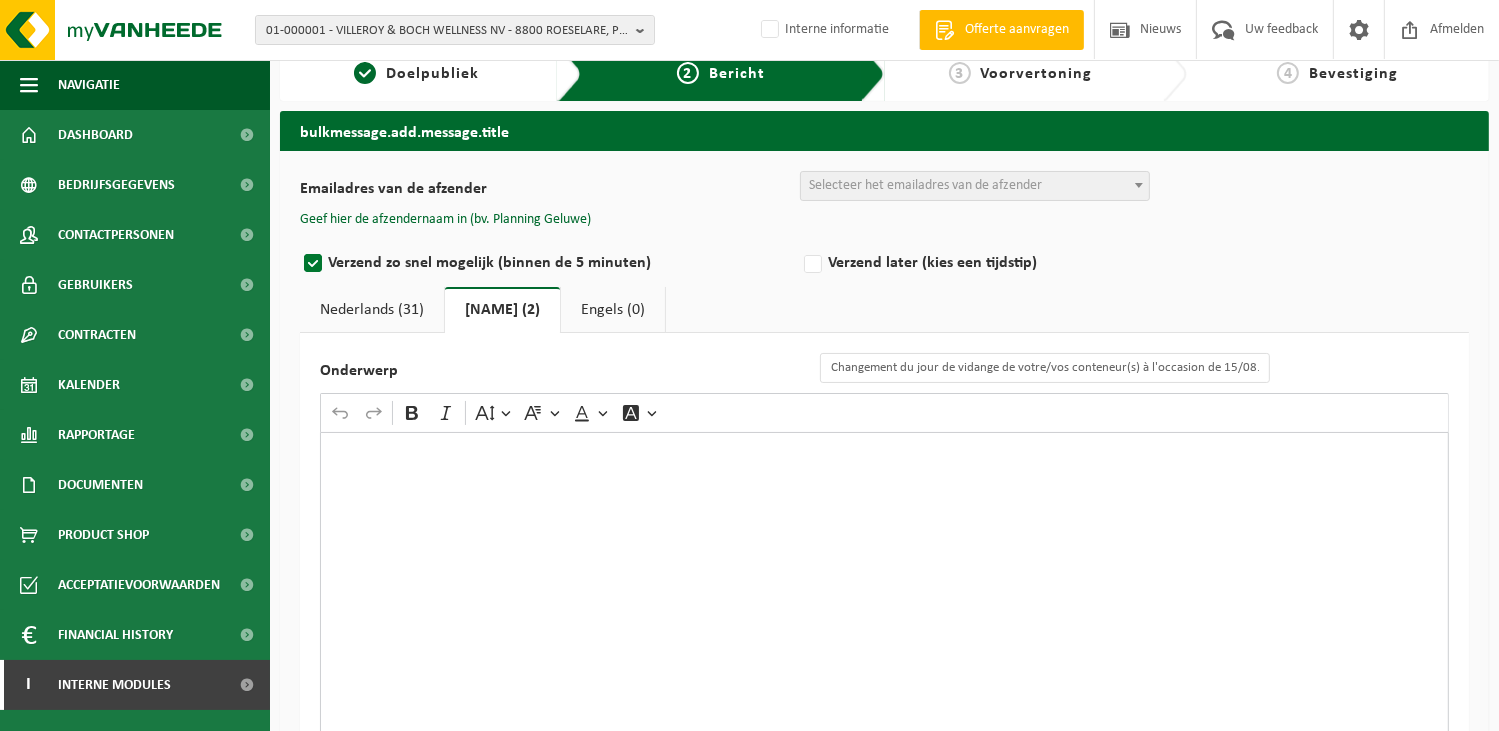 click at bounding box center [884, 632] 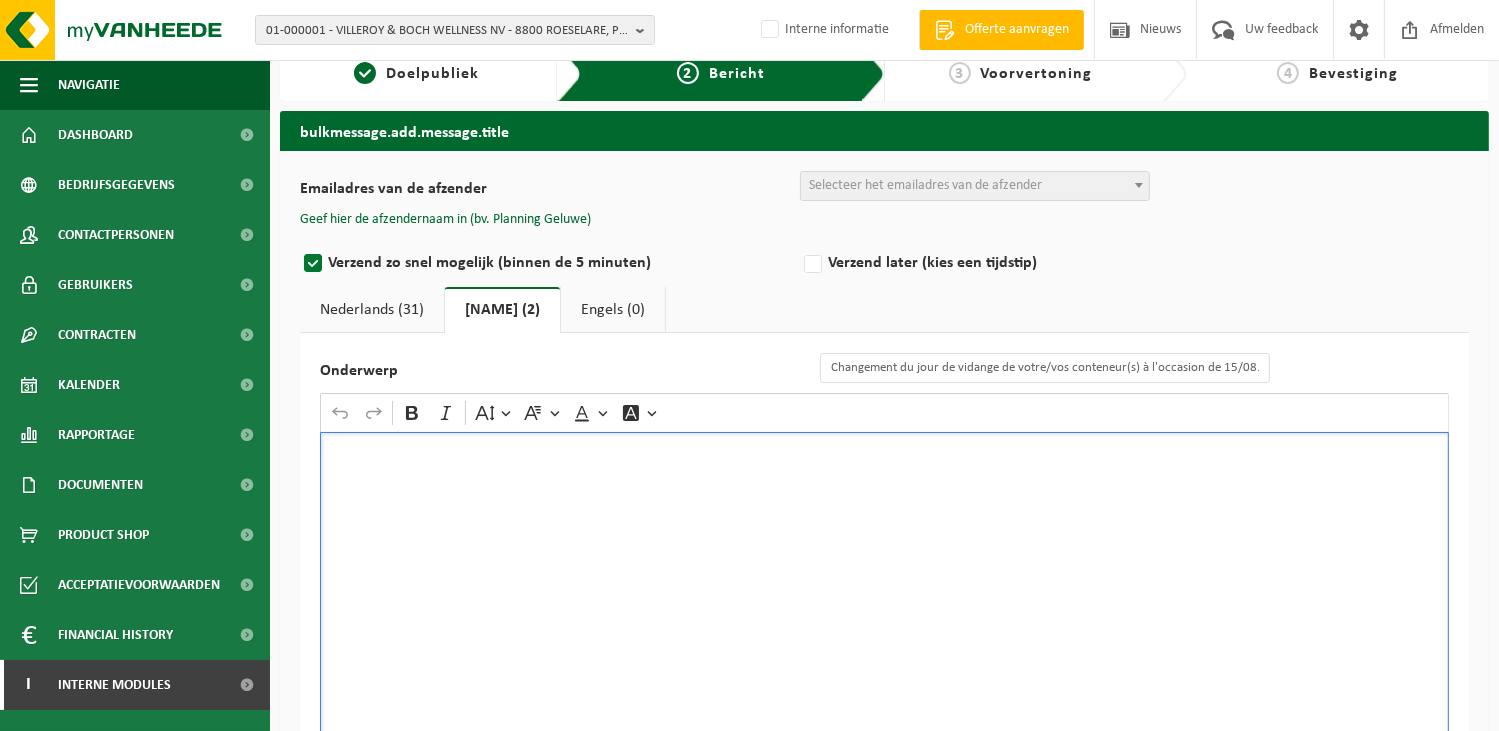 click at bounding box center [884, 632] 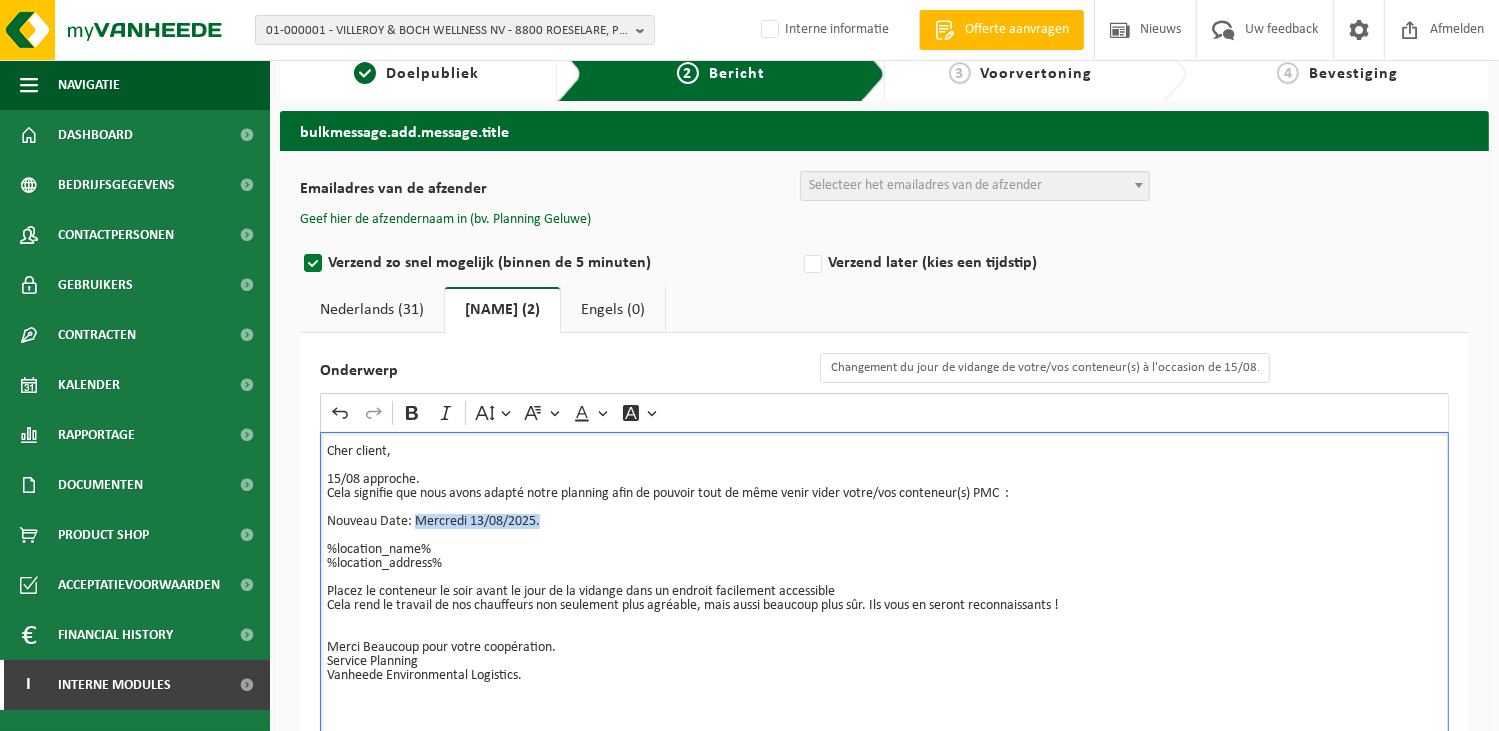 drag, startPoint x: 414, startPoint y: 516, endPoint x: 542, endPoint y: 516, distance: 128 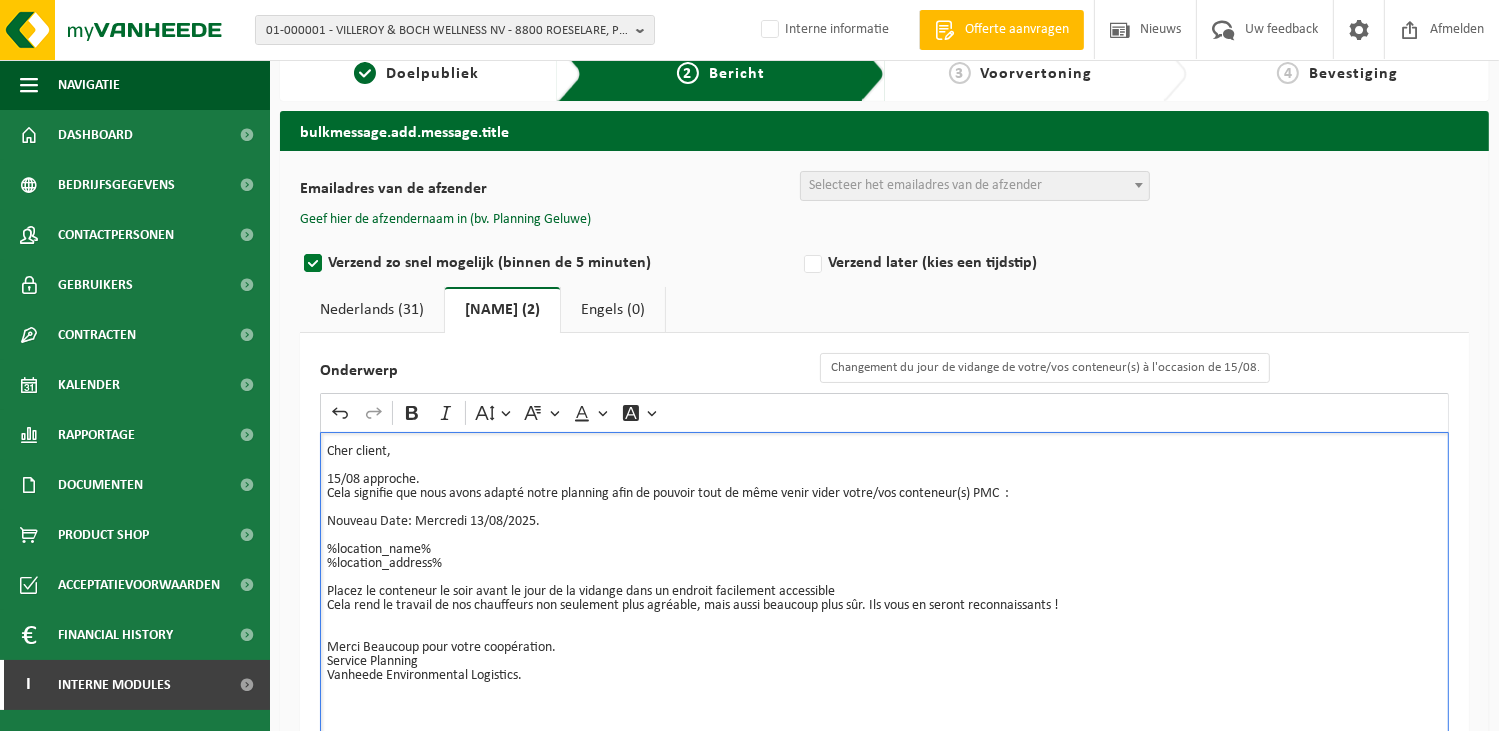 type 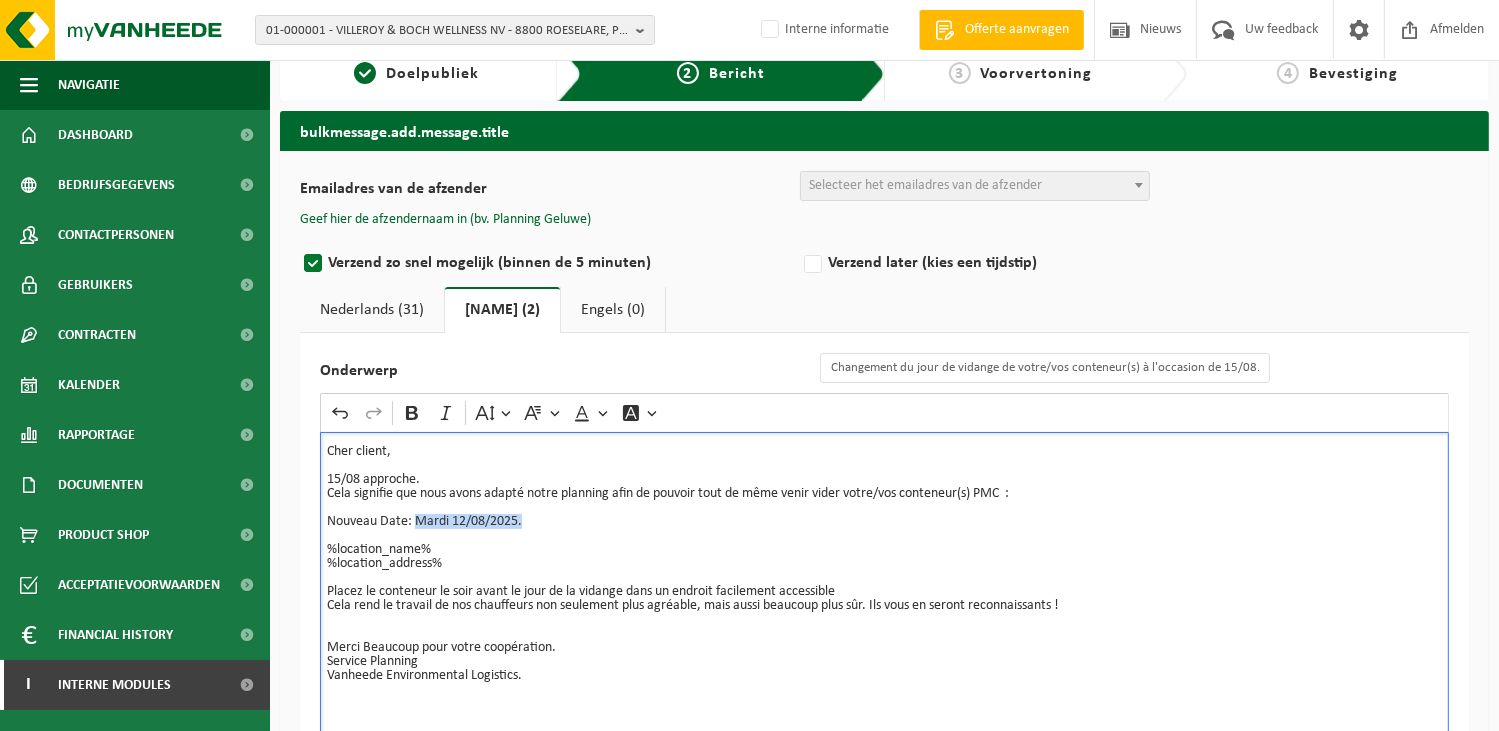 drag, startPoint x: 530, startPoint y: 515, endPoint x: 414, endPoint y: 518, distance: 116.03879 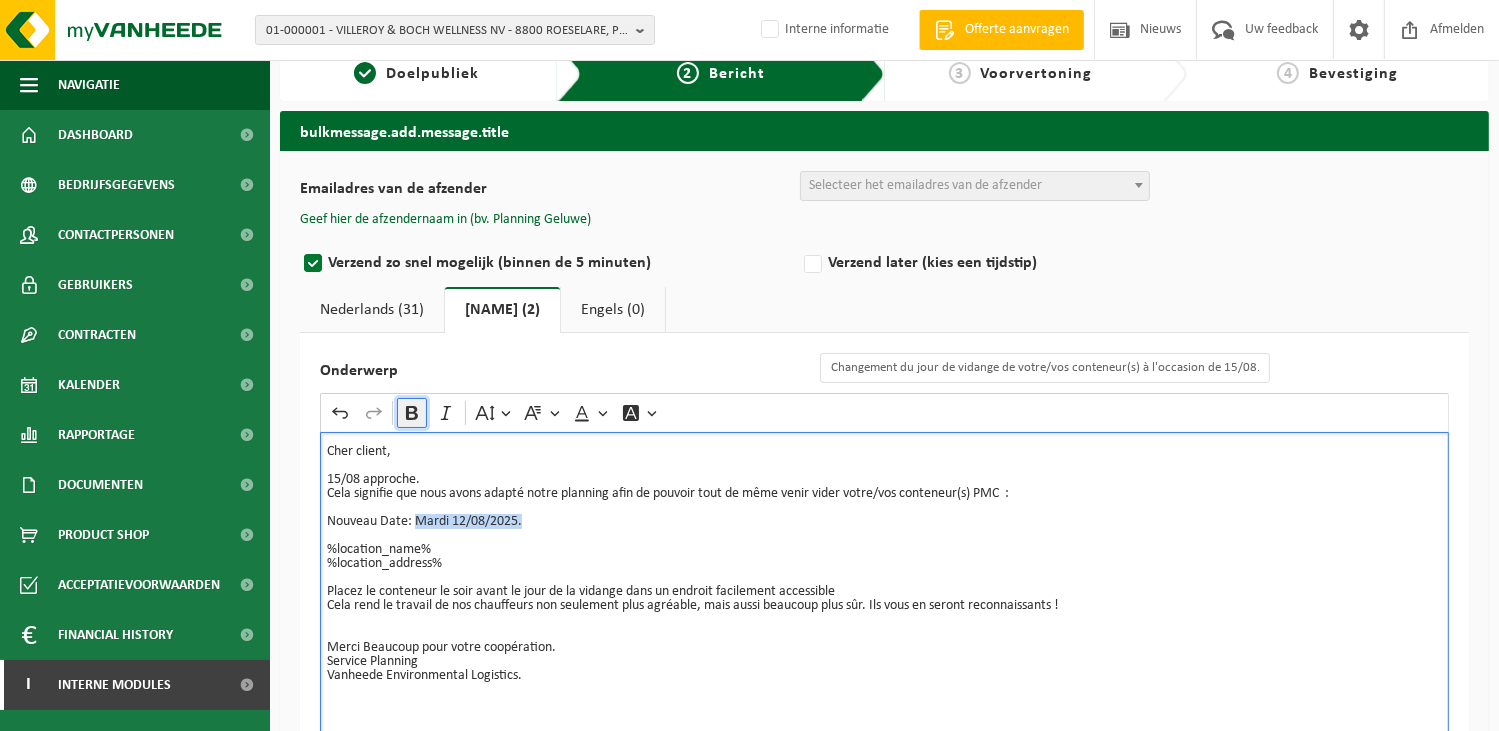 click on "Bold" at bounding box center [412, 413] 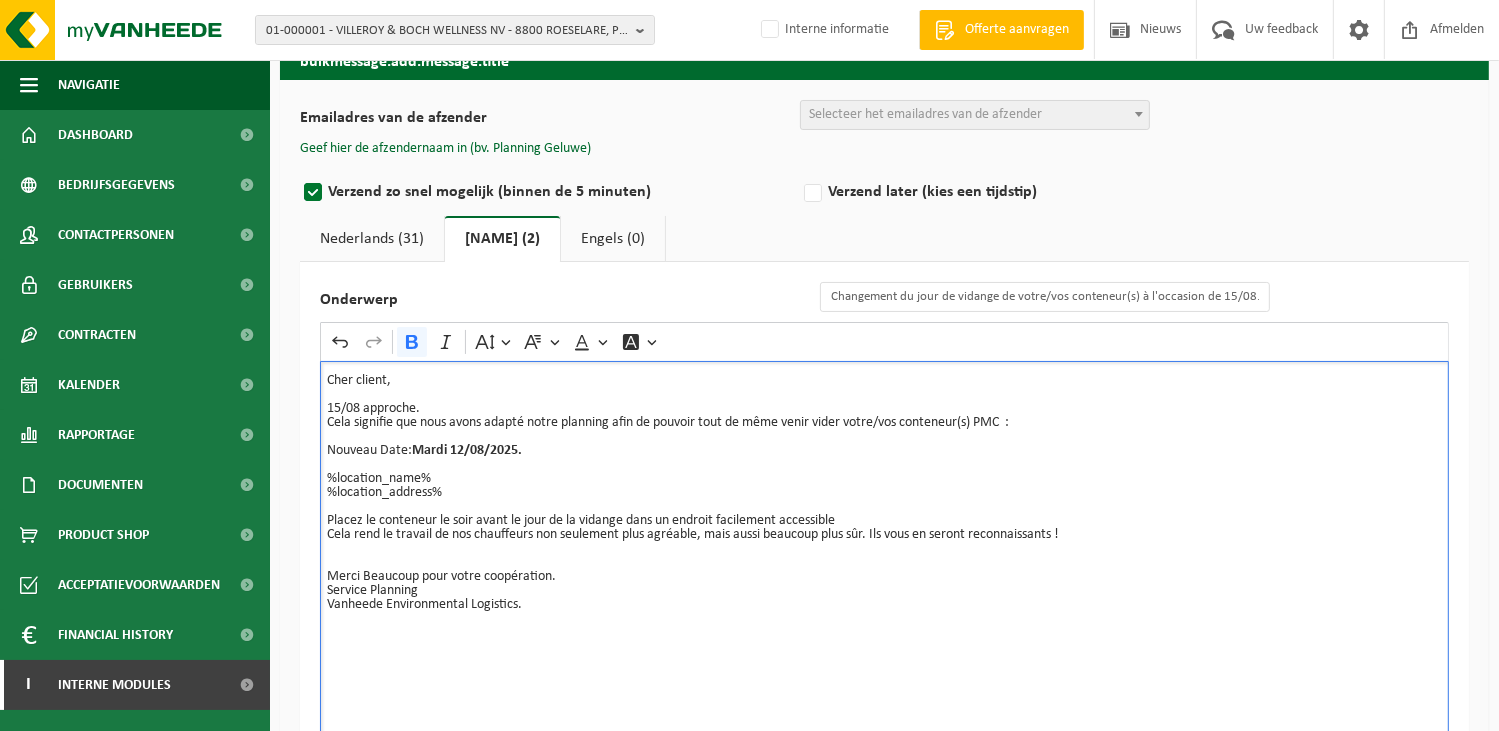scroll, scrollTop: 124, scrollLeft: 0, axis: vertical 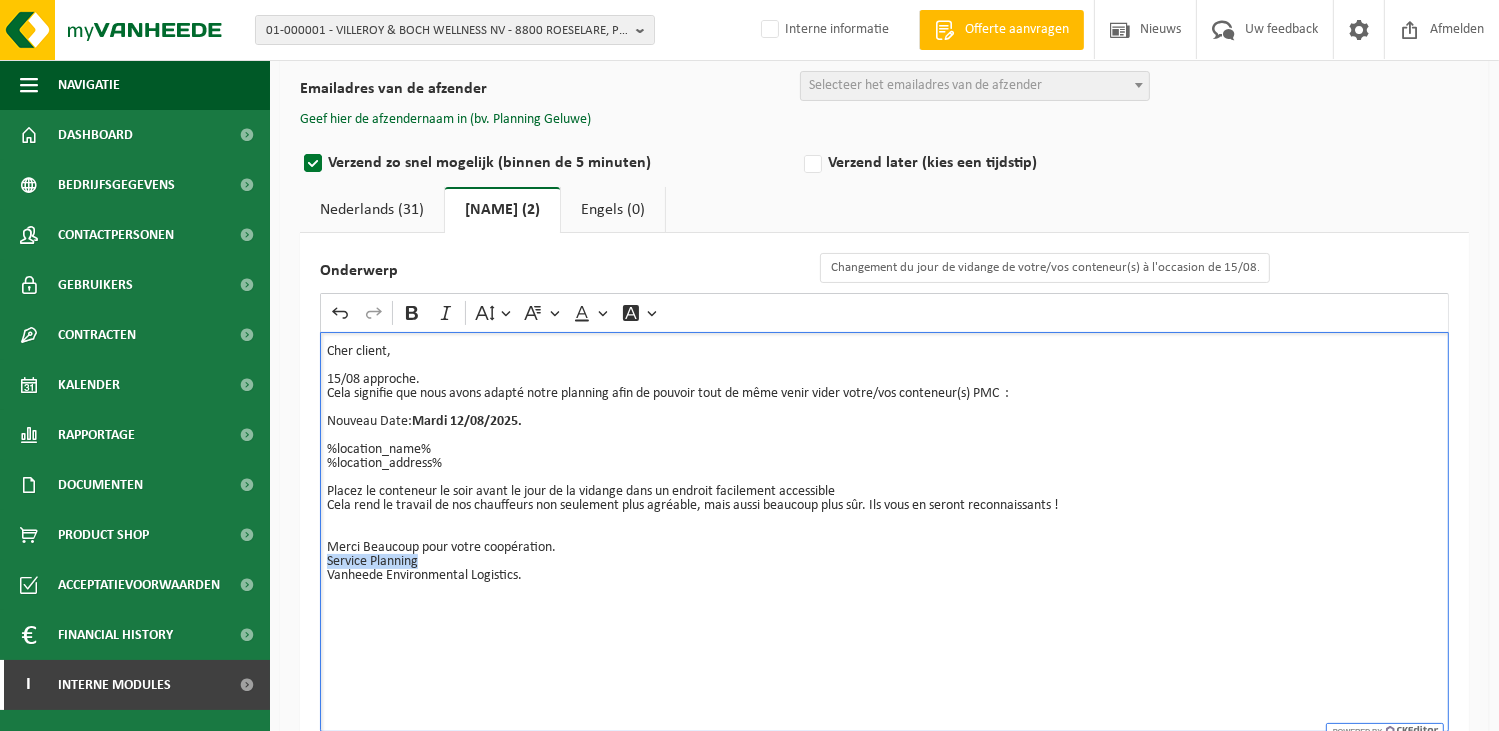 drag, startPoint x: 420, startPoint y: 562, endPoint x: 322, endPoint y: 559, distance: 98.045906 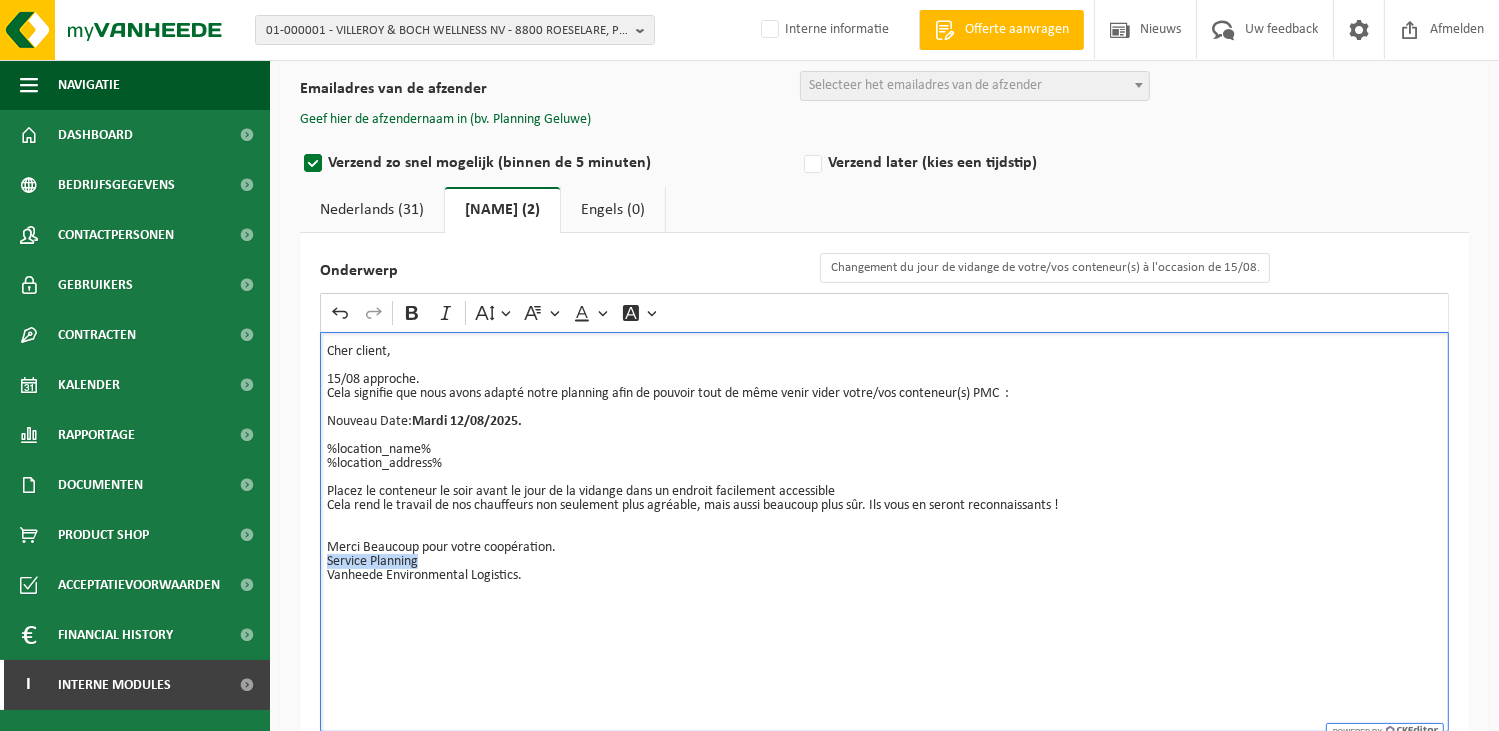 click on "Cher client, 15/08 approche. Cela signifie que nous avons adapté notre planning afin de pouvoir tout de même venir vider votre/vos conteneur(s) PMC  : Nouveau Date:  Mardi 12/08/2025. %location_name% %location_address% Placez le conteneur le soir avant le jour de la vidange dans un endroit facilement accessible Cela rend le travail de nos chauffeurs non seulement plus agréable, mais aussi beaucoup plus sûr. Ils vous en seront reconnaissants ! Merci Beaucoup pour votre coopération.  Service Planning  Vanheede Environmental Logistics." at bounding box center (884, 532) 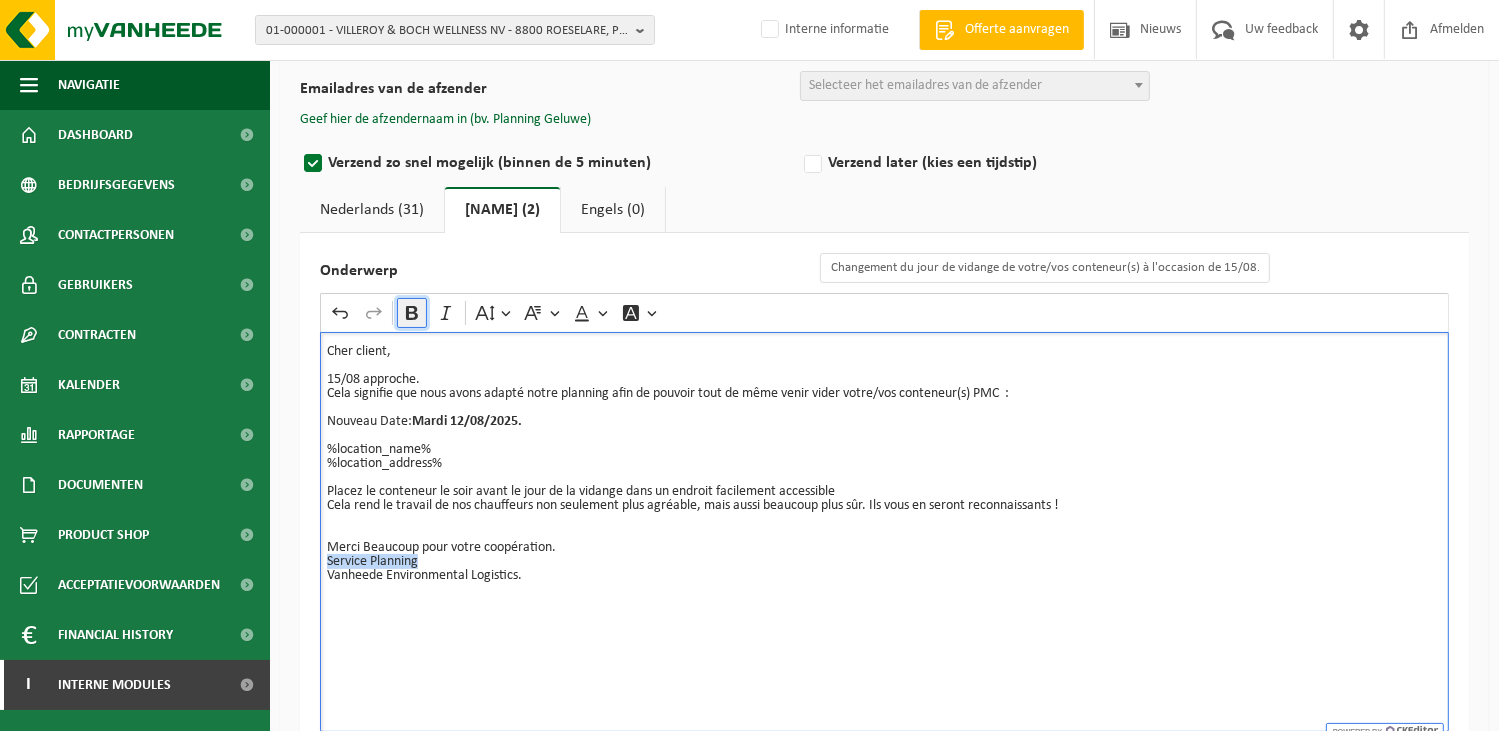 click 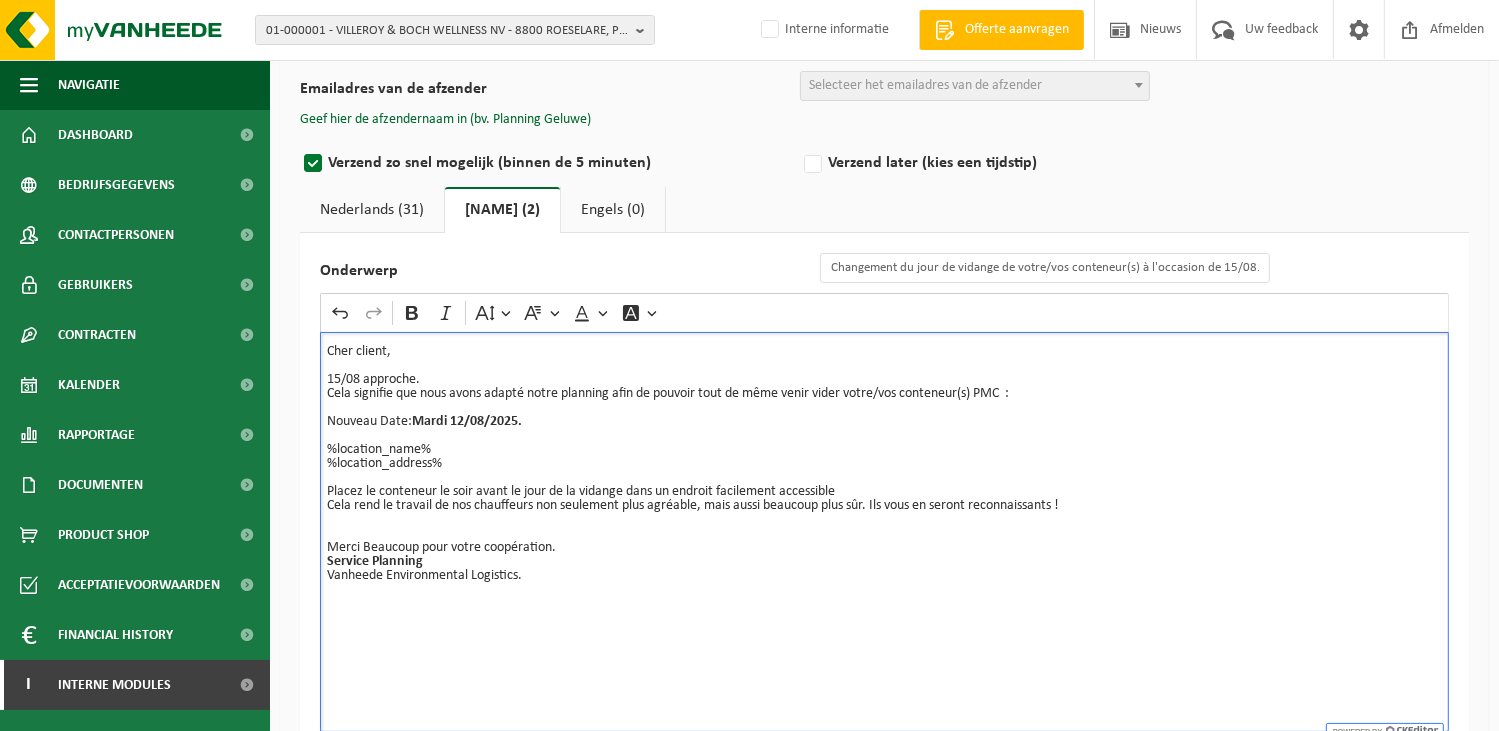 click on "Merci Beaucoup pour votre coopération.  Service Planning   Vanheede Environmental Logistics." at bounding box center (884, 562) 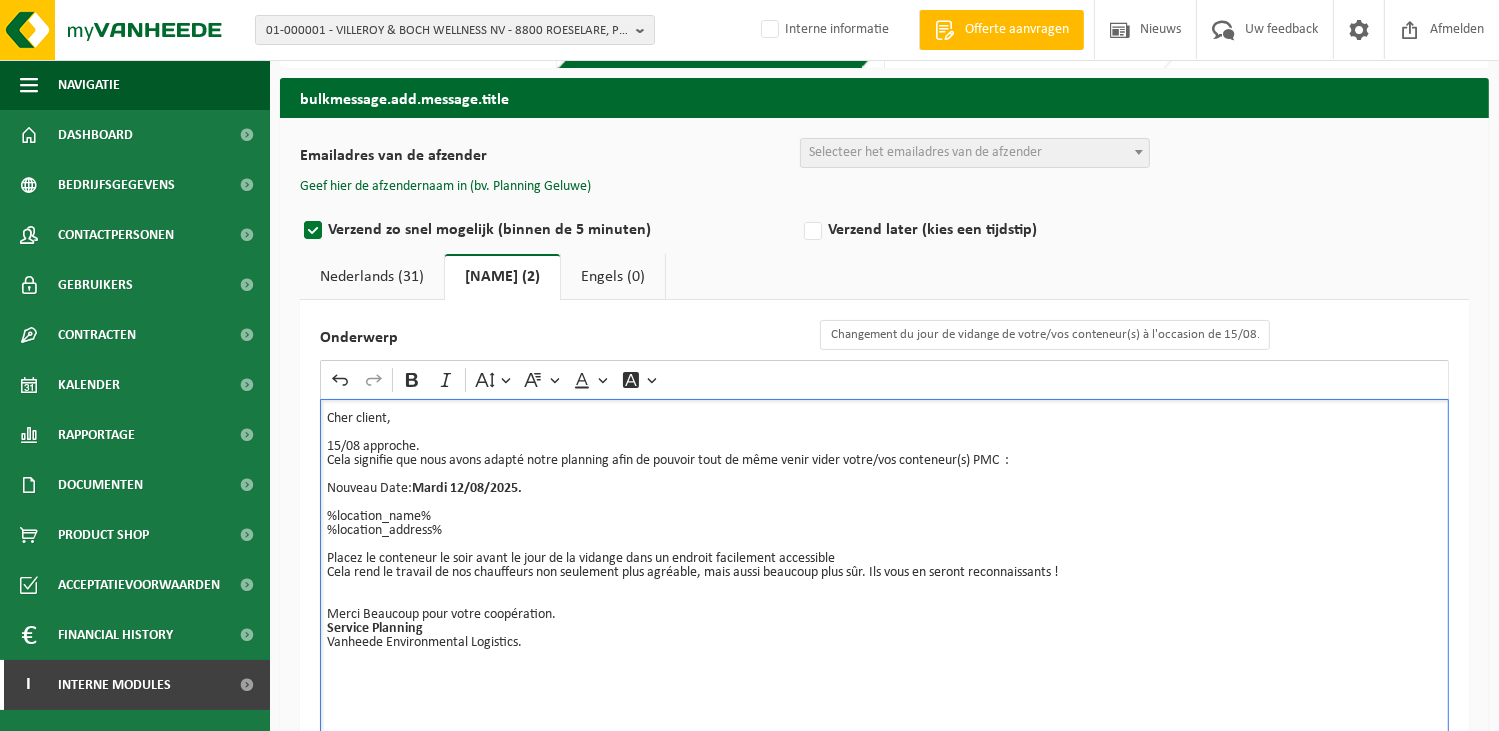 scroll, scrollTop: 24, scrollLeft: 0, axis: vertical 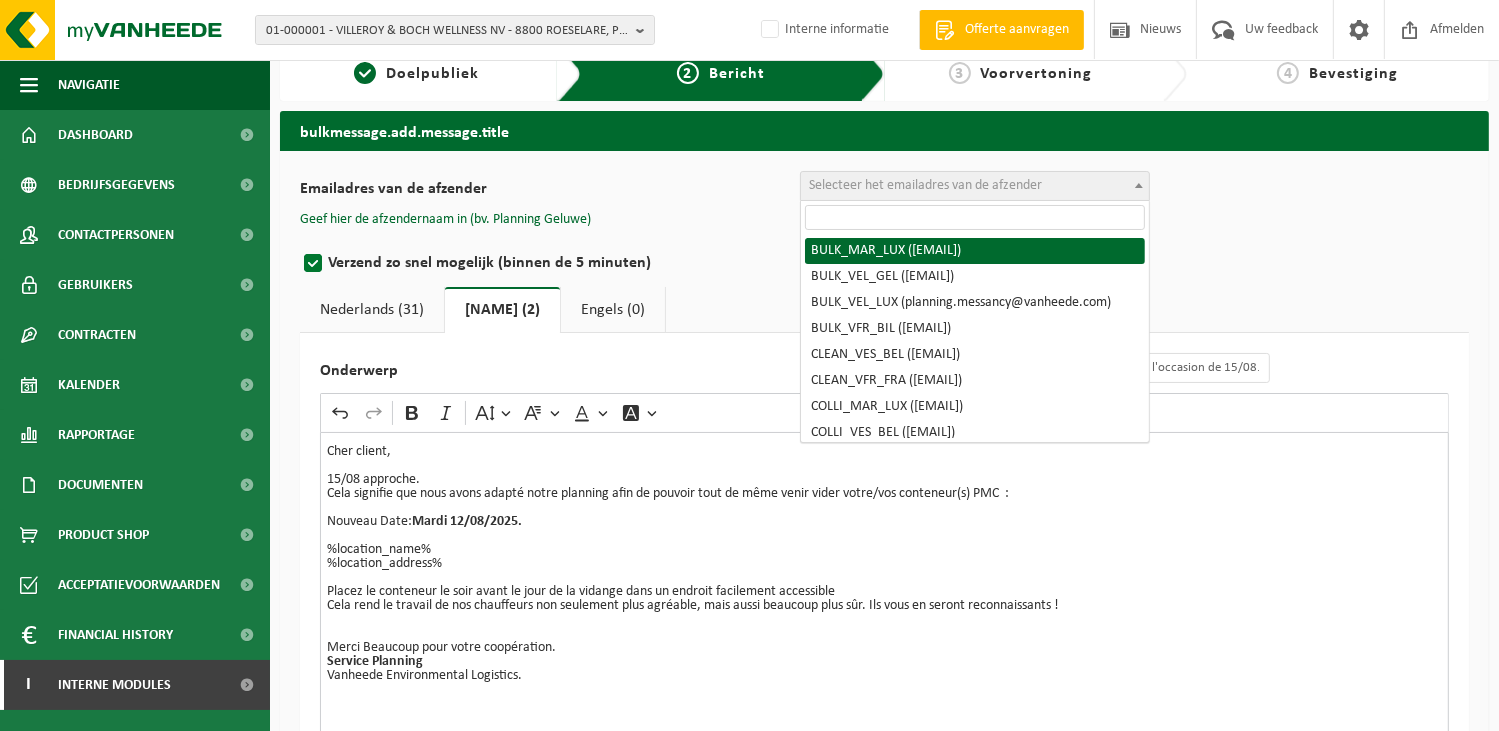 click on "Selecteer het emailadres van de afzender" at bounding box center (925, 185) 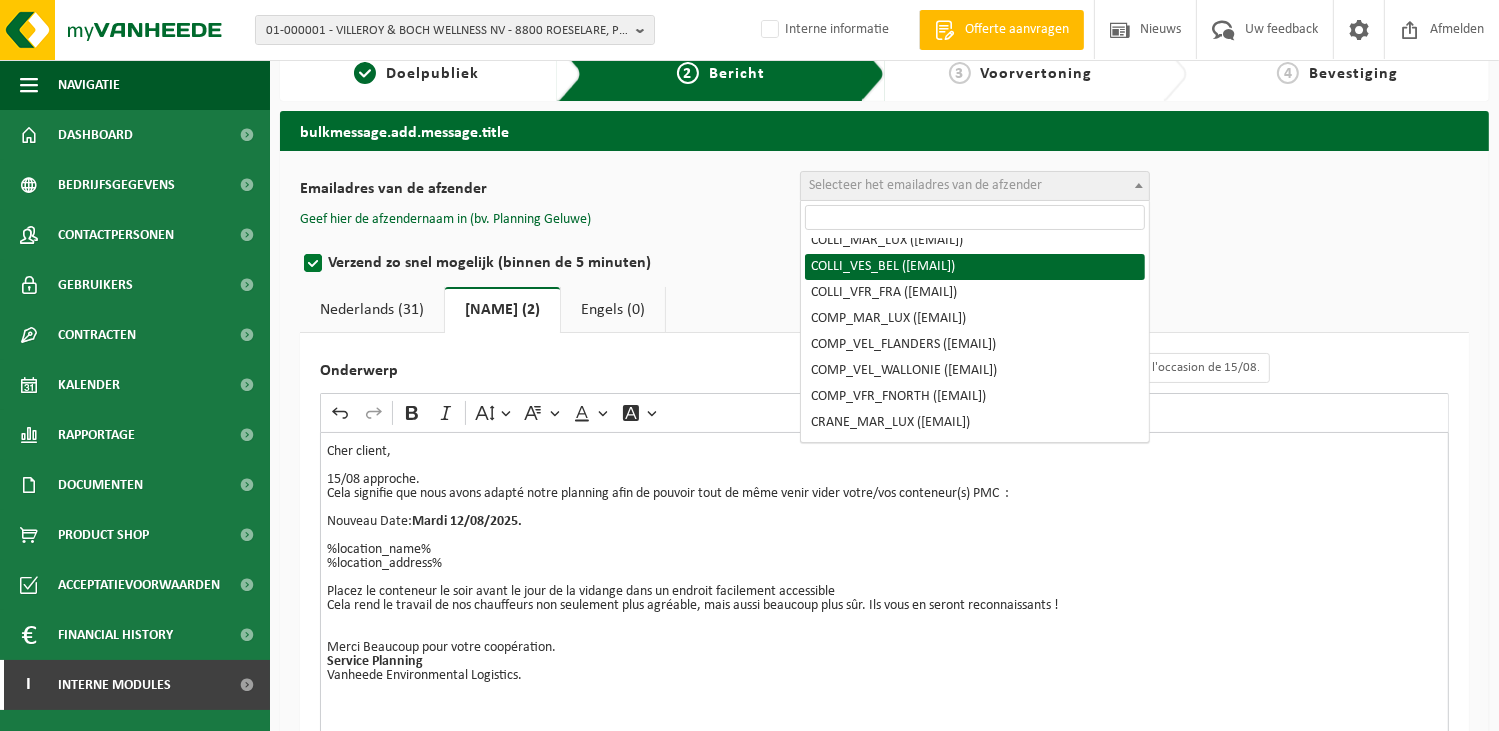 scroll, scrollTop: 200, scrollLeft: 0, axis: vertical 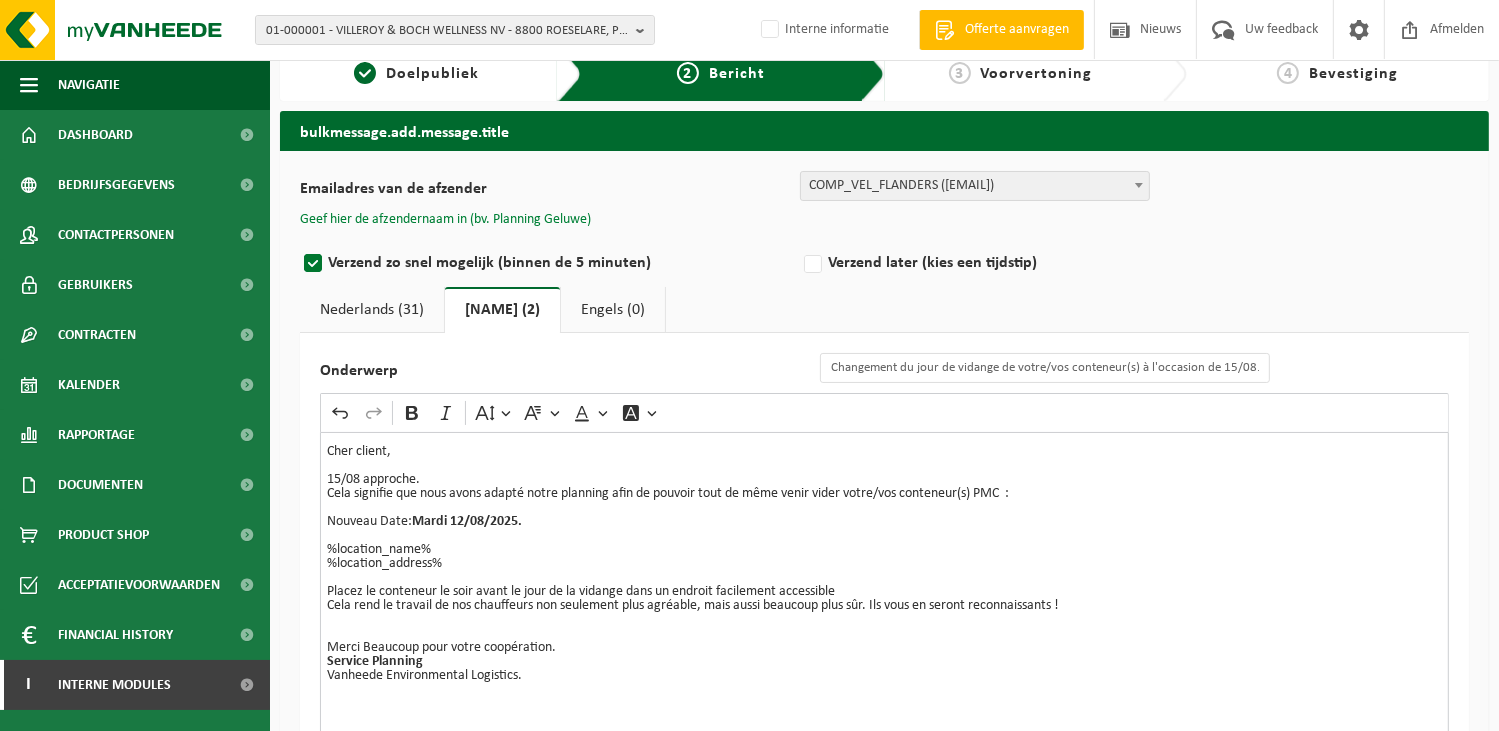 click on "Geef hier de afzendernaam in (bv. Planning Geluwe)" at bounding box center [445, 220] 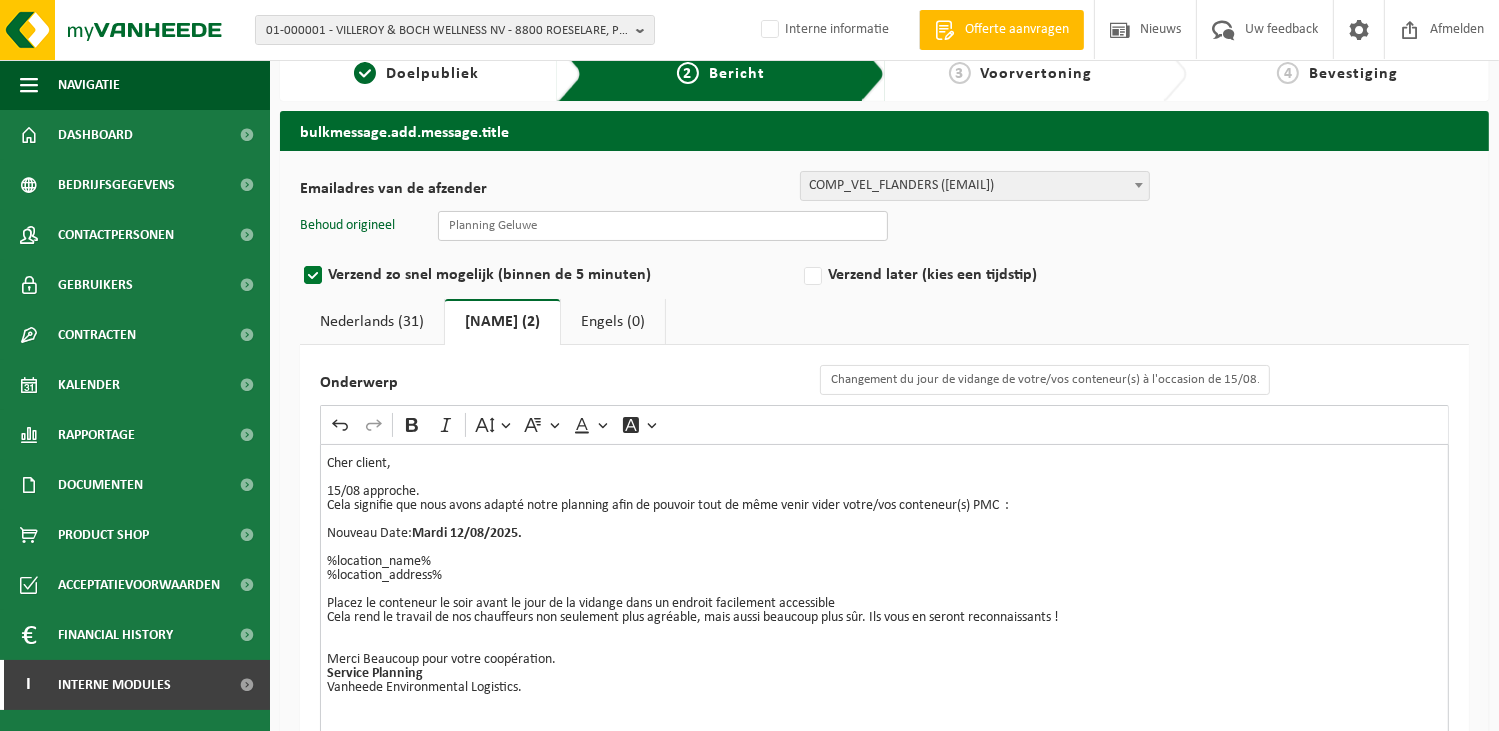 click at bounding box center [663, 226] 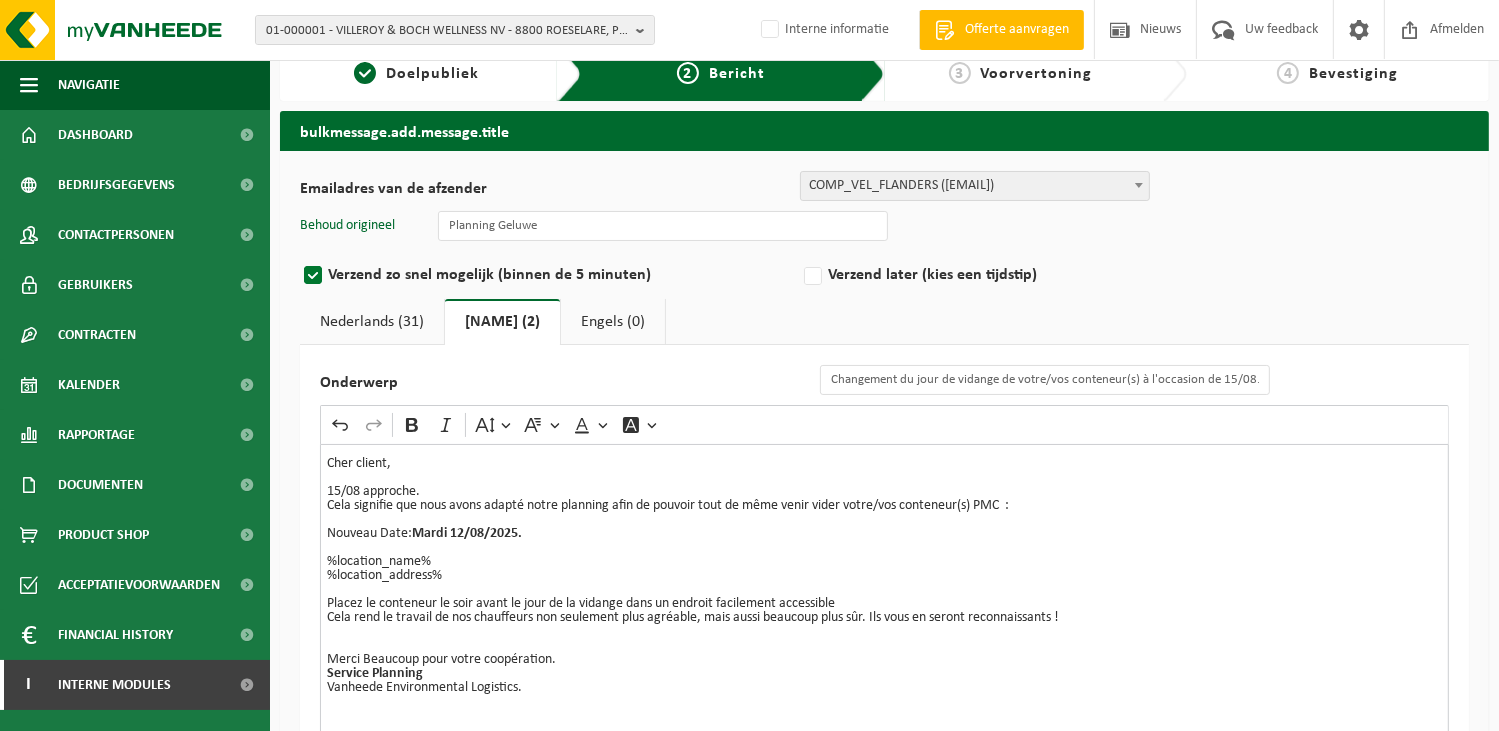 click on "%location_name% %location_address%" at bounding box center [884, 562] 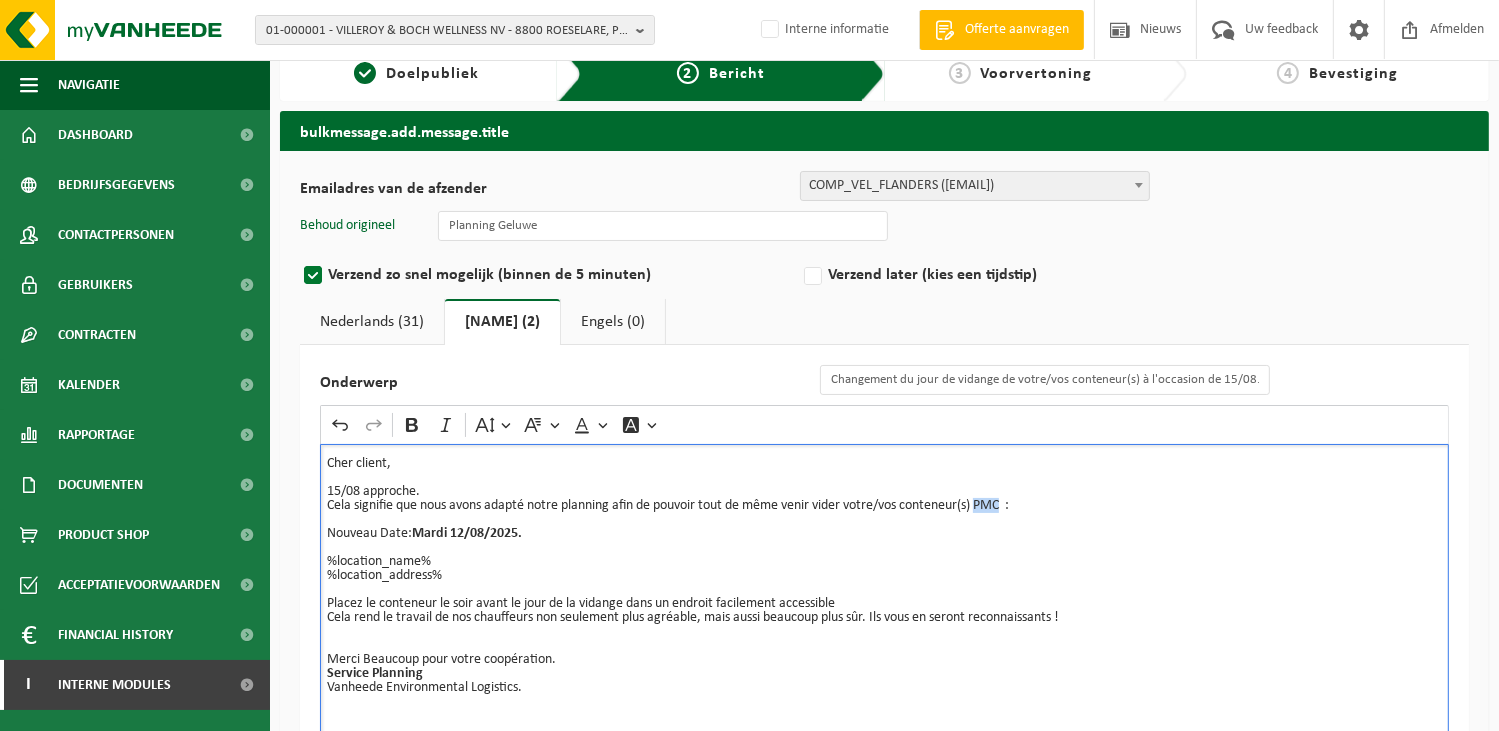 drag, startPoint x: 1014, startPoint y: 503, endPoint x: 989, endPoint y: 502, distance: 25.019993 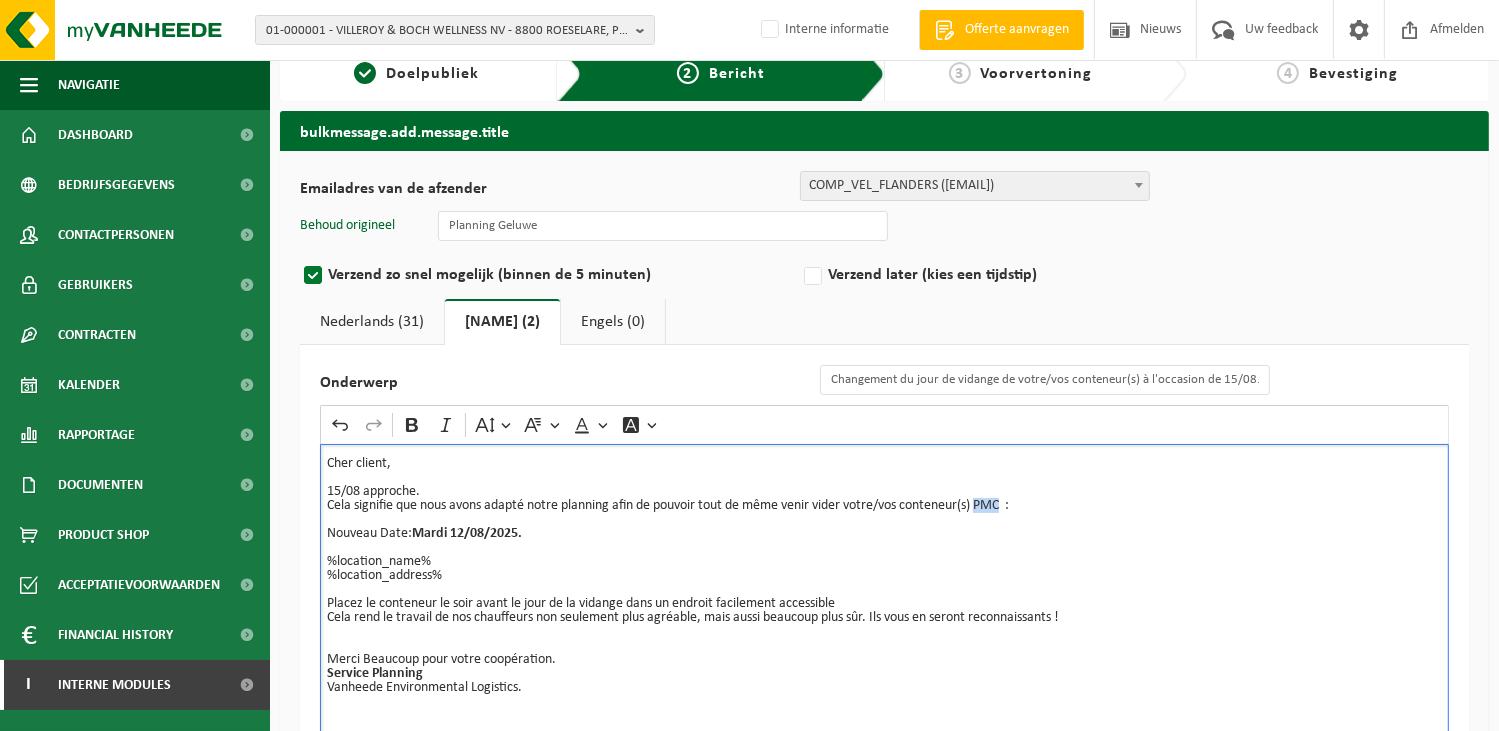 click on "Cela signifie que nous avons adapté notre planning afin de pouvoir tout de même venir vider votre/vos conteneur(s) PMC  :" at bounding box center [884, 506] 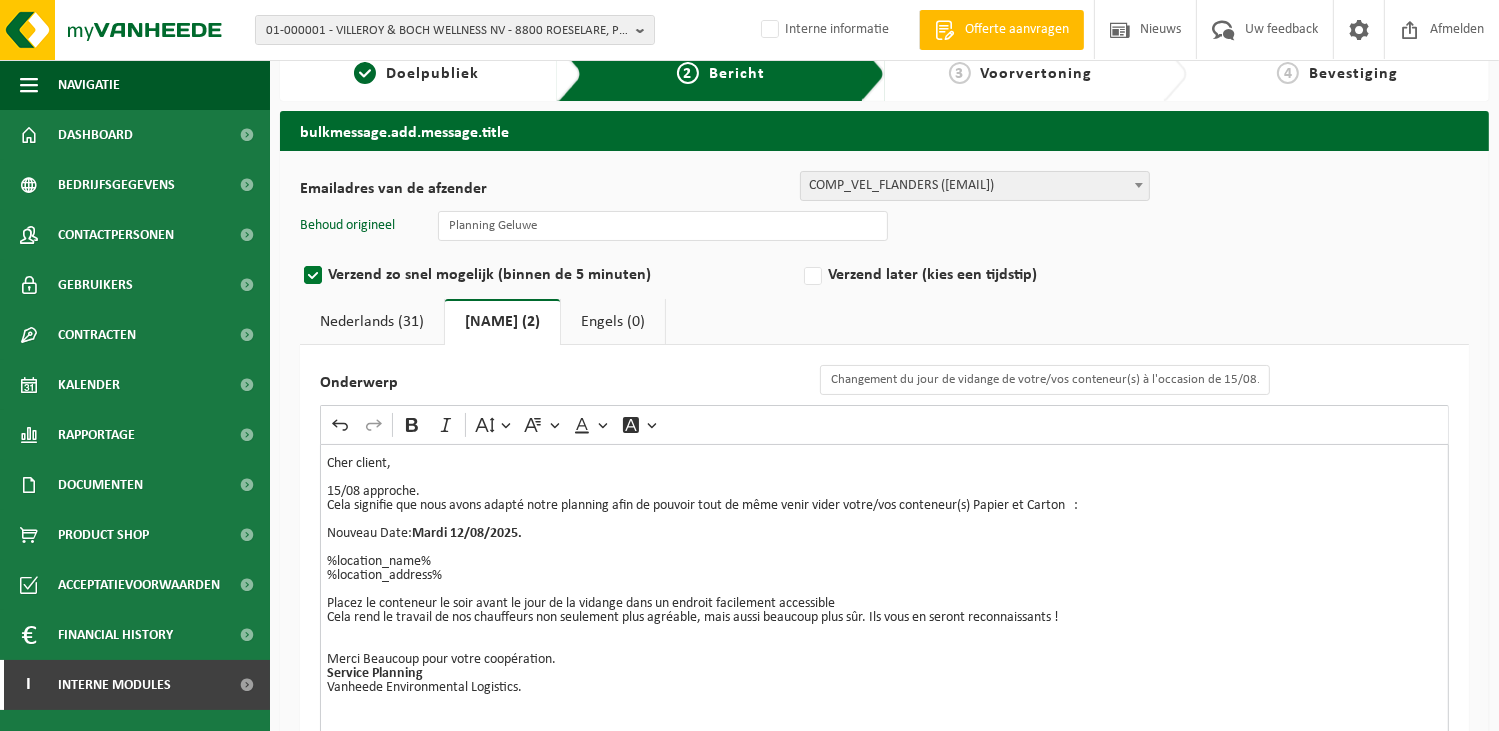 click on "Nederlands (31)" at bounding box center (372, 322) 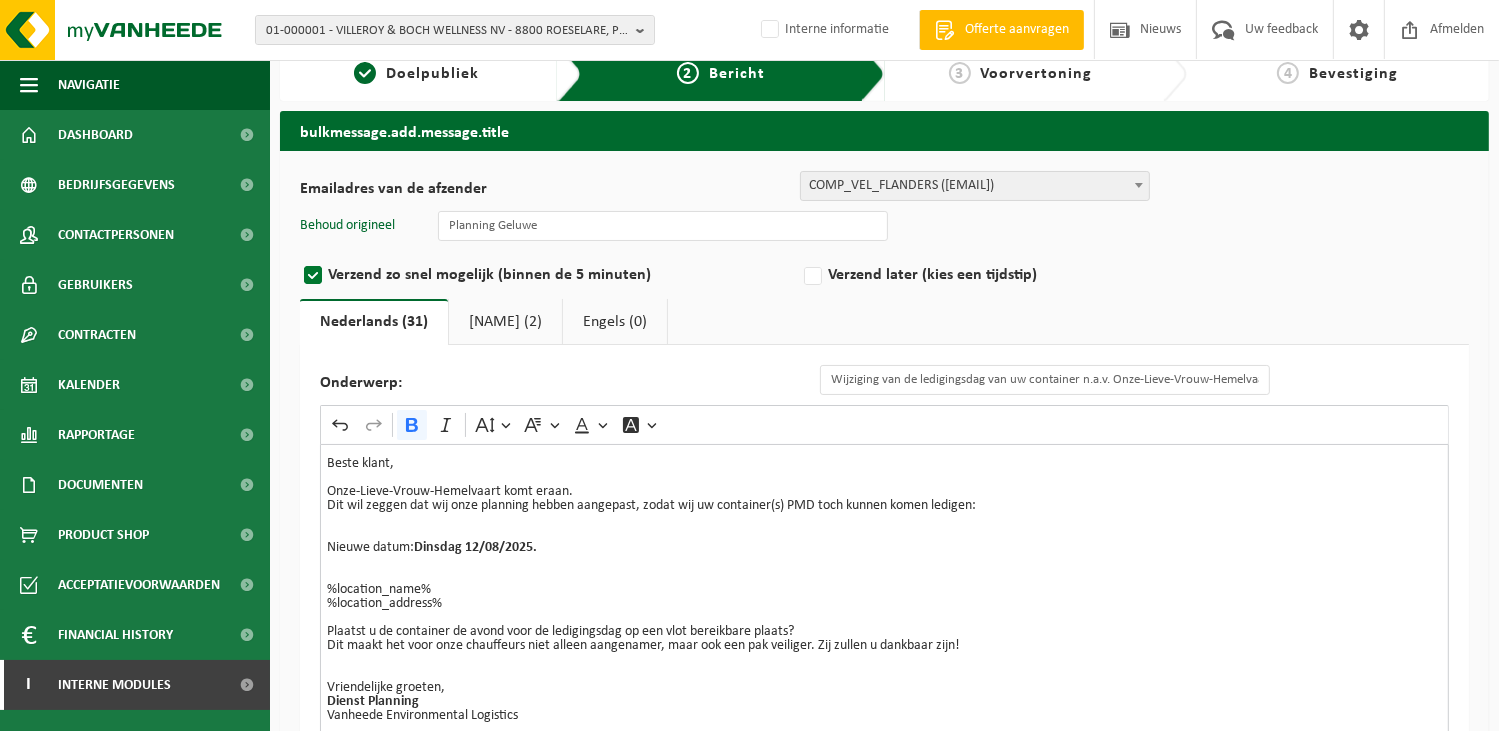 click on "Beste klant, Onze-Lieve-Vrouw-Hemelvaart komt eraan.   Dit wil zeggen dat wij onze planning hebben aangepast, zodat wij uw container(s) PMD toch kunnen komen ledigen: Nieuwe datum:  Dinsdag 12/08/2025." at bounding box center [884, 506] 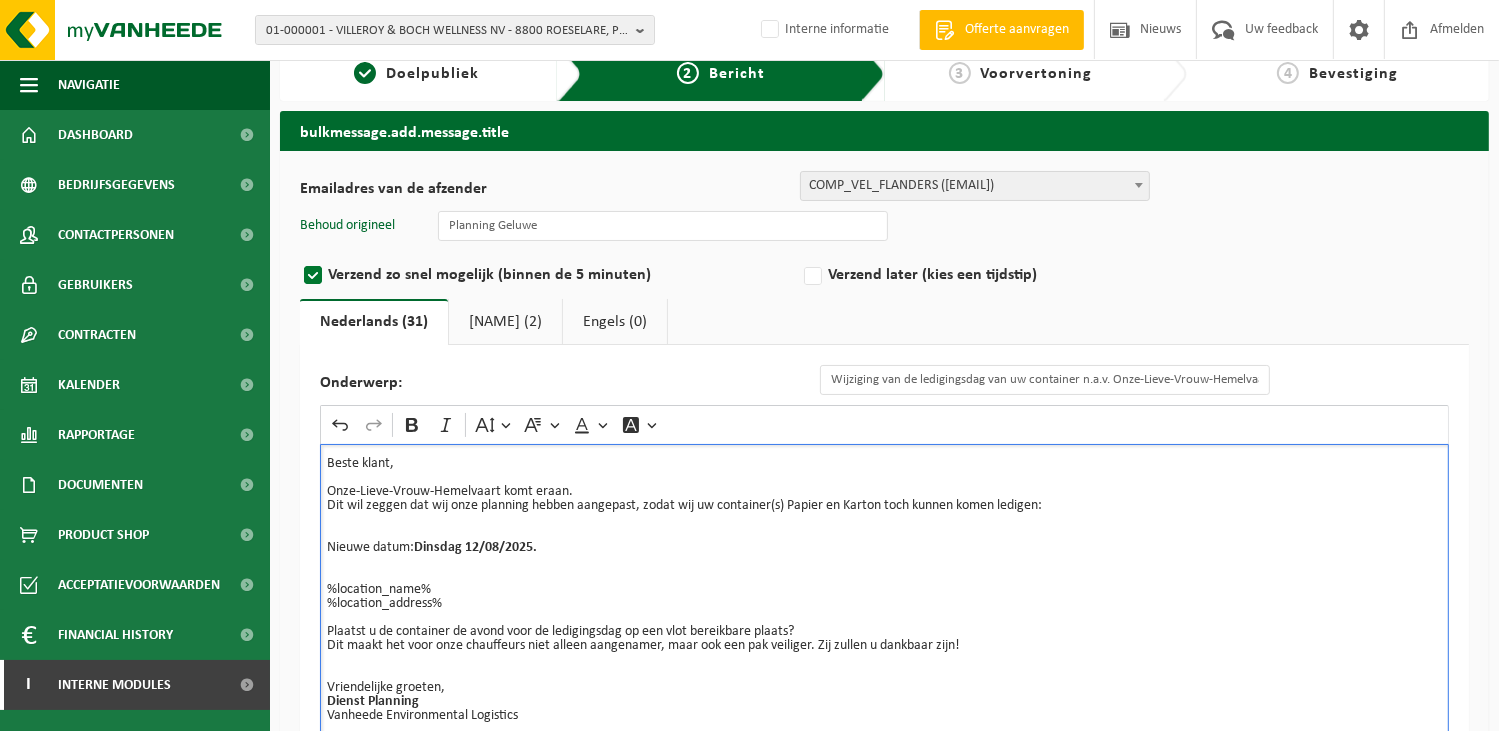 click on "Beste klant, Onze-Lieve-Vrouw-Hemelvaart komt eraan.   Dit wil zeggen dat wij onze planning hebben aangepast, zodat wij uw container(s) Papier en Karton toch kunnen komen ledigen: Nieuwe datum:  Dinsdag 12/08/2025." at bounding box center (884, 506) 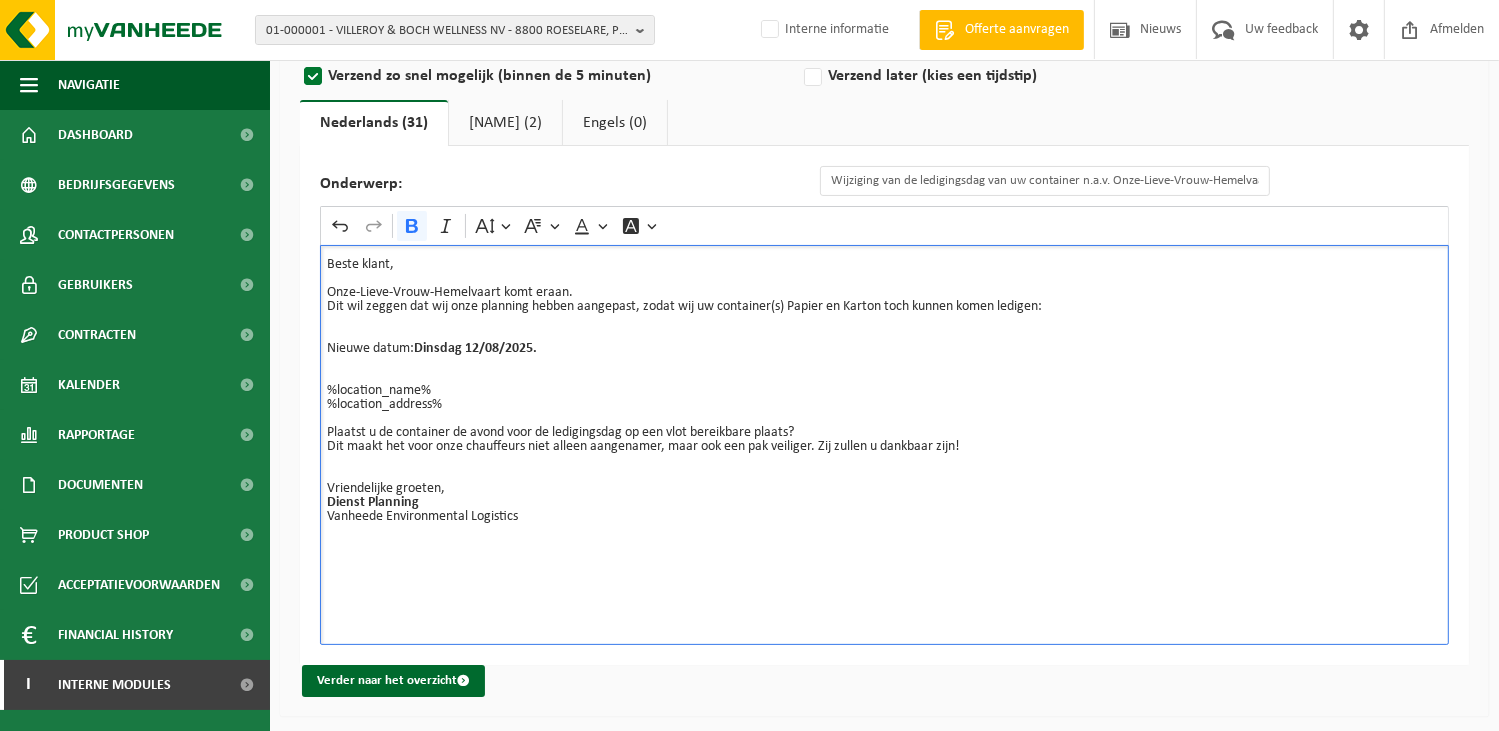 scroll, scrollTop: 227, scrollLeft: 0, axis: vertical 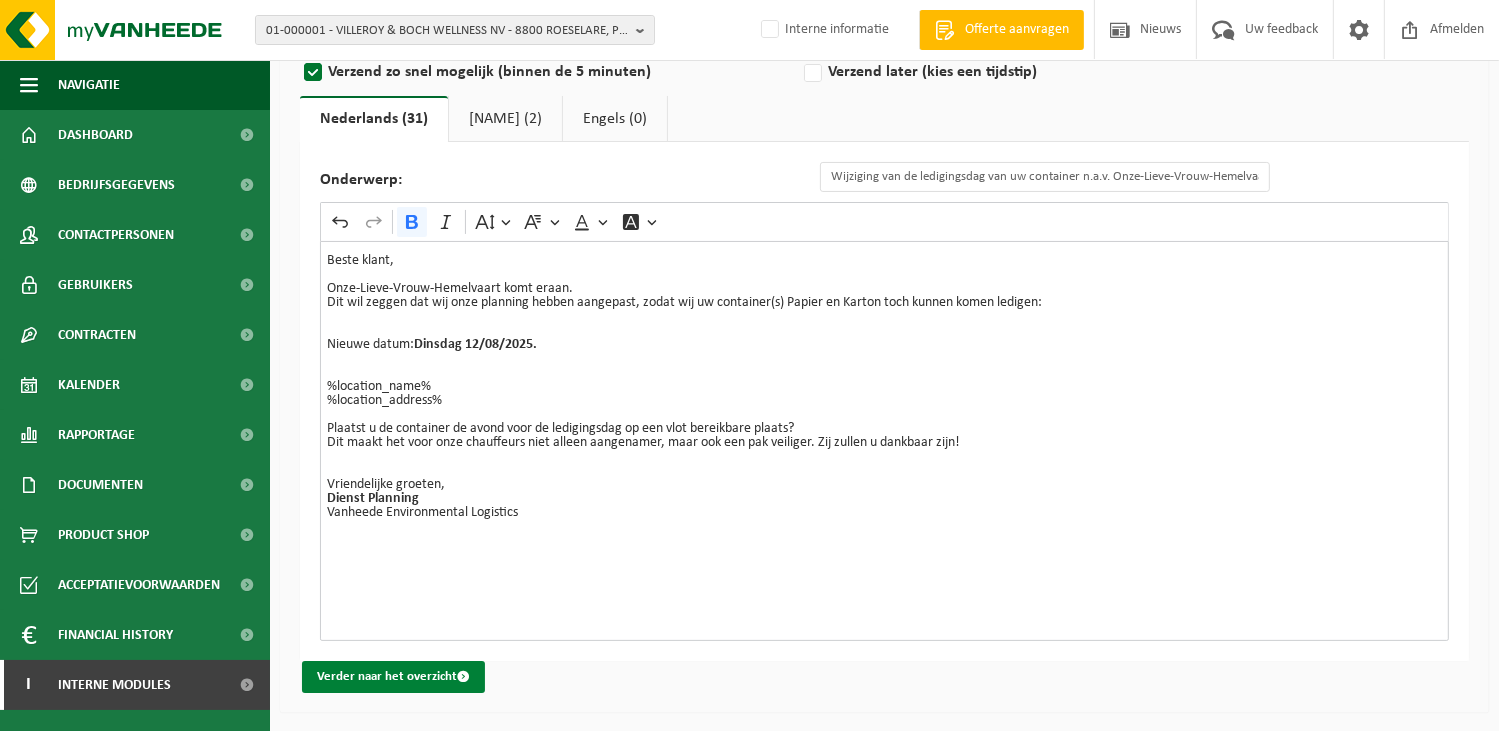 click on "Verder naar het overzicht" at bounding box center (393, 677) 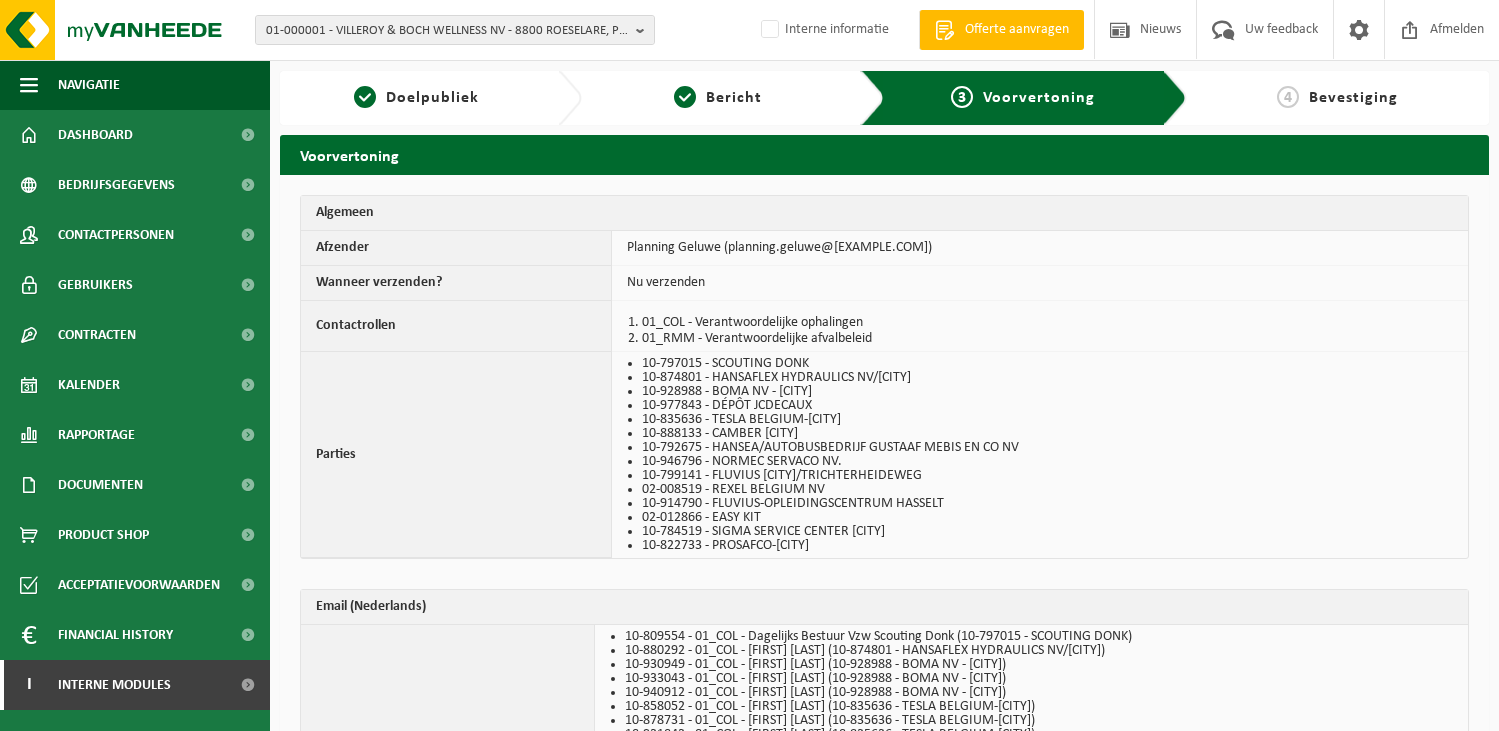 scroll, scrollTop: 0, scrollLeft: 0, axis: both 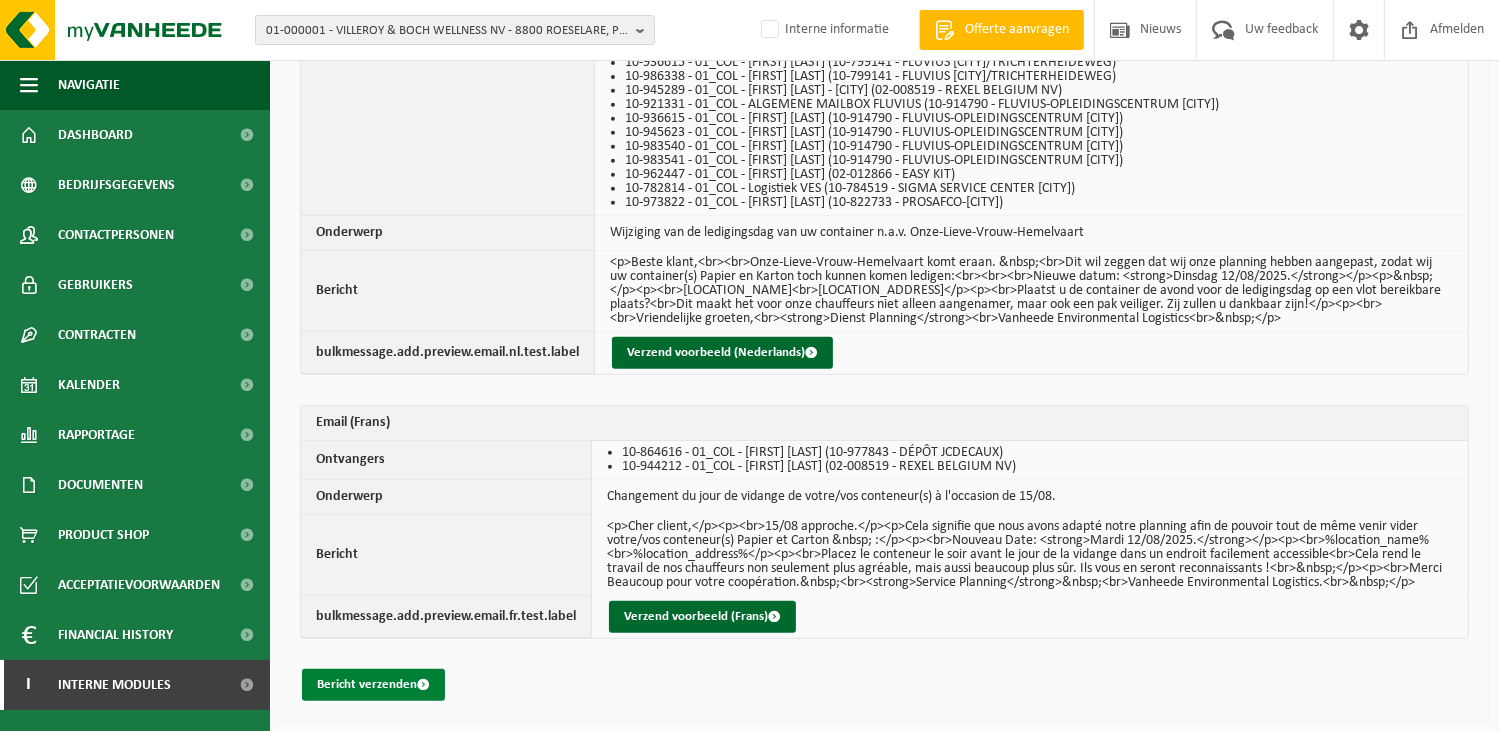 click on "Bericht verzenden" at bounding box center [373, 685] 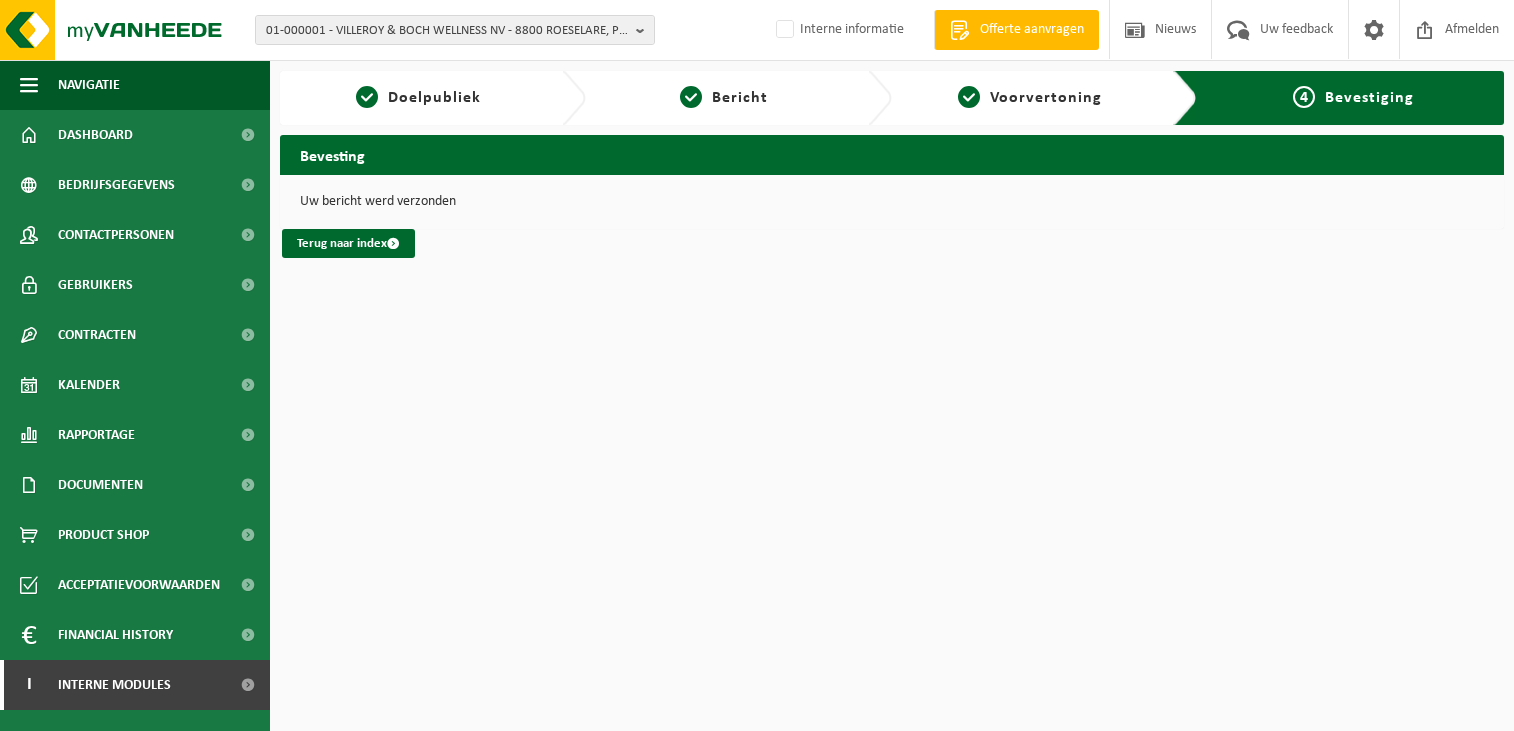 scroll, scrollTop: 0, scrollLeft: 0, axis: both 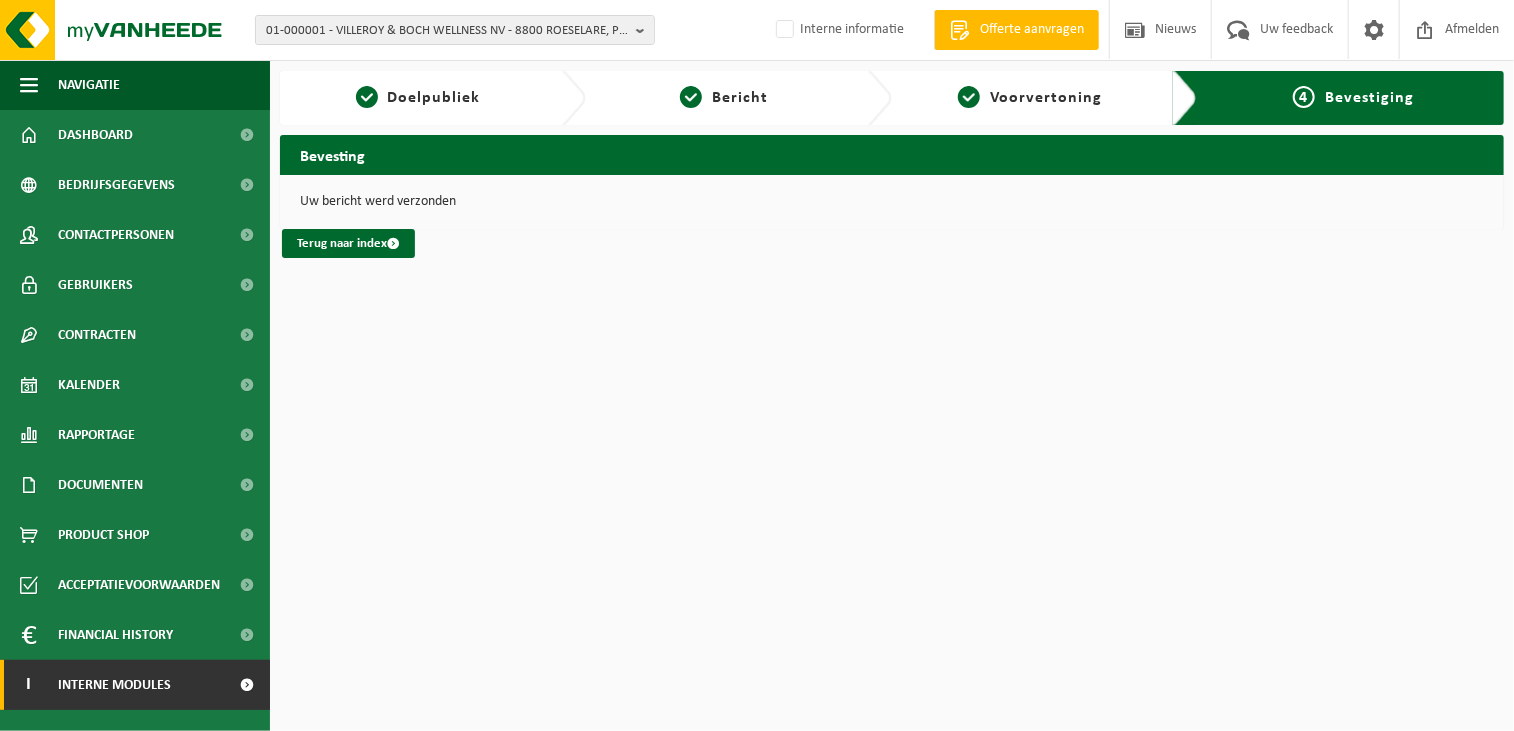 click on "I   Interne modules" at bounding box center (135, 685) 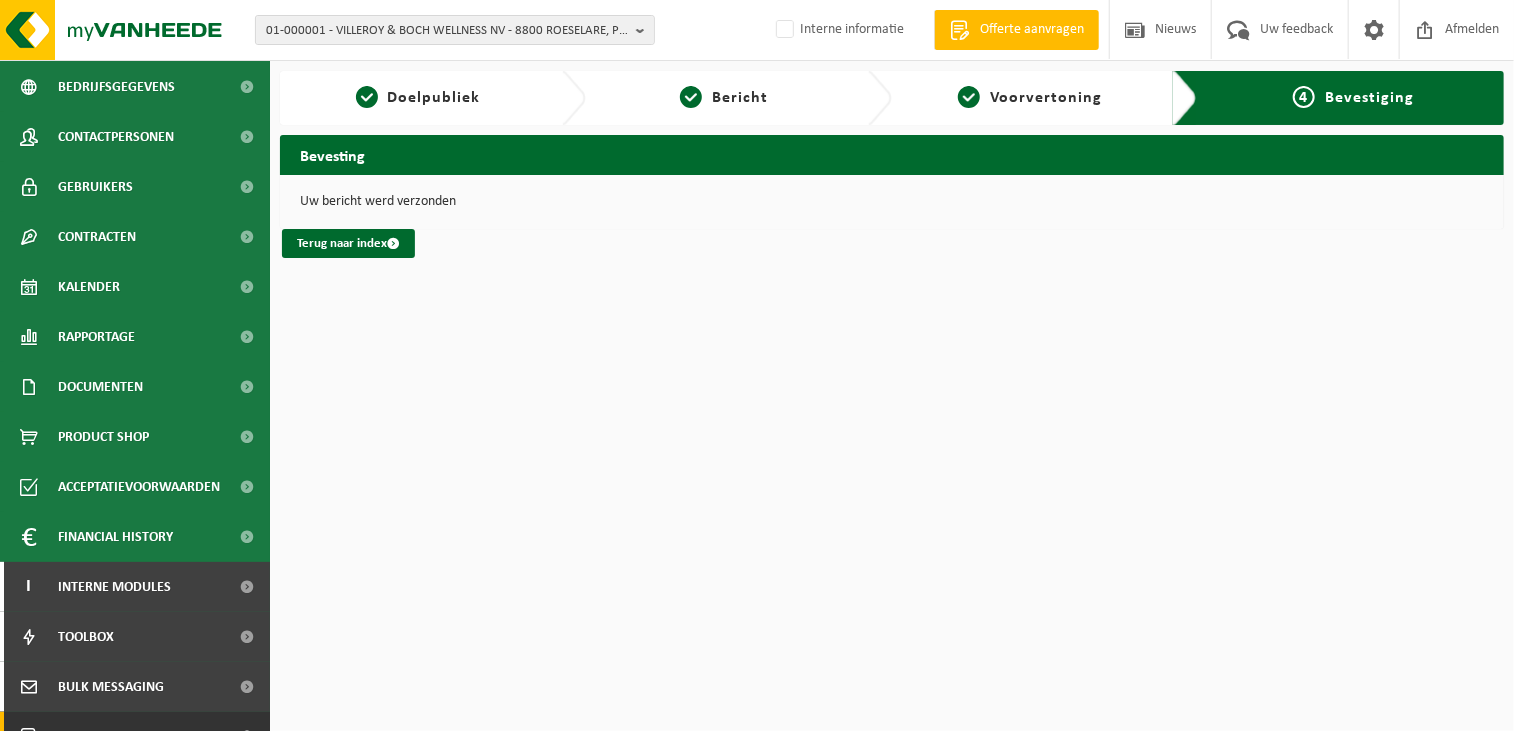 scroll, scrollTop: 179, scrollLeft: 0, axis: vertical 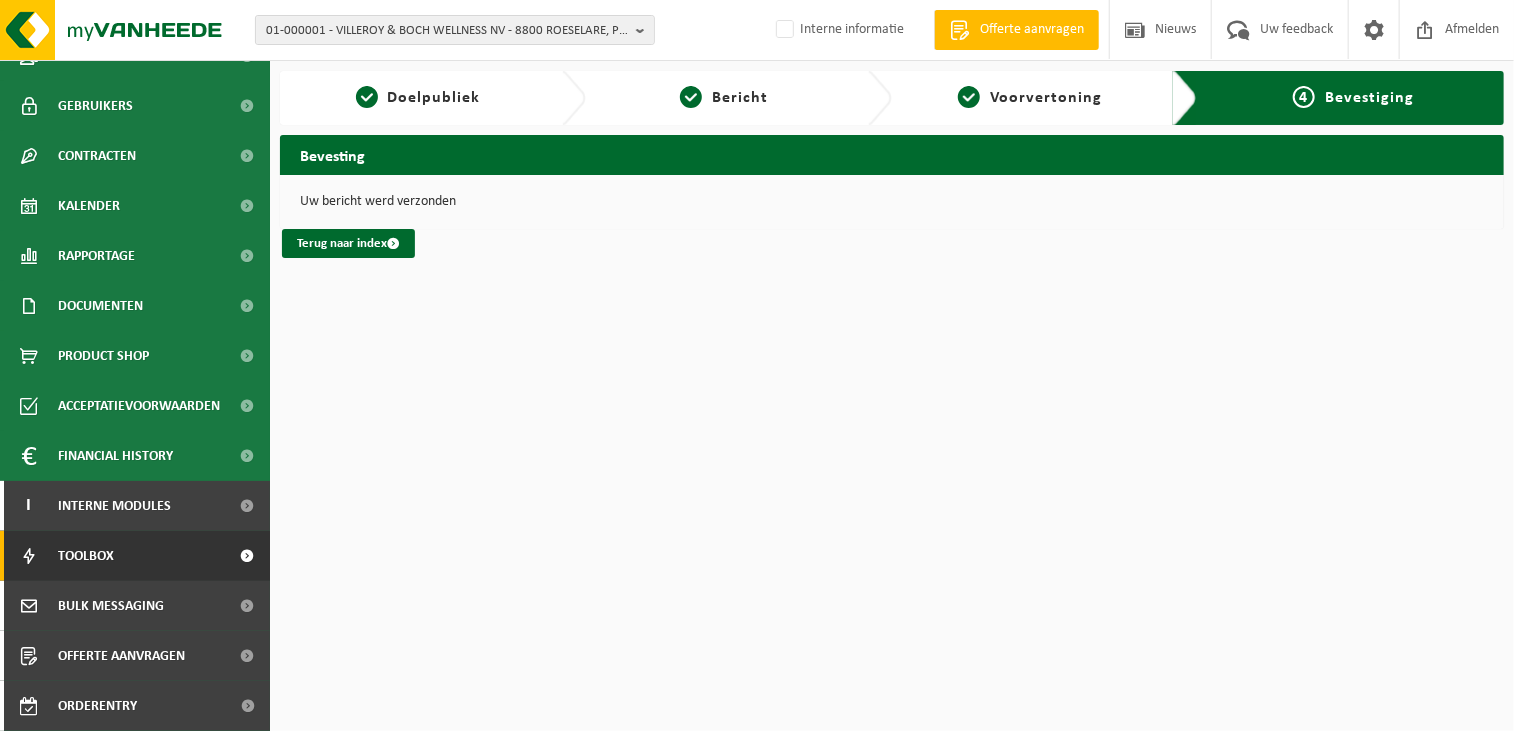 click on "Toolbox" at bounding box center [135, 556] 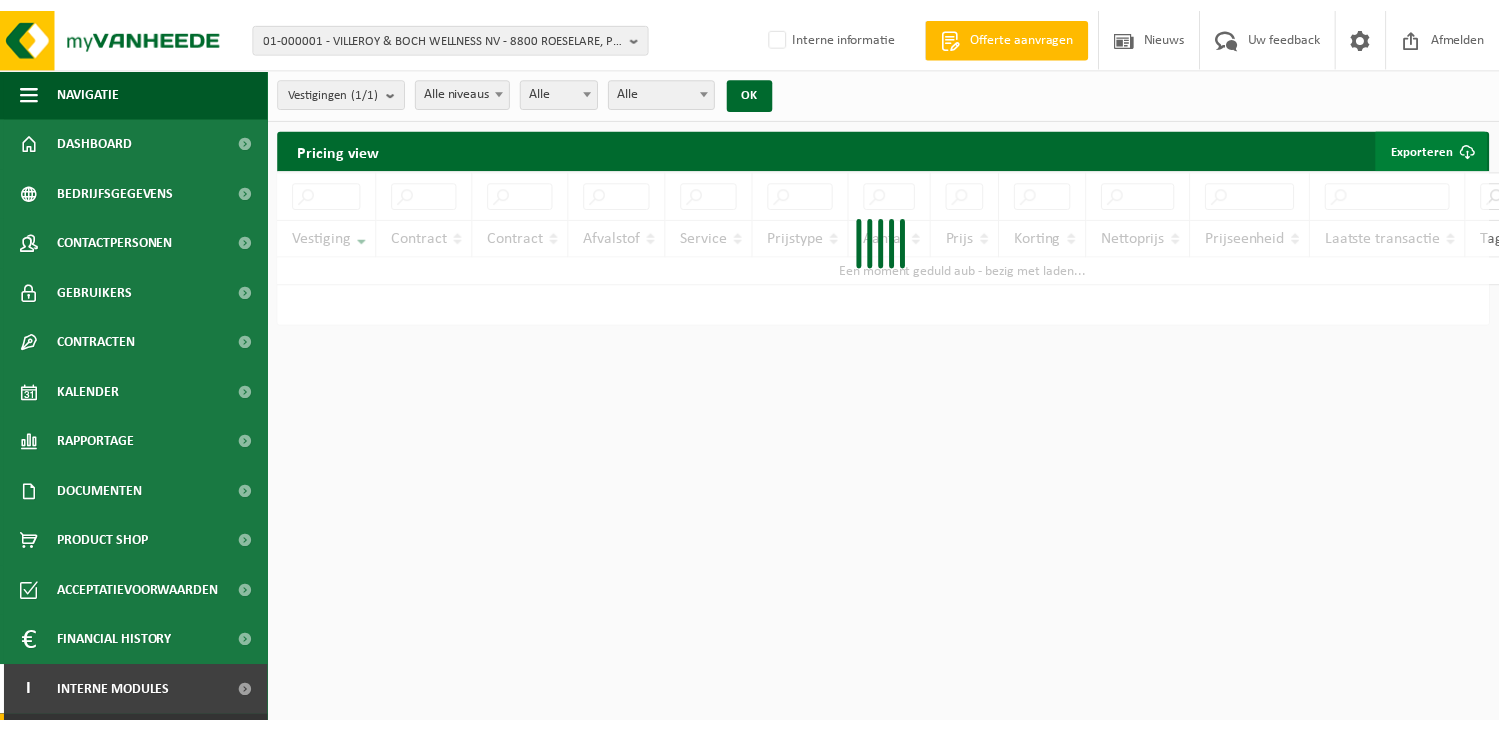 scroll, scrollTop: 0, scrollLeft: 0, axis: both 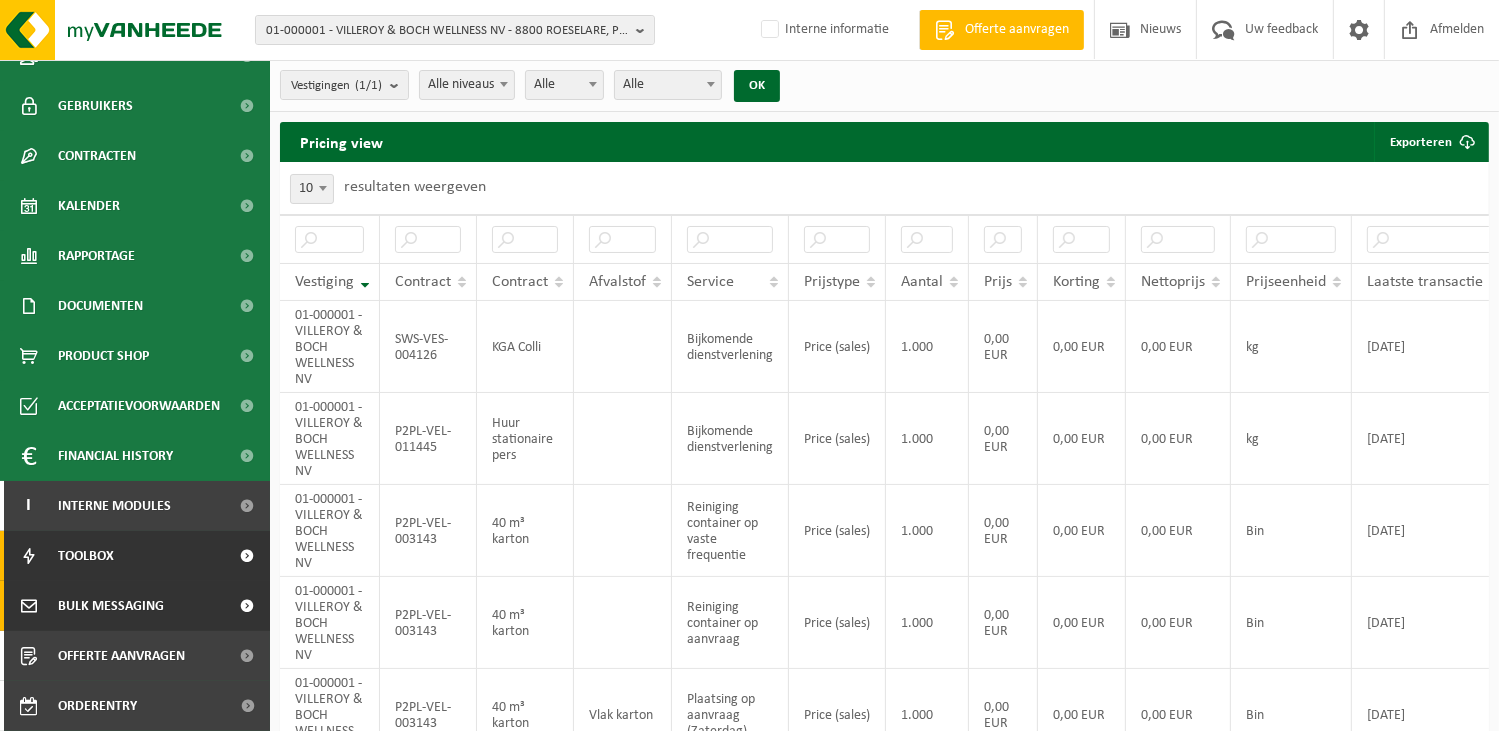 click on "Bulk Messaging" at bounding box center [111, 606] 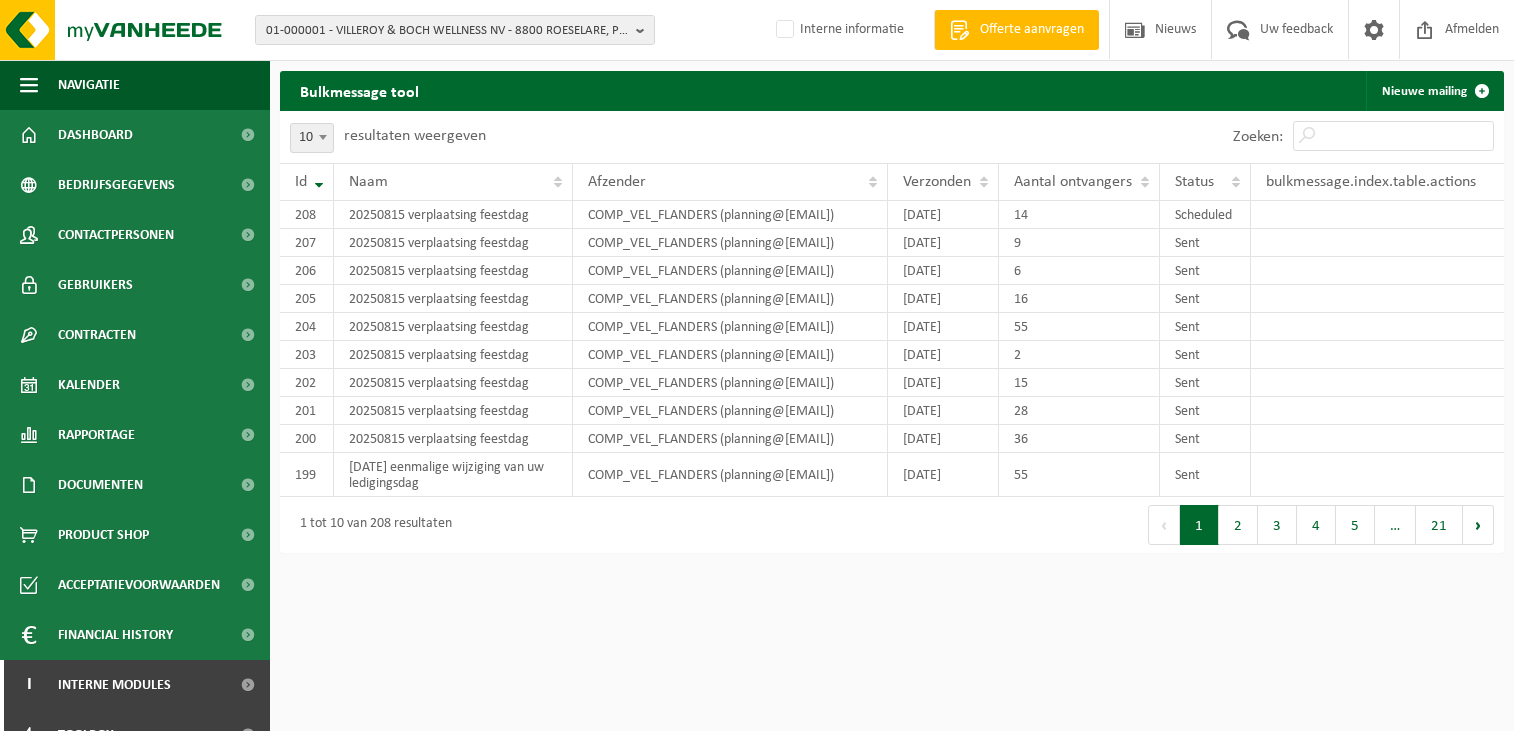 scroll, scrollTop: 0, scrollLeft: 0, axis: both 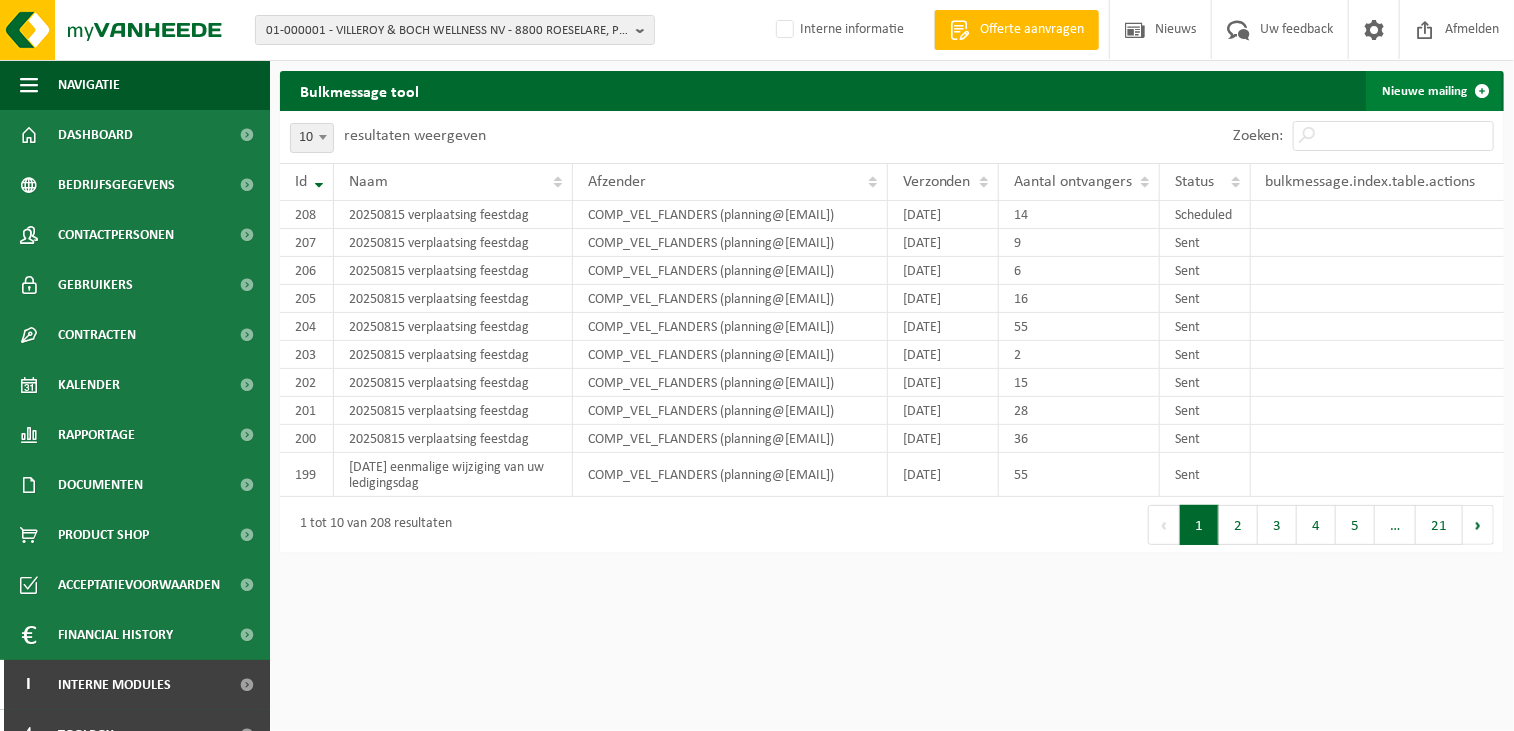 click on "Nieuwe mailing" at bounding box center [1434, 91] 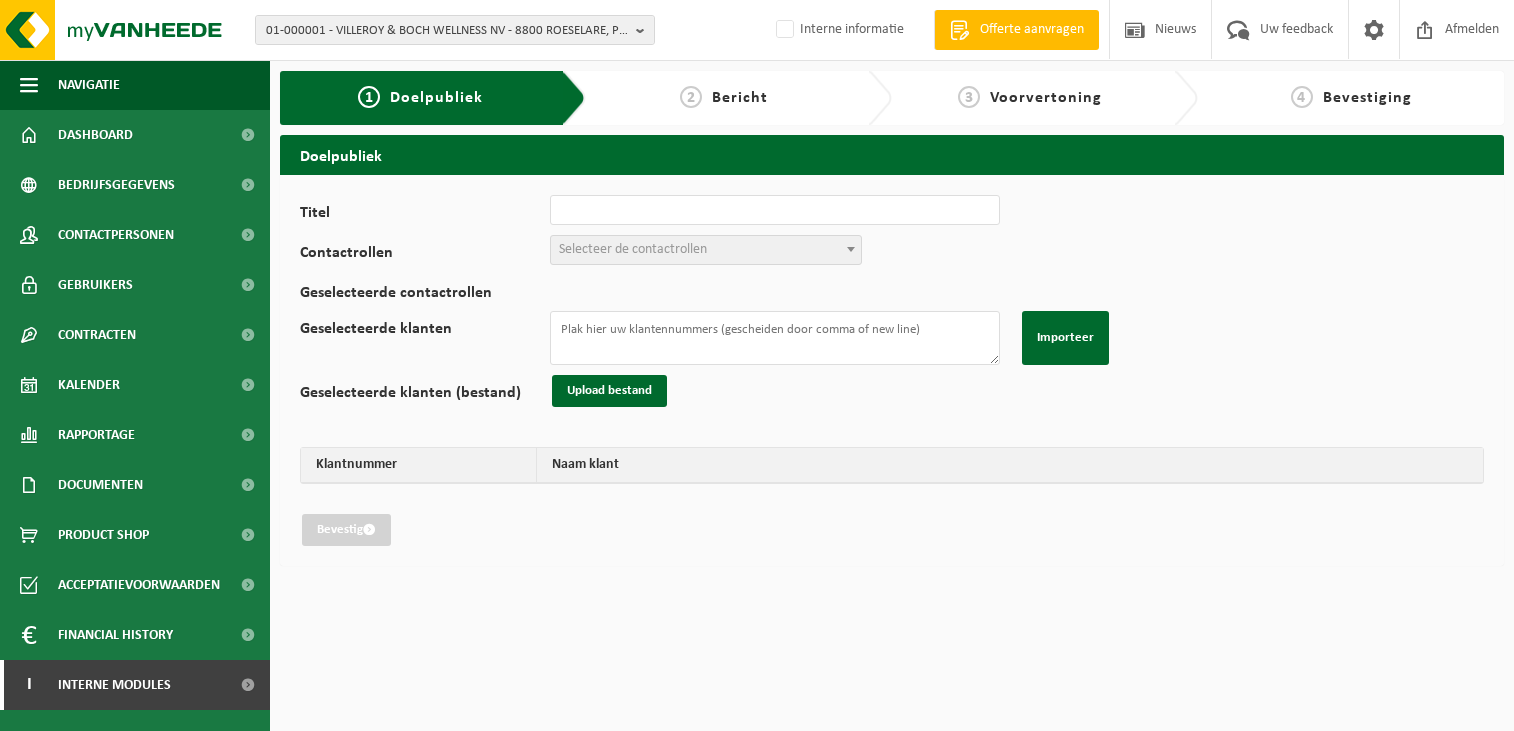 scroll, scrollTop: 0, scrollLeft: 0, axis: both 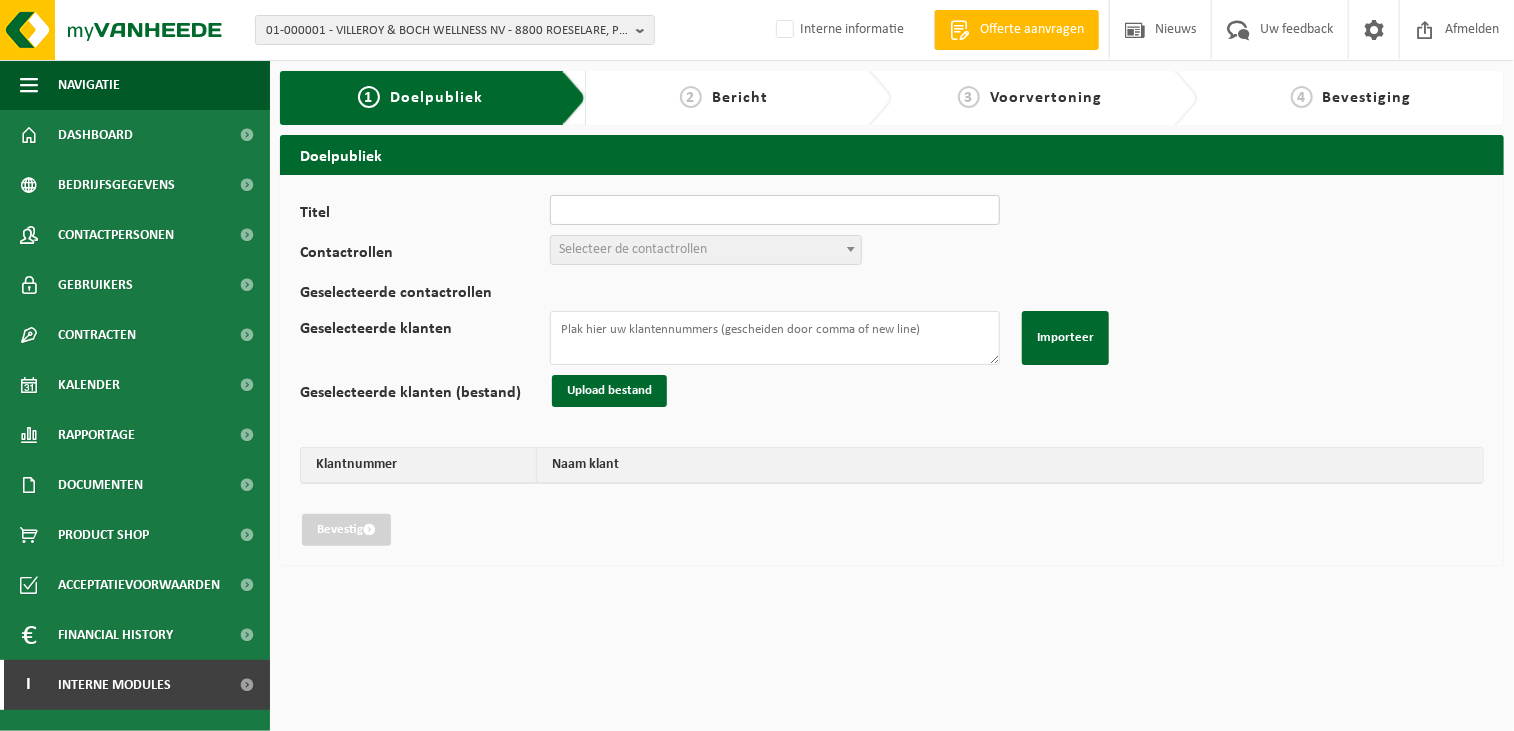 click on "Titel" at bounding box center [775, 210] 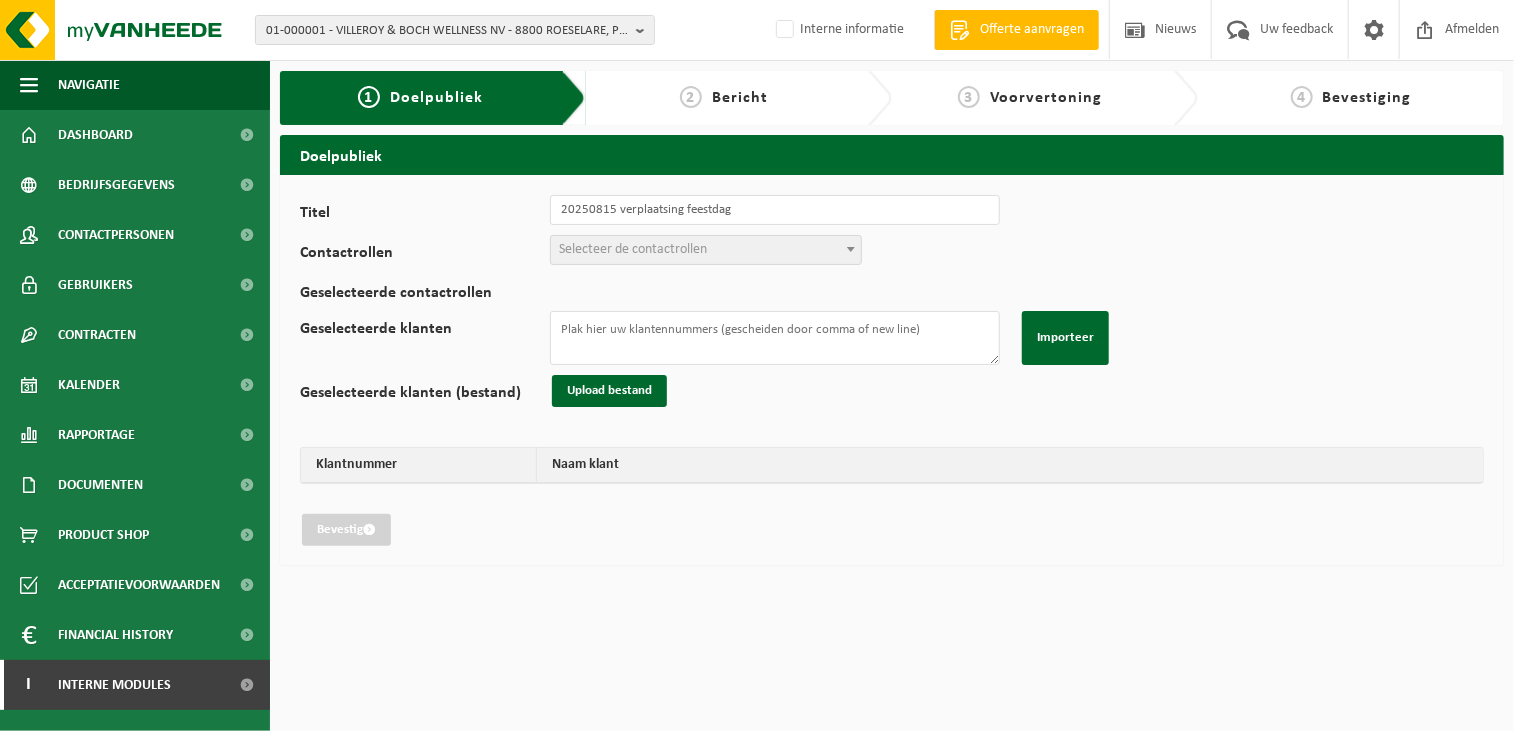 click on "Selecteer de contactrollen" at bounding box center (633, 249) 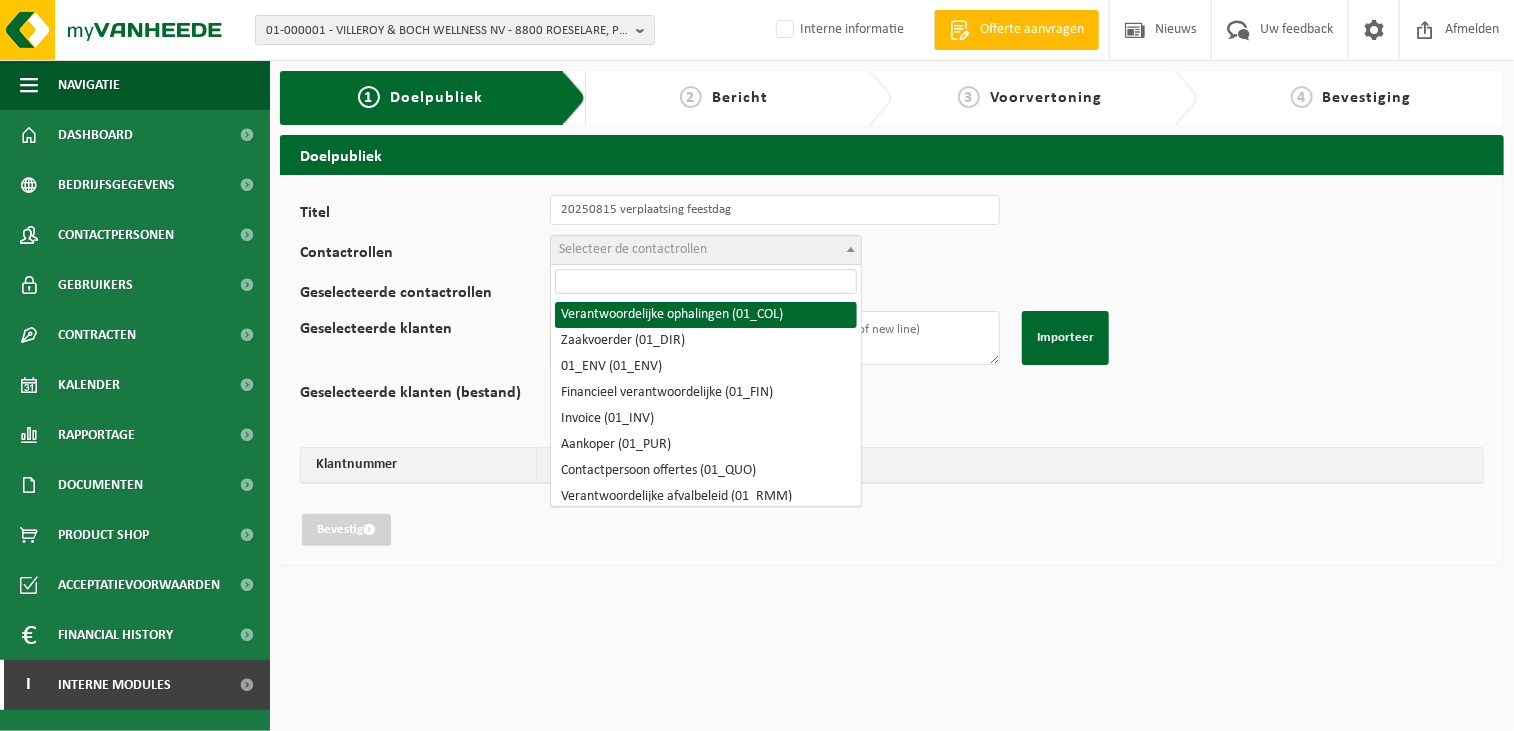 drag, startPoint x: 740, startPoint y: 320, endPoint x: 711, endPoint y: 230, distance: 94.55686 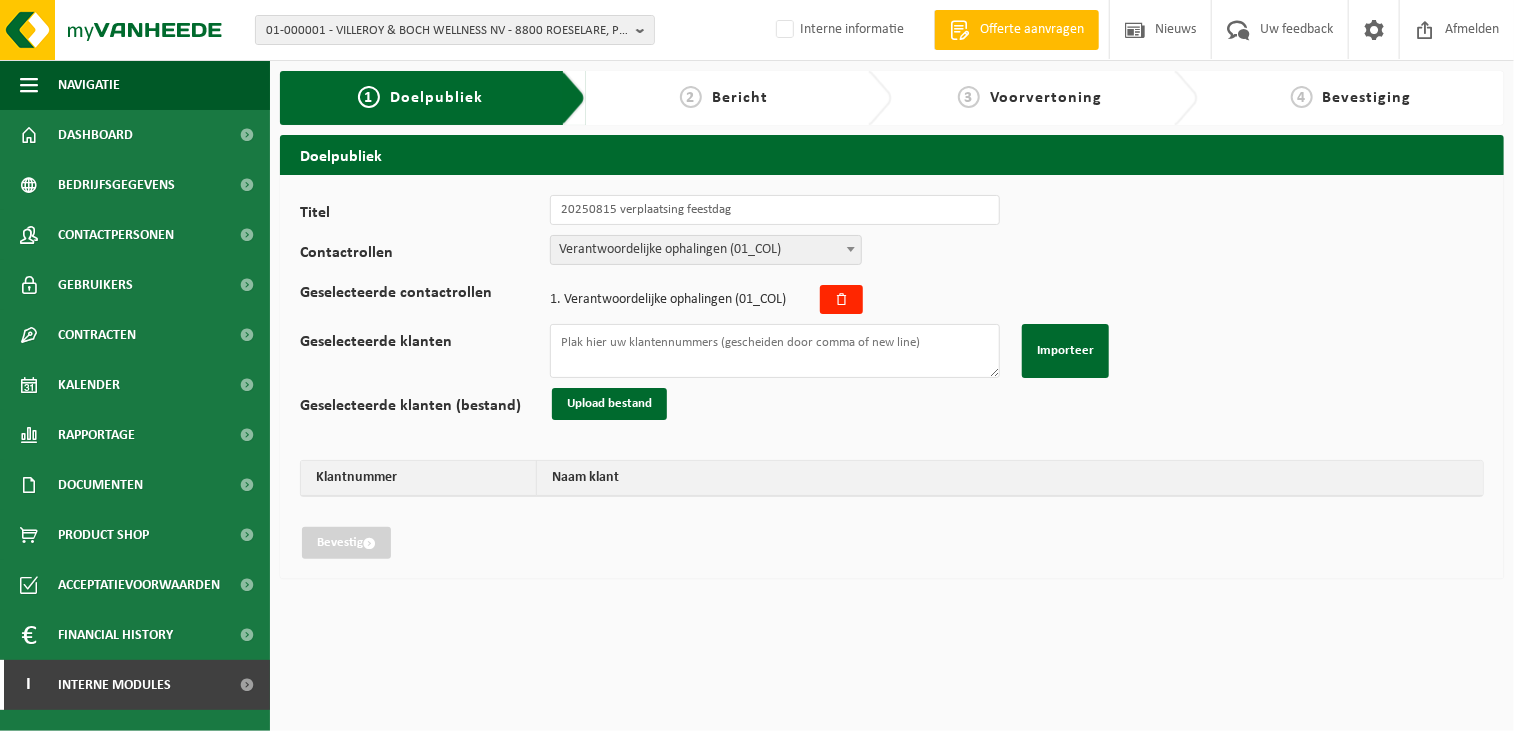 click on "Verantwoordelijke ophalingen (01_COL)" at bounding box center (706, 250) 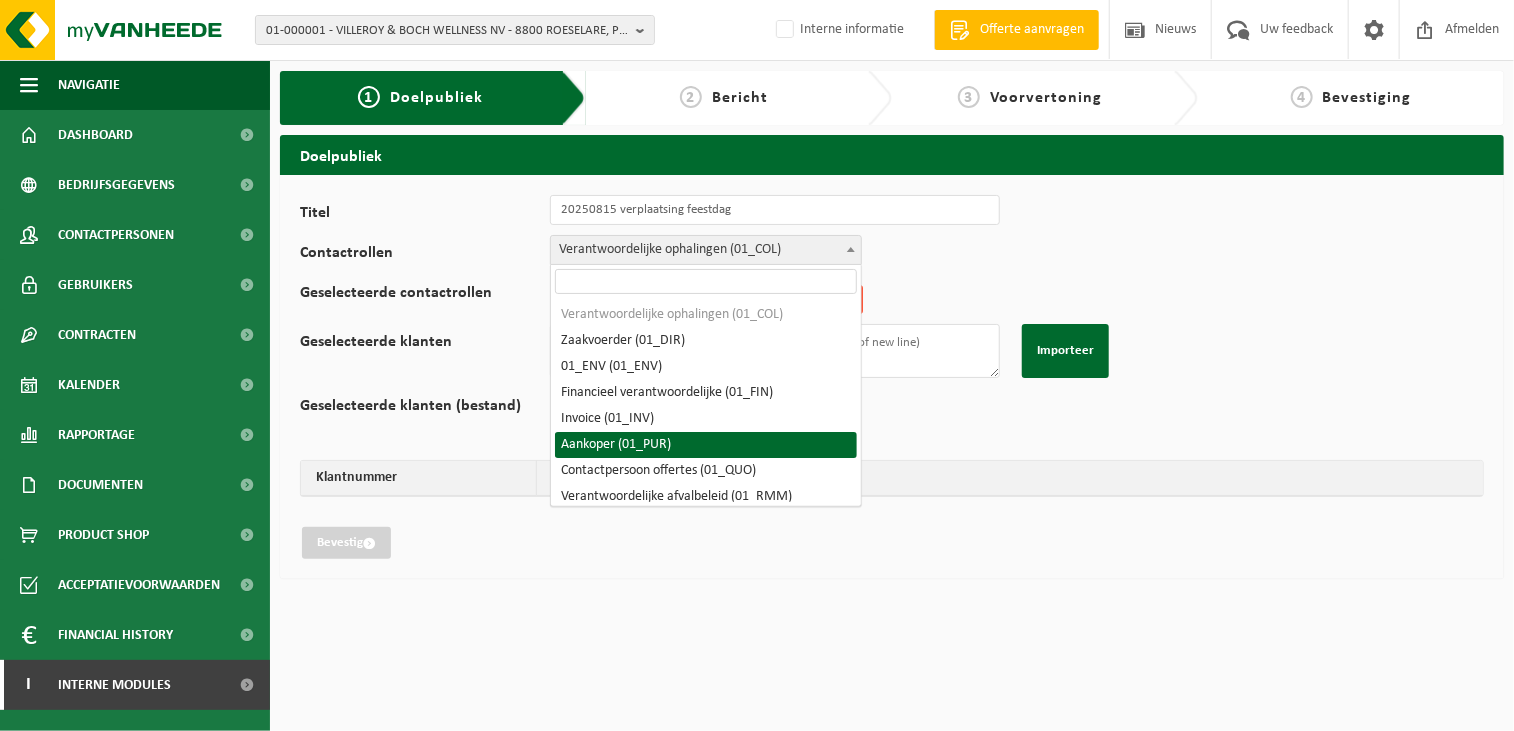 scroll, scrollTop: 100, scrollLeft: 0, axis: vertical 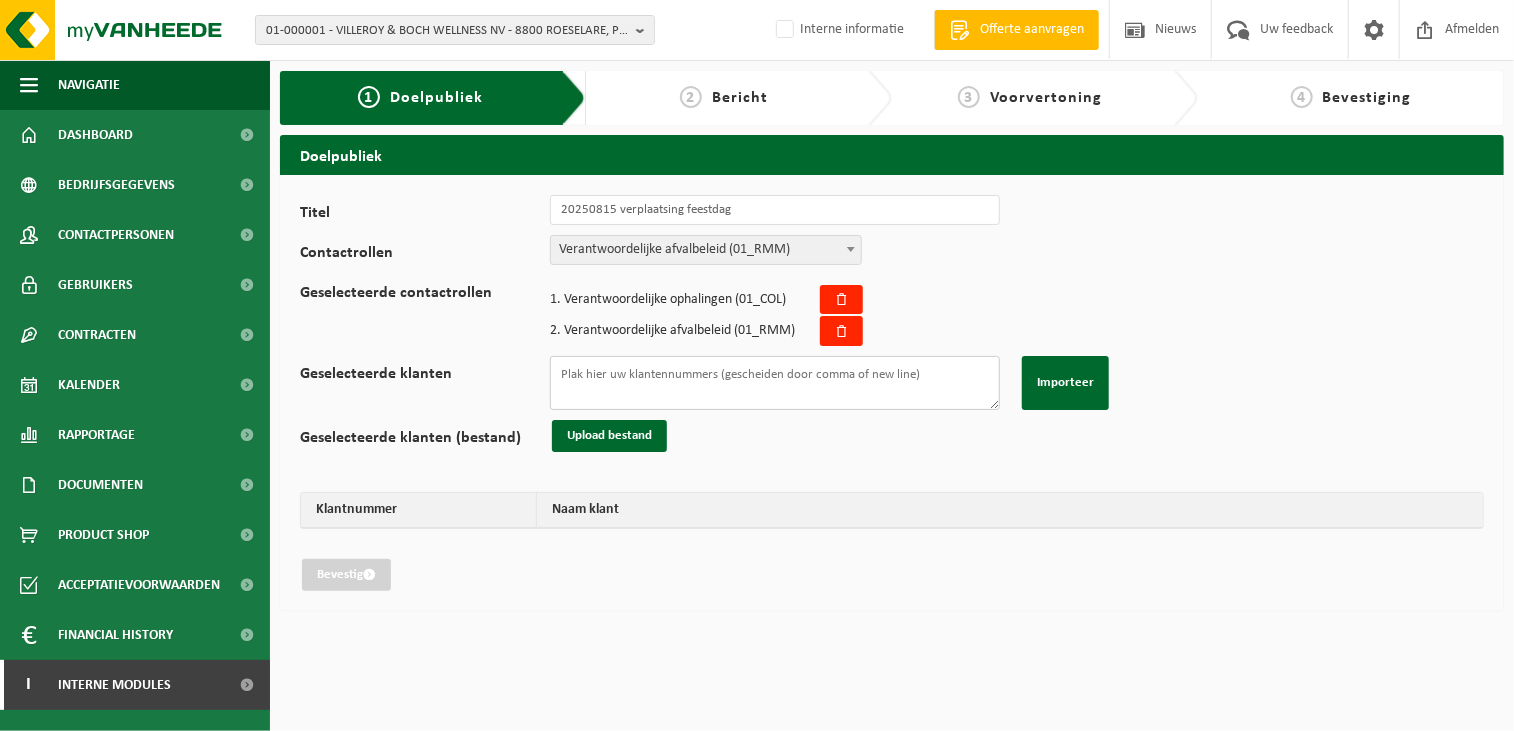 click on "Geselecteerde klanten" at bounding box center (775, 383) 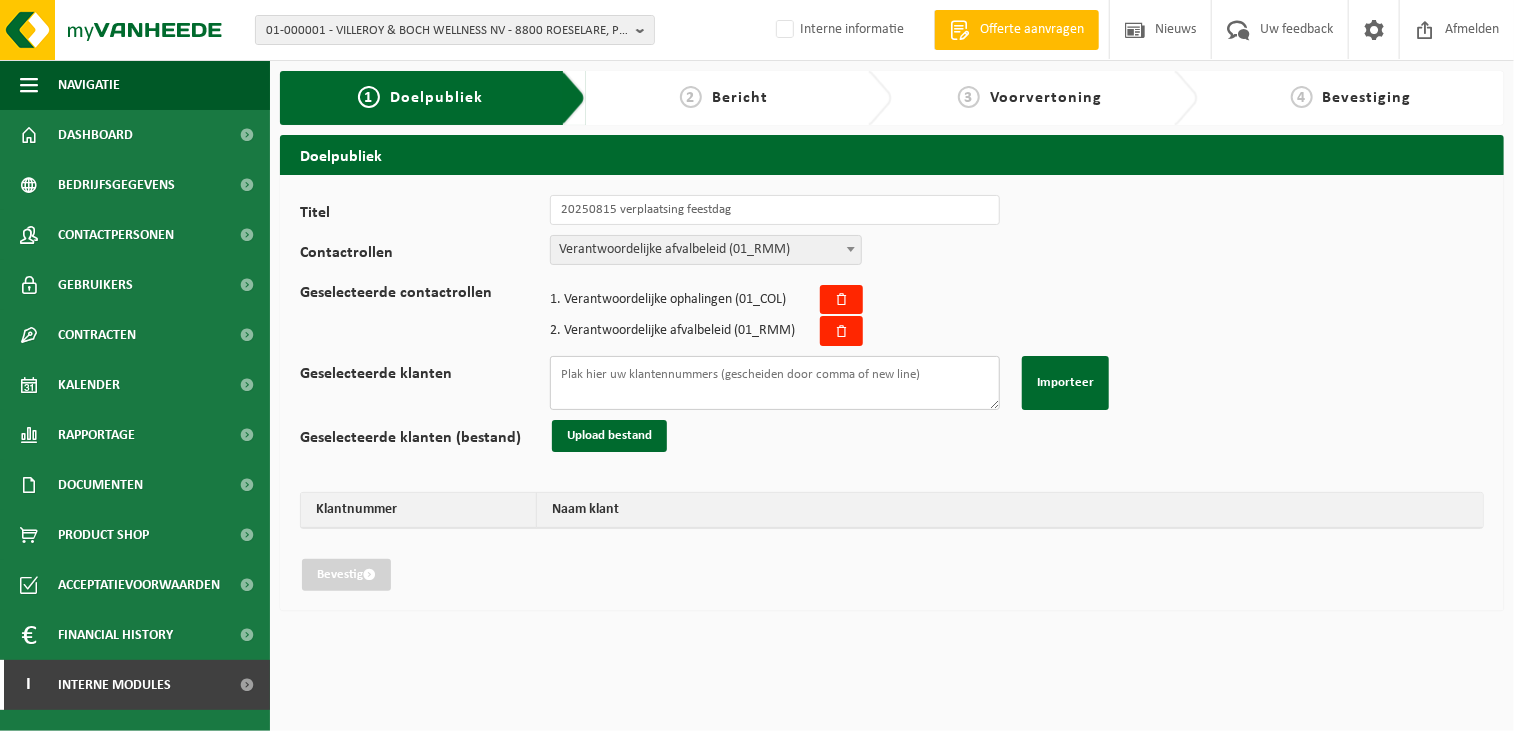 click on "Geselecteerde klanten" at bounding box center [775, 383] 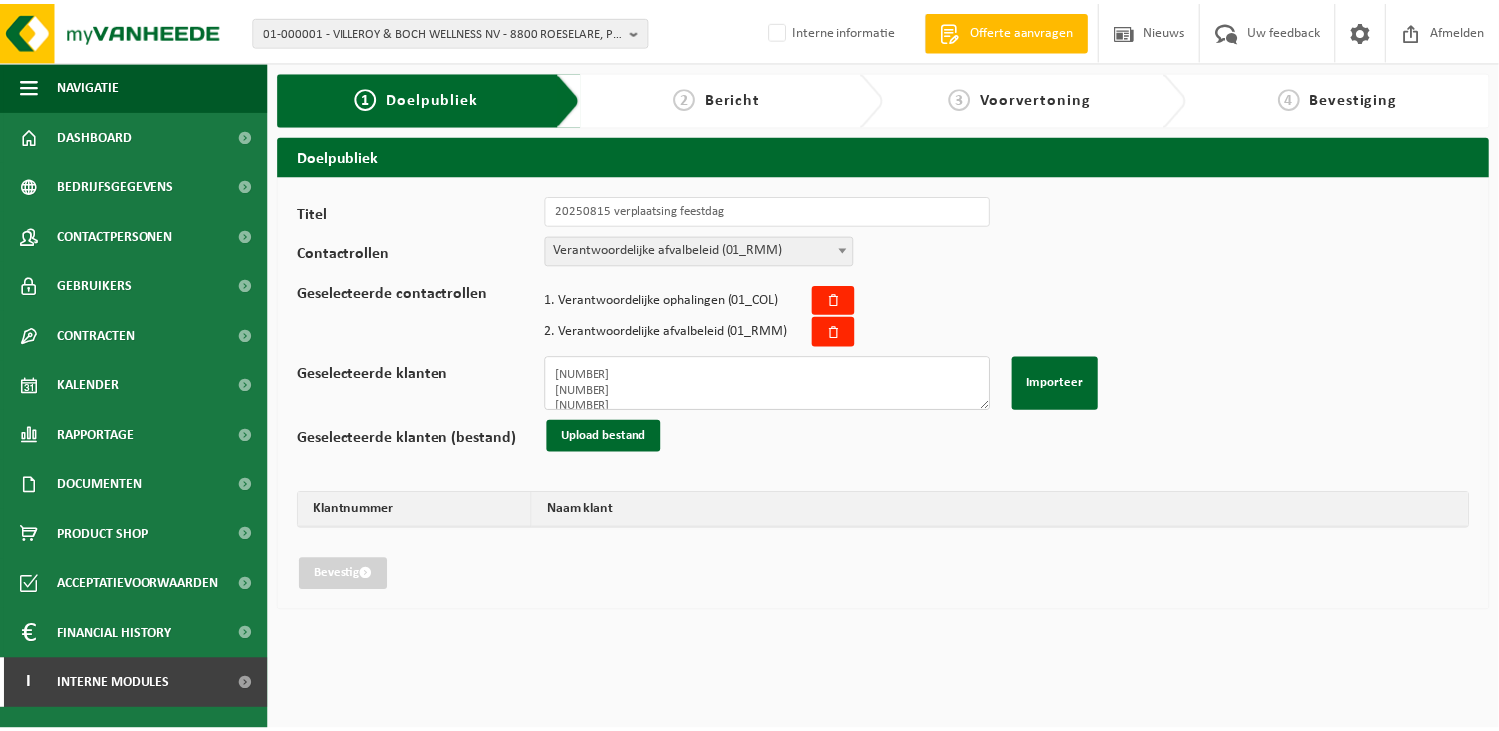 scroll, scrollTop: 704, scrollLeft: 0, axis: vertical 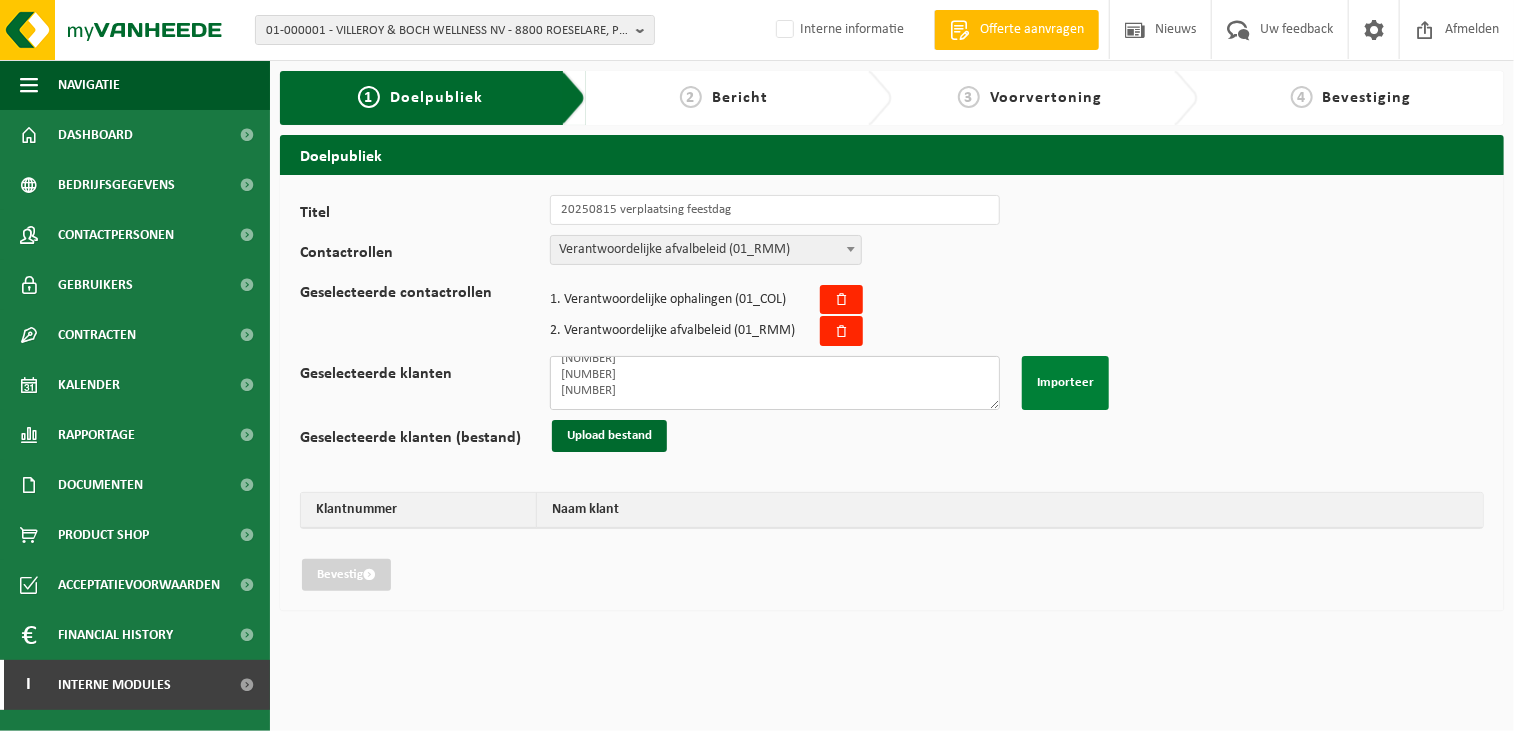 type on "10-799297
10-857228
10-900349
10-893980
10-766307
10-941091
10-874604
10-874627
10-773126
10-781386
10-773074
10-783347
10-902115
10-901926
10-960366
10-880571
10-788358
10-874605
10-805611
10-868319
10-924978
10-782699
10-854324
10-769001
10-901972
02-008542
02-008516
10-929861
10-908862
02-009510
10-880836
10-896534
10-898381
01-073620
10-782695
01-059355
10-848739
10-874490
10-891134
01-001289
10-933803
10-869778
10-876309
10-863587
10-733971
10-754081
02-008937
10-771675" 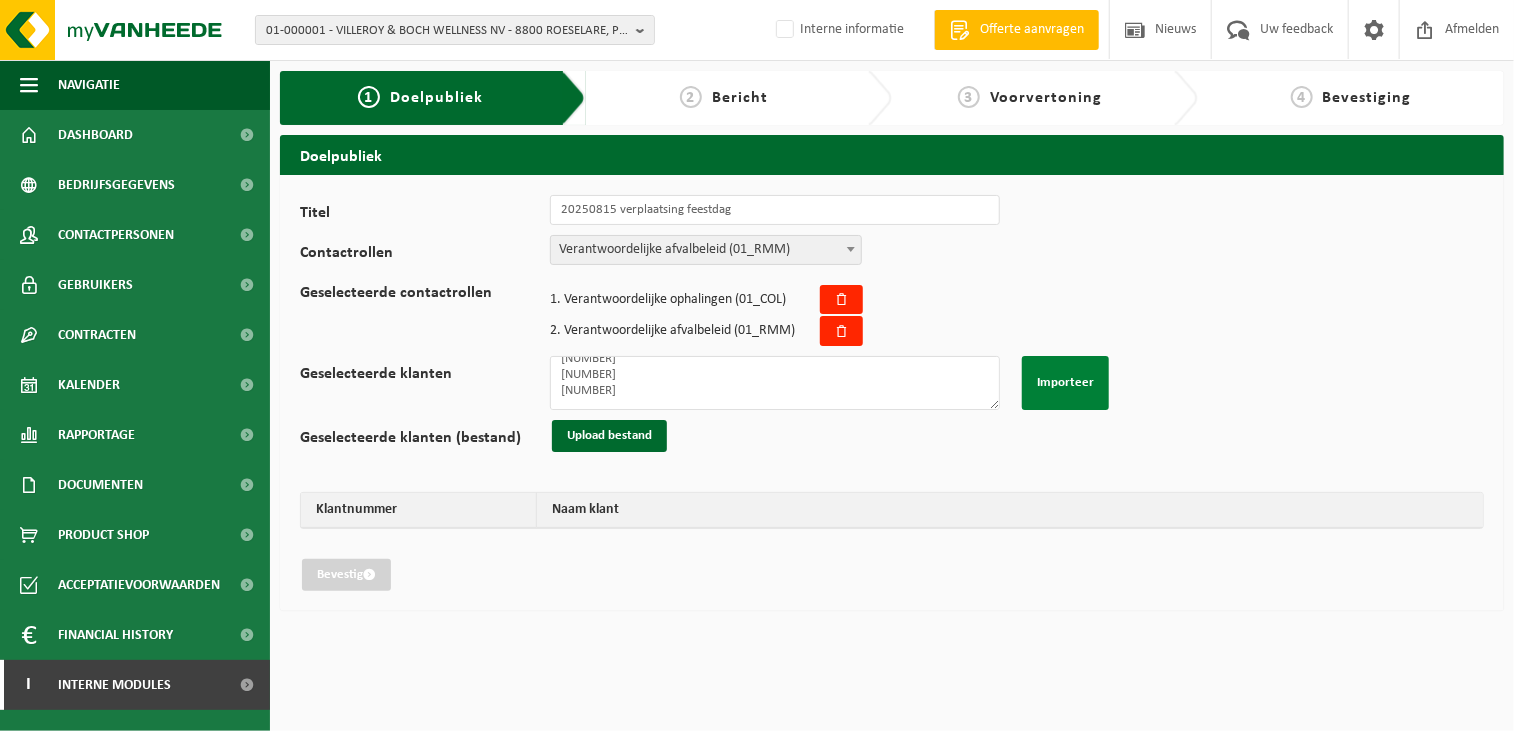 click on "Importeer" at bounding box center [1065, 383] 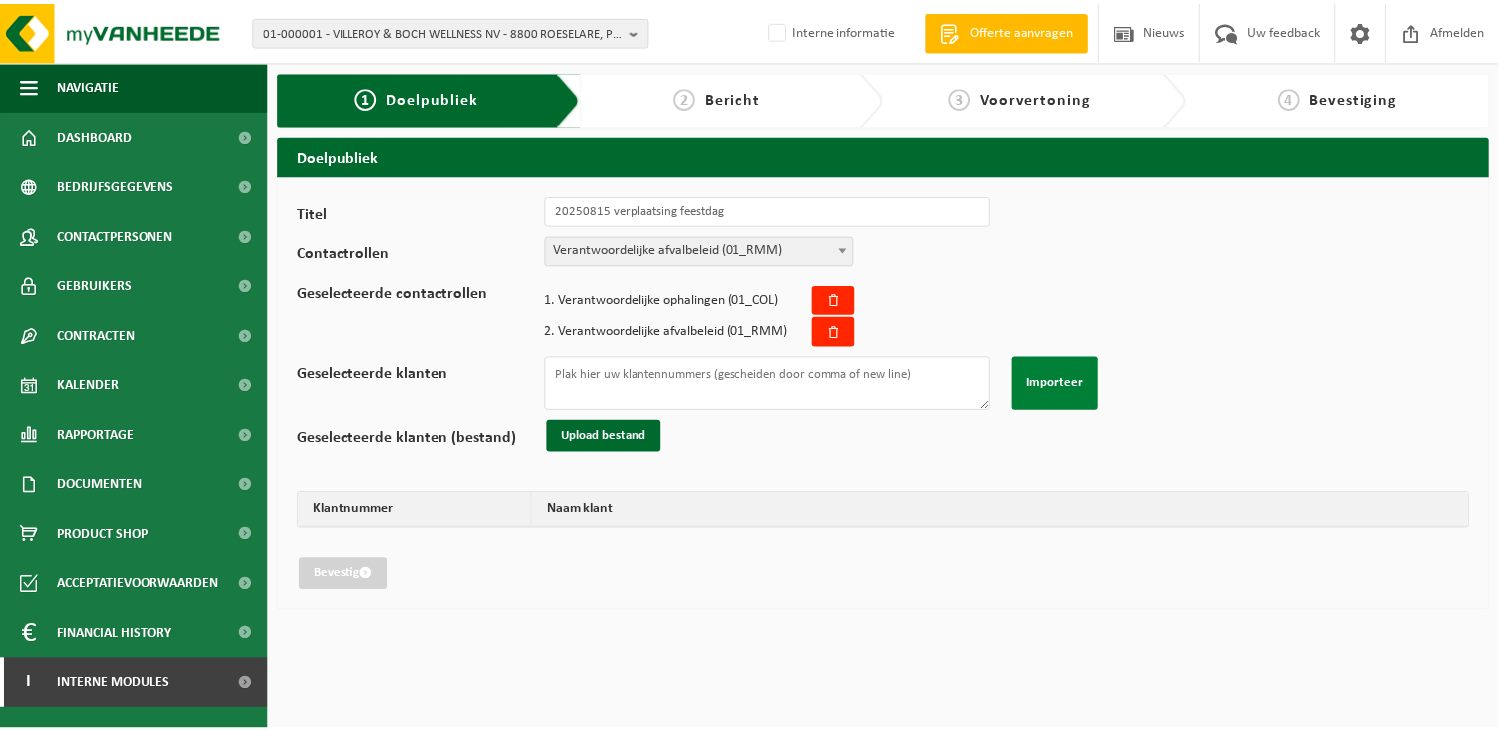 scroll, scrollTop: 0, scrollLeft: 0, axis: both 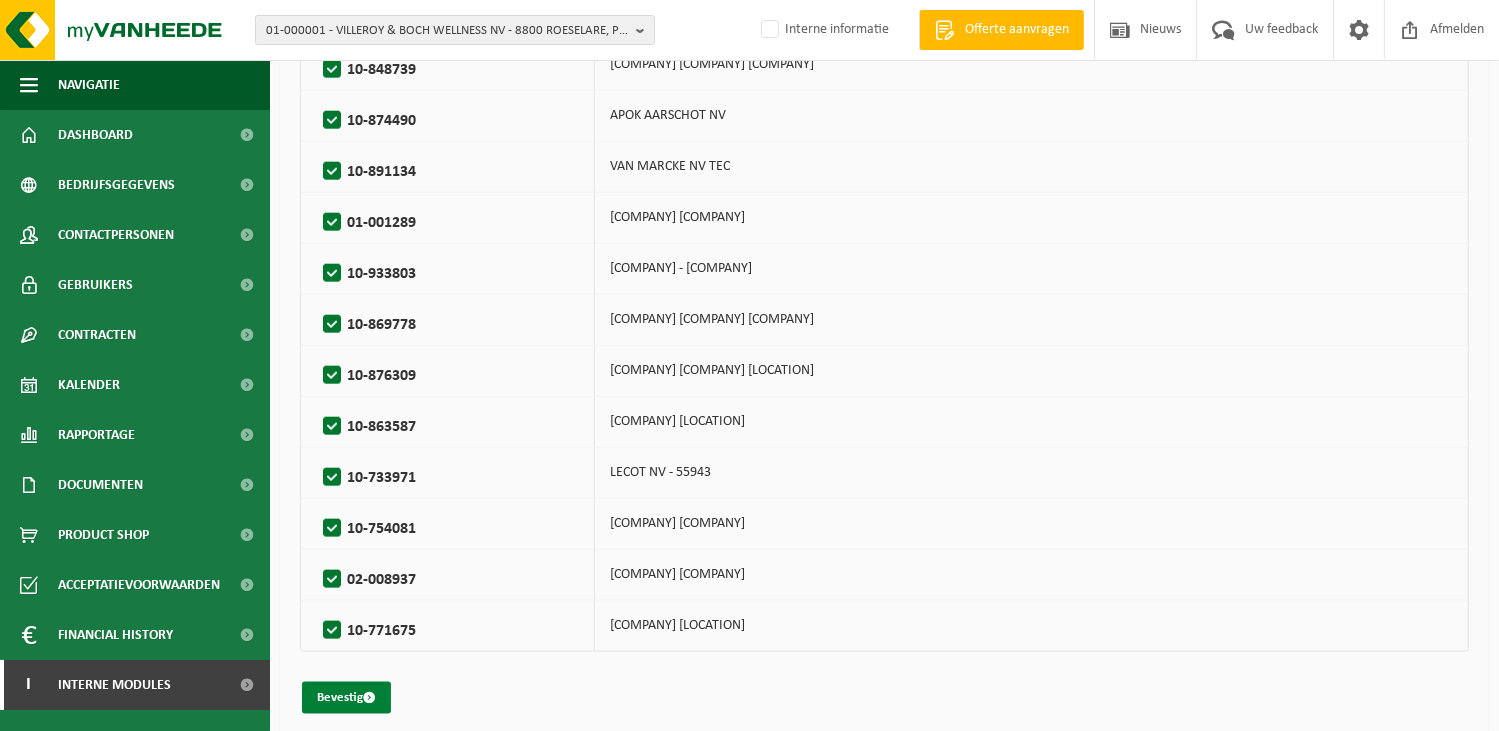 click on "Bevestig" at bounding box center [346, 698] 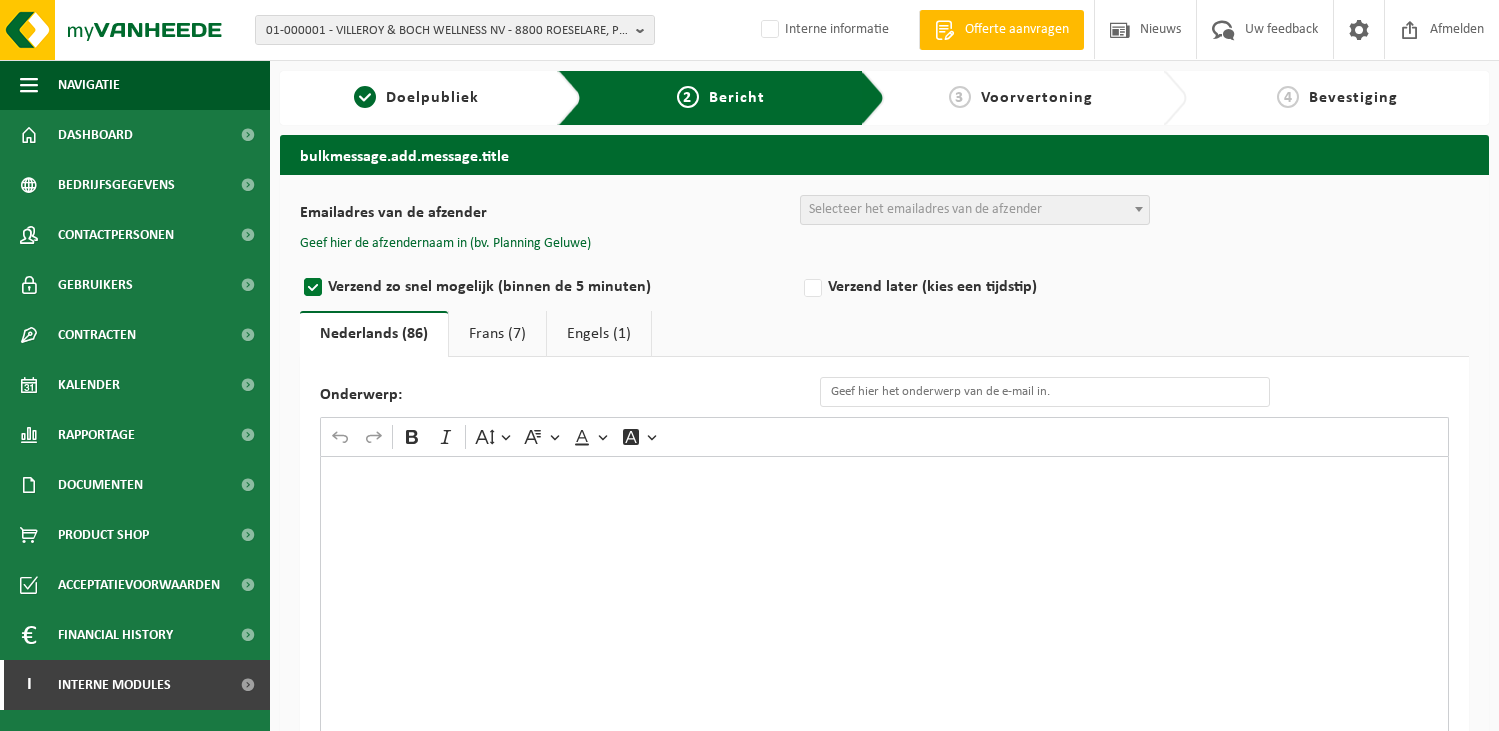 scroll, scrollTop: 0, scrollLeft: 0, axis: both 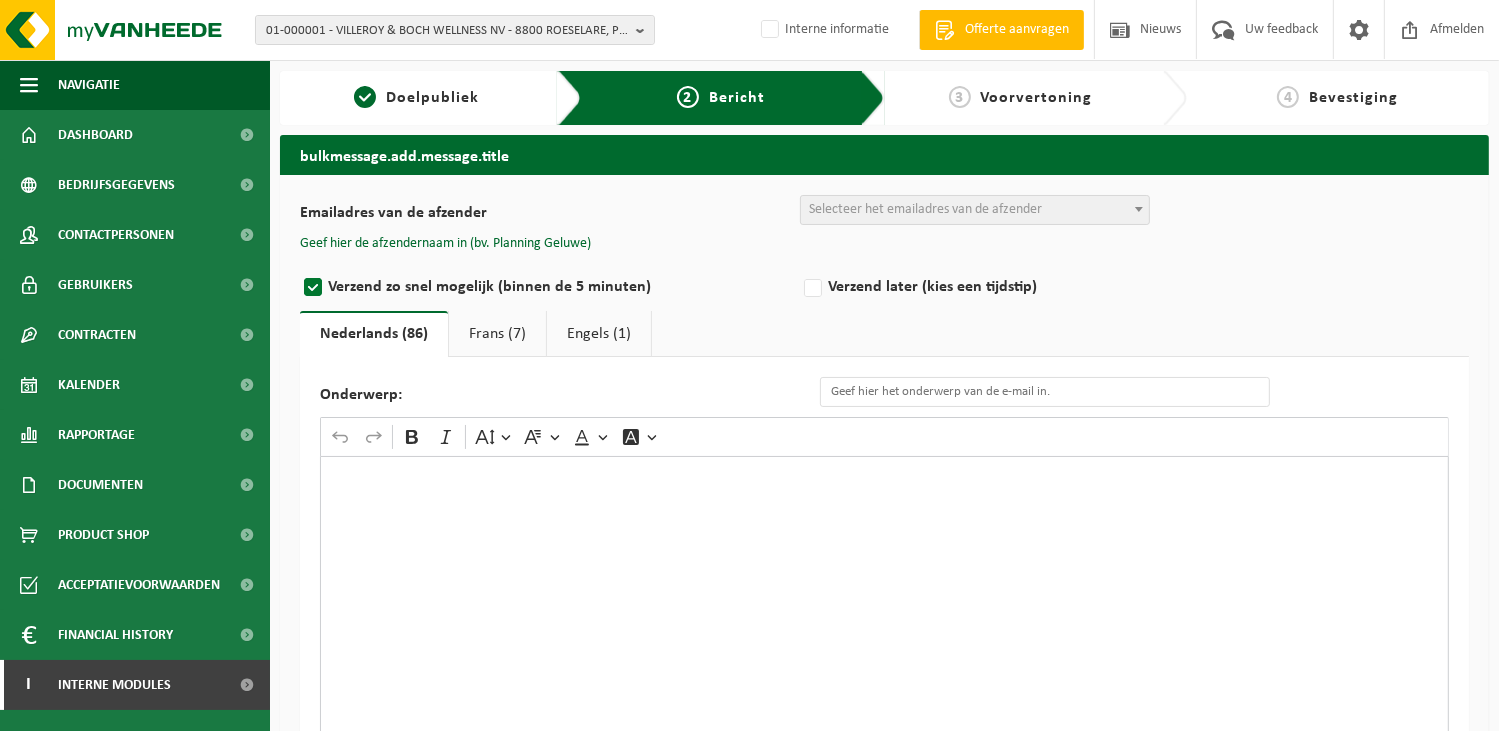 click on "Selecteer het emailadres van de afzender" at bounding box center (925, 209) 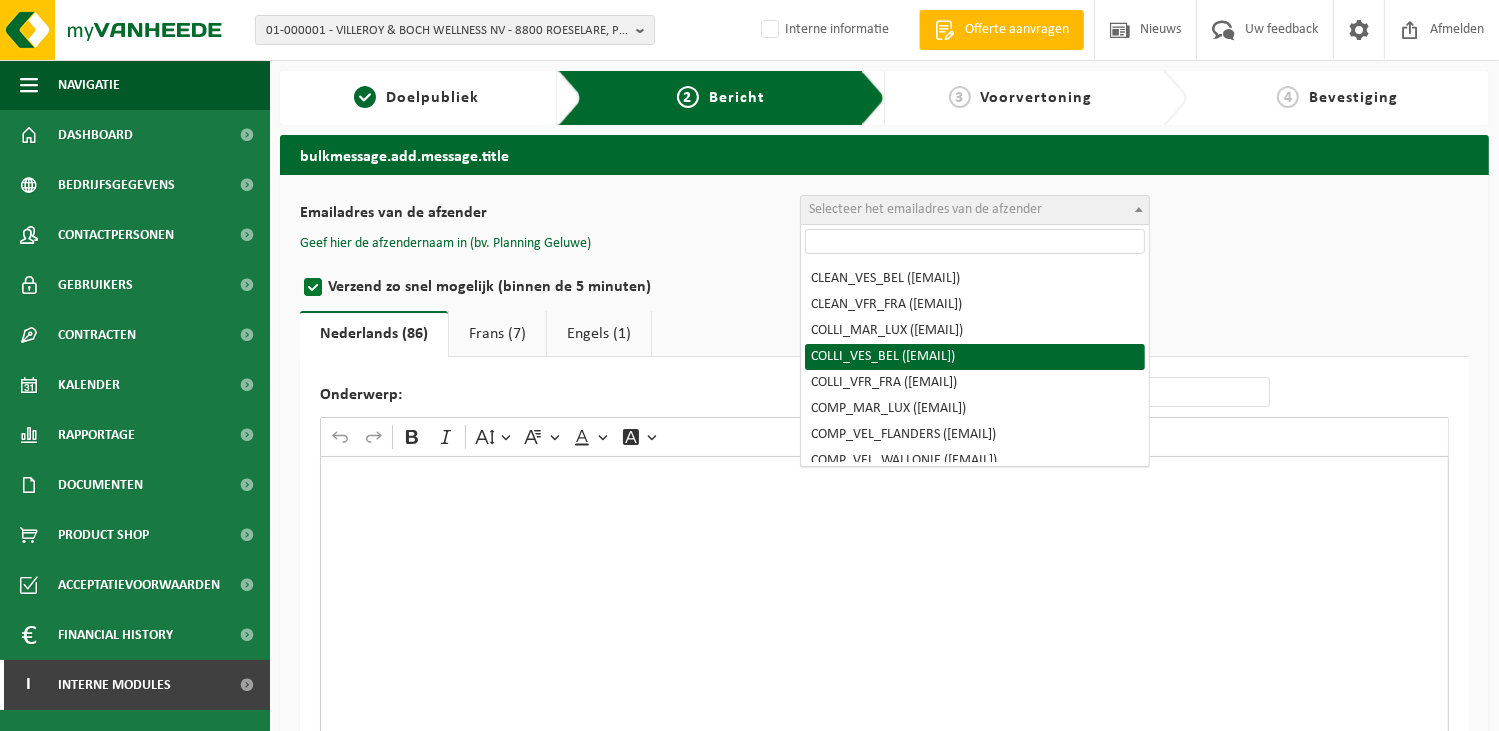 scroll, scrollTop: 200, scrollLeft: 0, axis: vertical 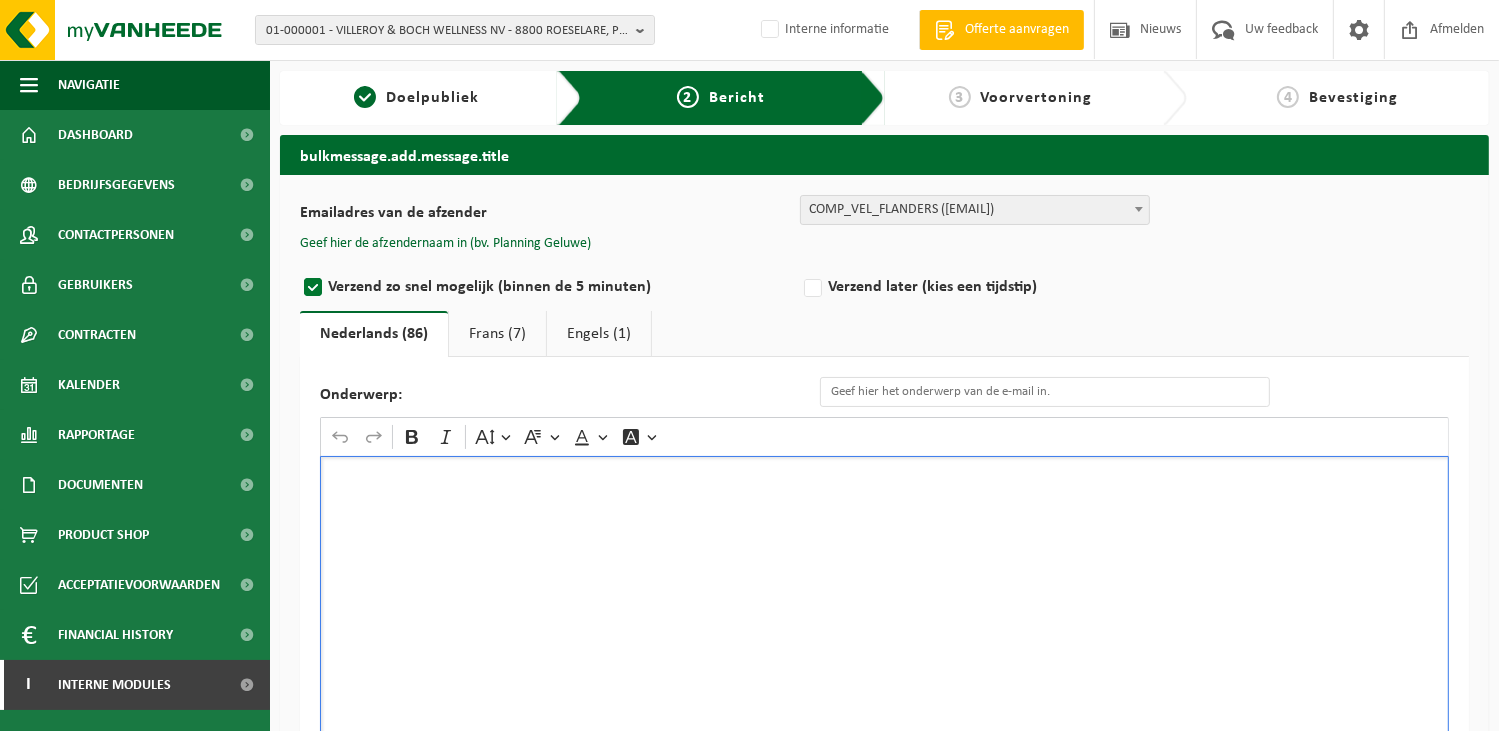 click at bounding box center [884, 656] 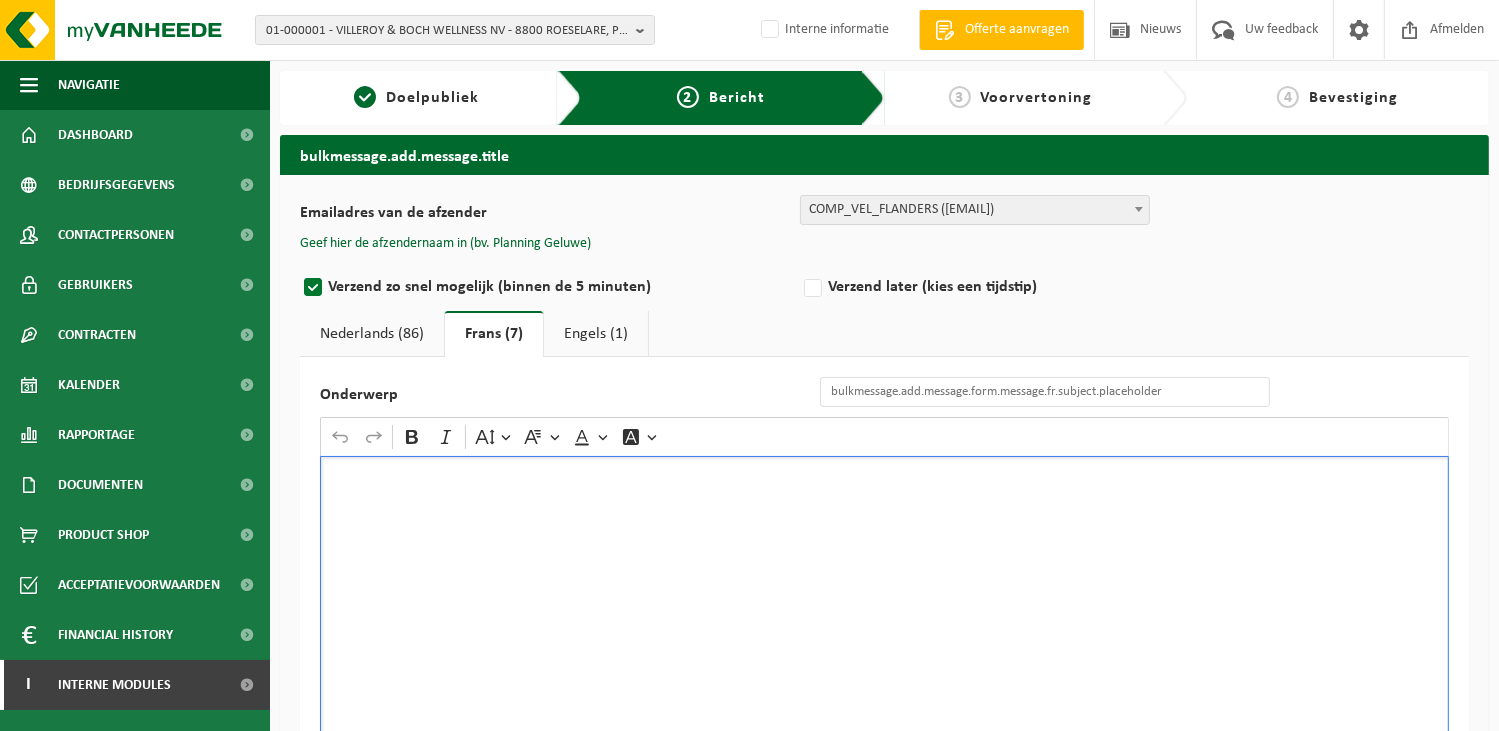 click at bounding box center [884, 656] 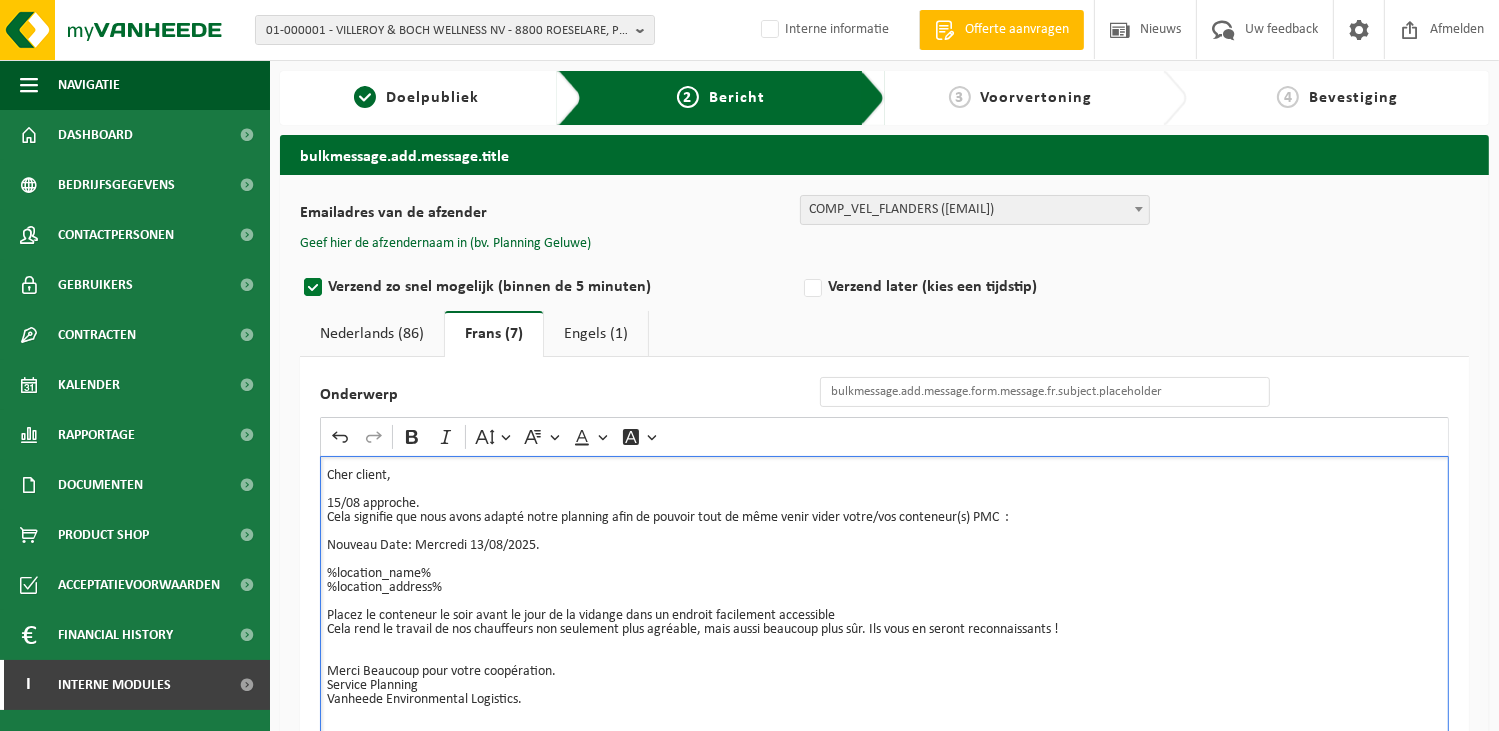 scroll, scrollTop: 10, scrollLeft: 0, axis: vertical 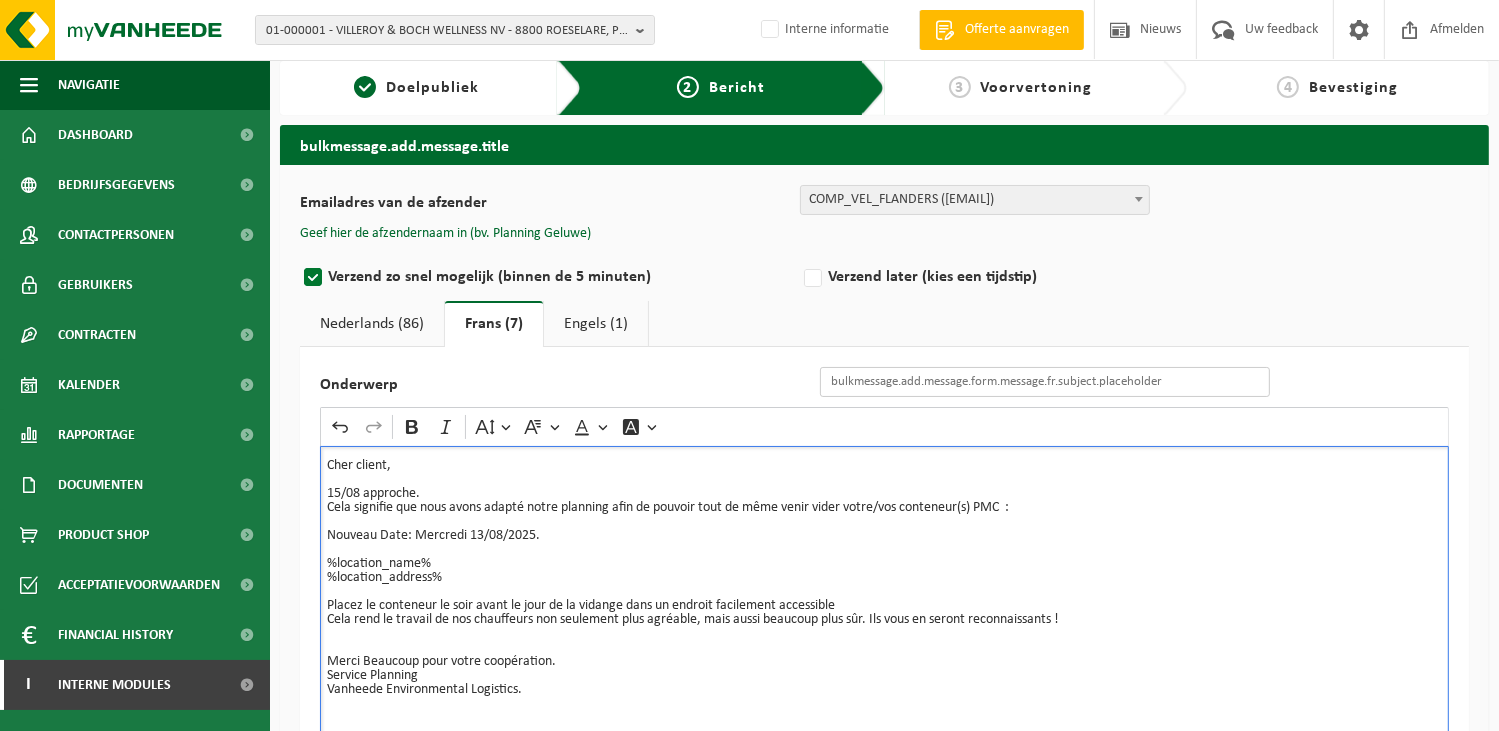 click on "Onderwerp" at bounding box center [1045, 382] 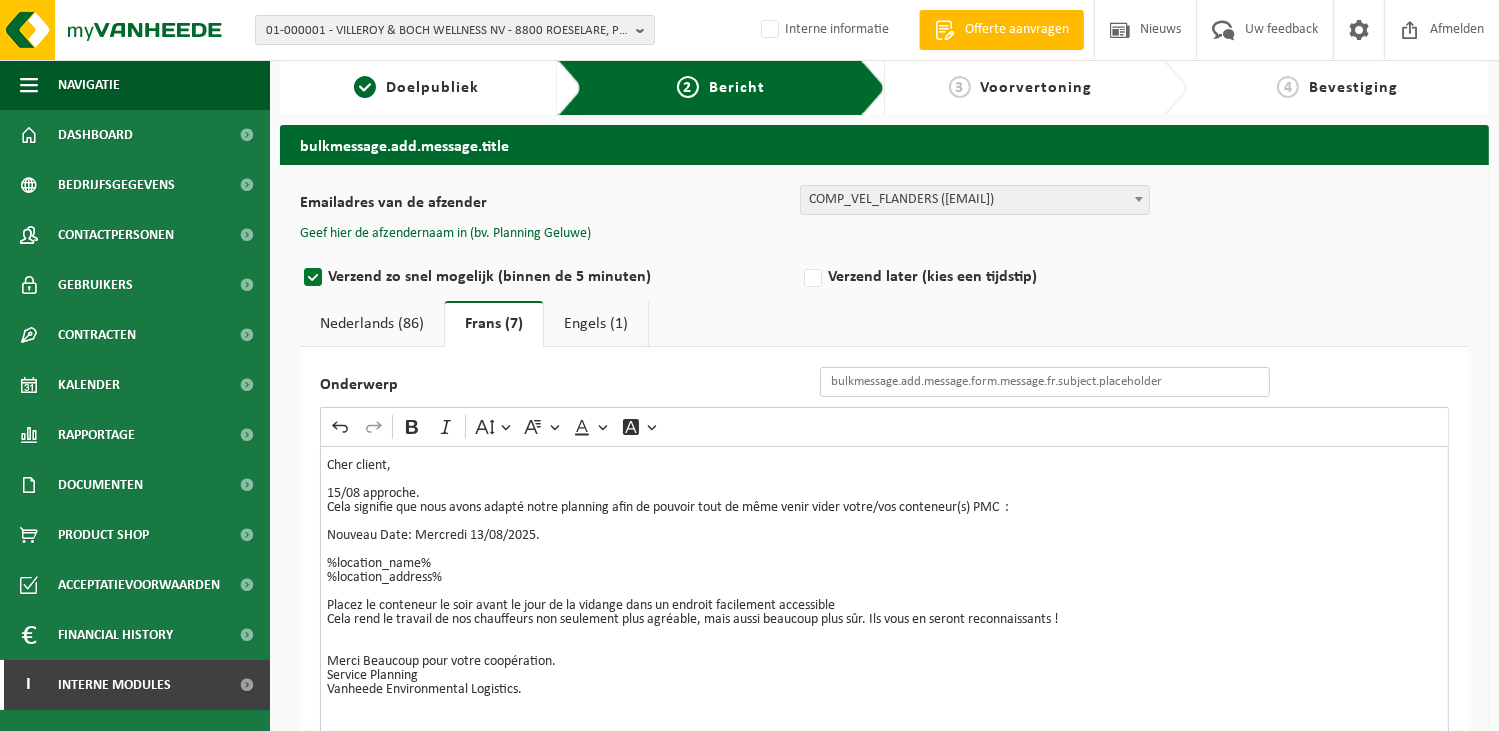 paste on "Changement du jour de vidange de votre/vos conteneur(s) à l'occasion de 15/08." 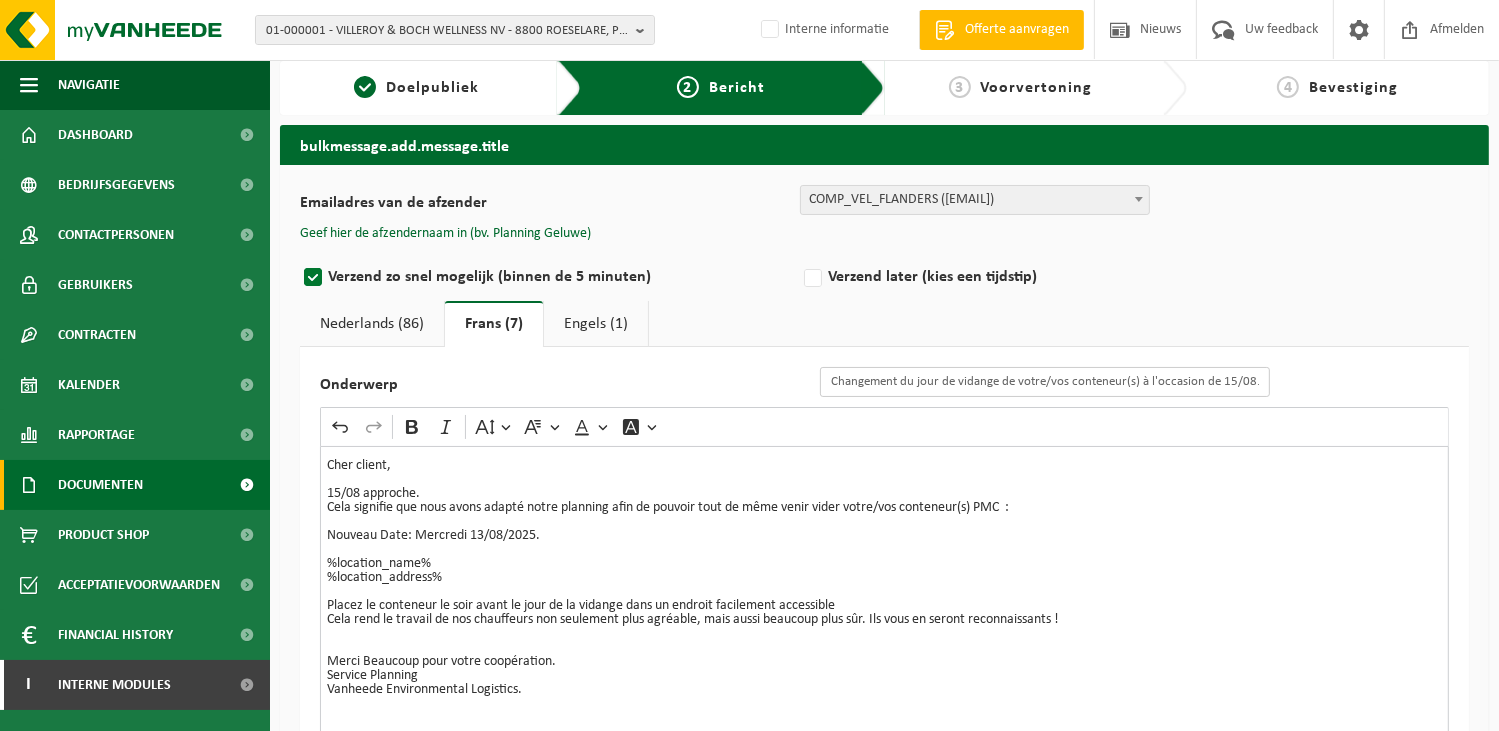 type on "Changement du jour de vidange de votre/vos conteneur(s) à l'occasion de 15/08." 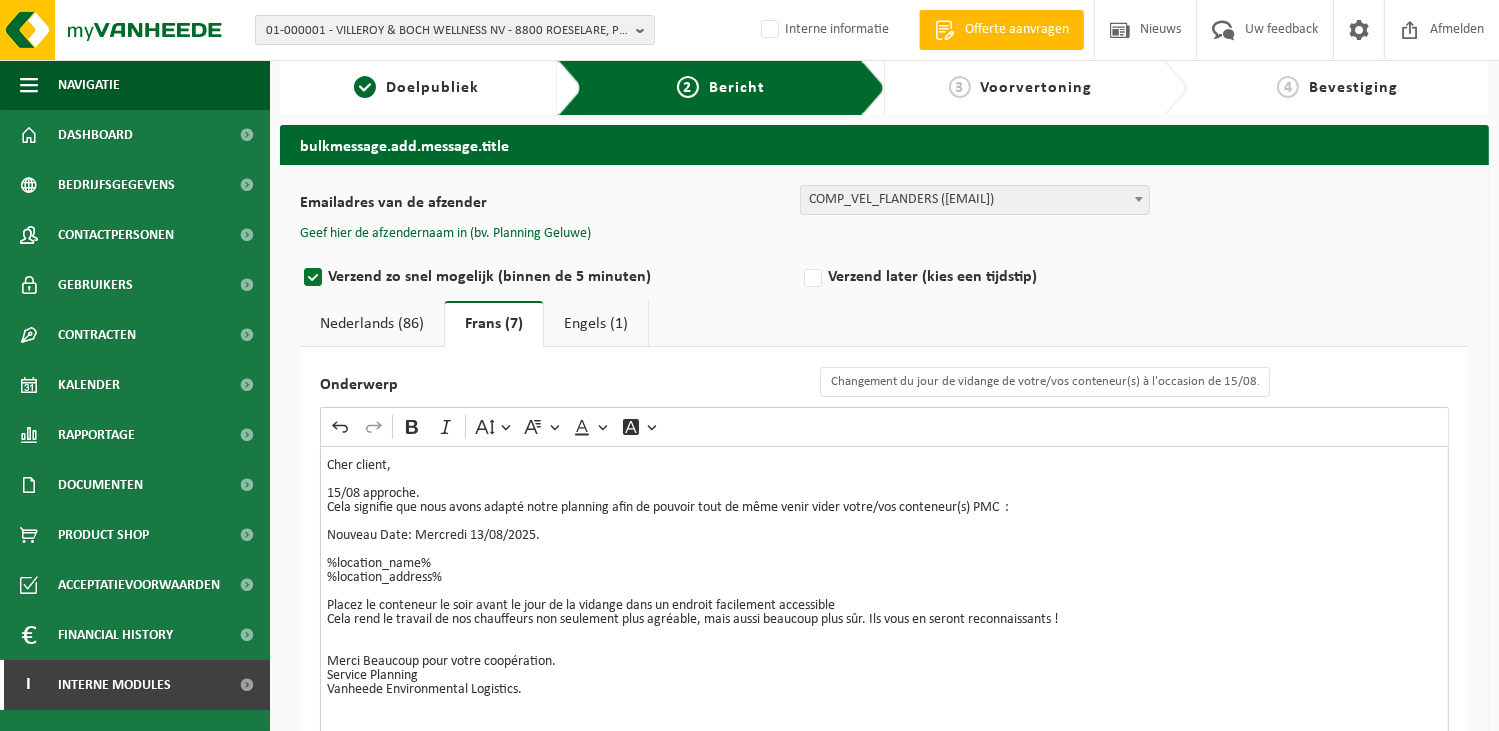 drag, startPoint x: 1014, startPoint y: 500, endPoint x: 1075, endPoint y: 502, distance: 61.03278 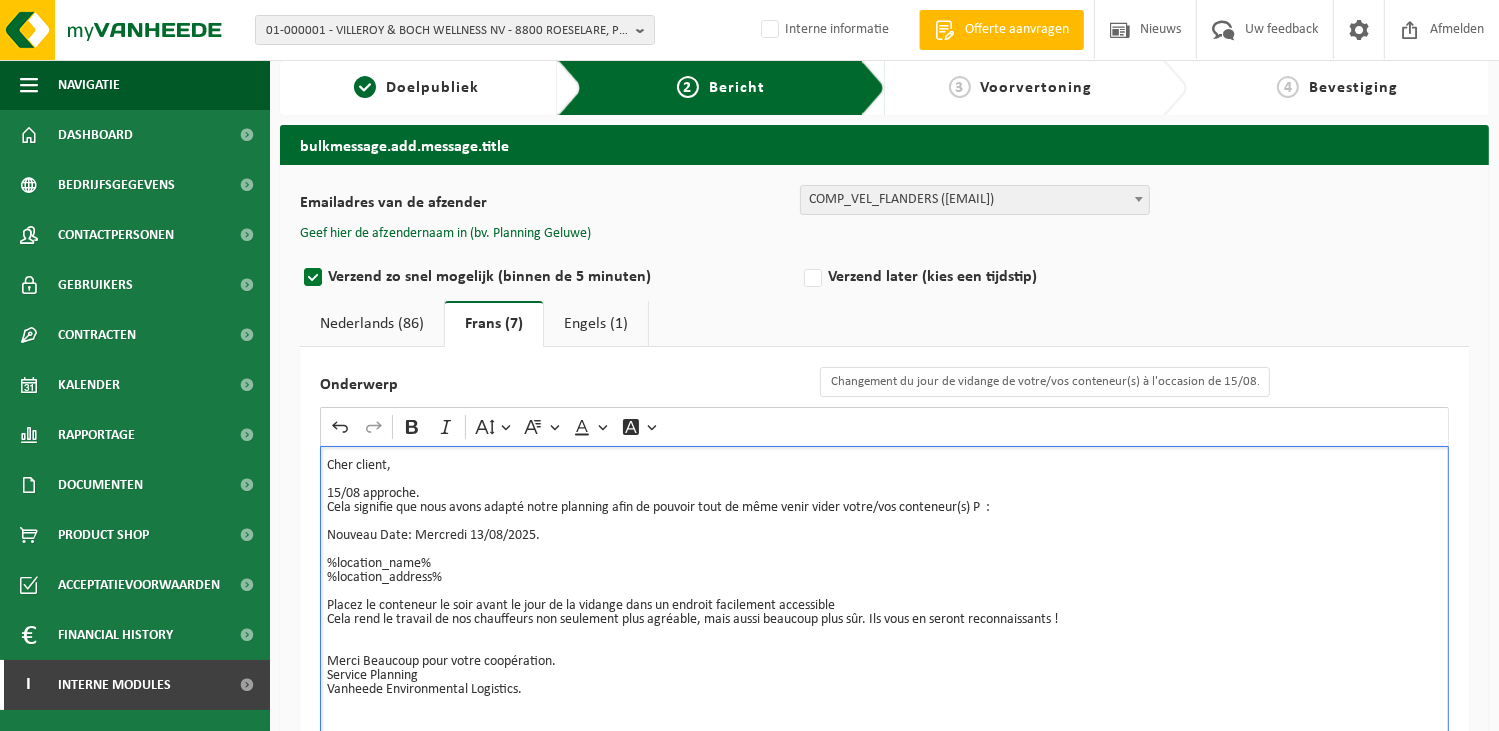 type 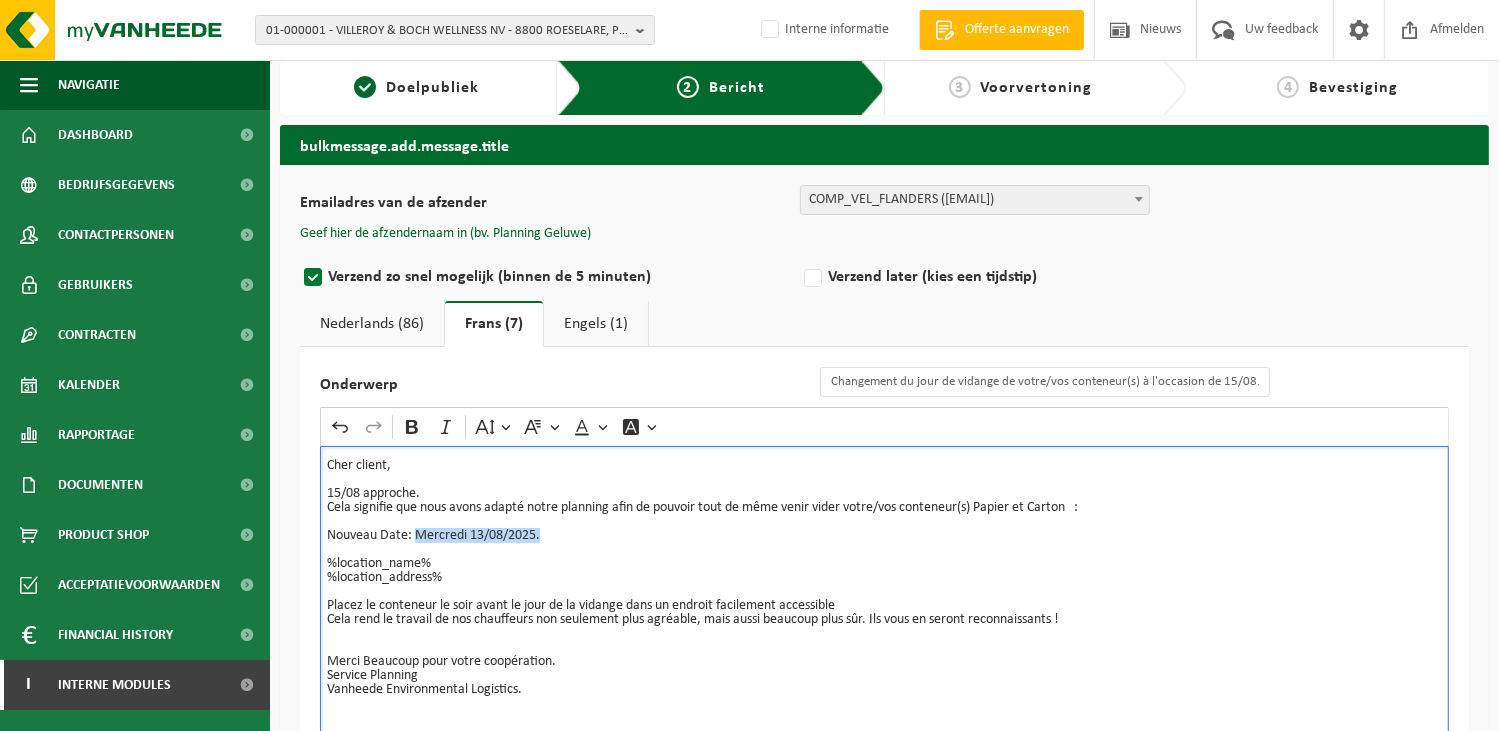 drag, startPoint x: 540, startPoint y: 531, endPoint x: 419, endPoint y: 535, distance: 121.0661 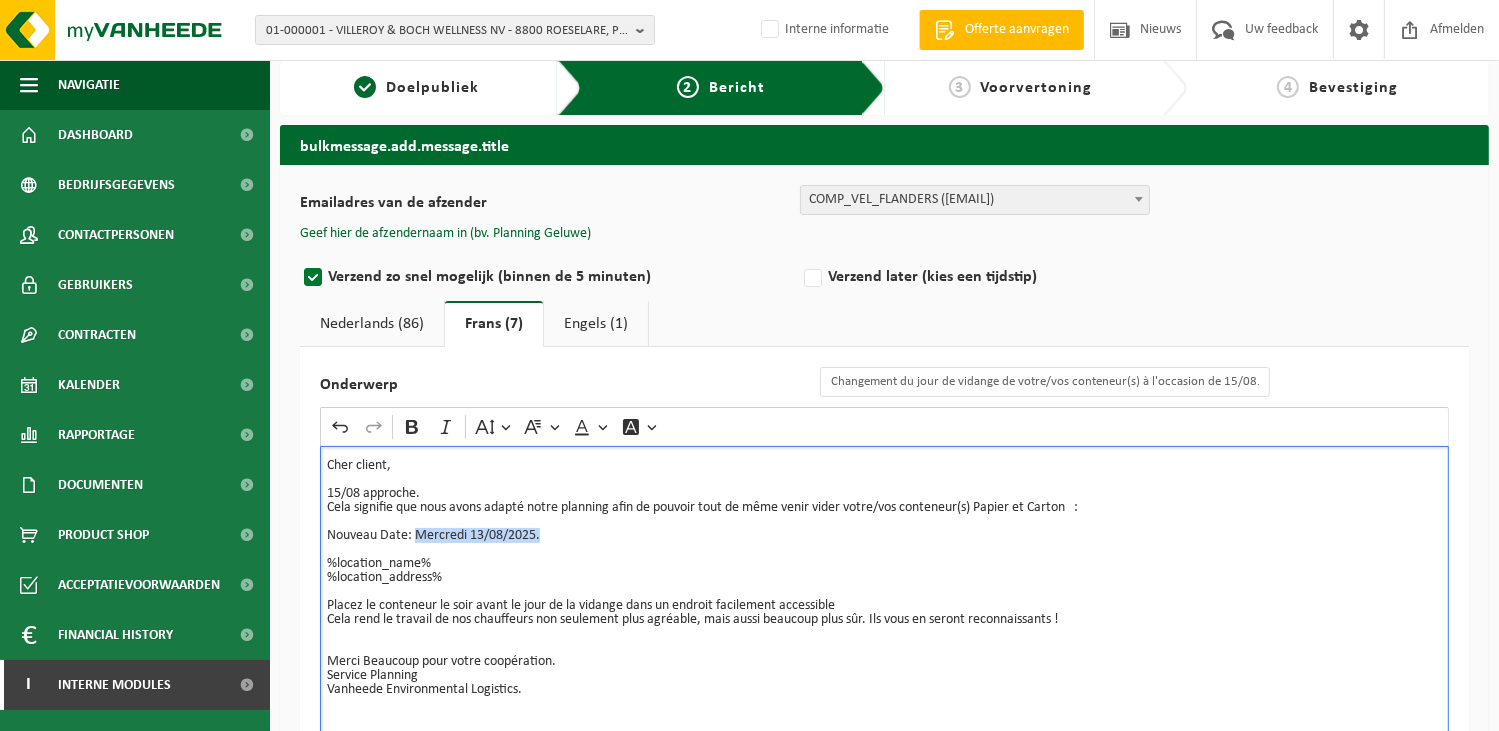 click on "Nouveau Date: Mercredi 13/08/2025." at bounding box center [884, 529] 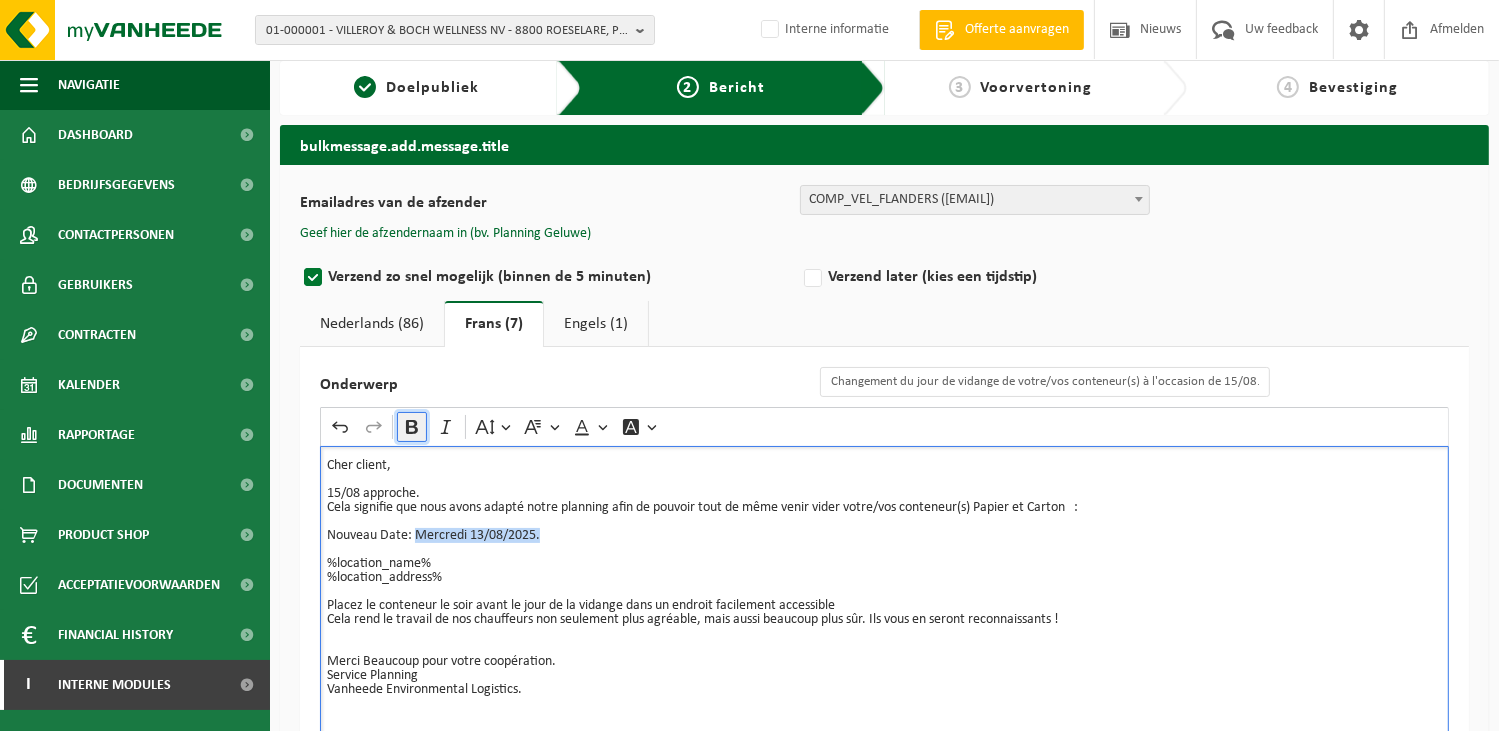 click 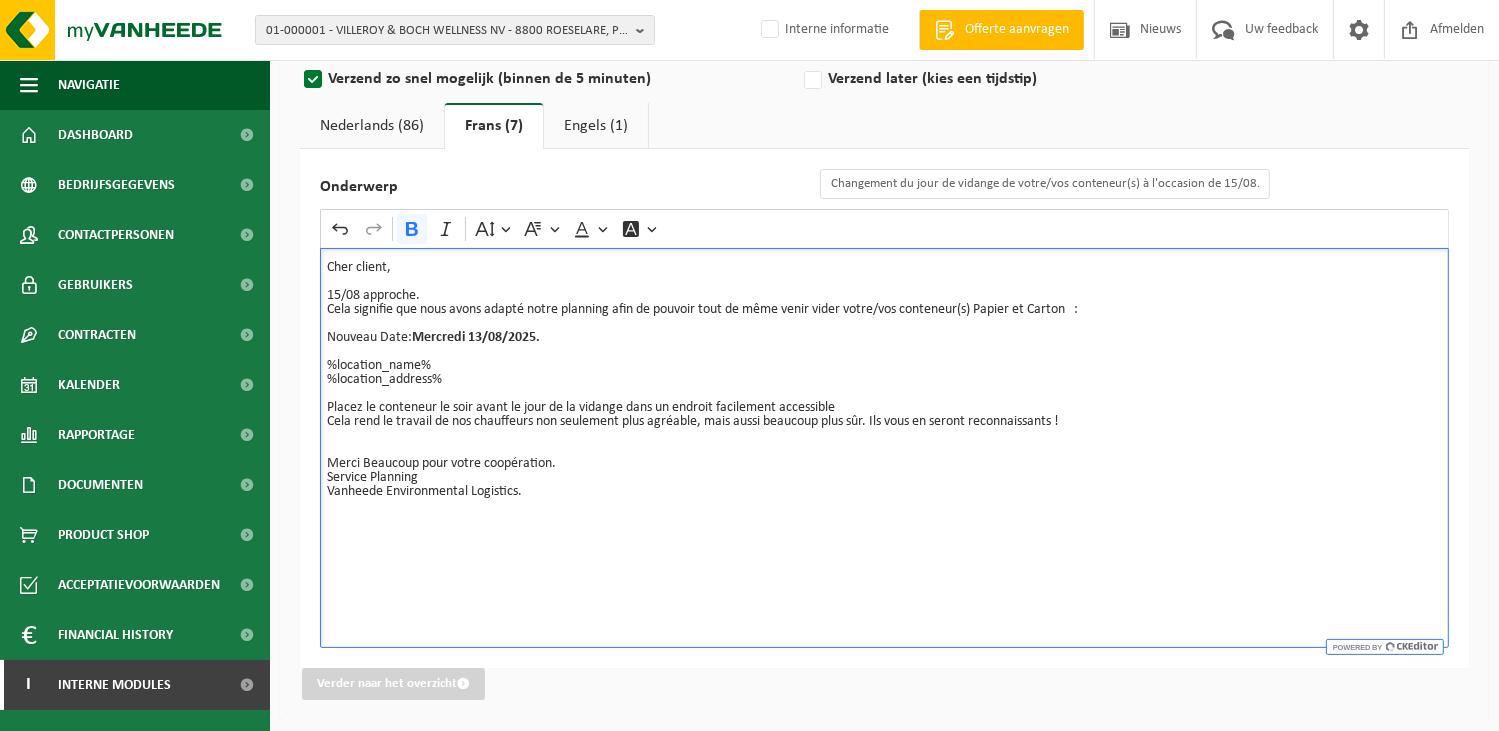 scroll, scrollTop: 215, scrollLeft: 0, axis: vertical 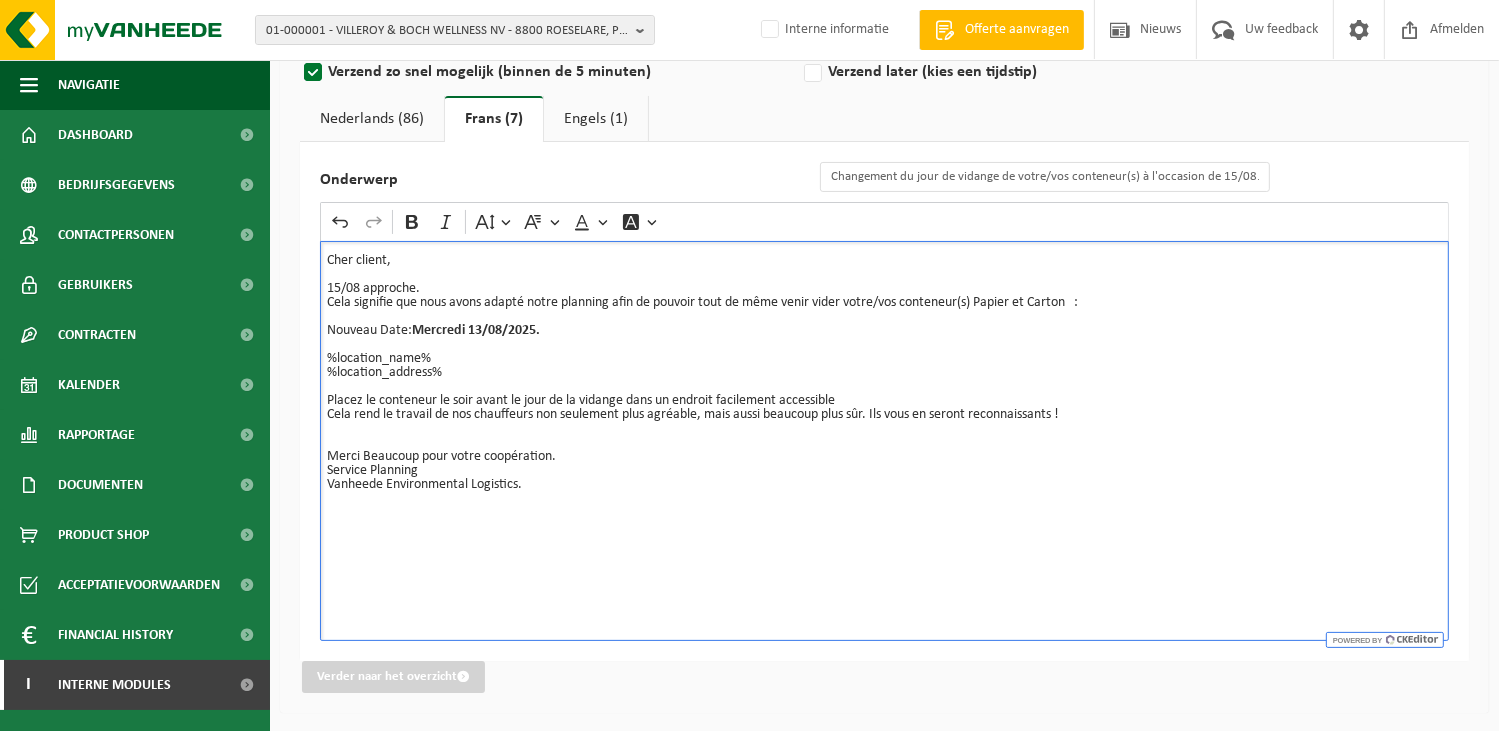 drag, startPoint x: 432, startPoint y: 470, endPoint x: 298, endPoint y: 466, distance: 134.0597 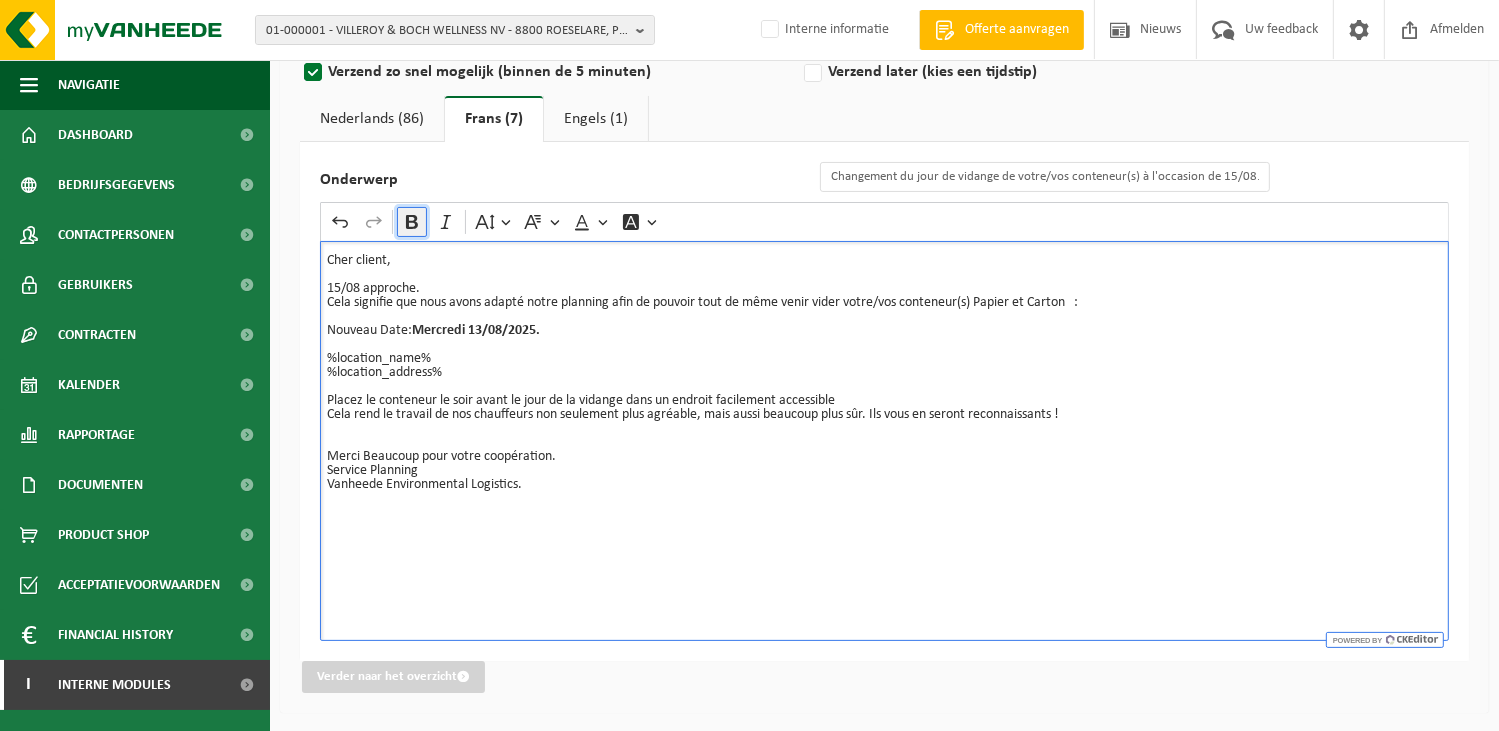 click 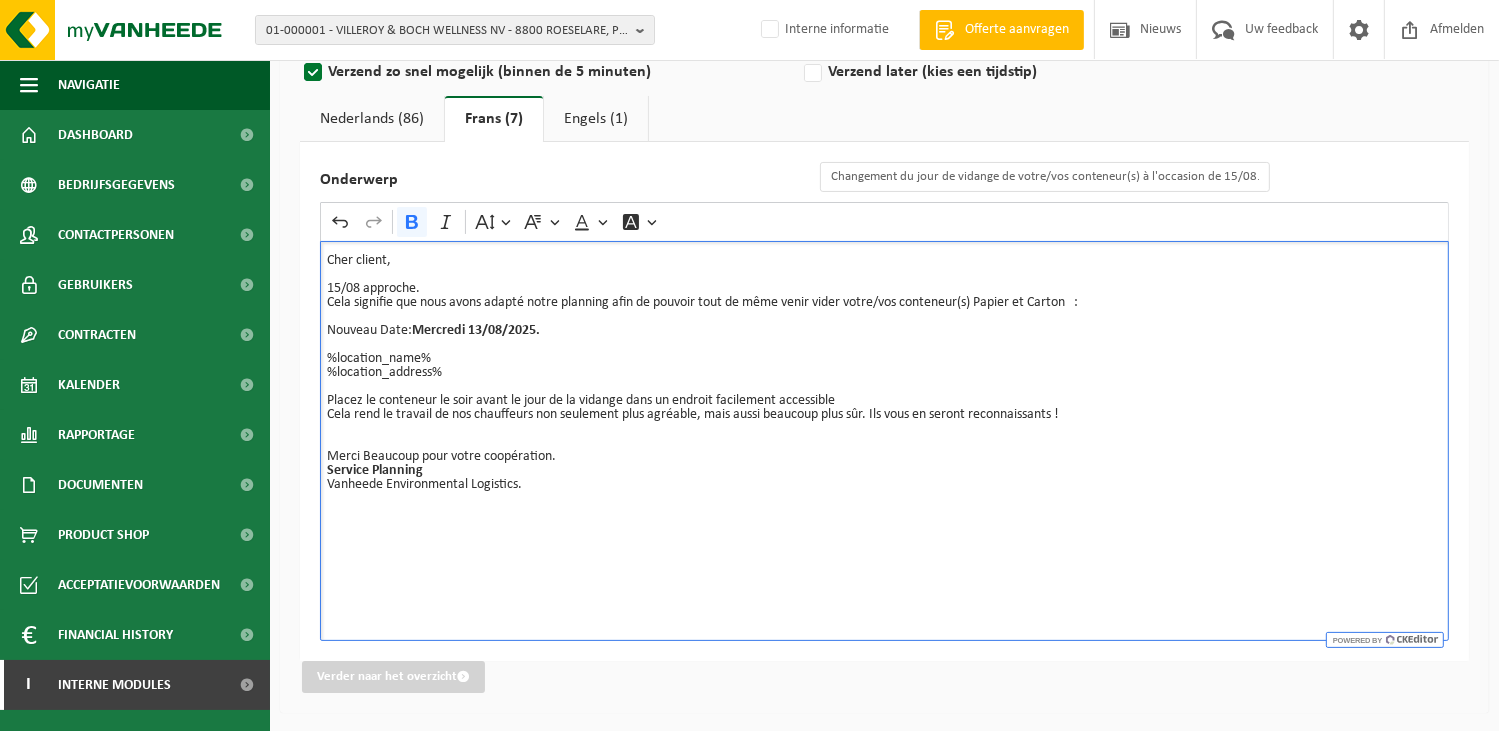 click on "Cher client, 15/08 approche. Cela signifie que nous avons adapté notre planning afin de pouvoir tout de même venir vider votre/vos conteneur(s) Papier et Carton   : Nouveau Date:  Mercredi 13/08/2025. %location_name% %location_address% Placez le conteneur le soir avant le jour de la vidange dans un endroit facilement accessible Cela rend le travail de nos chauffeurs non seulement plus agréable, mais aussi beaucoup plus sûr. Ils vous en seront reconnaissants ! Merci Beaucoup pour votre coopération.  Service Planning  Vanheede Environmental Logistics." at bounding box center (884, 441) 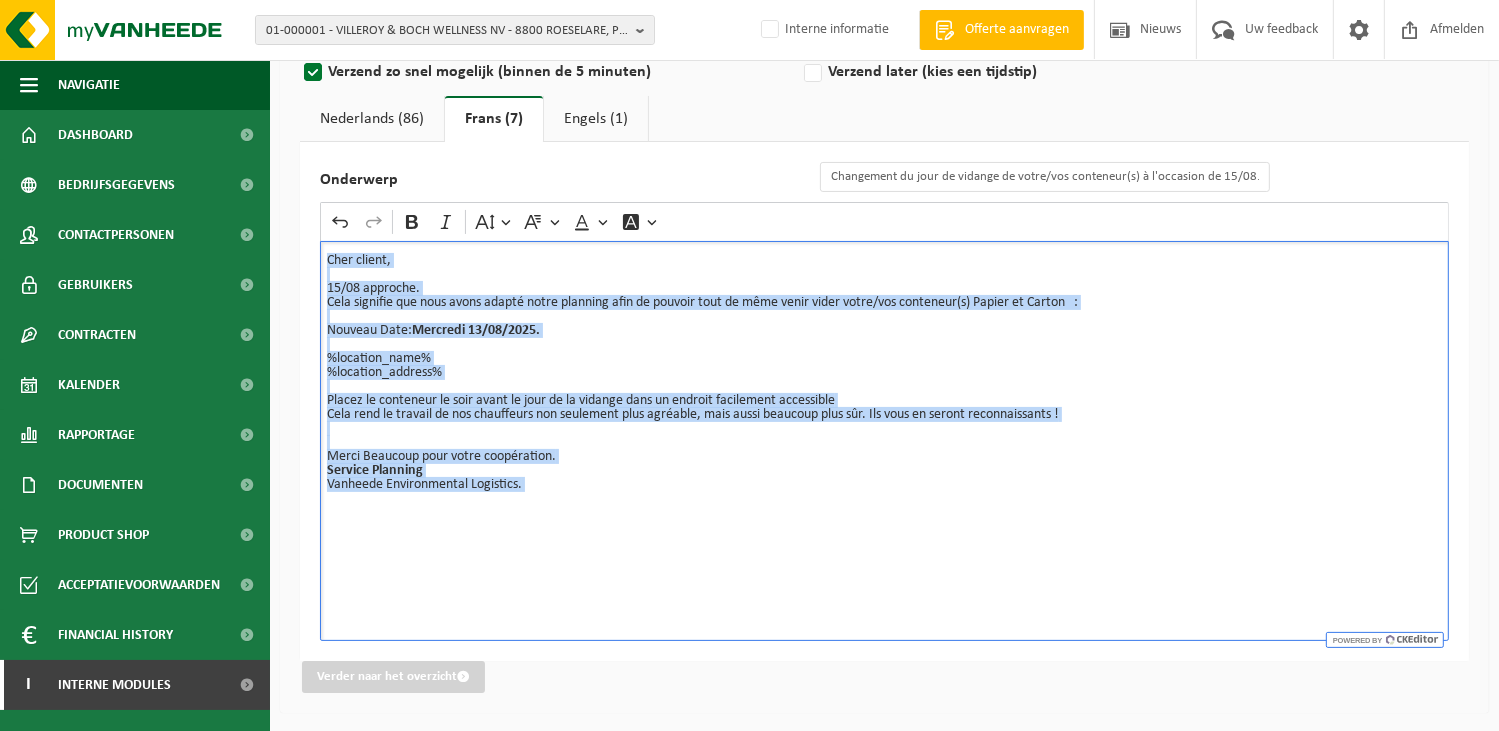 drag, startPoint x: 563, startPoint y: 507, endPoint x: 310, endPoint y: 251, distance: 359.9236 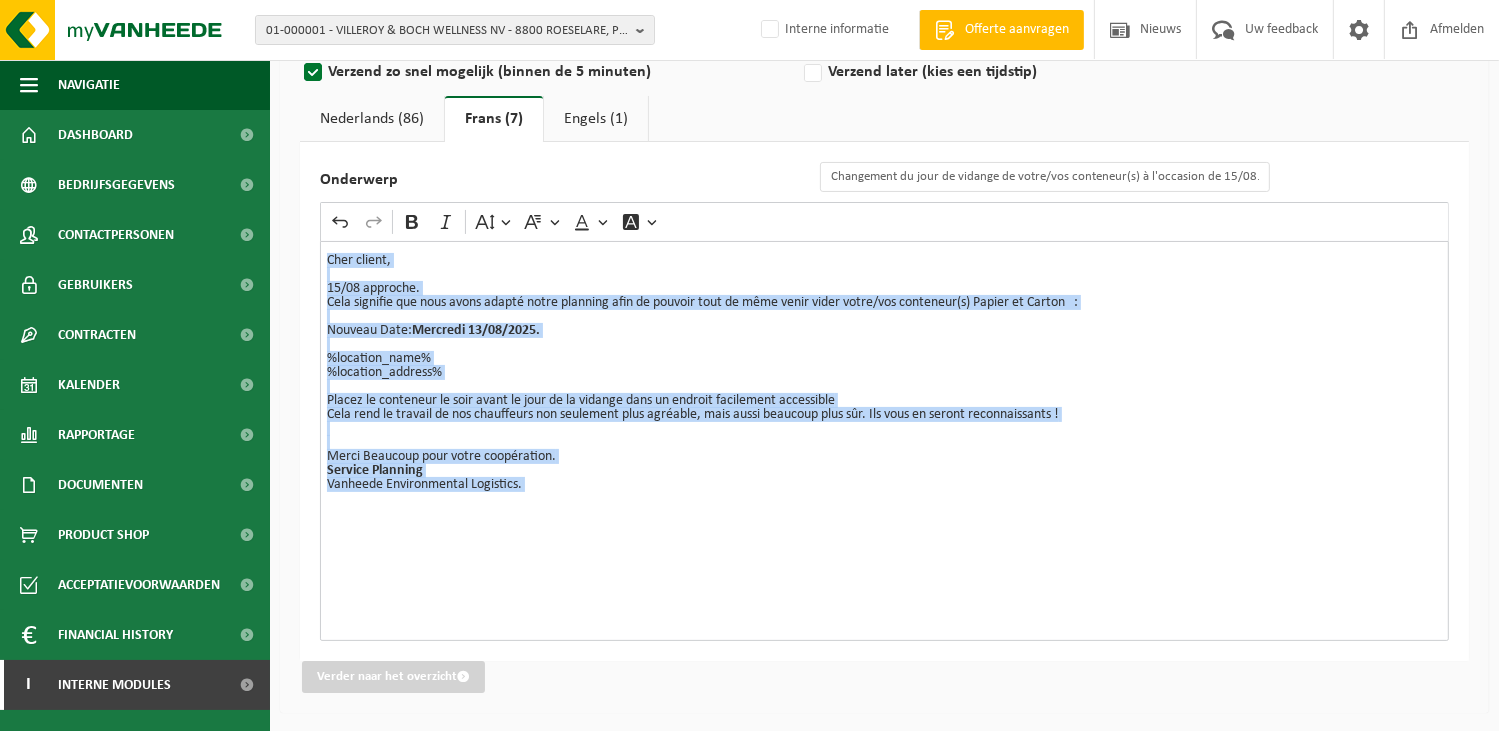click on "Engels (1)" at bounding box center [596, 119] 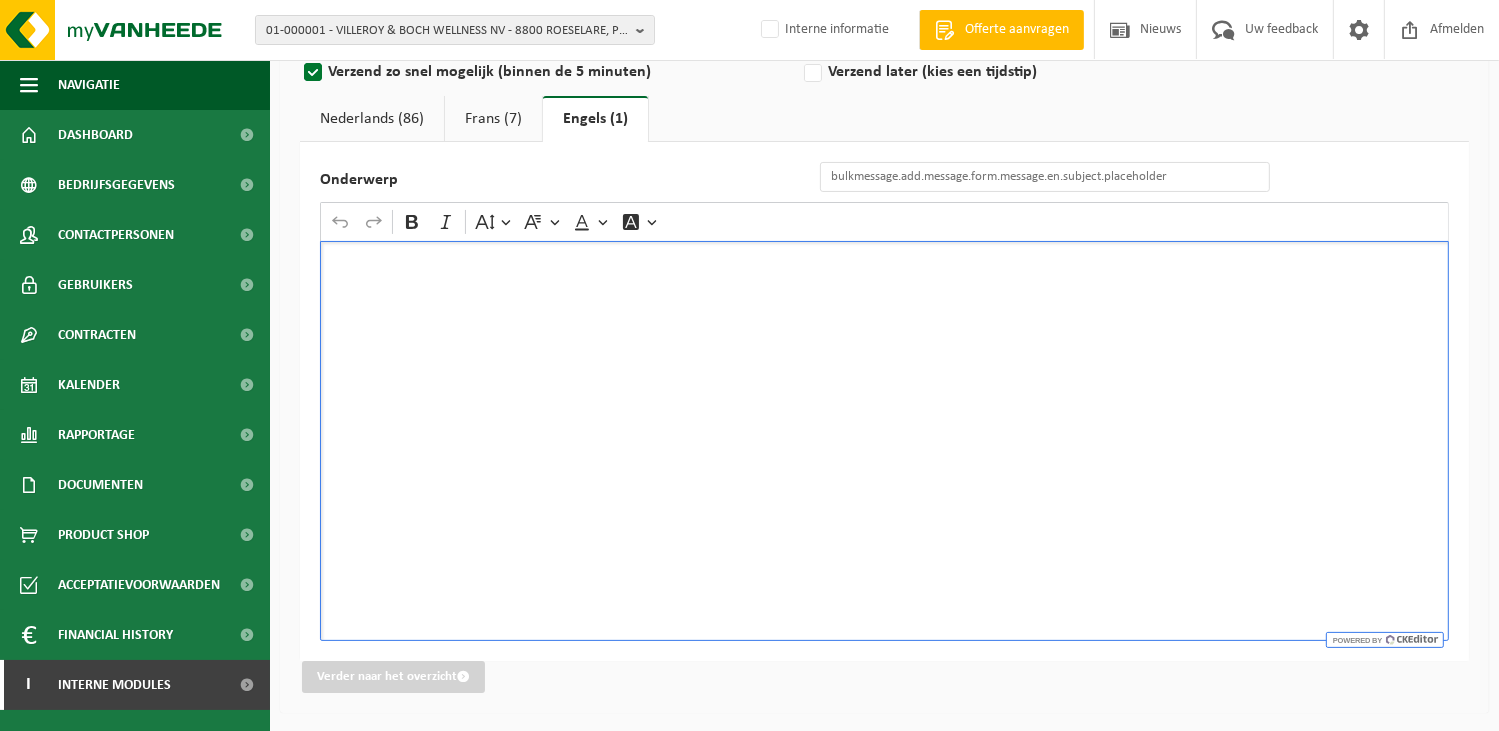 click at bounding box center [884, 441] 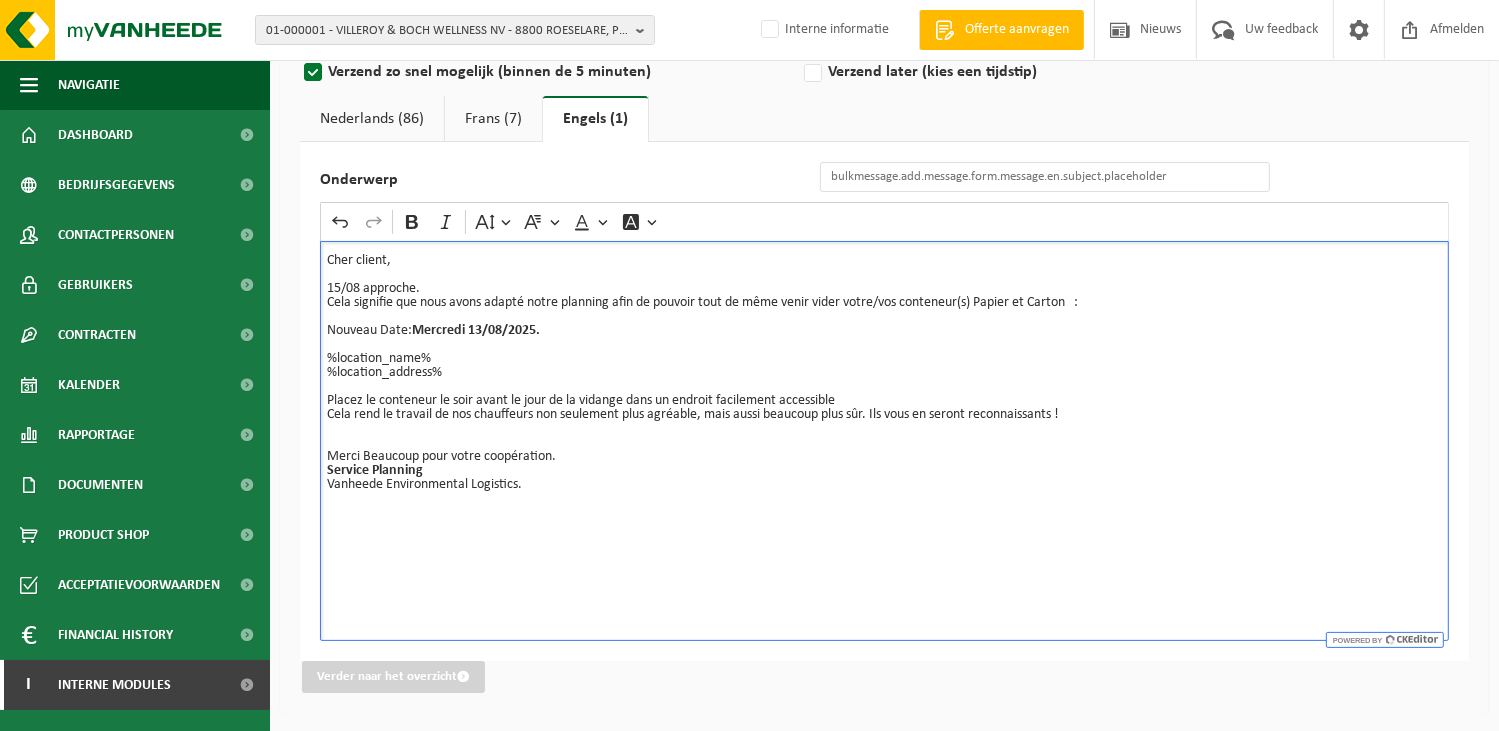 click on "Frans (7)" at bounding box center (493, 119) 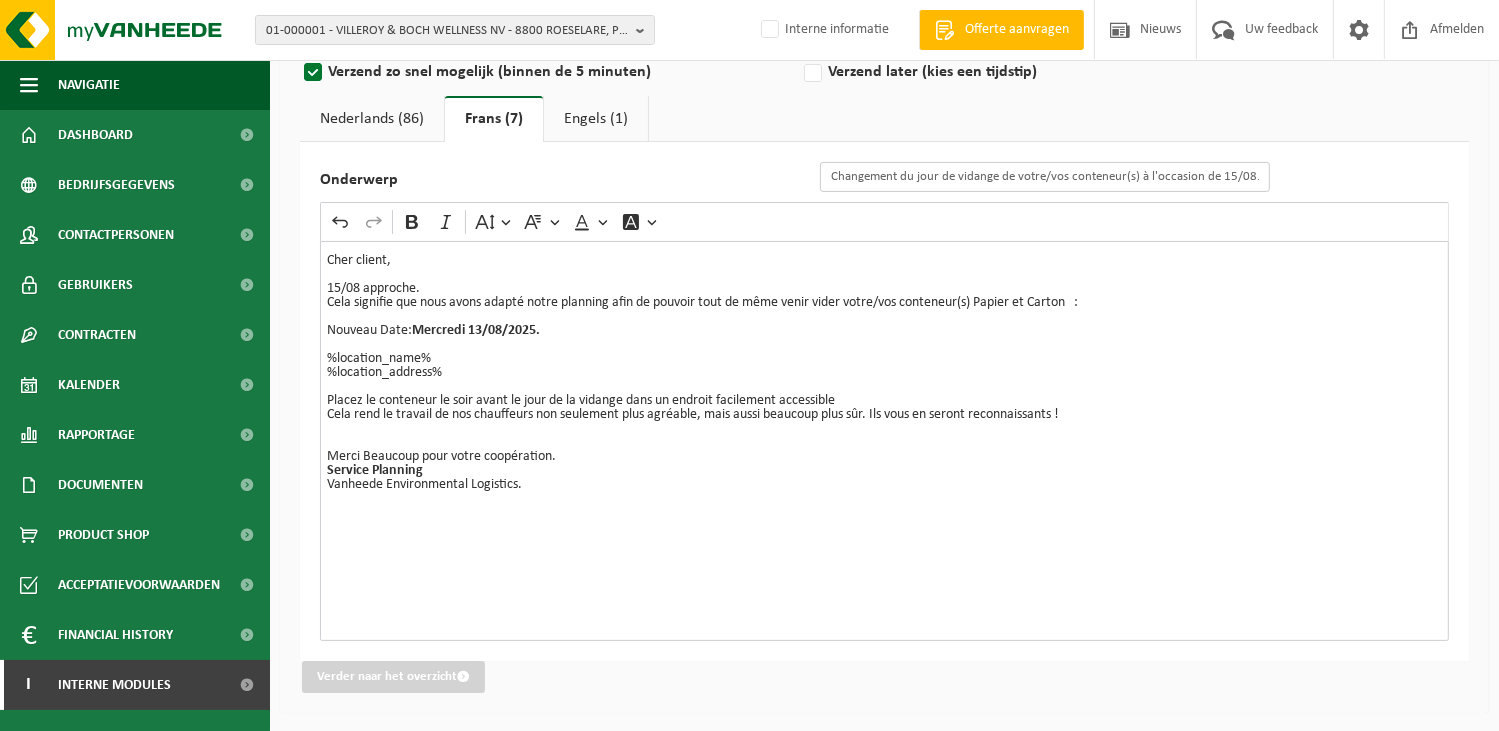 drag, startPoint x: 1265, startPoint y: 181, endPoint x: 755, endPoint y: 172, distance: 510.0794 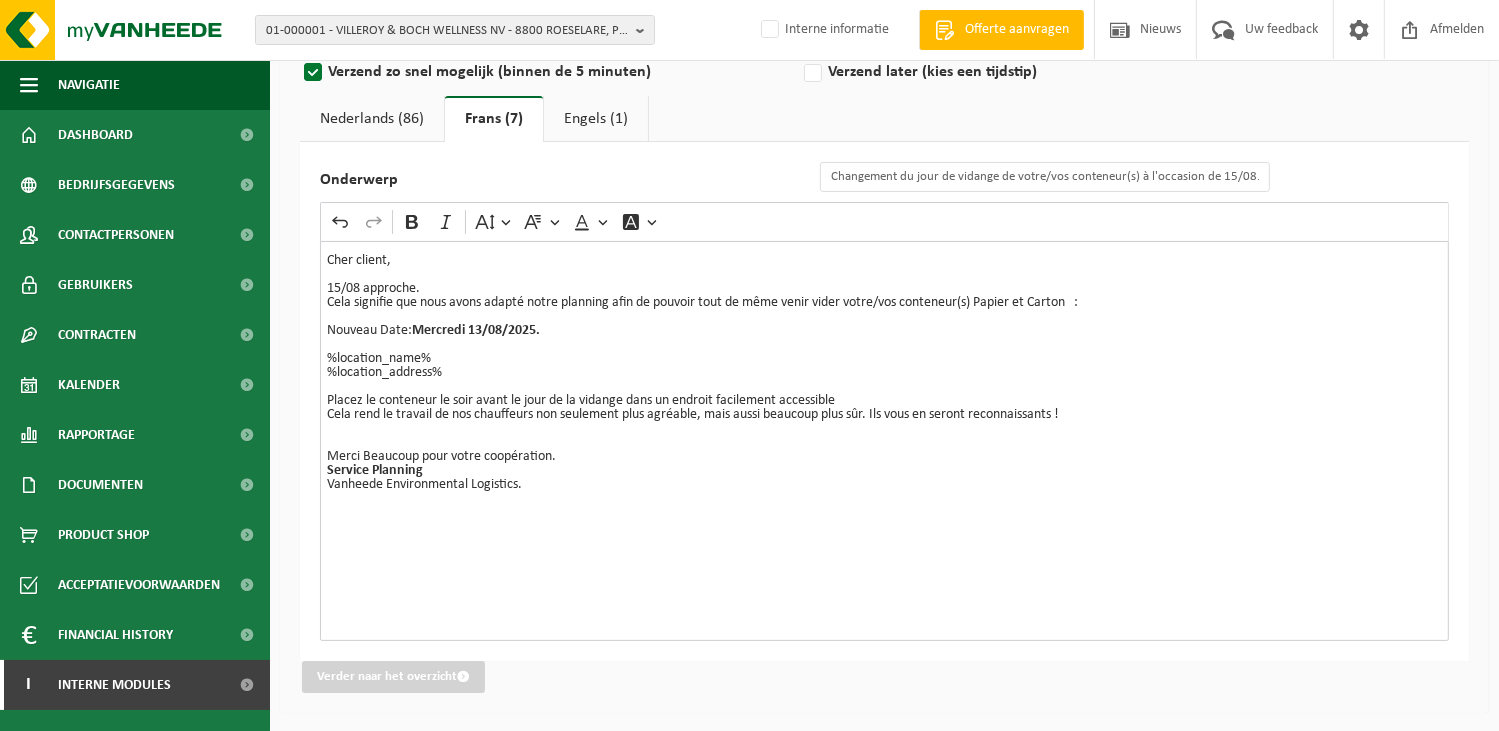 click on "Engels (1)" at bounding box center (596, 119) 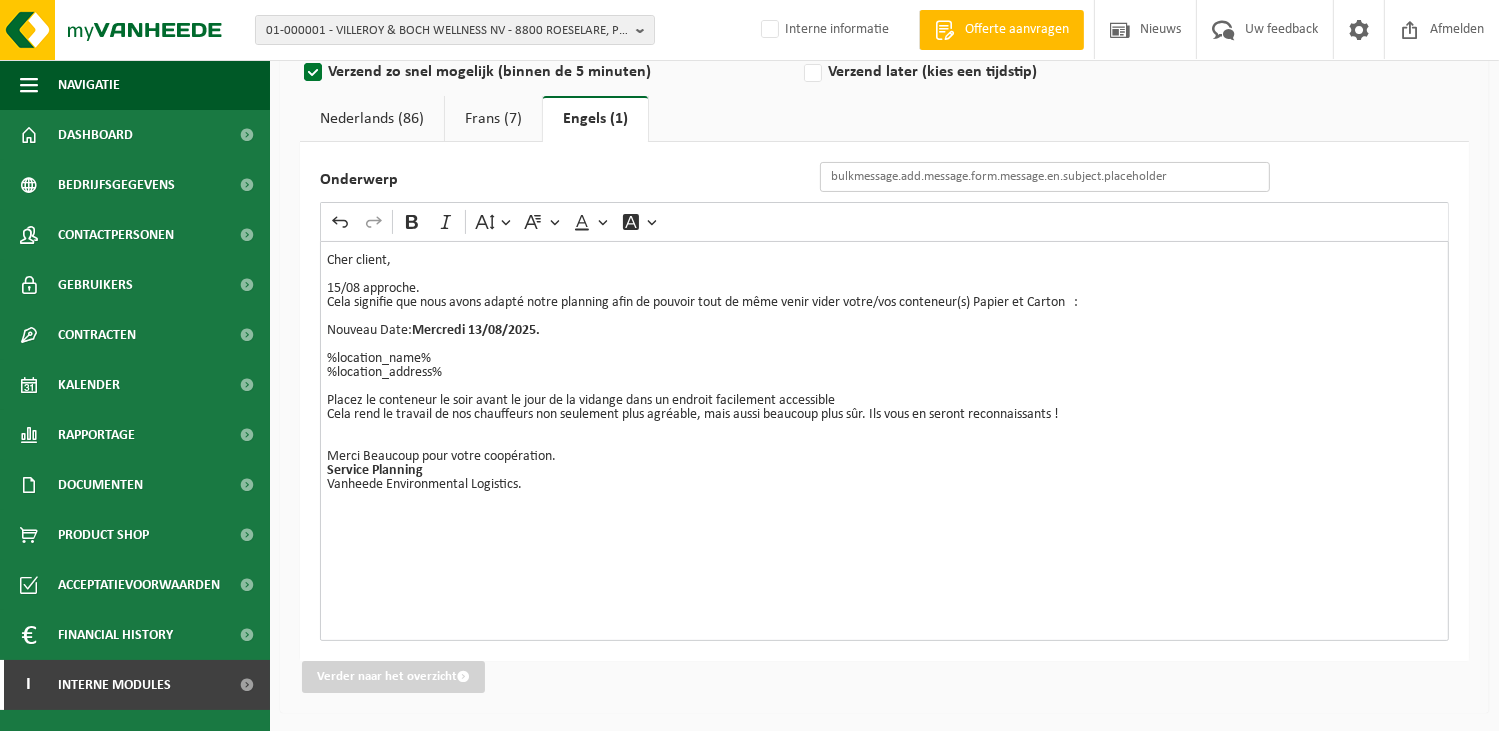 click on "Onderwerp" at bounding box center [1045, 177] 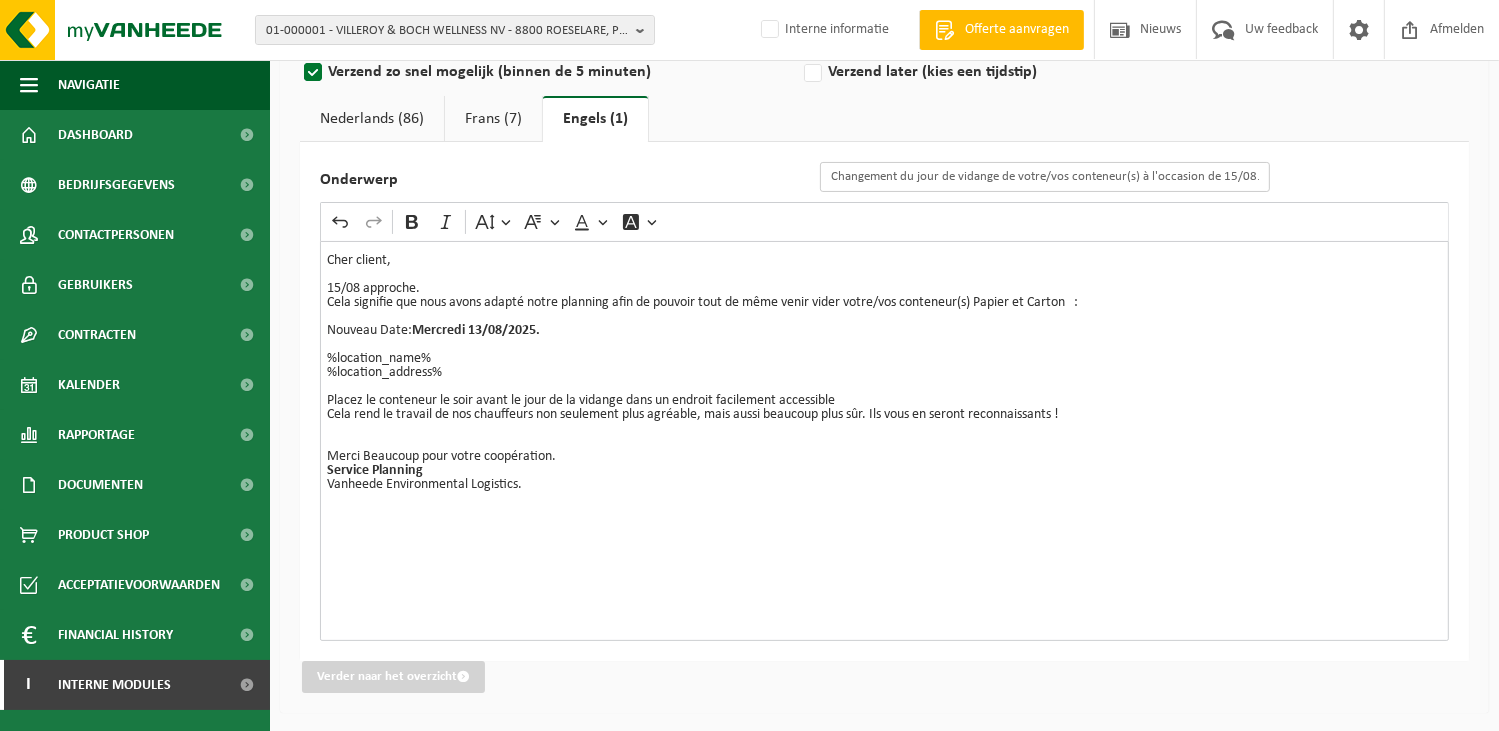 type on "Changement du jour de vidange de votre/vos conteneur(s) à l'occasion de 15/08." 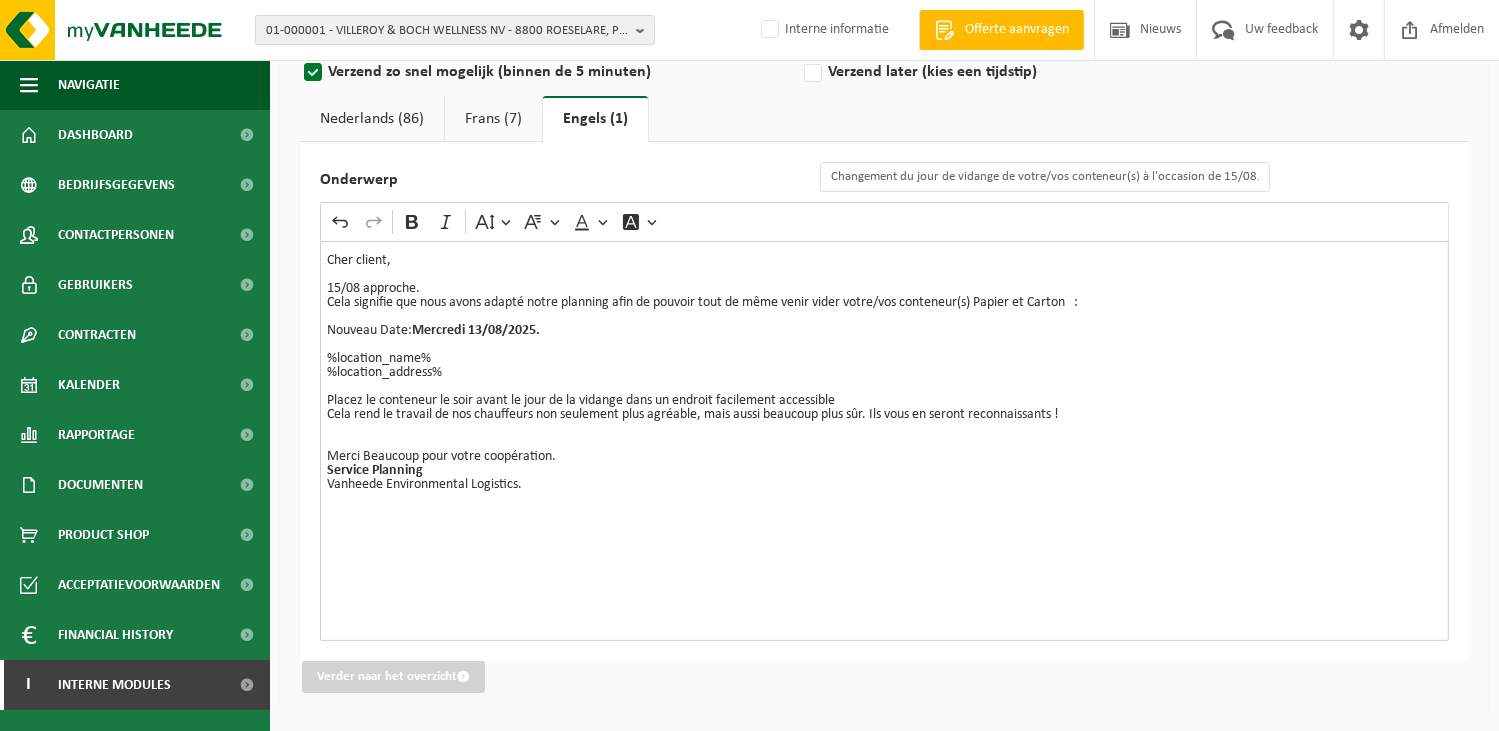 click on "Placez le conteneur le soir avant le jour de la vidange dans un endroit facilement accessible Cela rend le travail de nos chauffeurs non seulement plus agréable, mais aussi beaucoup plus sûr. Ils vous en seront reconnaissants !" at bounding box center (884, 408) 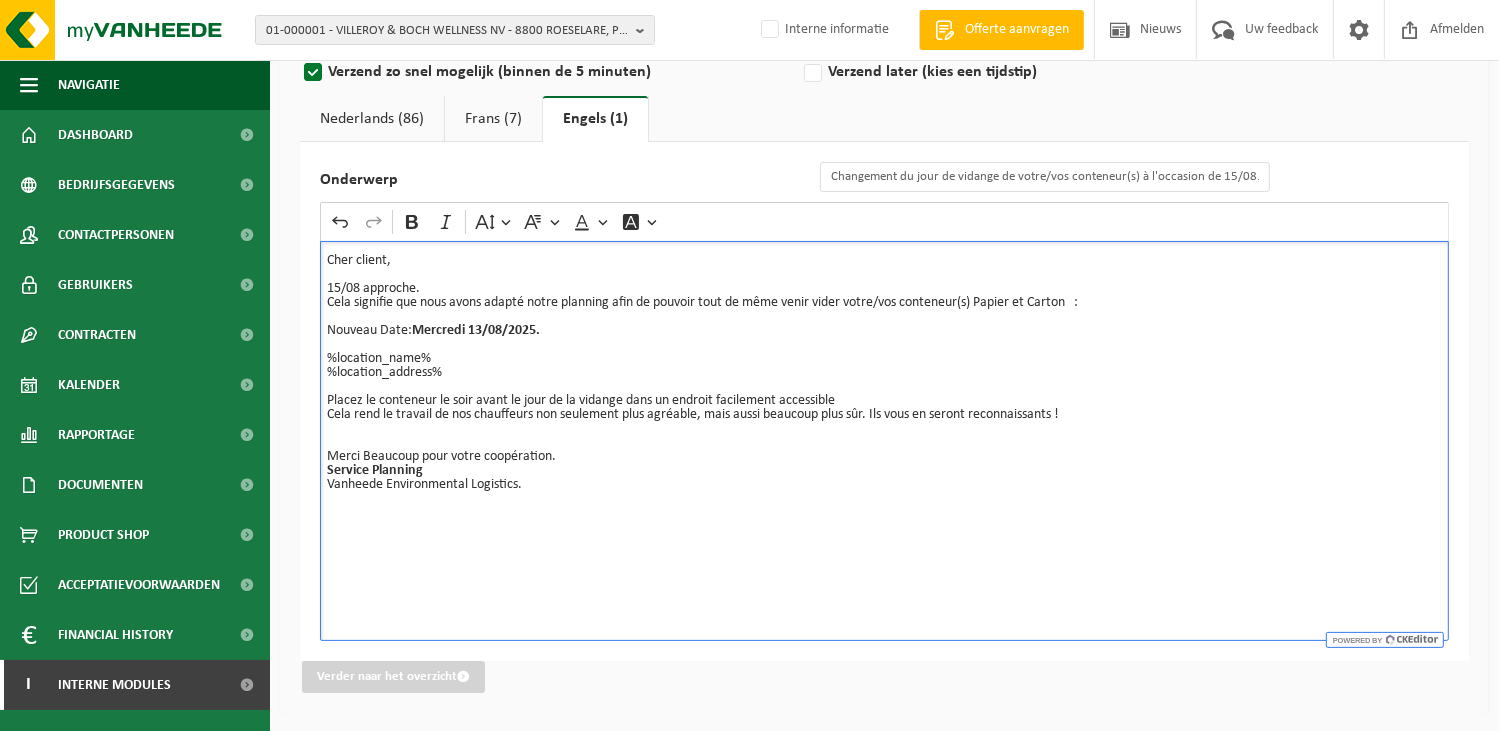 click on "Nederlands (86)" at bounding box center (372, 119) 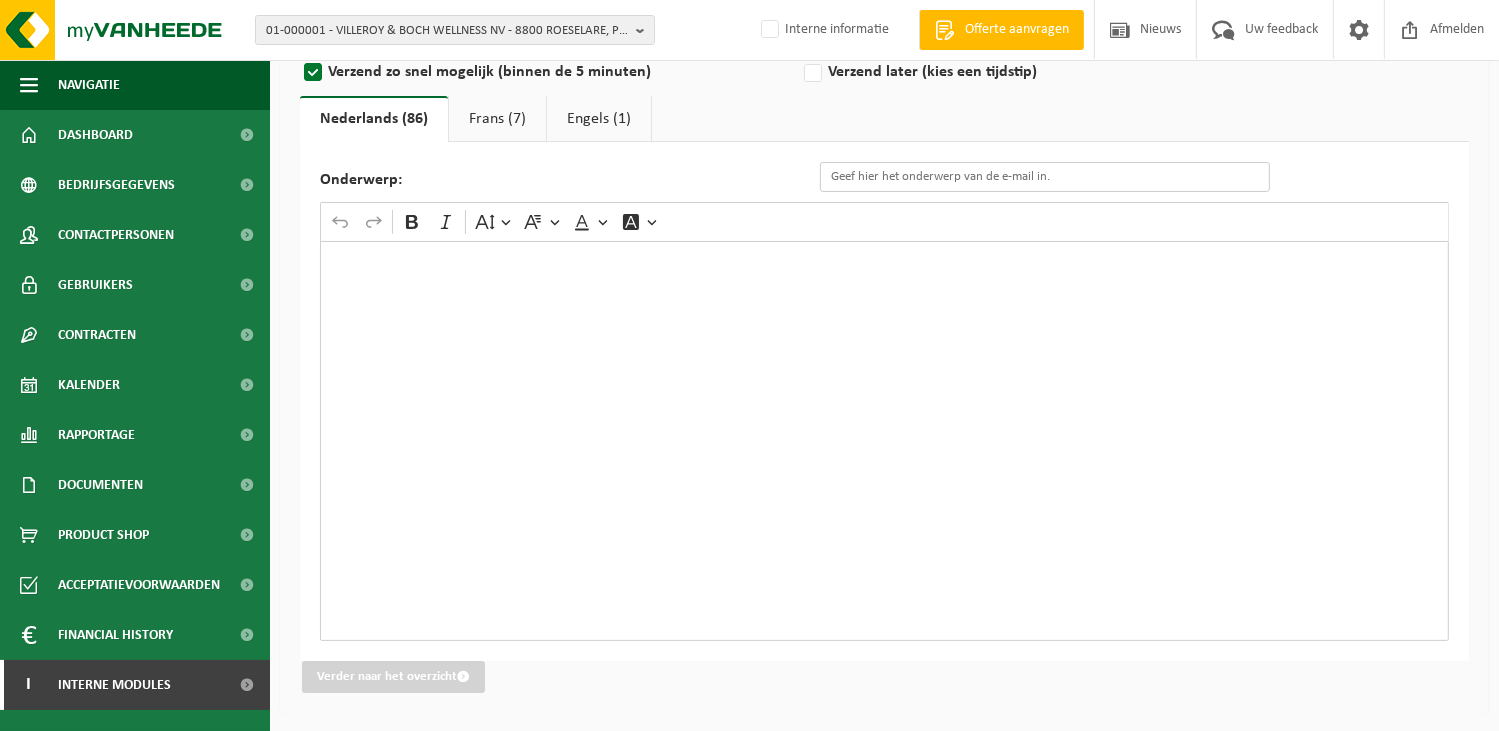 click on "Onderwerp:" at bounding box center (1045, 177) 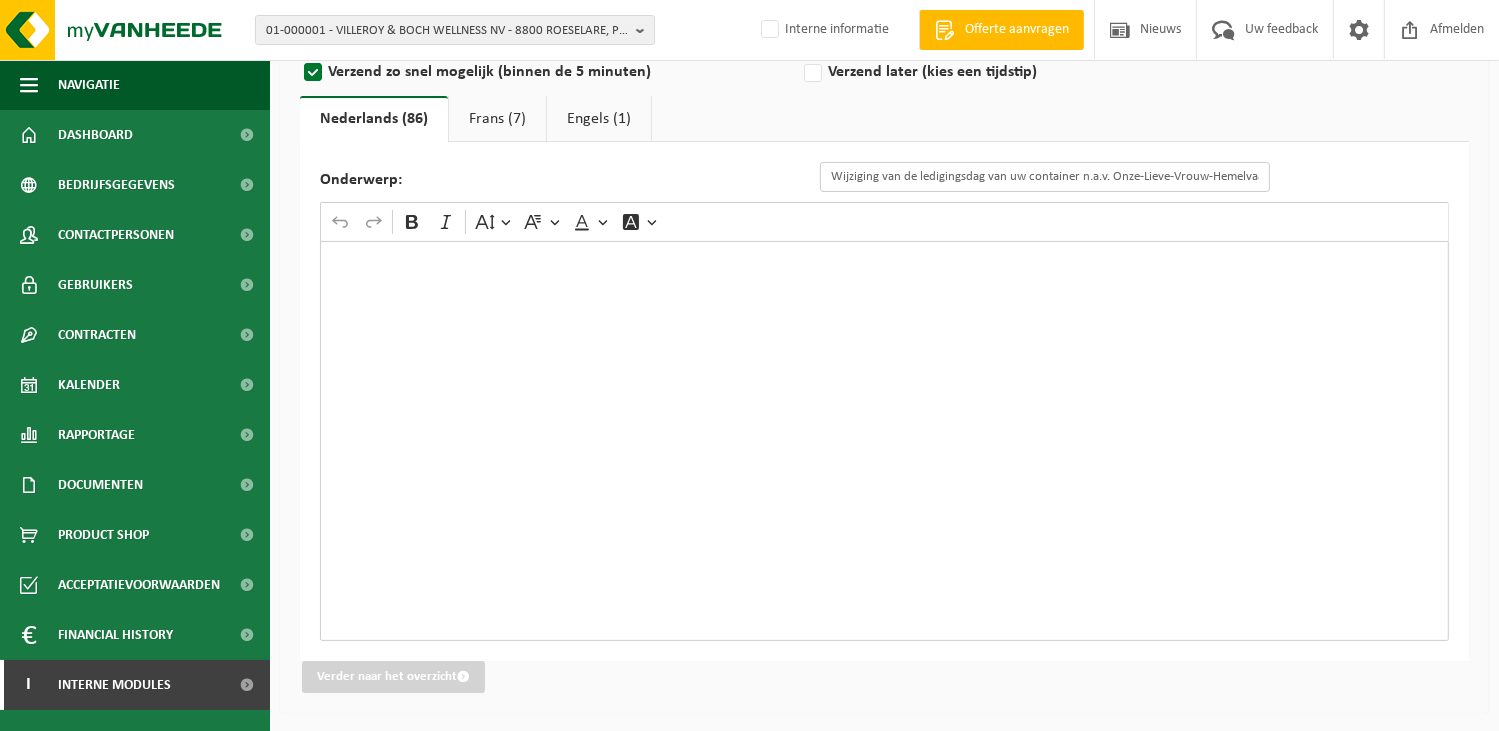 scroll, scrollTop: 0, scrollLeft: 13, axis: horizontal 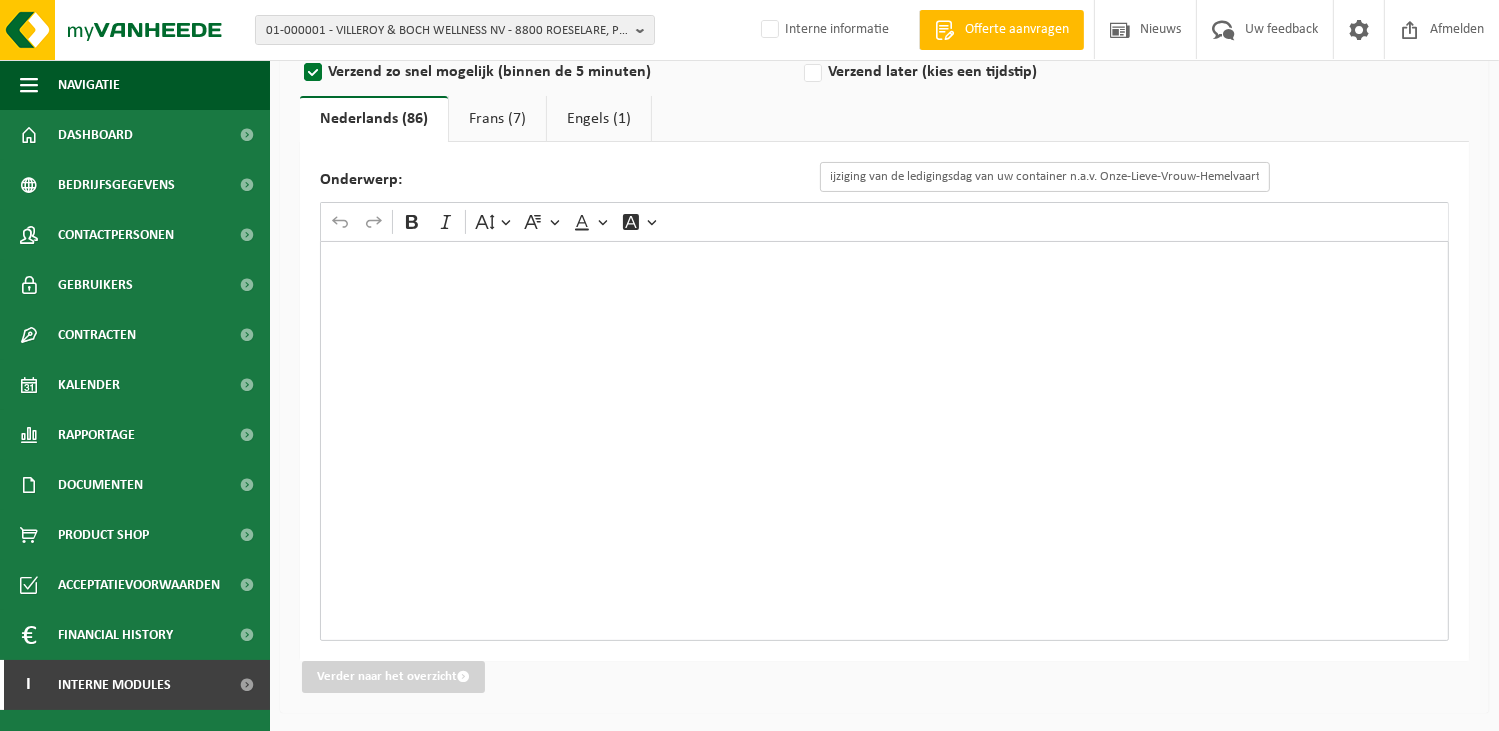 type on "Wijziging van de ledigingsdag van uw container n.a.v. Onze-Lieve-Vrouw-Hemelvaart" 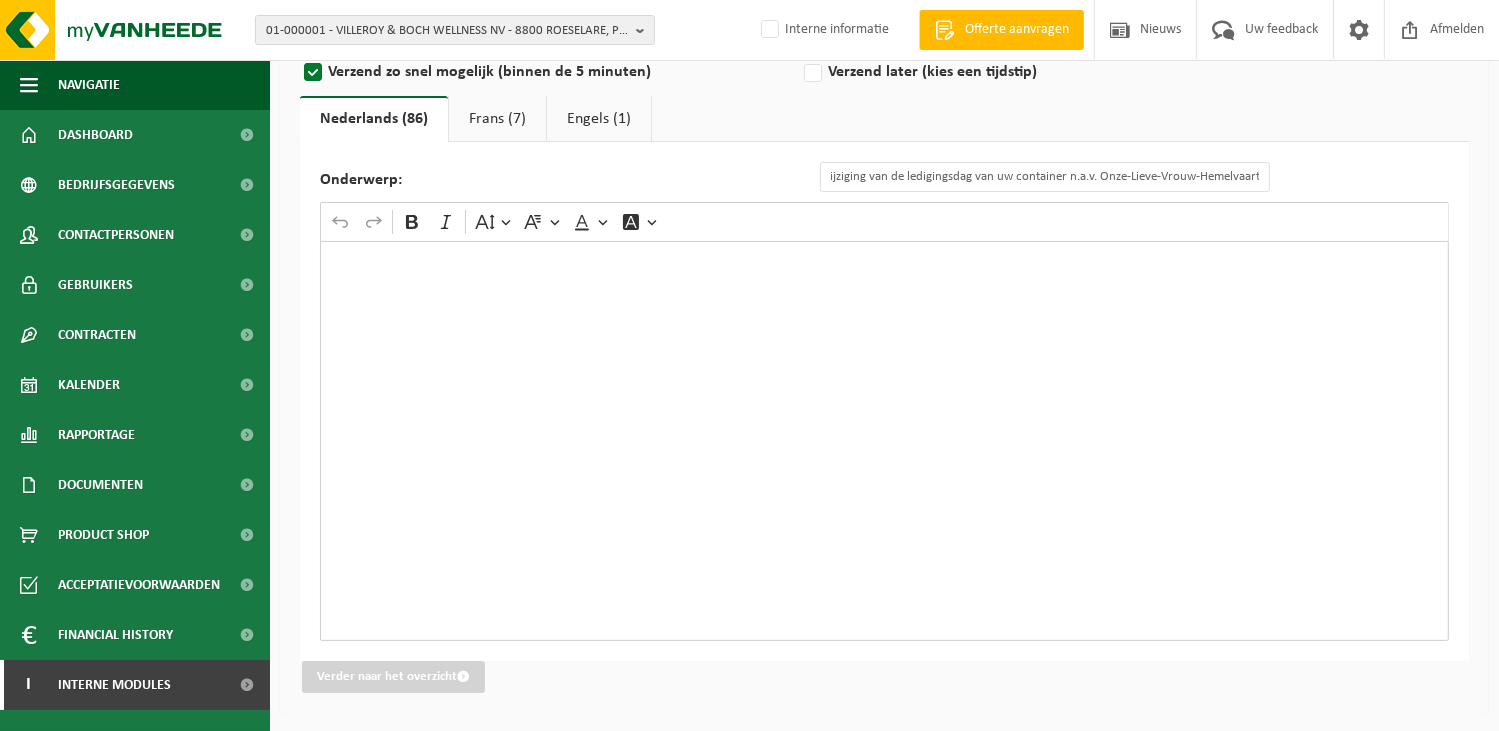 click at bounding box center [884, 441] 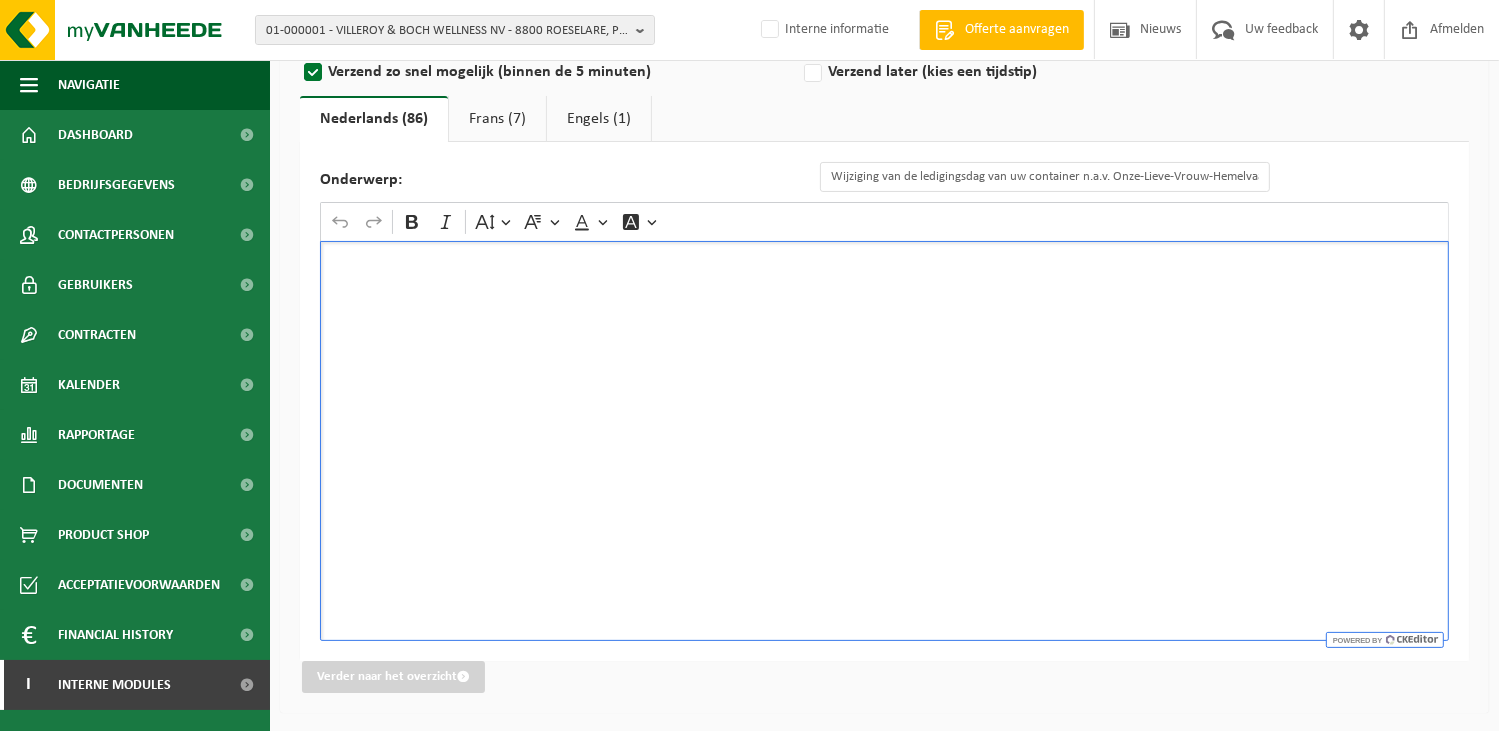 click at bounding box center [884, 441] 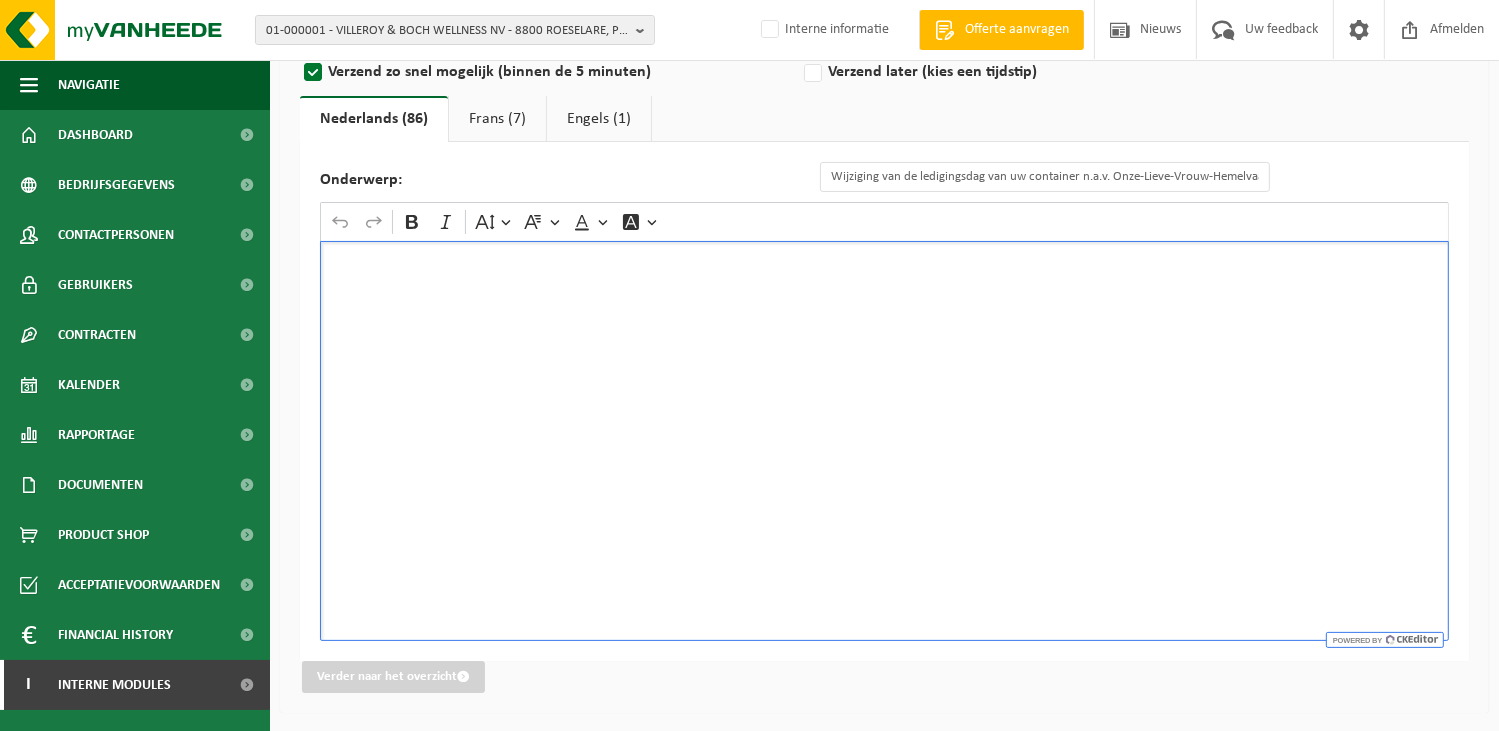 click at bounding box center (884, 441) 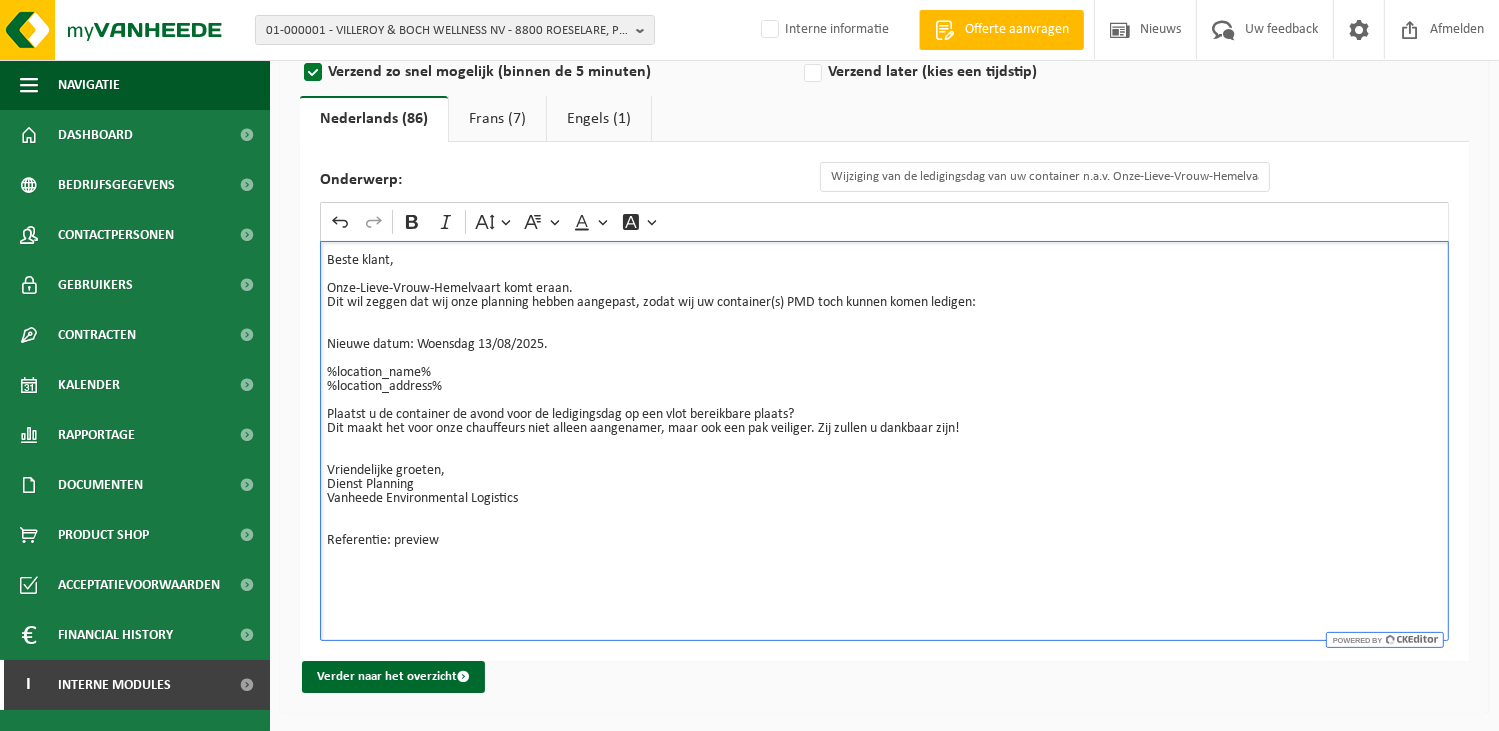 click on "Beste klant, Onze-Lieve-Vrouw-Hemelvaart komt eraan.   Dit wil zeggen dat wij onze planning hebben aangepast, zodat wij uw container(s) PMD toch kunnen komen ledigen: Nieuwe datum: Woensdag 13/08/2025." at bounding box center [884, 303] 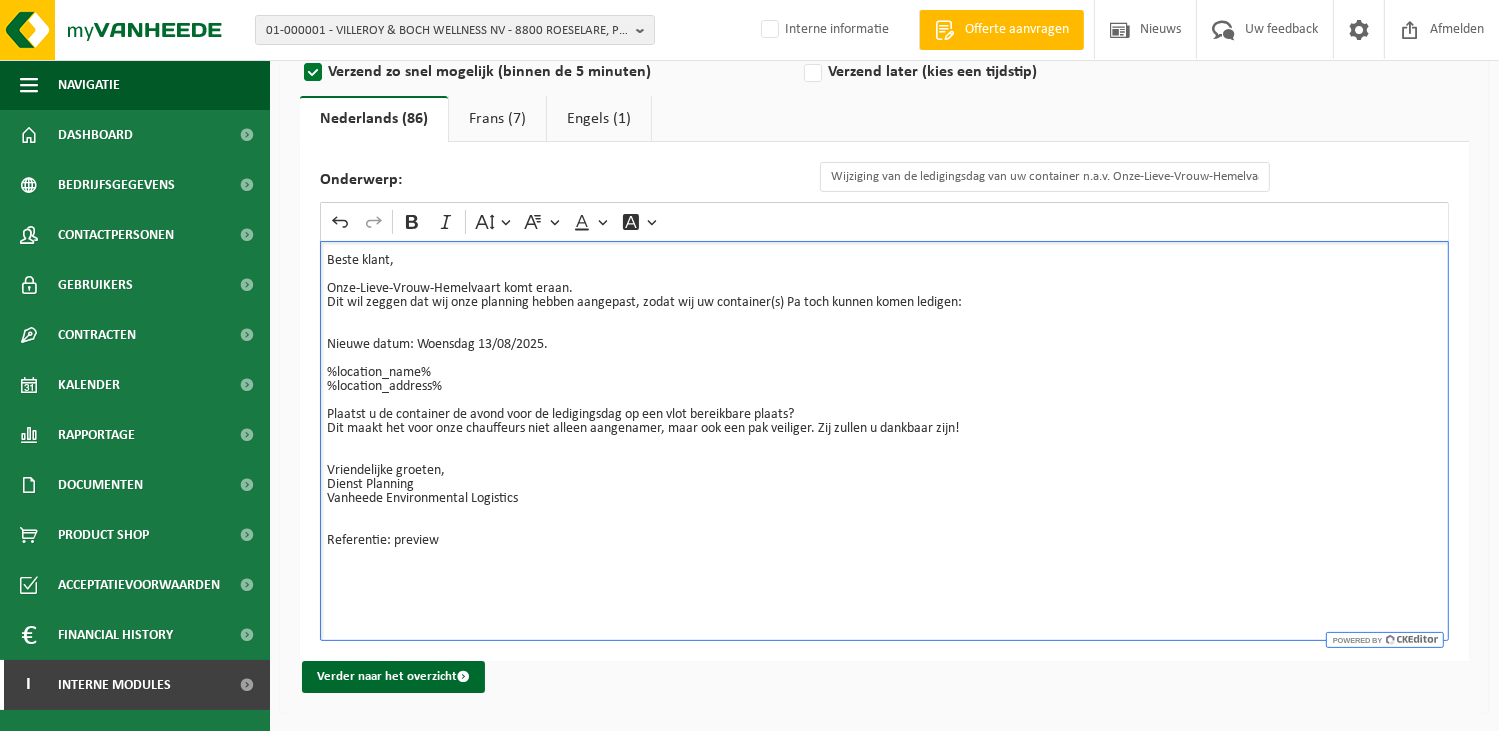 type 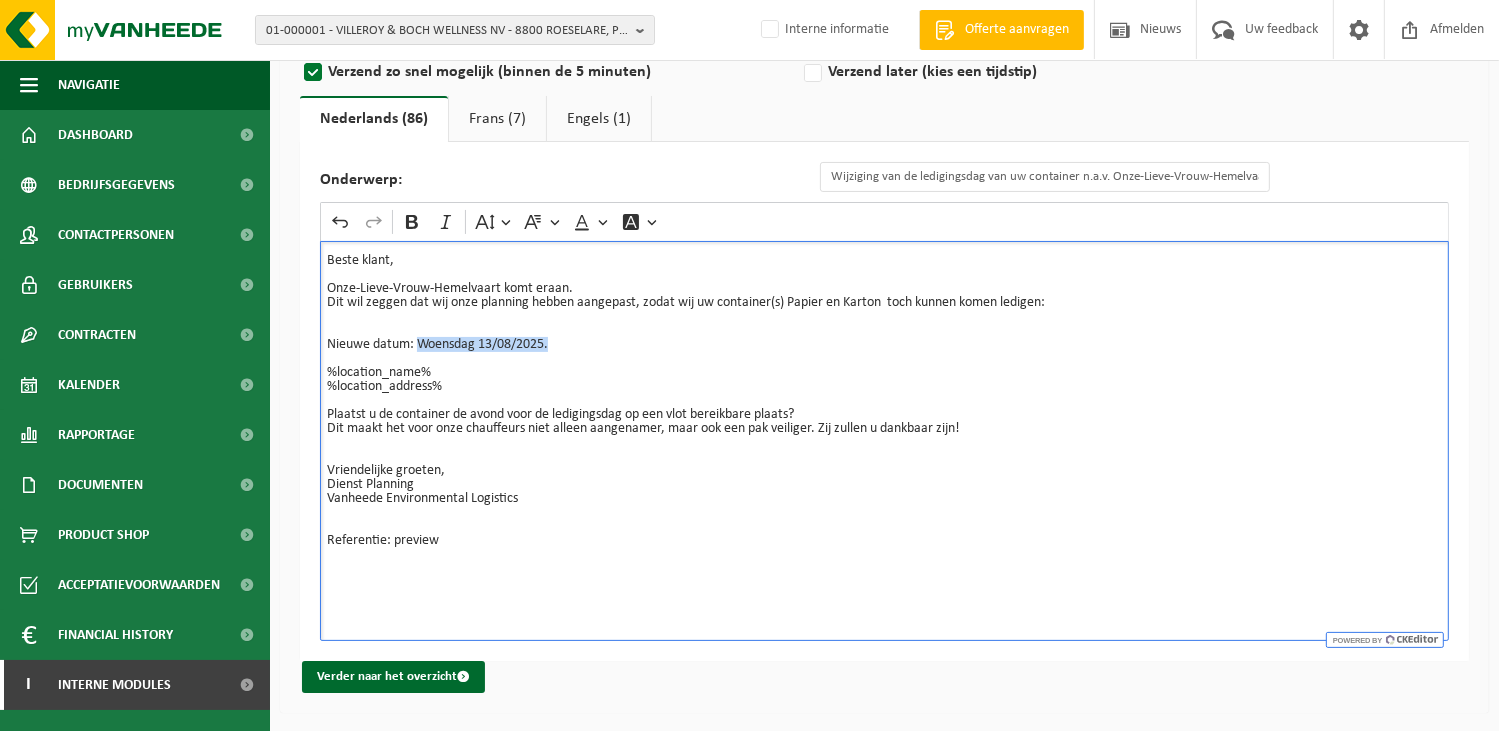 drag, startPoint x: 560, startPoint y: 344, endPoint x: 411, endPoint y: 253, distance: 174.59096 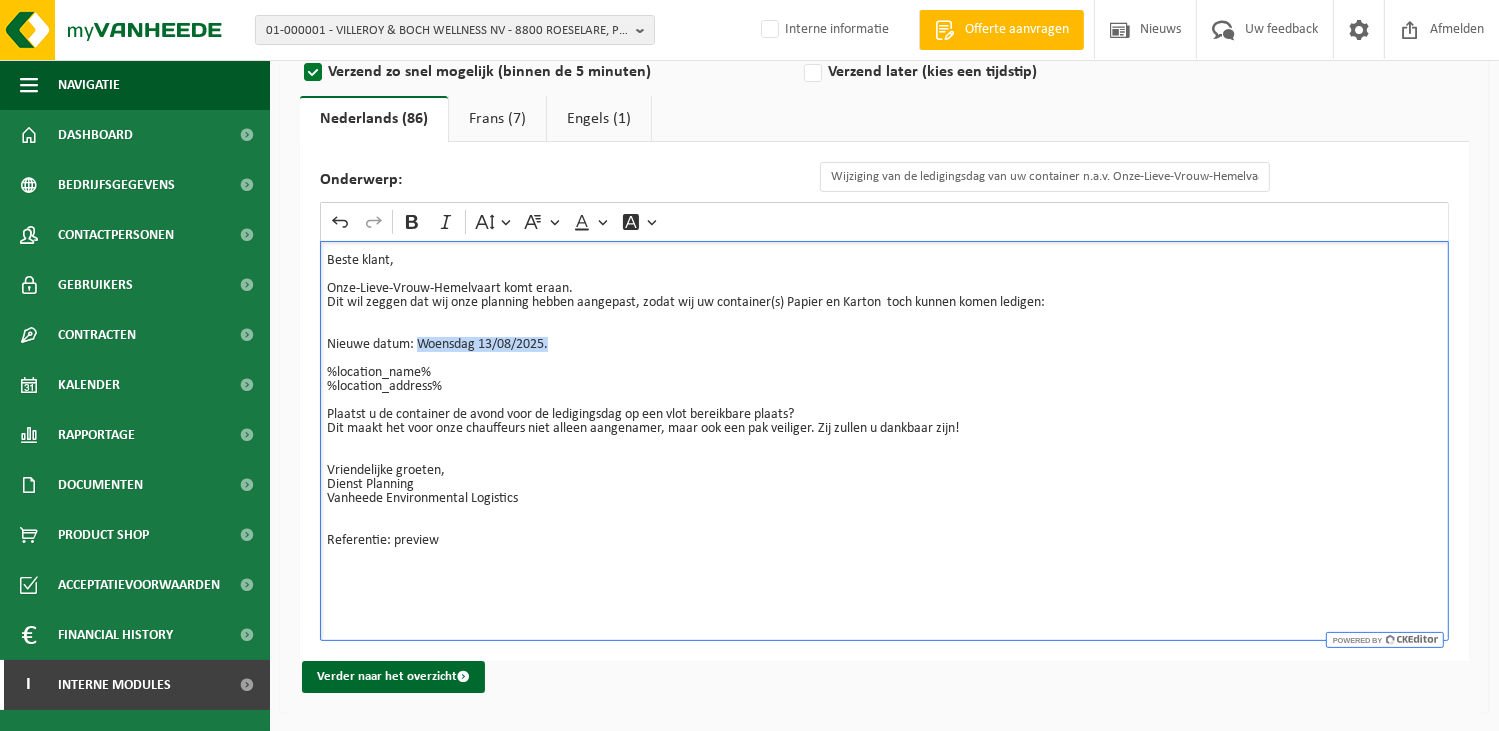 click on "Beste klant, Onze-Lieve-Vrouw-Hemelvaart komt eraan.   Dit wil zeggen dat wij onze planning hebben aangepast, zodat wij uw container(s) Papier en Karton  toch kunnen komen ledigen: Nieuwe datum: Woensdag 13/08/2025." at bounding box center [884, 303] 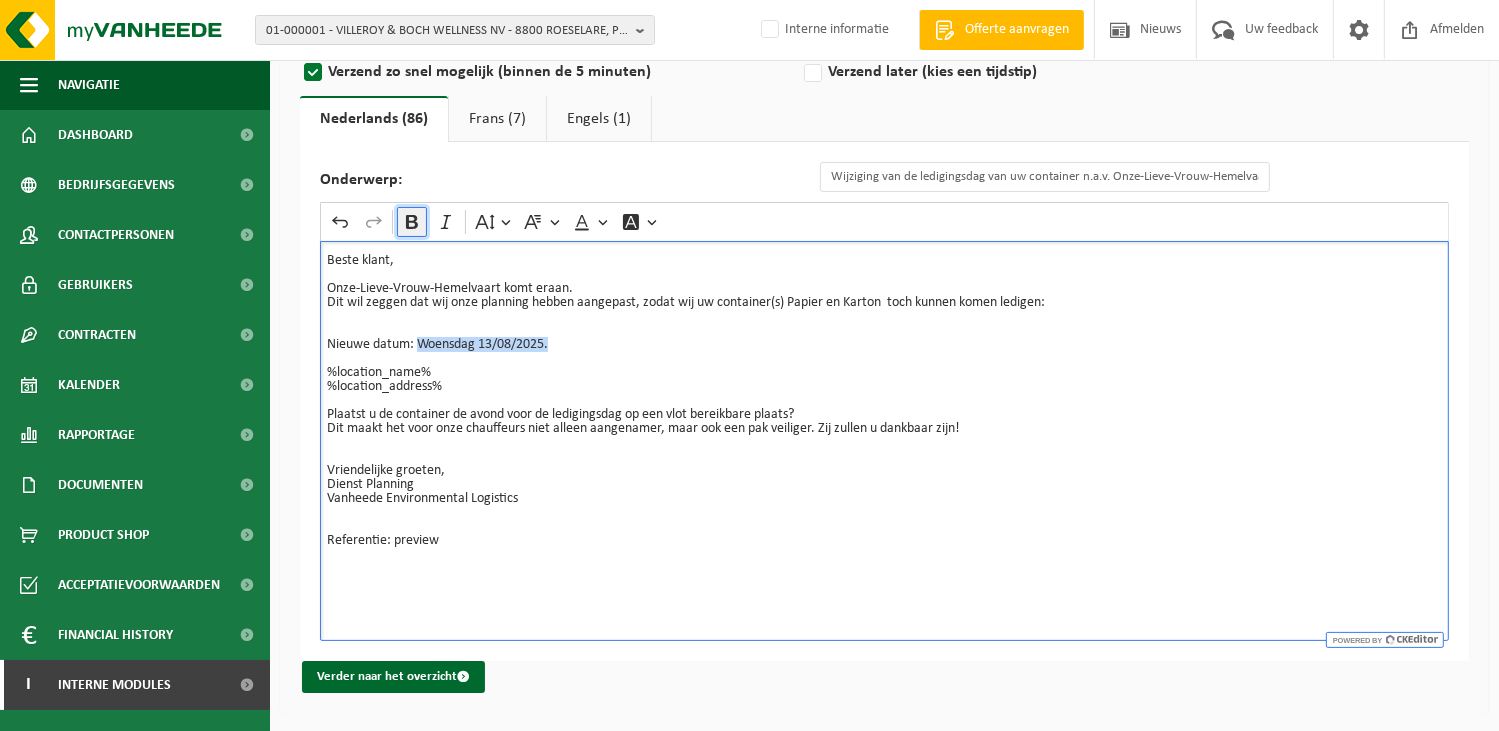 click 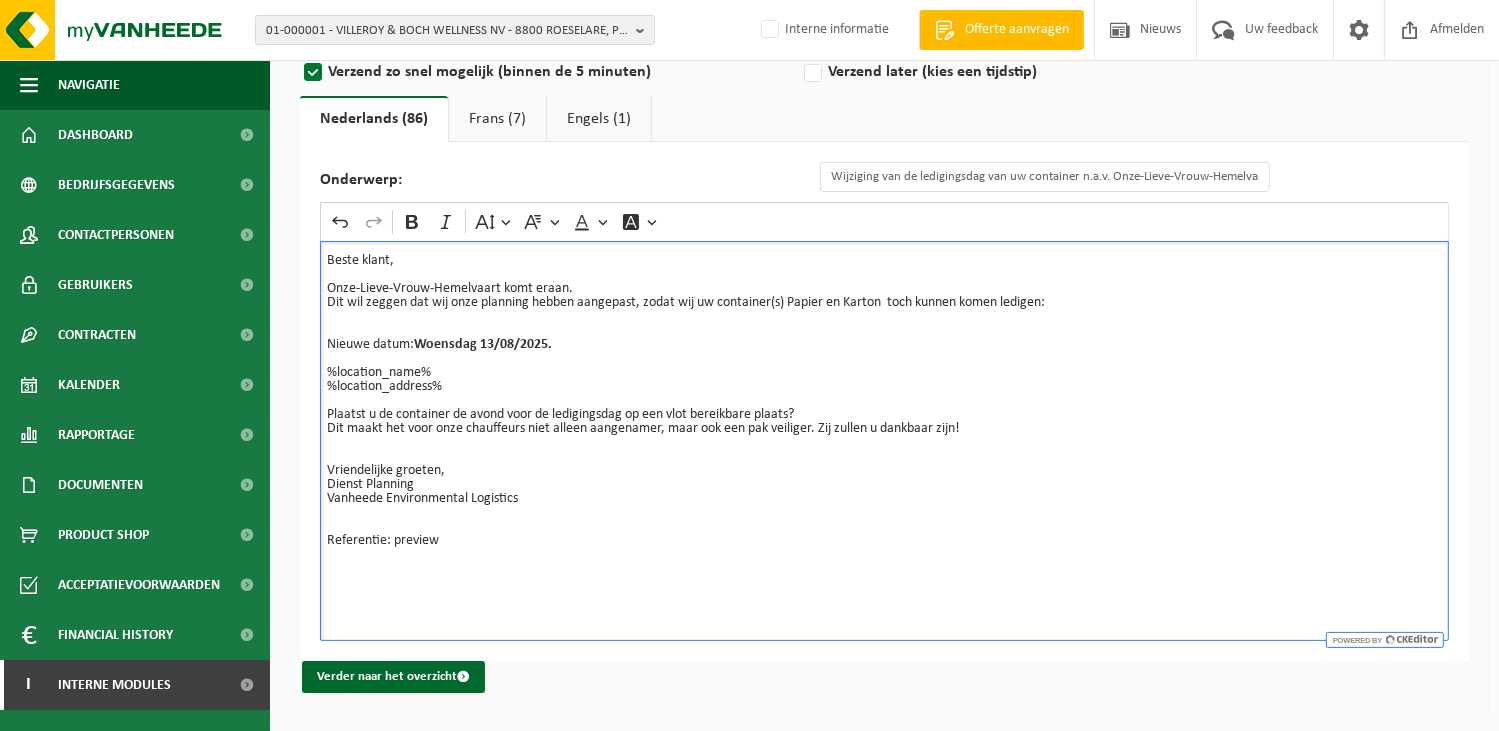 click on "%location_name% %location_address%" at bounding box center [884, 373] 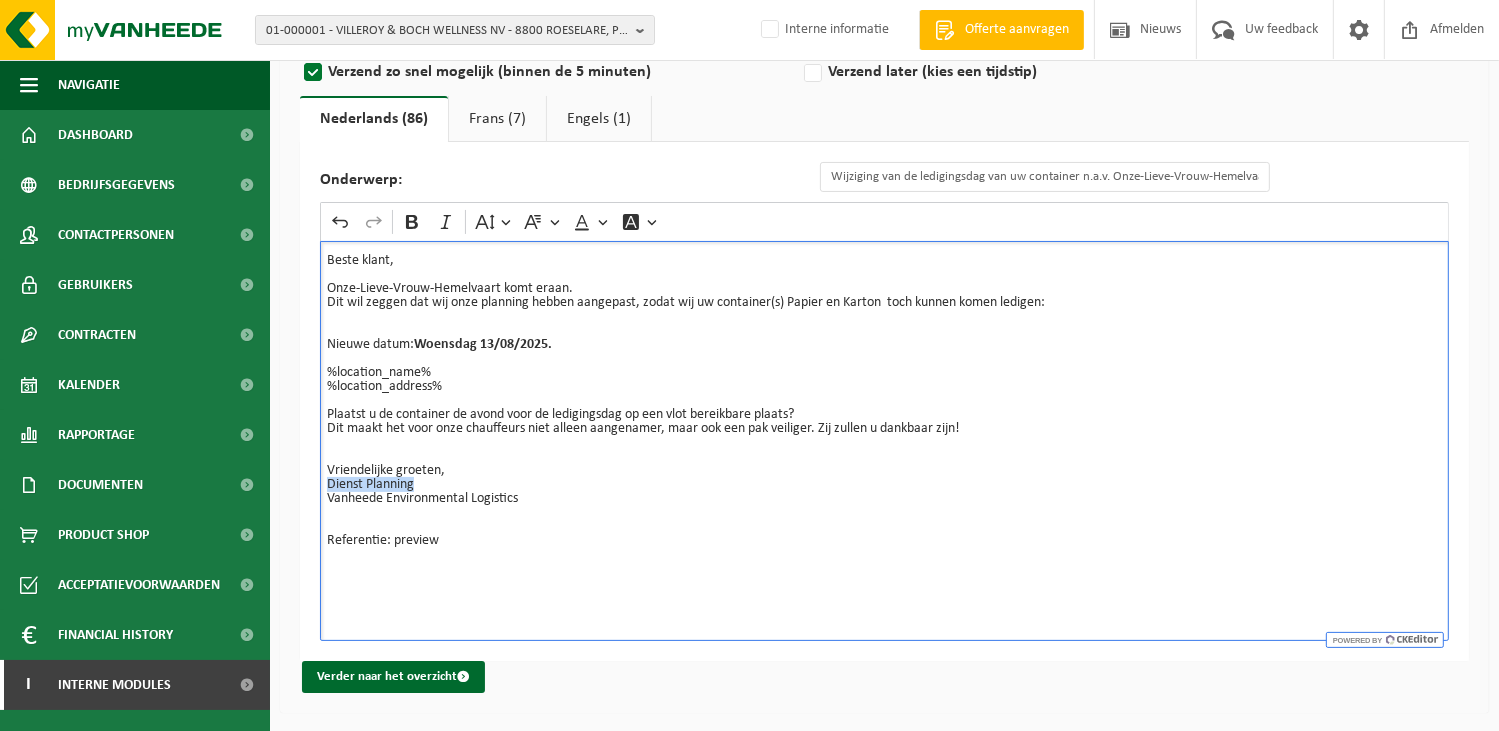 drag, startPoint x: 427, startPoint y: 484, endPoint x: 312, endPoint y: 479, distance: 115.10864 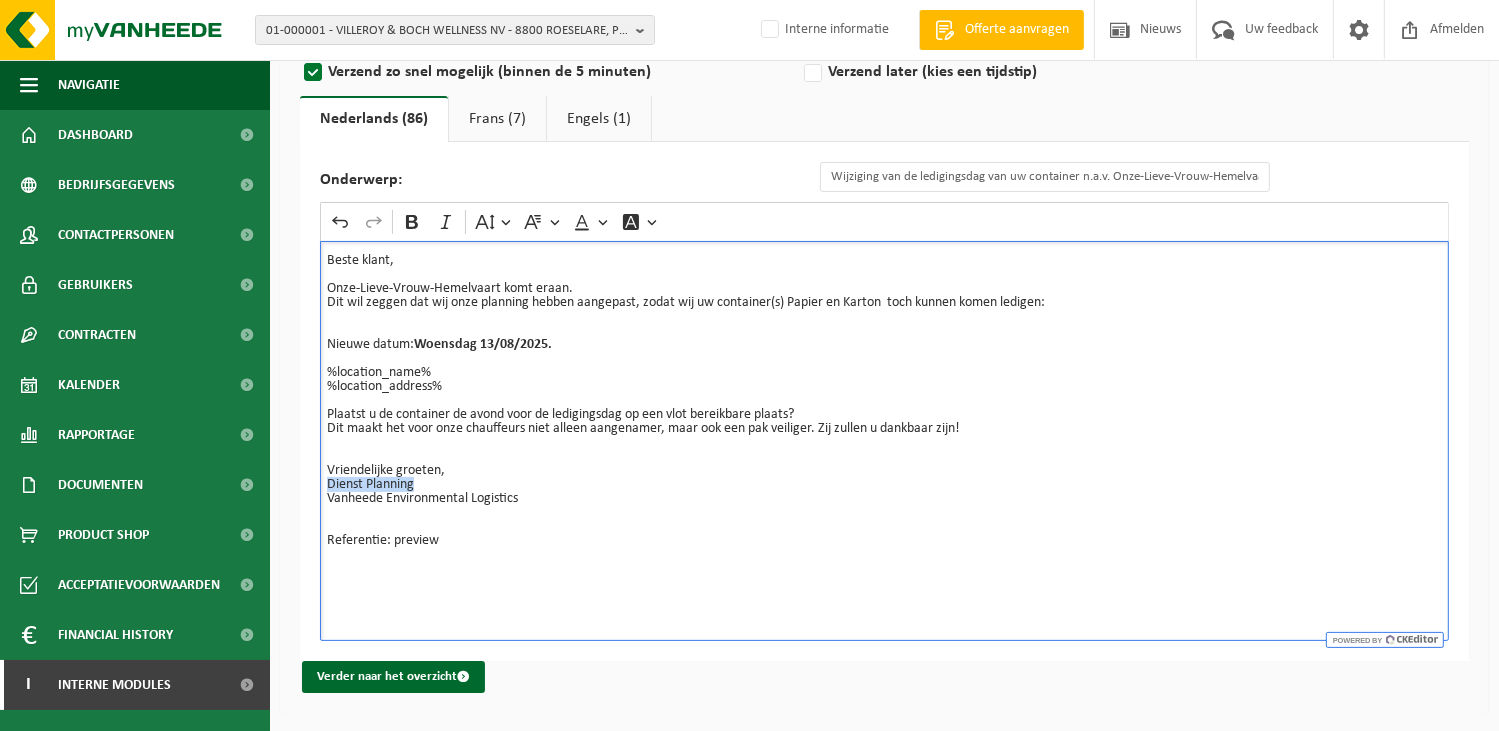 click on "Onderwerp:   Wijziging van de ledigingsdag van uw container n.a.v. Onze-Lieve-Vrouw-Hemelvaart     Rich Text Editor Undo Redo Bold Italic Font Size Font Family Font Color Font Background Color Beste klant, Onze-Lieve-Vrouw-Hemelvaart komt eraan.   Dit wil zeggen dat wij onze planning hebben aangepast, zodat wij uw container(s) Papier en Karton  toch kunnen komen ledigen: Nieuwe datum:  Woensdag 13/08/2025. ⁠⁠⁠⁠⁠⁠⁠ %location_name% %location_address% Plaatst u de container de avond voor de ledigingsdag op een vlot bereikbare plaats? Dit maakt het voor onze chauffeurs niet alleen aangenamer, maar ook een pak veiliger. Zij zullen u dankbaar zijn! Vriendelijke groeten, Dienst Planning Vanheede Environmental Logistics Referentie: preview" at bounding box center (884, 401) 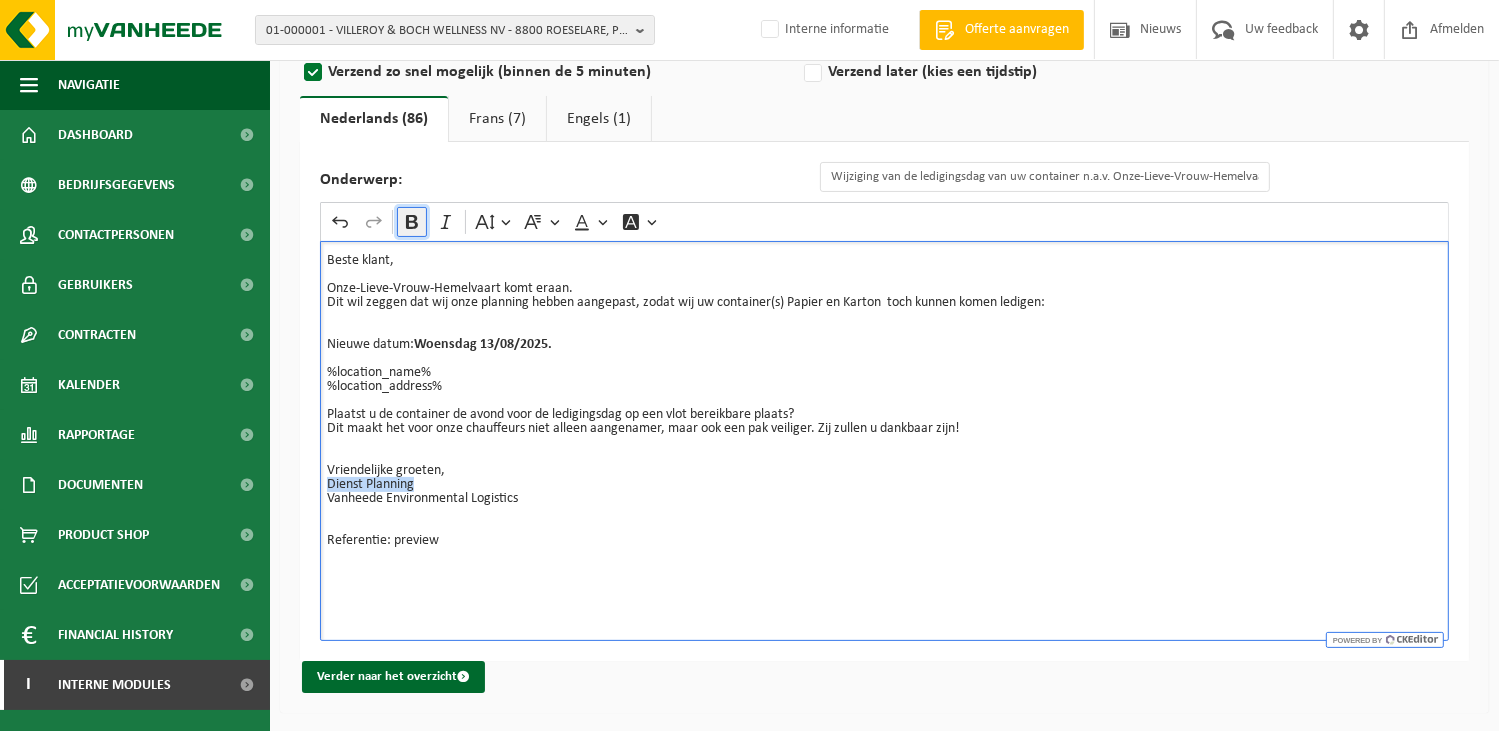 click 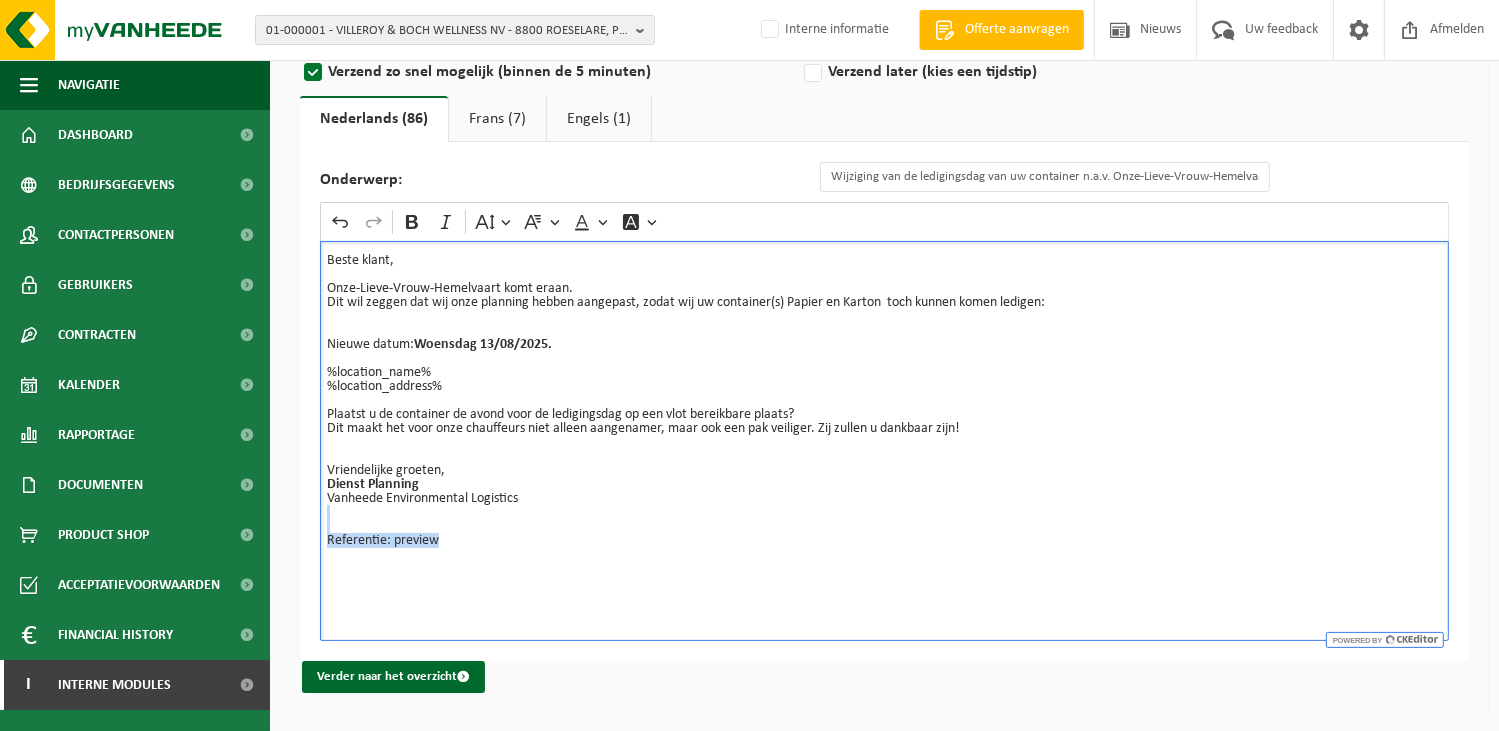 drag, startPoint x: 446, startPoint y: 541, endPoint x: 305, endPoint y: 525, distance: 141.90489 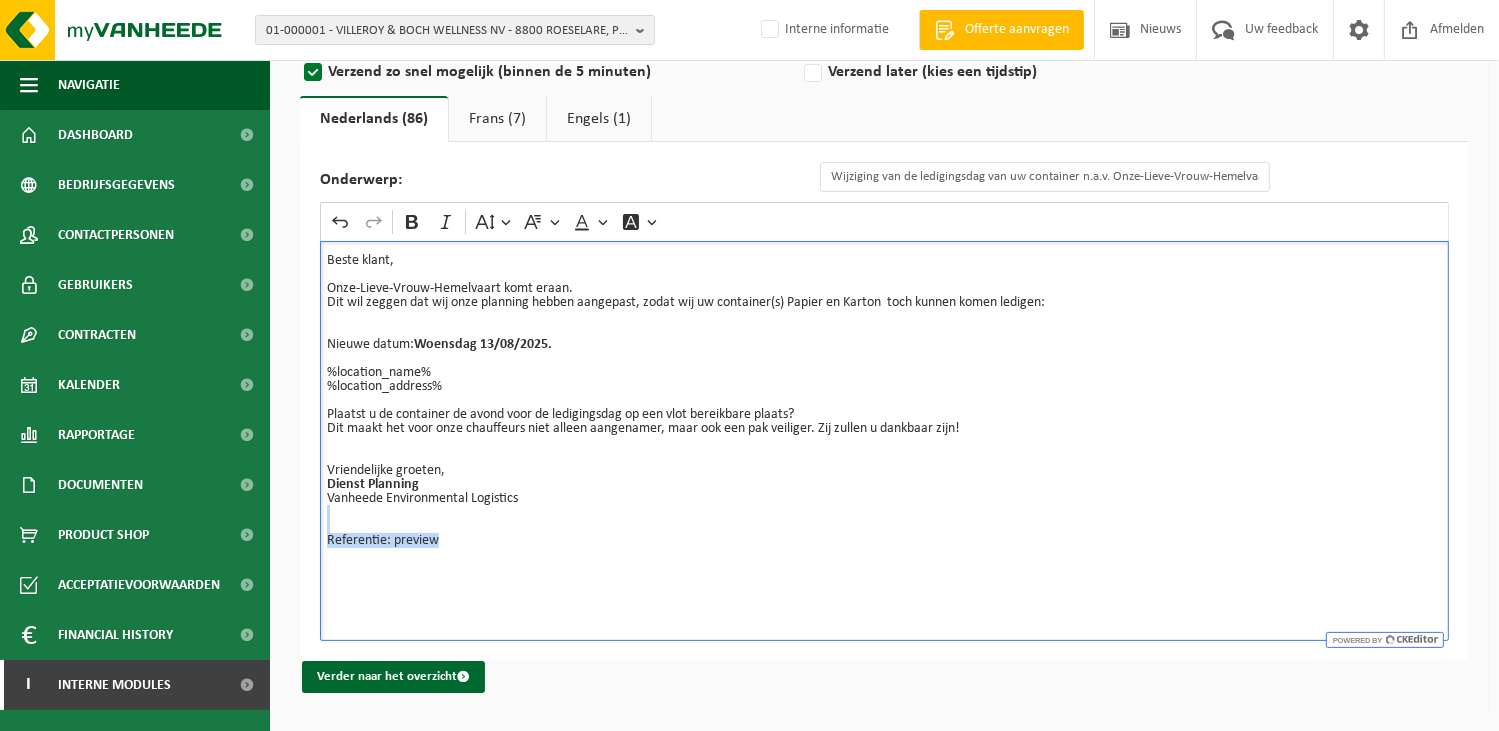 click on "Onderwerp:   Wijziging van de ledigingsdag van uw container n.a.v. Onze-Lieve-Vrouw-Hemelvaart     Rich Text Editor Undo Redo Bold Italic Font Size Font Family Font Color Font Background Color Beste klant, Onze-Lieve-Vrouw-Hemelvaart komt eraan.   Dit wil zeggen dat wij onze planning hebben aangepast, zodat wij uw container(s) Papier en Karton  toch kunnen komen ledigen: Nieuwe datum:  Woensdag 13/08/2025. %location_name% %location_address% Plaatst u de container de avond voor de ledigingsdag op een vlot bereikbare plaats? Dit maakt het voor onze chauffeurs niet alleen aangenamer, maar ook een pak veiliger. Zij zullen u dankbaar zijn! Vriendelijke groeten, Dienst Planning Vanheede Environmental Logistics Referentie: preview" at bounding box center (884, 401) 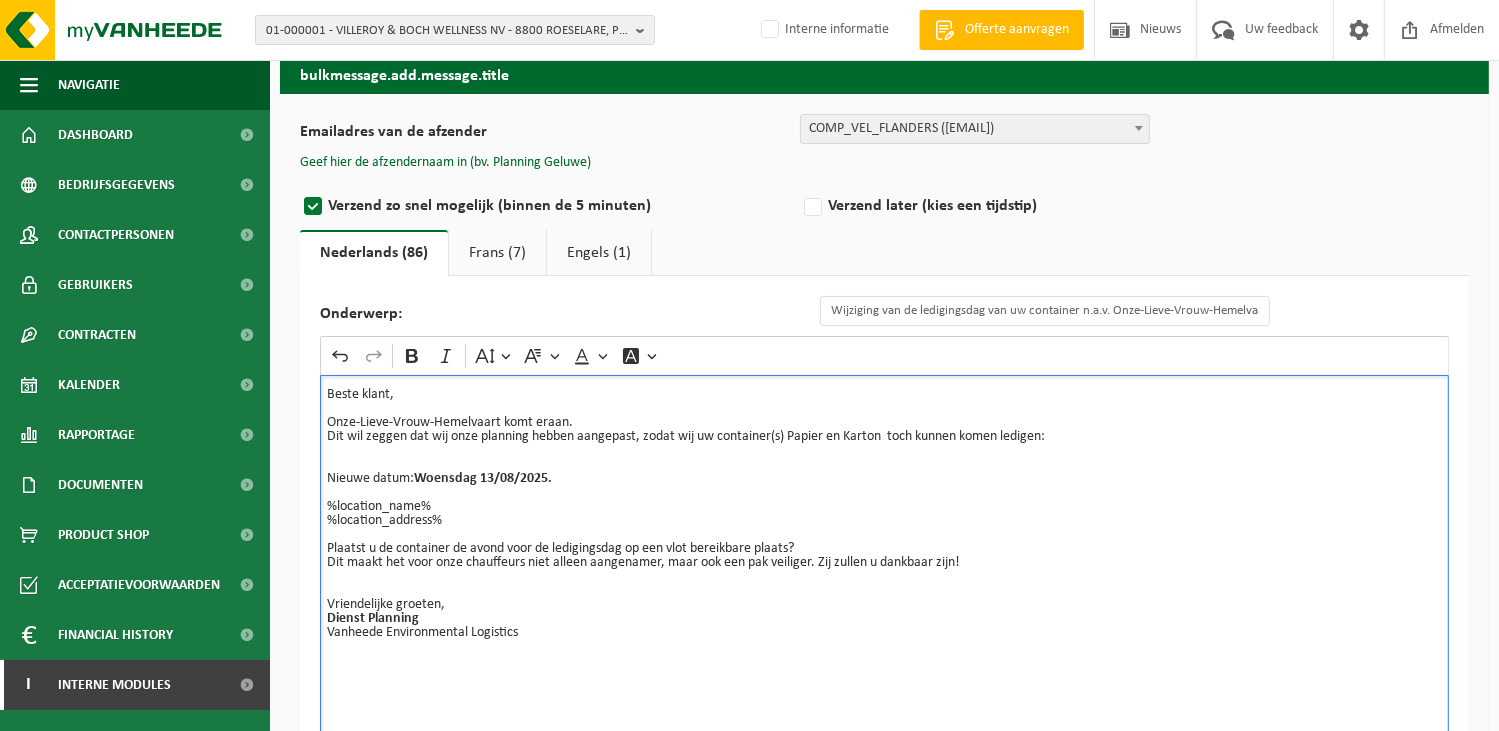 scroll, scrollTop: 0, scrollLeft: 0, axis: both 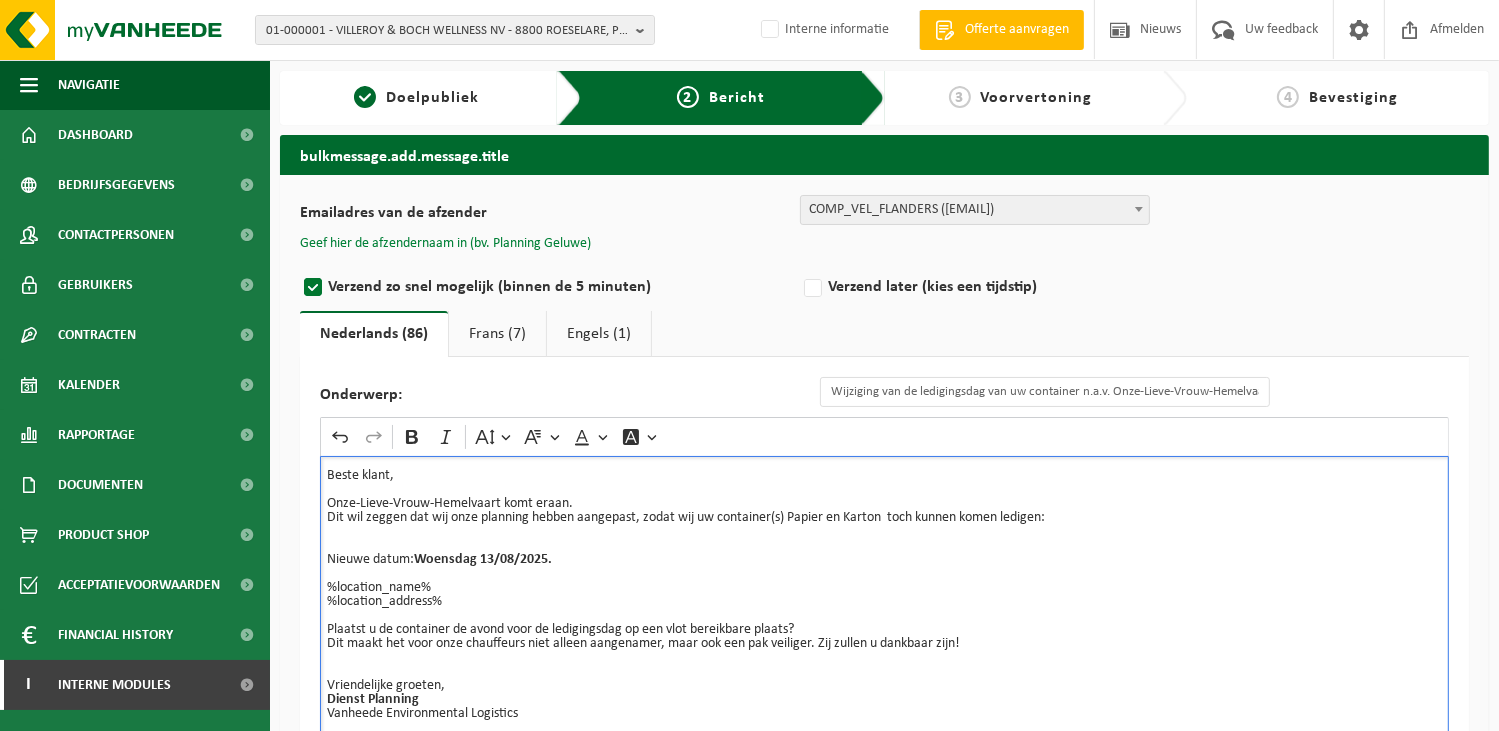 click on "Geef hier de afzendernaam in (bv. Planning Geluwe)" at bounding box center (445, 244) 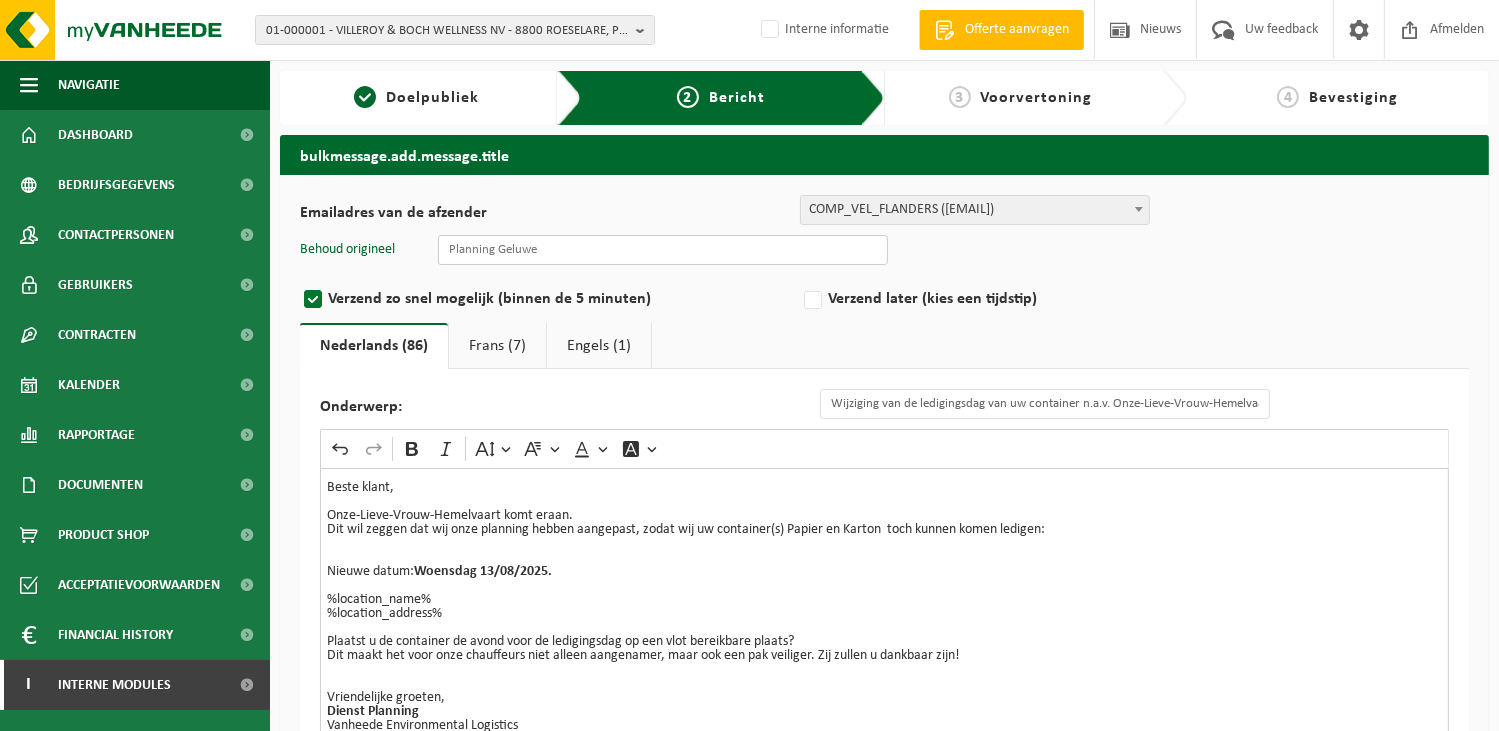 click at bounding box center (663, 250) 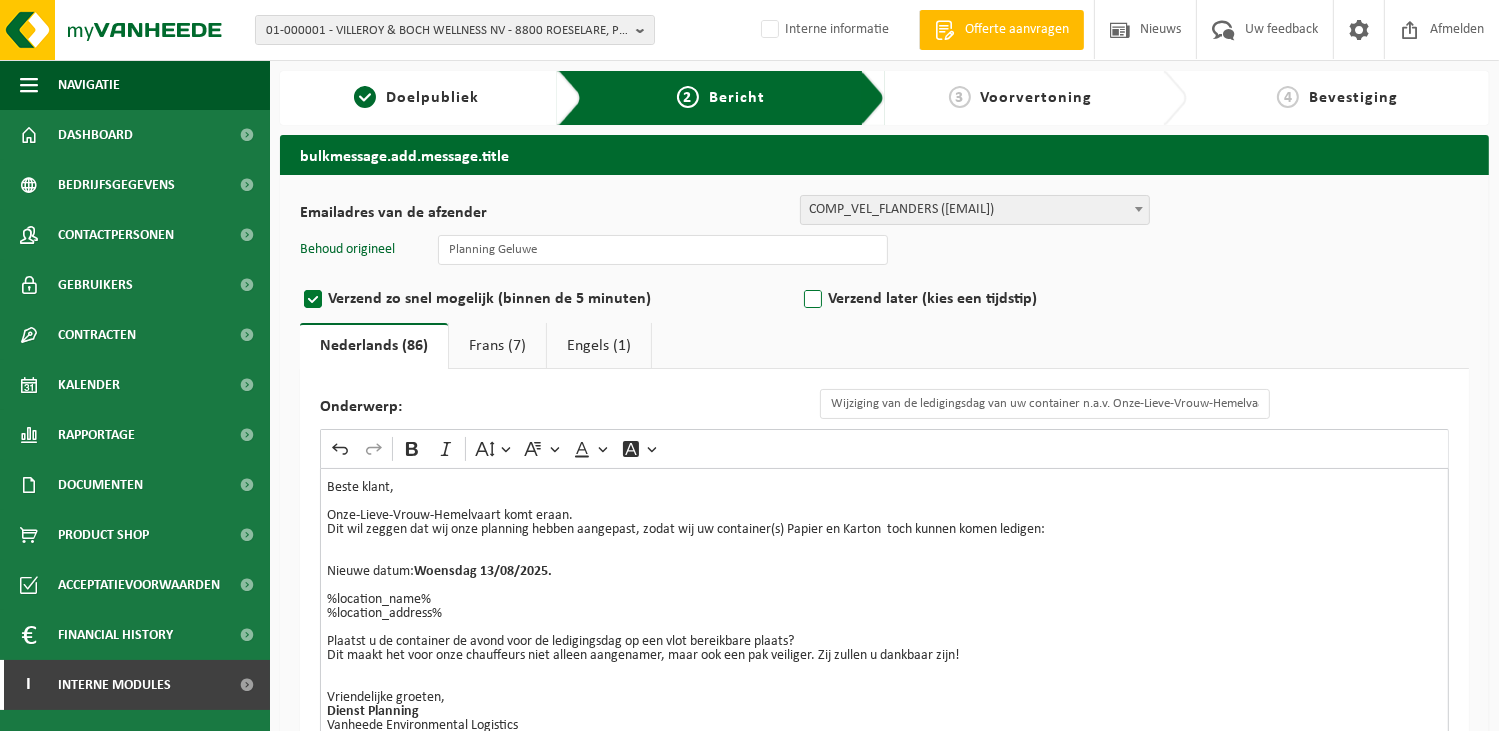 click on "Verzend later (kies een tijdstip)" at bounding box center (1050, 299) 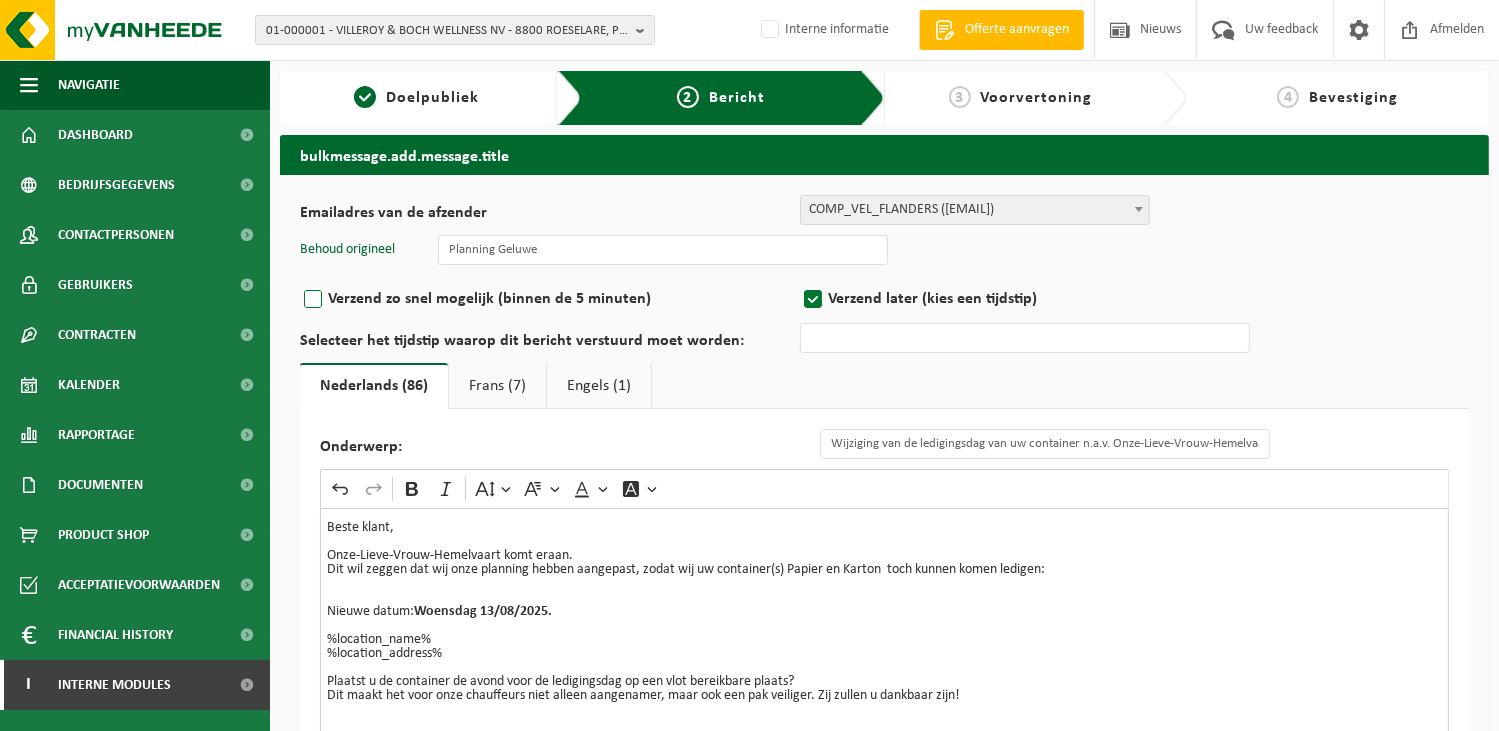 drag, startPoint x: 316, startPoint y: 295, endPoint x: 329, endPoint y: 297, distance: 13.152946 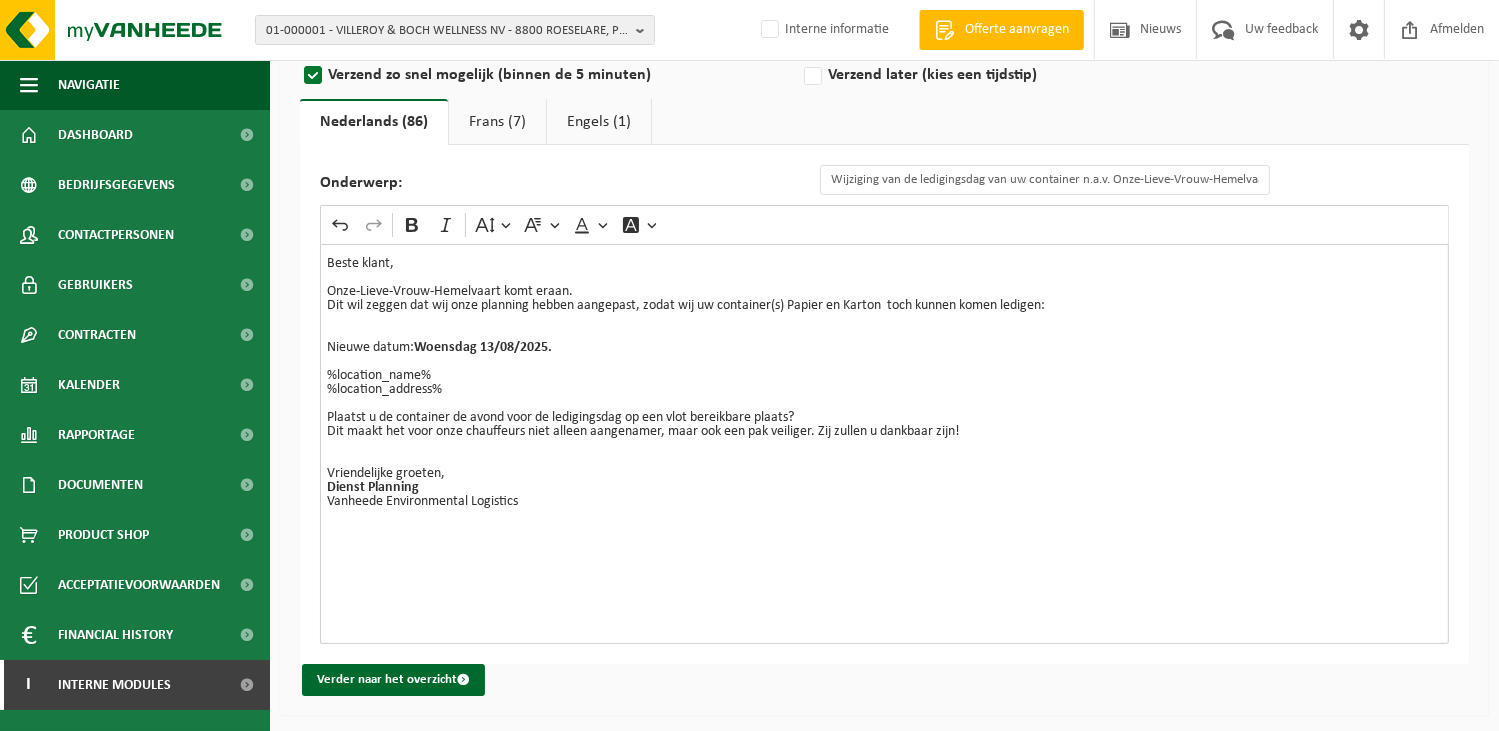 scroll, scrollTop: 227, scrollLeft: 0, axis: vertical 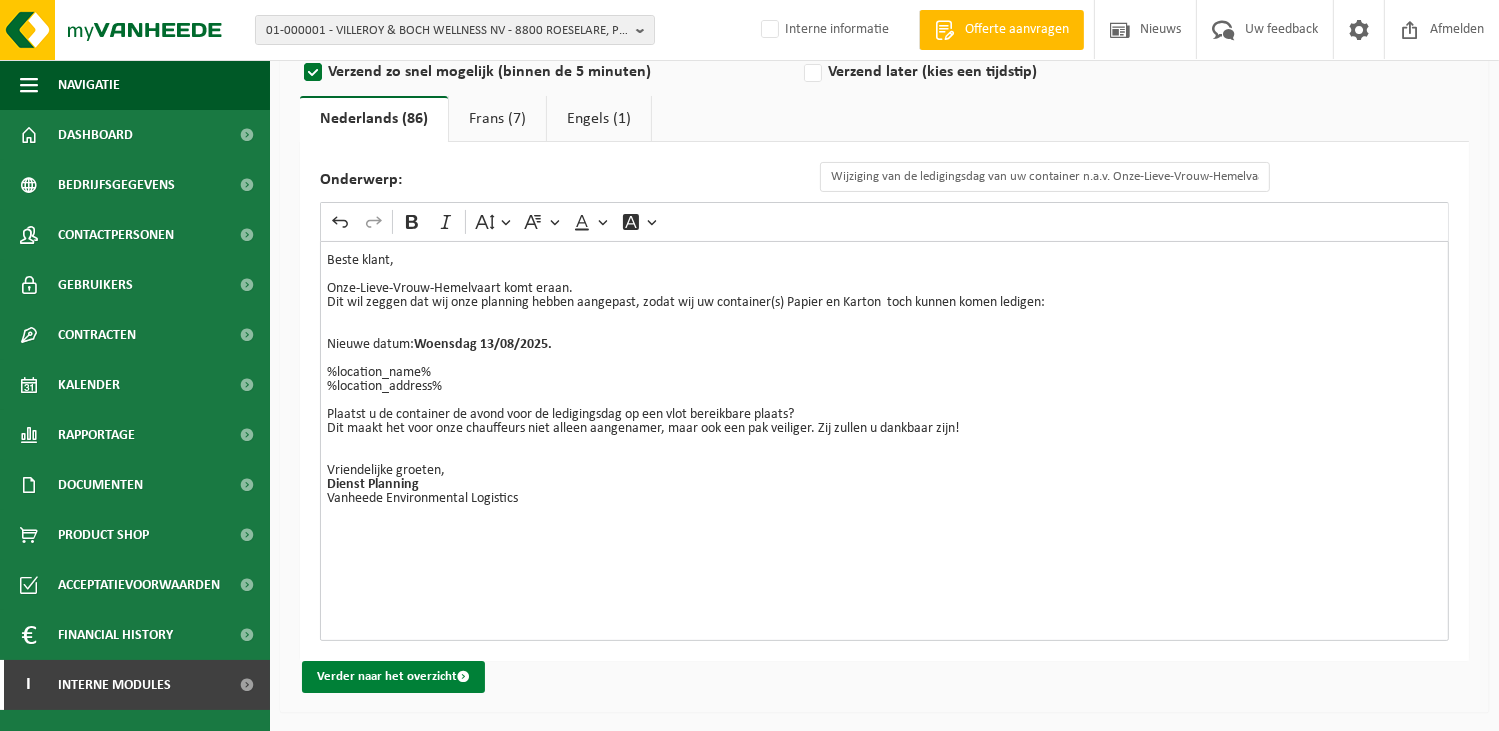 click on "Verder naar het overzicht" at bounding box center [393, 677] 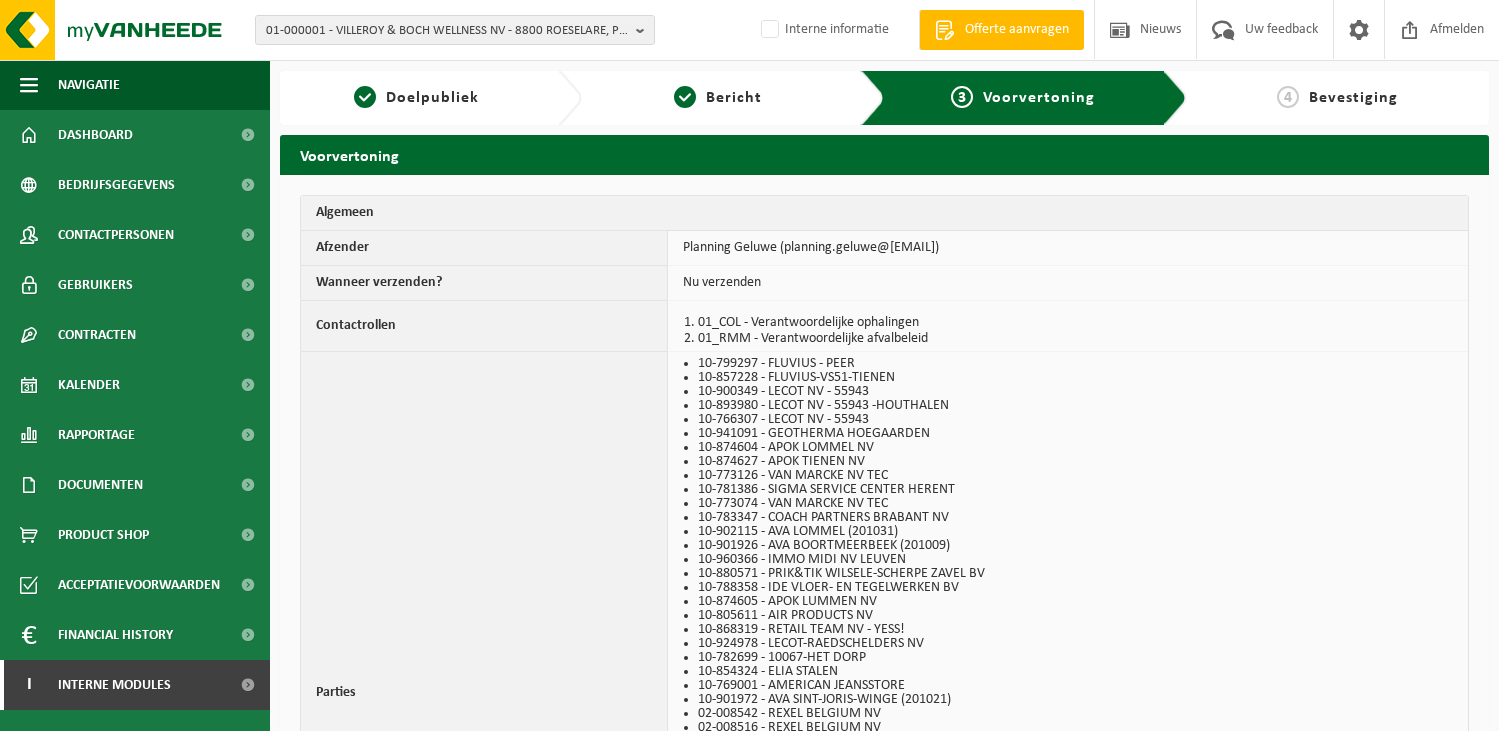scroll, scrollTop: 0, scrollLeft: 0, axis: both 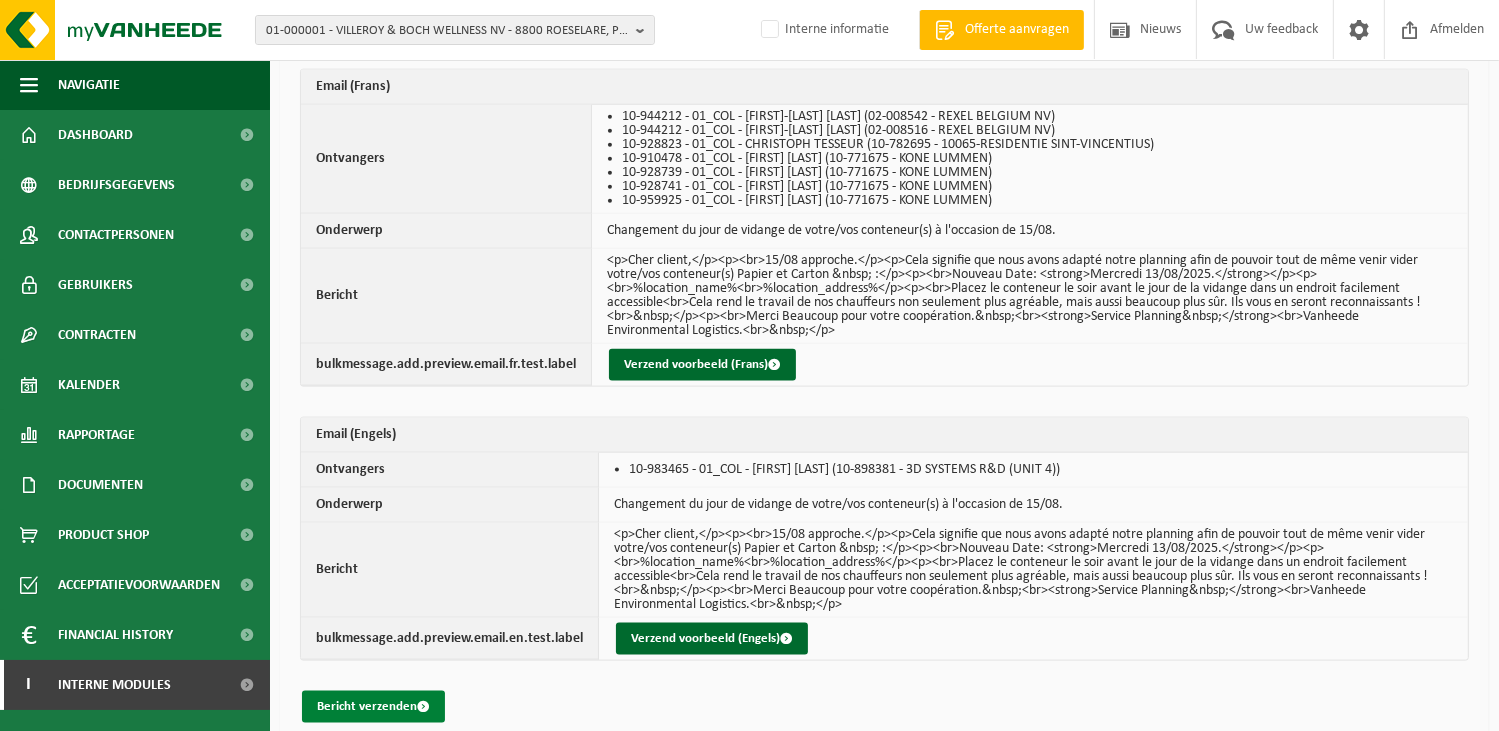 click on "Bericht verzenden" at bounding box center (373, 707) 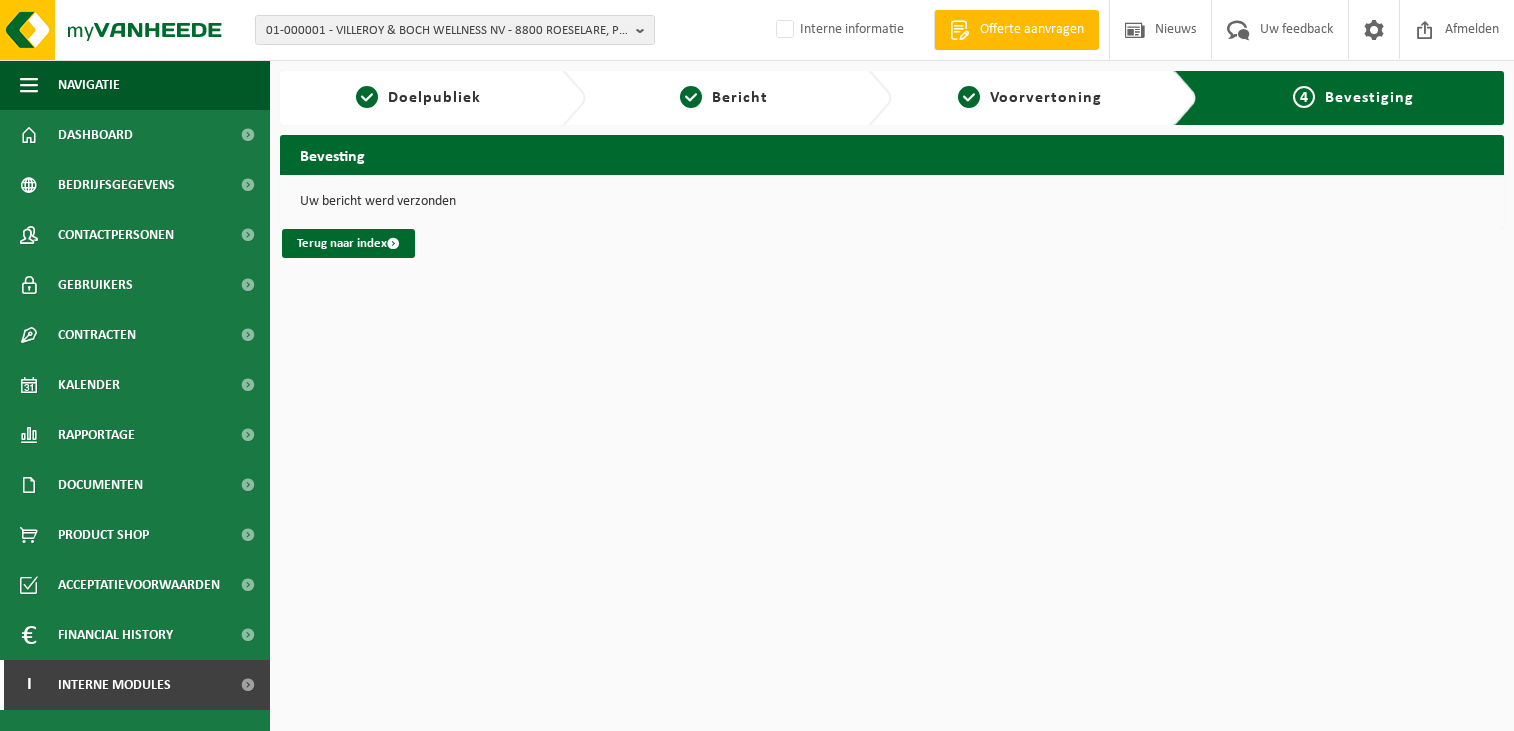 scroll, scrollTop: 0, scrollLeft: 0, axis: both 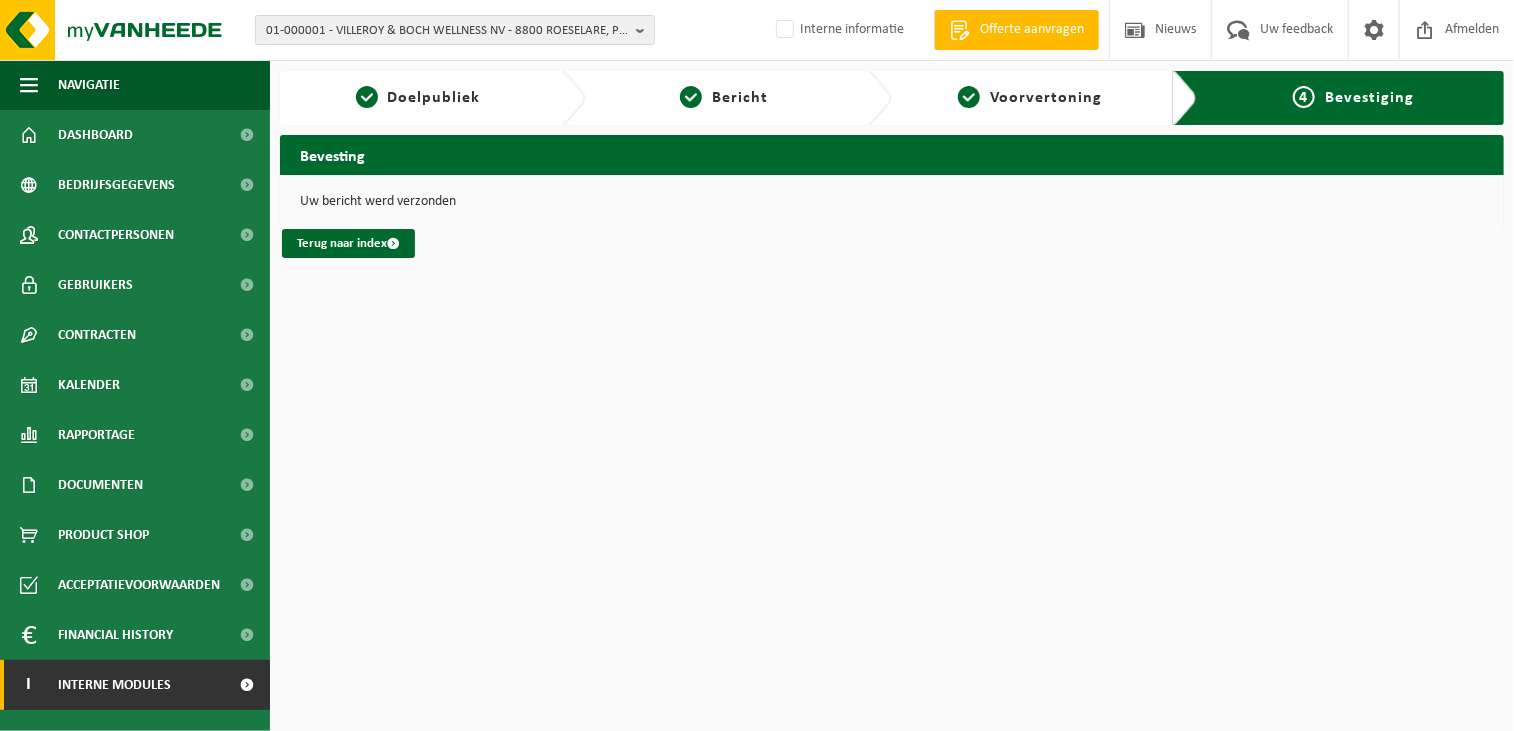 click on "Interne modules" at bounding box center (114, 685) 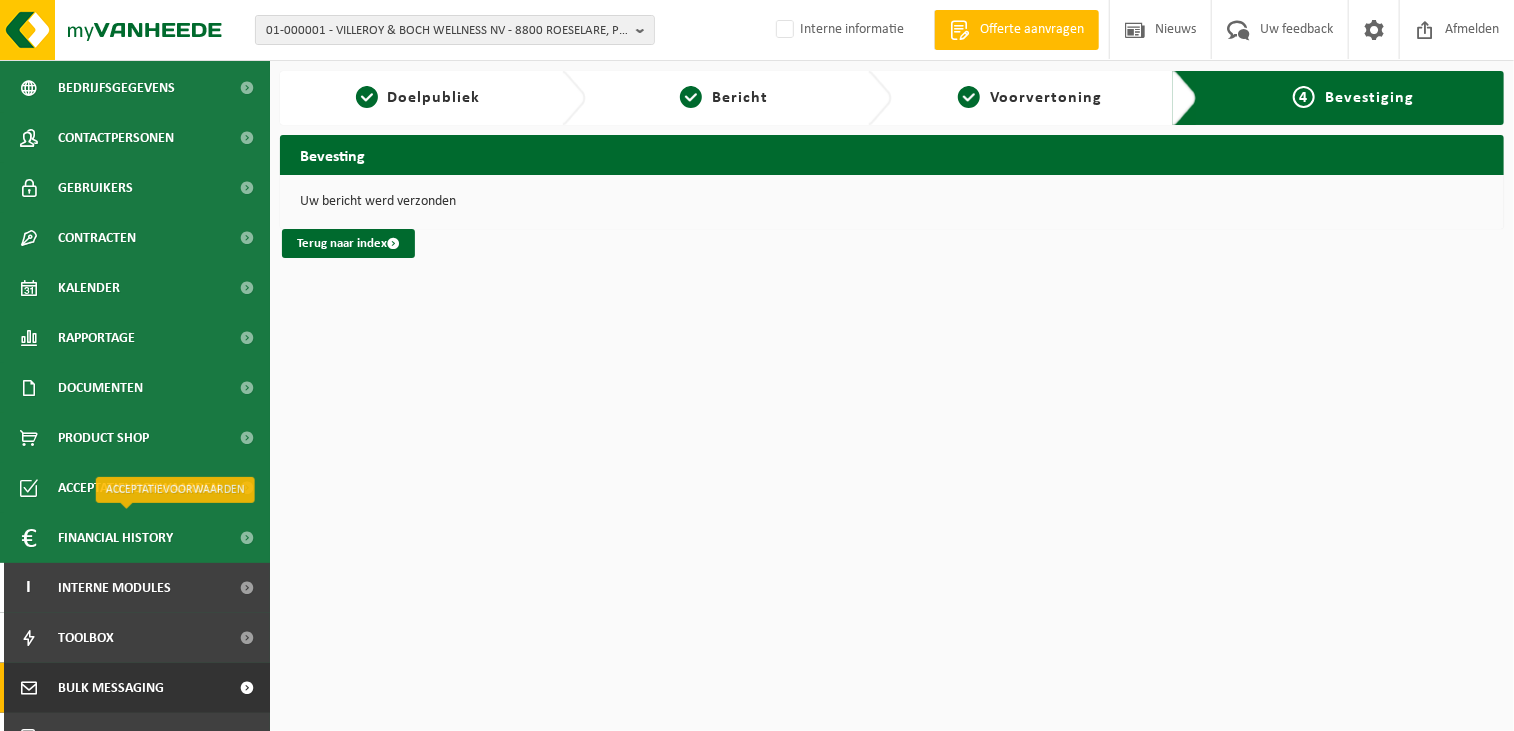 scroll, scrollTop: 179, scrollLeft: 0, axis: vertical 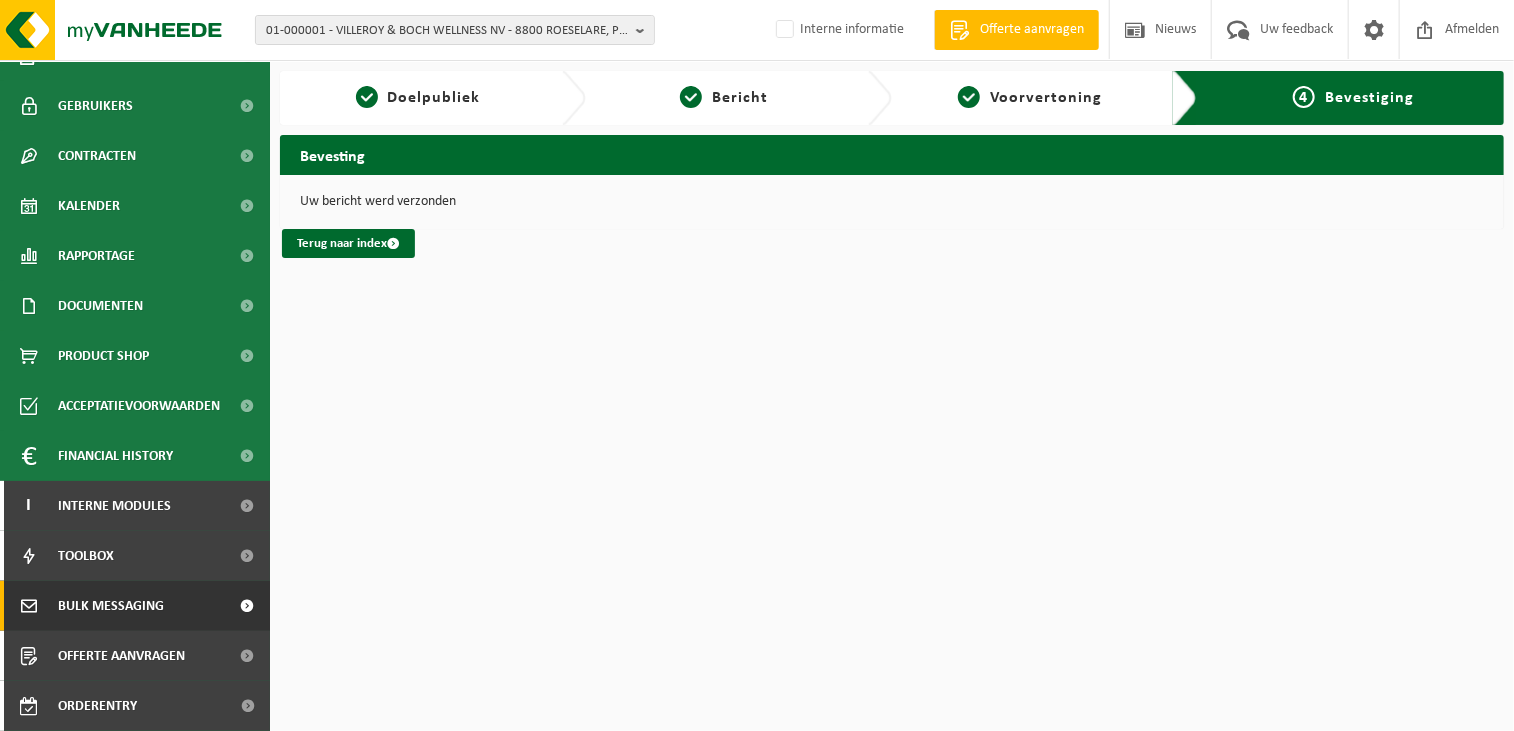 click on "Bulk Messaging" at bounding box center (135, 606) 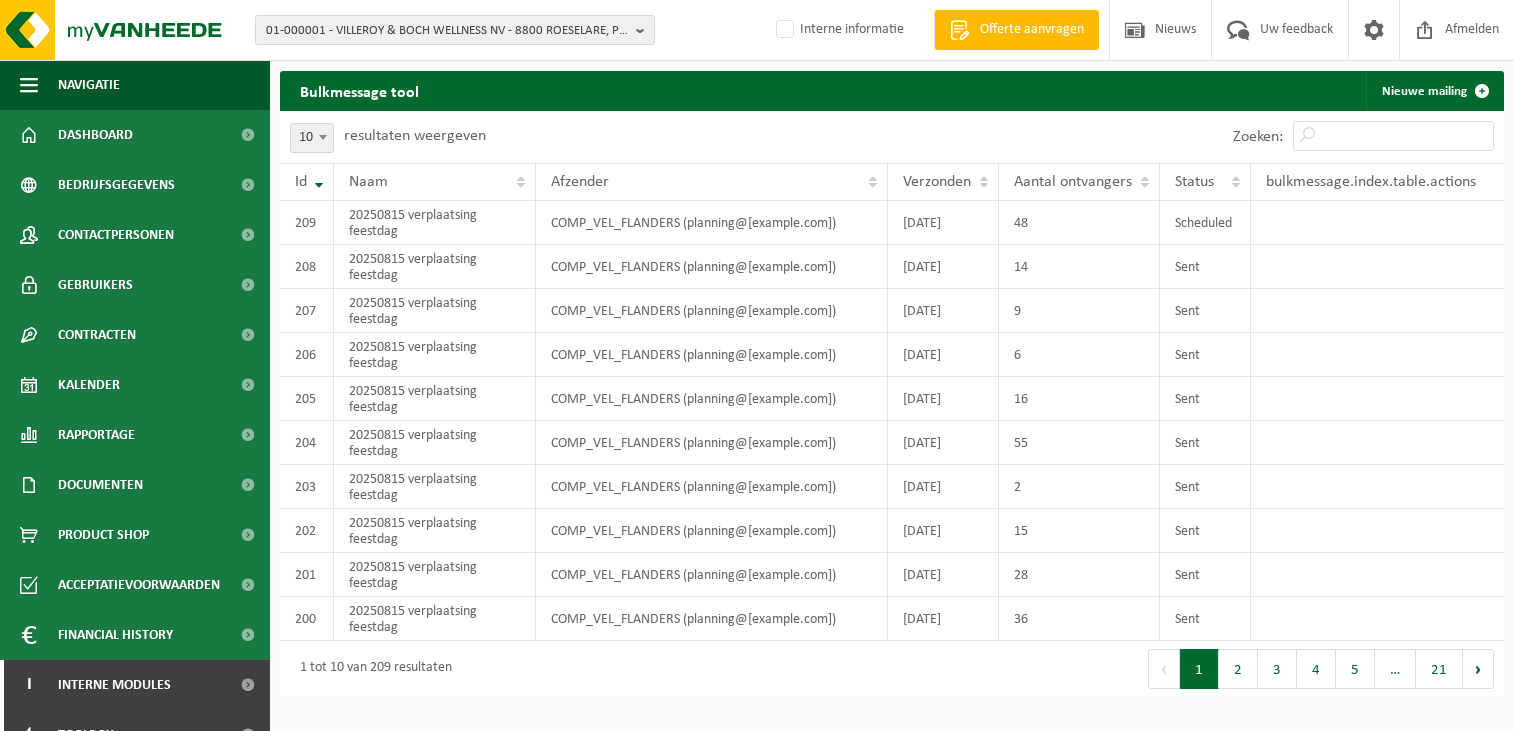 scroll, scrollTop: 0, scrollLeft: 0, axis: both 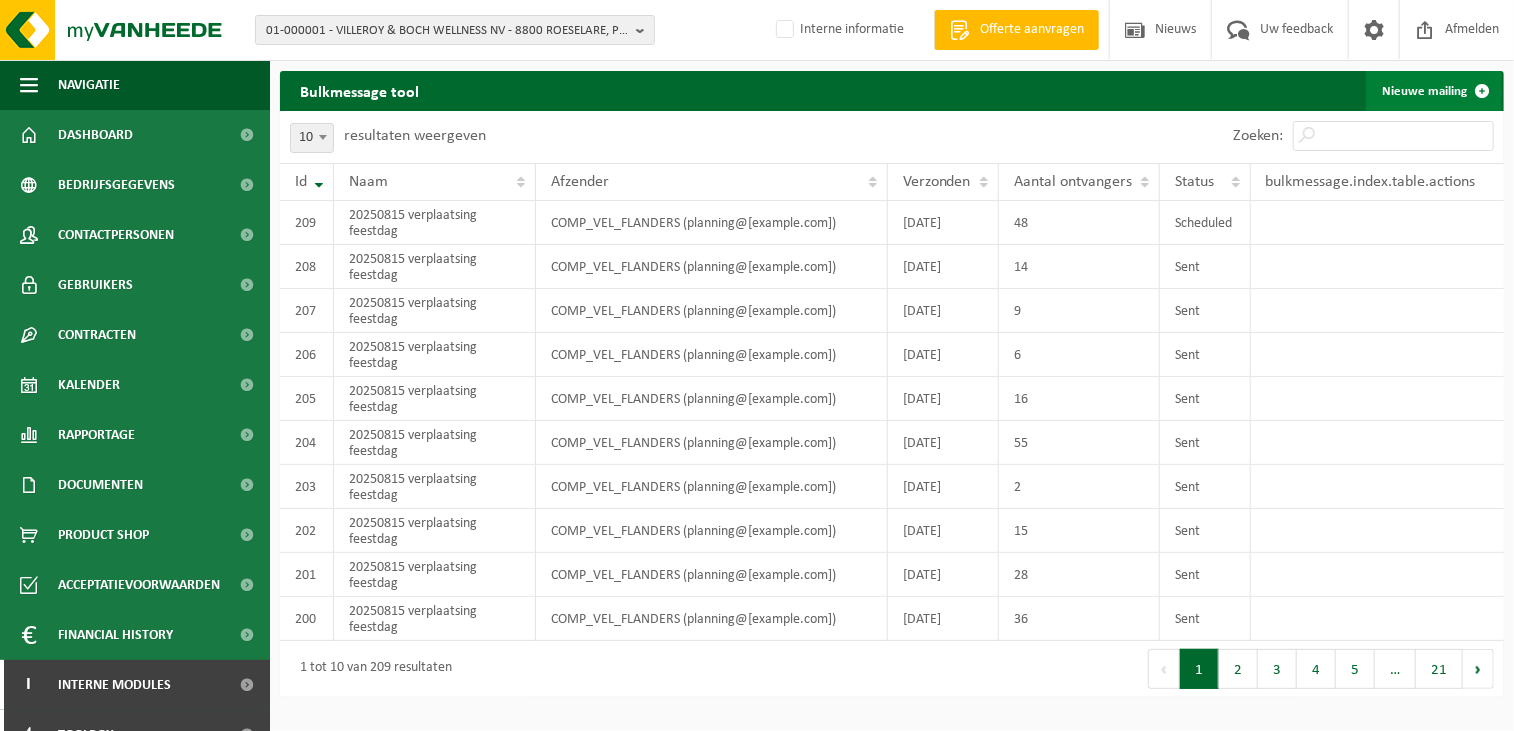 click on "Nieuwe mailing" at bounding box center [1434, 91] 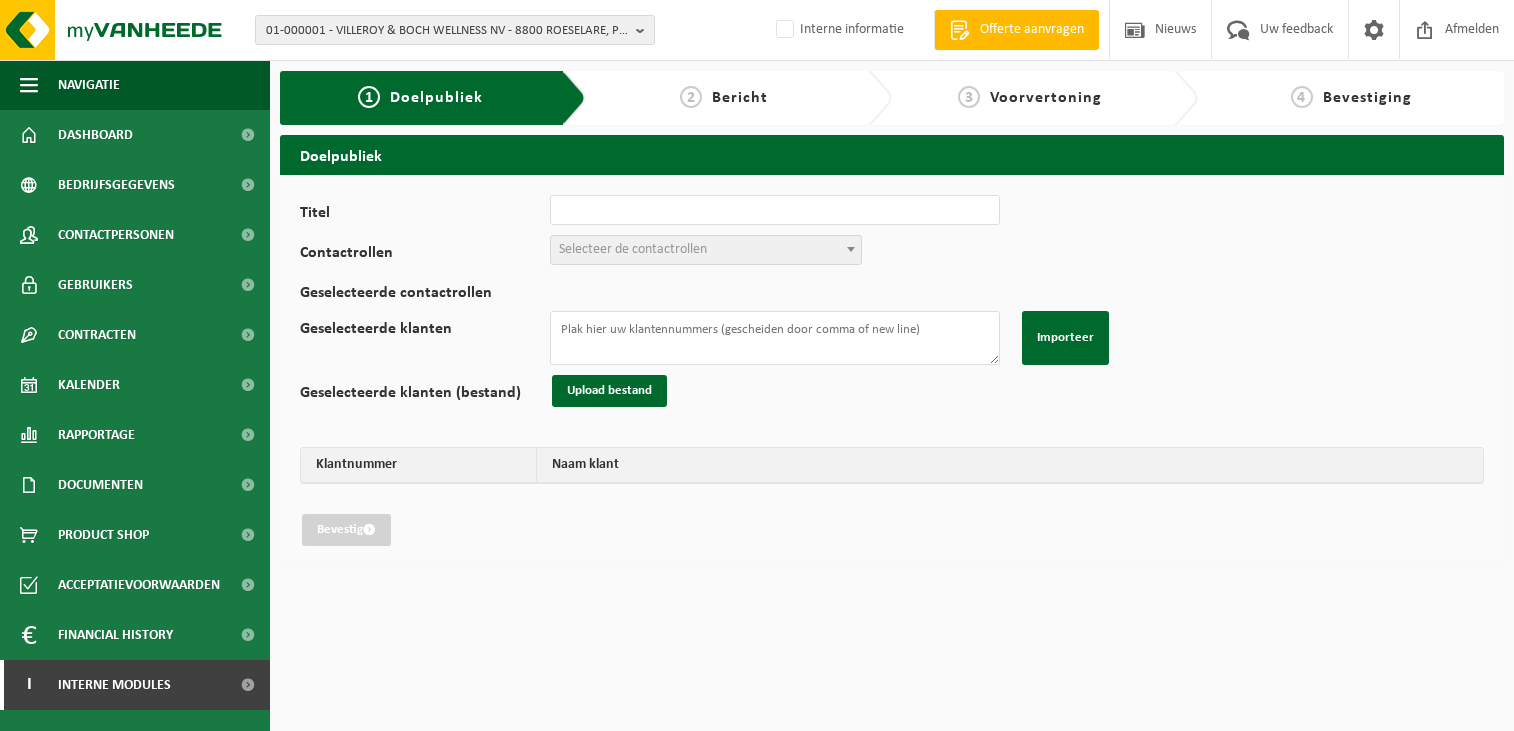 scroll, scrollTop: 0, scrollLeft: 0, axis: both 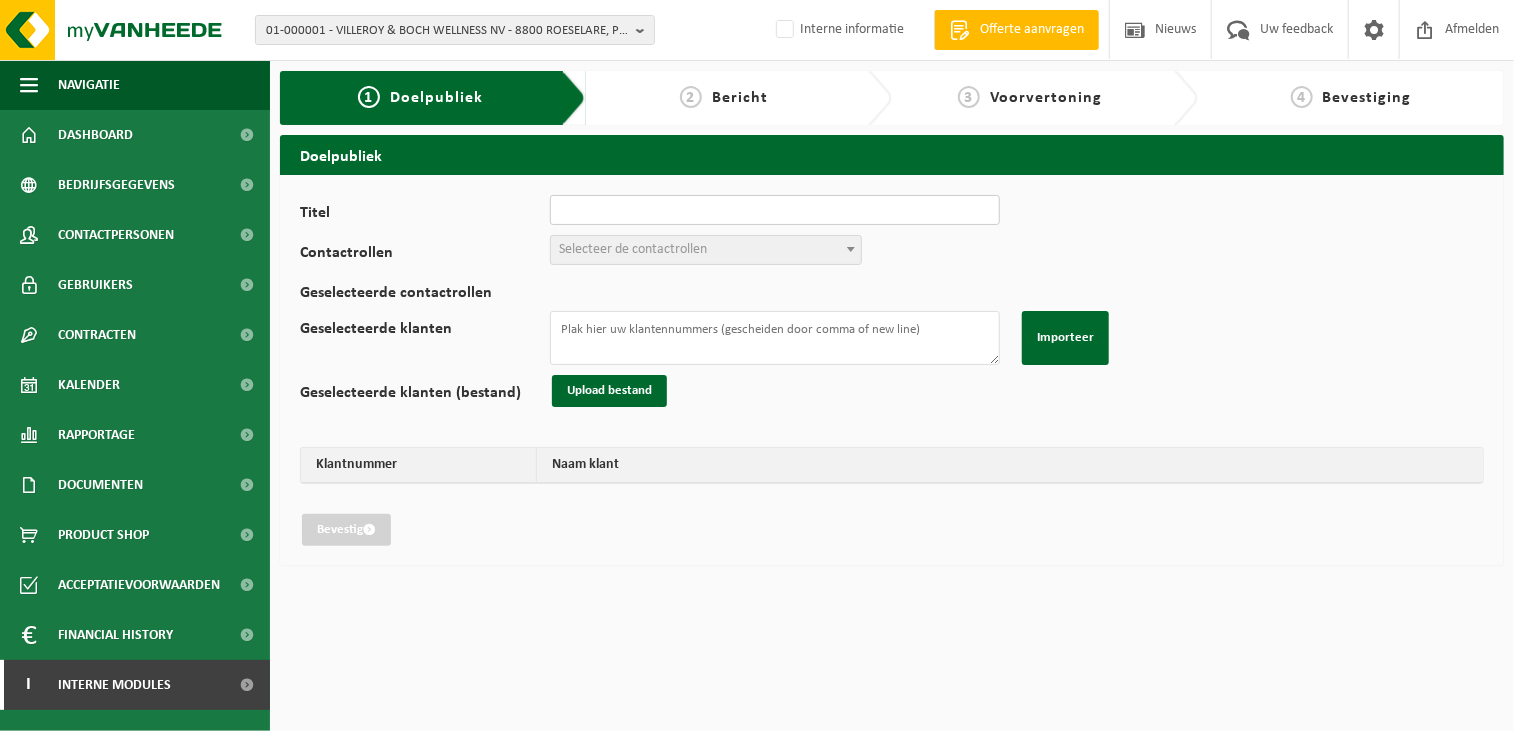 click on "Titel" at bounding box center [775, 210] 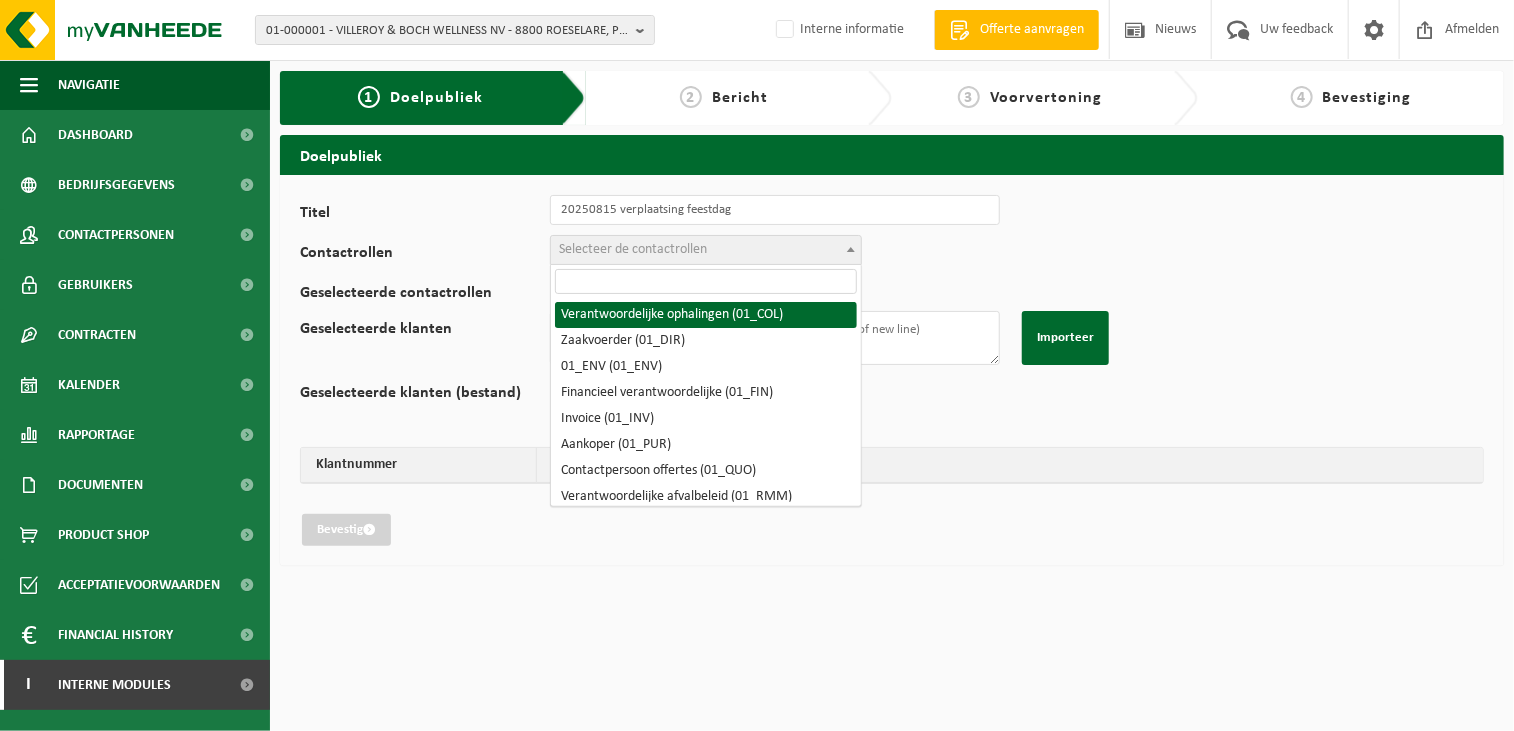 click on "Selecteer de contactrollen" at bounding box center (633, 249) 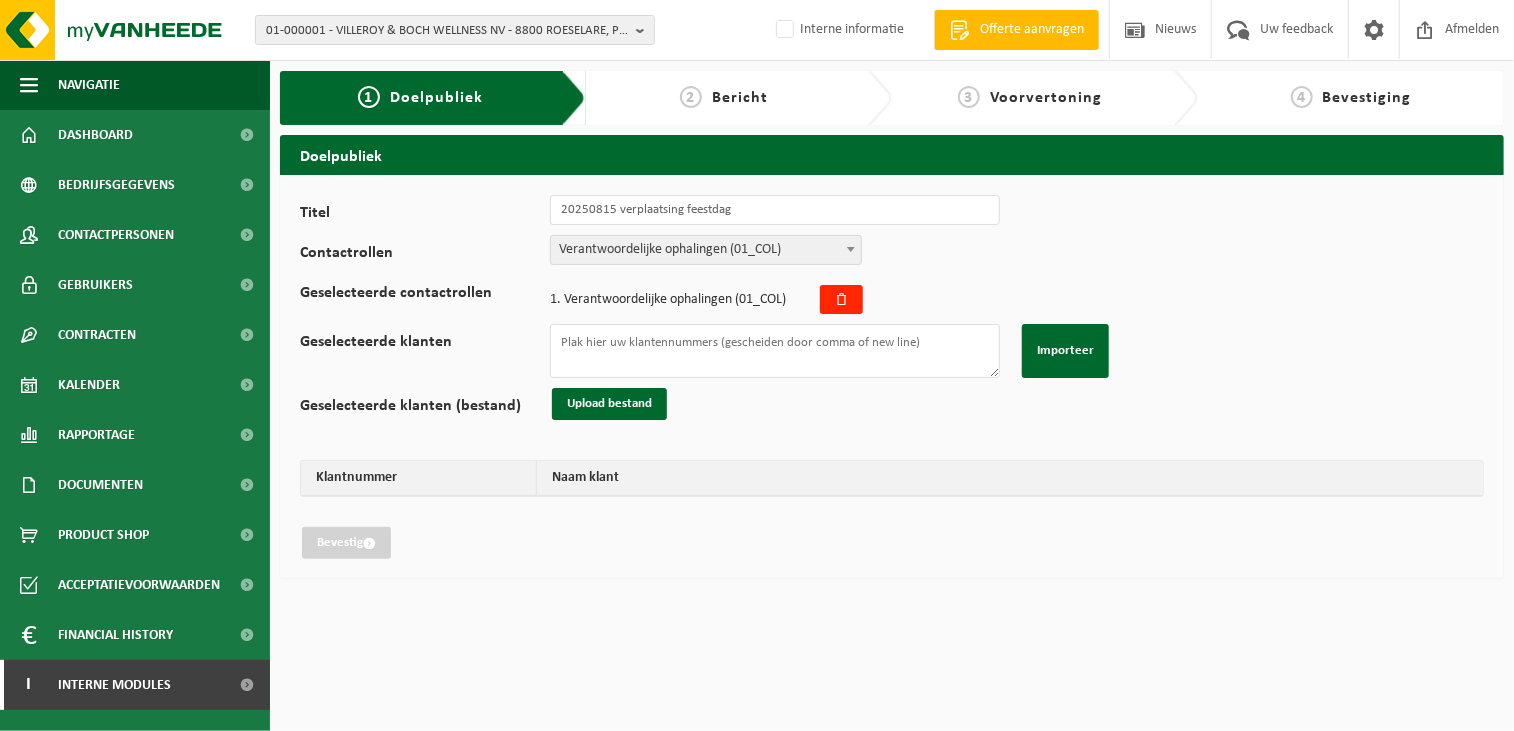click on "Verantwoordelijke ophalingen (01_COL)" at bounding box center [706, 250] 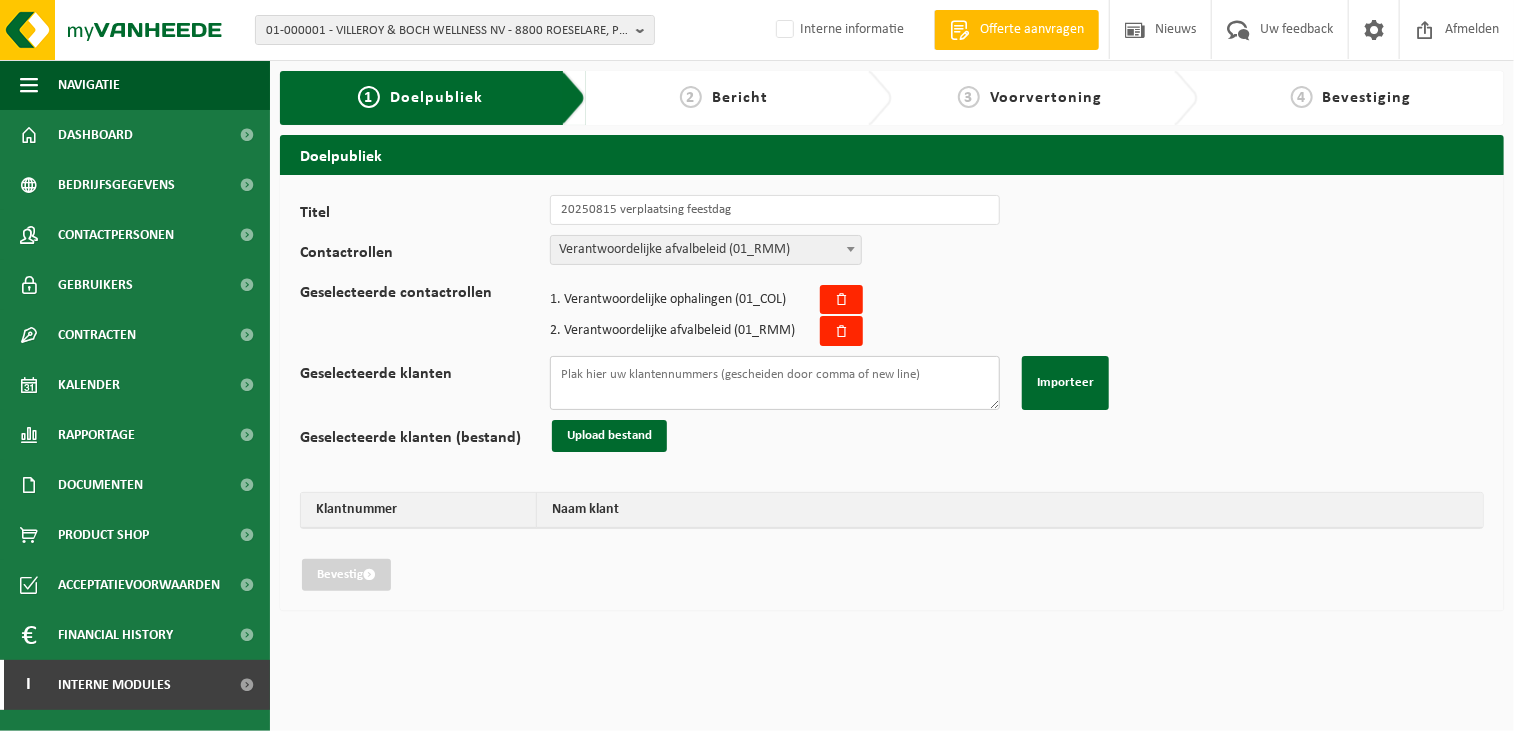 click on "Geselecteerde klanten" at bounding box center (775, 383) 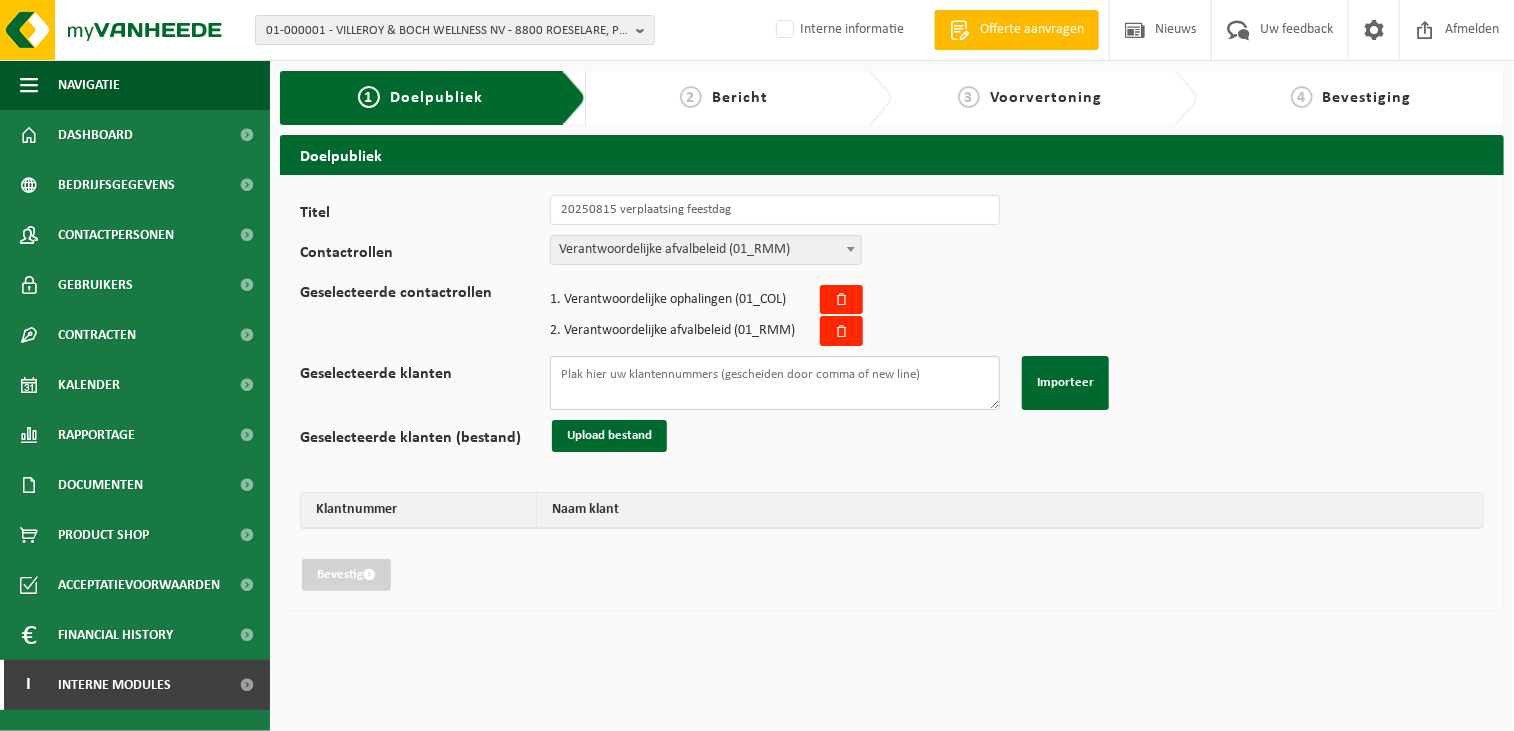 click on "Geselecteerde klanten" at bounding box center (775, 383) 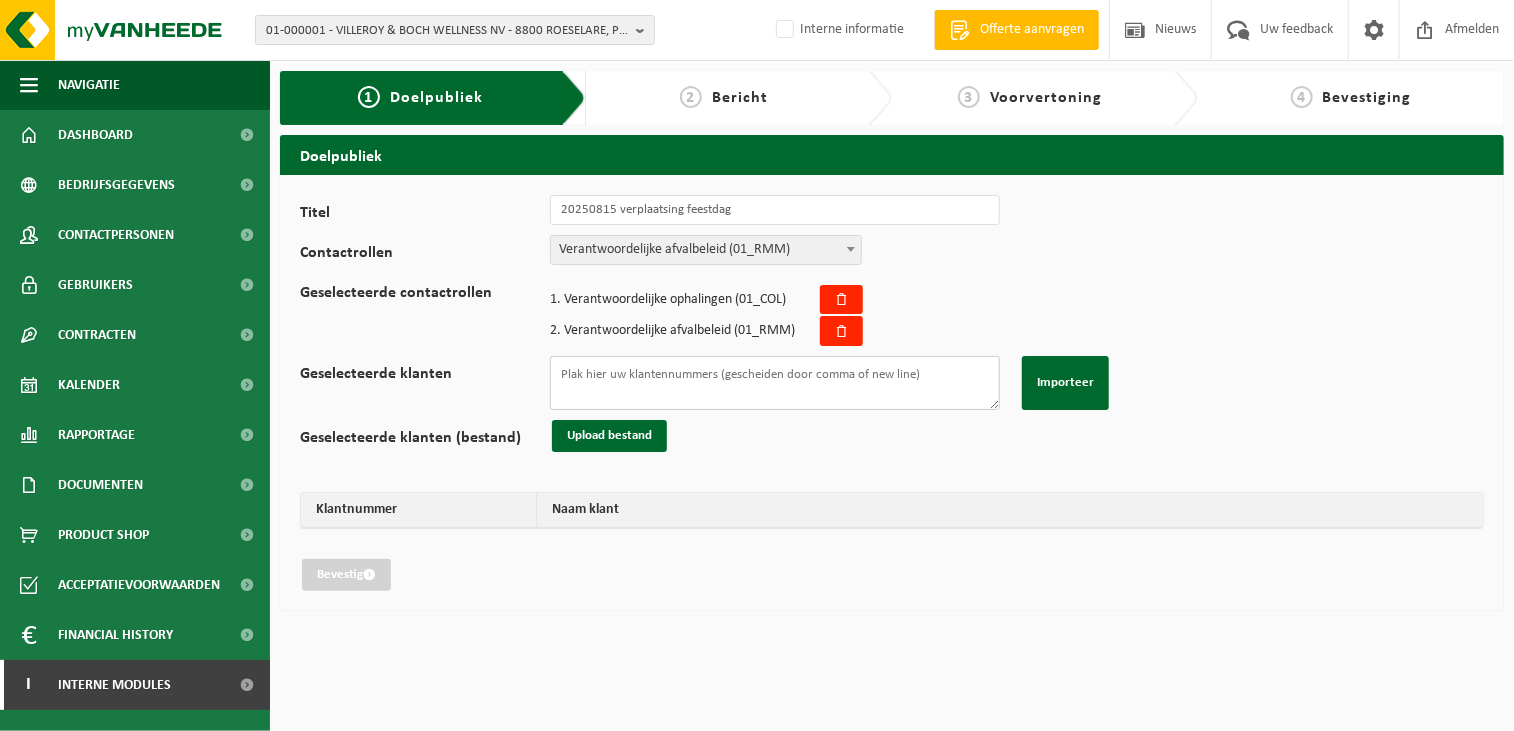 paste on "10-947848
10-946555
10-874623
10-927348
10-854324
10-782699
02-010393
10-755866
10-898236
10-876309
10-822733
10-888133
10-961202
10-962345" 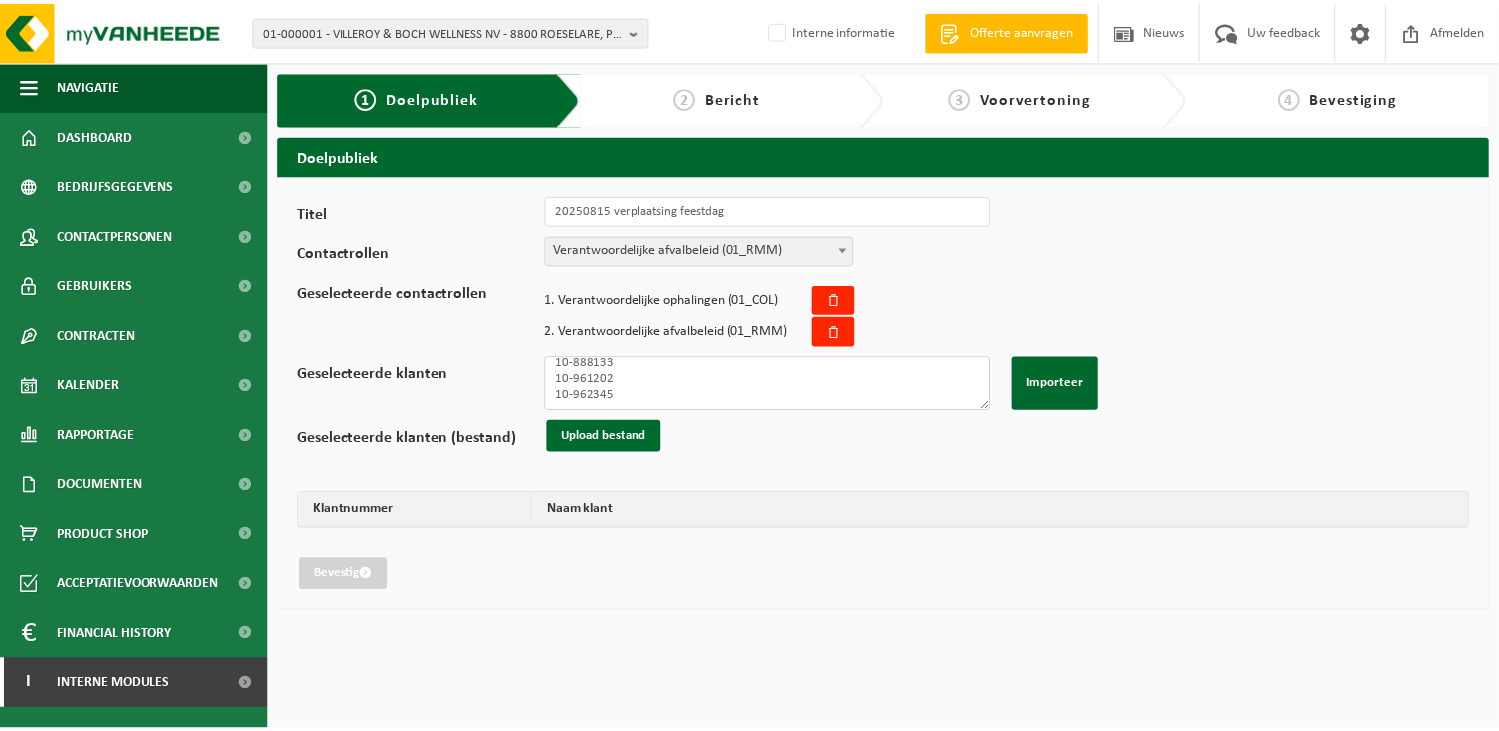 scroll, scrollTop: 203, scrollLeft: 0, axis: vertical 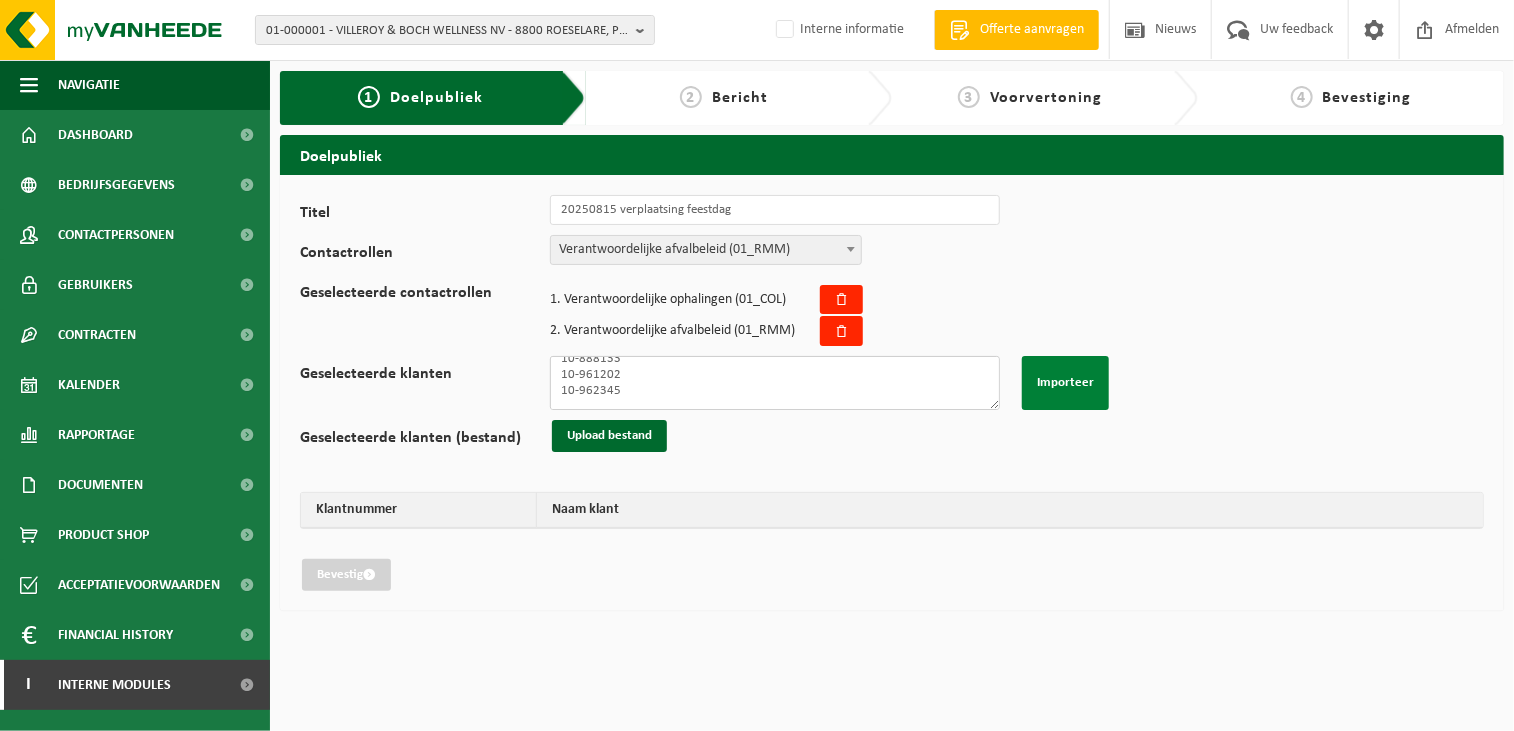 type on "10-947848
10-946555
10-874623
10-927348
10-854324
10-782699
02-010393
10-755866
10-898236
10-876309
10-822733
10-888133
10-961202
10-962345" 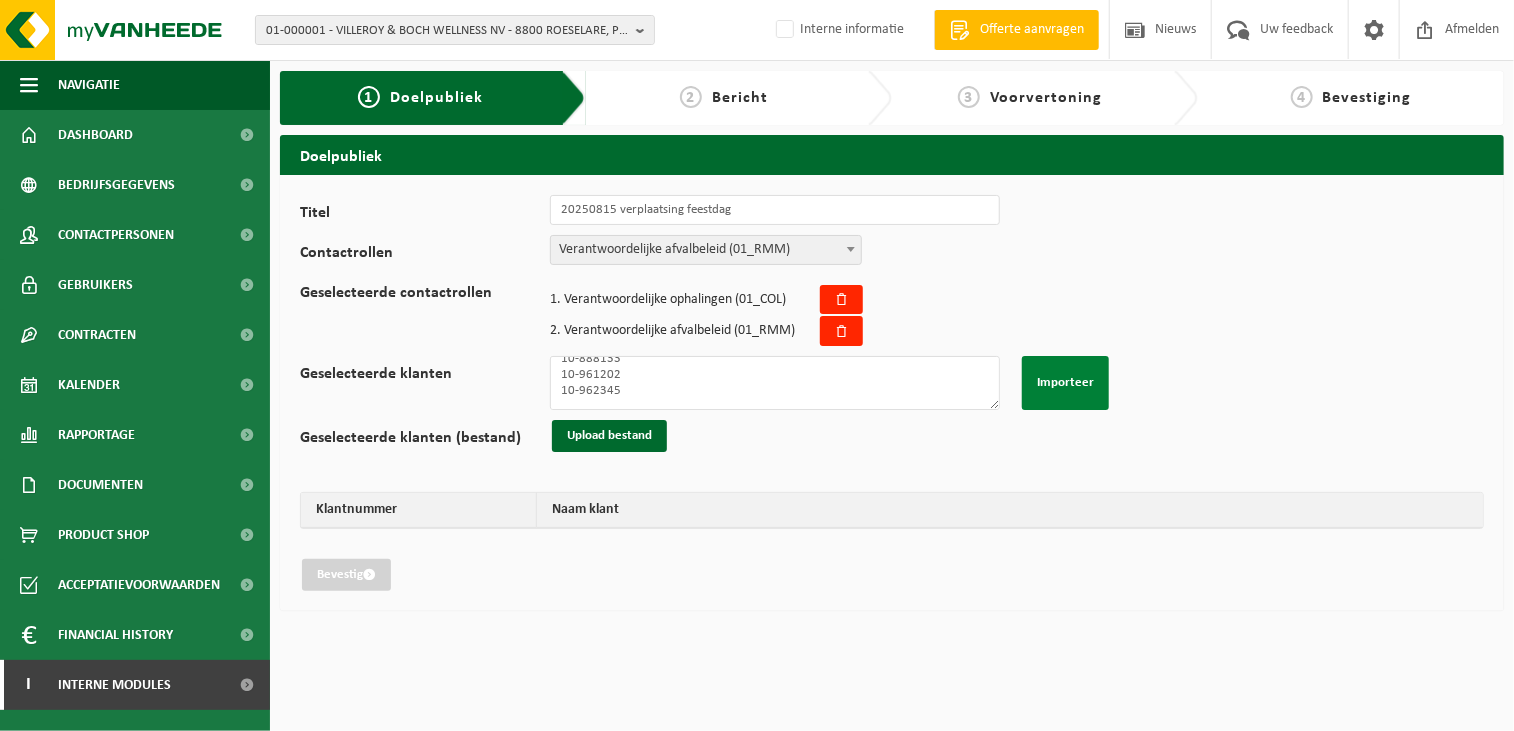 click on "Importeer" at bounding box center (1065, 383) 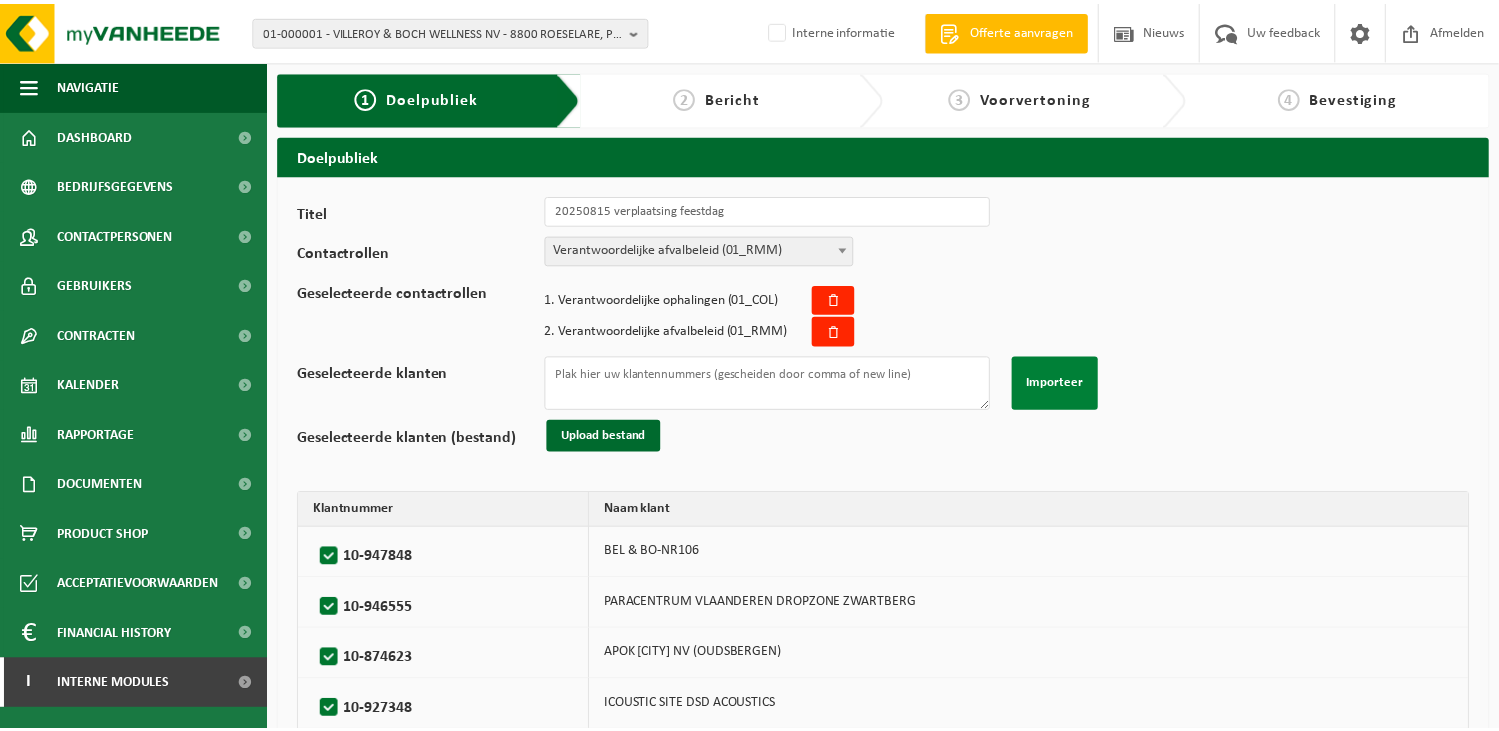 scroll, scrollTop: 0, scrollLeft: 0, axis: both 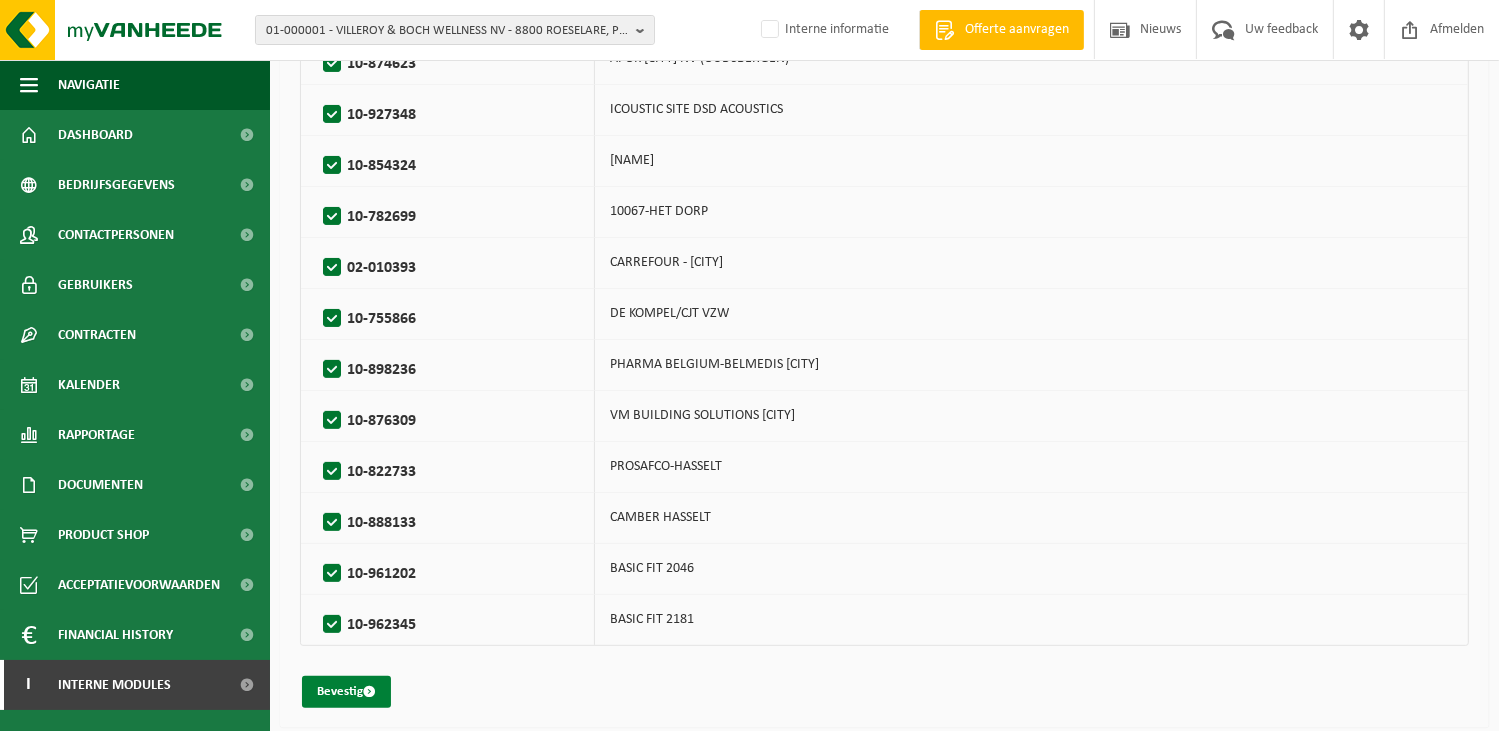 click on "Bevestig" at bounding box center (346, 692) 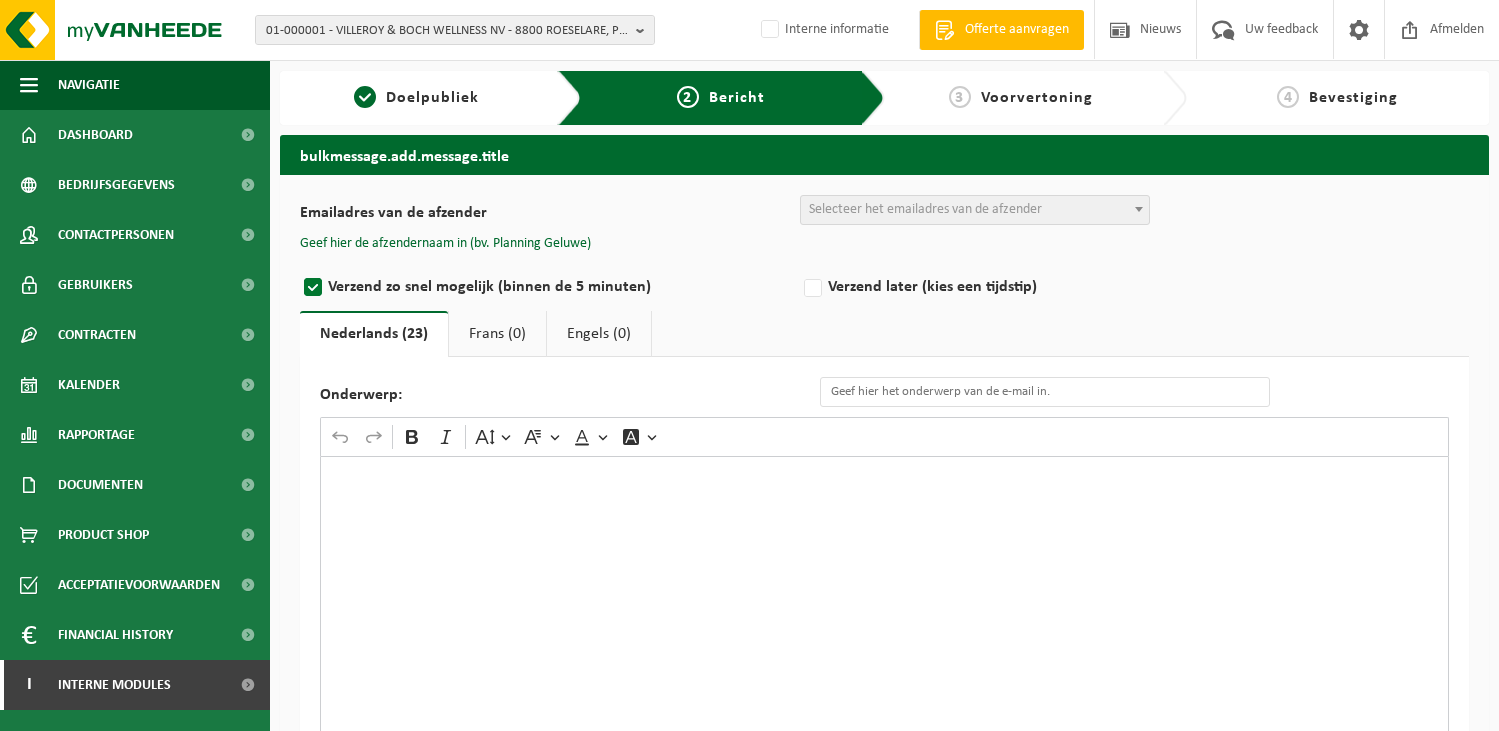 scroll, scrollTop: 0, scrollLeft: 0, axis: both 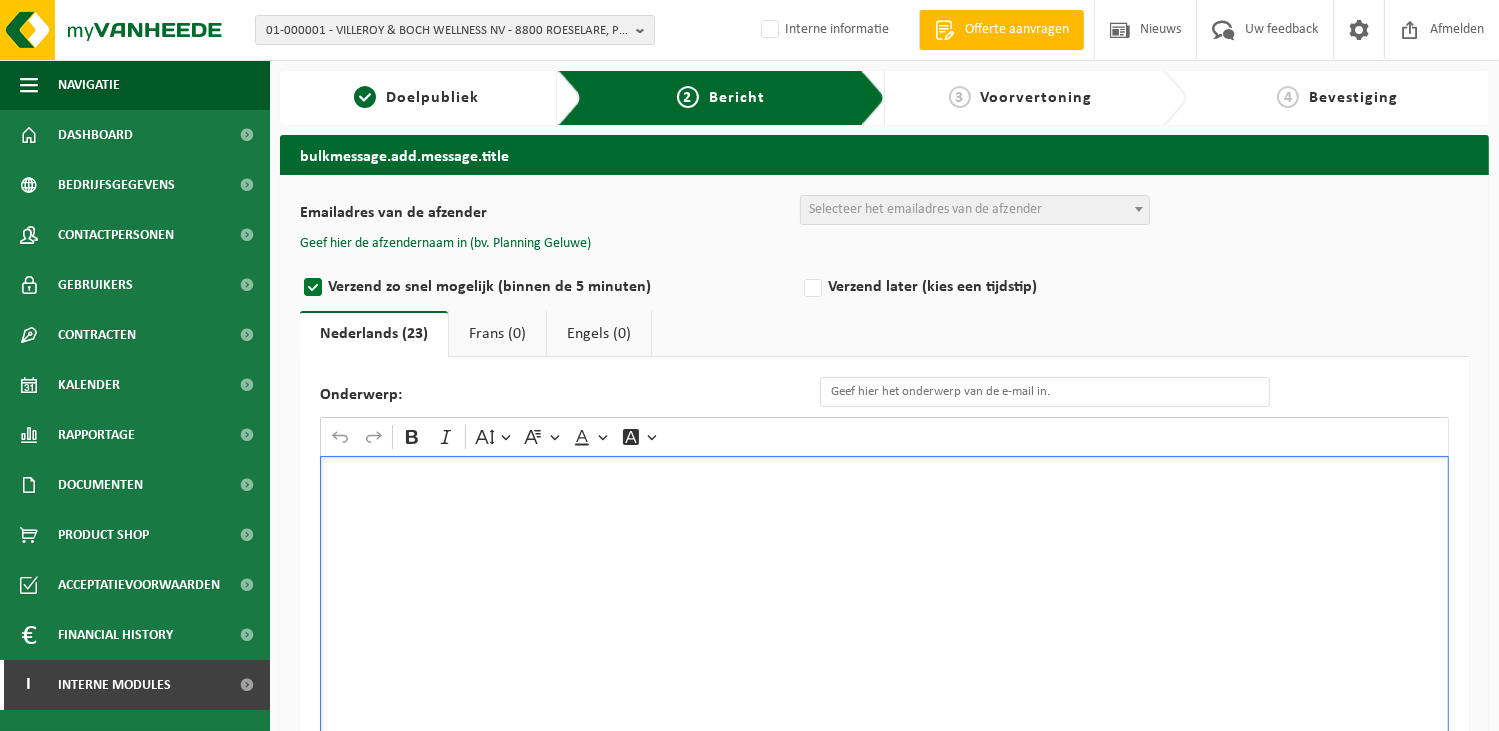 click at bounding box center [884, 656] 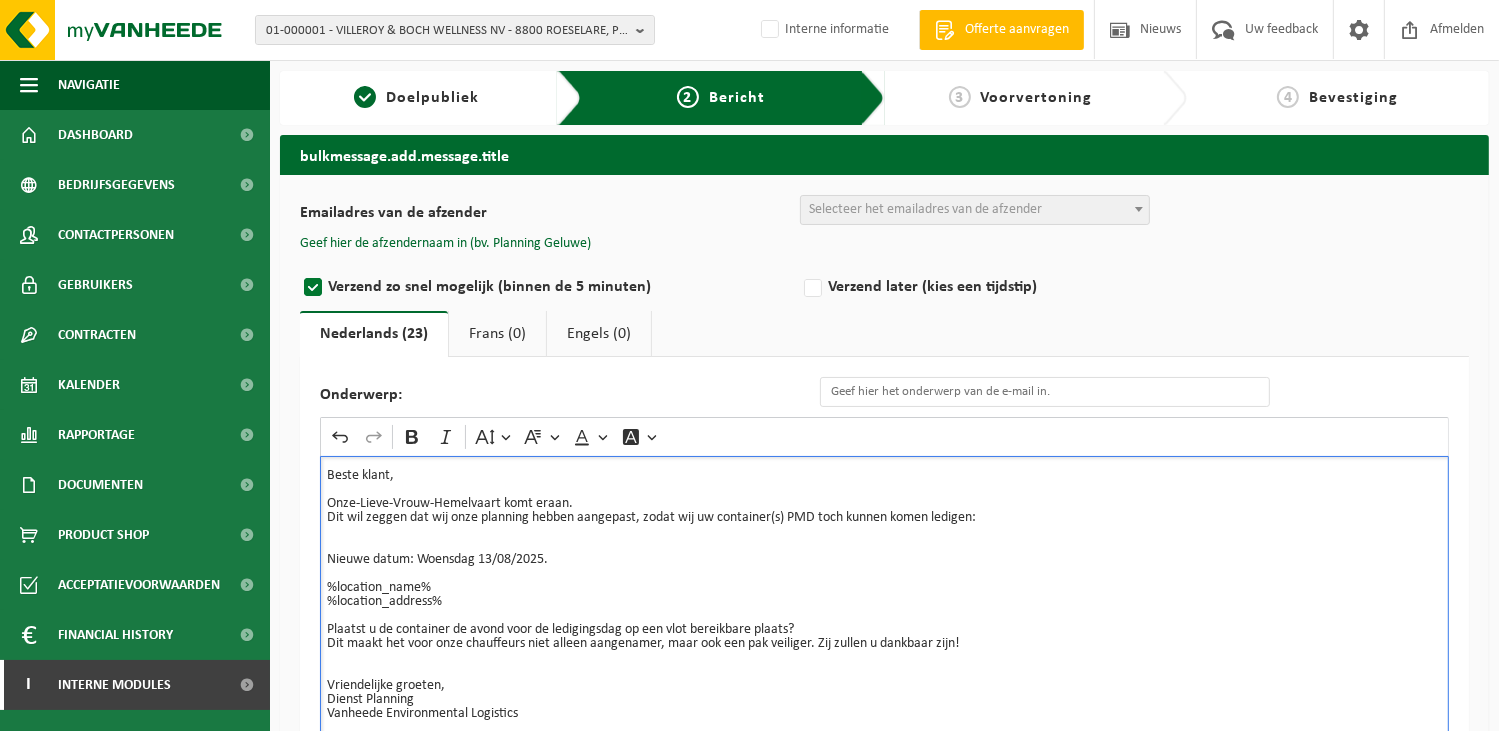 scroll, scrollTop: 65, scrollLeft: 0, axis: vertical 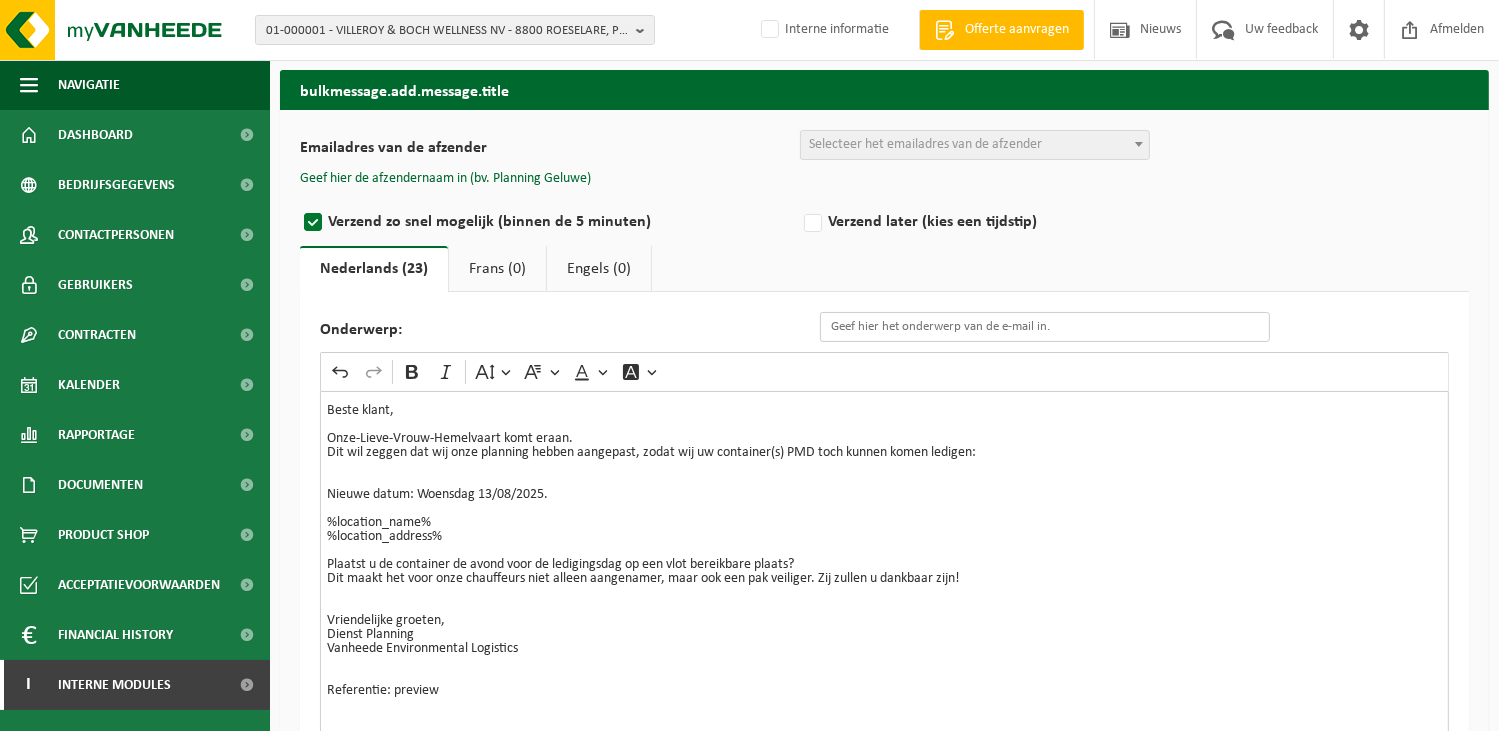 click on "Onderwerp:" at bounding box center (1045, 327) 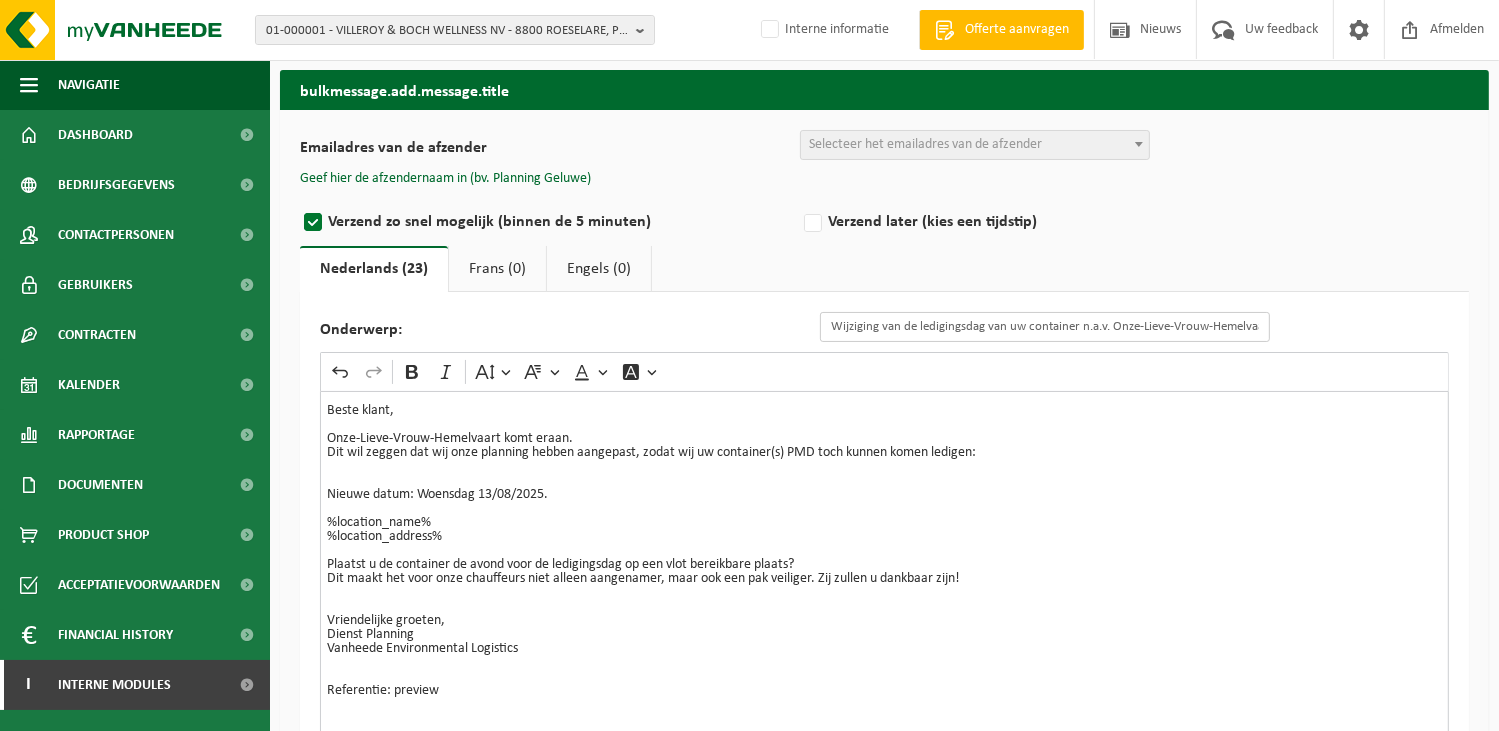 scroll, scrollTop: 0, scrollLeft: 13, axis: horizontal 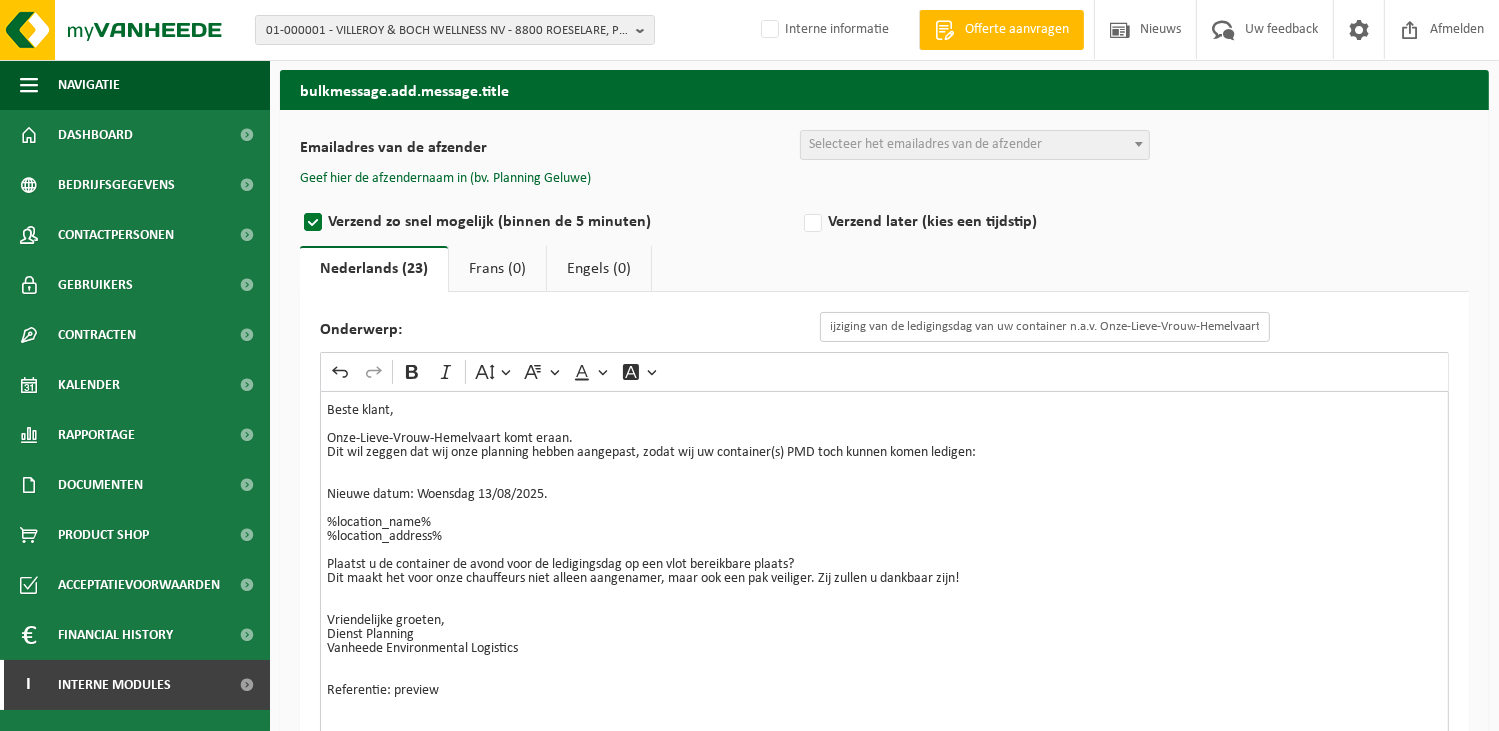 type on "Wijziging van de ledigingsdag van uw container n.a.v. Onze-Lieve-Vrouw-Hemelvaart" 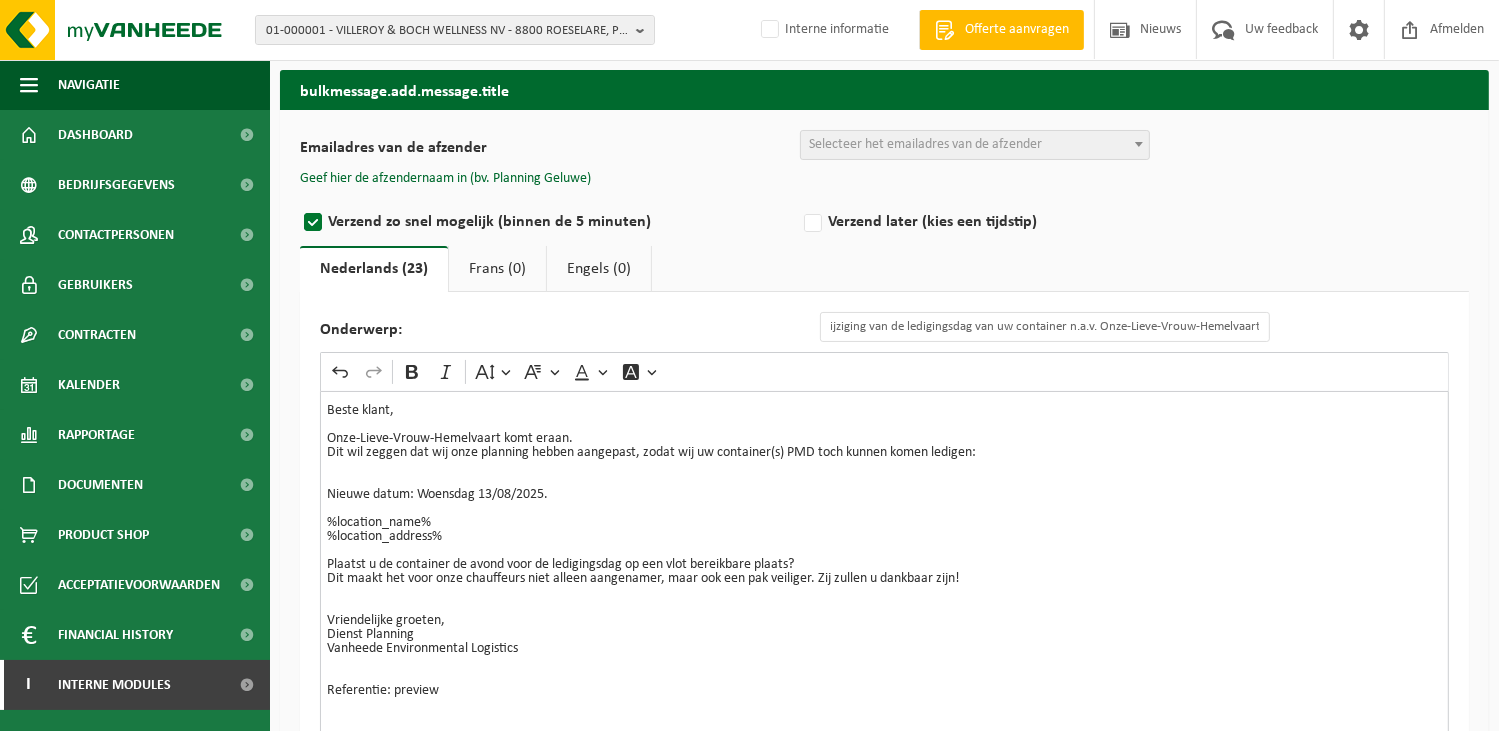 scroll, scrollTop: 0, scrollLeft: 0, axis: both 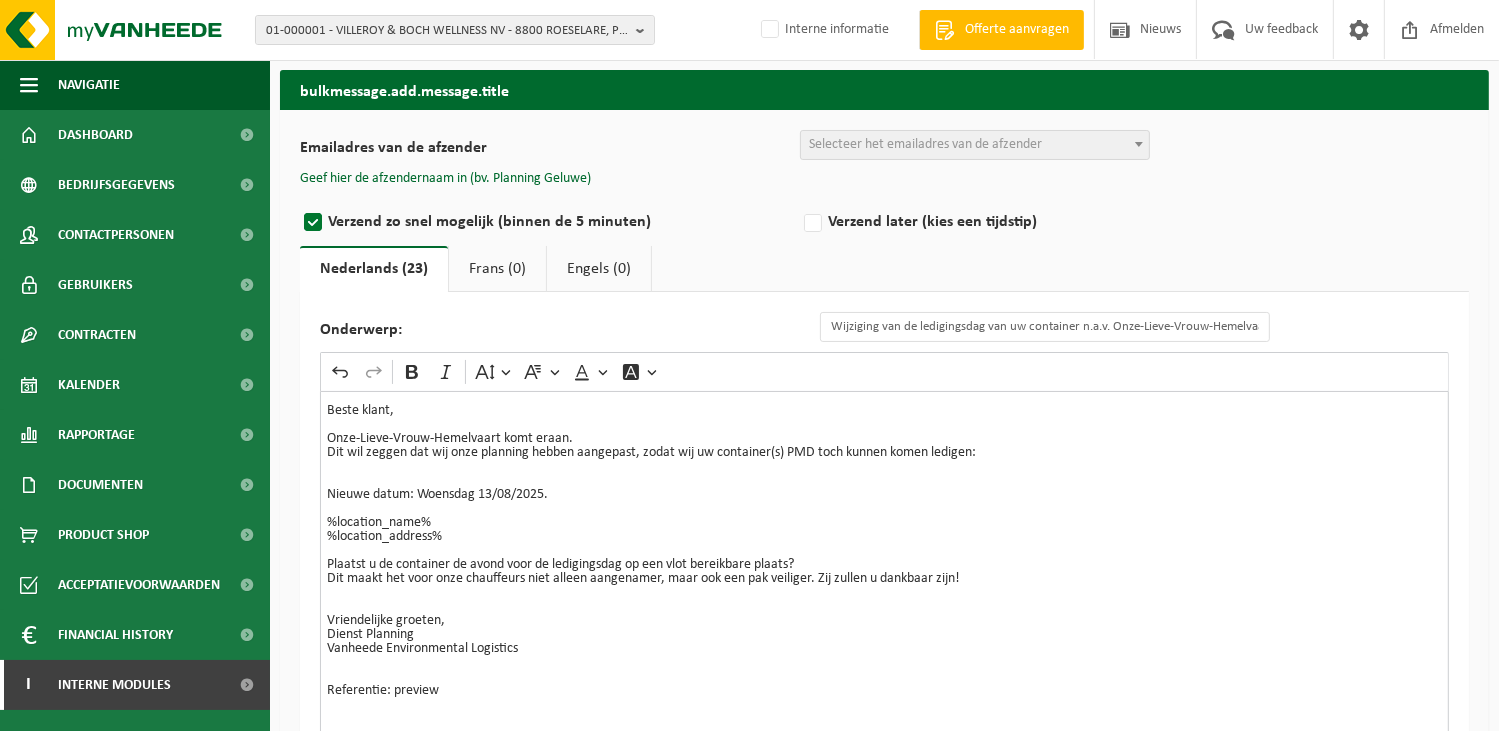 click on "%location_name% %location_address%" at bounding box center (884, 523) 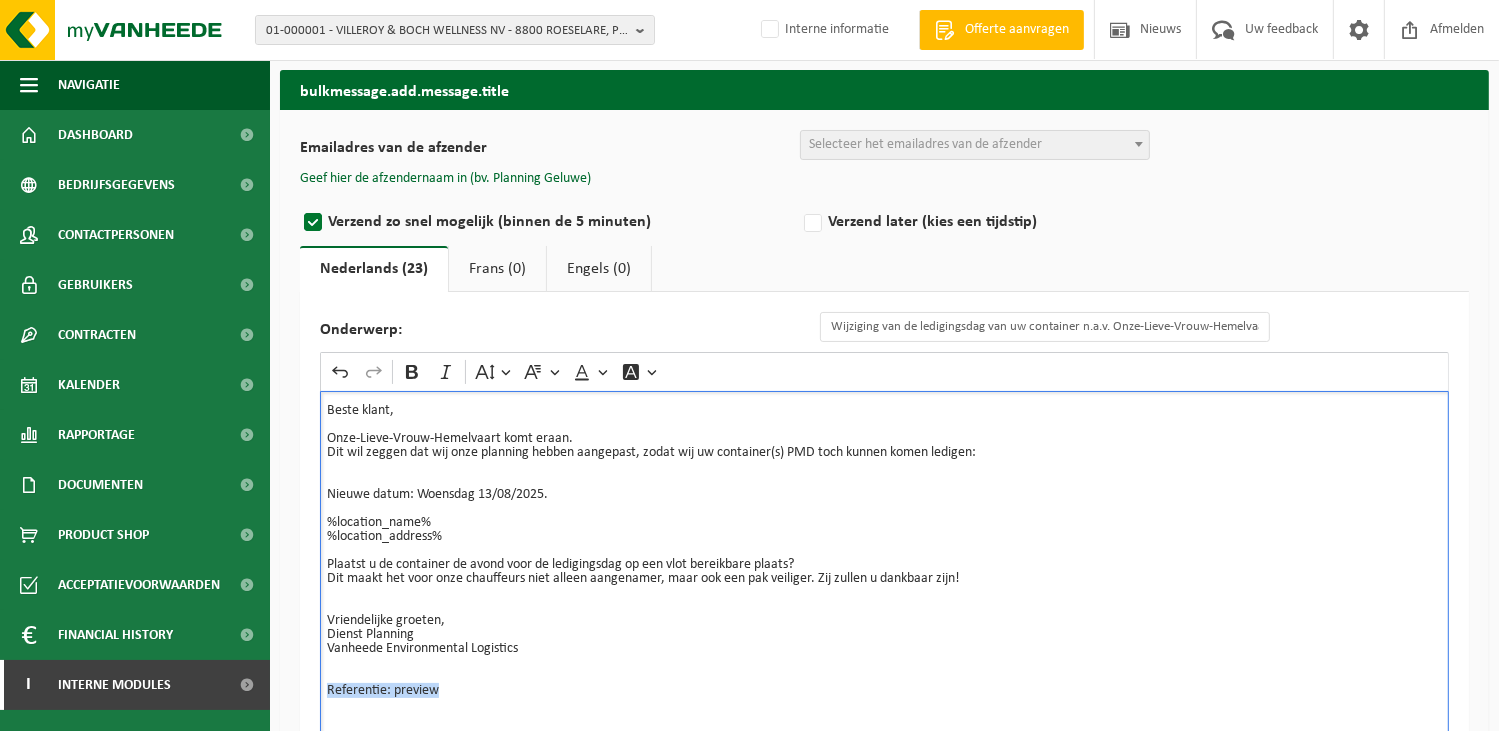 drag, startPoint x: 436, startPoint y: 691, endPoint x: 271, endPoint y: 691, distance: 165 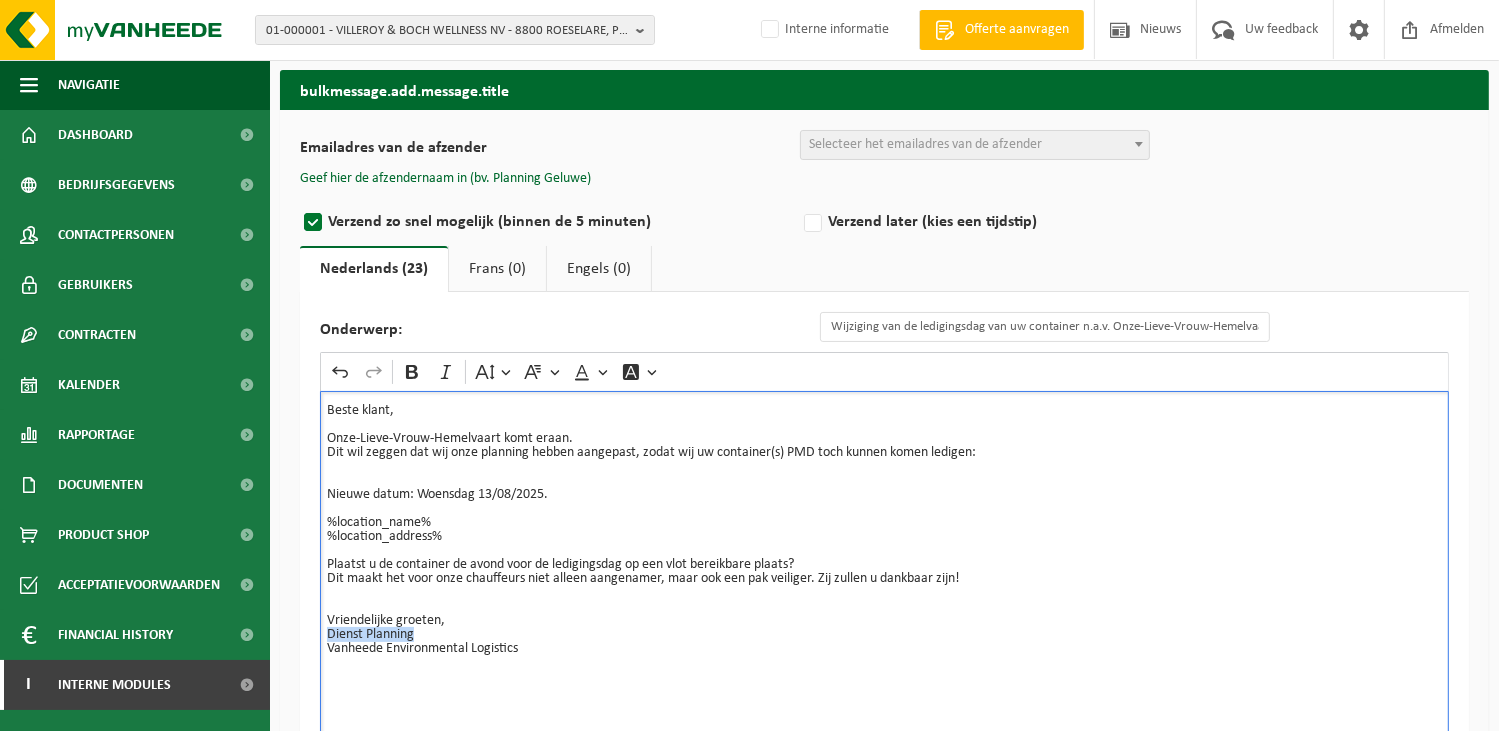 drag, startPoint x: 428, startPoint y: 636, endPoint x: 319, endPoint y: 638, distance: 109.01835 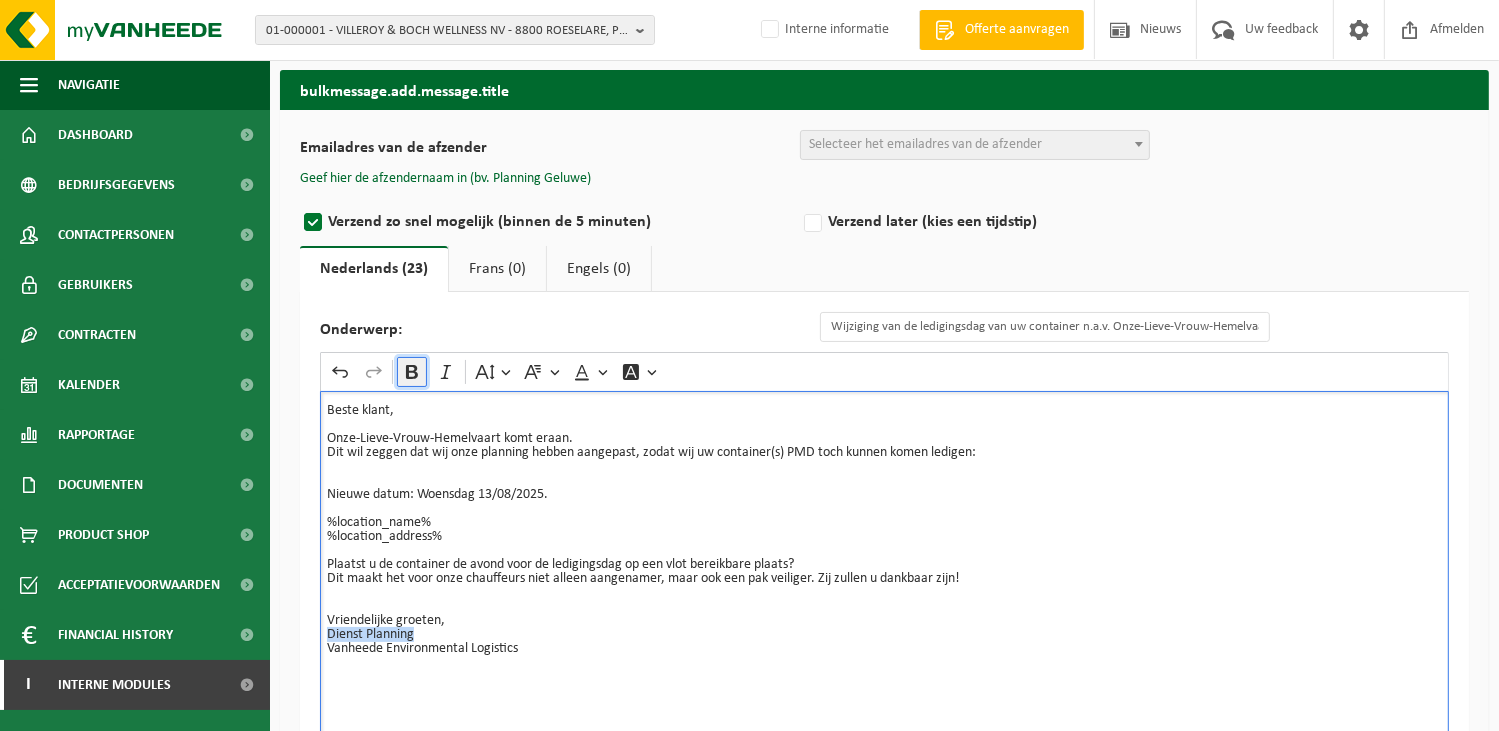 click 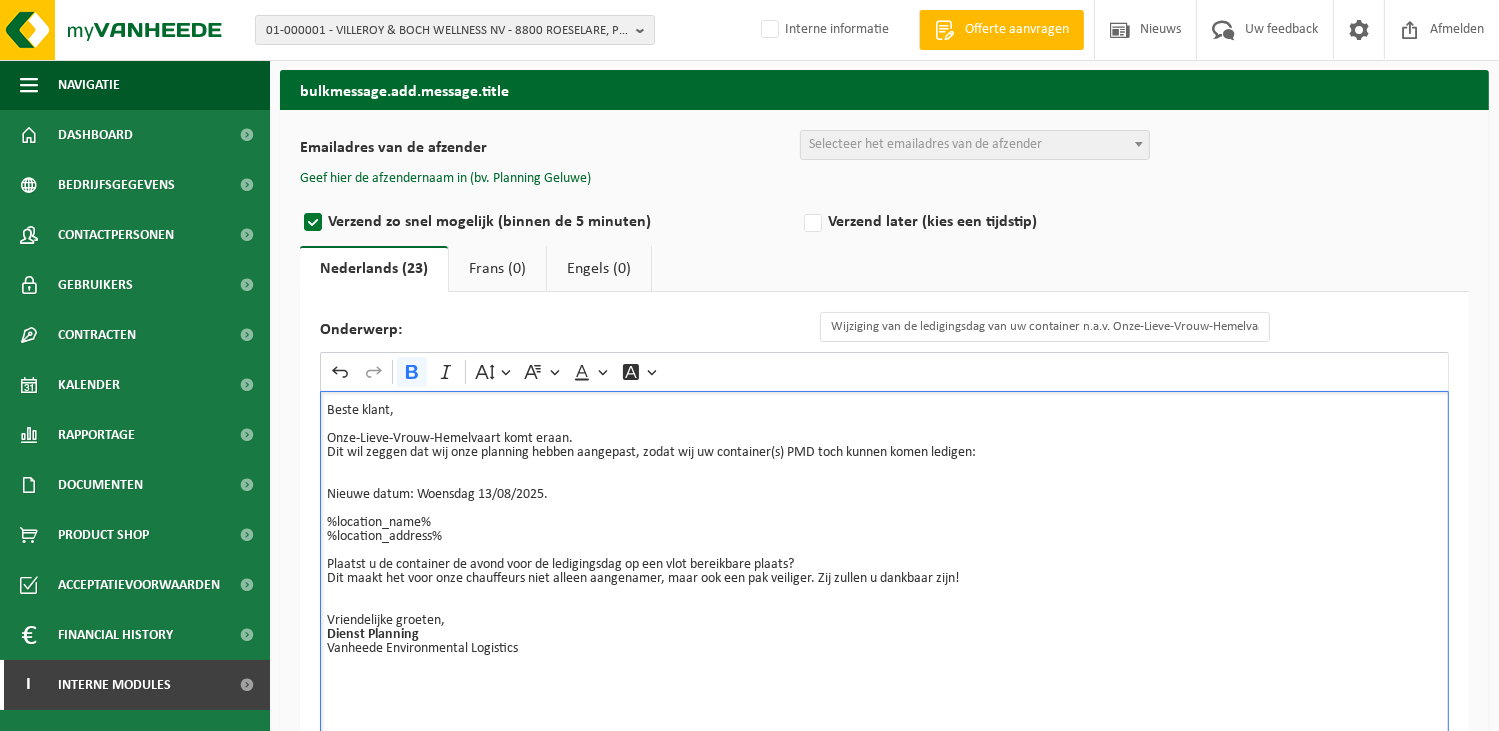drag, startPoint x: 812, startPoint y: 447, endPoint x: 827, endPoint y: 448, distance: 15.033297 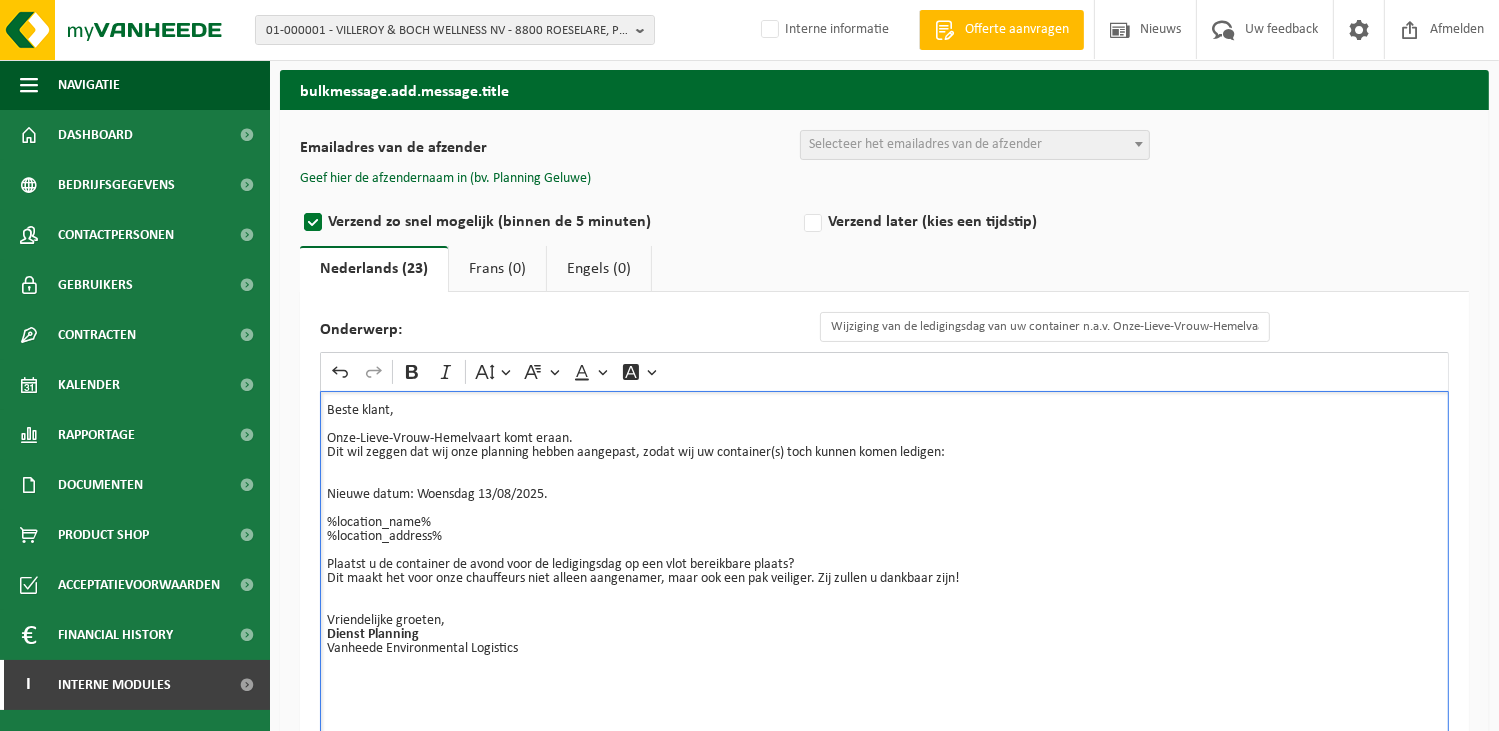 type 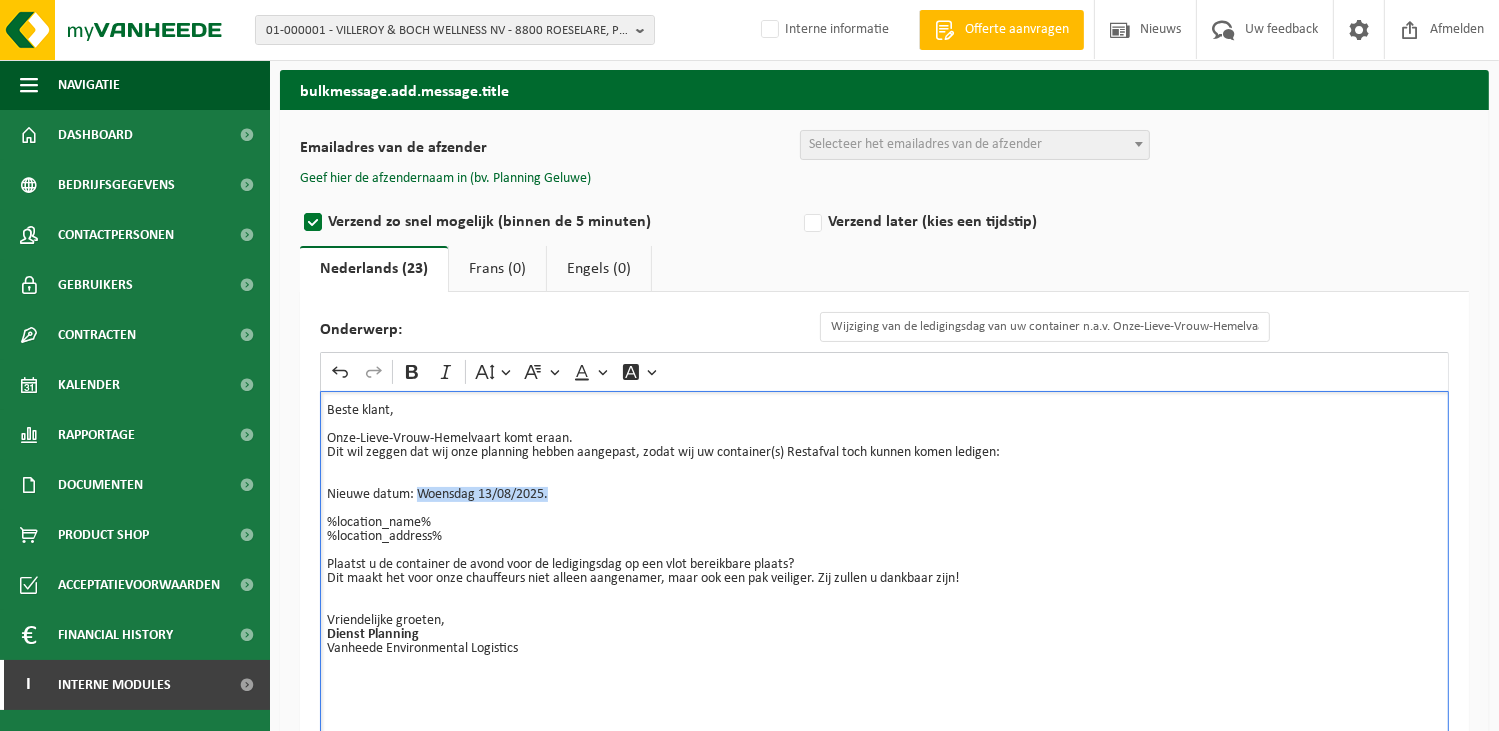 drag, startPoint x: 551, startPoint y: 494, endPoint x: 418, endPoint y: 498, distance: 133.06013 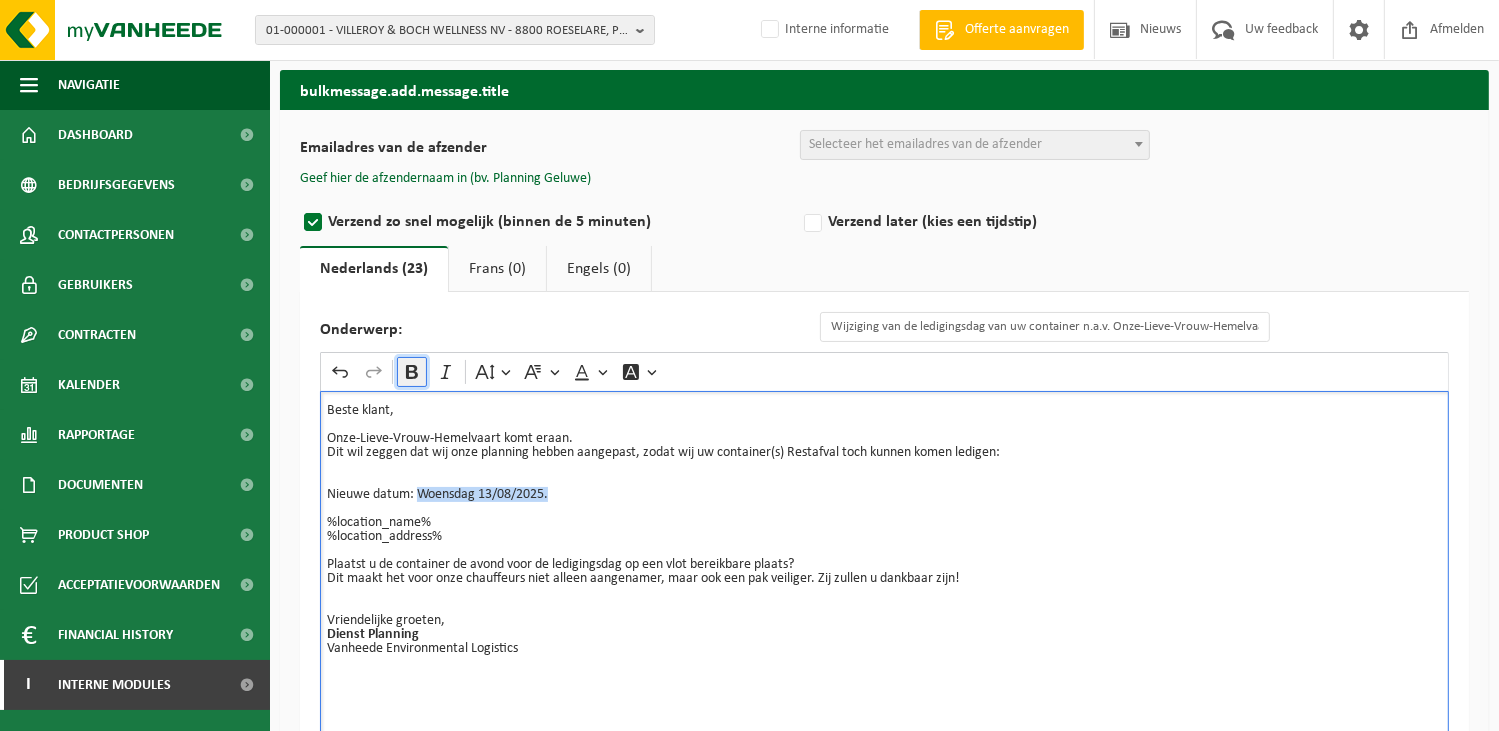 click 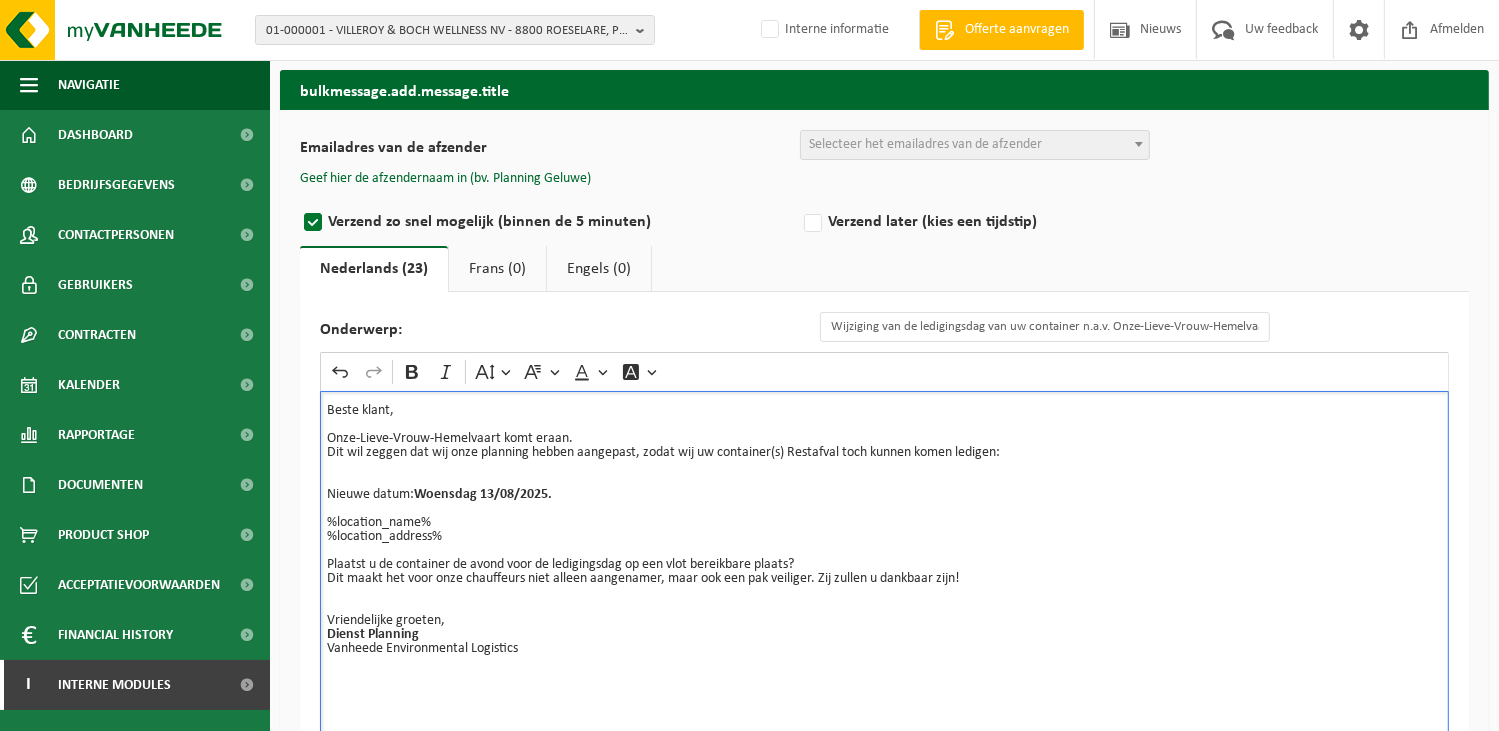 click on "%location_name% %location_address%" at bounding box center (884, 523) 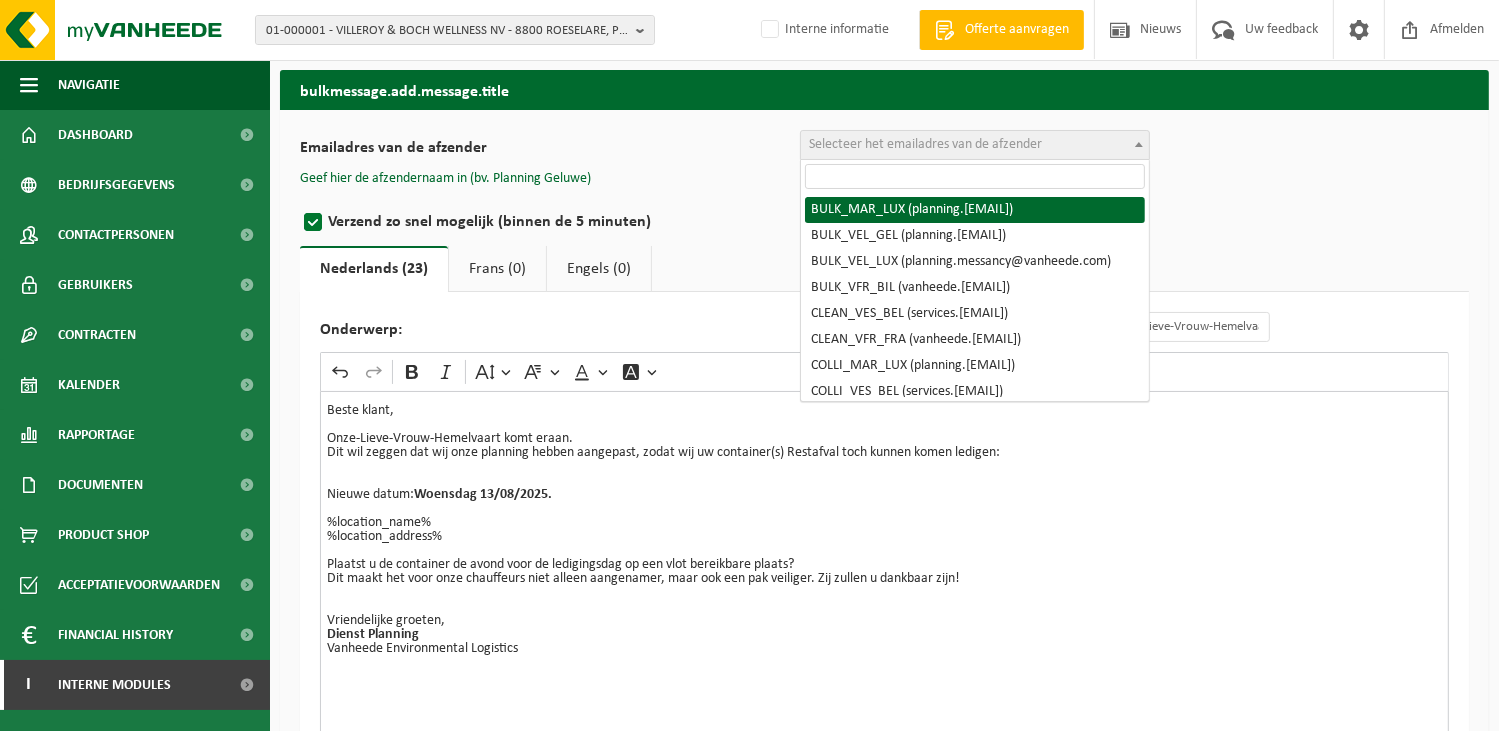 click on "Selecteer het emailadres van de afzender" at bounding box center [925, 144] 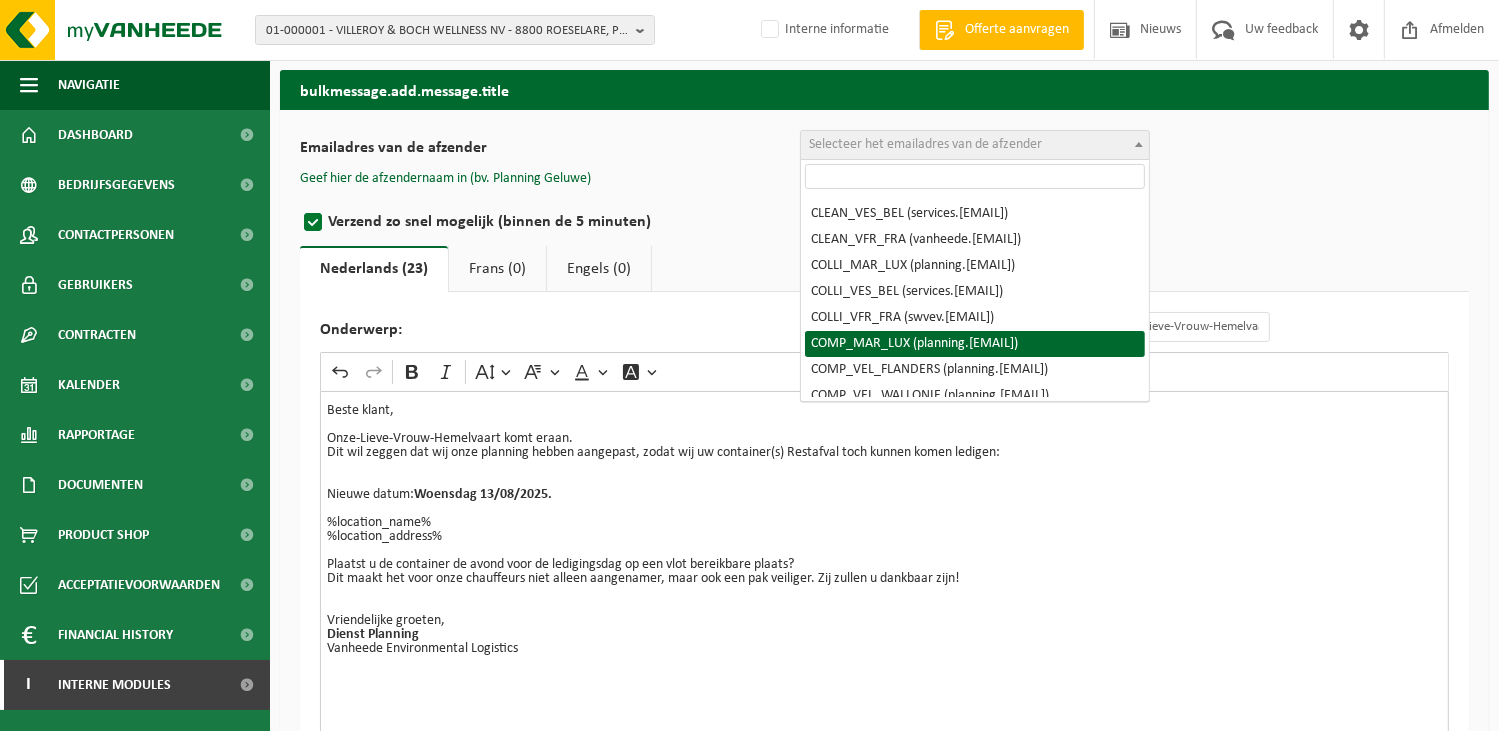 scroll, scrollTop: 200, scrollLeft: 0, axis: vertical 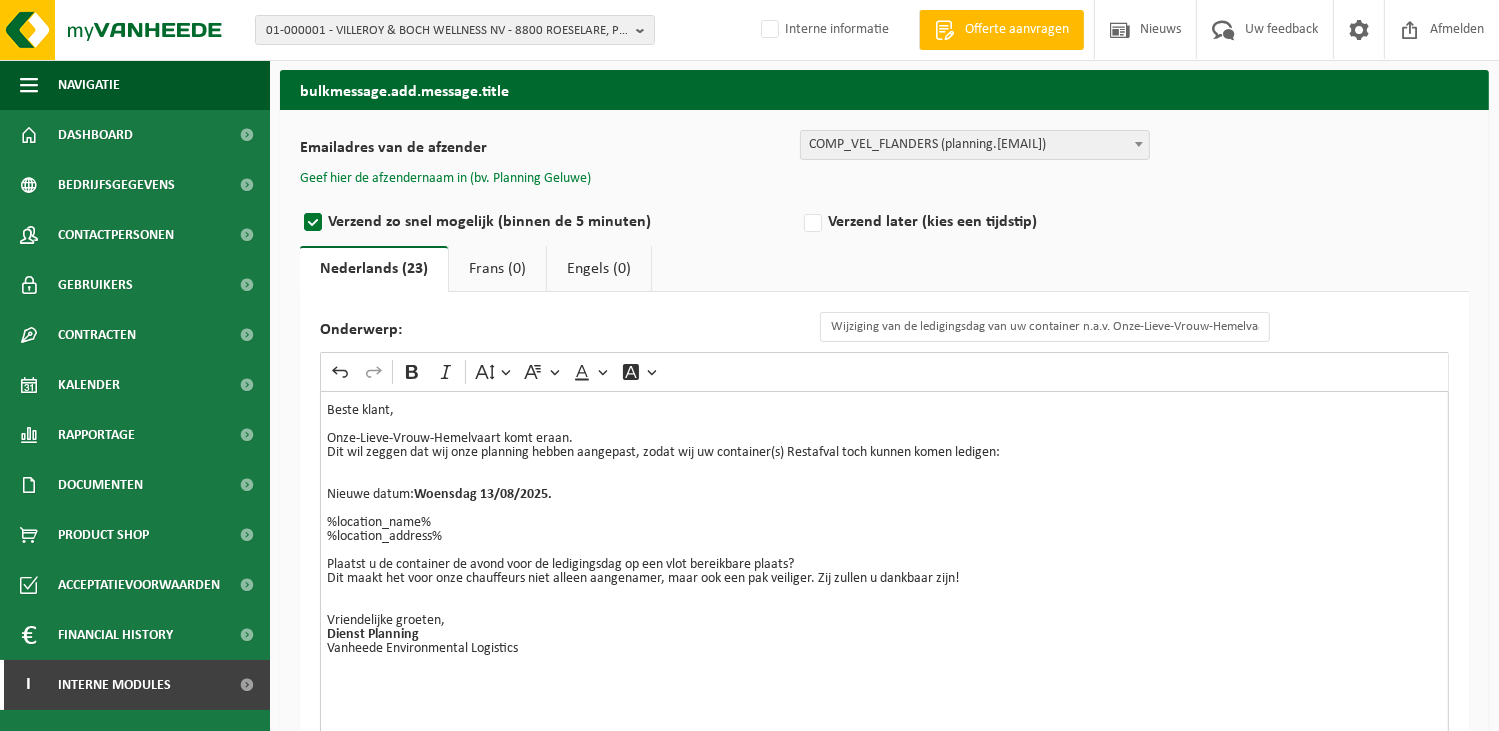 click on "Geef hier de afzendernaam in (bv. Planning Geluwe)" at bounding box center [445, 179] 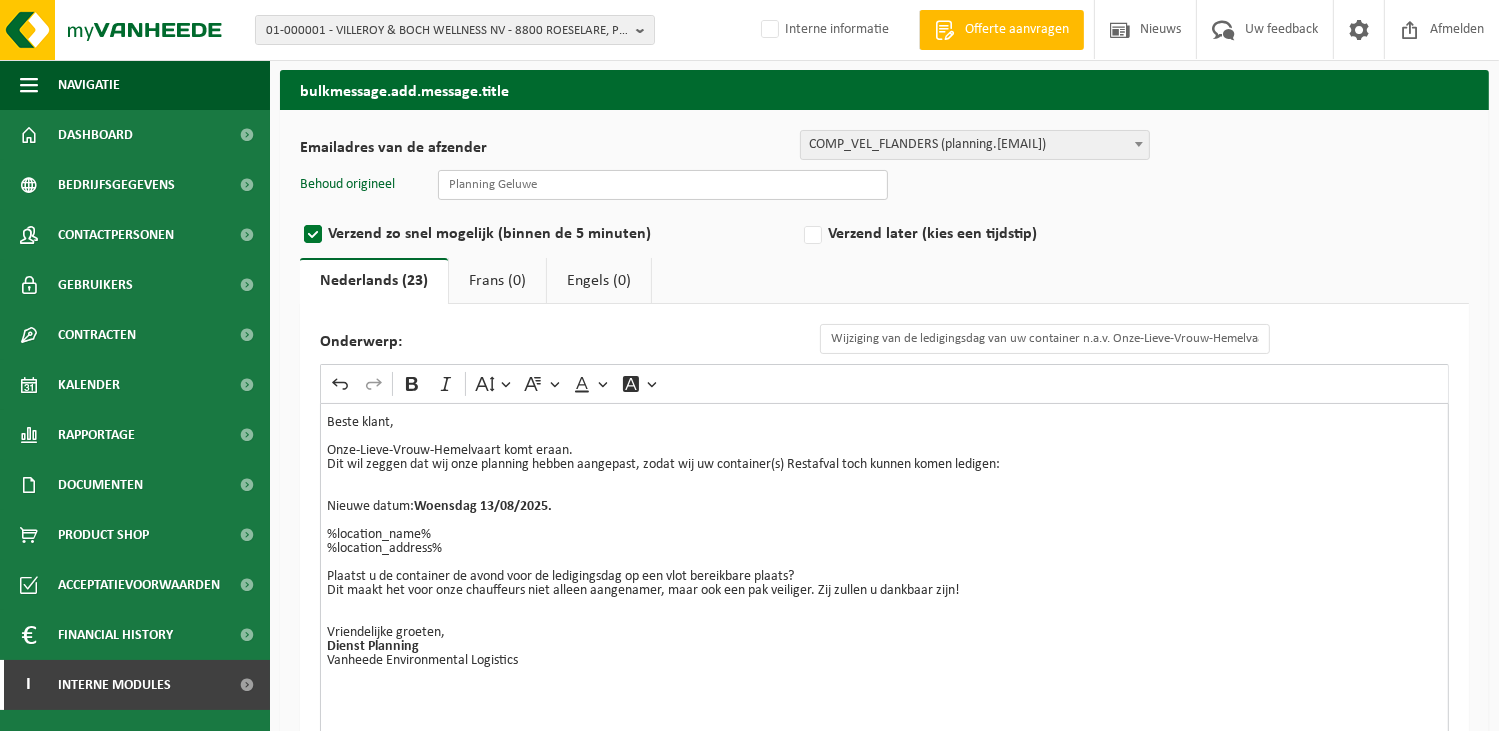 click at bounding box center (663, 185) 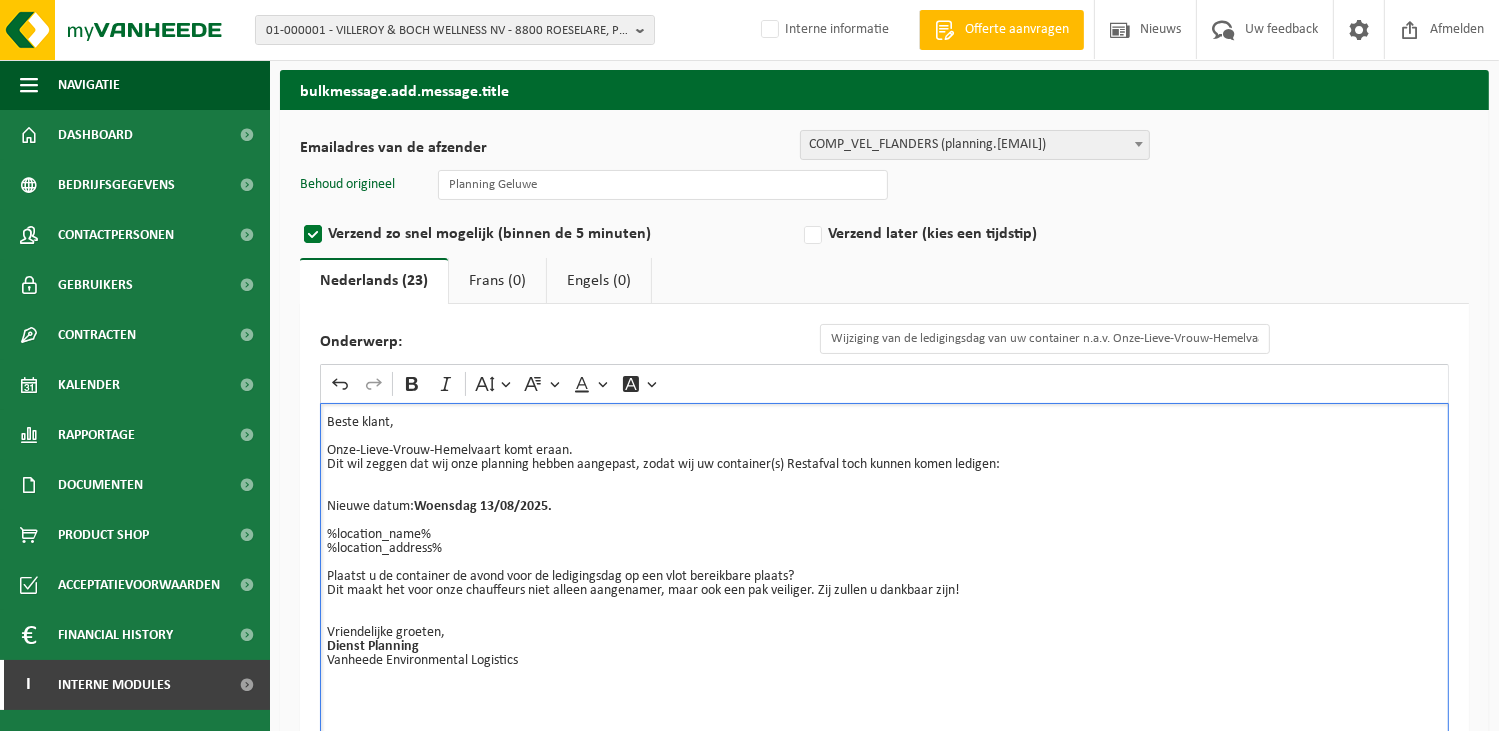 click on "⁠⁠⁠⁠⁠⁠⁠ %location_name% %location_address%" at bounding box center (884, 535) 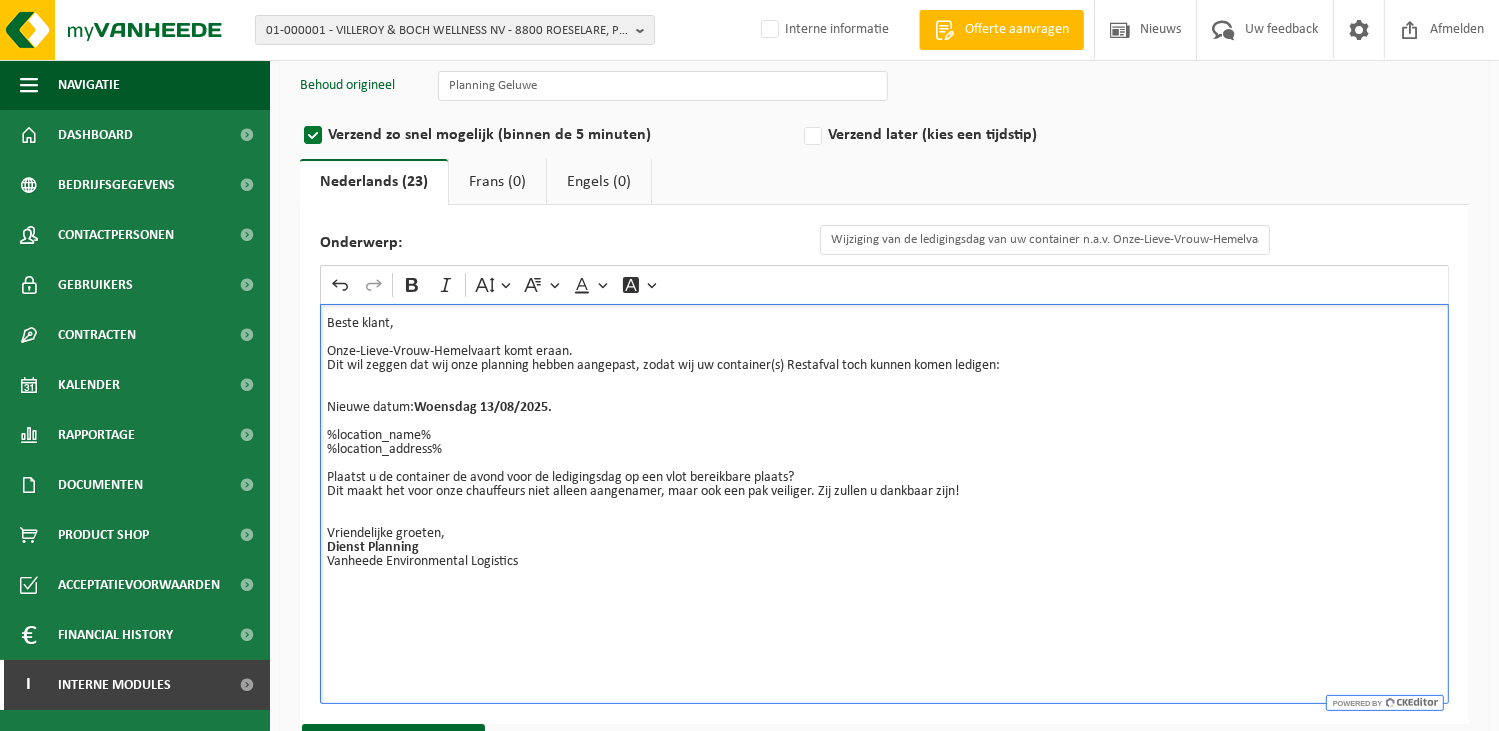 scroll, scrollTop: 227, scrollLeft: 0, axis: vertical 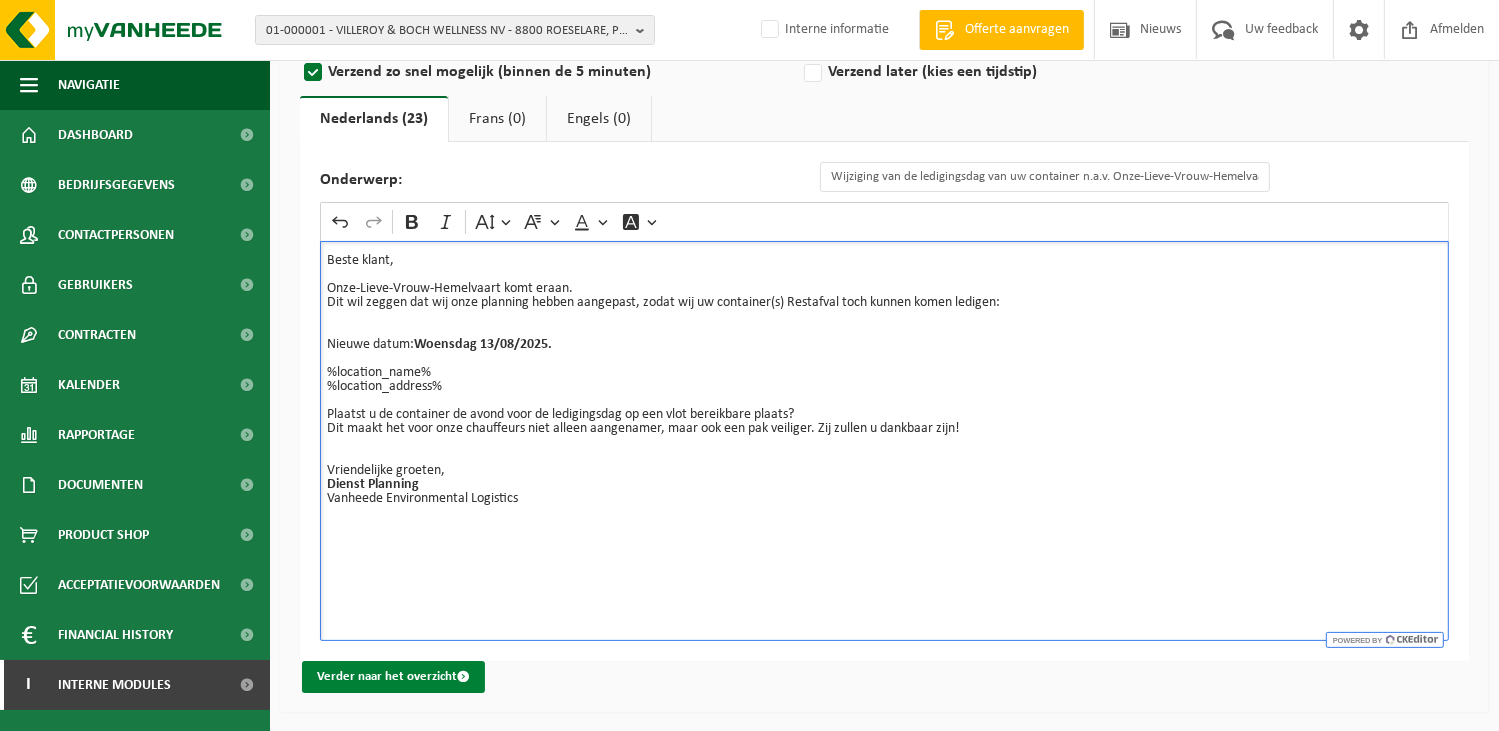 click on "Verder naar het overzicht" at bounding box center [393, 677] 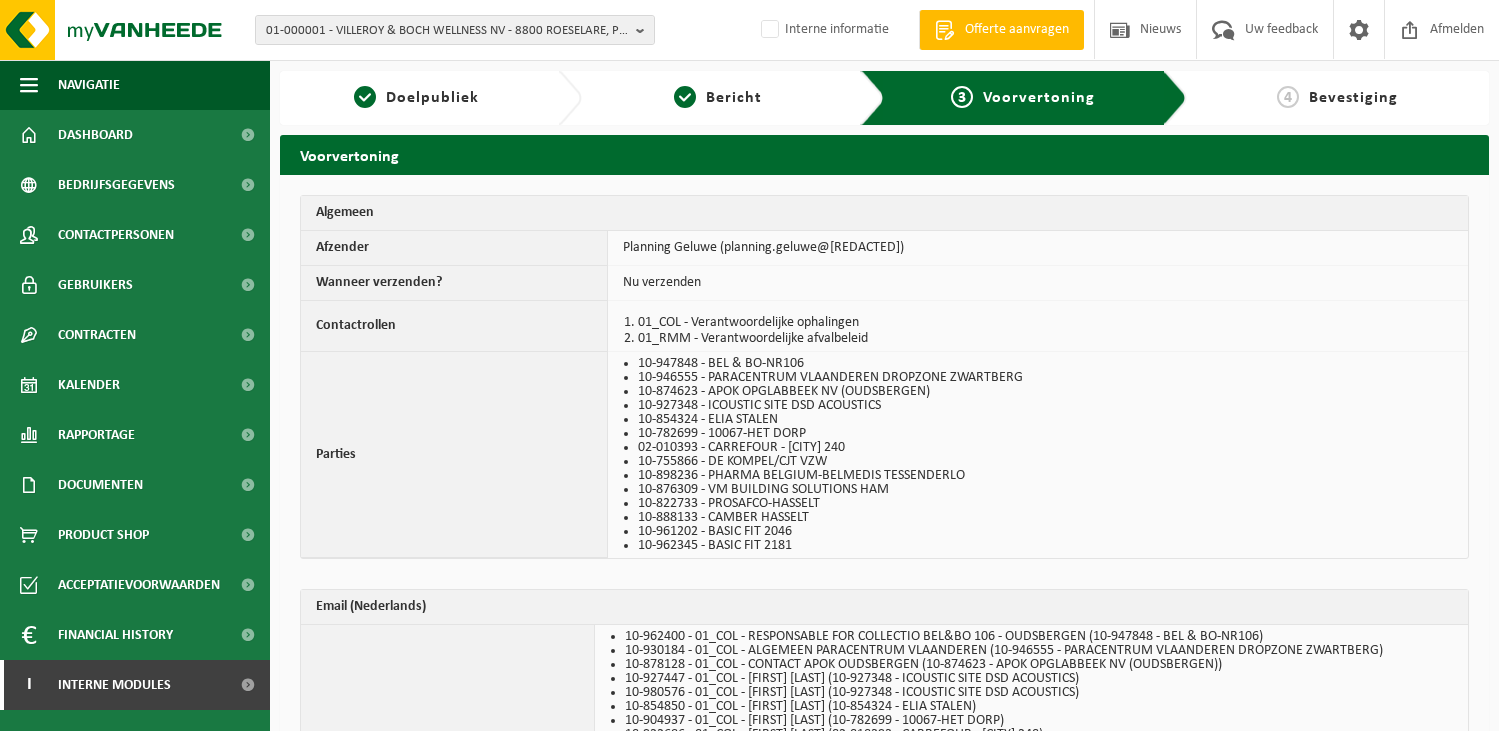 scroll, scrollTop: 0, scrollLeft: 0, axis: both 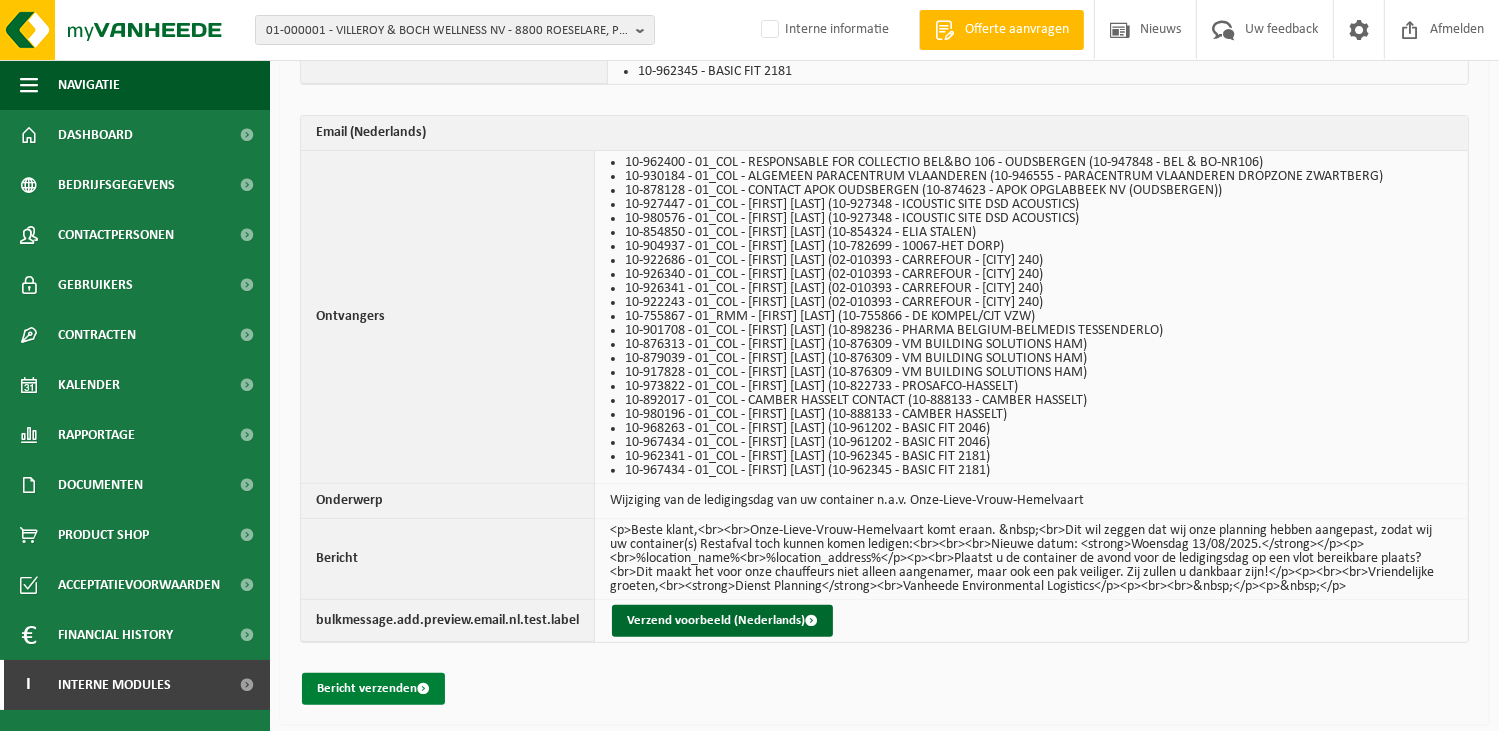 click on "Bericht verzenden" at bounding box center (373, 689) 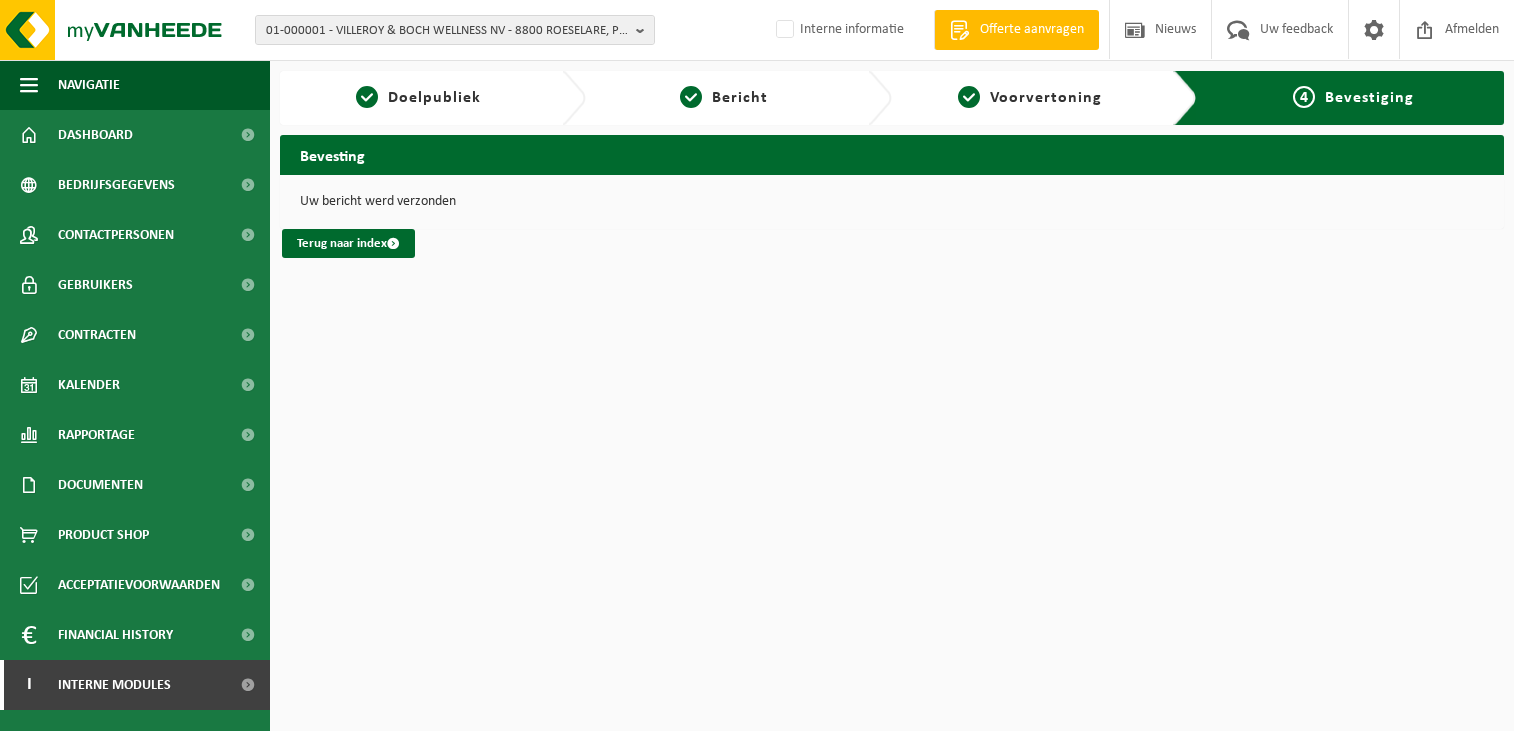 scroll, scrollTop: 0, scrollLeft: 0, axis: both 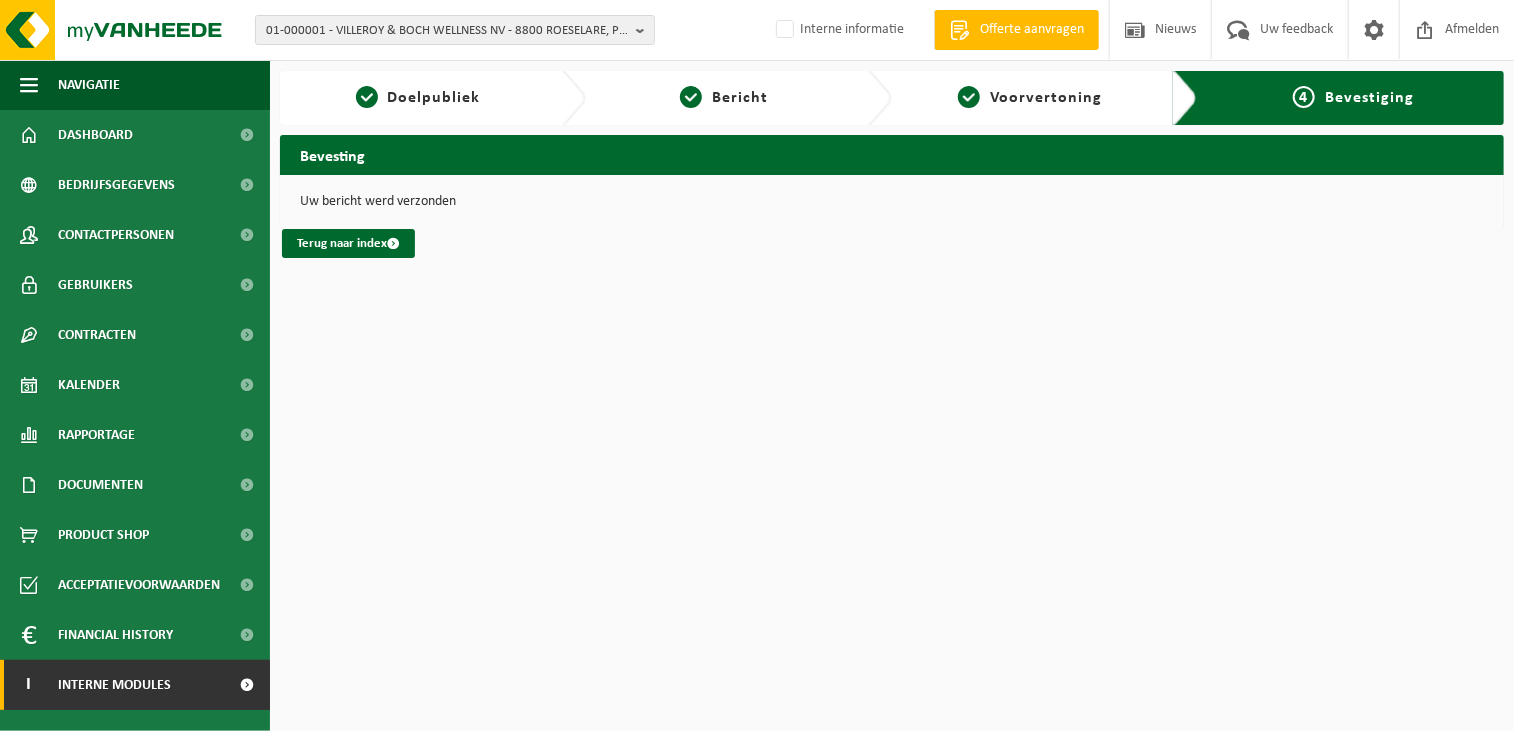click on "Interne modules" at bounding box center (114, 685) 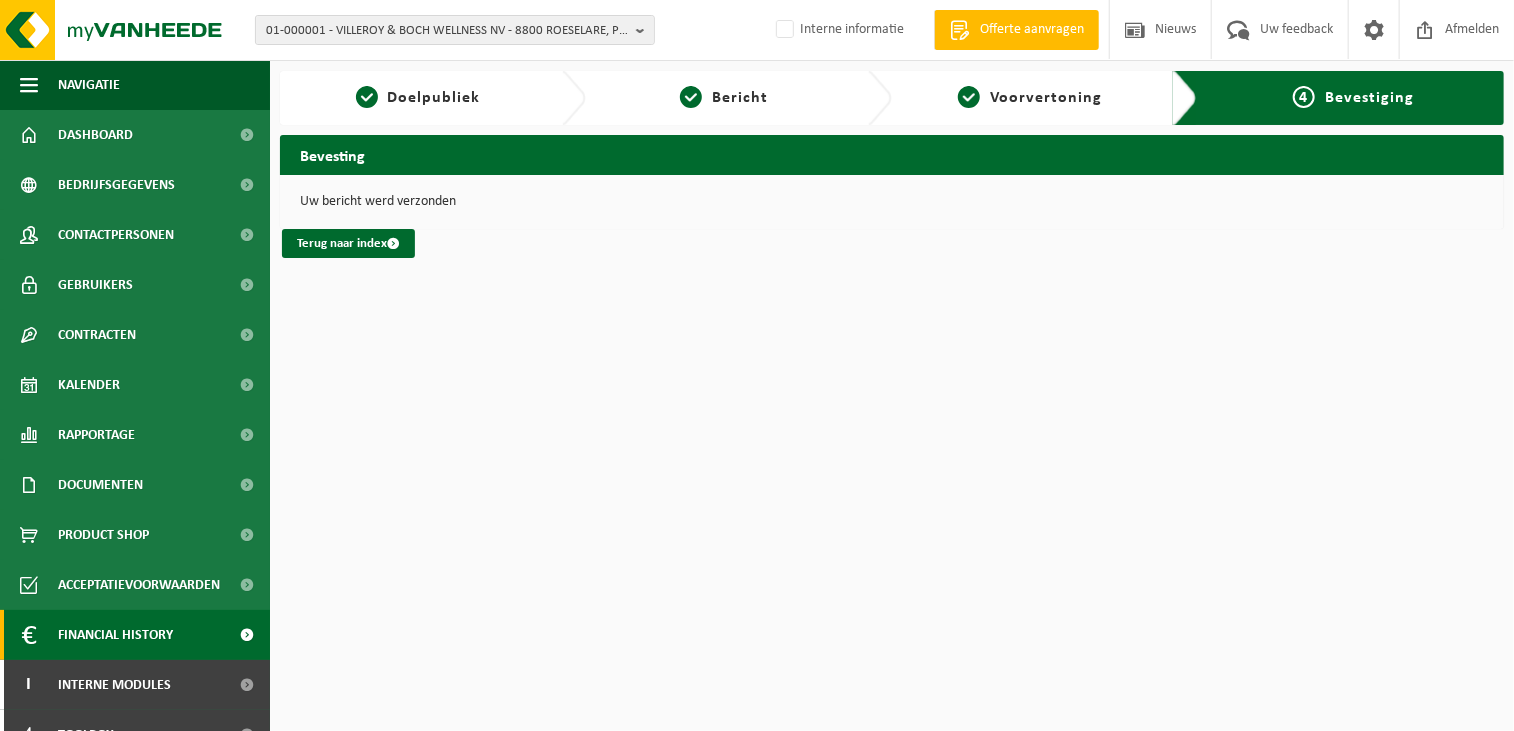 scroll, scrollTop: 179, scrollLeft: 0, axis: vertical 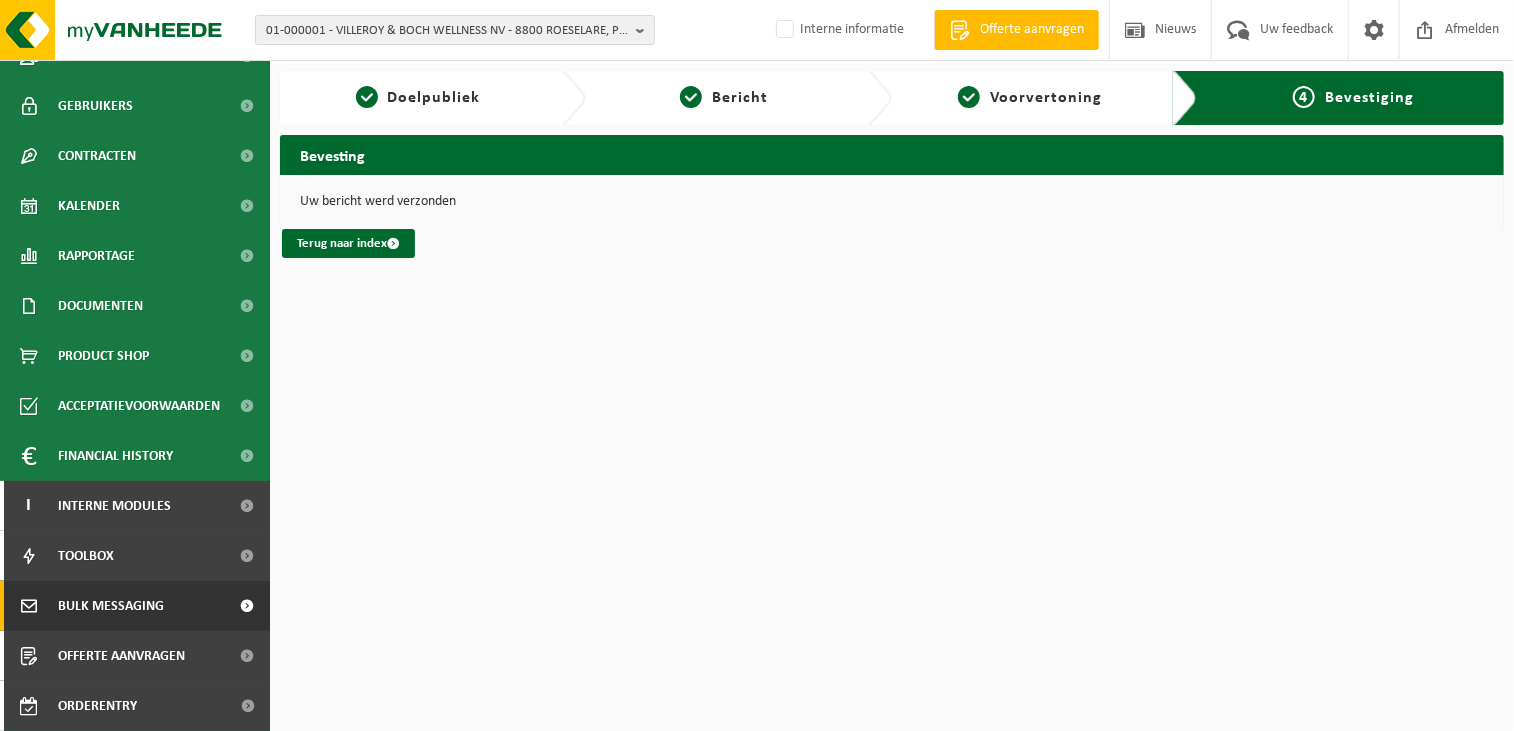 click on "Bulk Messaging" at bounding box center [135, 606] 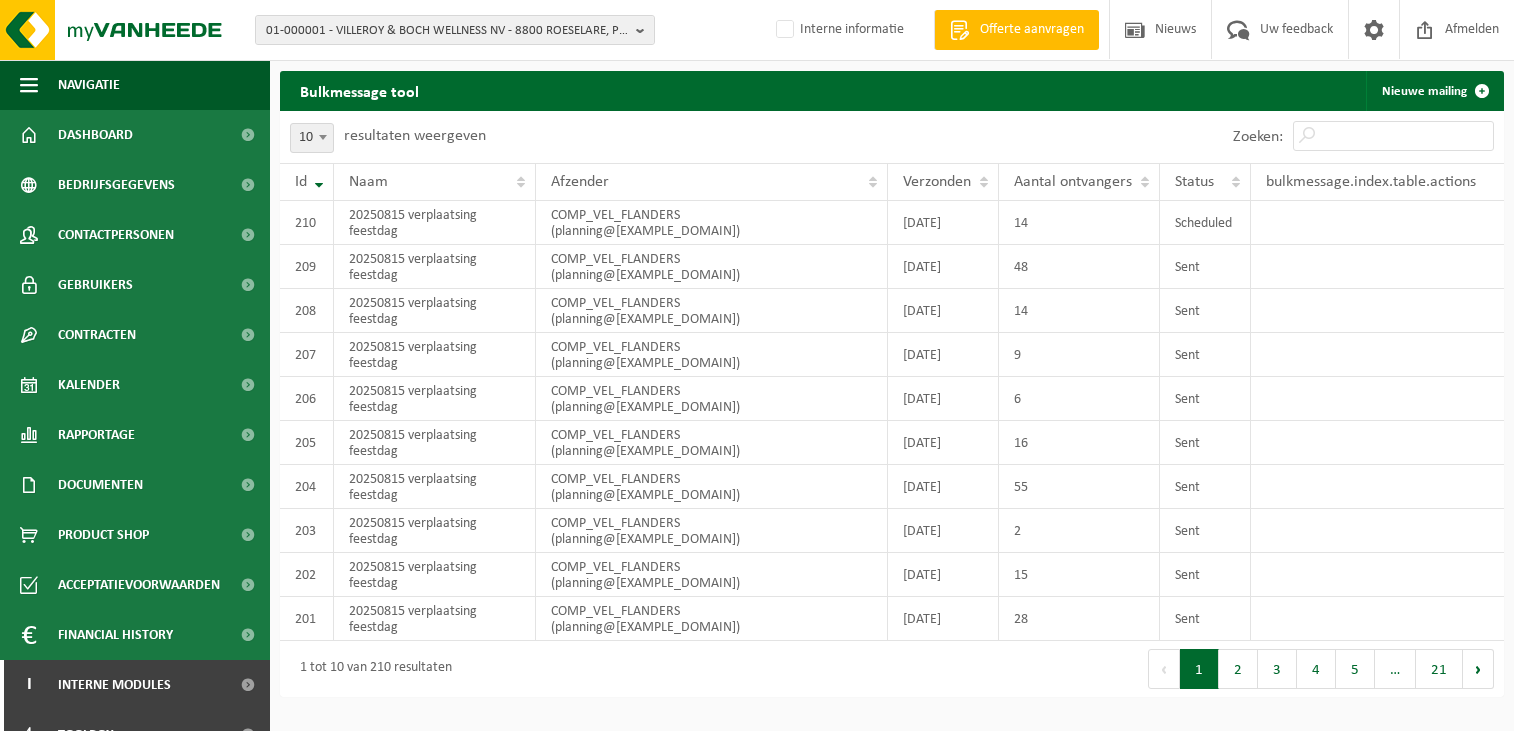 scroll, scrollTop: 0, scrollLeft: 0, axis: both 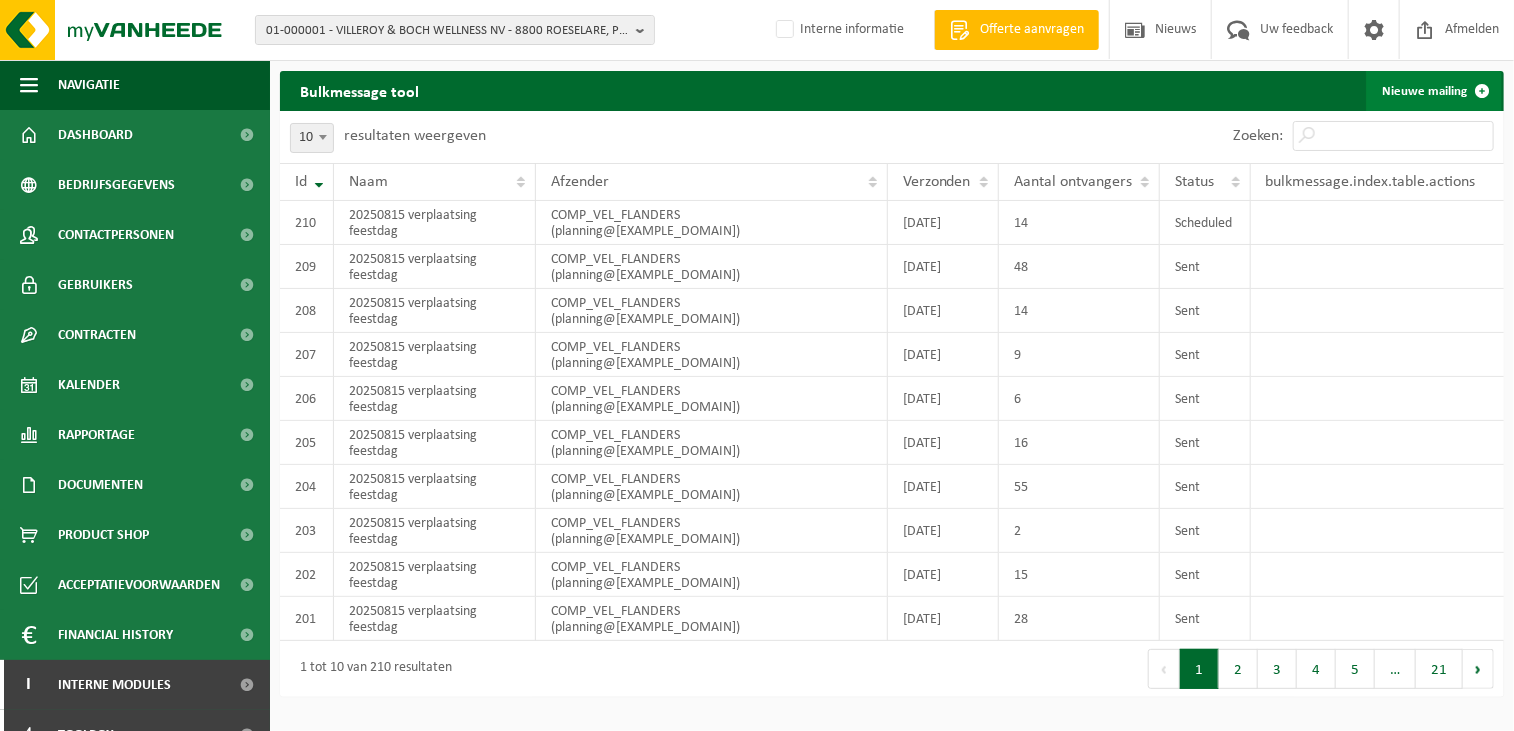 click on "Nieuwe mailing" at bounding box center (1434, 91) 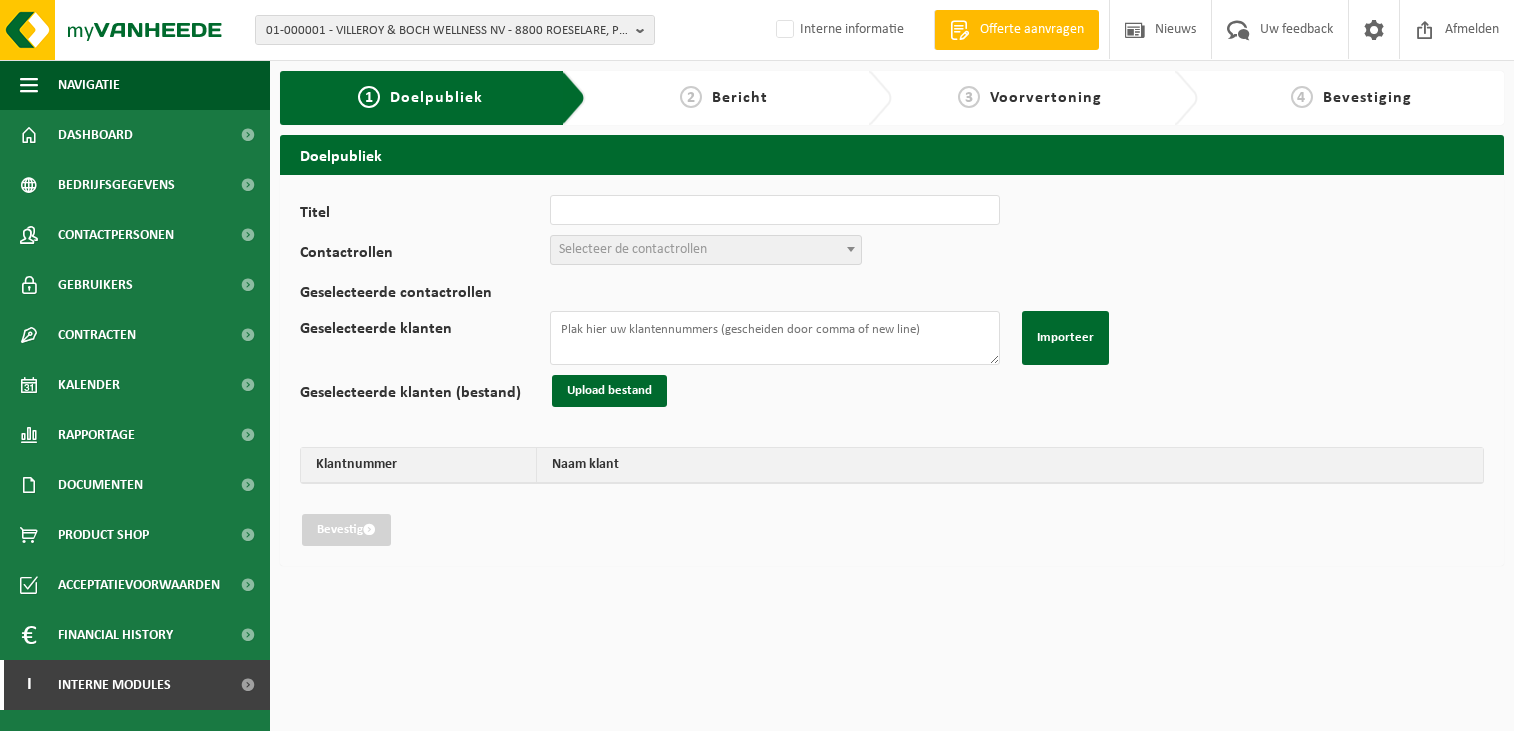 scroll, scrollTop: 0, scrollLeft: 0, axis: both 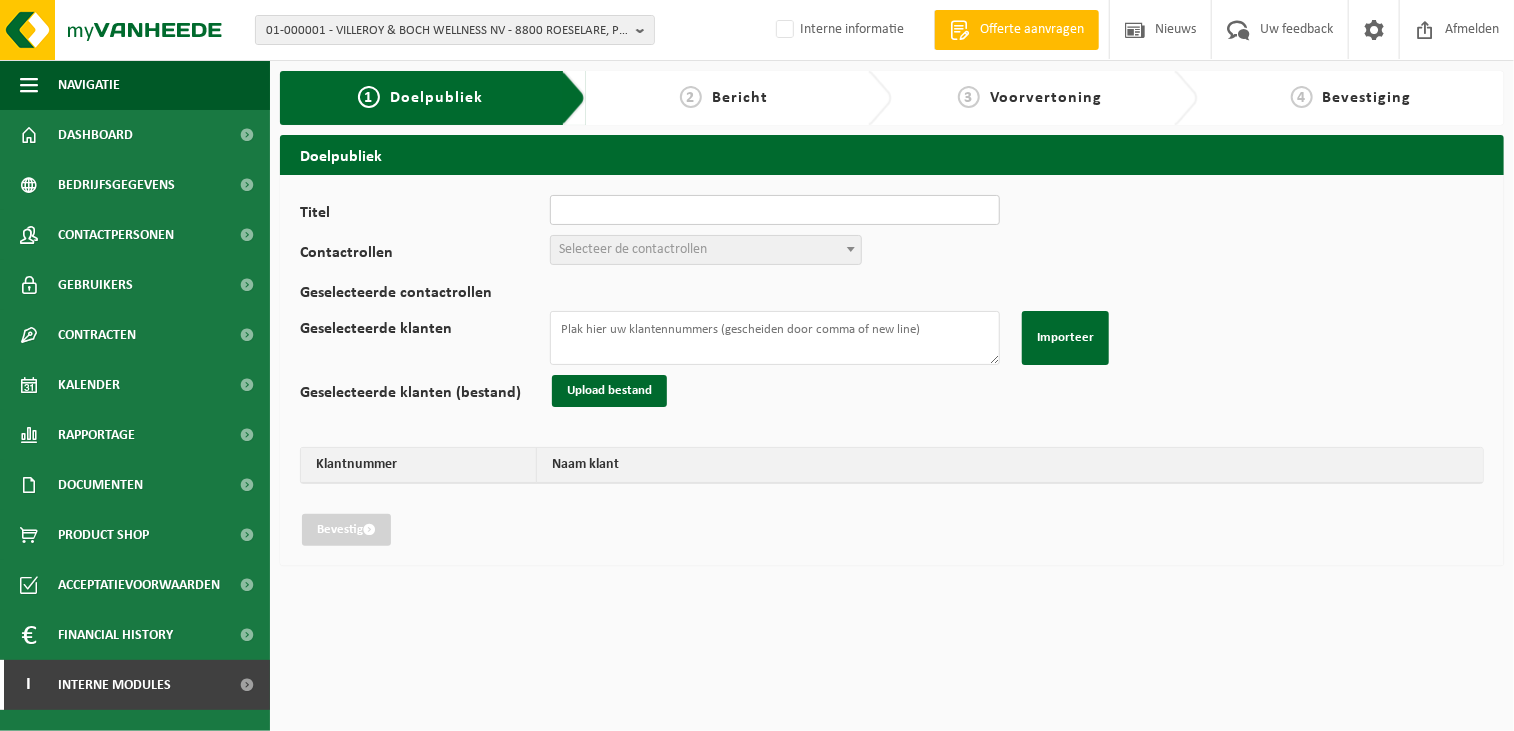 click on "Titel" at bounding box center (775, 210) 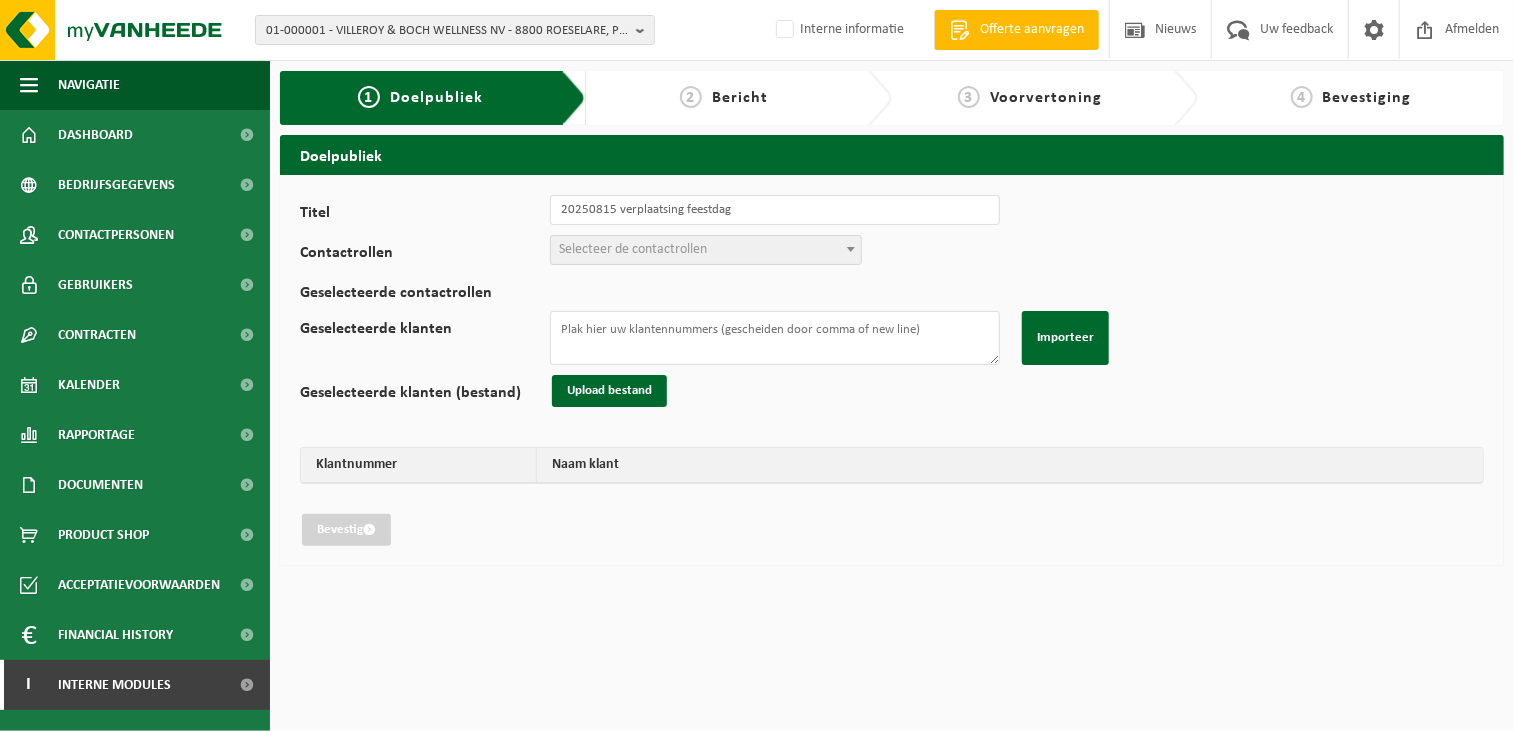 click on "Selecteer de contactrollen" at bounding box center (706, 250) 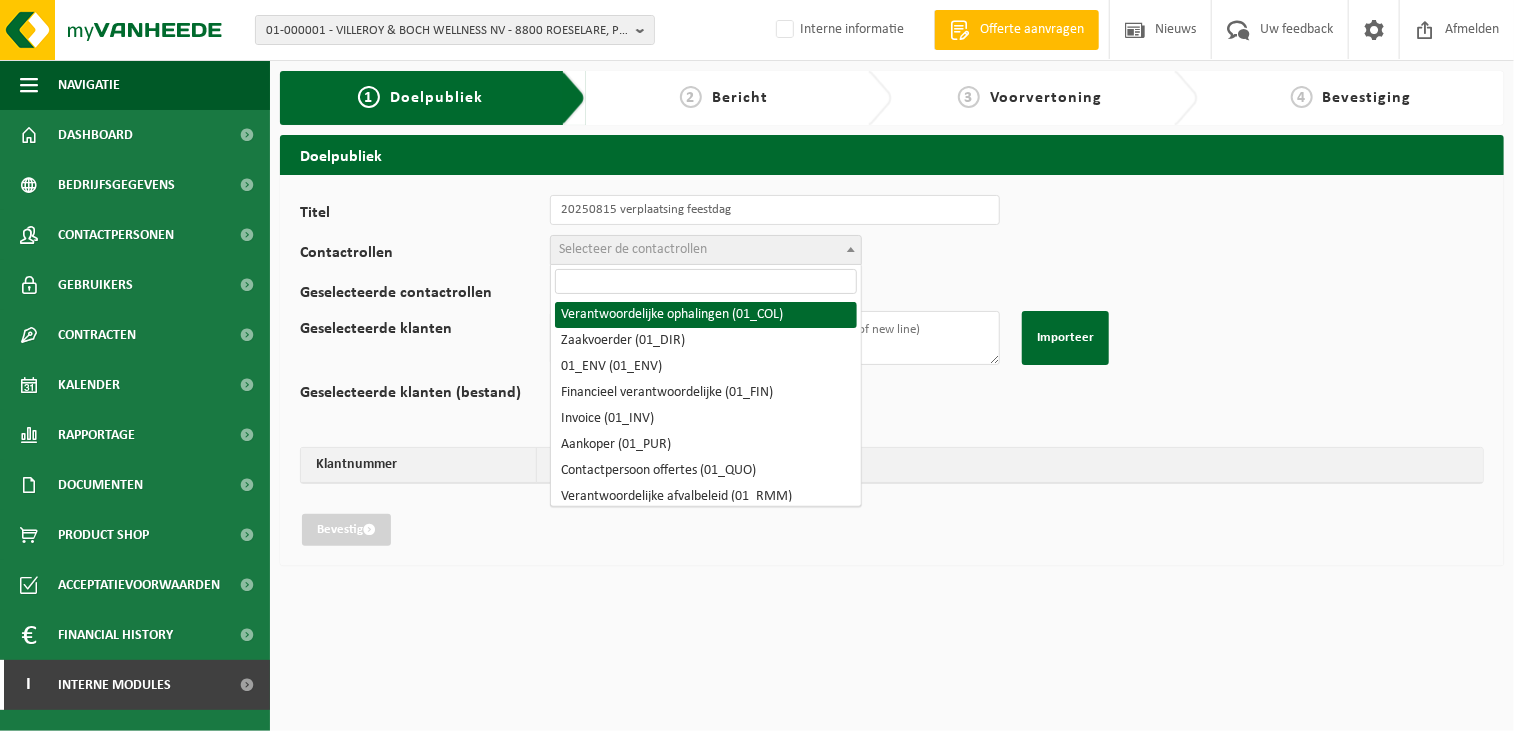 drag, startPoint x: 664, startPoint y: 307, endPoint x: 659, endPoint y: 282, distance: 25.495098 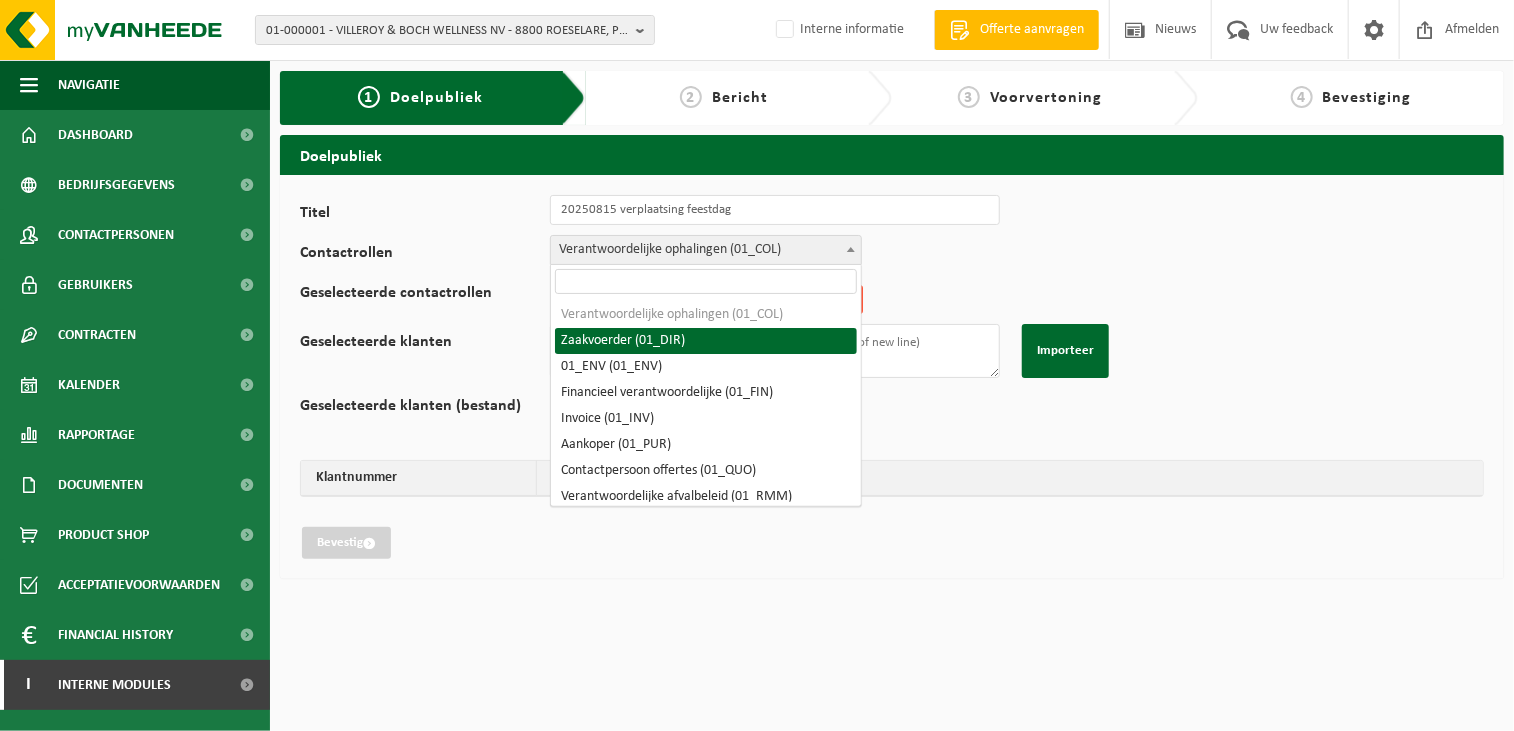 click on "Verantwoordelijke ophalingen (01_COL)" at bounding box center [706, 250] 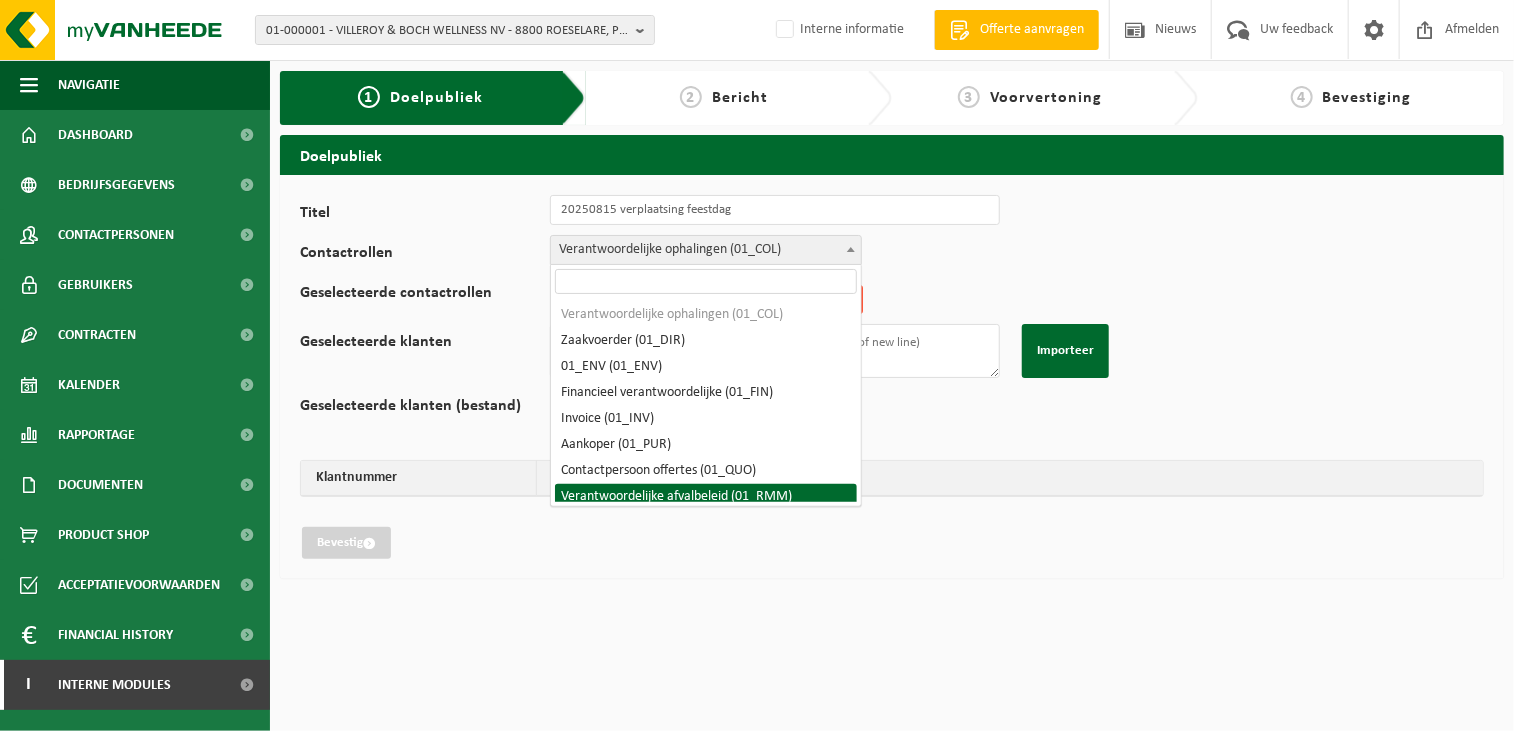 drag, startPoint x: 720, startPoint y: 495, endPoint x: 718, endPoint y: 463, distance: 32.06244 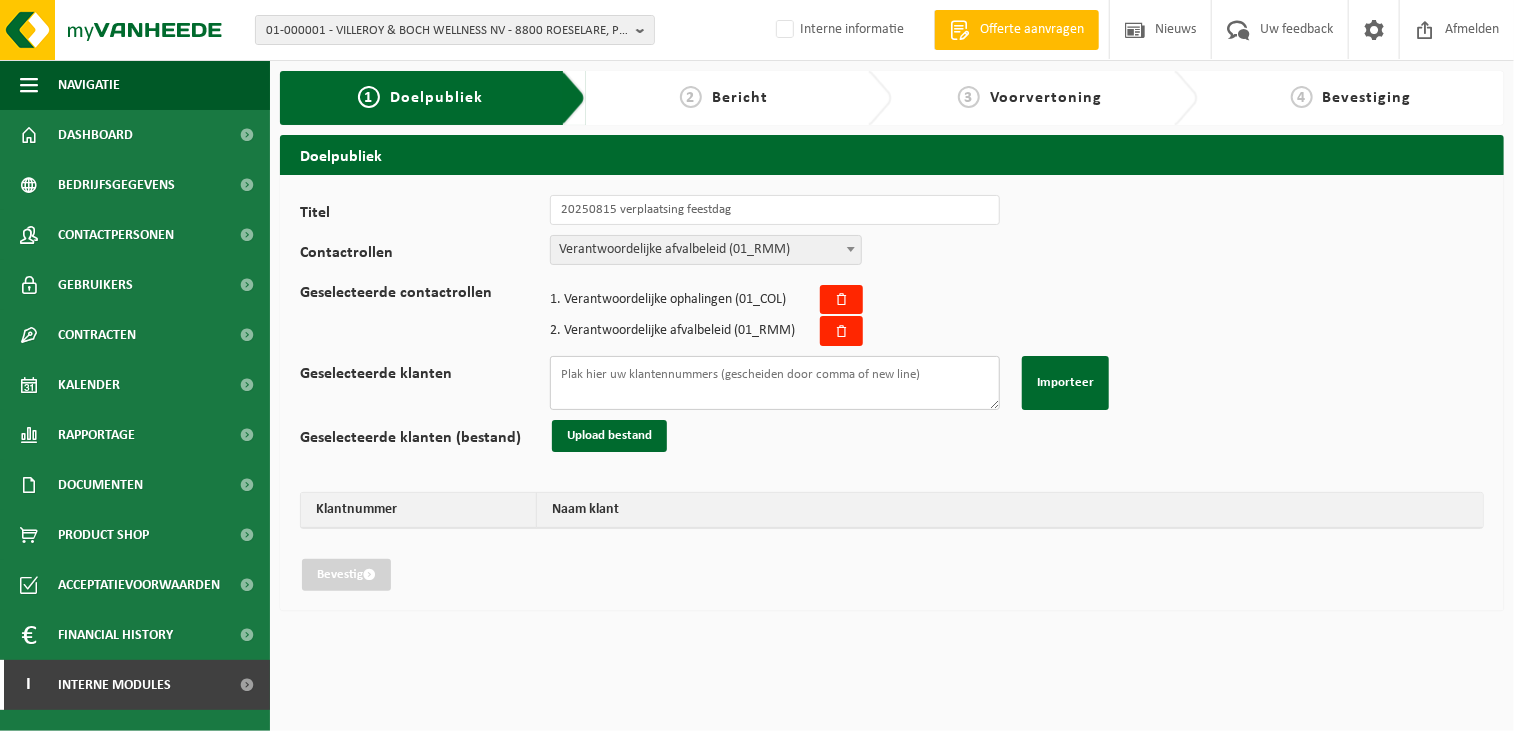 click on "Geselecteerde klanten" at bounding box center [775, 383] 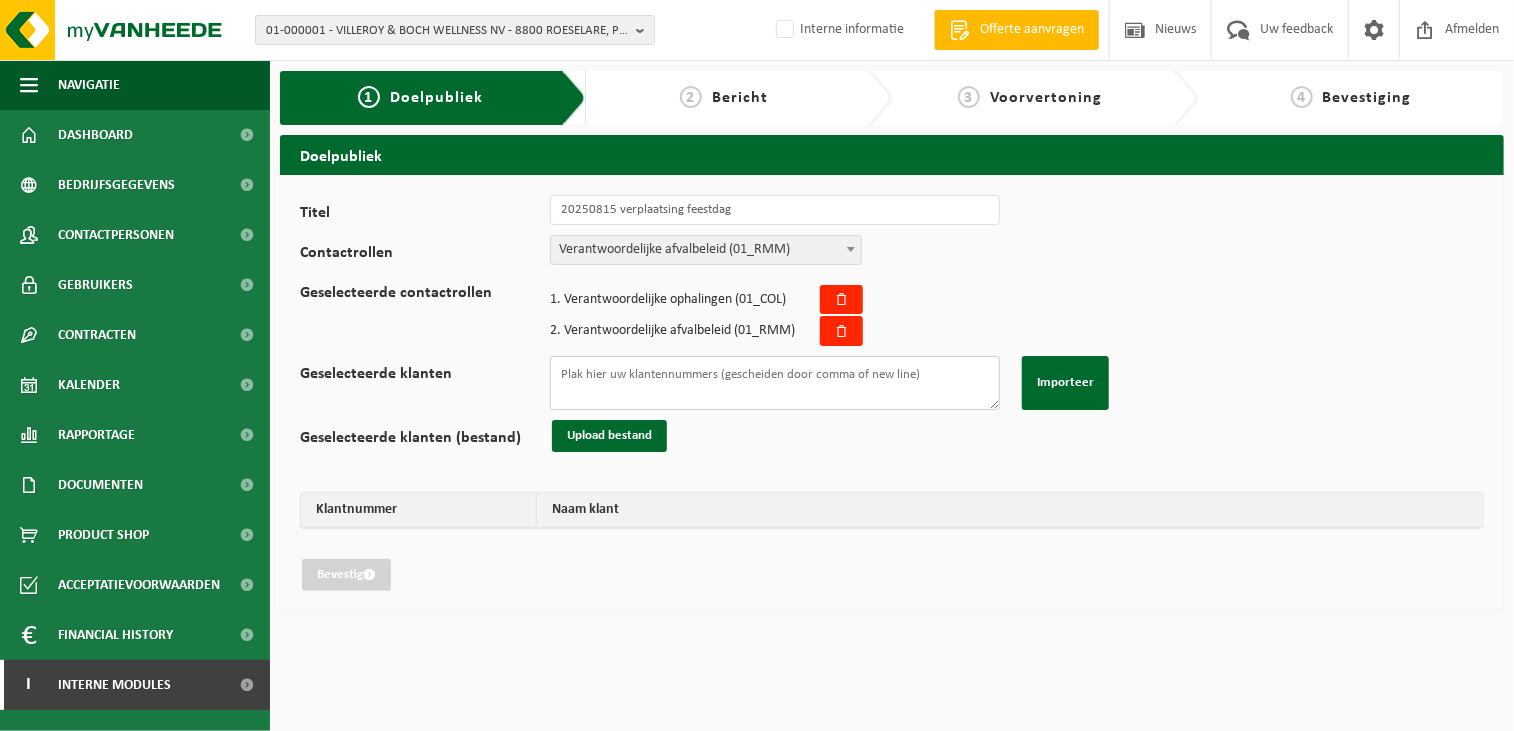 paste on "10-935227
10-798986
10-912272
10-868319
10-900349
01-901479
10-909831
10-938165
10-868162
10-874490
10-874579
10-963070
02-010383
01-077805
10-964526
02-010530
02-010559
02-010385
02-010497
02-010482
10-819414
10-960366
10-782695
10-029422
10-901972
10-799156
10-962326
10-962303
02-010487
02-010458
02-010453
02-010451
02-010524
10-734369" 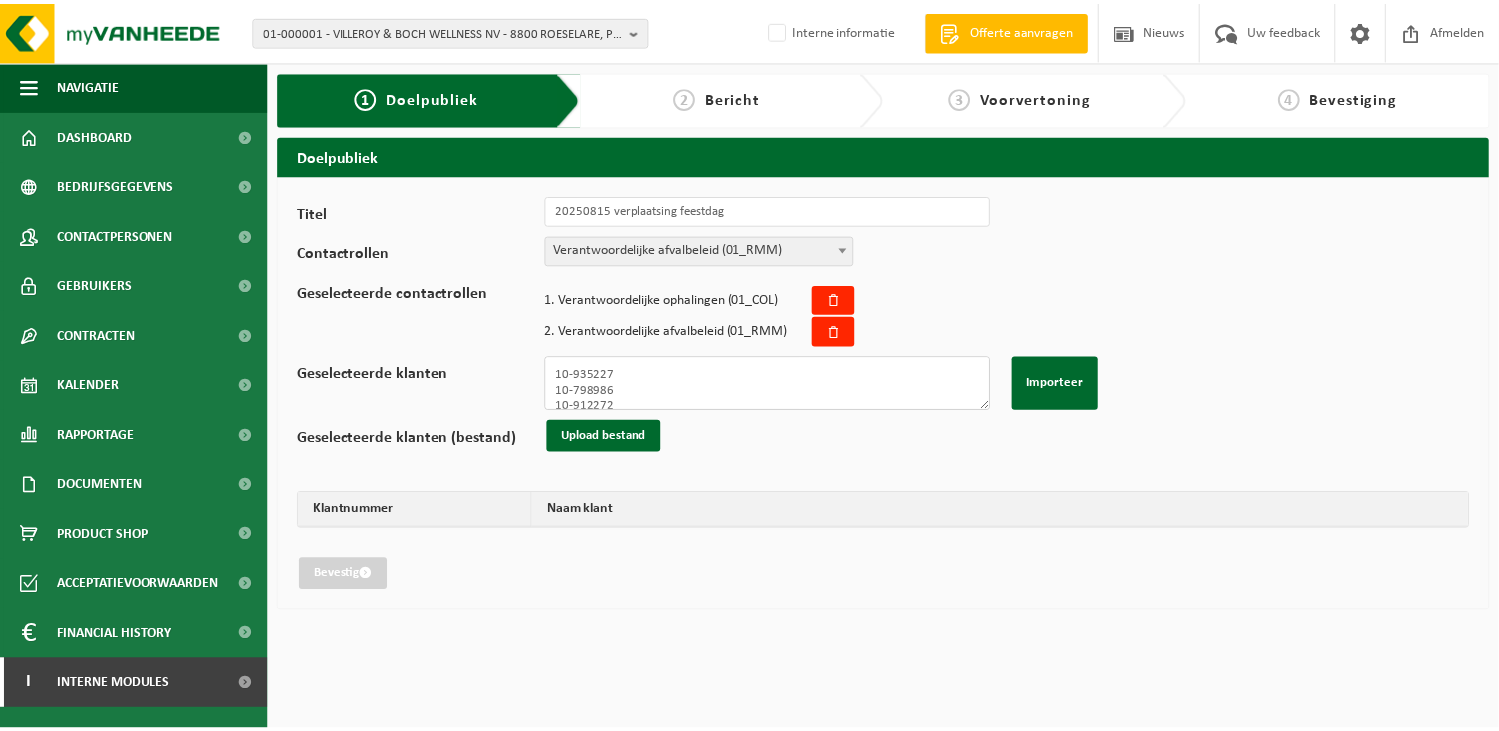 scroll, scrollTop: 492, scrollLeft: 0, axis: vertical 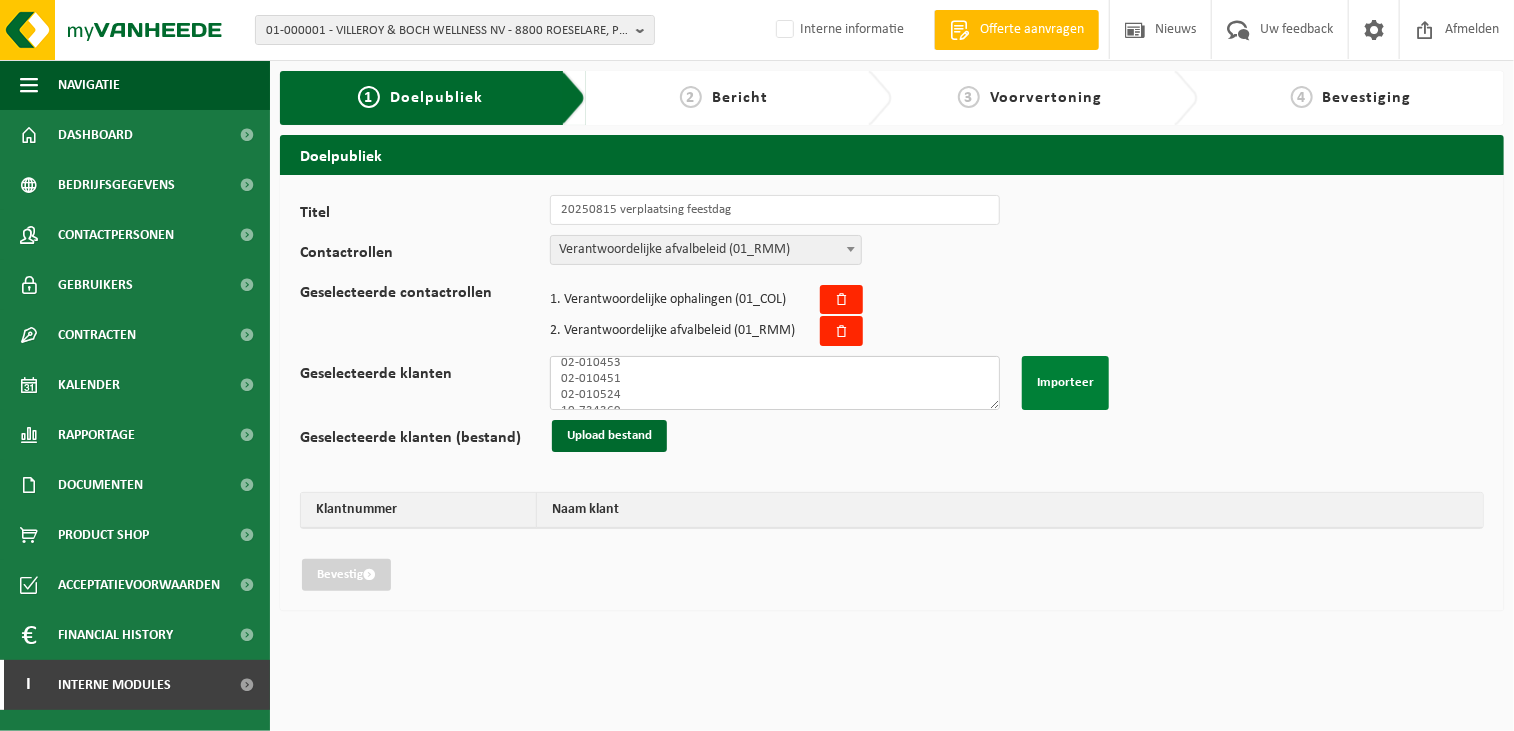 type on "10-935227
10-798986
10-912272
10-868319
10-900349
01-901479
10-909831
10-938165
10-868162
10-874490
10-874579
10-963070
02-010383
01-077805
10-964526
02-010530
02-010559
02-010385
02-010497
02-010482
10-819414
10-960366
10-782695
10-029422
10-901972
10-799156
10-962326
10-962303
02-010487
02-010458
02-010453
02-010451
02-010524
10-734369" 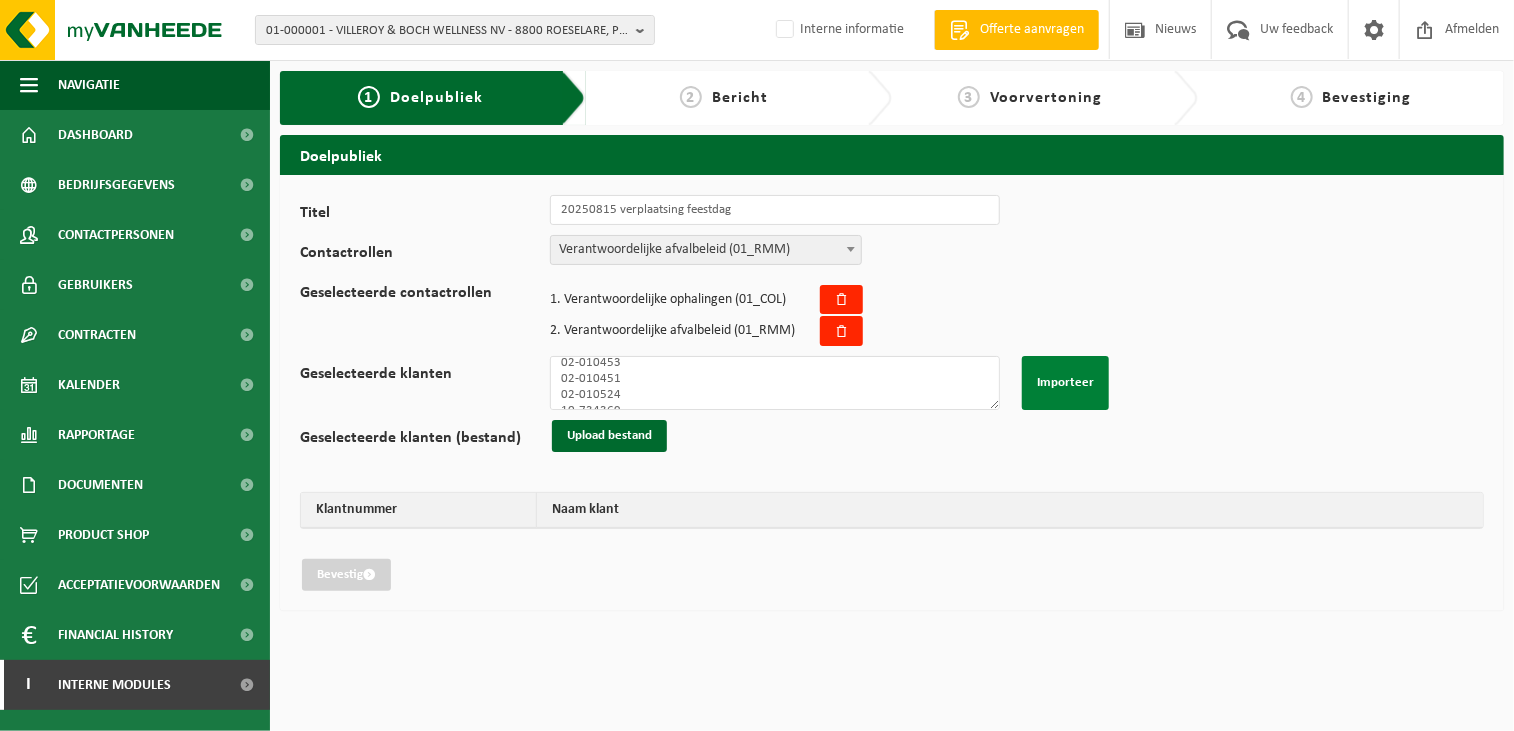 click on "Importeer" at bounding box center (1065, 383) 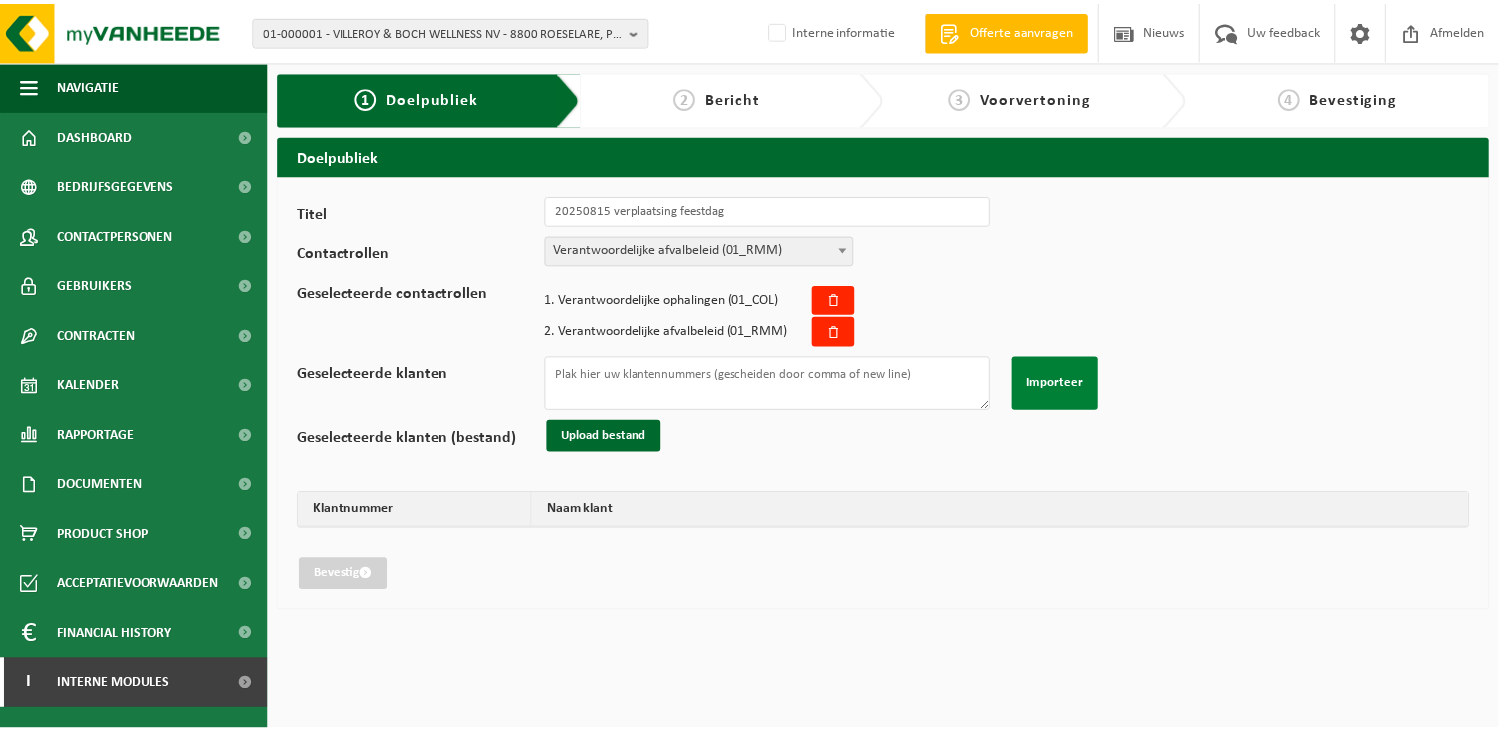 scroll, scrollTop: 0, scrollLeft: 0, axis: both 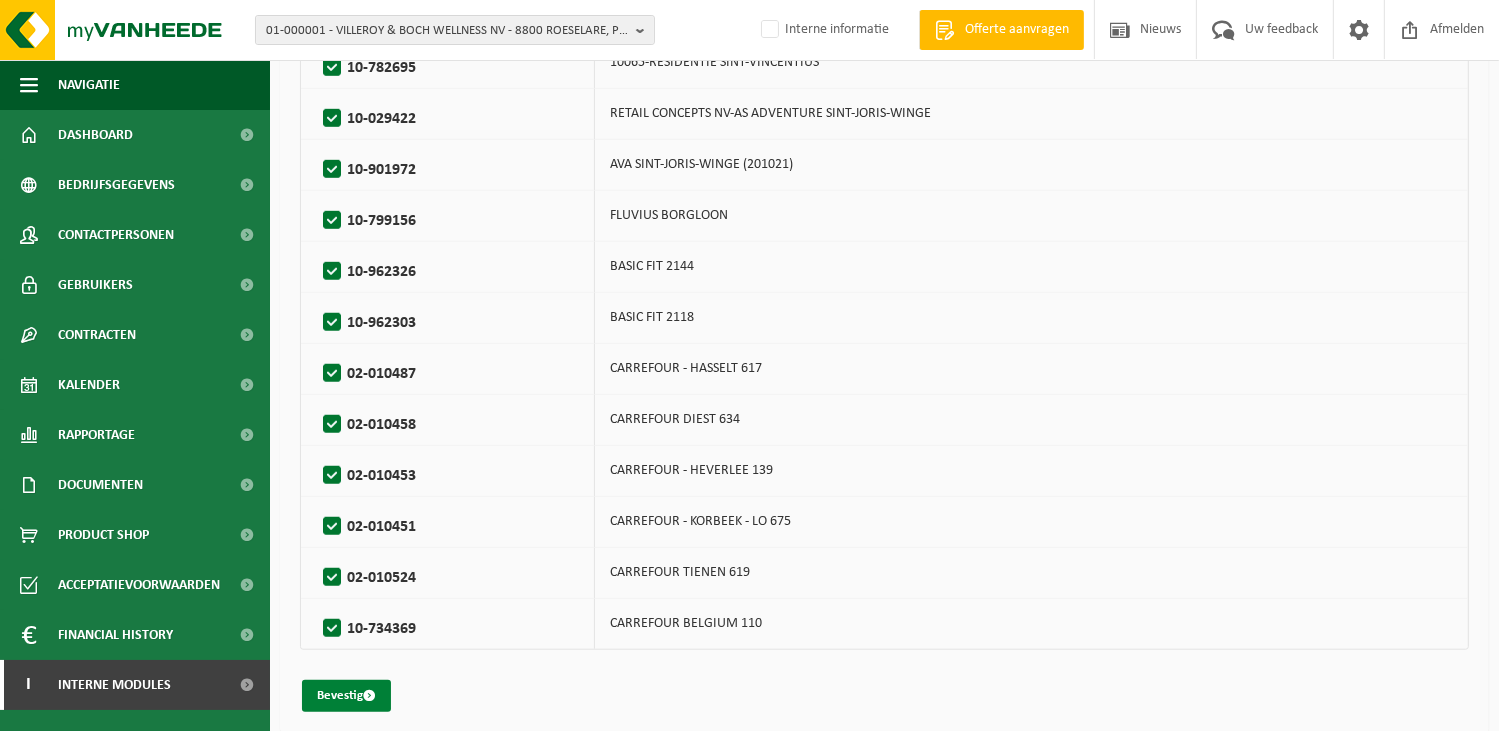 click on "Bevestig" at bounding box center (346, 696) 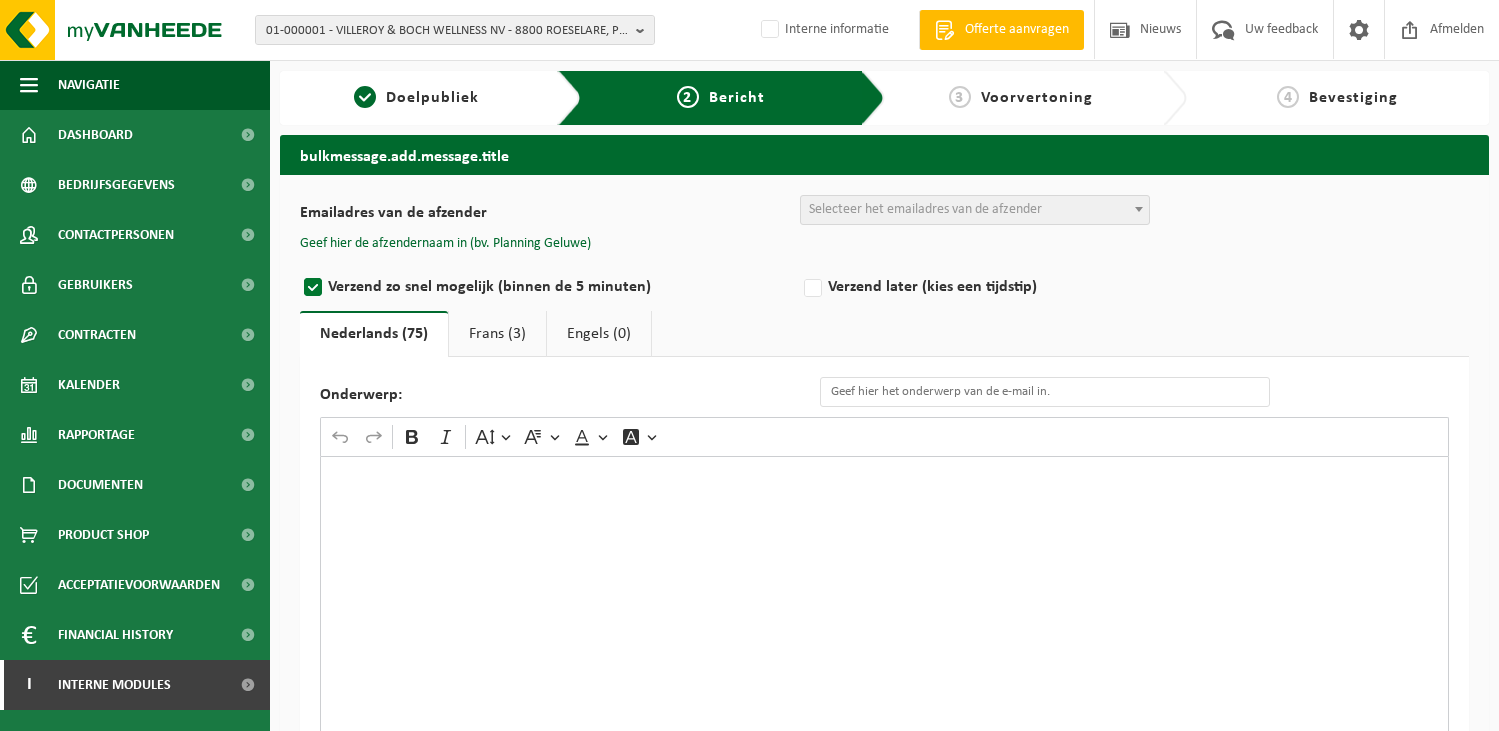 scroll, scrollTop: 0, scrollLeft: 0, axis: both 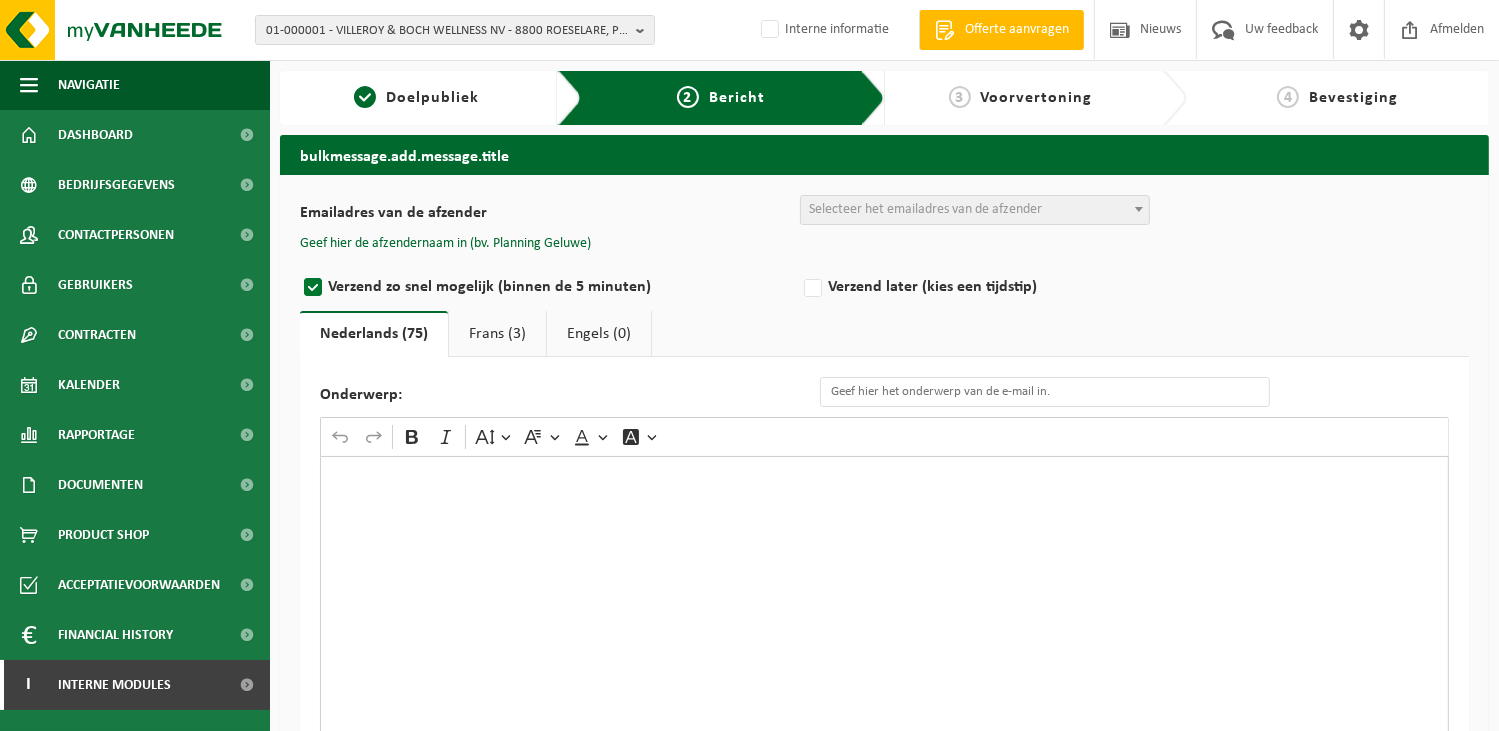 click on "Frans (3)" at bounding box center [497, 334] 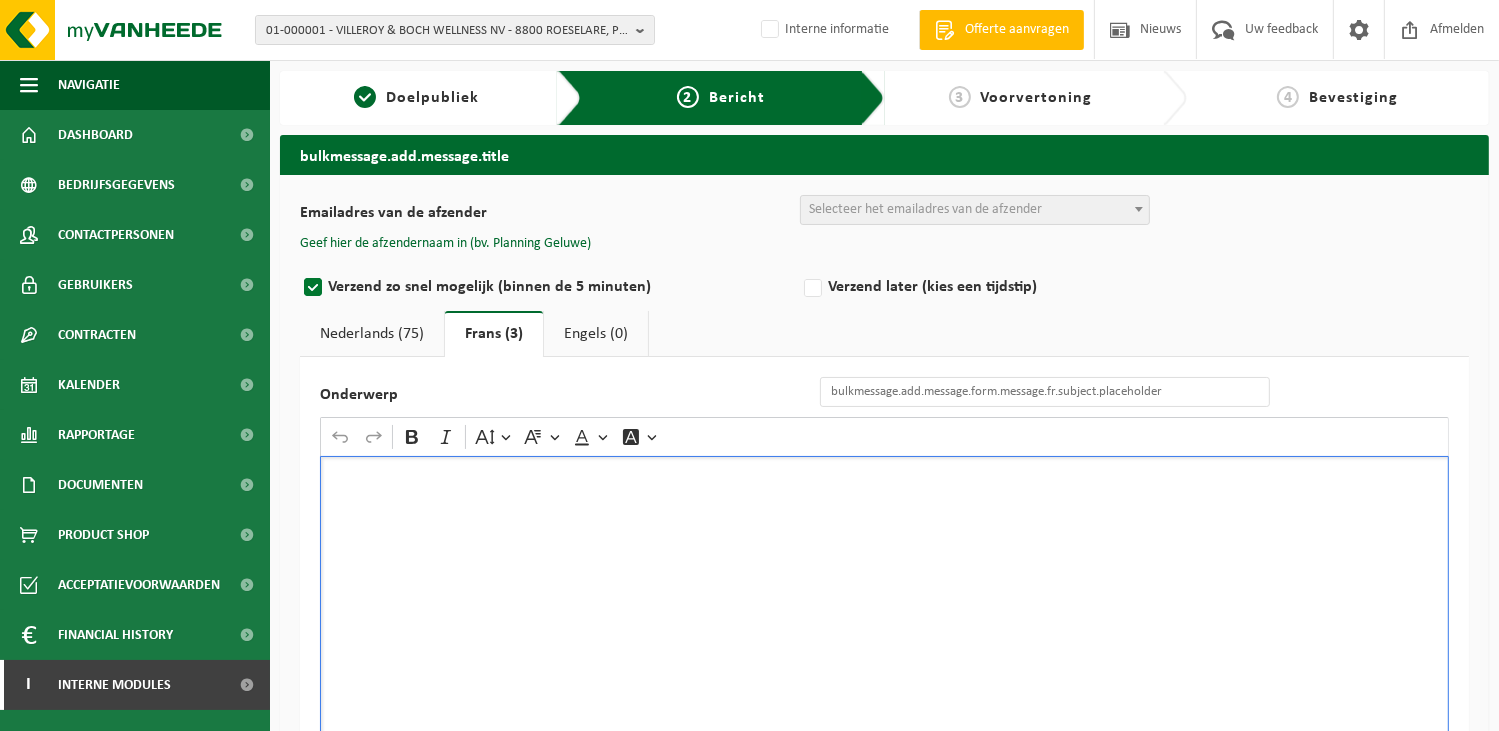 click at bounding box center [884, 656] 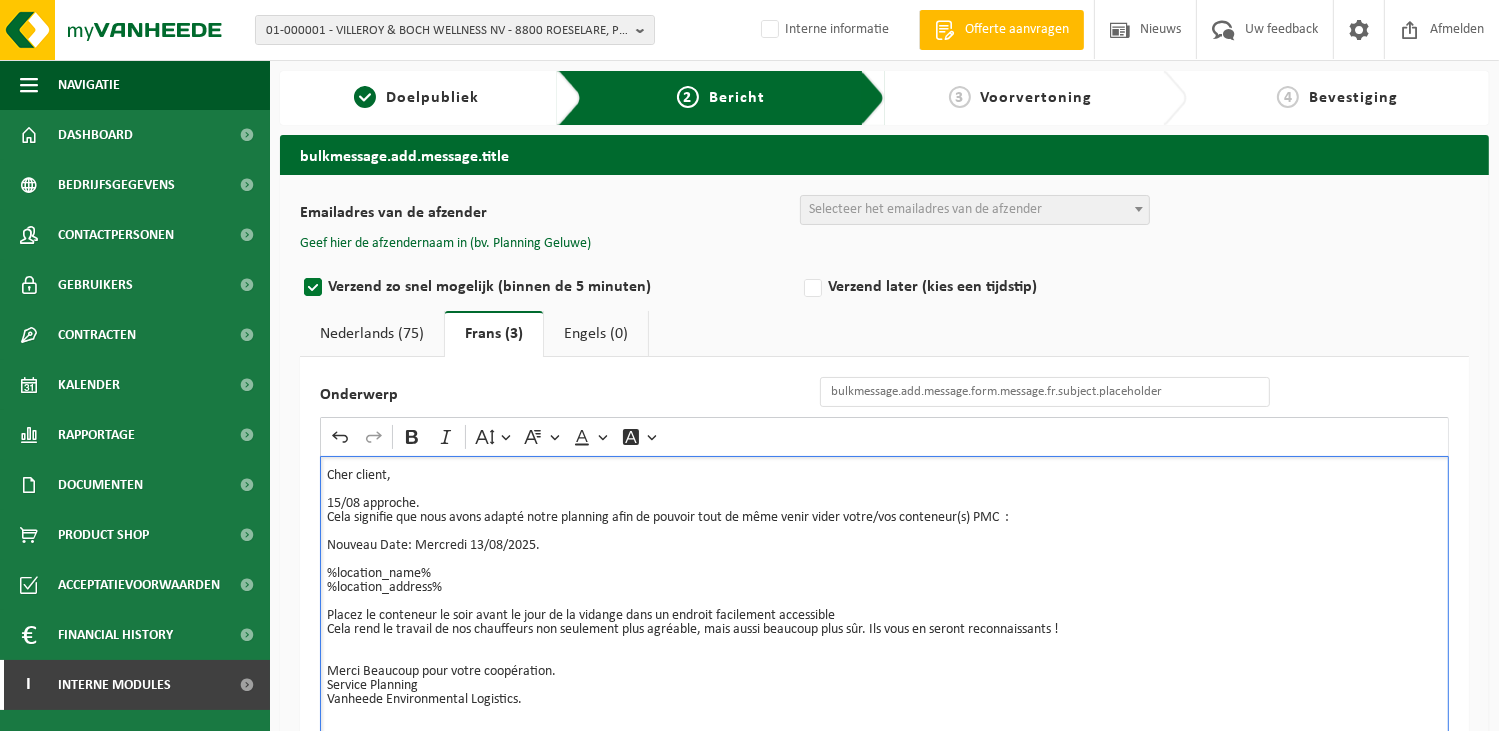 scroll, scrollTop: 93, scrollLeft: 0, axis: vertical 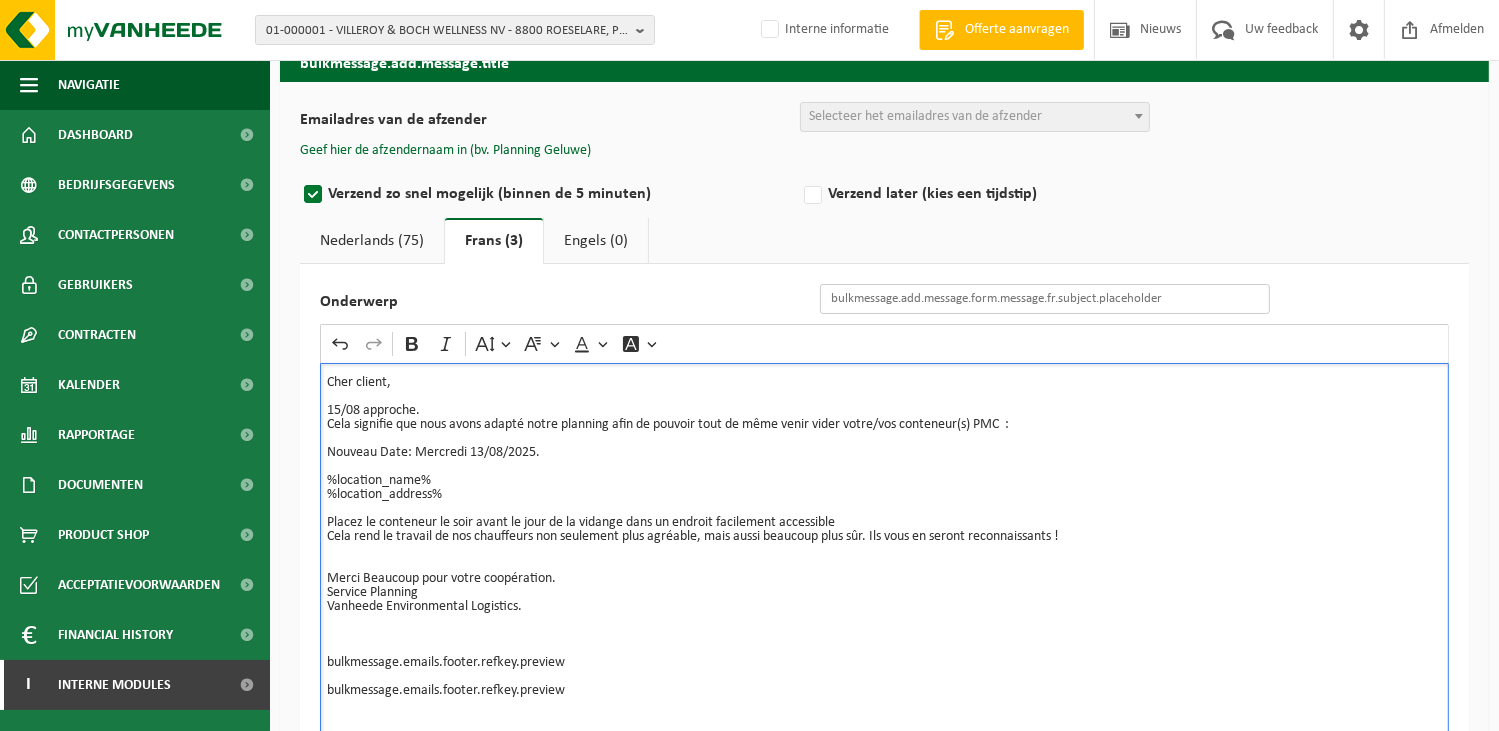 click on "Onderwerp" at bounding box center (1045, 299) 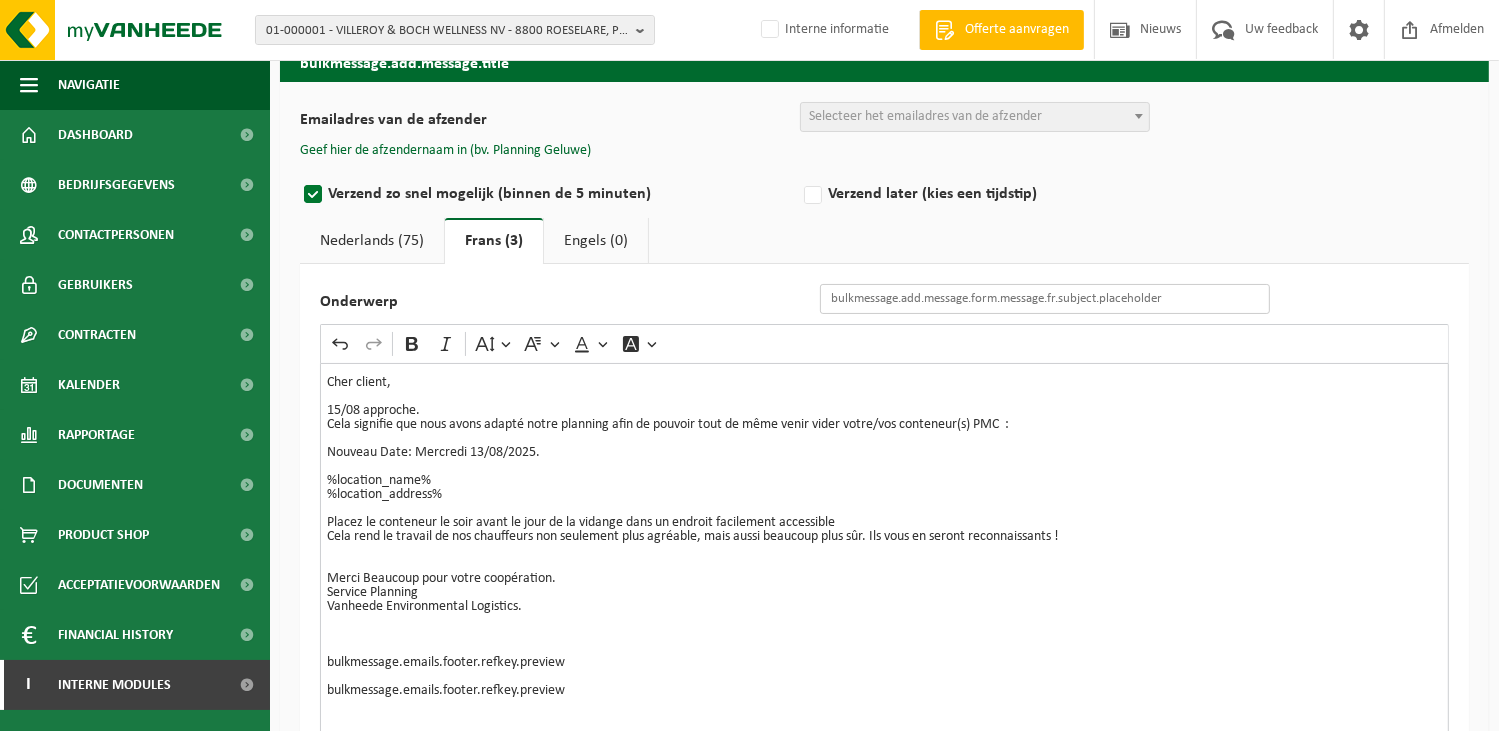 paste on "Changement du jour de vidange de votre/vos conteneur(s) à l'occasion de 15/08." 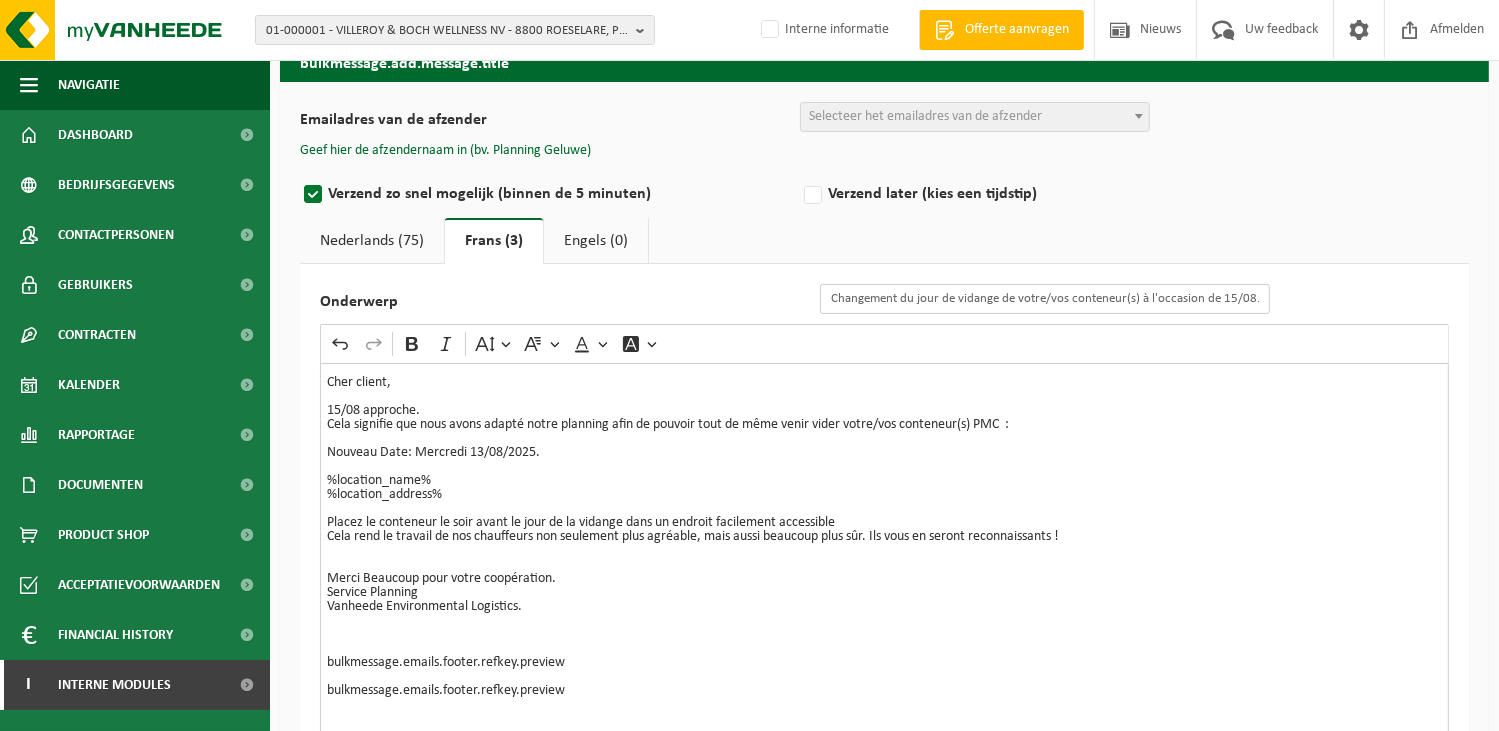 type on "Changement du jour de vidange de votre/vos conteneur(s) à l'occasion de 15/08." 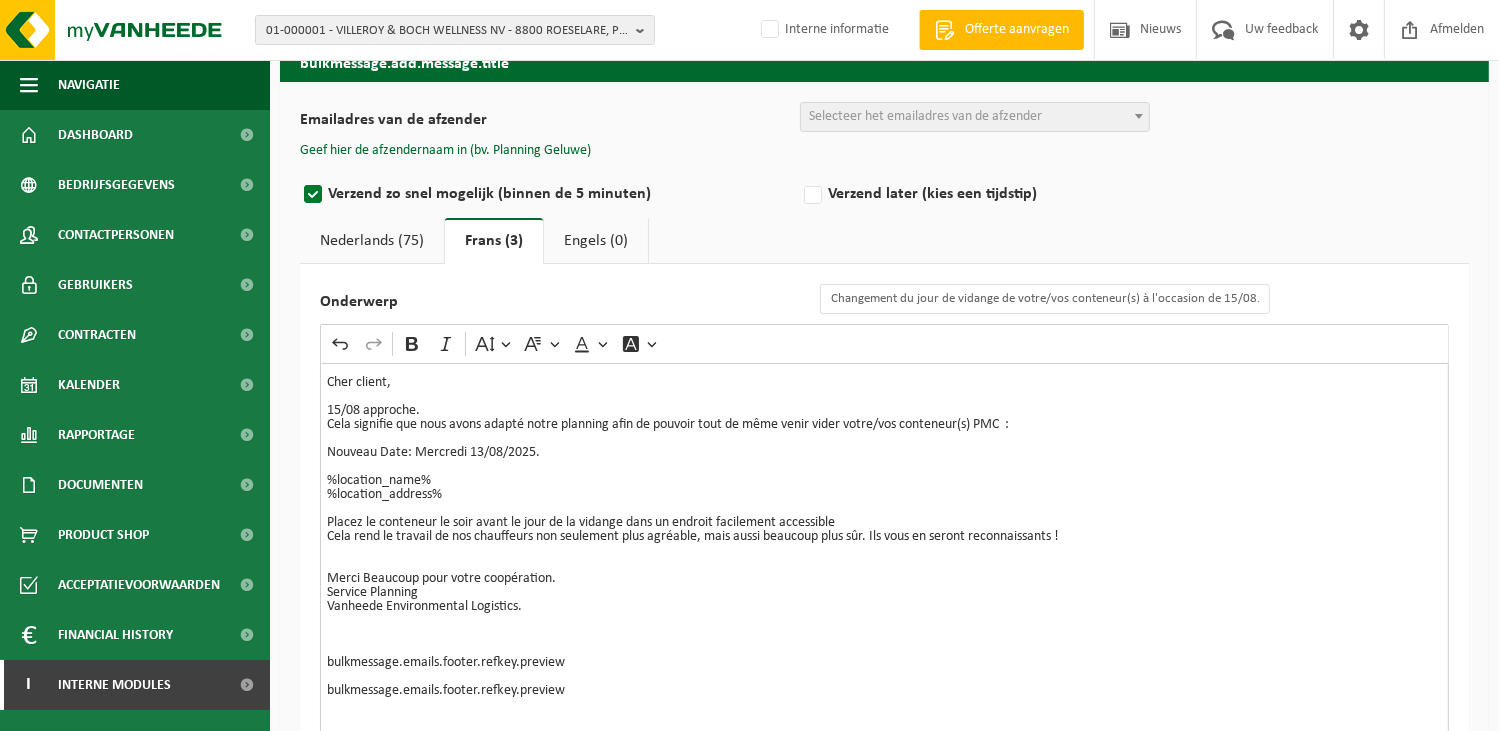 click on "Nouveau Date: Mercredi 13/08/2025." at bounding box center (884, 446) 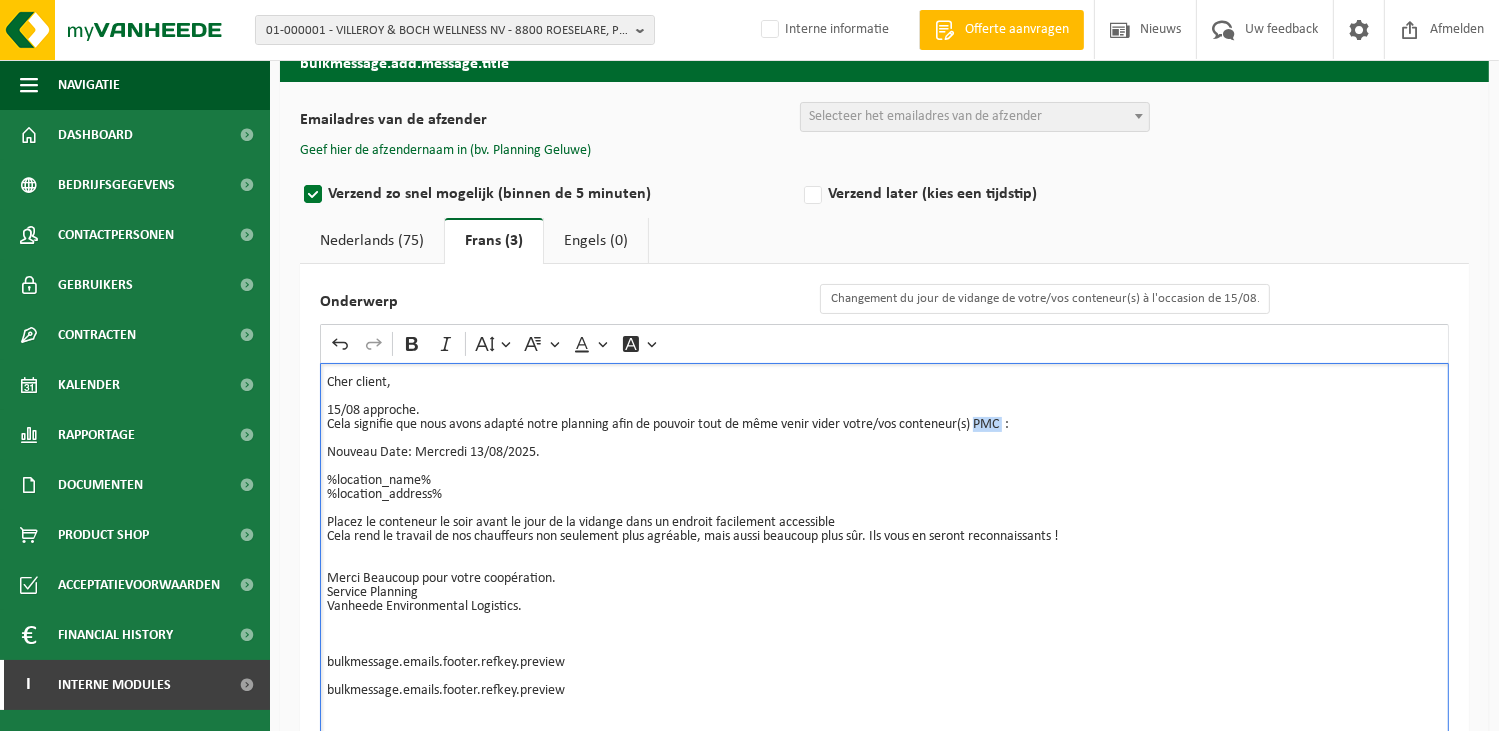 drag, startPoint x: 1016, startPoint y: 418, endPoint x: 991, endPoint y: 420, distance: 25.079872 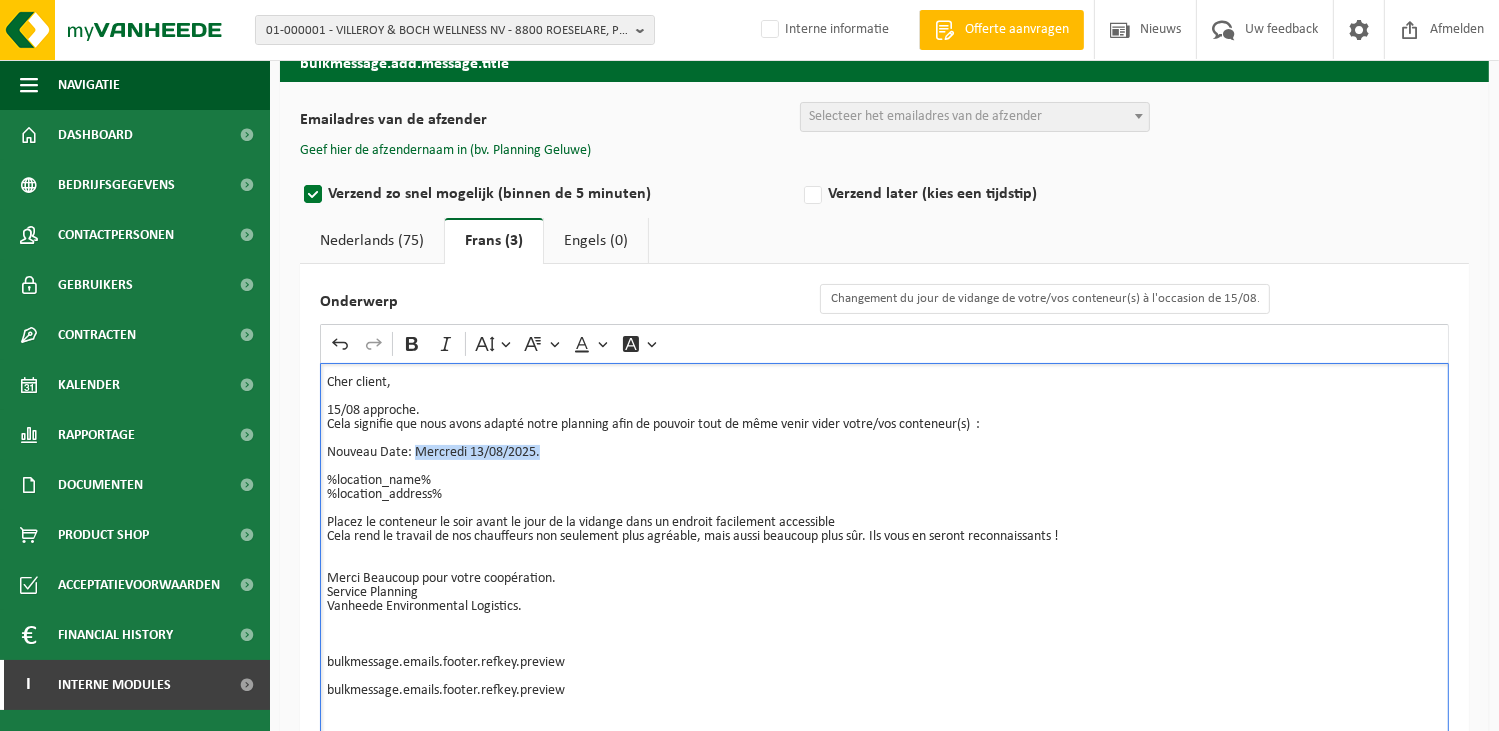drag, startPoint x: 544, startPoint y: 449, endPoint x: 417, endPoint y: 450, distance: 127.00394 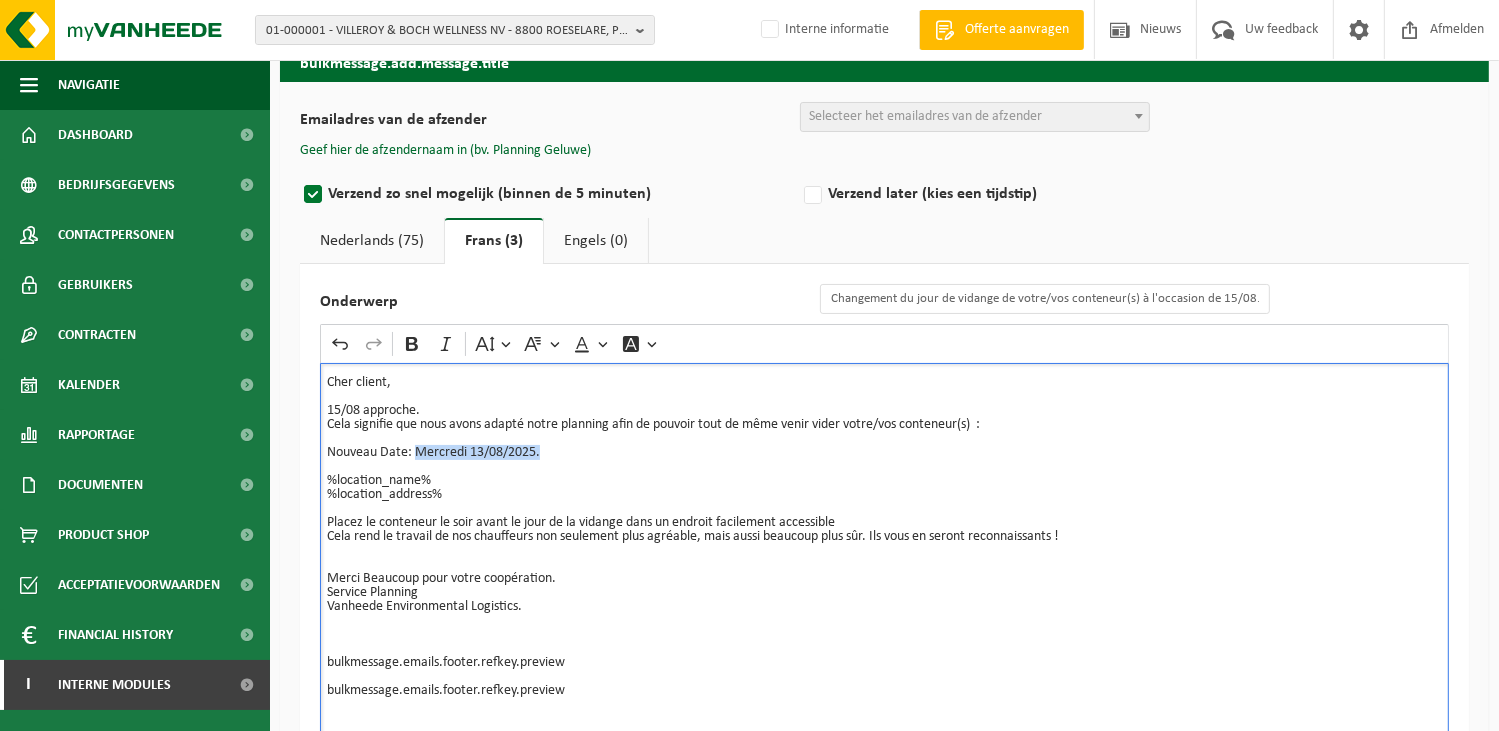 click on "Nouveau Date: Mercredi 13/08/2025." at bounding box center (884, 446) 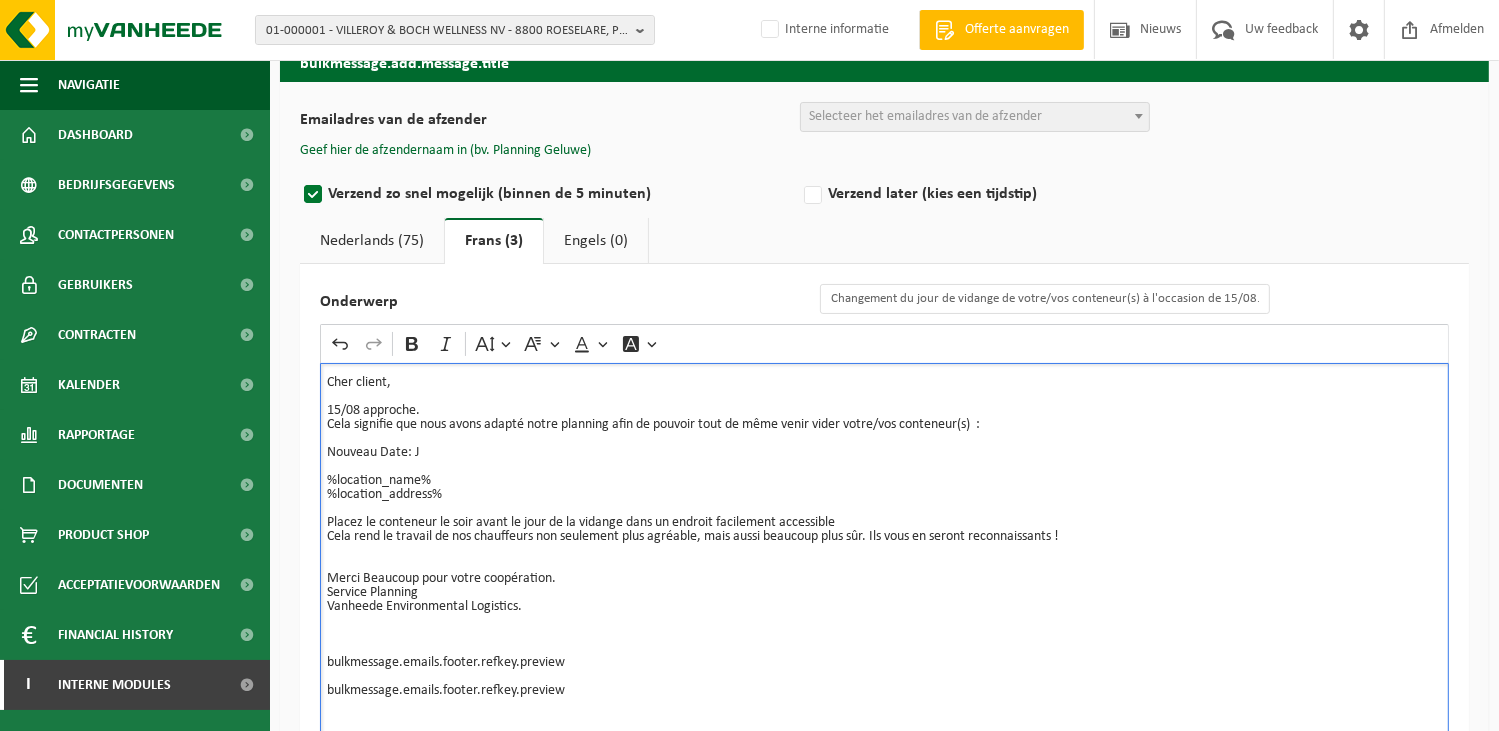 type 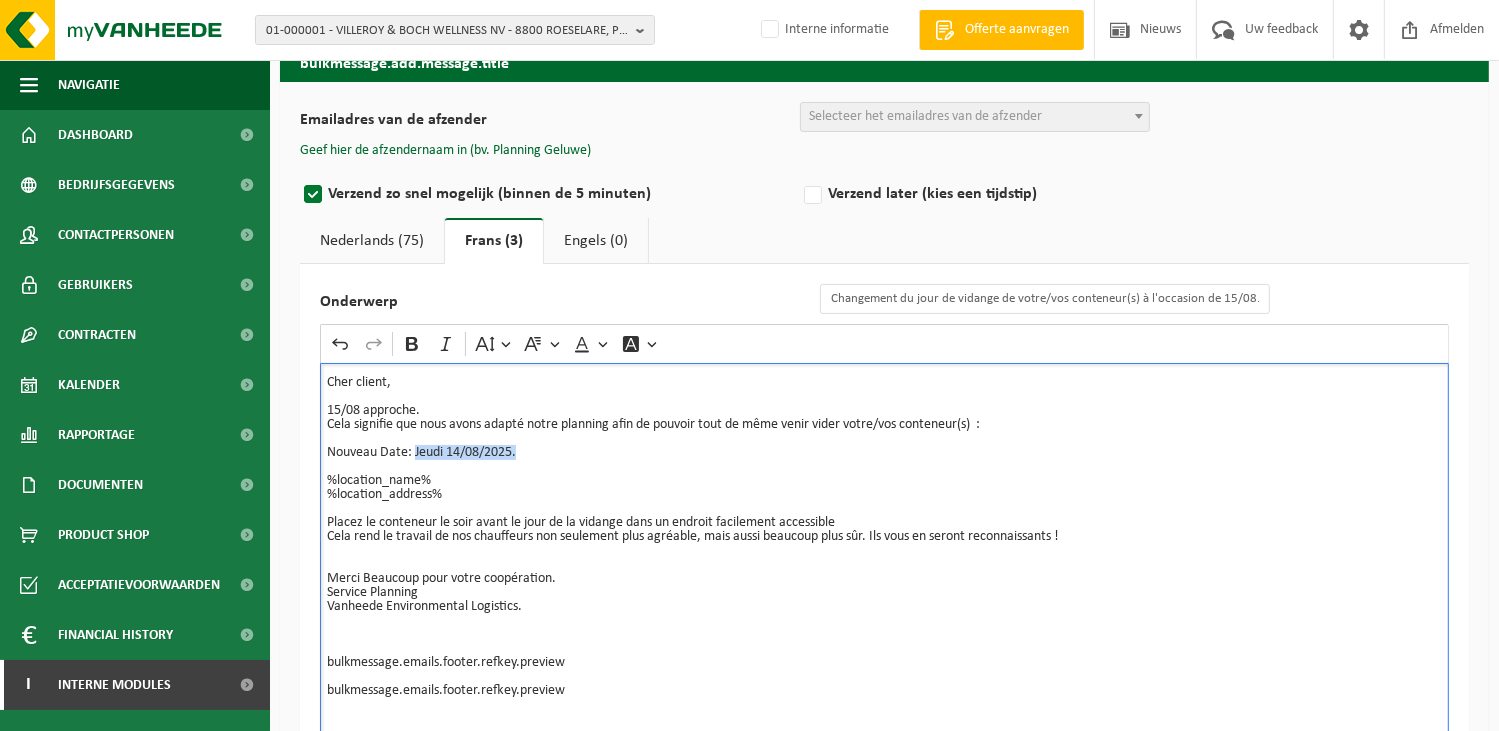 drag, startPoint x: 523, startPoint y: 451, endPoint x: 413, endPoint y: 452, distance: 110.00455 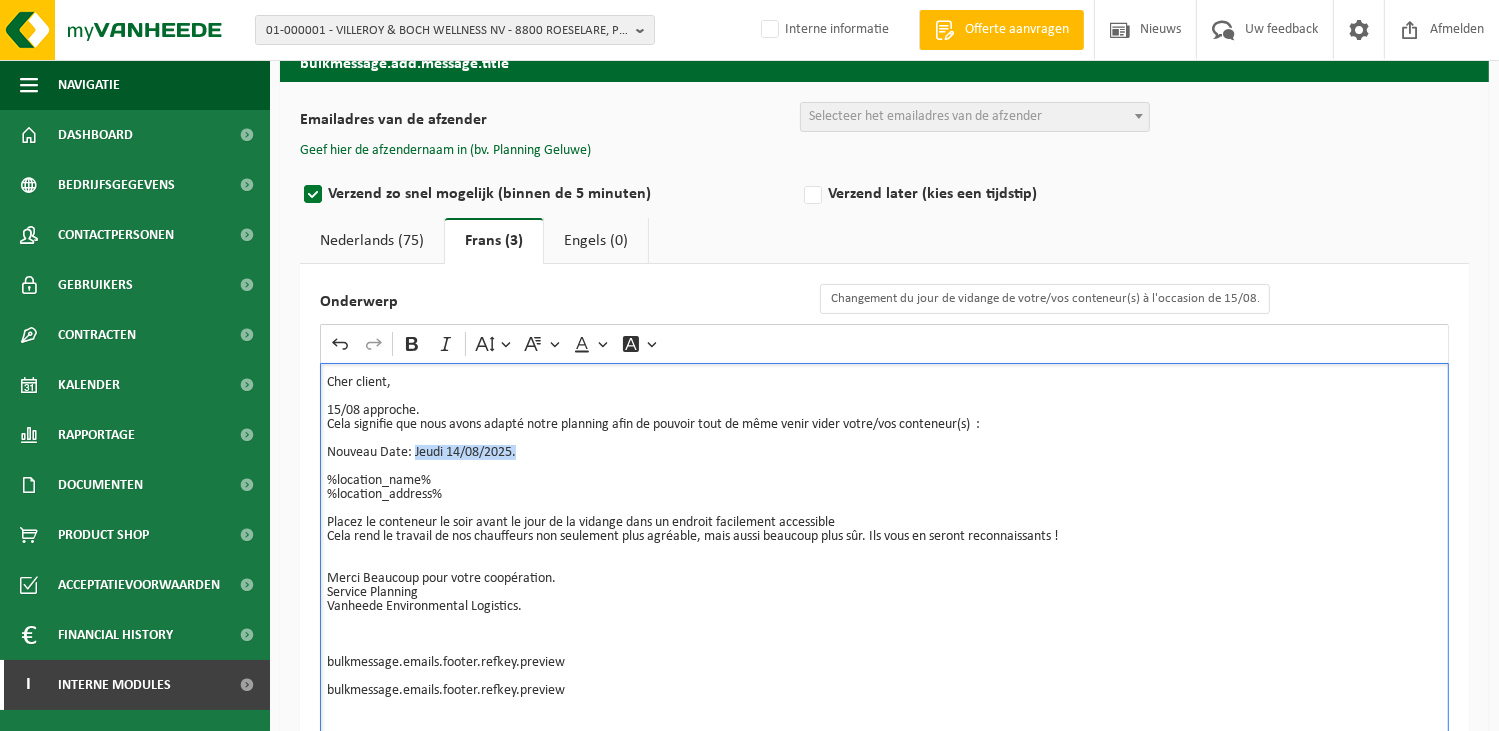 click on "Nouveau Date: Jeudi 14/08/2025." at bounding box center (884, 446) 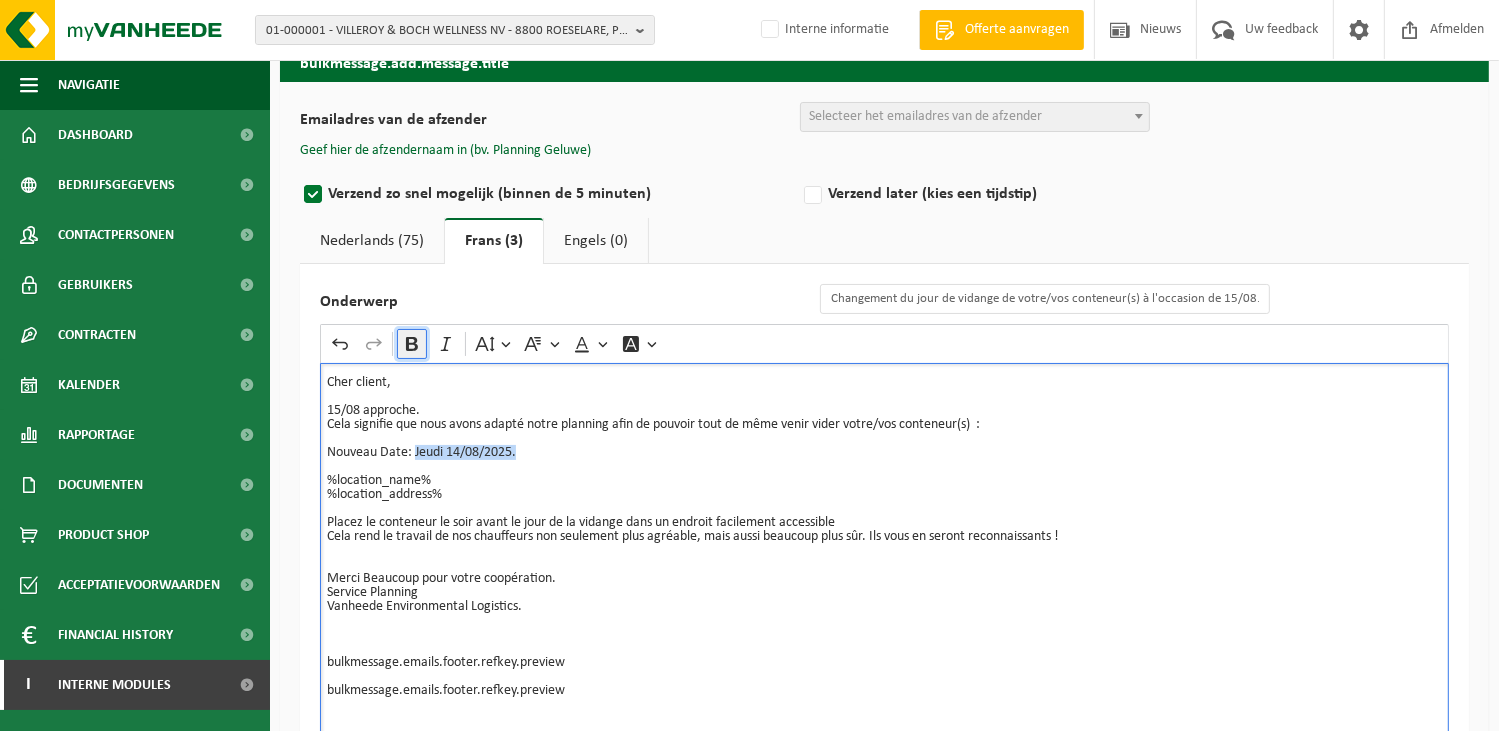 click 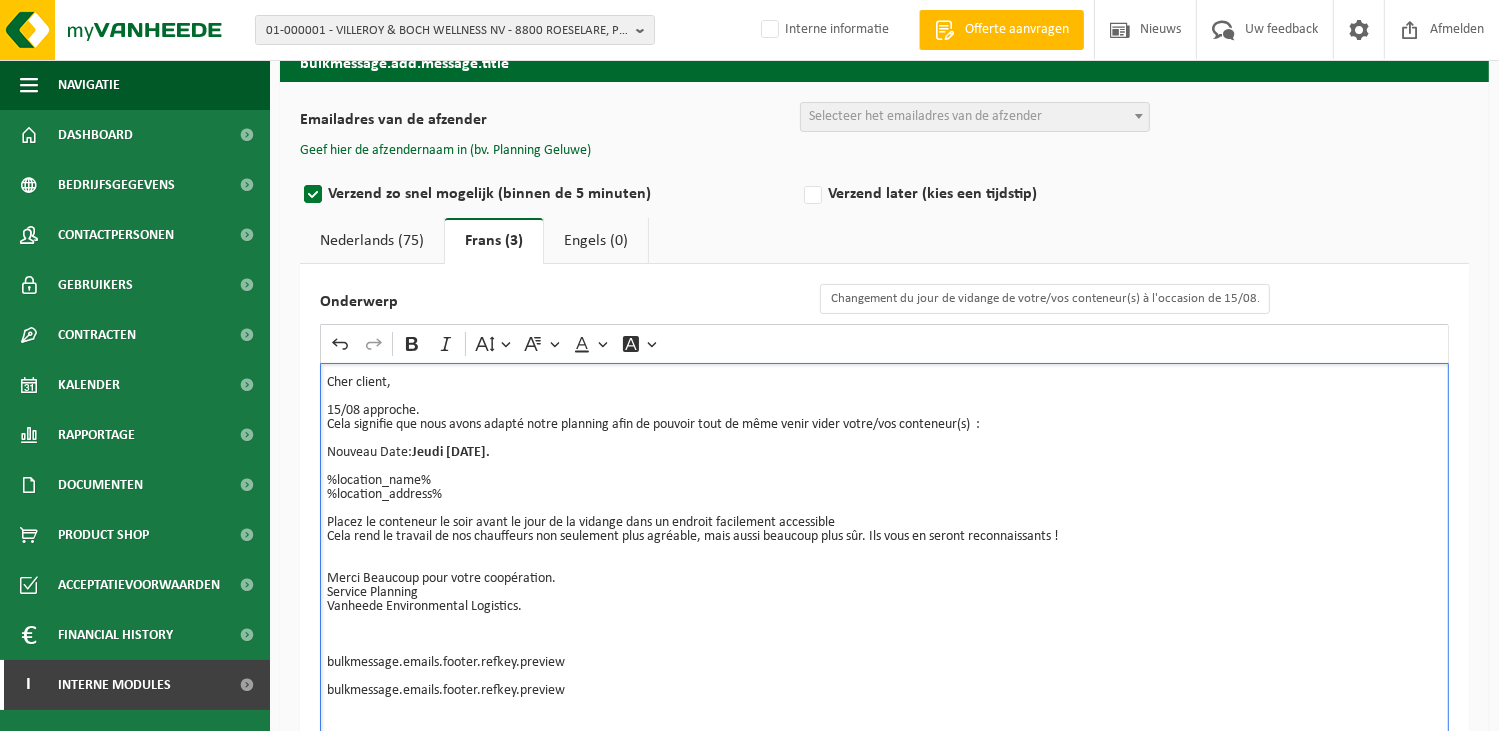click at bounding box center [884, 628] 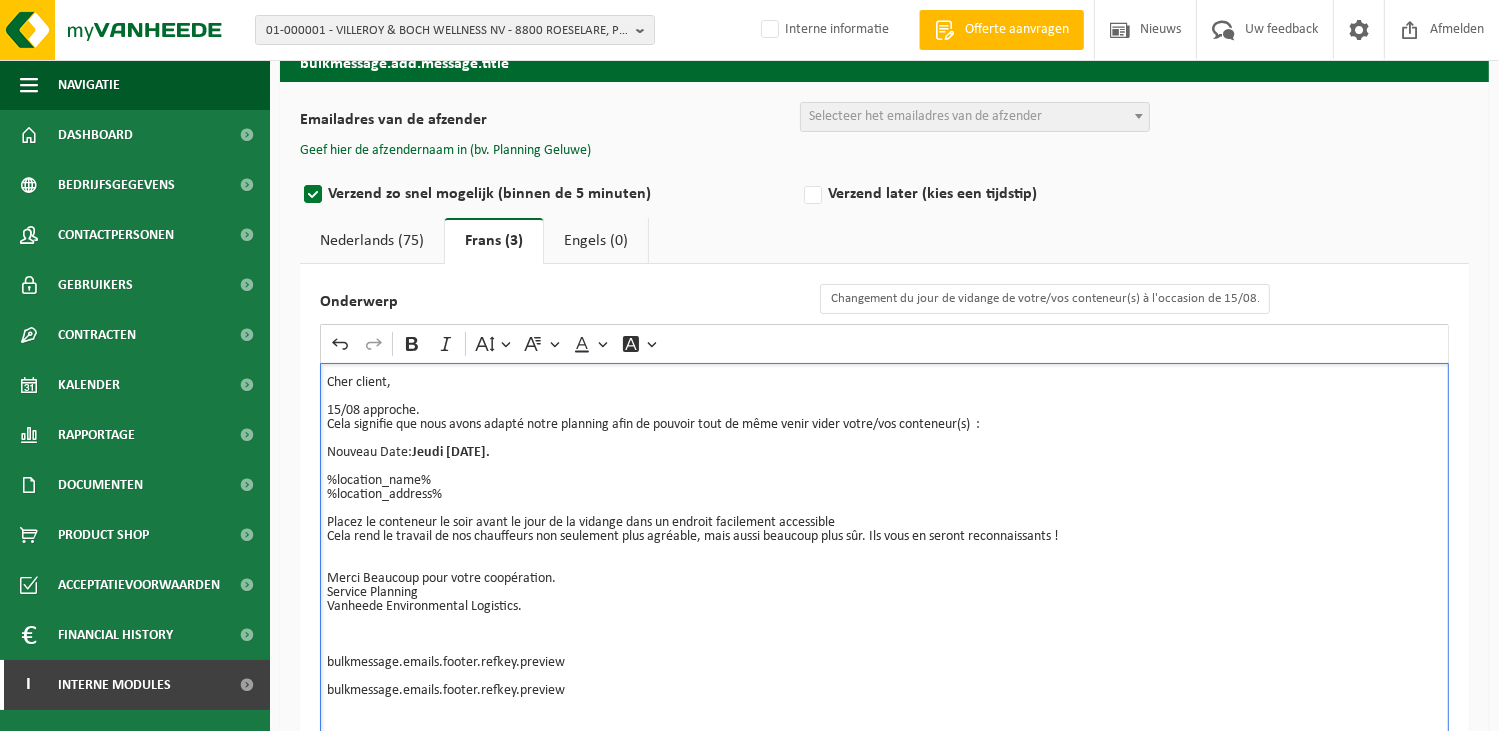 drag, startPoint x: 458, startPoint y: 592, endPoint x: 301, endPoint y: 587, distance: 157.0796 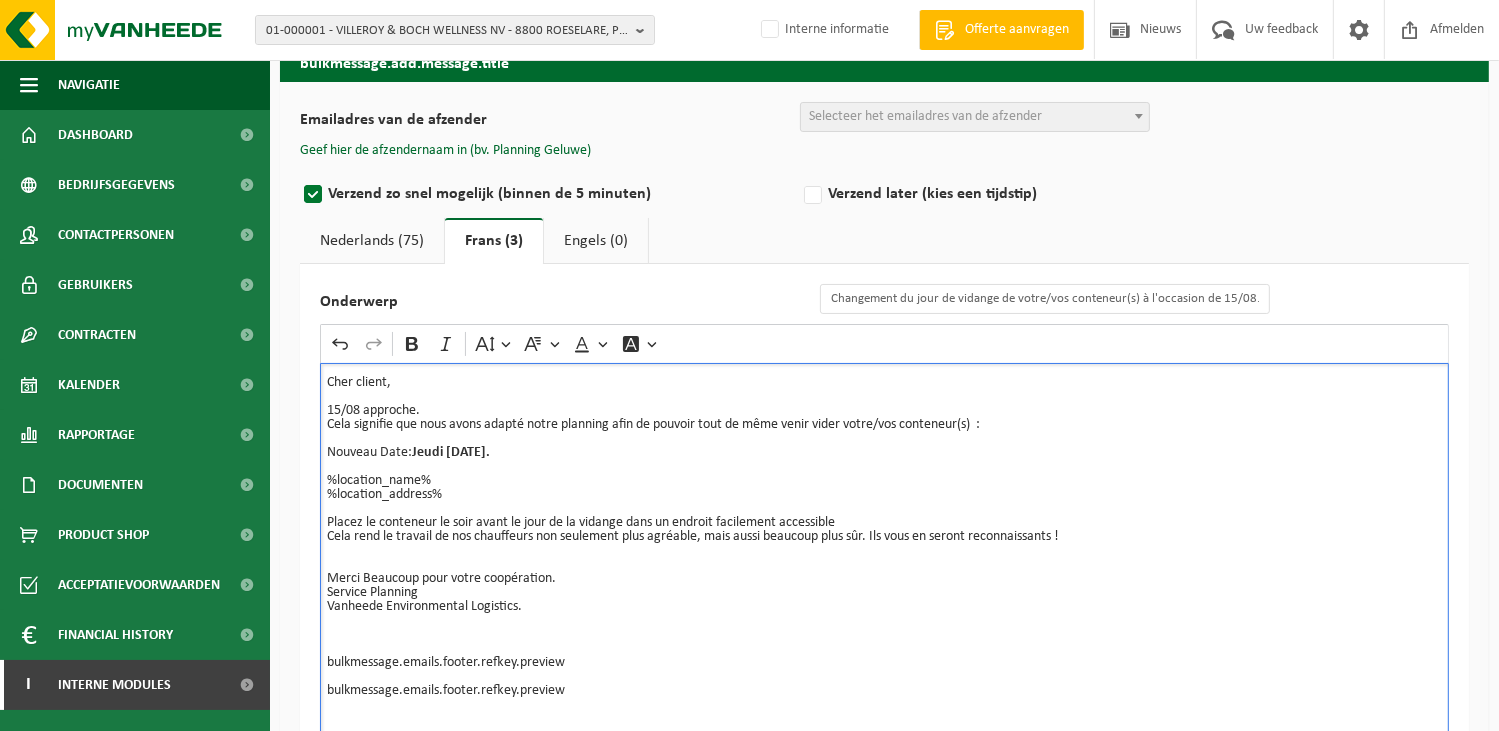 click on "Onderwerp   Changement du jour de vidange de votre/vos conteneur(s) à l'occasion de 15/08.     Rich Text Editor Undo Redo Bold Italic Font Size Font Family Font Color Font Background Color Cher client, 15/08 approche. Cela signifie que nous avons adapté notre planning afin de pouvoir tout de même venir vider votre/vos conteneur(s)  : Nouveau Date:  Jeudi 14/08/2025. %location_name% %location_address% Placez le conteneur le soir avant le jour de la vidange dans un endroit facilement accessible Cela rend le travail de nos chauffeurs non seulement plus agréable, mais aussi beaucoup plus sûr. Ils vous en seront reconnaissants ! Merci Beaucoup pour votre coopération.  Service Planning  Vanheede Environmental Logistics. ⁠⁠⁠⁠⁠⁠⁠ bulkmessage.emails.footer.refkey.preview bulkmessage.emails.footer.refkey.preview" at bounding box center (884, 523) 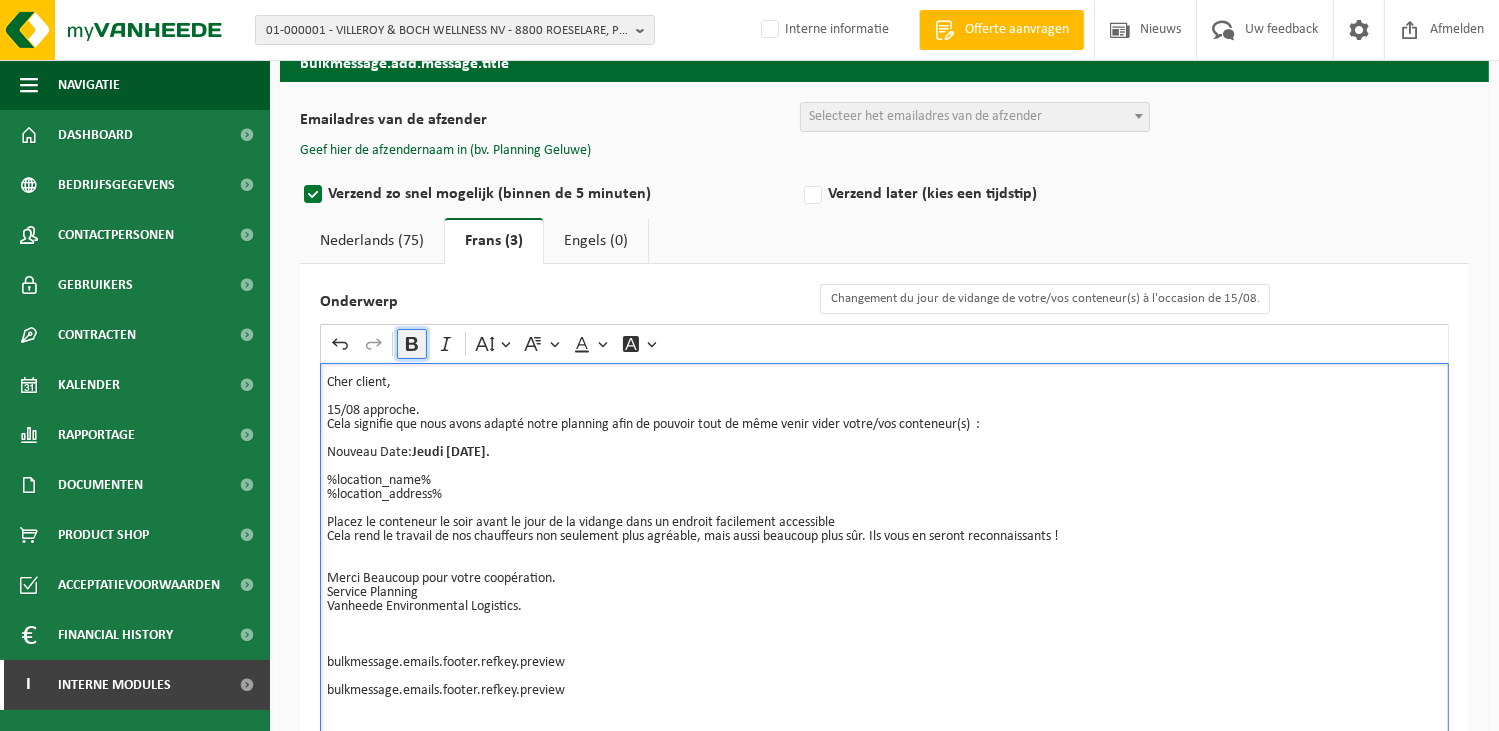 click 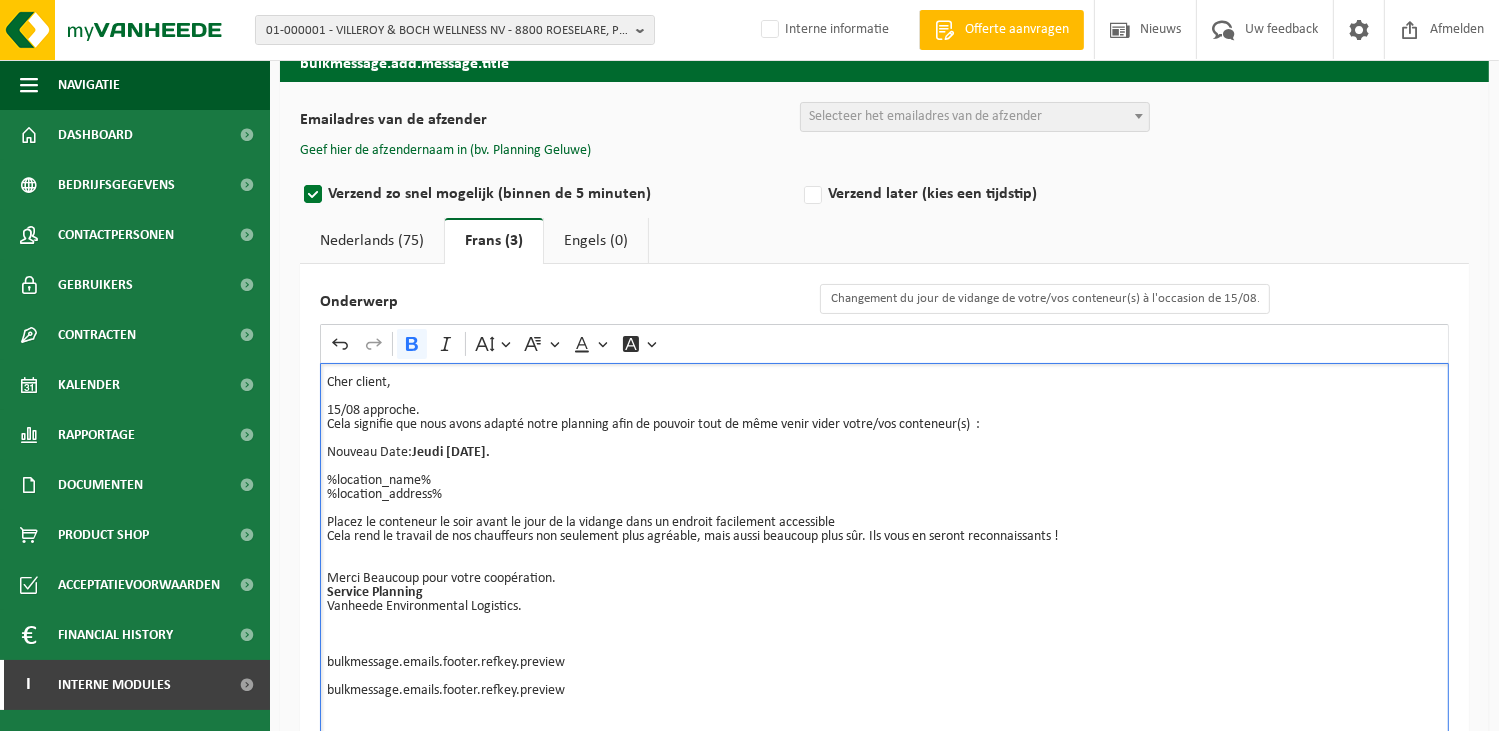click at bounding box center (884, 628) 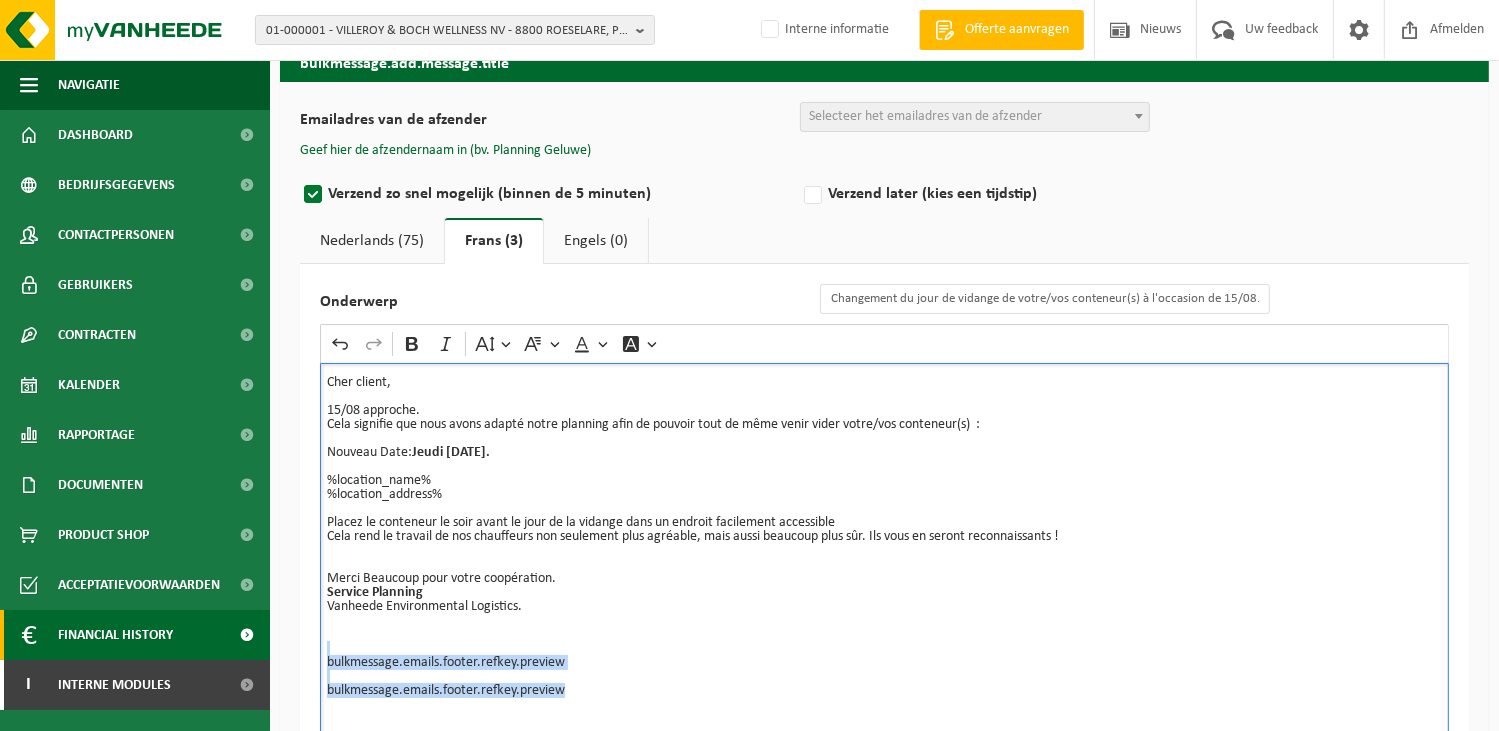 drag, startPoint x: 587, startPoint y: 690, endPoint x: 255, endPoint y: 655, distance: 333.83978 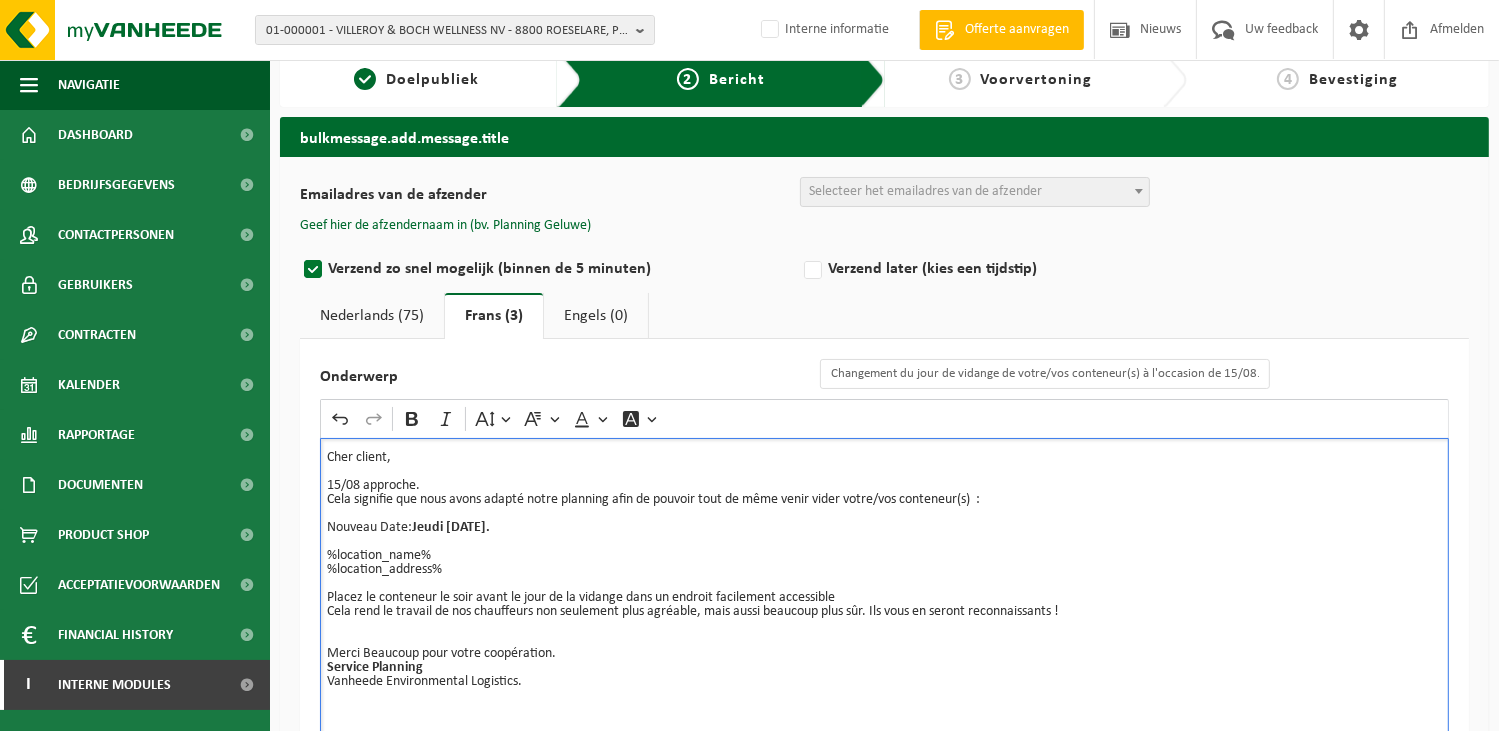 scroll, scrollTop: 15, scrollLeft: 0, axis: vertical 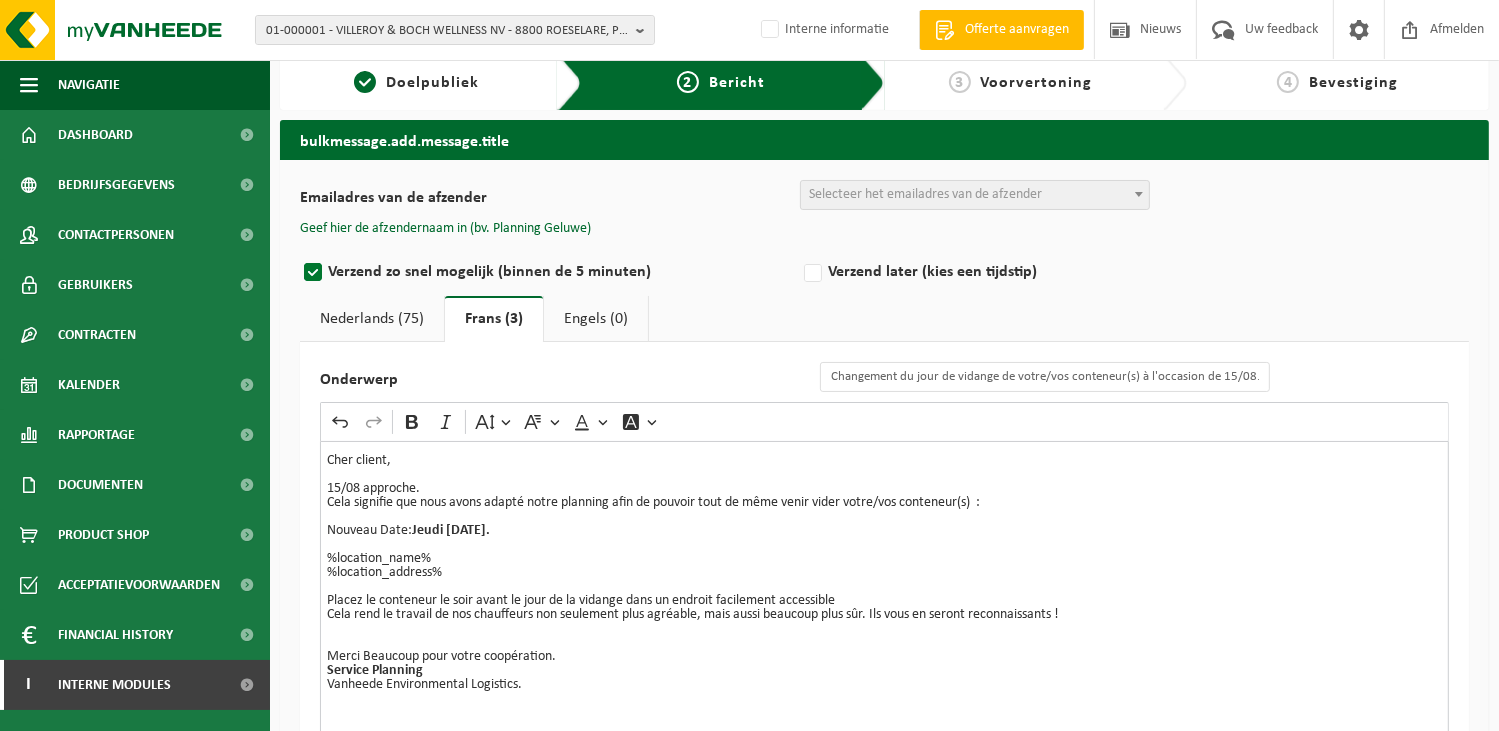click on "Nederlands (75)" at bounding box center (372, 319) 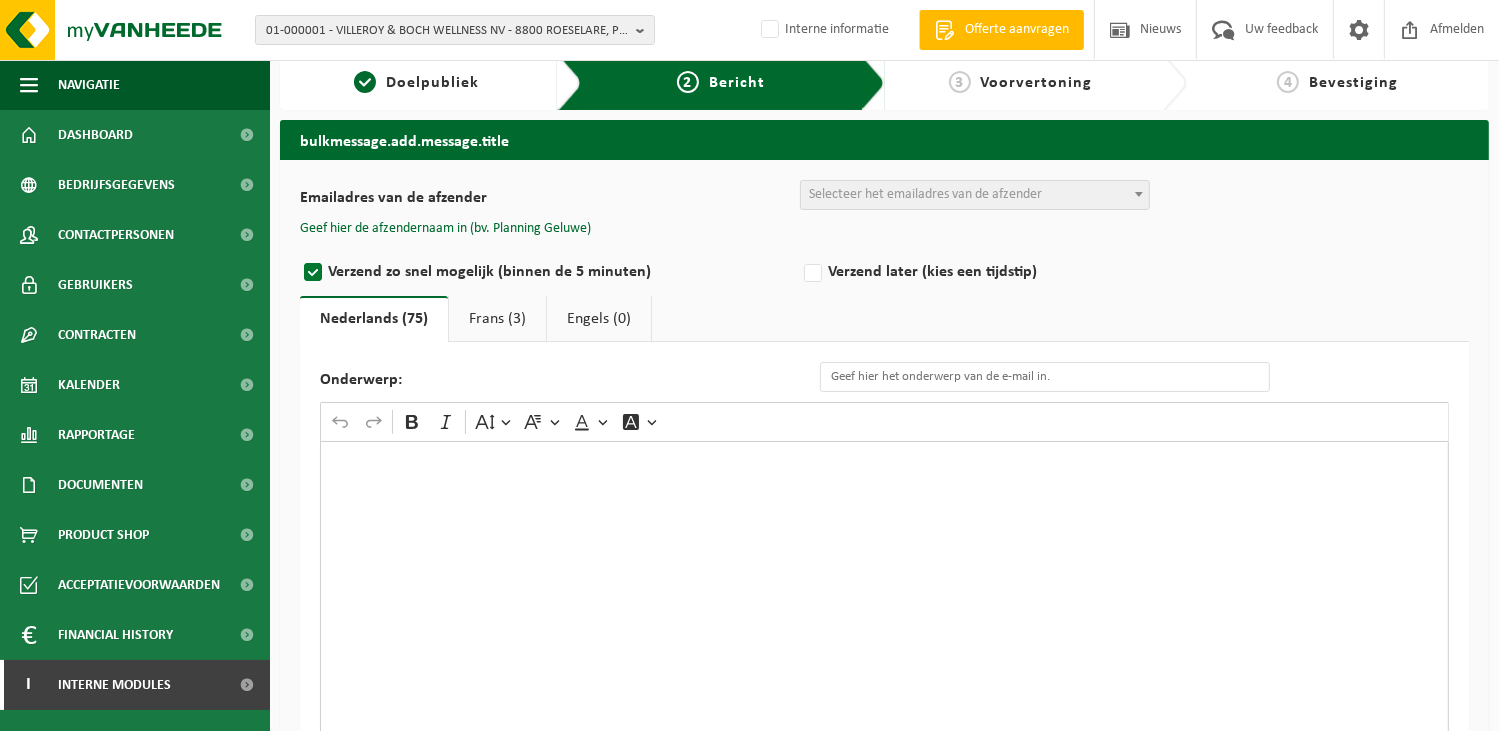 click at bounding box center [884, 641] 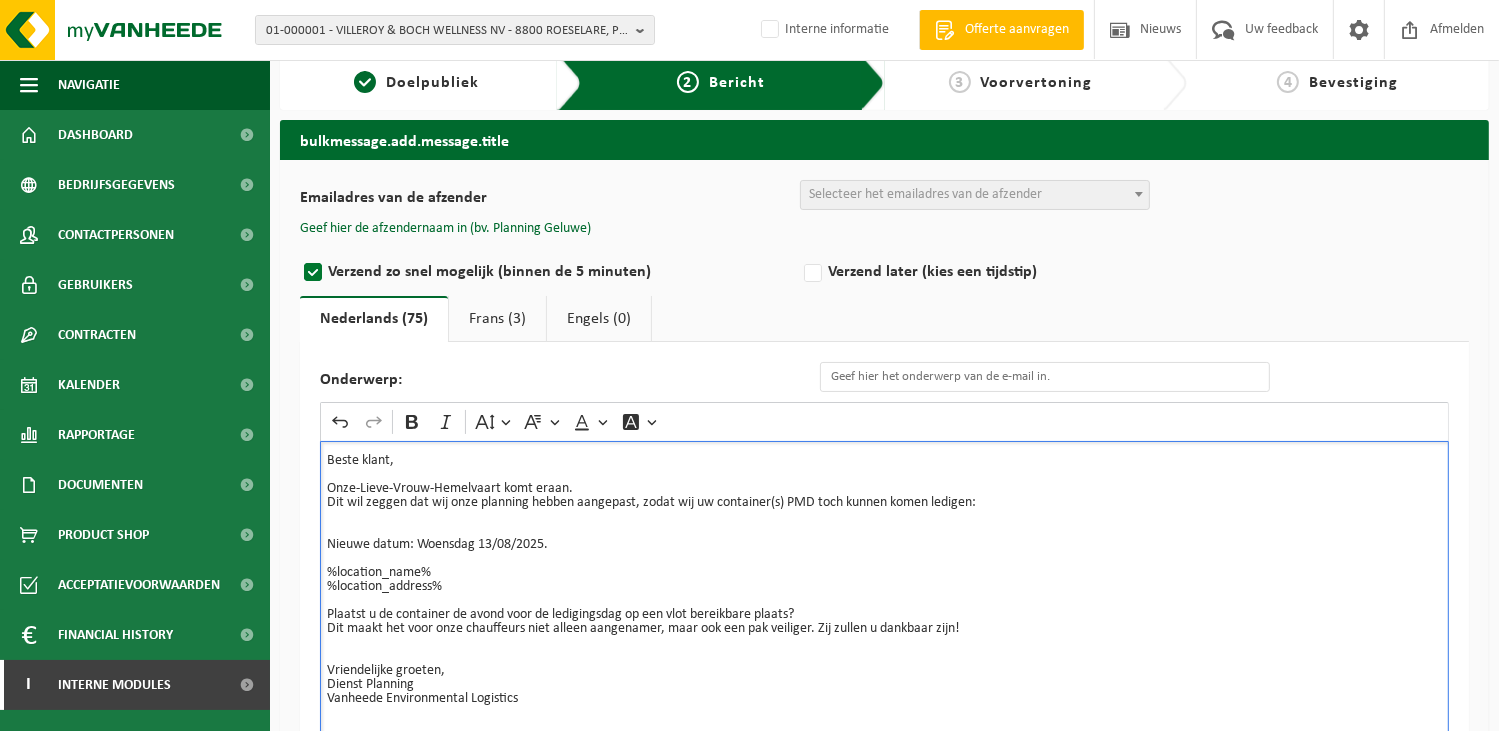 scroll, scrollTop: 24, scrollLeft: 0, axis: vertical 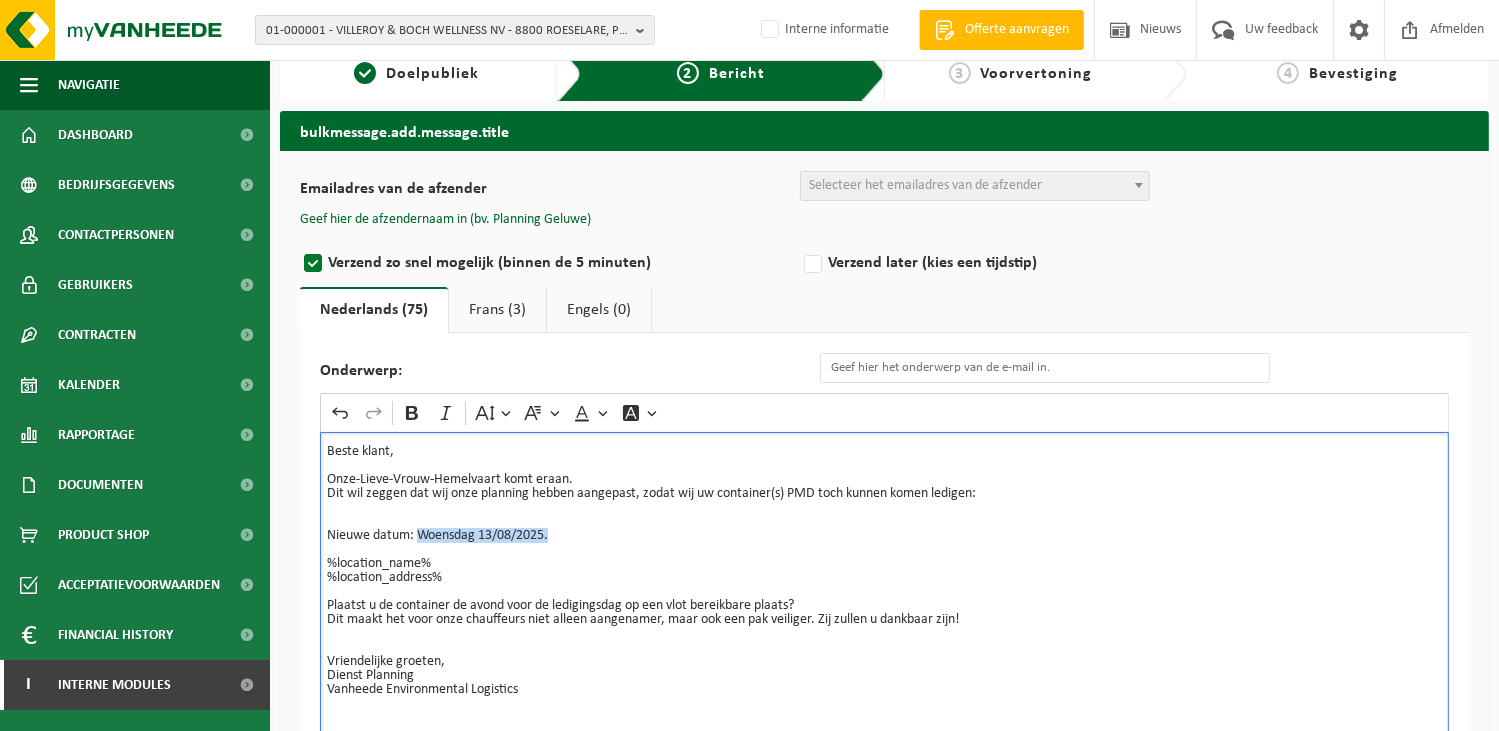 drag, startPoint x: 553, startPoint y: 529, endPoint x: 422, endPoint y: 527, distance: 131.01526 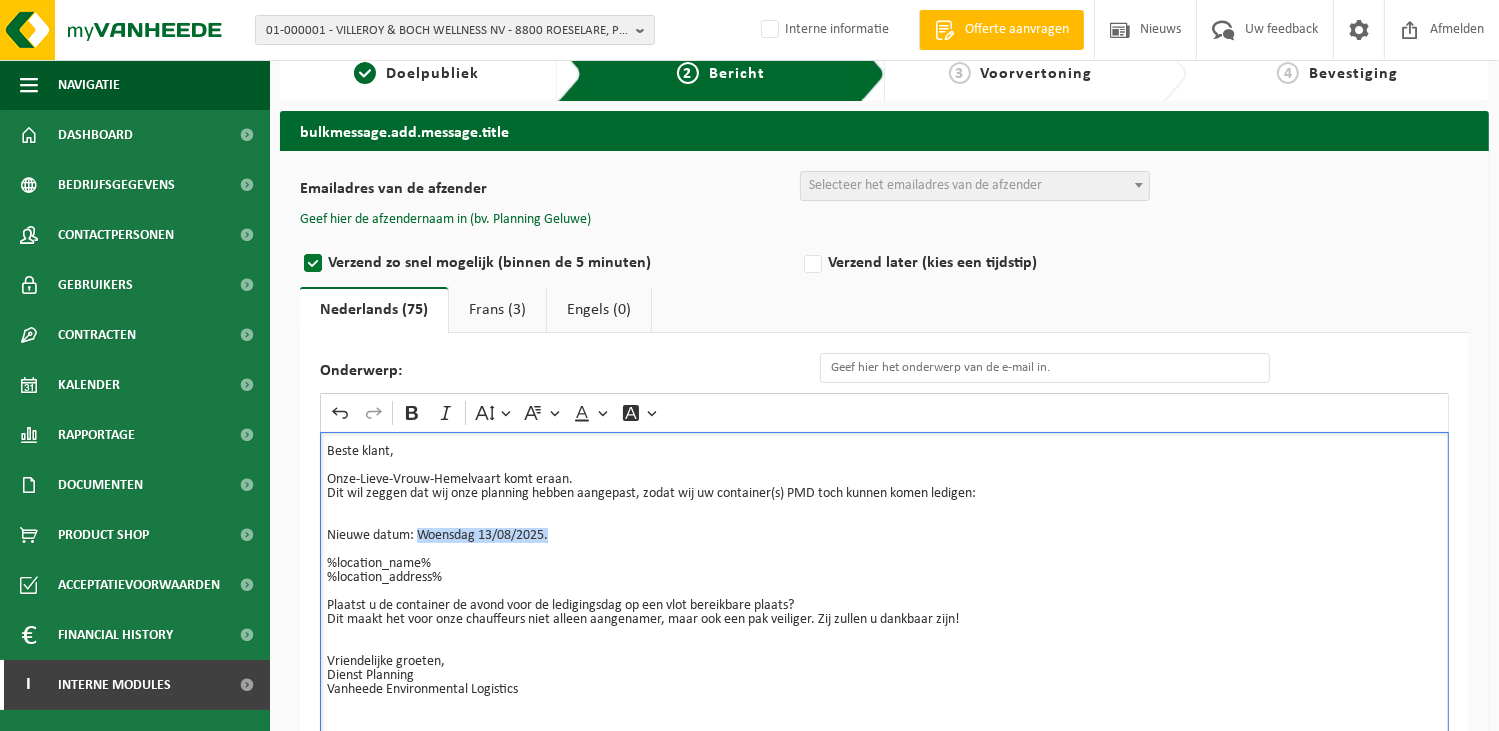 click on "Beste klant, Onze-Lieve-Vrouw-Hemelvaart komt eraan.   Dit wil zeggen dat wij onze planning hebben aangepast, zodat wij uw container(s) PMD toch kunnen komen ledigen: Nieuwe datum: Woensdag 13/08/2025." at bounding box center (884, 494) 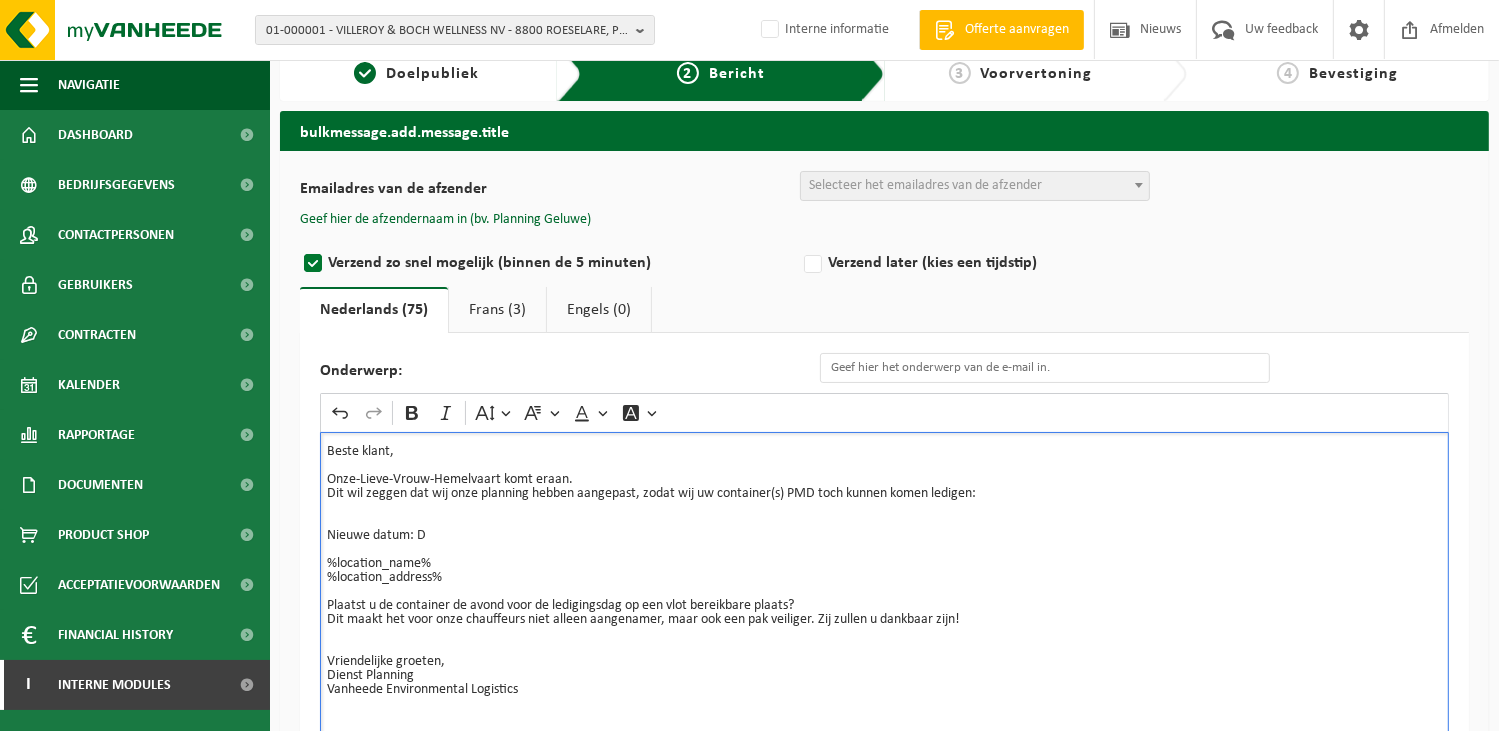 type 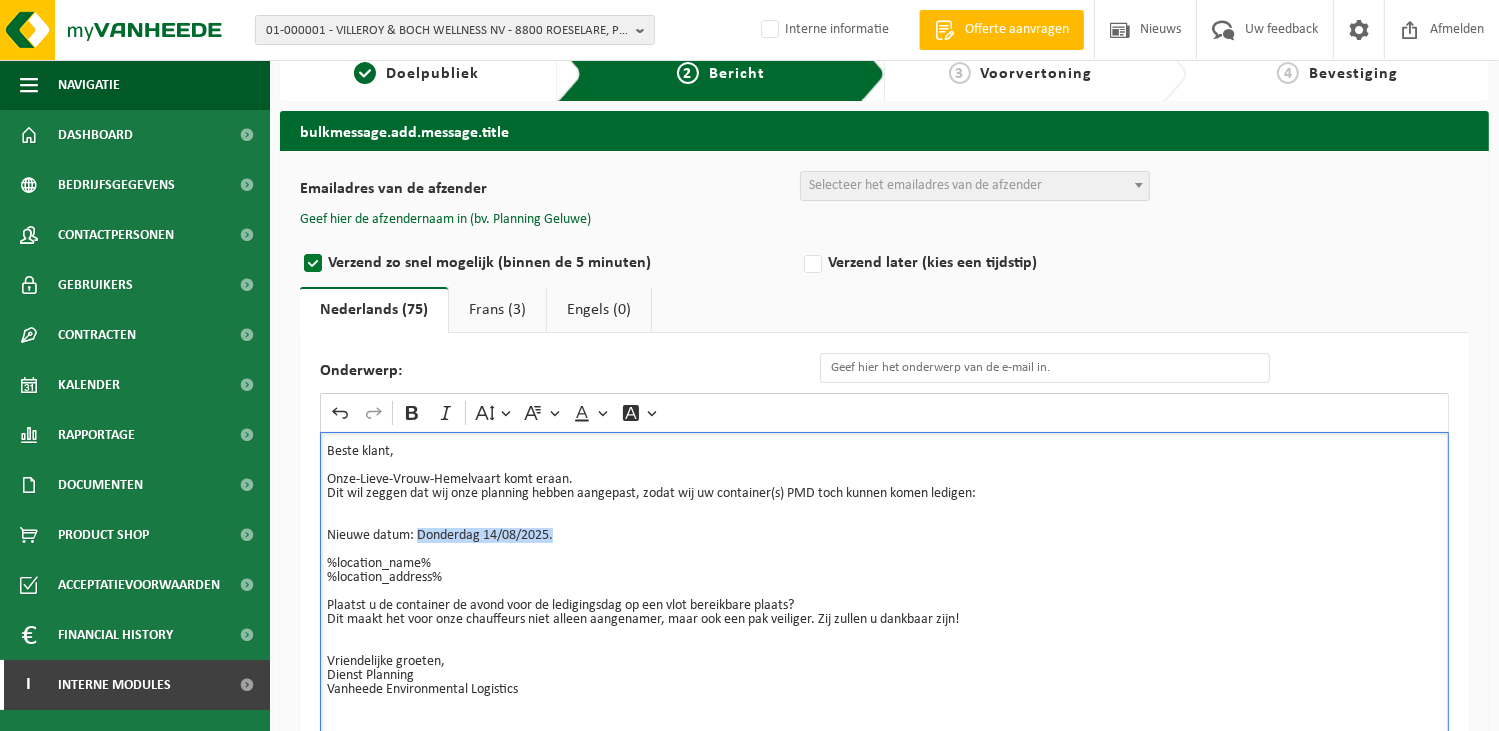 drag, startPoint x: 560, startPoint y: 536, endPoint x: 416, endPoint y: 533, distance: 144.03125 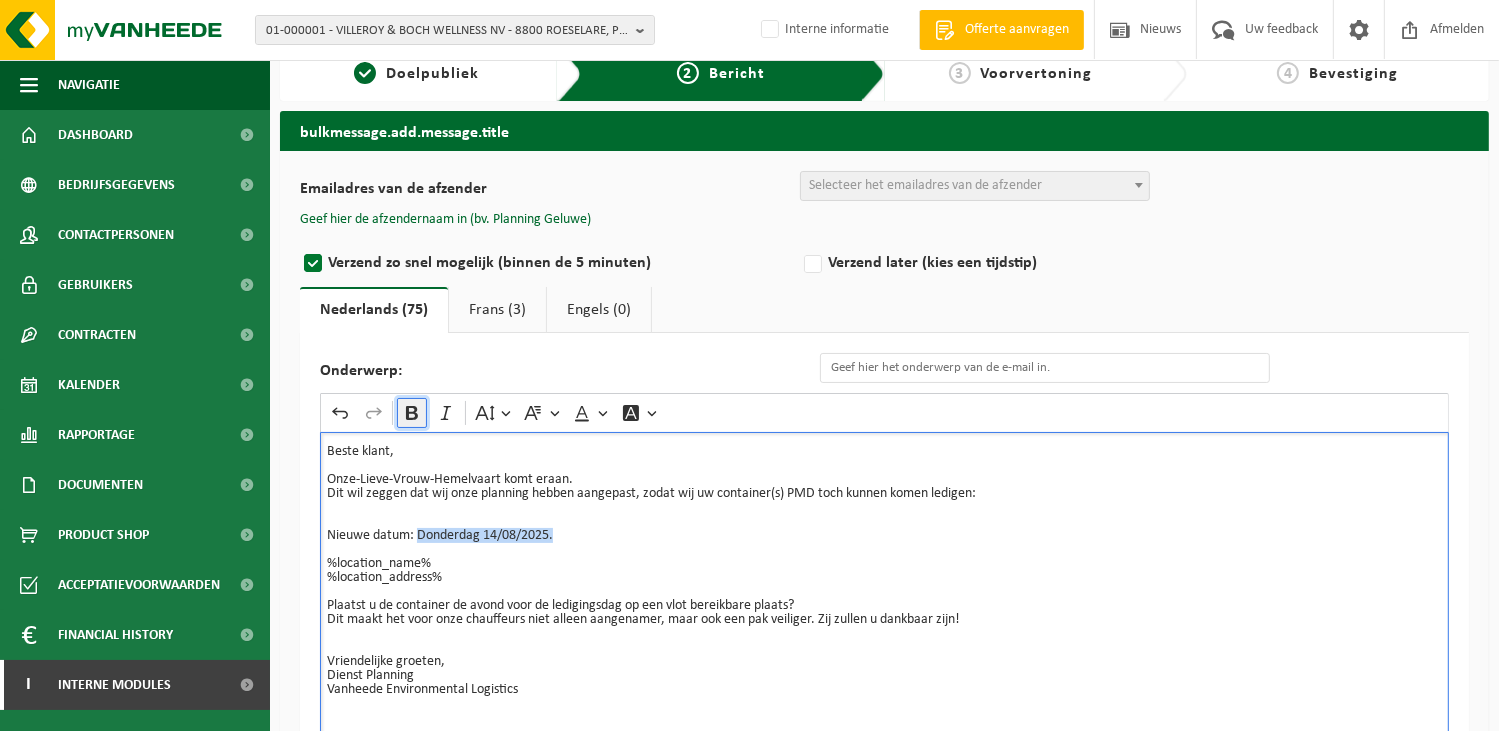 click 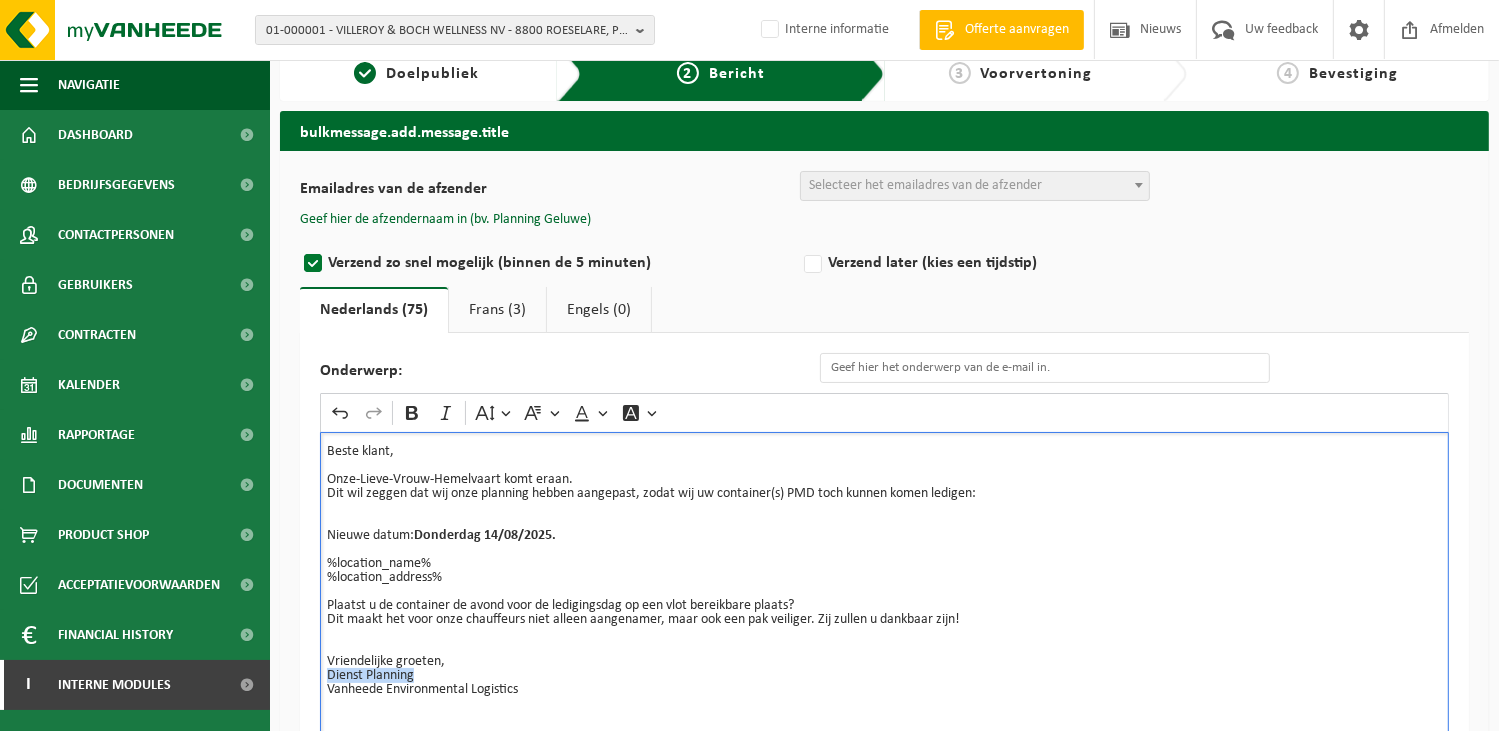 drag, startPoint x: 427, startPoint y: 676, endPoint x: 271, endPoint y: 676, distance: 156 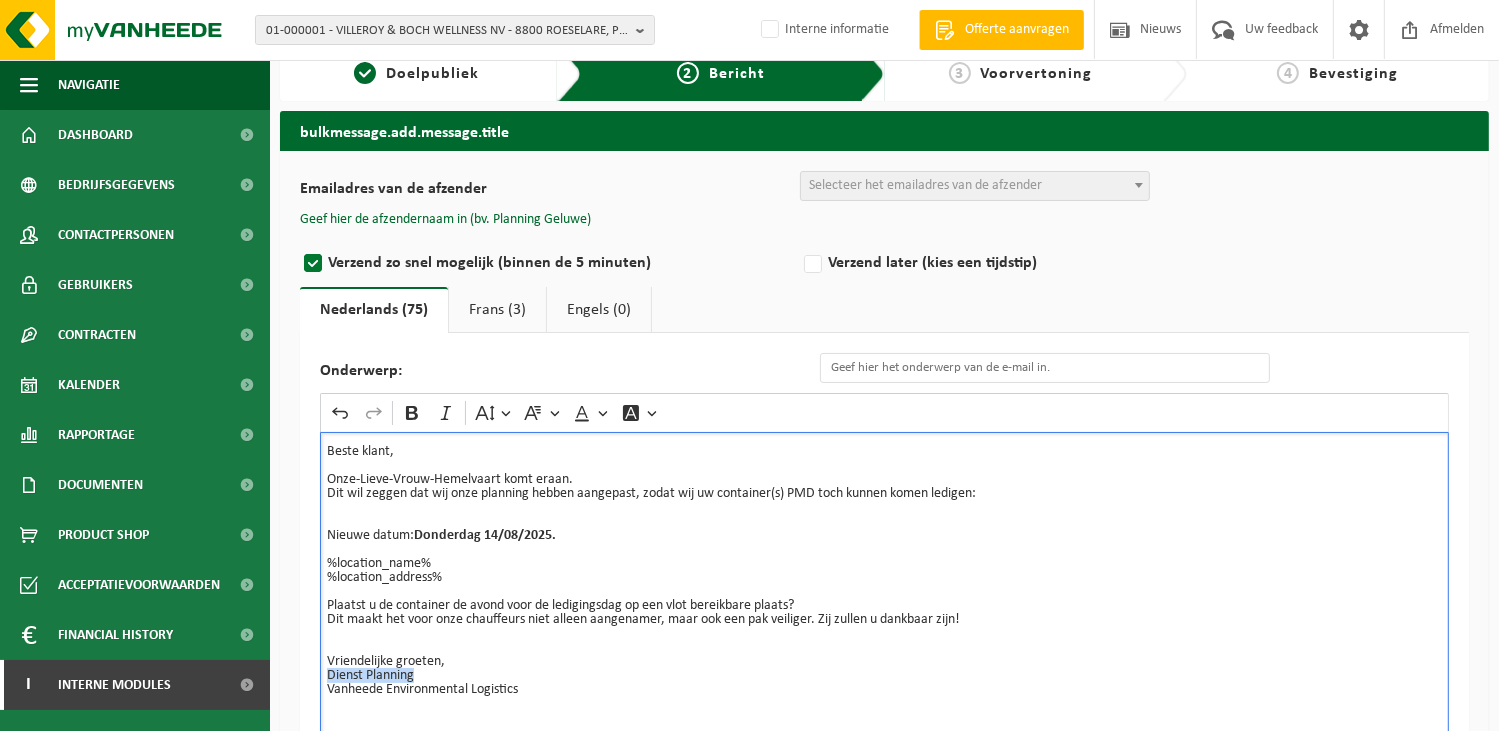 click on "bulkmessage.add.message.title             Emailadres van de afzender       BULK_MAR_LUX (planning.messancy@vanheede.com)   BULK_VEL_GEL (planning.dottignies@vanheede.com)   BULK_VEL_LUX (planning.messancy@vanheede.com)   BULK_VFR_BIL (vanheede.france@vanheede.com)   CLEAN_VES_BEL (services@vanheede.com)   CLEAN_VFR_FRA (vanheede.france@vanheede.com)   COLLI_MAR_LUX (planning.messancy@vanheede.com)   COLLI_VES_BEL (services@vanheede.com)   COLLI_VFR_FRA (swvev@vanheede.com)   COMP_MAR_LUX (planning.messancy@vanheede.com)   COMP_VEL_FLANDERS (planning.geluwe@vanheede.com)   COMP_VEL_WALLONIE (planning.quevy@vanheede.com)   COMP_VFR_FNORTH (vanheede.france@vanheede.com)   CRANE_MAR_LUX (planning.messancy@vanheede.com)   CRANE_VEL_BCENEAST (planning.antwerpen@vanheede.com)   CRANE_VEL_BCOAST (planning.oostkamp@vanheede.com)   CRANE_VEL_BSOUTH (planning.quevy@vanheede.com)   CRANE_VEL_BWEST (planning.geluwe@vanheede.com)   CRANE_VEL_LUX (planning.messancy@vanheede.com)" at bounding box center [884, 512] 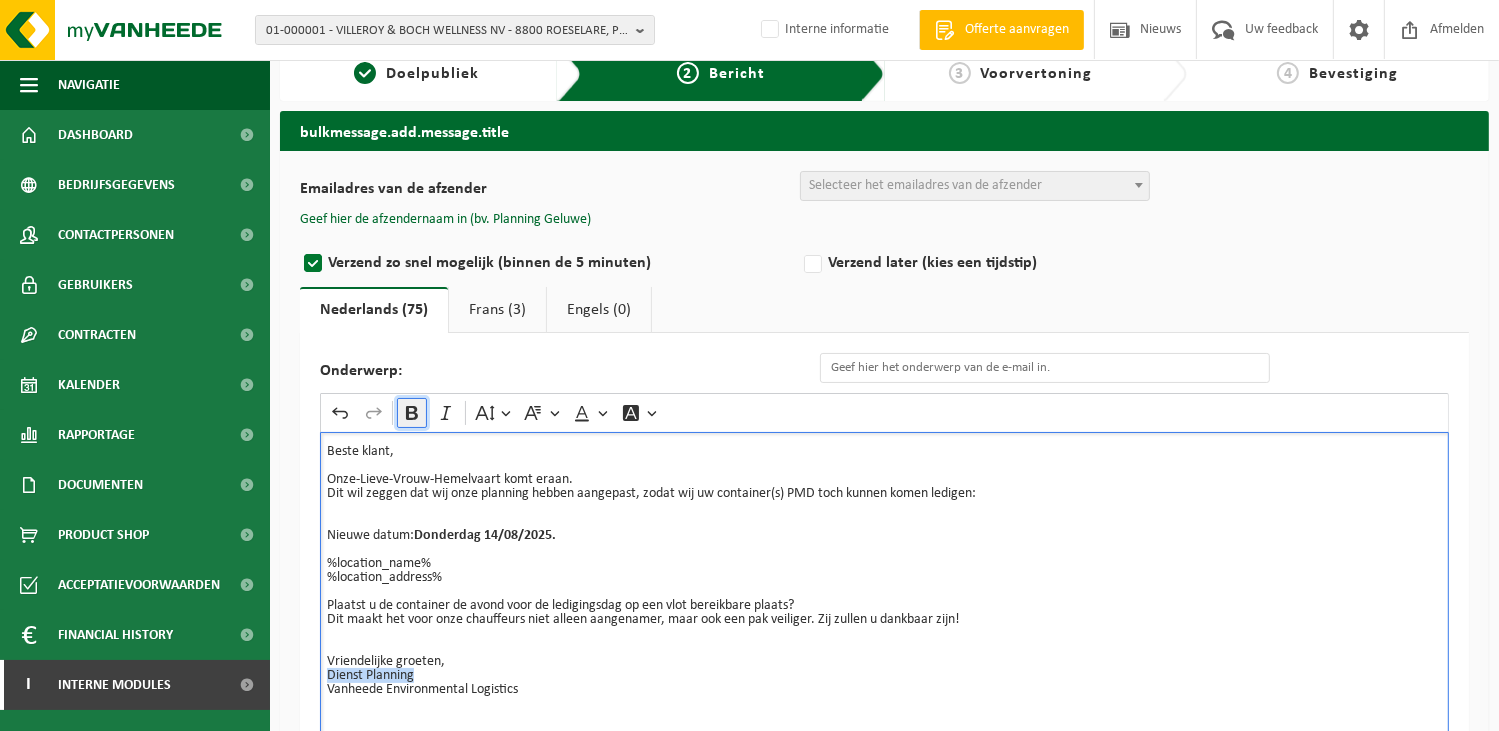 click 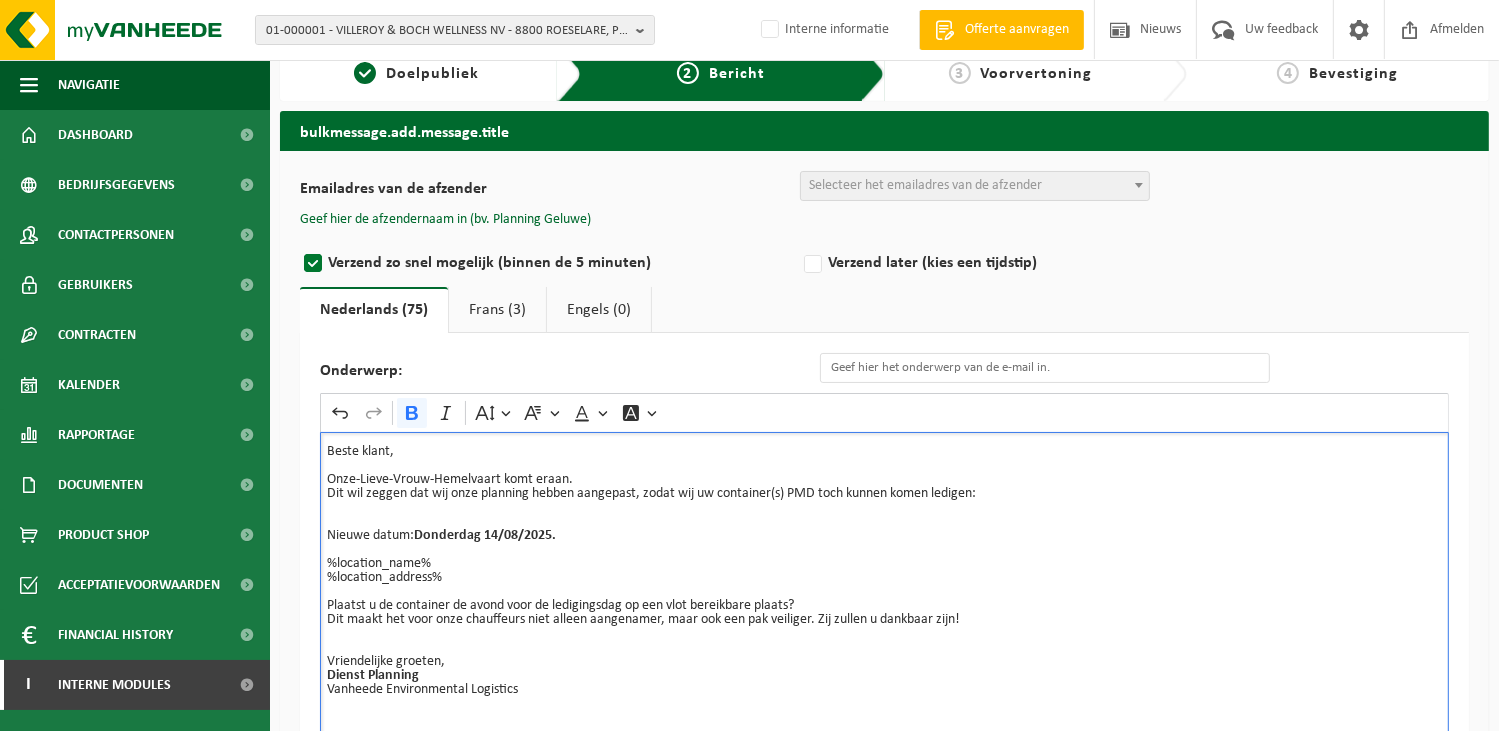 click on "Vriendelijke groeten, Dienst Planning Vanheede Environmental Logistics" at bounding box center (884, 669) 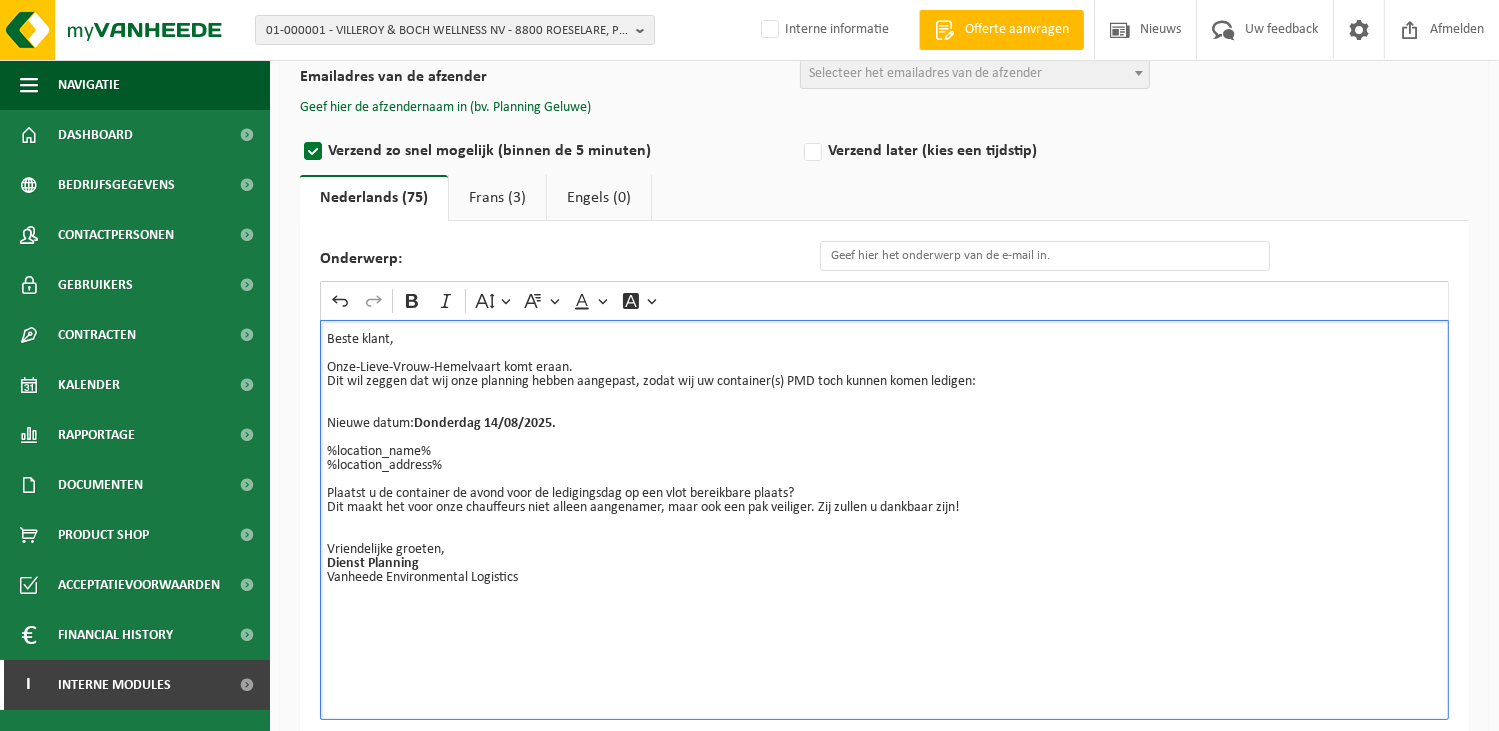 scroll, scrollTop: 15, scrollLeft: 0, axis: vertical 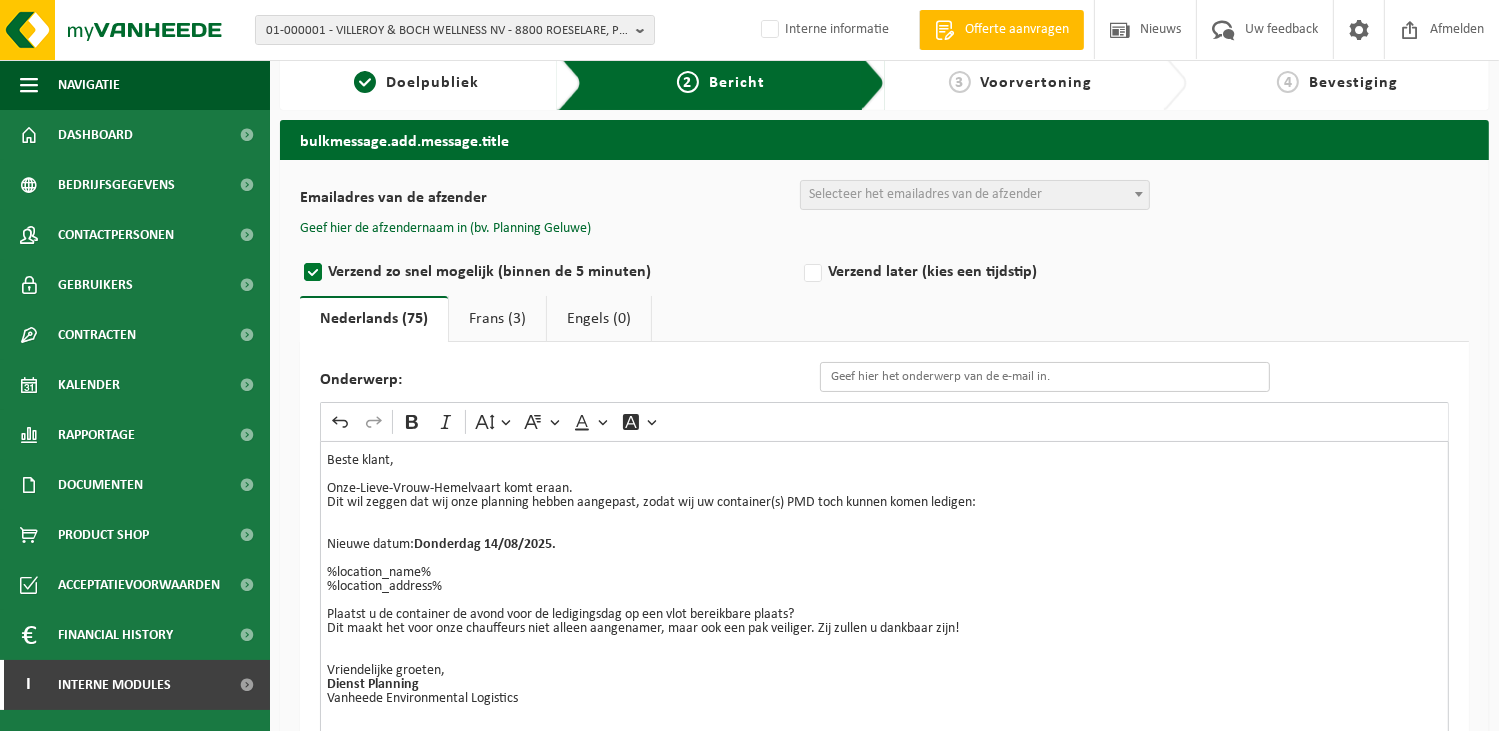click on "Onderwerp:" at bounding box center [1045, 377] 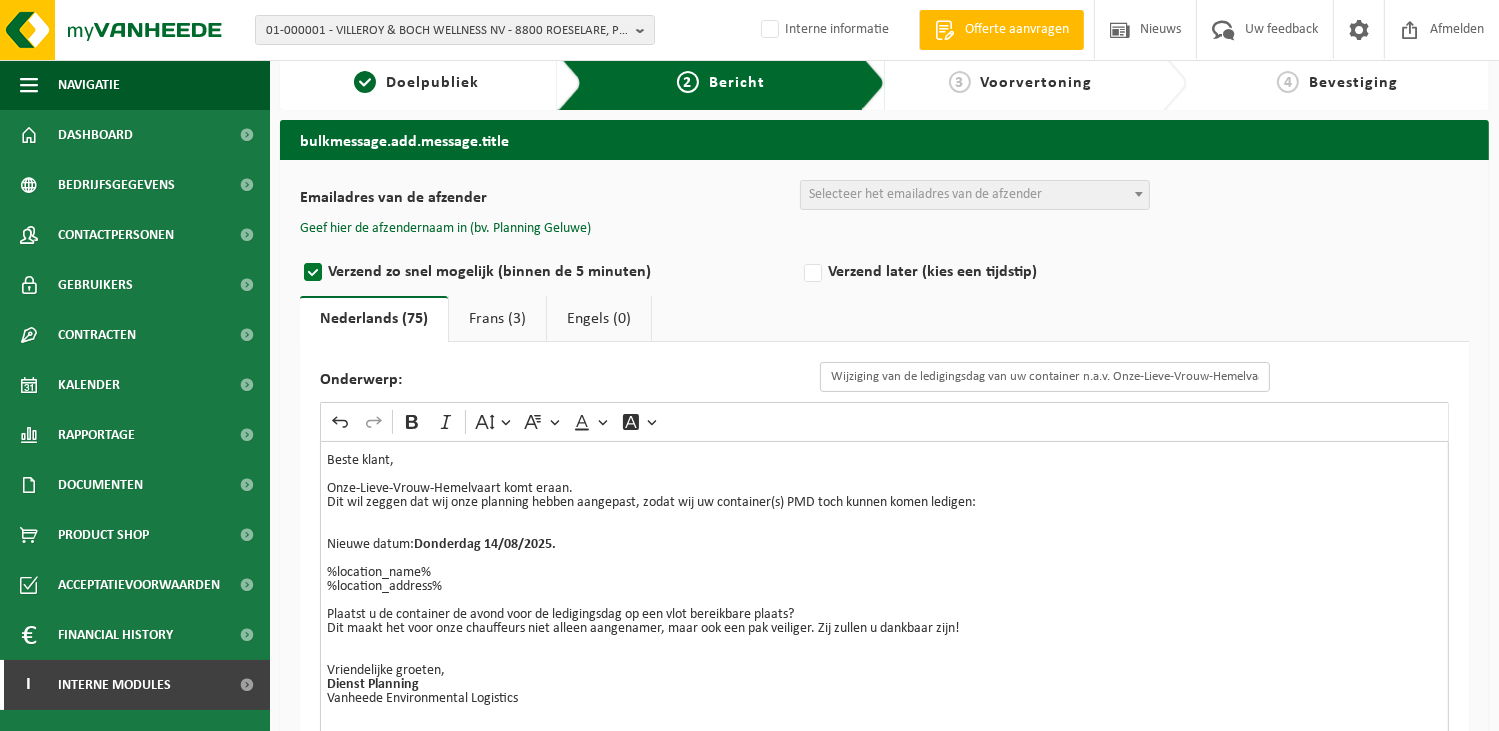 scroll, scrollTop: 0, scrollLeft: 13, axis: horizontal 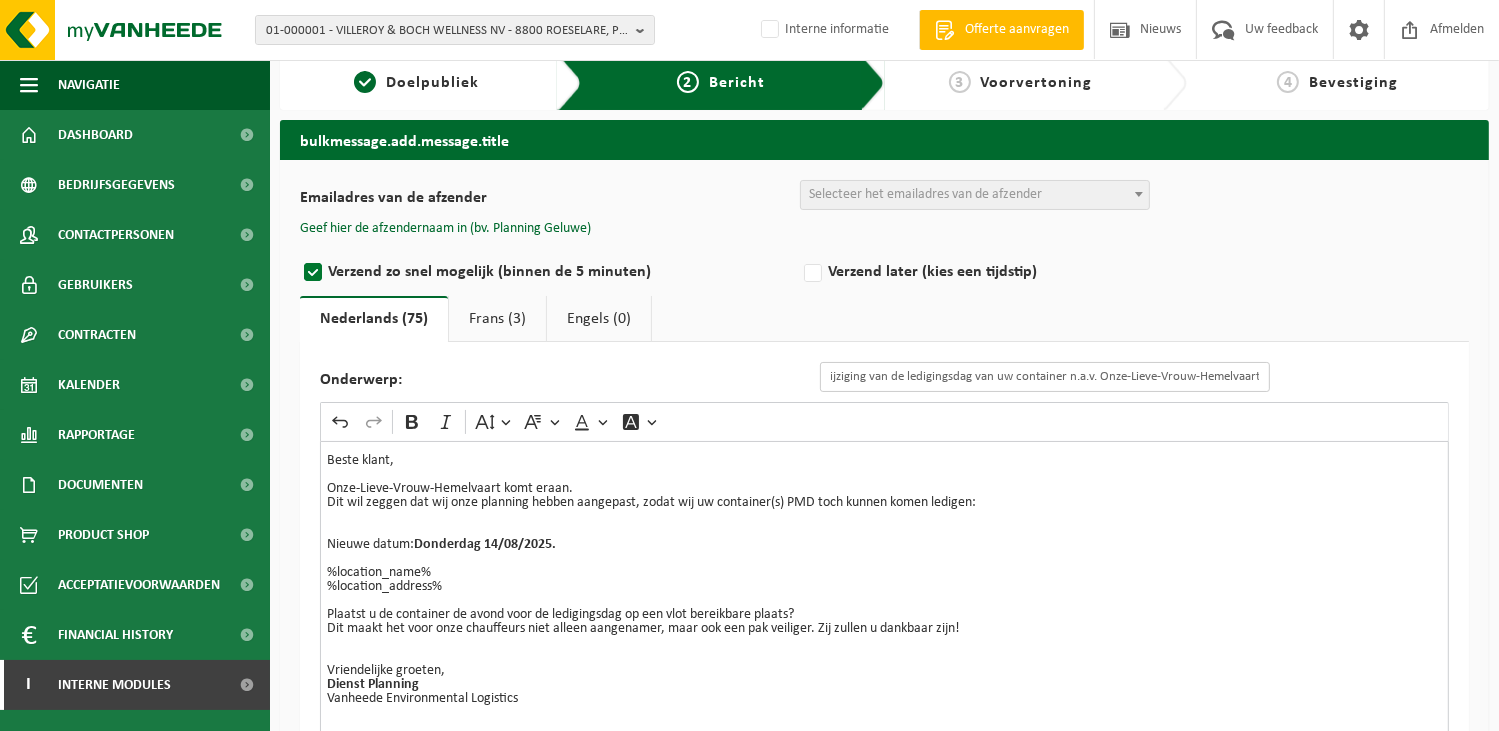 type on "Wijziging van de ledigingsdag van uw container n.a.v. Onze-Lieve-Vrouw-Hemelvaart" 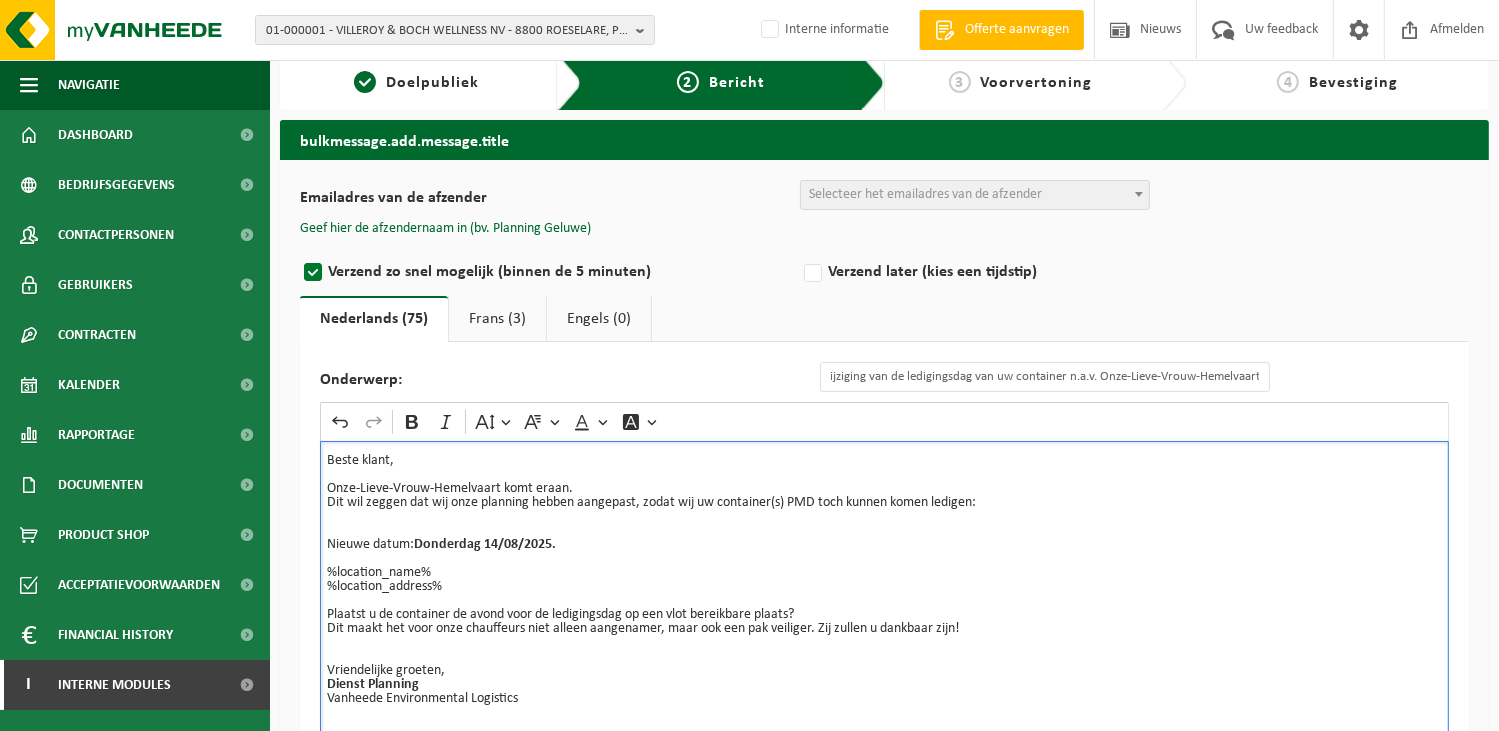 scroll, scrollTop: 0, scrollLeft: 0, axis: both 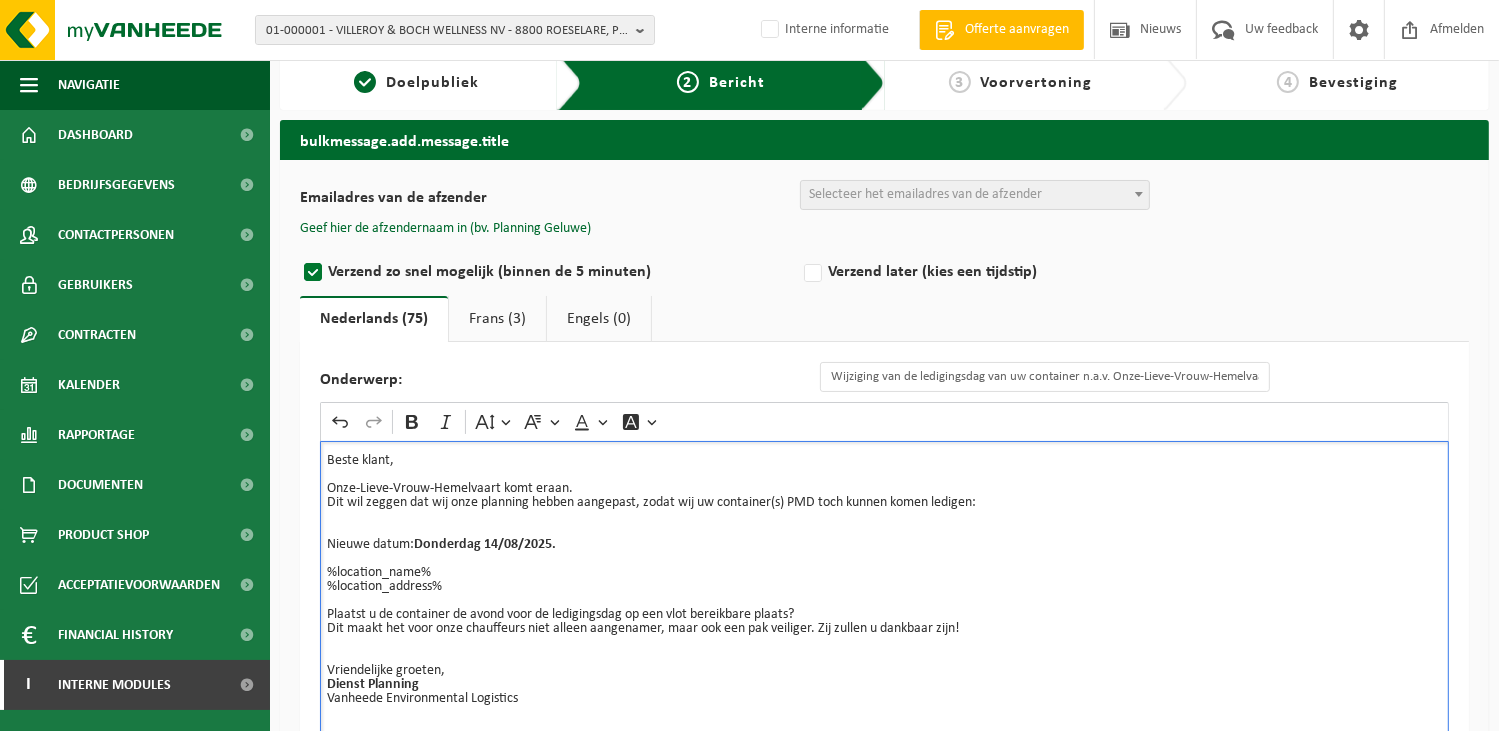 click on "Beste klant, Onze-Lieve-Vrouw-Hemelvaart komt eraan.   Dit wil zeggen dat wij onze planning hebben aangepast, zodat wij uw container(s) PMD toch kunnen komen ledigen: Nieuwe datum:  Donderdag 14/08/2025." at bounding box center (884, 503) 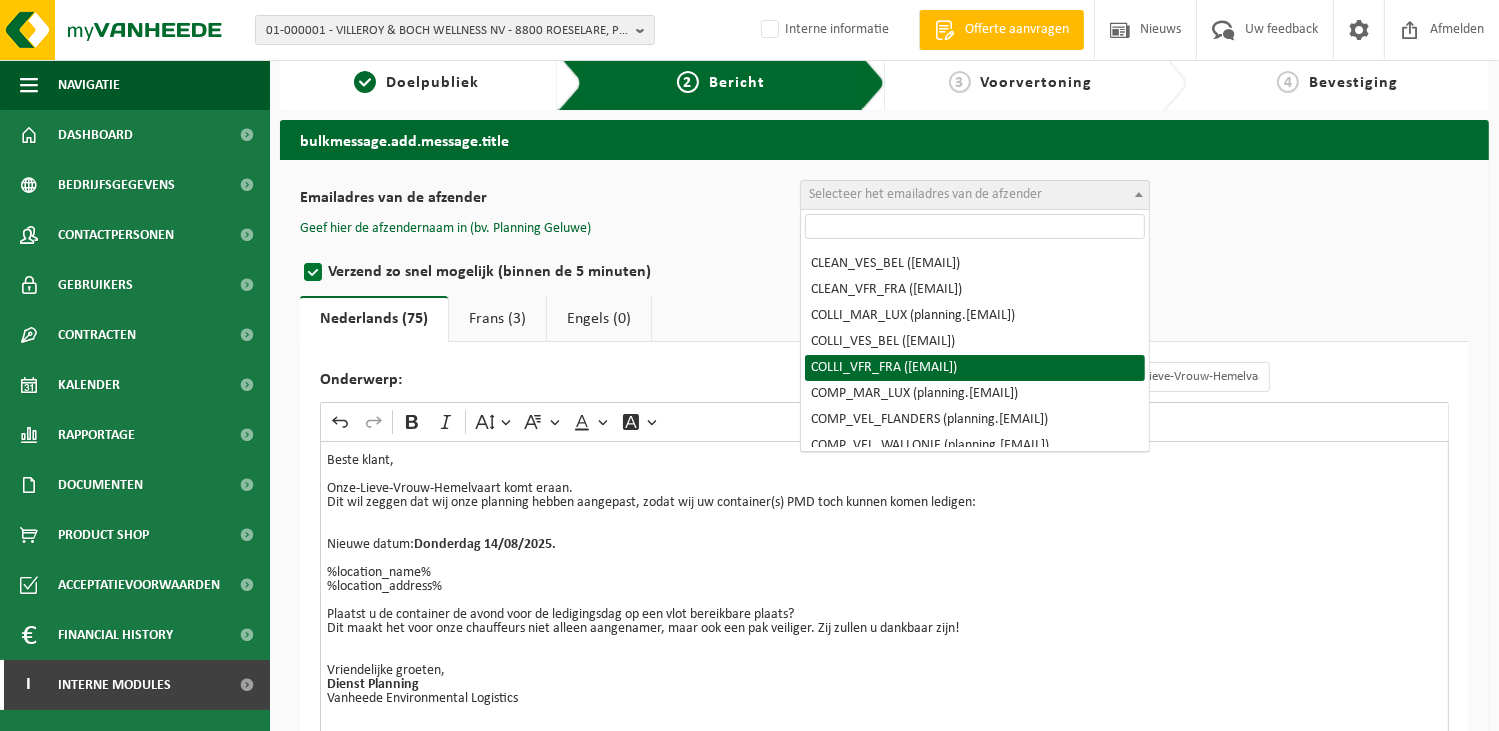 scroll, scrollTop: 200, scrollLeft: 0, axis: vertical 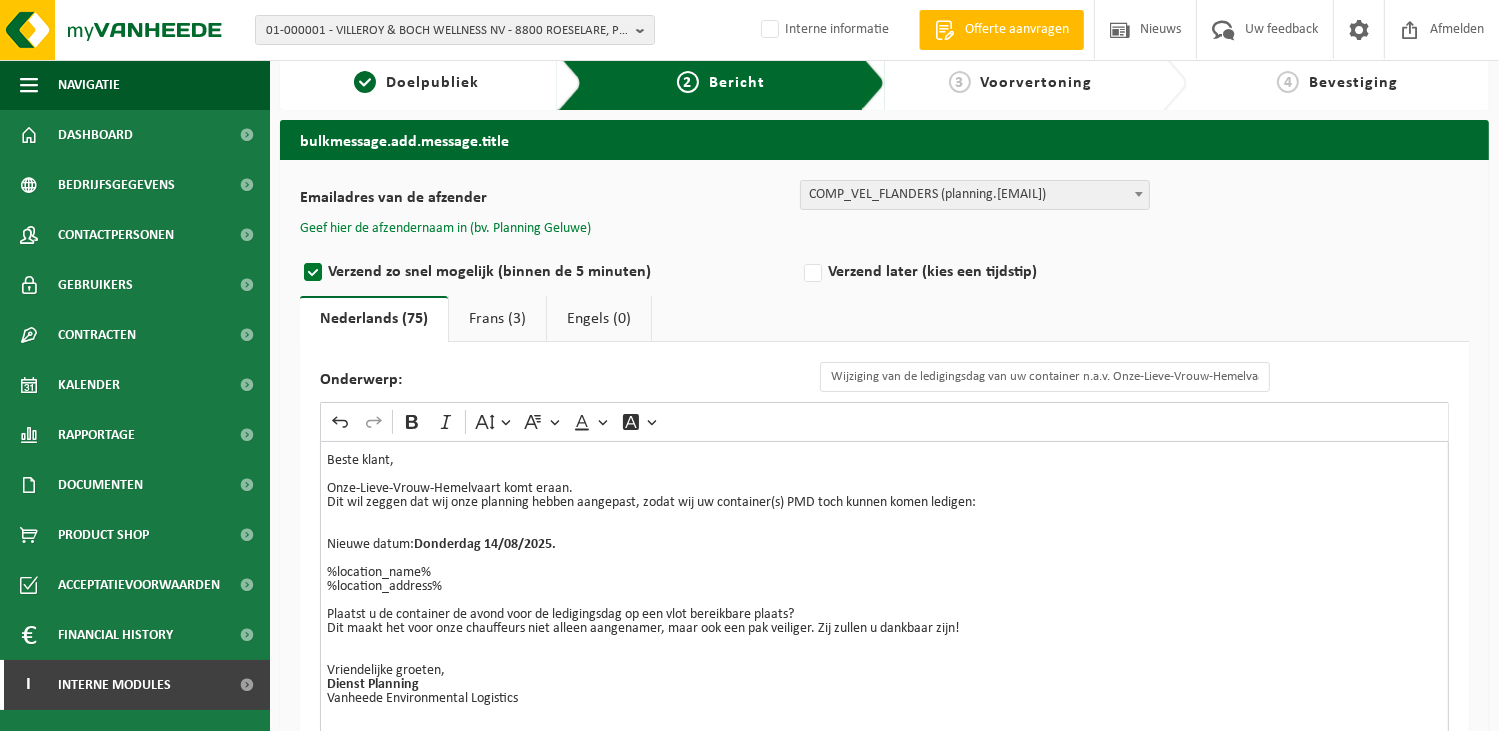 click on "Geef hier de afzendernaam in (bv. Planning Geluwe)" at bounding box center [445, 229] 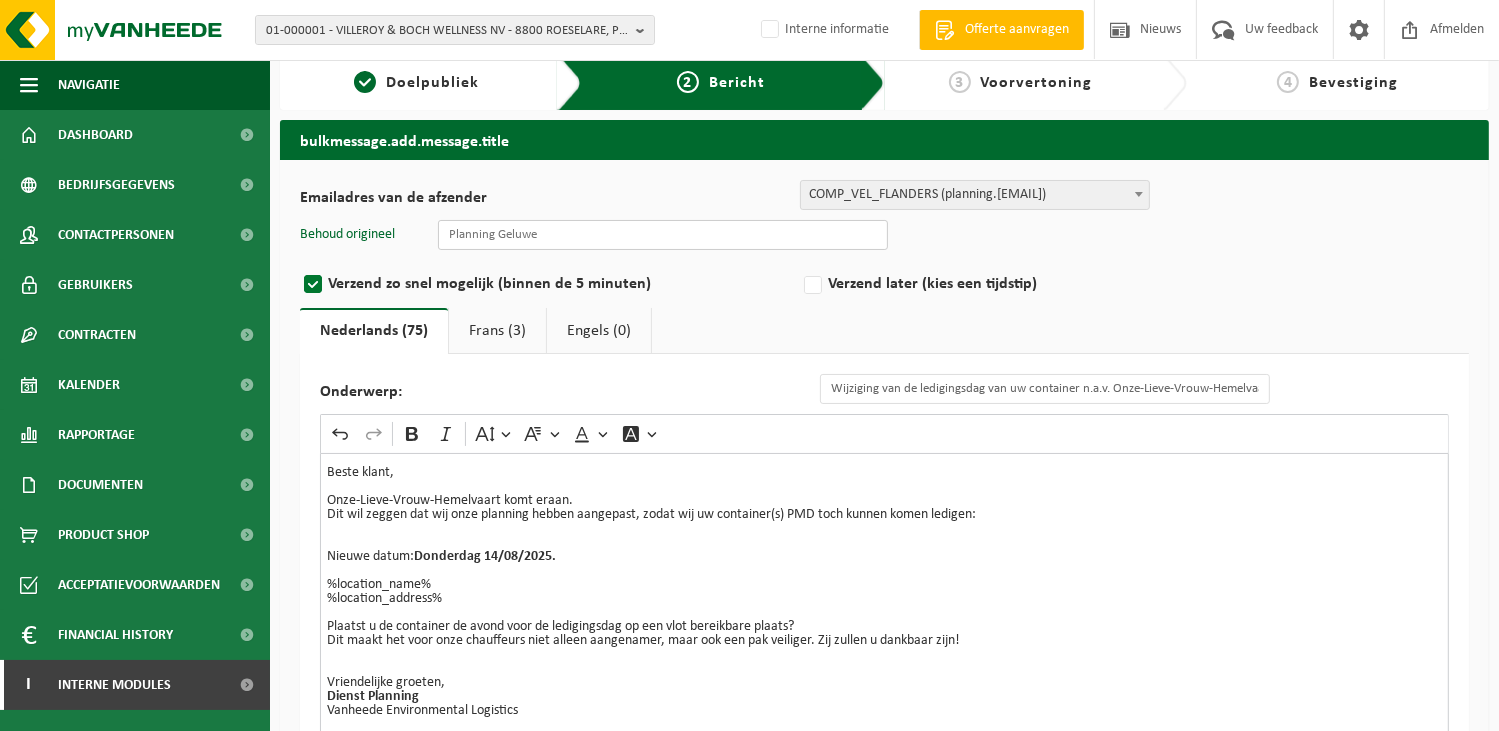 click at bounding box center (663, 235) 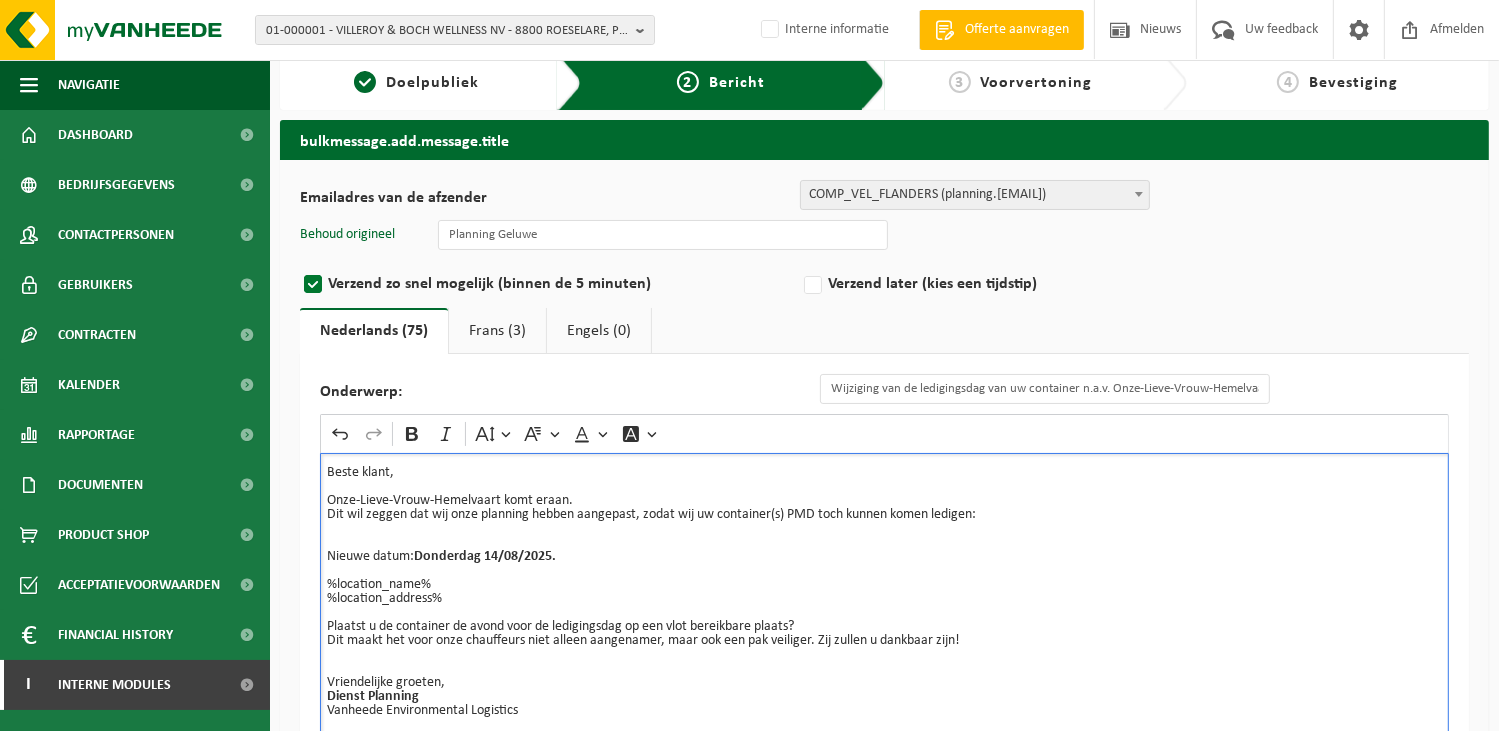 click on "%location_name% %location_address%" at bounding box center (884, 585) 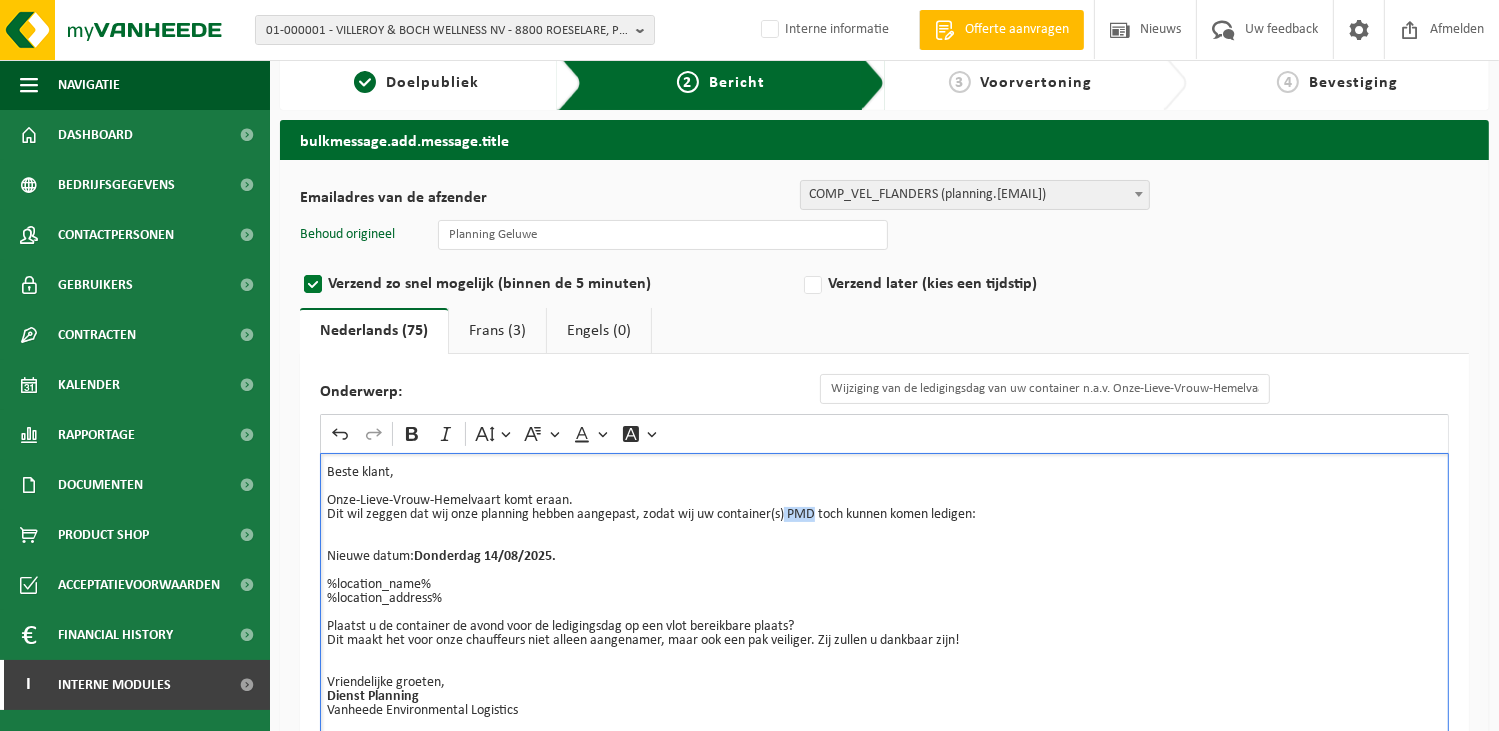 drag, startPoint x: 816, startPoint y: 505, endPoint x: 788, endPoint y: 519, distance: 31.304953 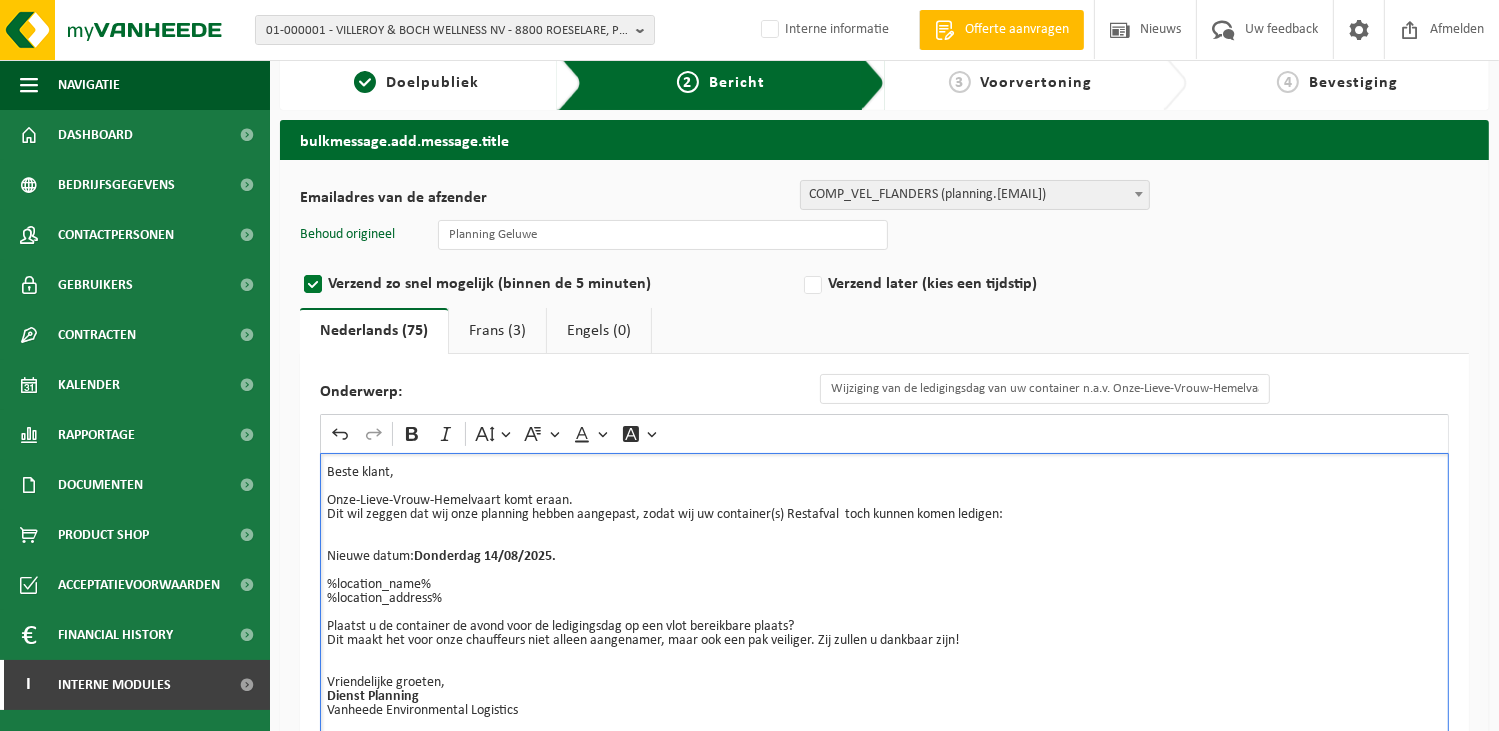 click on "Beste klant, Onze-Lieve-Vrouw-Hemelvaart komt eraan.   Dit wil zeggen dat wij onze planning hebben aangepast, zodat wij uw container(s) Restafval  toch kunnen komen ledigen: Nieuwe datum:  Donderdag 14/08/2025." at bounding box center [884, 515] 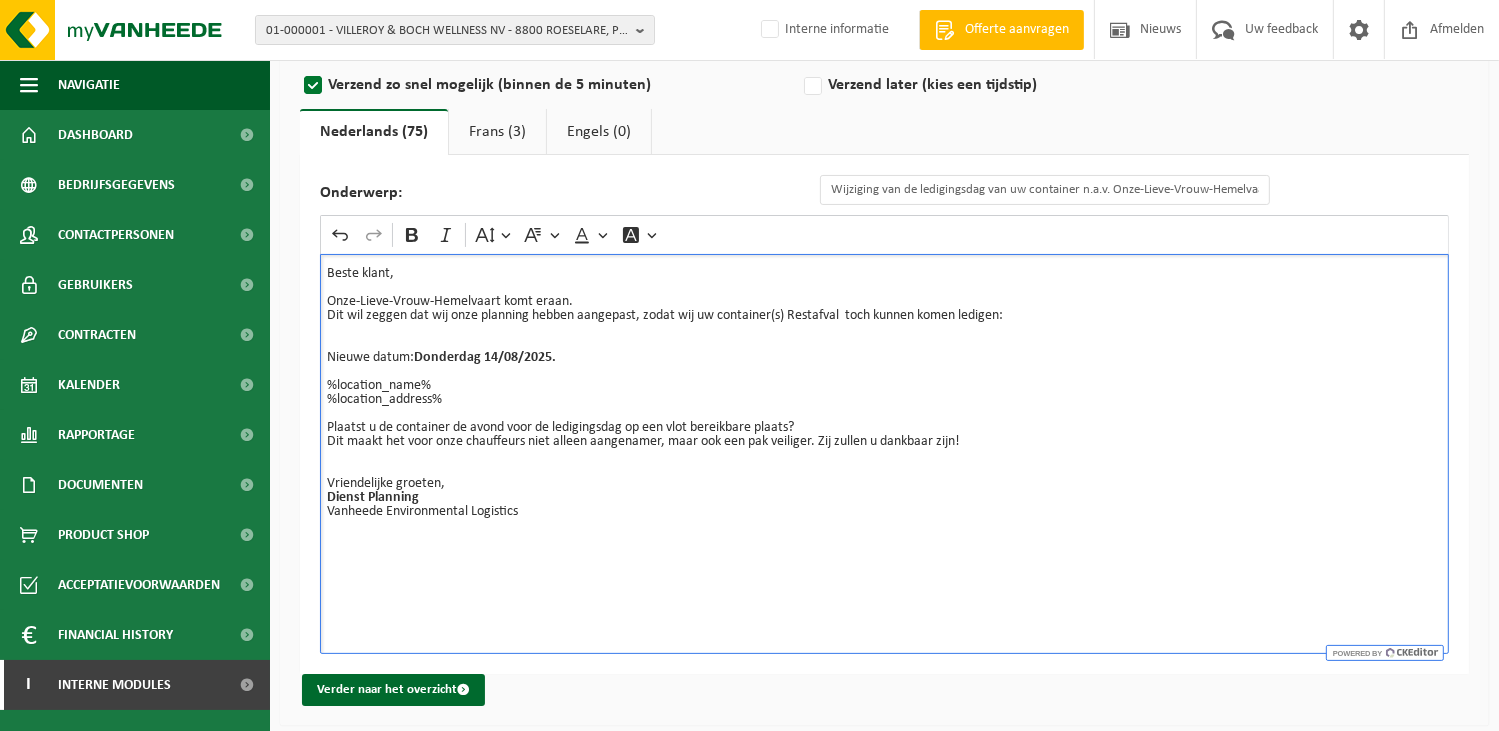 scroll, scrollTop: 227, scrollLeft: 0, axis: vertical 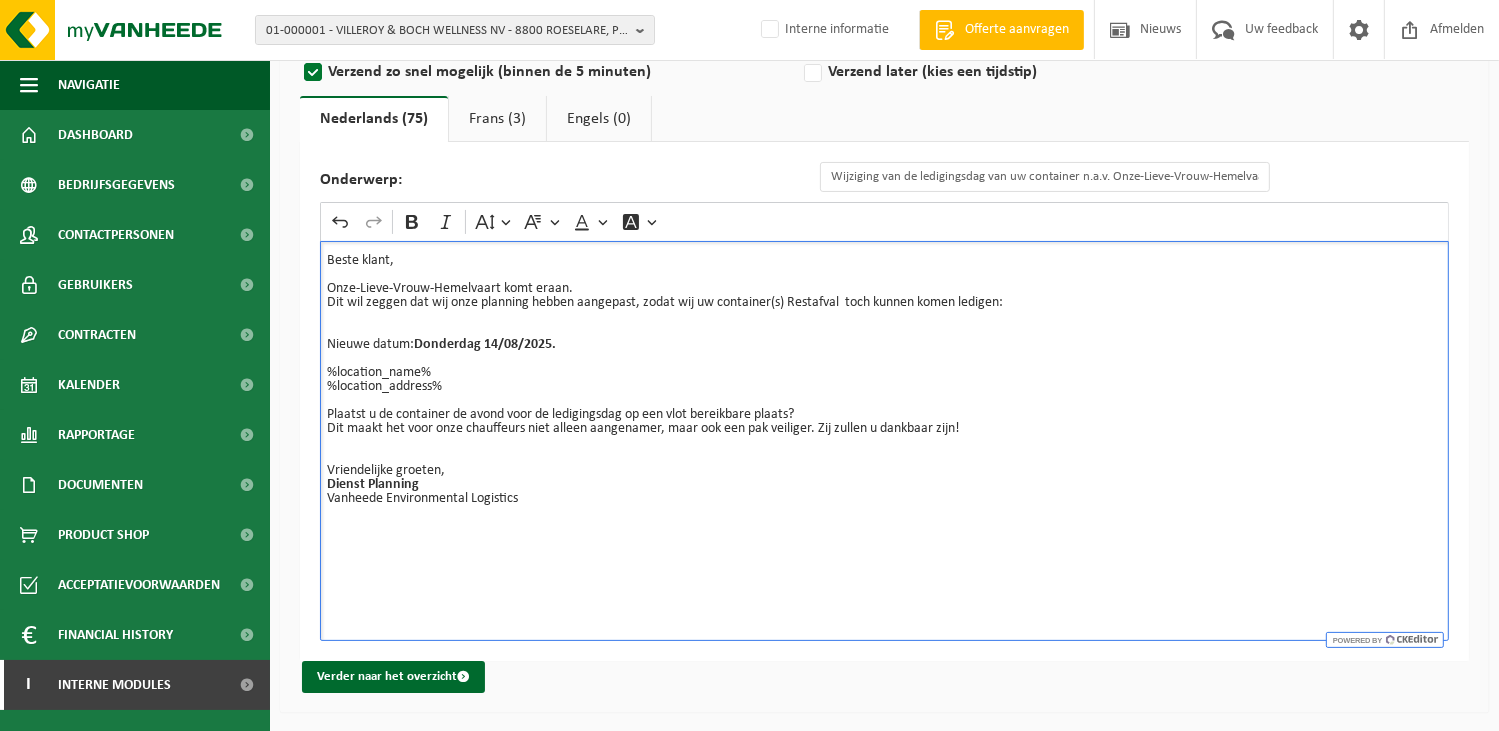 click on "Beste klant, Onze-Lieve-Vrouw-Hemelvaart komt eraan.   Dit wil zeggen dat wij onze planning hebben aangepast, zodat wij uw container(s) Restafval  toch kunnen komen ledigen: ⁠⁠⁠⁠⁠⁠⁠ Nieuwe datum:  Donderdag 14/08/2025." at bounding box center (884, 303) 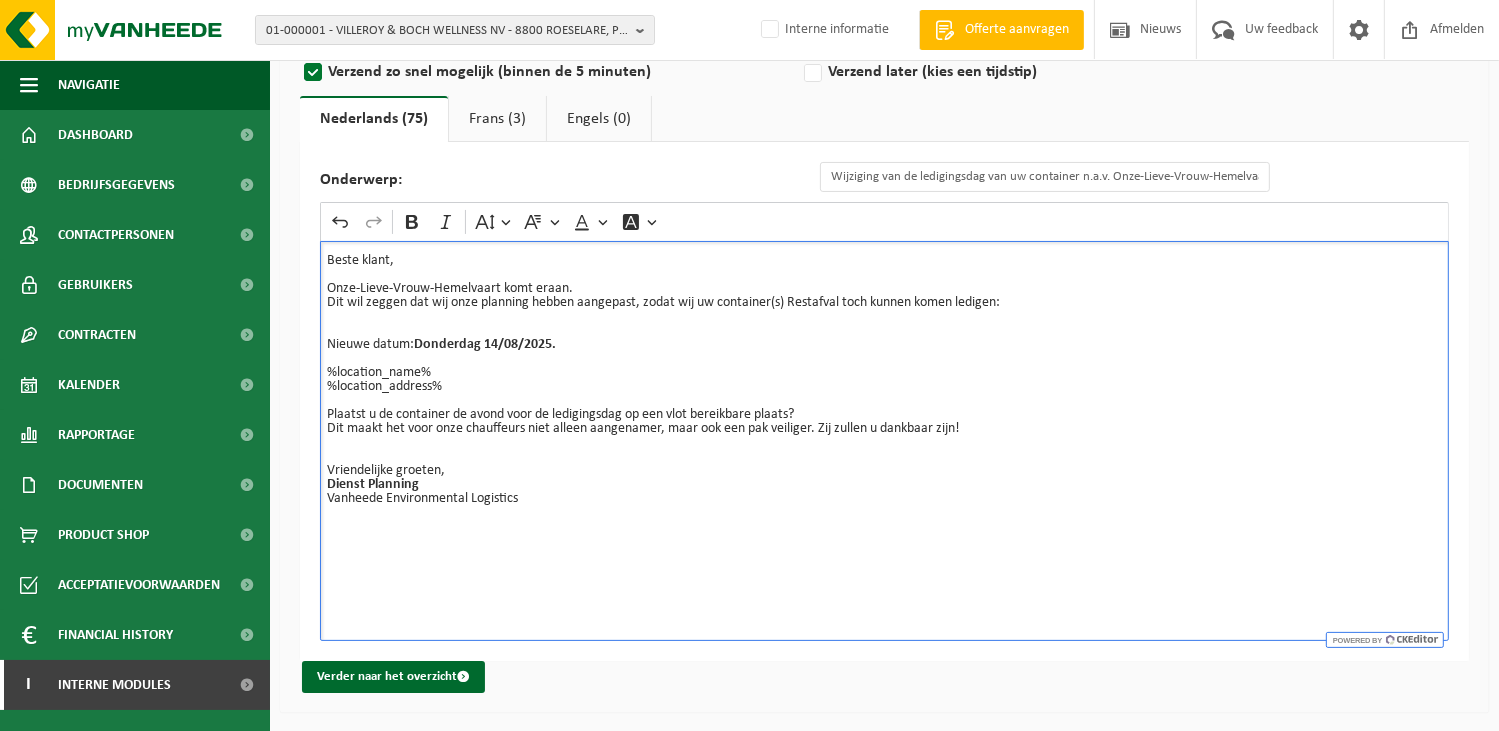 click on "Frans (3)" at bounding box center (497, 119) 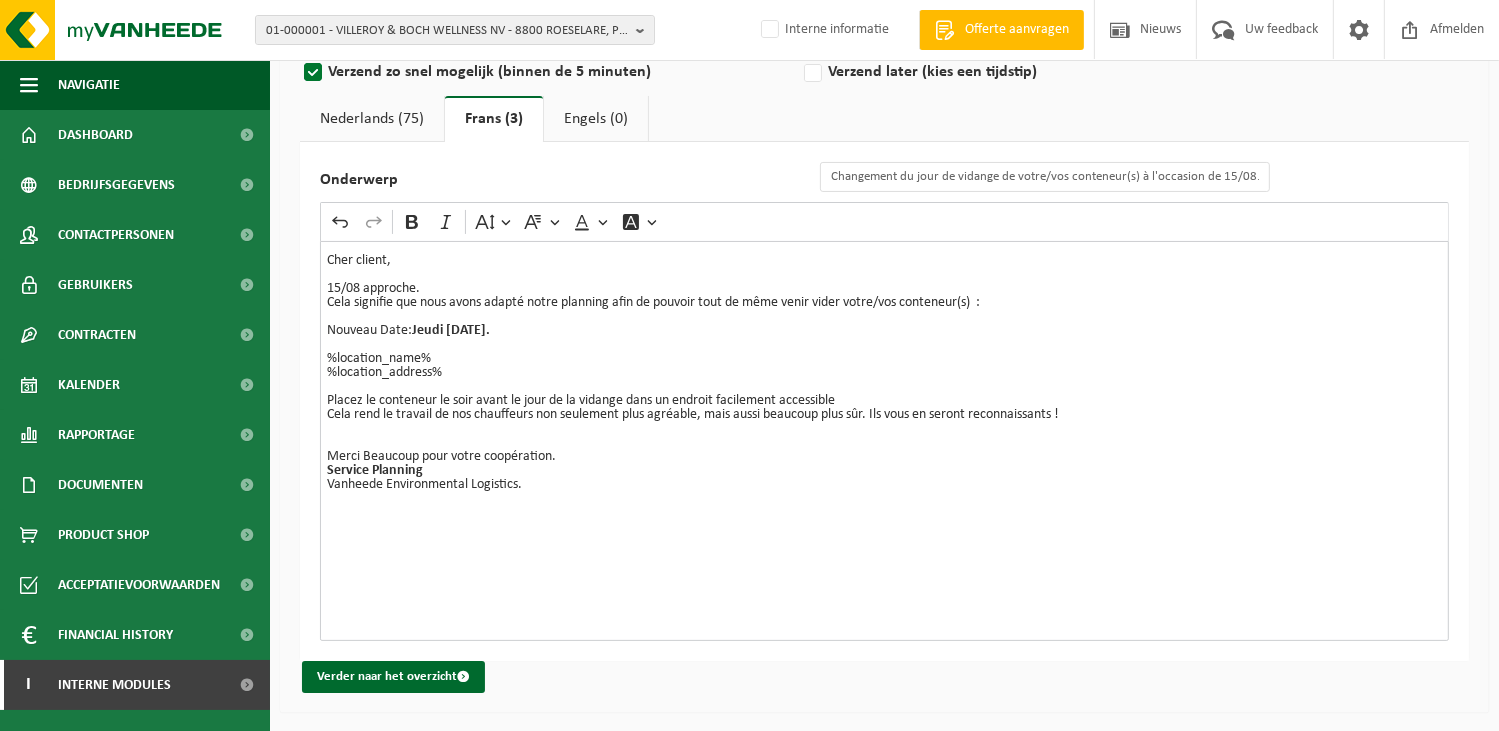click on "Merci Beaucoup pour votre coopération.  Service Planning  Vanheede Environmental Logistics." at bounding box center [884, 464] 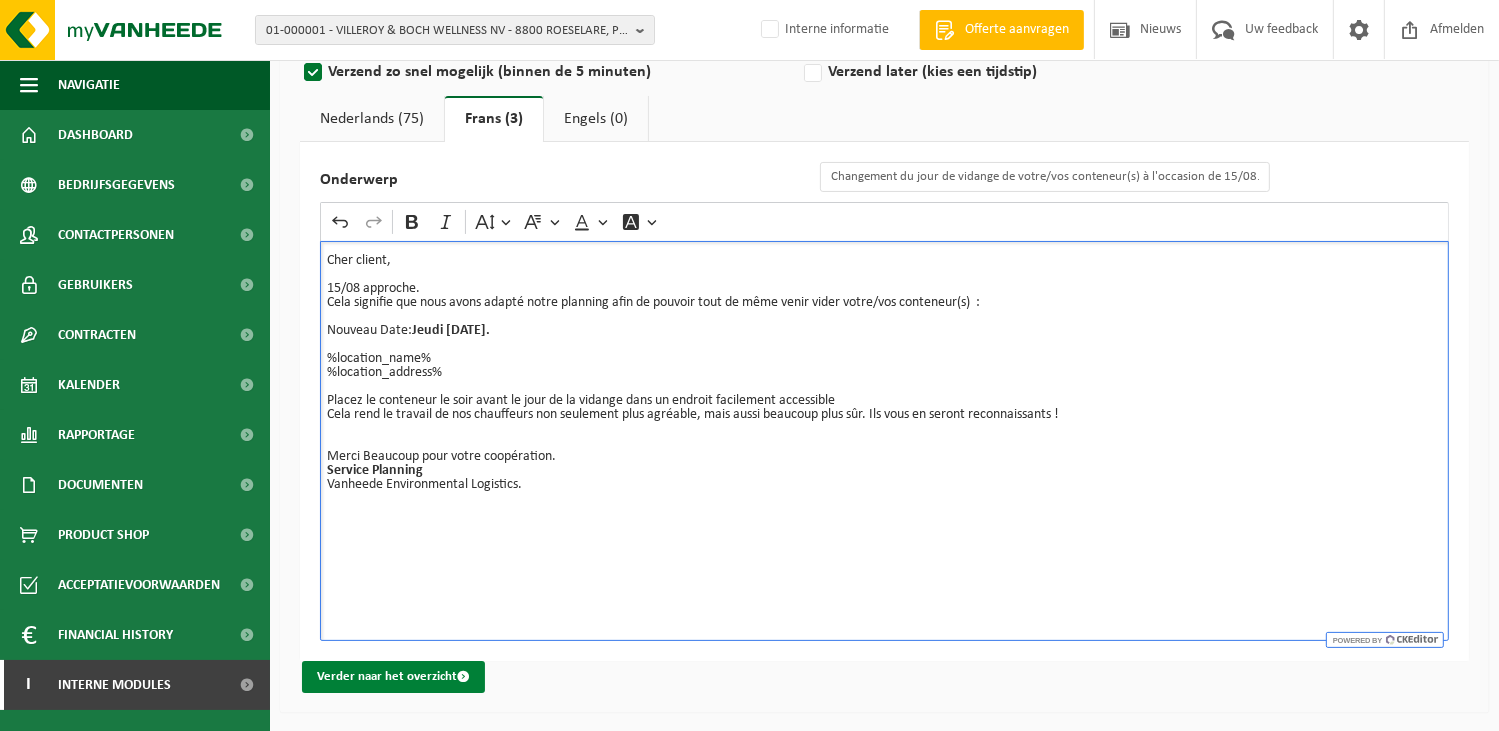 click on "Verder naar het overzicht" at bounding box center [393, 677] 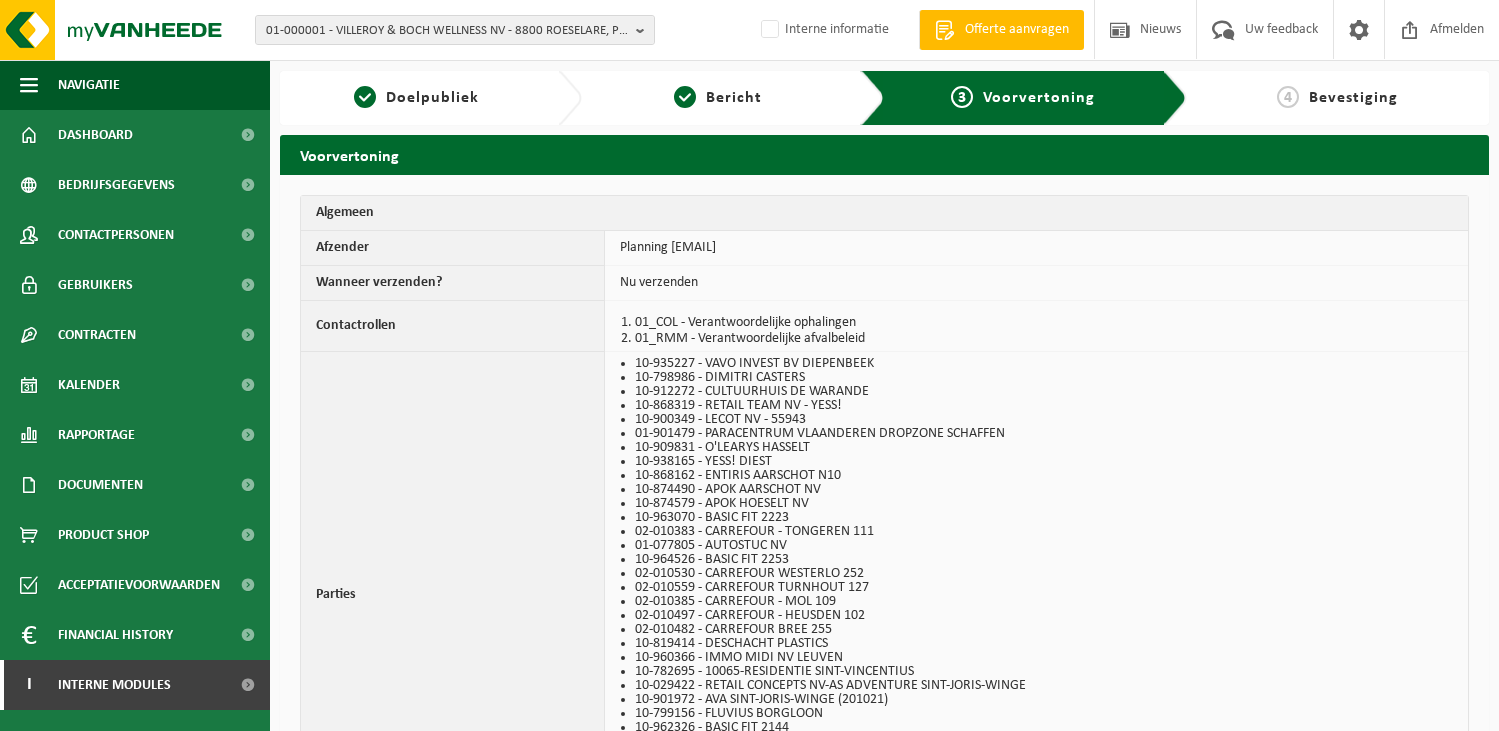 scroll, scrollTop: 0, scrollLeft: 0, axis: both 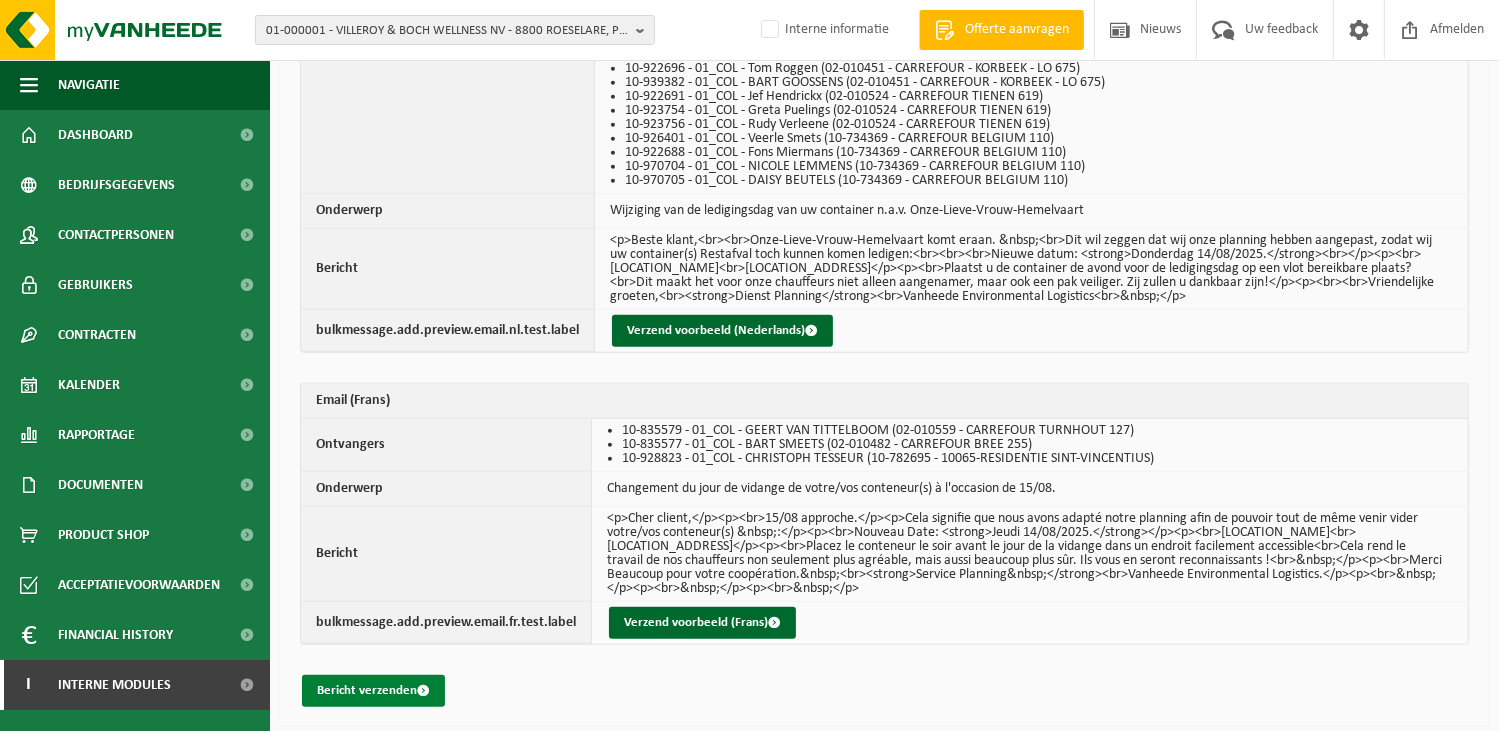 click on "Bericht verzenden" at bounding box center (373, 691) 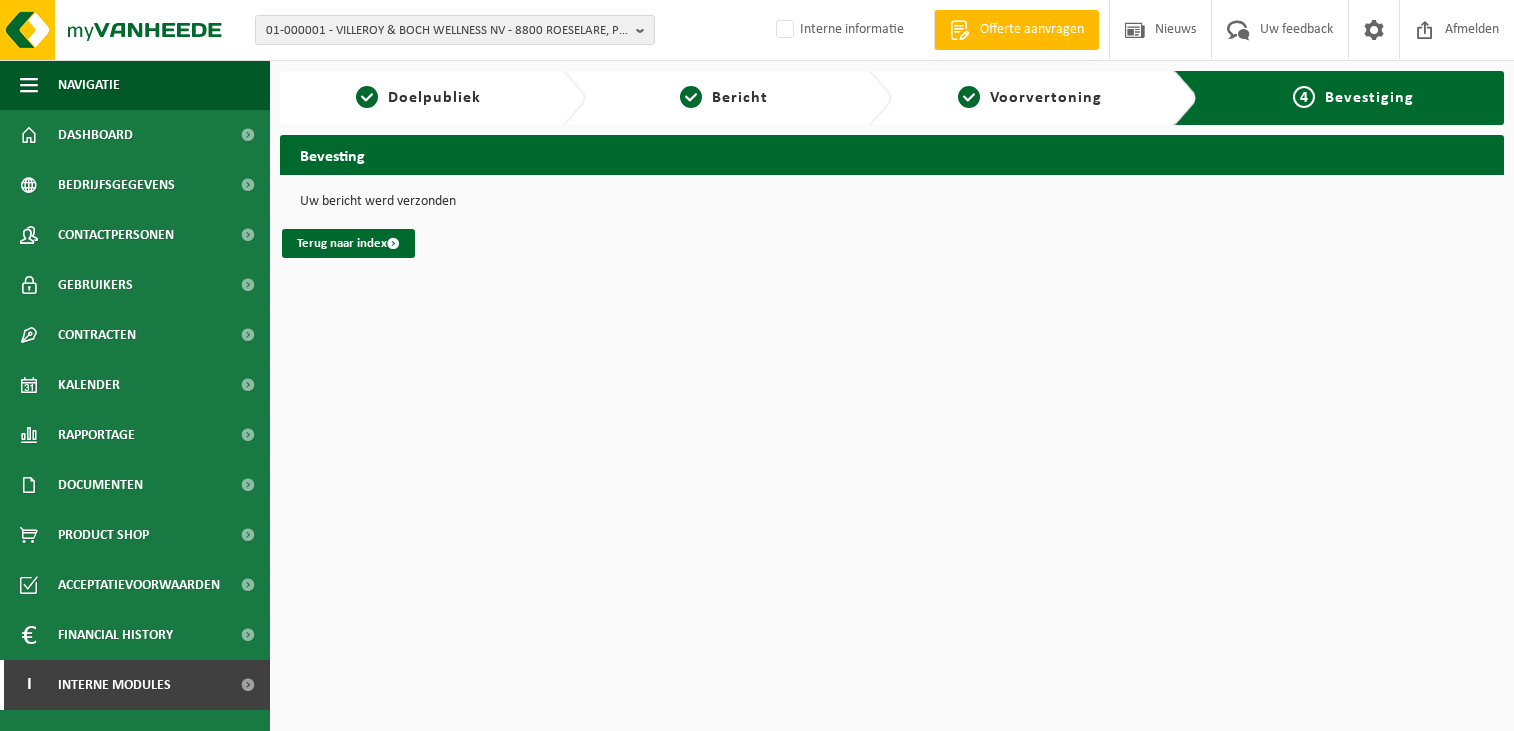 scroll, scrollTop: 0, scrollLeft: 0, axis: both 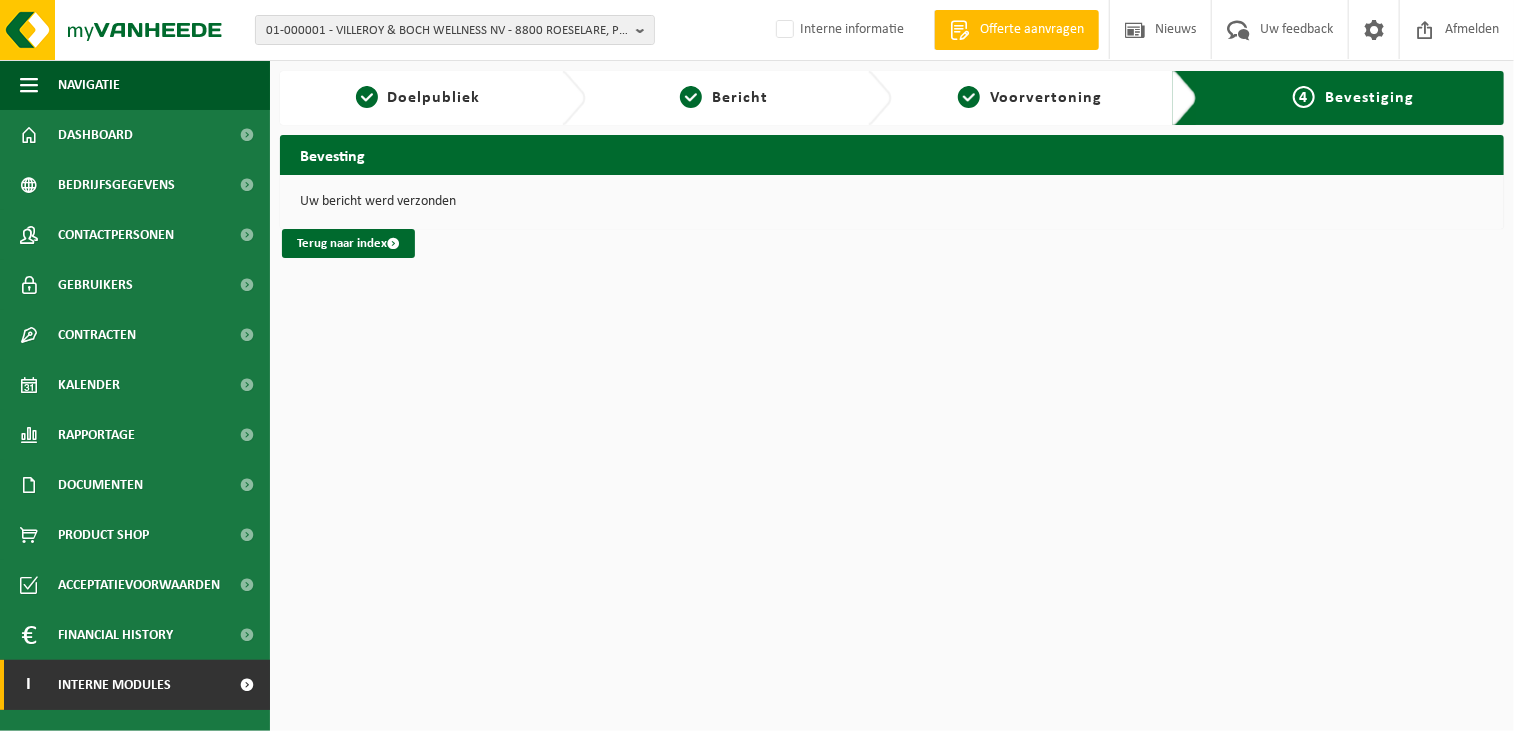 click on "Interne modules" at bounding box center [114, 685] 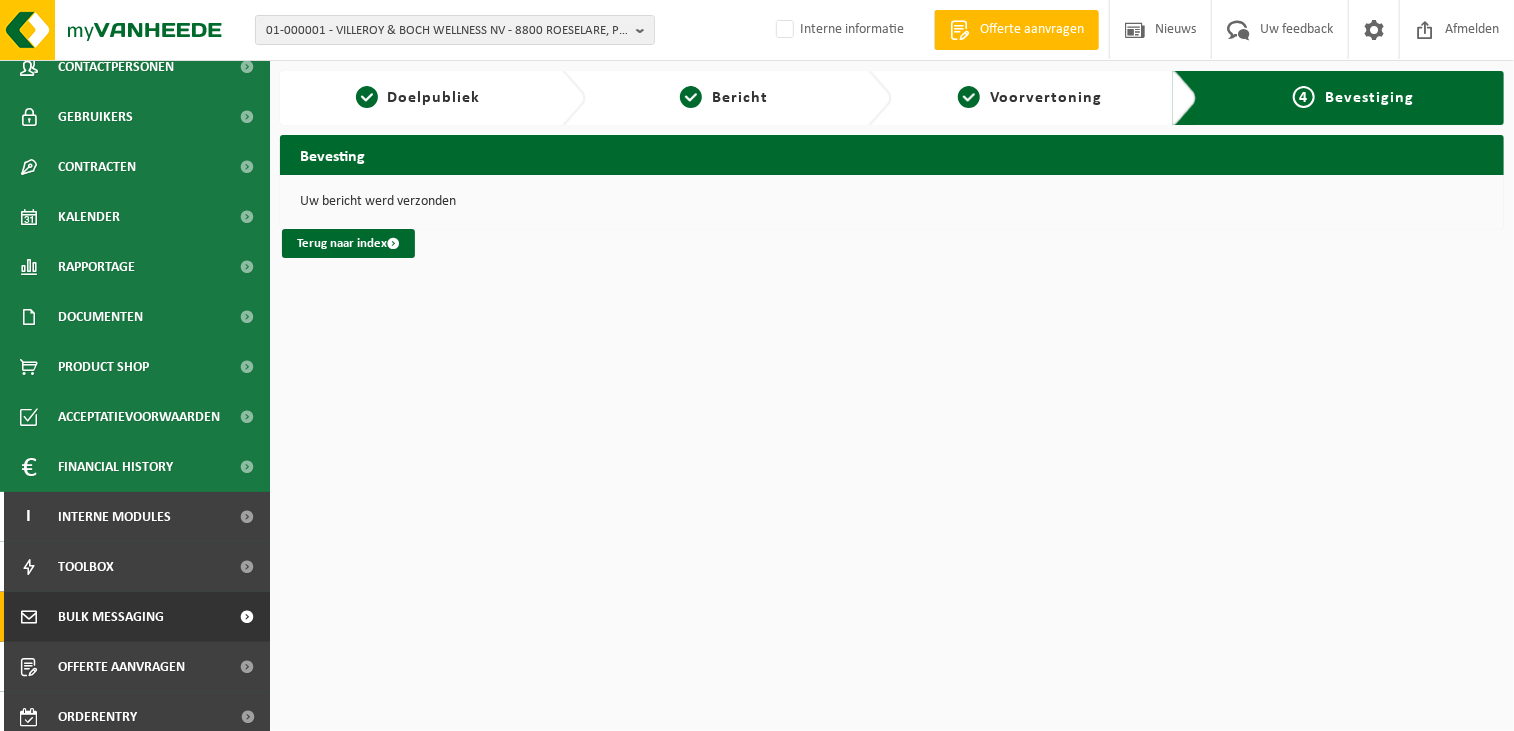 scroll, scrollTop: 179, scrollLeft: 0, axis: vertical 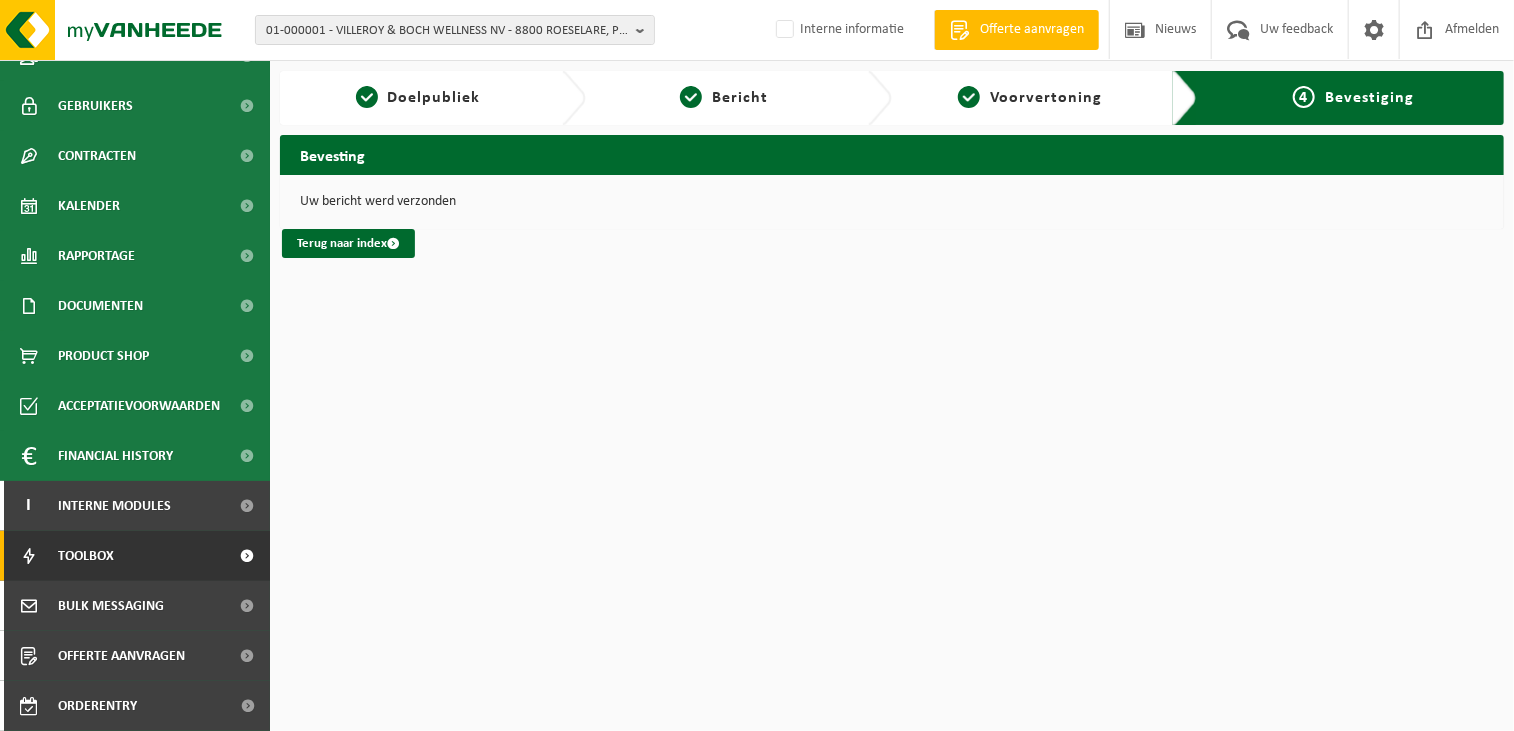 click on "Toolbox" at bounding box center (135, 556) 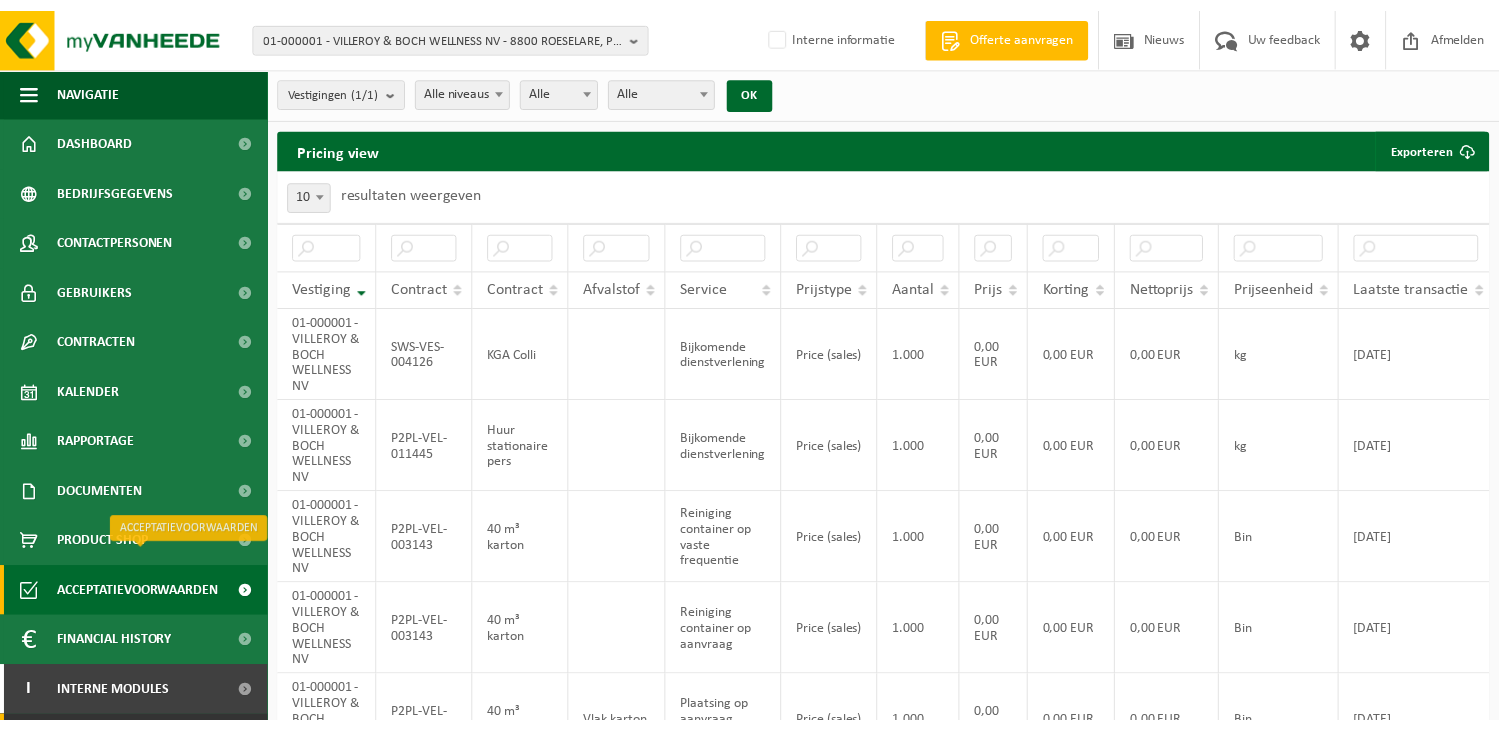 scroll, scrollTop: 0, scrollLeft: 0, axis: both 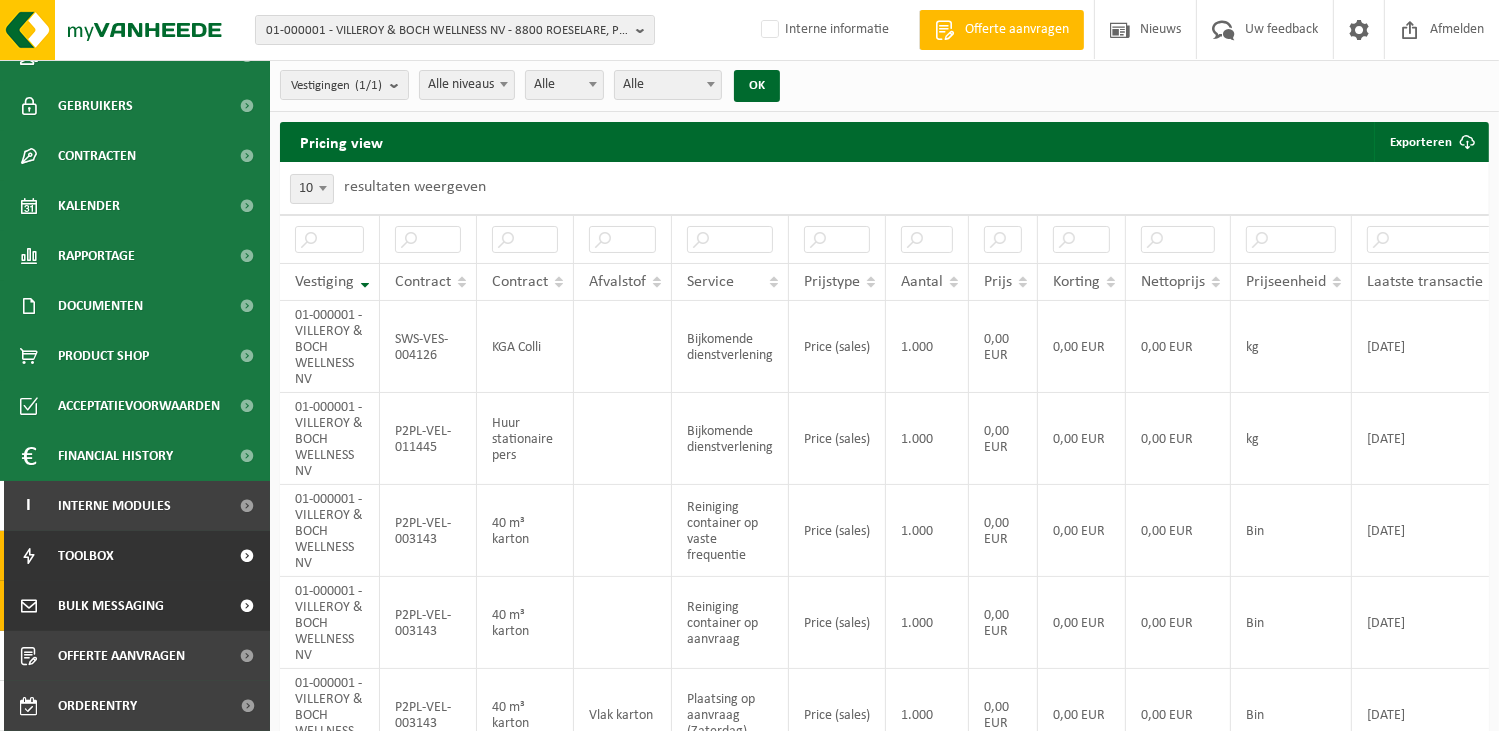 click on "Bulk Messaging" at bounding box center [111, 606] 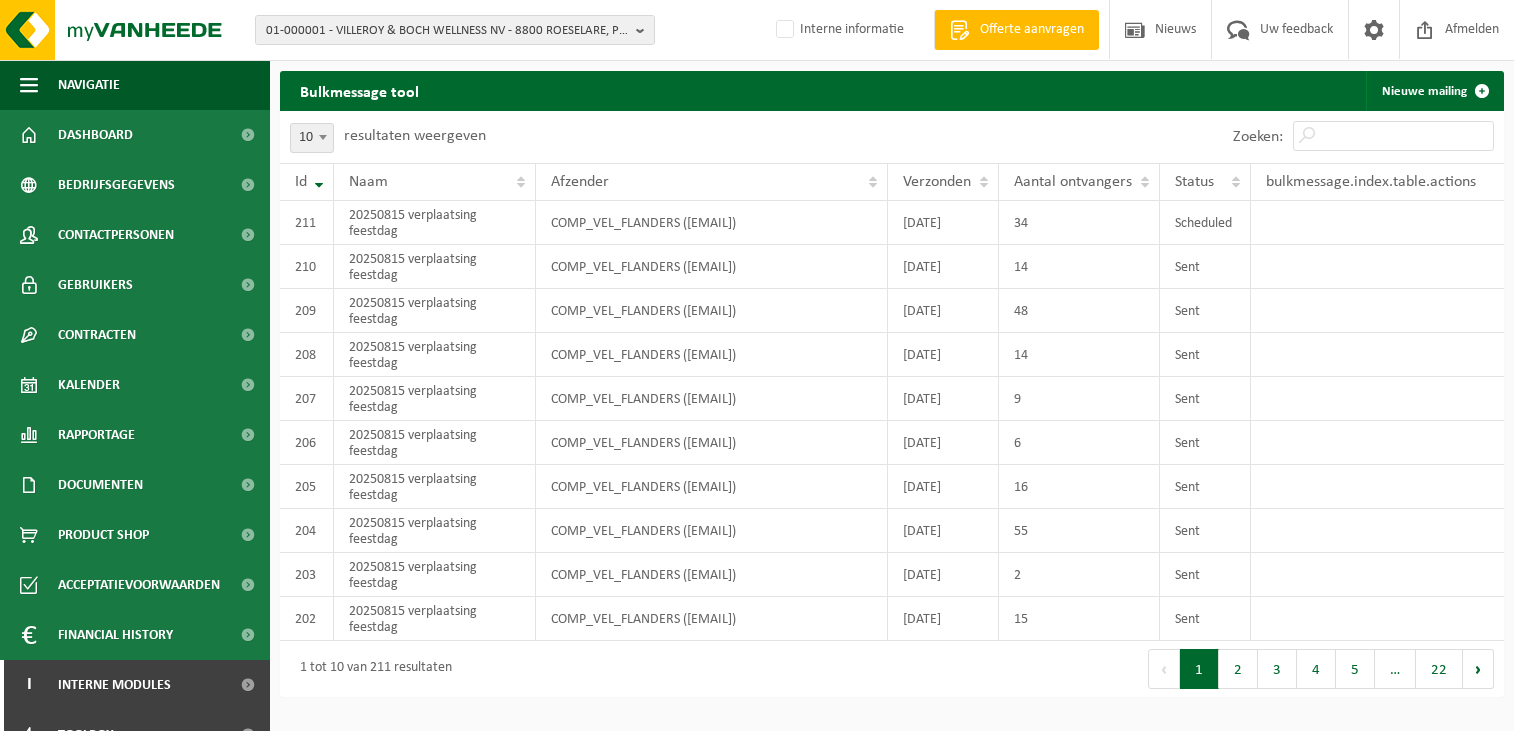 scroll, scrollTop: 0, scrollLeft: 0, axis: both 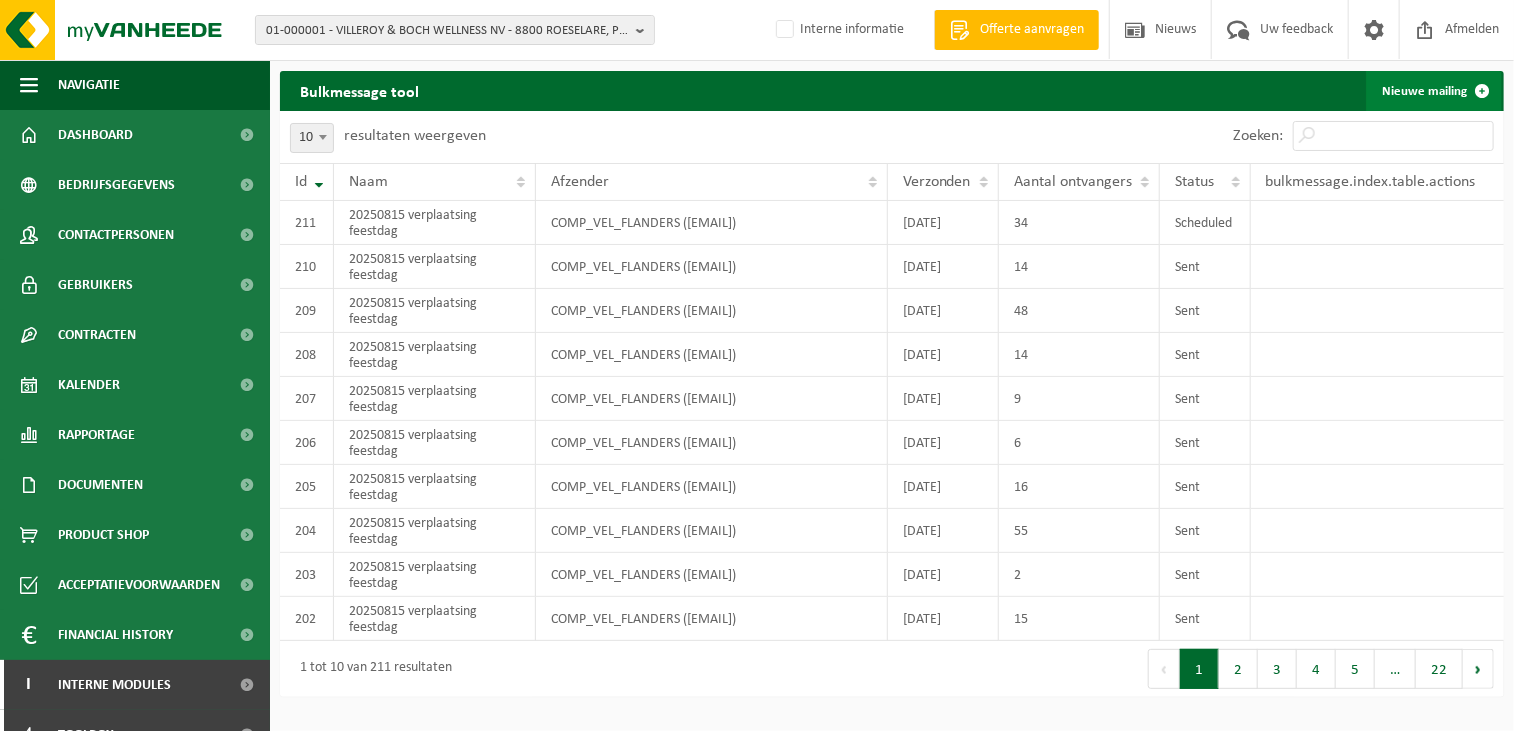 click on "Nieuwe mailing" at bounding box center [1434, 91] 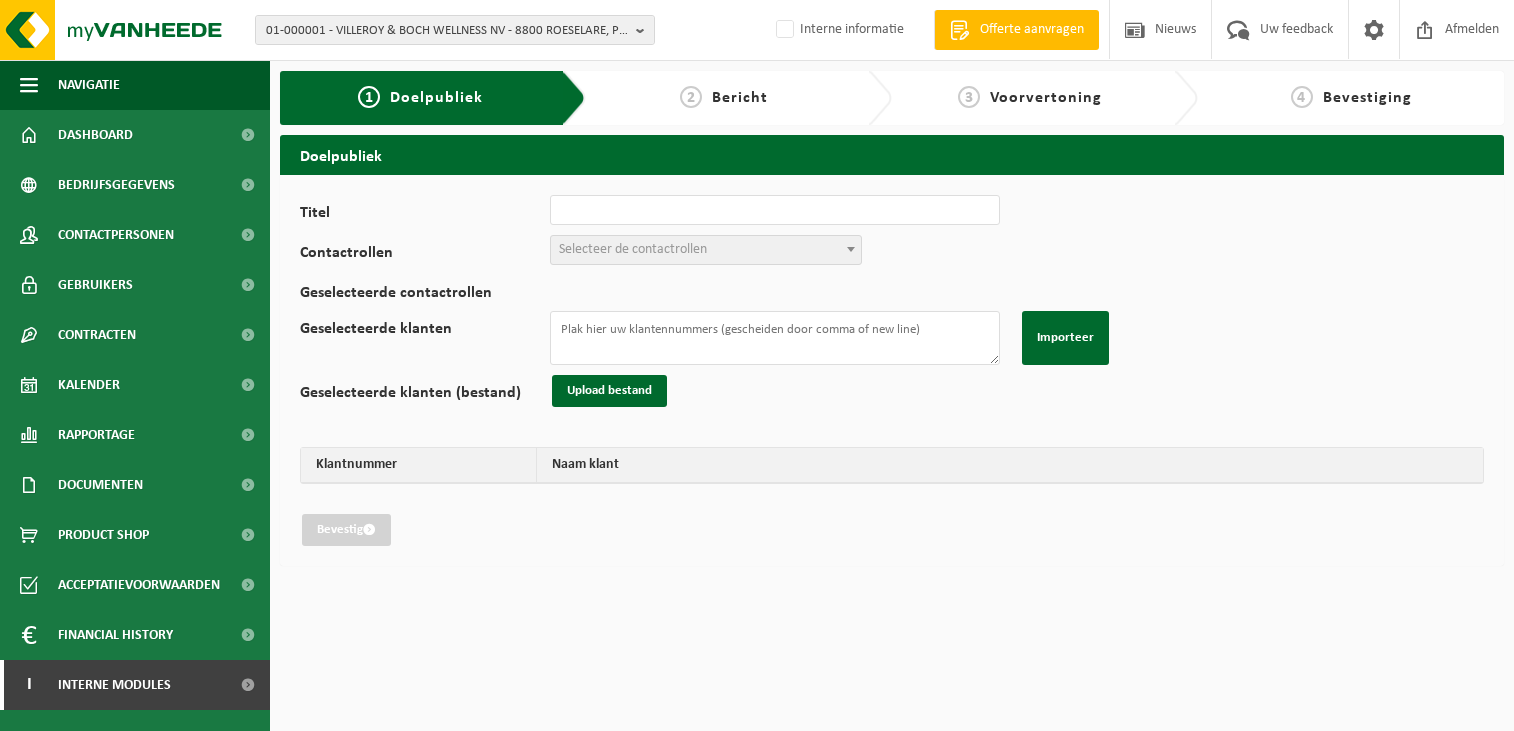 scroll, scrollTop: 0, scrollLeft: 0, axis: both 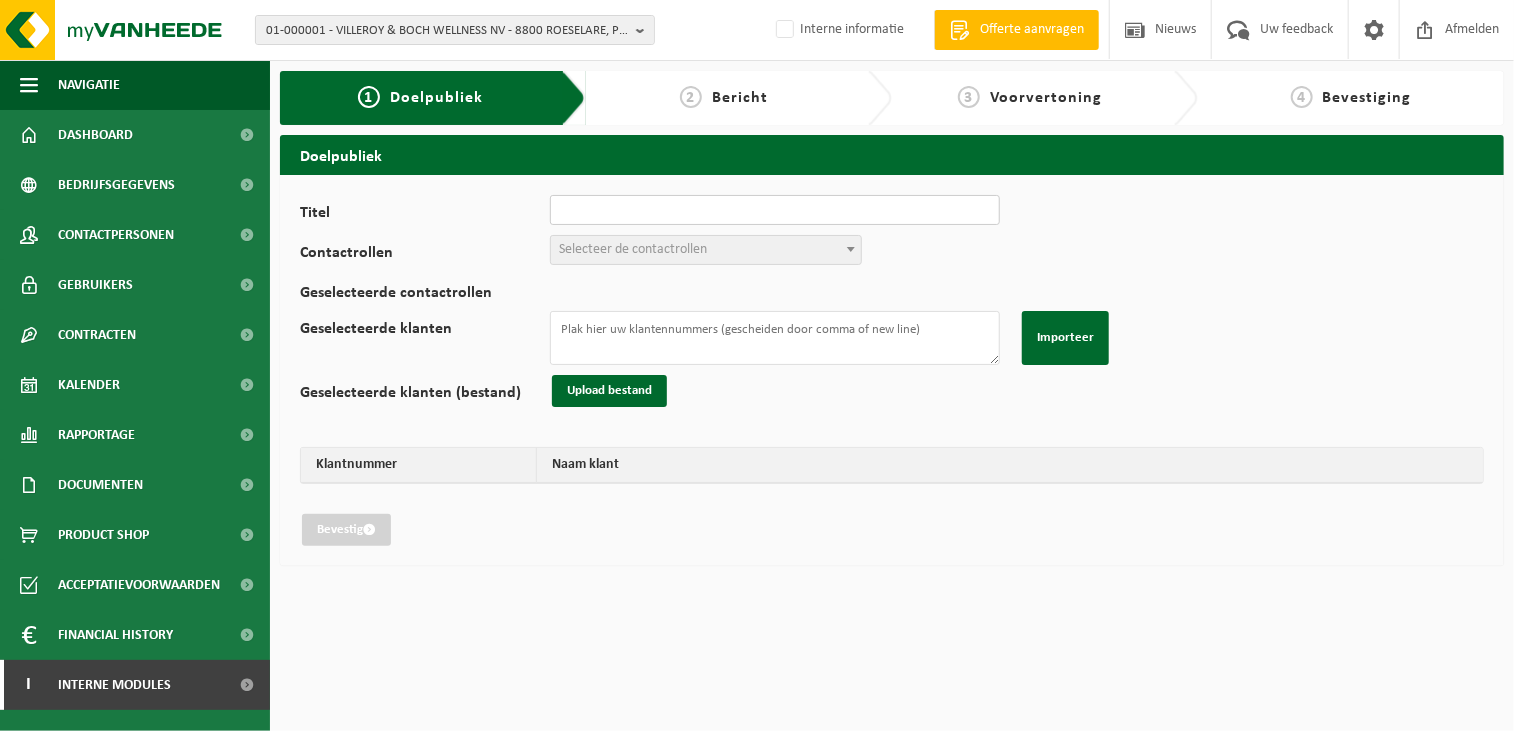 click on "Titel" at bounding box center [775, 210] 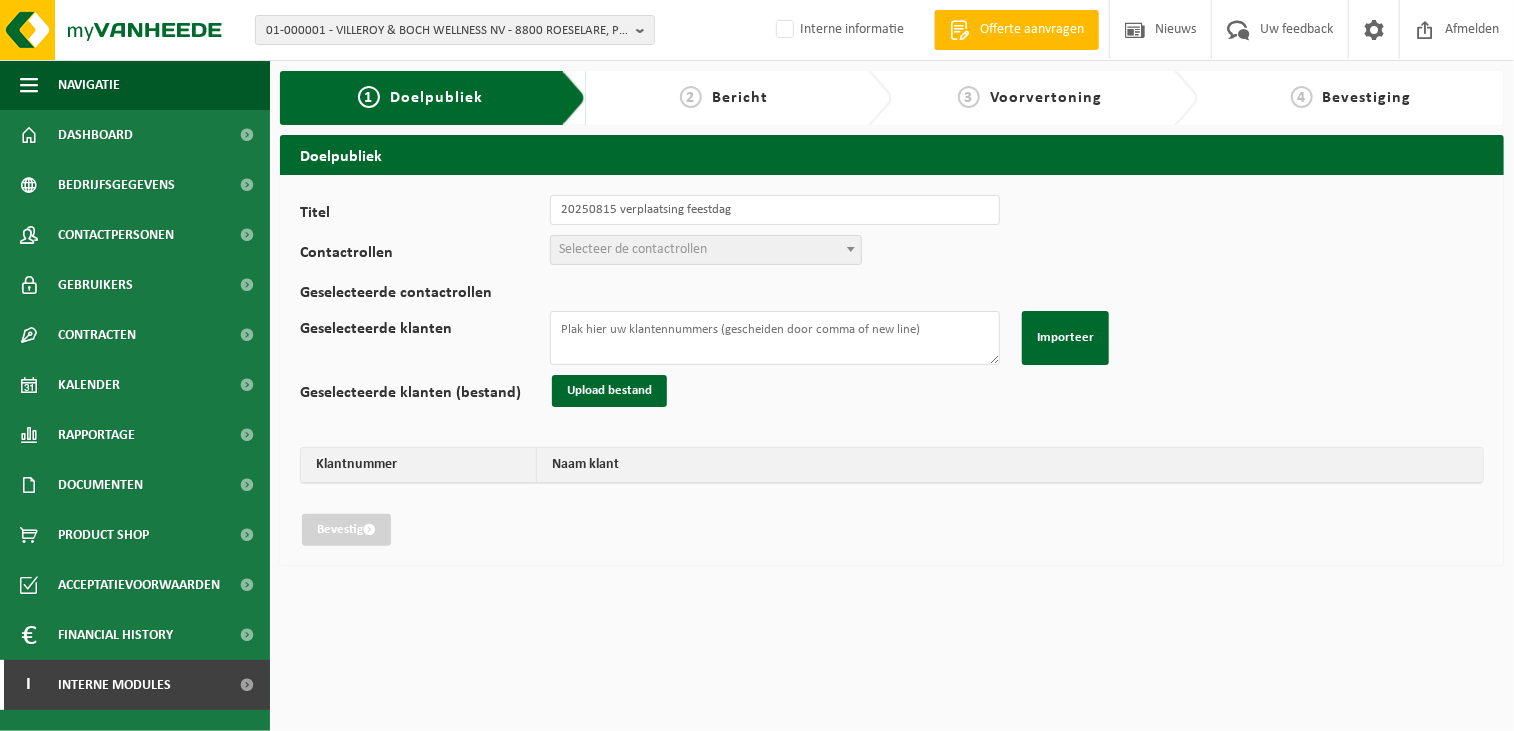 click on "Selecteer de contactrollen" at bounding box center (633, 249) 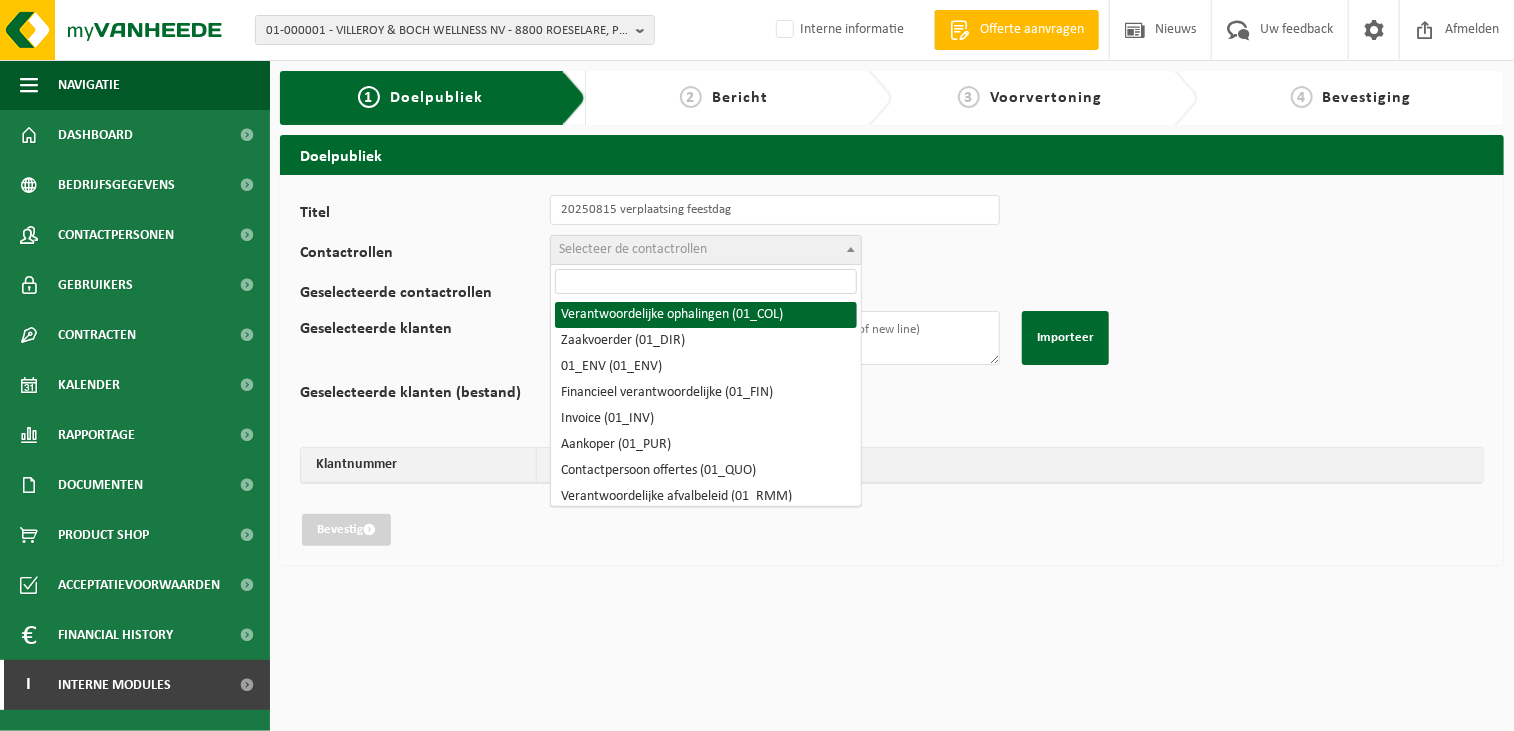 drag, startPoint x: 669, startPoint y: 319, endPoint x: 659, endPoint y: 263, distance: 56.88585 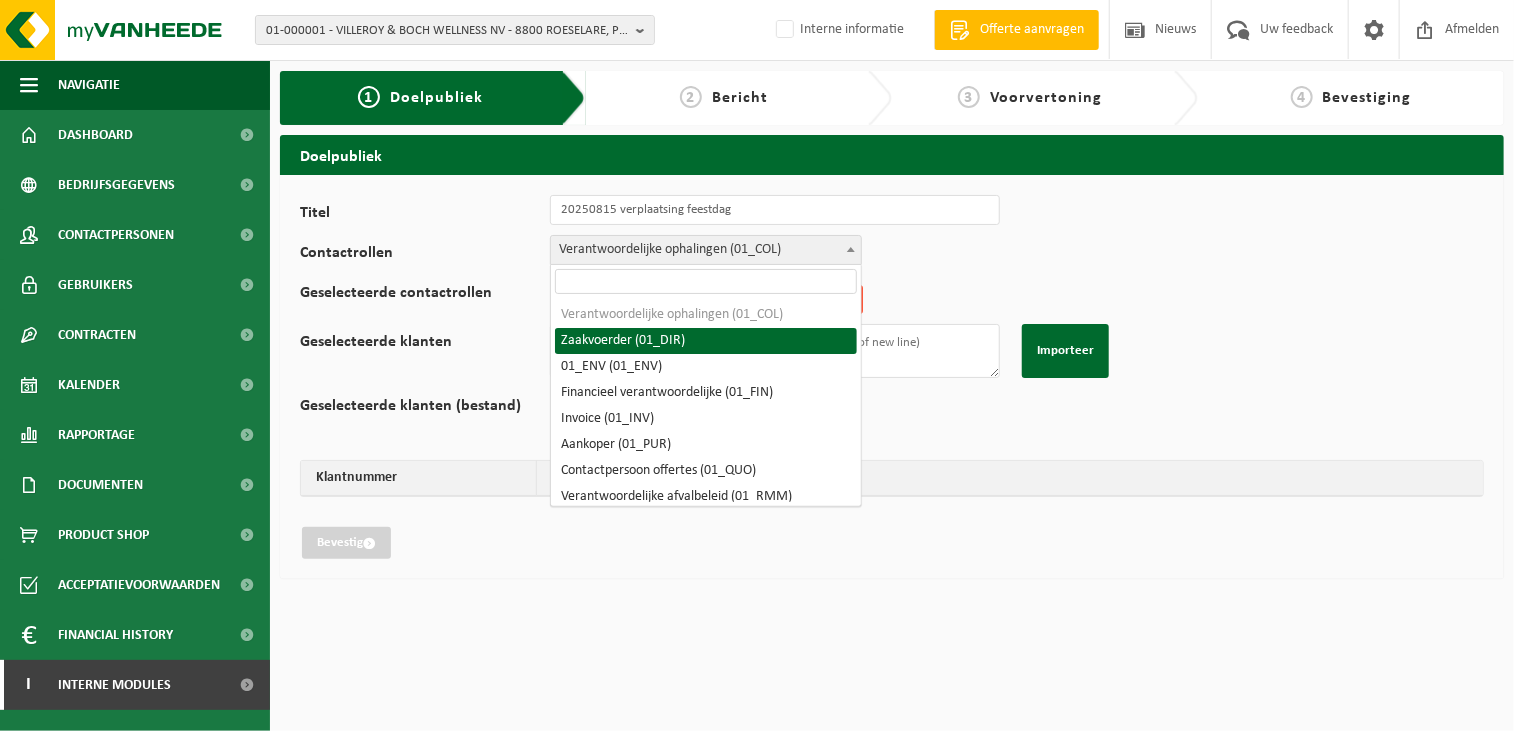 click on "Verantwoordelijke ophalingen (01_COL)" at bounding box center [706, 250] 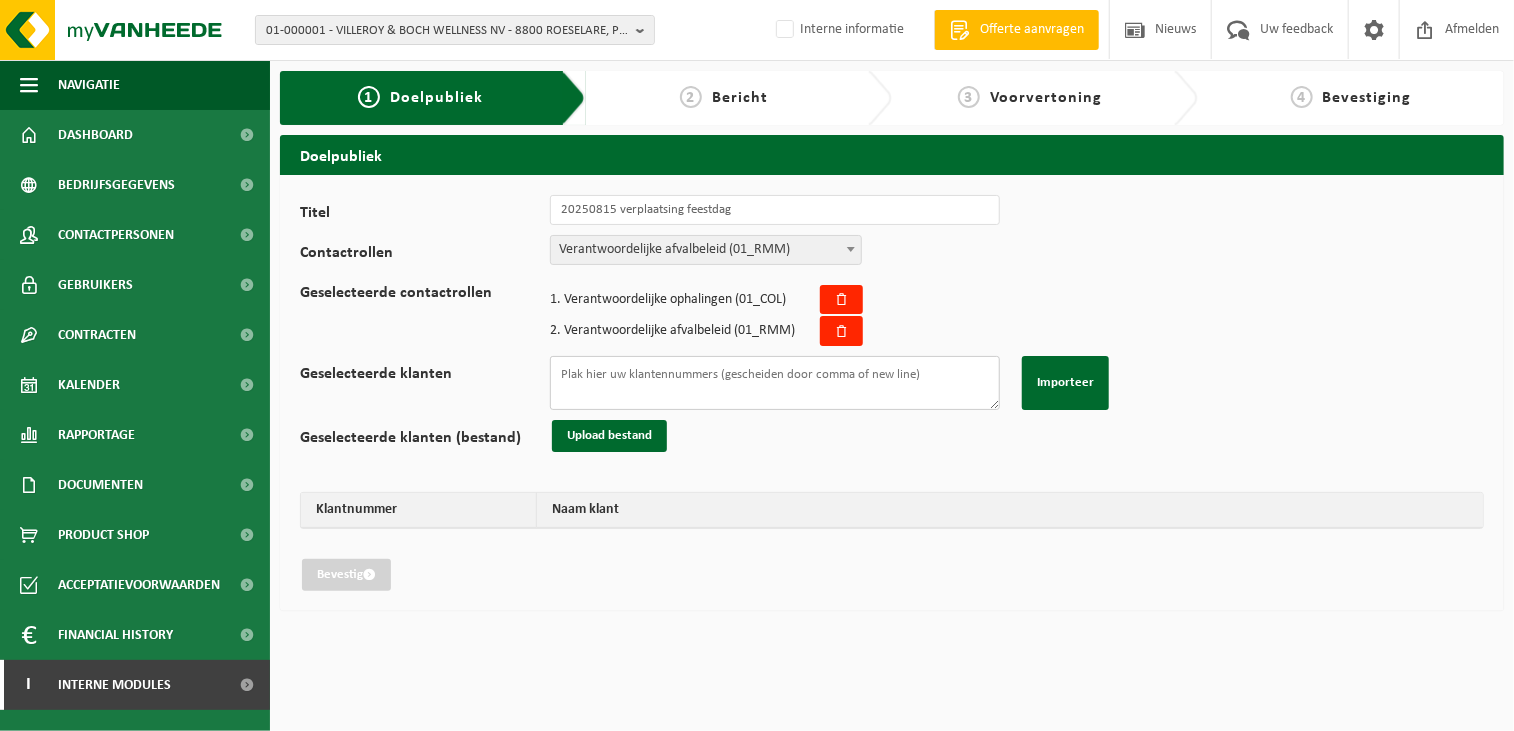 click on "Geselecteerde klanten" at bounding box center [775, 383] 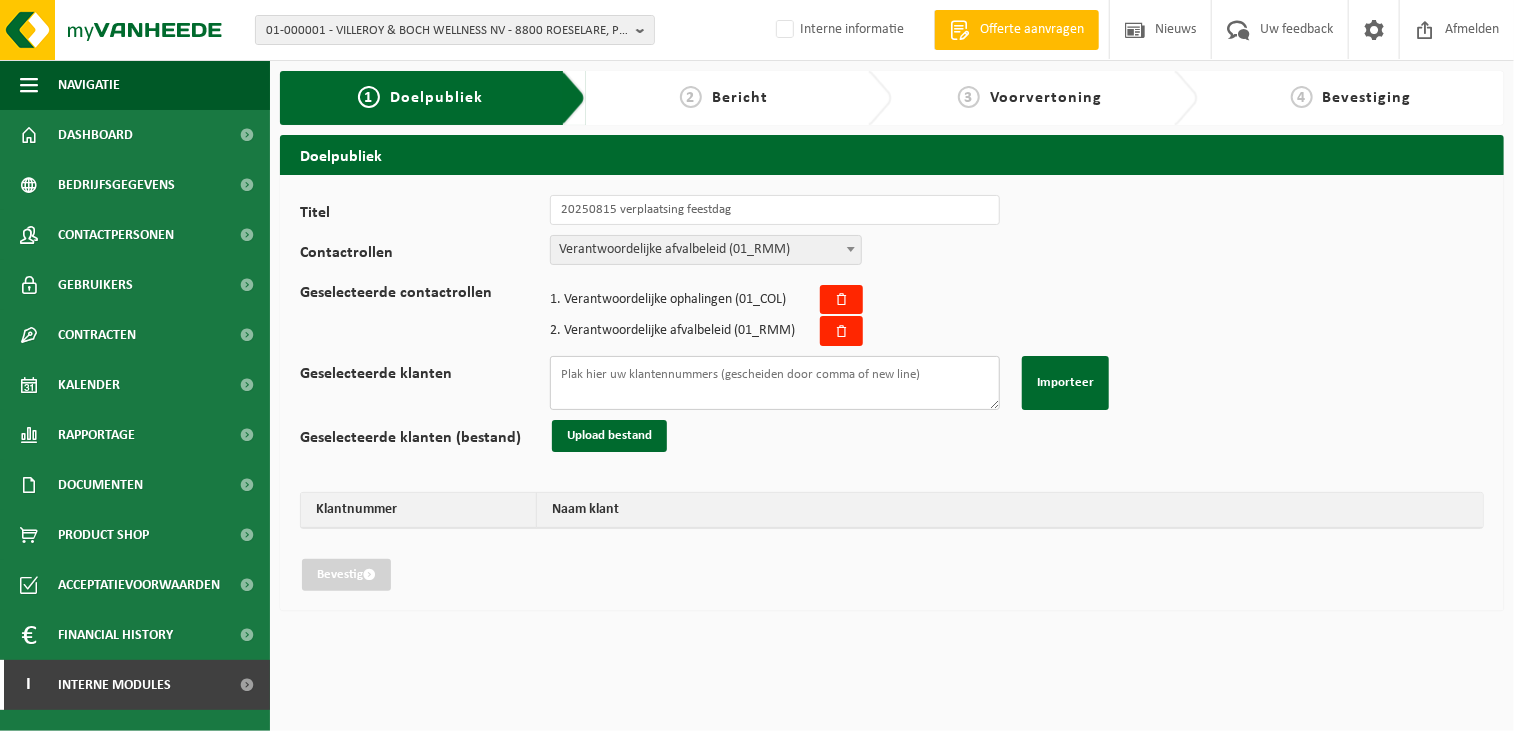 paste on "10-847119
10-029421
10-870820" 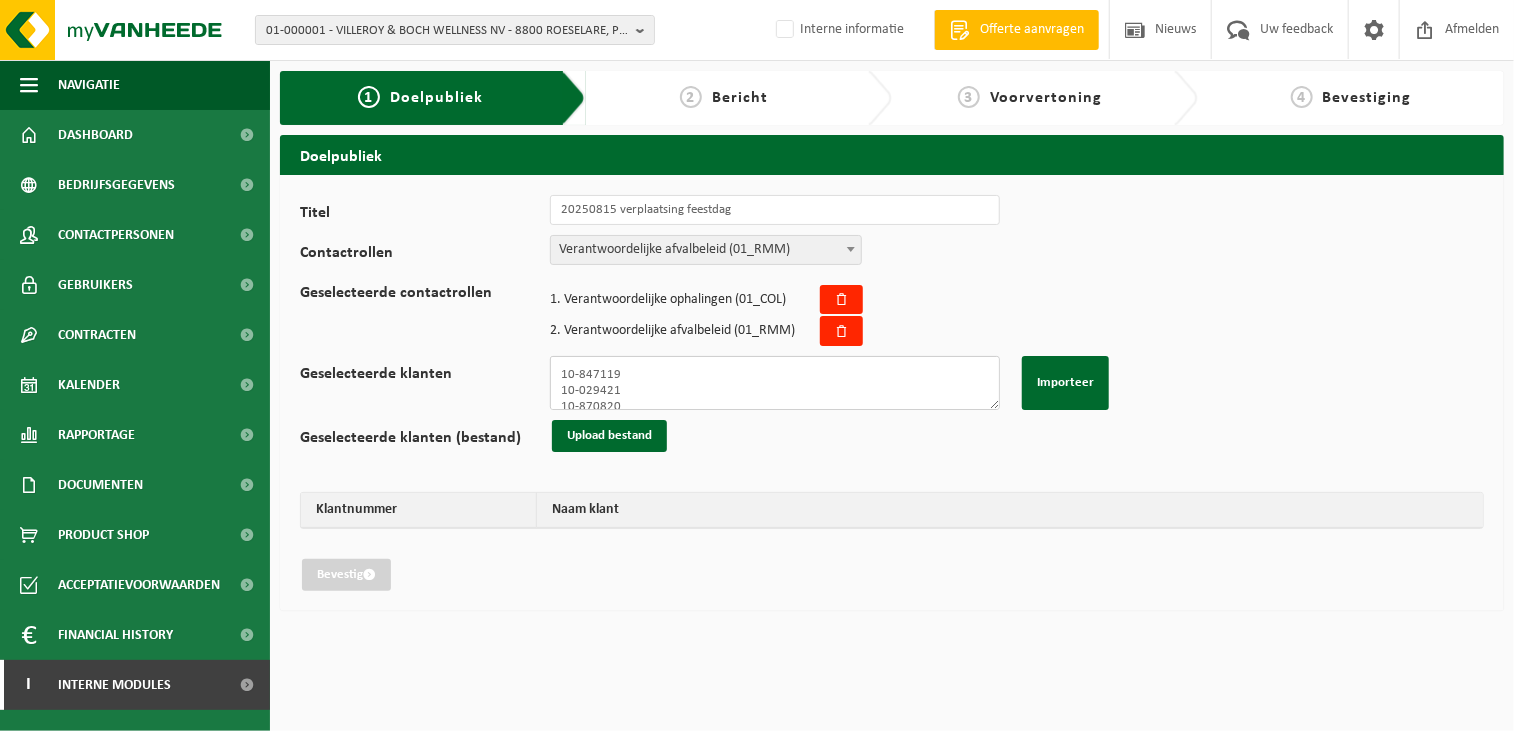 scroll, scrollTop: 20, scrollLeft: 0, axis: vertical 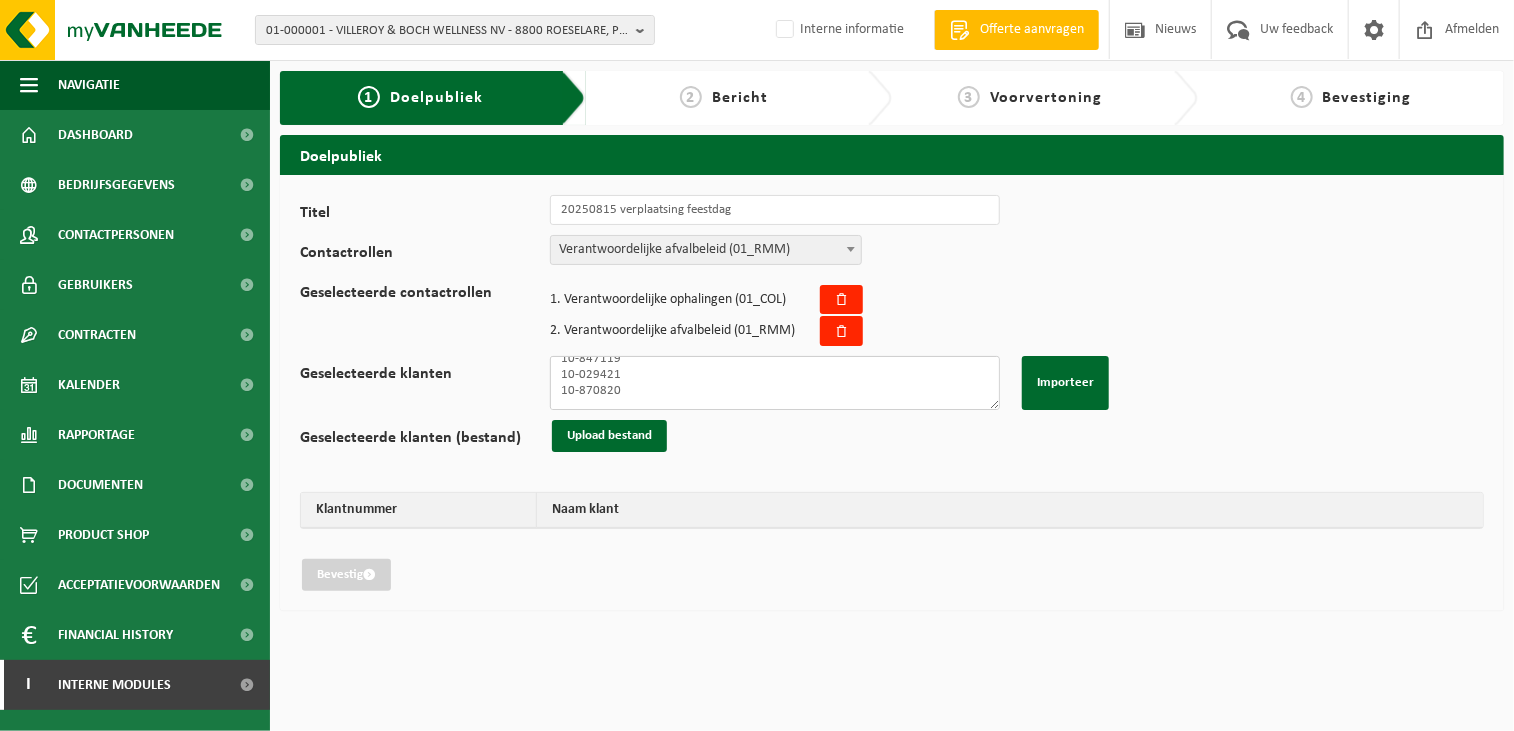 click on "10-847119
10-029421
10-870820" at bounding box center (775, 383) 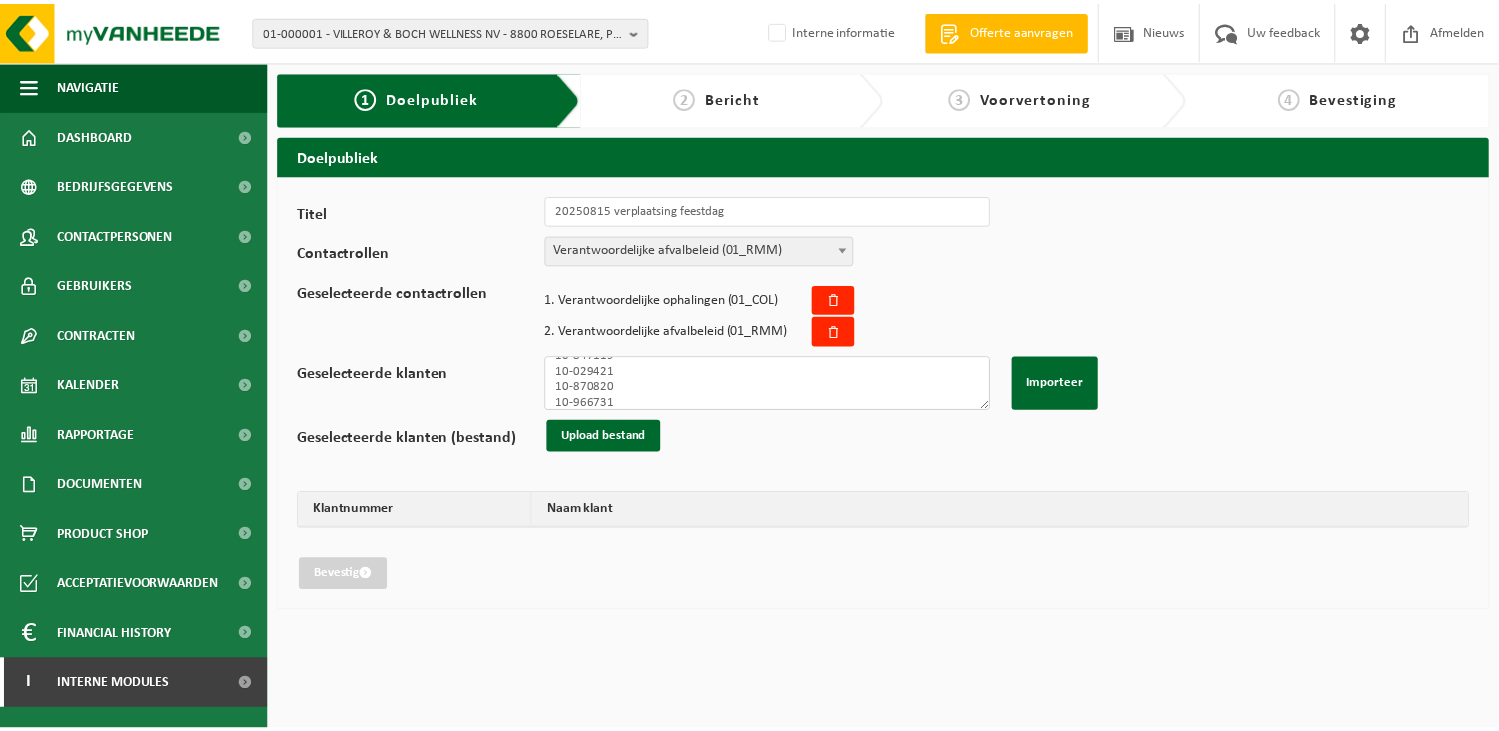 scroll, scrollTop: 81, scrollLeft: 0, axis: vertical 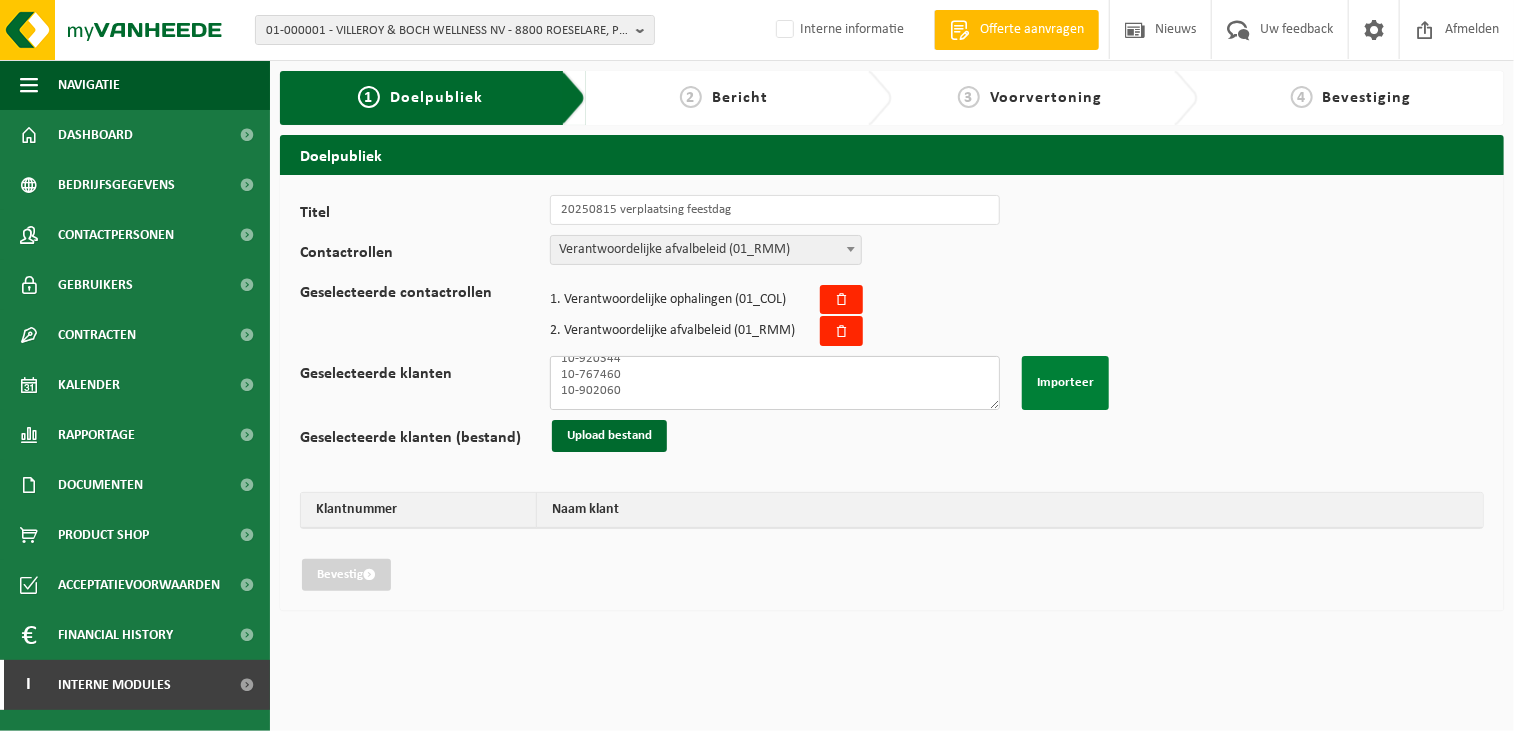 type on "10-847119
10-029421
10-870820
10-966731
10-920344
10-767460
10-902060" 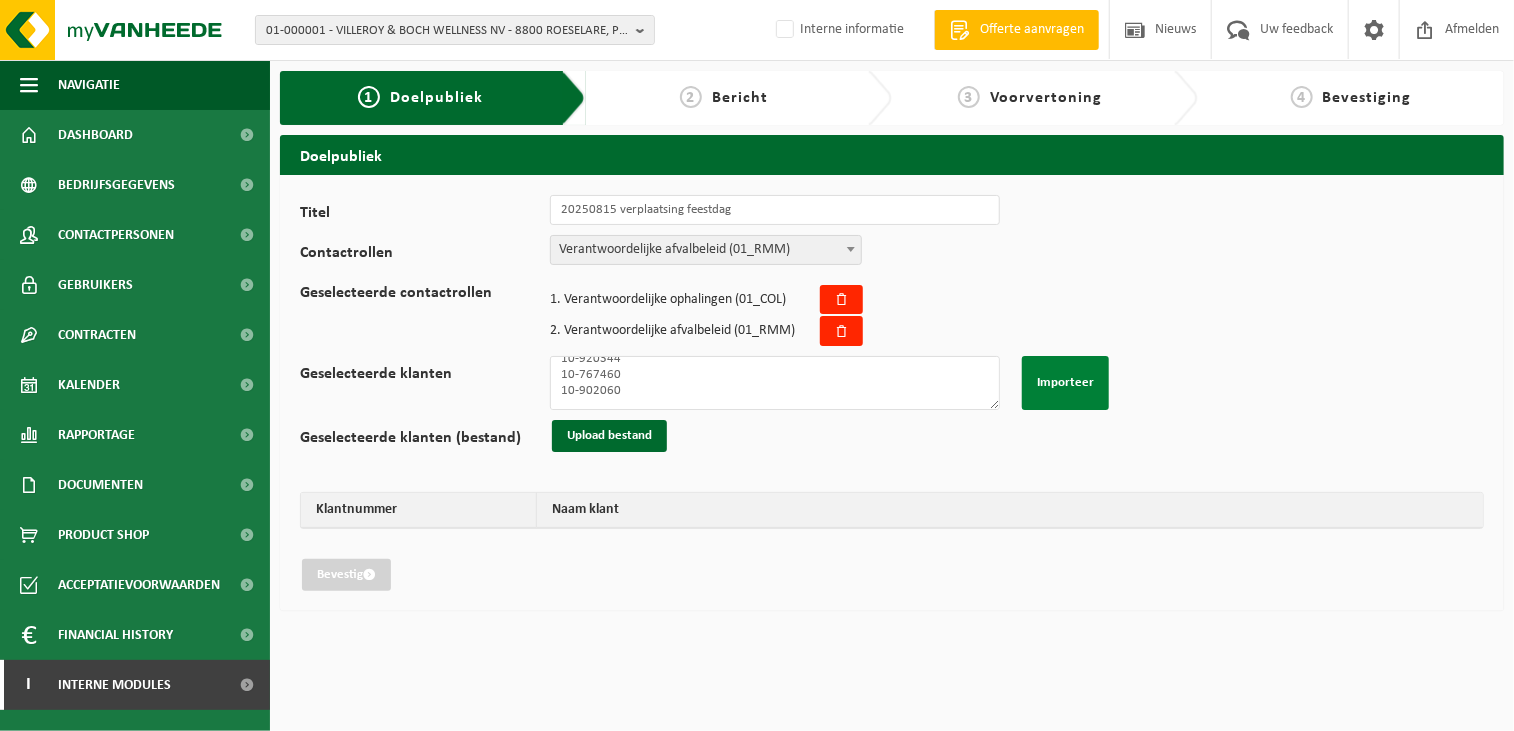 click on "Importeer" at bounding box center [1065, 383] 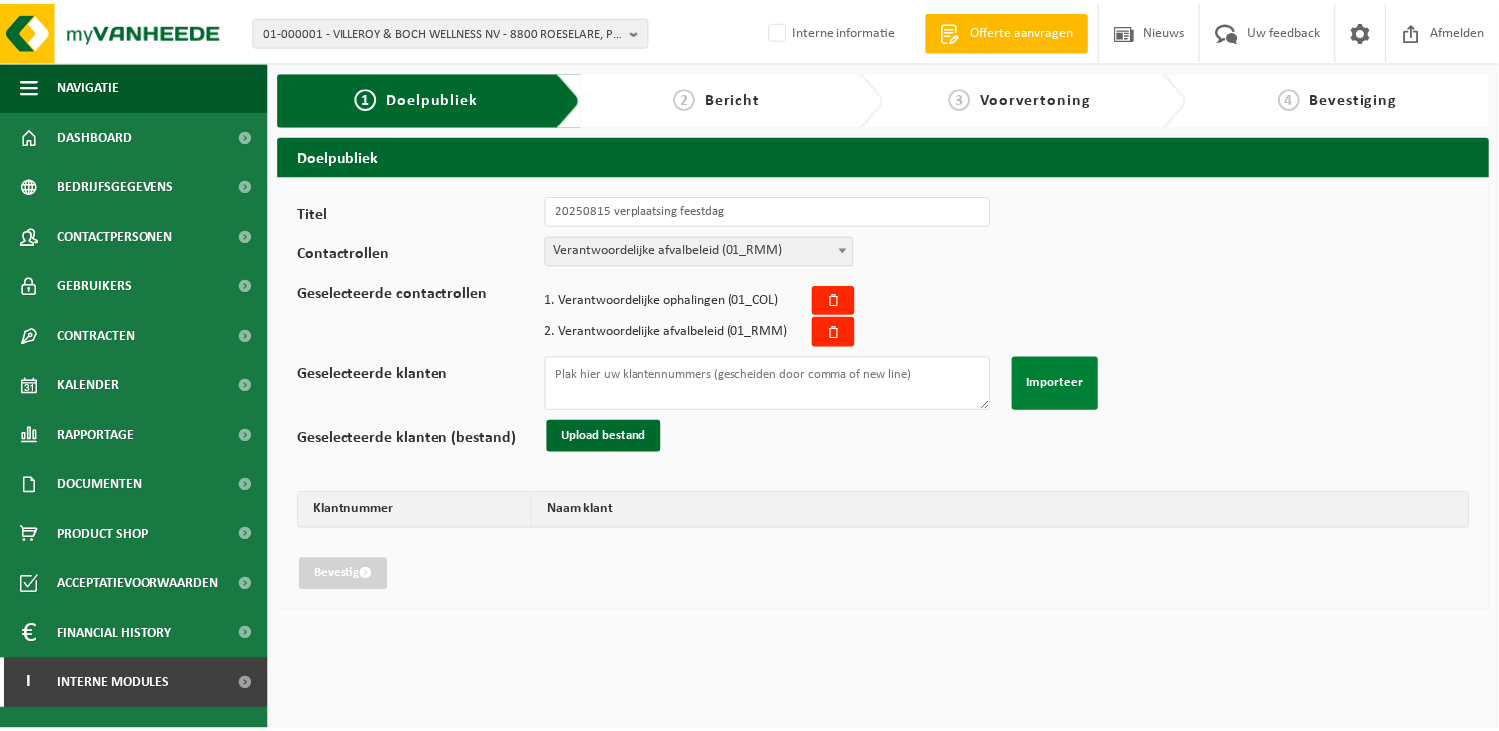 scroll, scrollTop: 0, scrollLeft: 0, axis: both 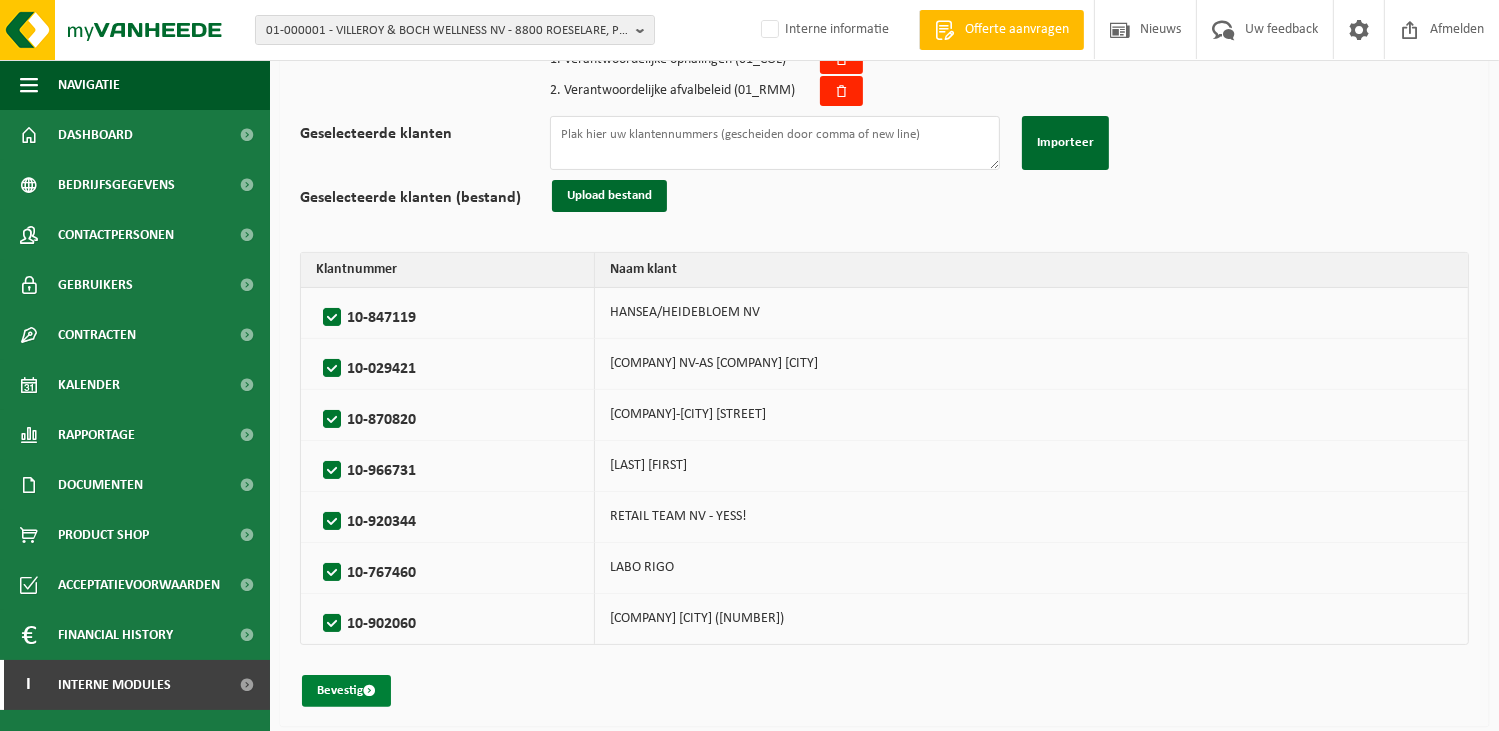 click on "Bevestig" at bounding box center [346, 691] 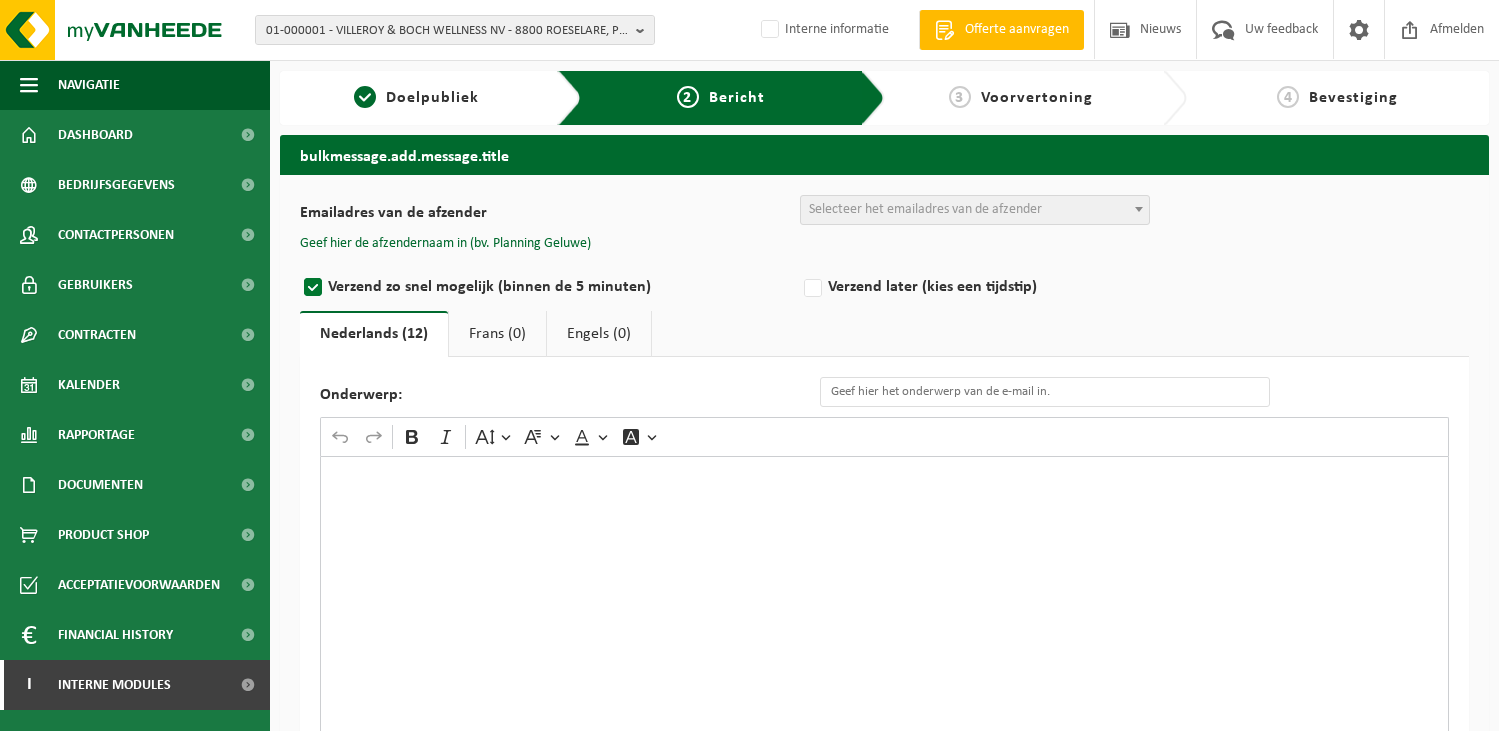 scroll, scrollTop: 0, scrollLeft: 0, axis: both 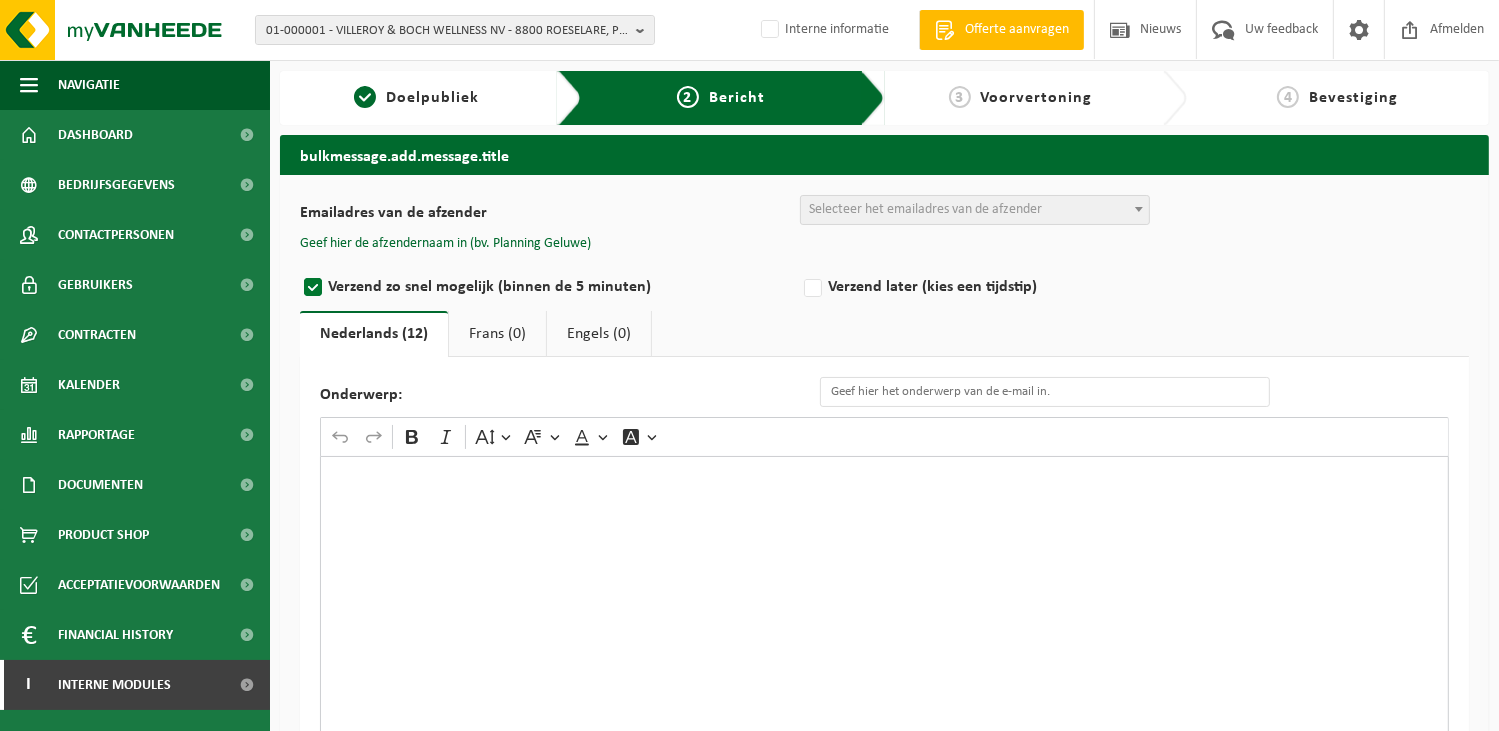 click at bounding box center [884, 656] 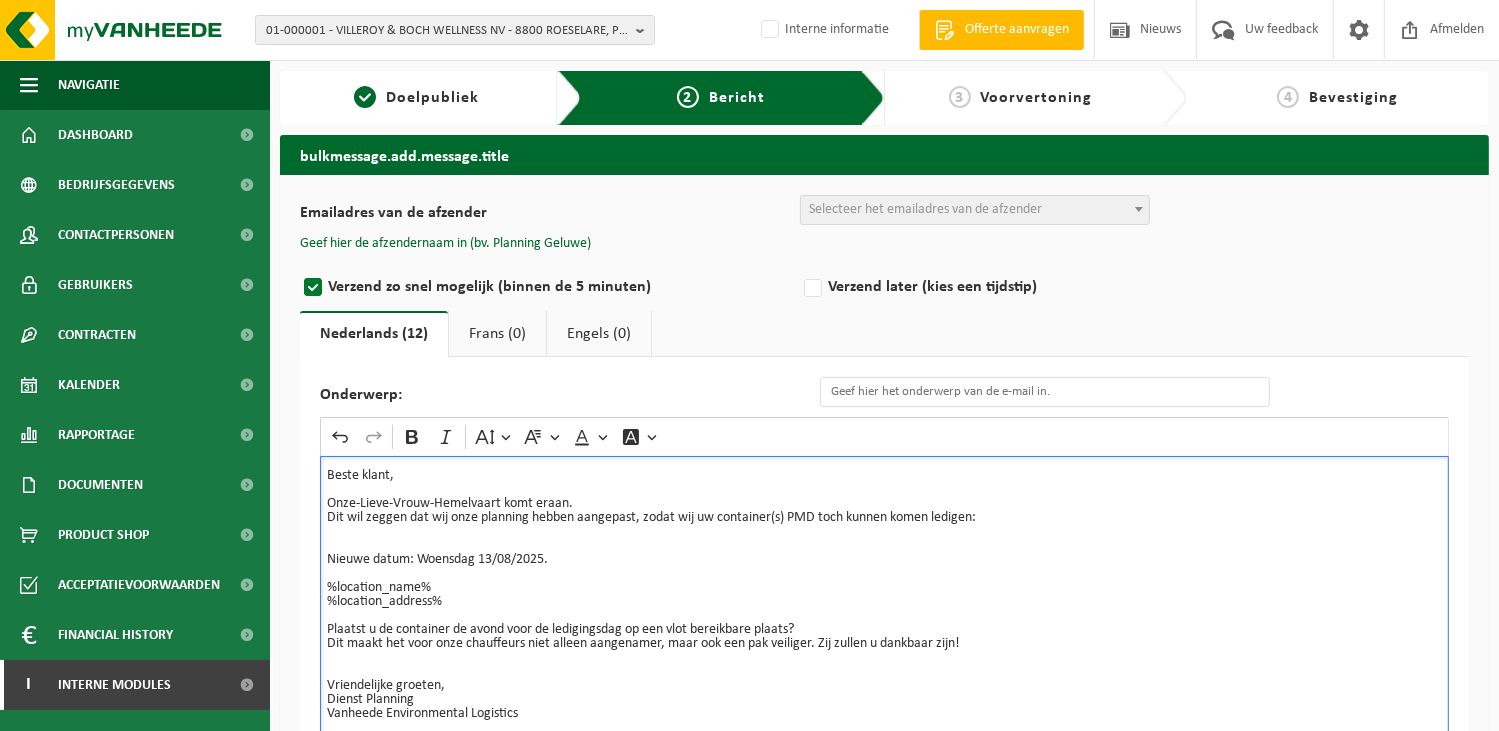 scroll, scrollTop: 24, scrollLeft: 0, axis: vertical 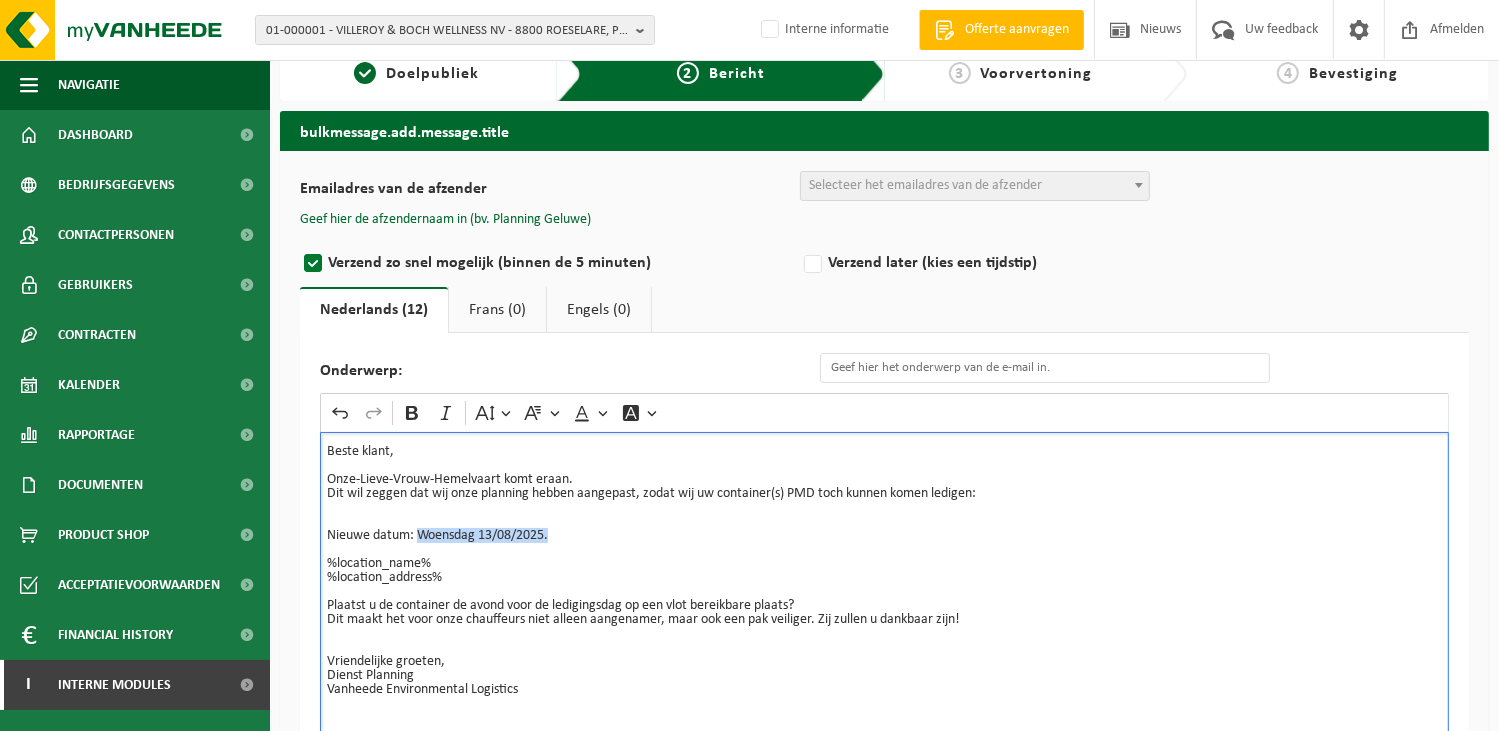 drag, startPoint x: 418, startPoint y: 533, endPoint x: 566, endPoint y: 534, distance: 148.00337 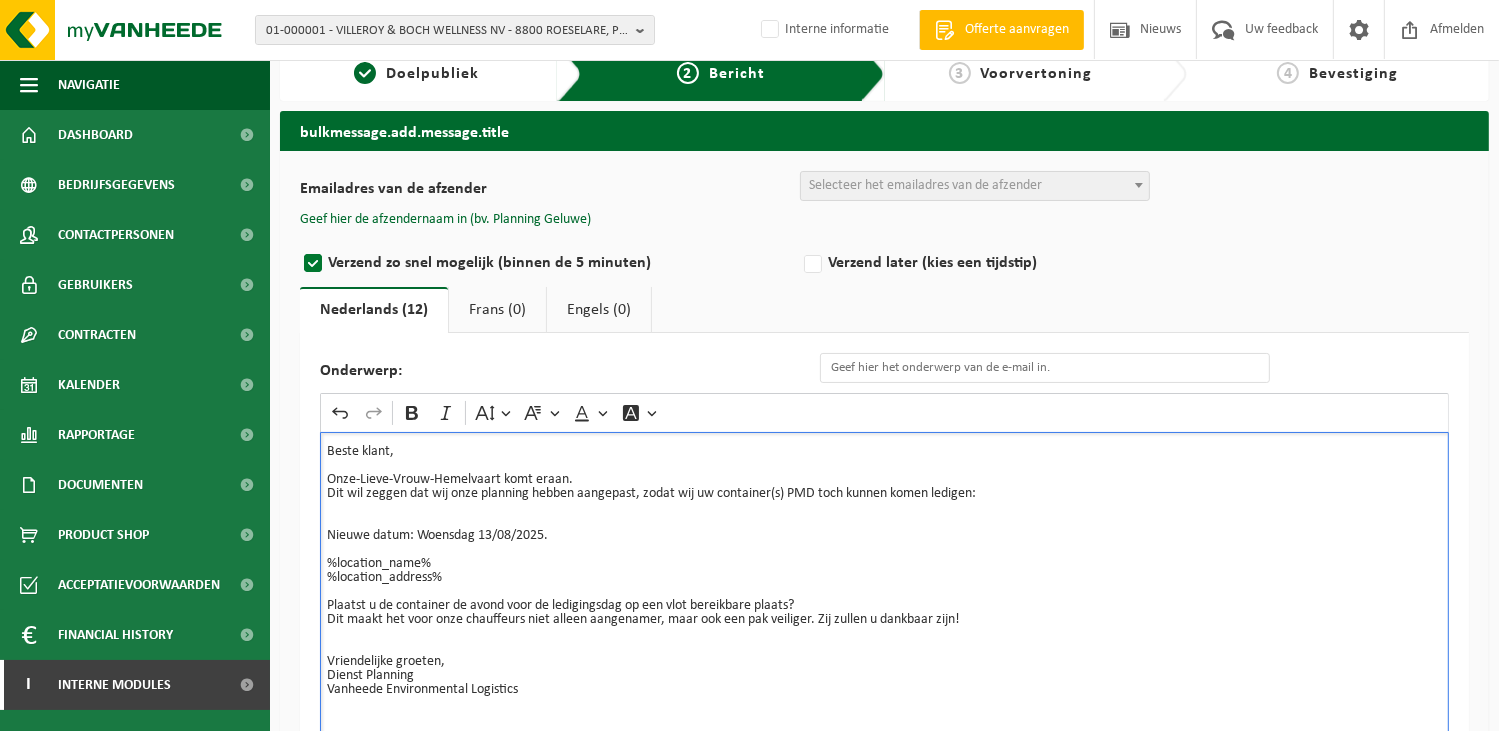 type 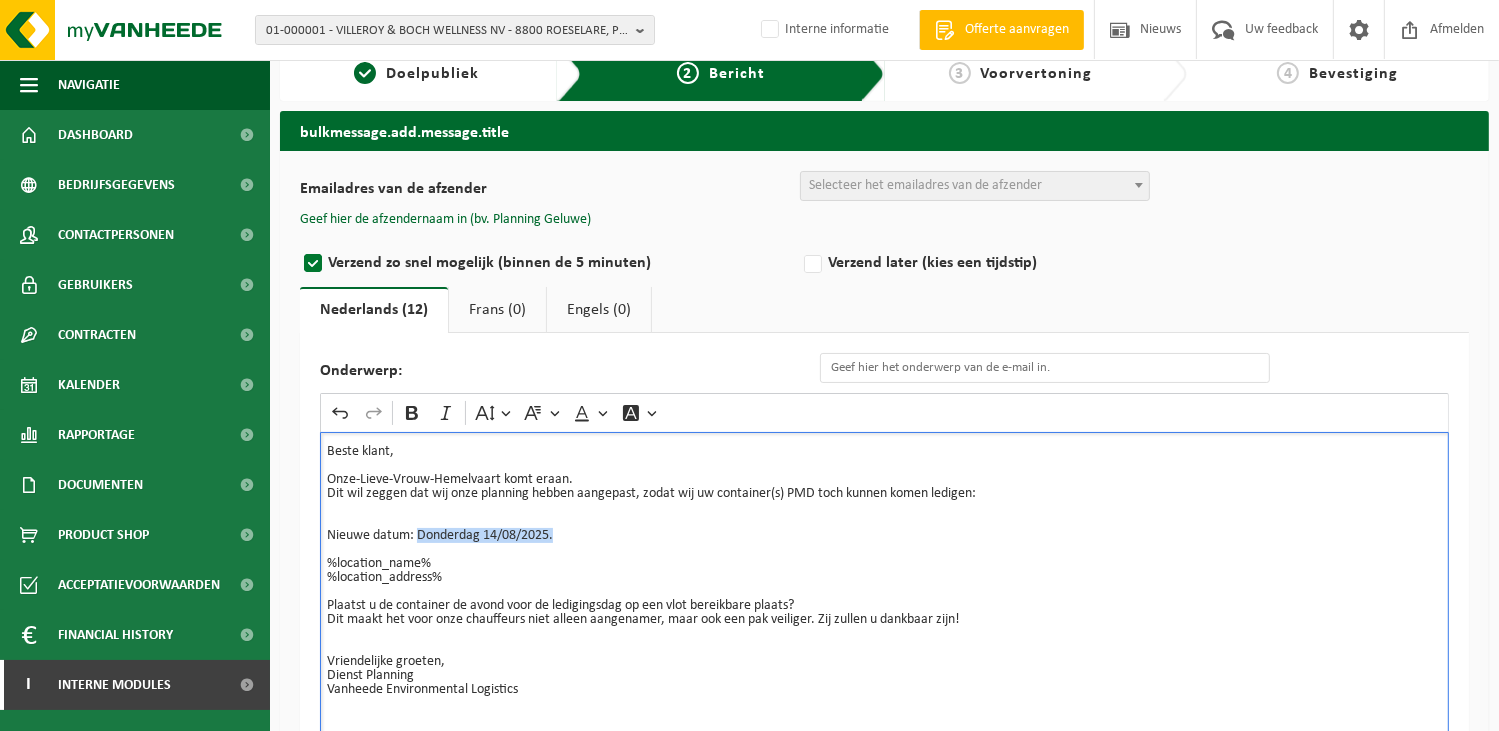 drag, startPoint x: 566, startPoint y: 534, endPoint x: 377, endPoint y: 419, distance: 221.23743 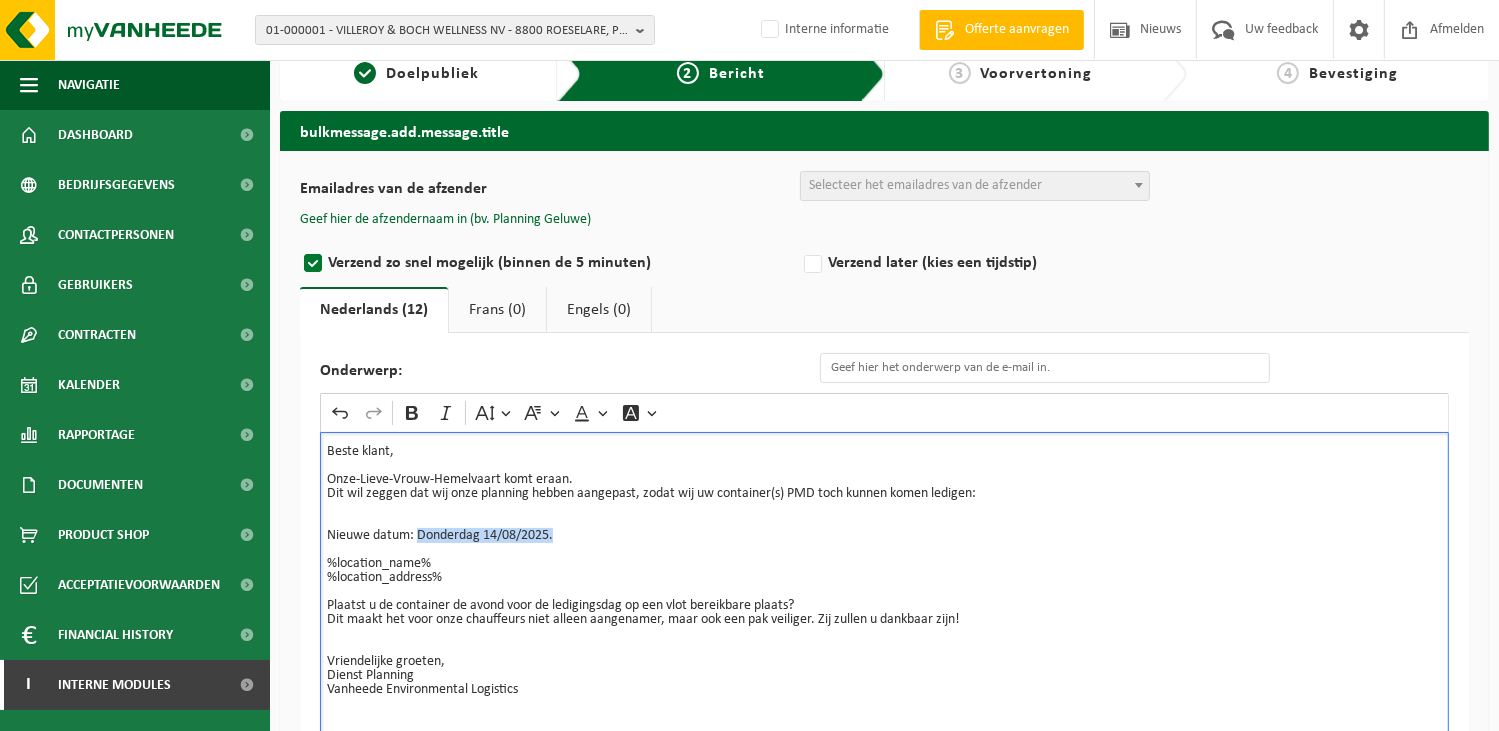 click on "Beste klant, Onze-Lieve-Vrouw-Hemelvaart komt eraan.   Dit wil zeggen dat wij onze planning hebben aangepast, zodat wij uw container(s) PMD toch kunnen komen ledigen: Nieuwe datum: Donderdag 14/08/2025." at bounding box center (884, 494) 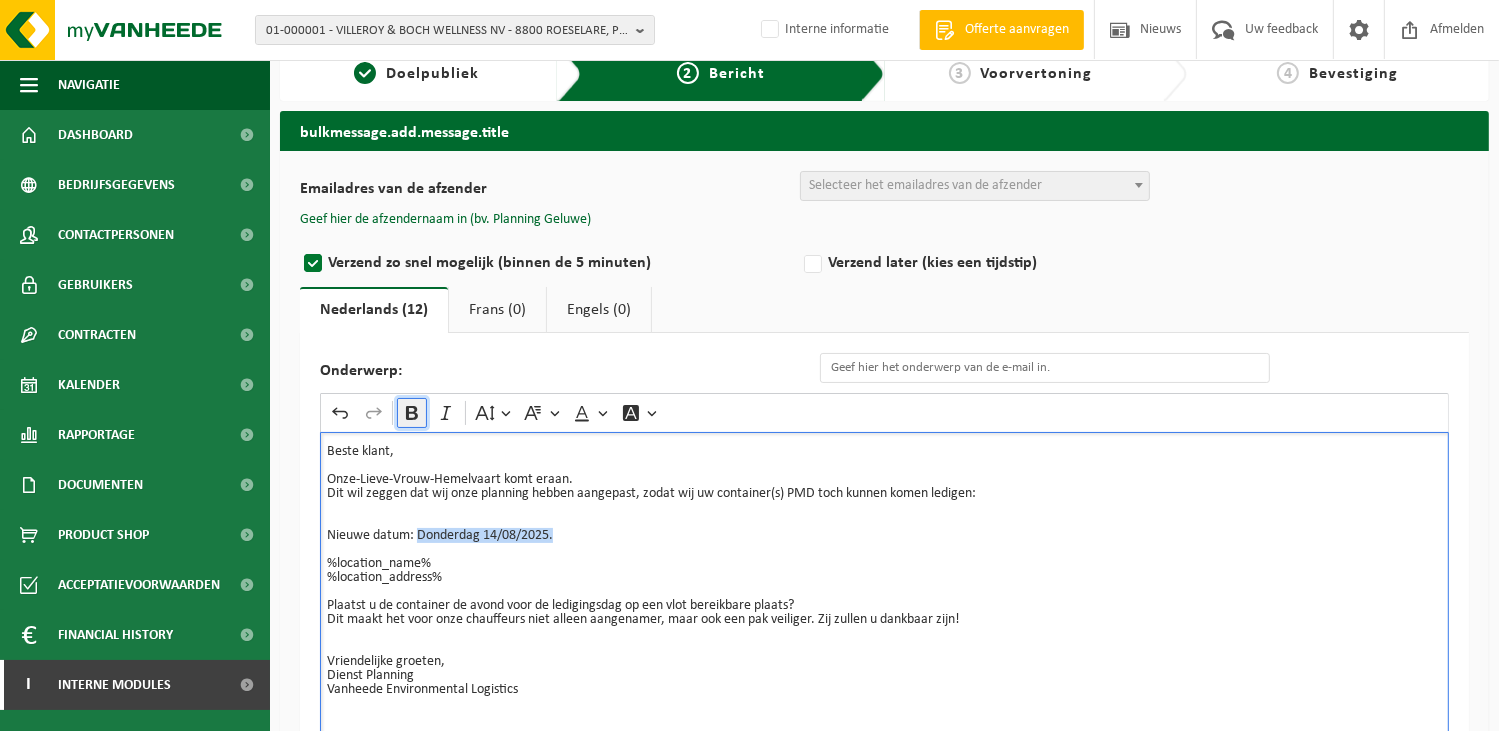 click 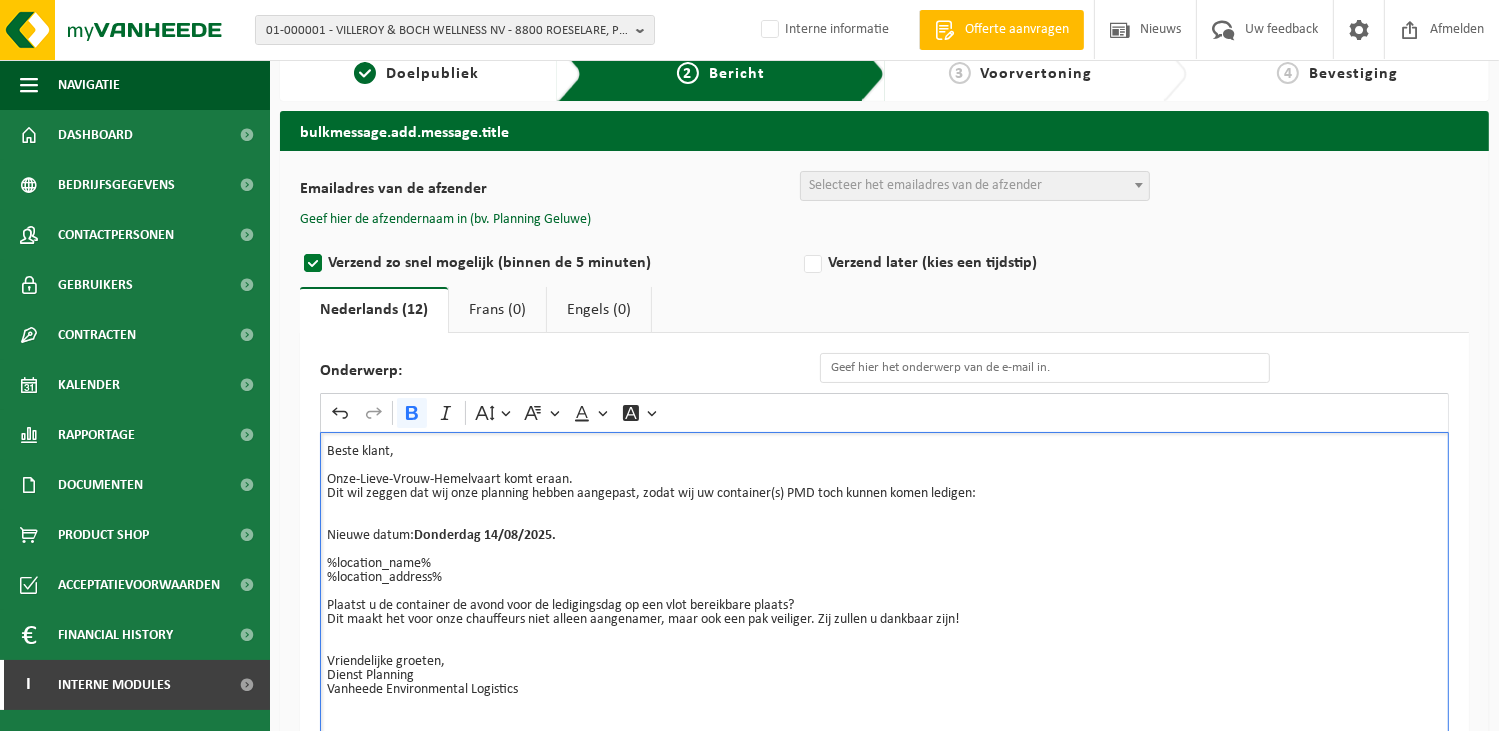 click on "Beste klant, Onze-Lieve-Vrouw-Hemelvaart komt eraan.   Dit wil zeggen dat wij onze planning hebben aangepast, zodat wij uw container(s) PMD toch kunnen komen ledigen: Nieuwe datum:  Donderdag 14/08/2025." at bounding box center [884, 494] 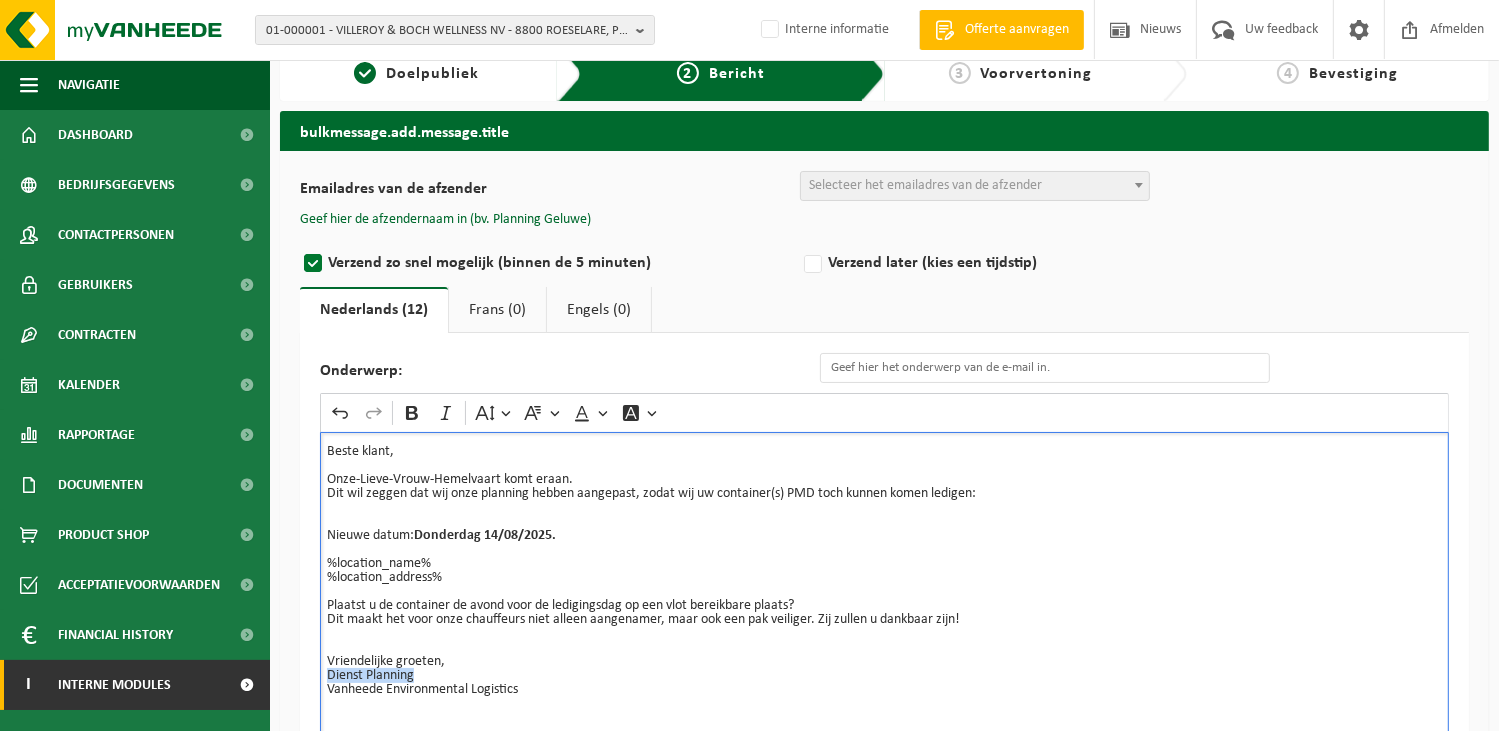 drag, startPoint x: 432, startPoint y: 671, endPoint x: 266, endPoint y: 679, distance: 166.19266 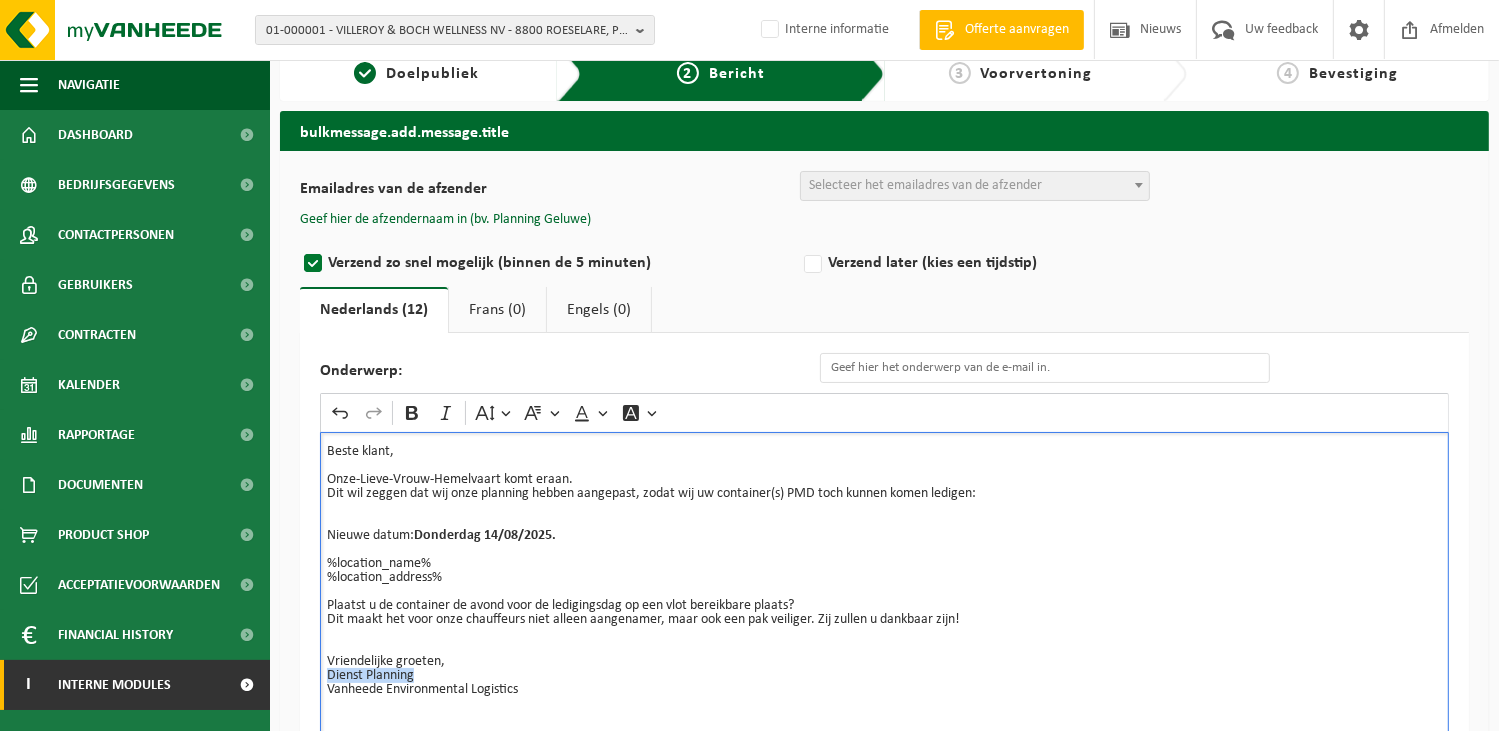 click on "Navigatie                 Offerte aanvragen         Nieuws         Uw feedback               Afmelden                 Dashboard               Bedrijfsgegevens               Contactpersonen               Gebruikers               Contracten               Actieve contracten             Historiek contracten                 Kalender               Rapportage               In grafiekvorm             In lijstvorm                 Documenten               Facturen             Documenten                 Product Shop               Acceptatievoorwaarden               Financial History               In grafiekvorm             In lijstvorm               I   Interne modules               Toolbox               Bulk Messaging               Offerte aanvragen               Orderentry Goedkeuring                                             1 Doelpubliek               2 Bericht               3 Voorvertoning               4 Bevestiging                 bulkmessage.add.message.title             Emailadres van de afzender" at bounding box center (749, 450) 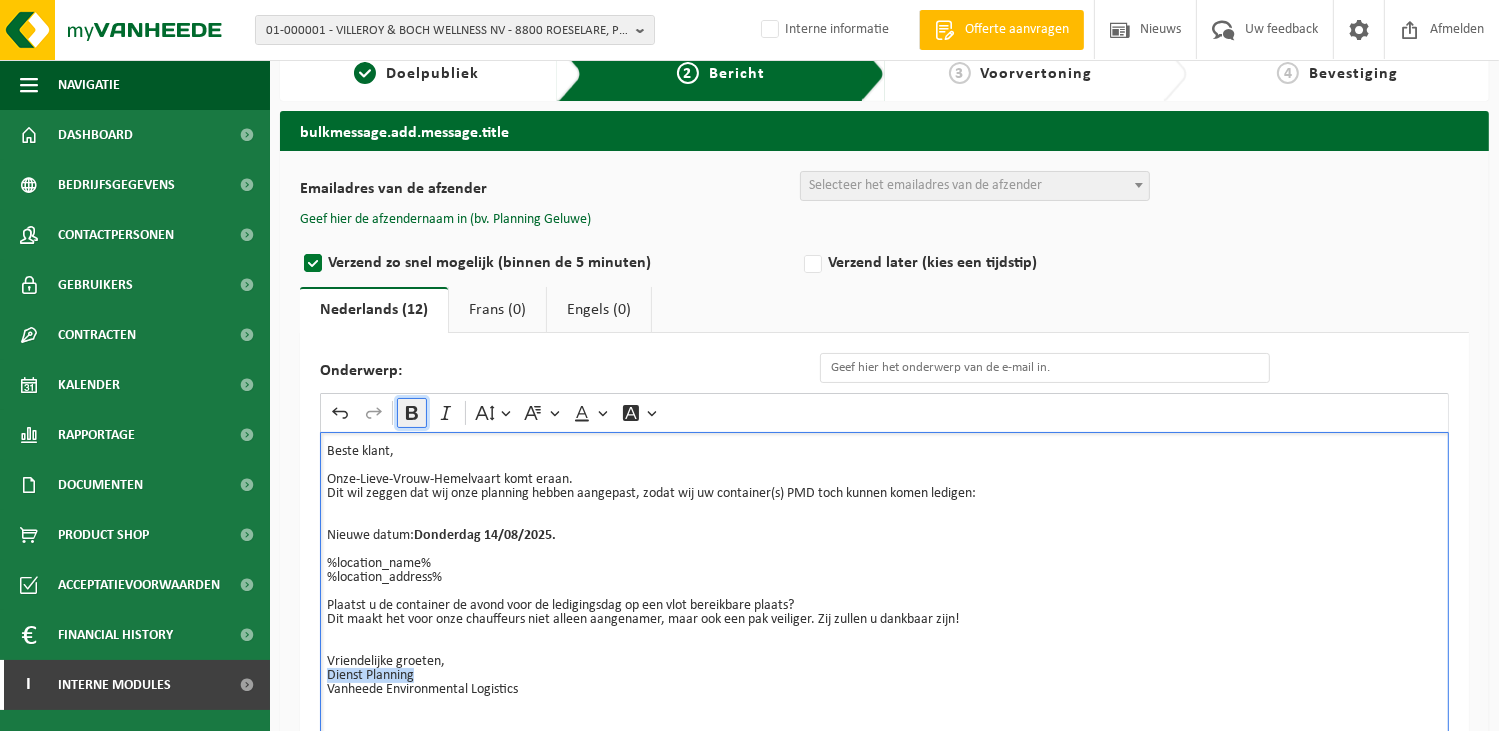 click 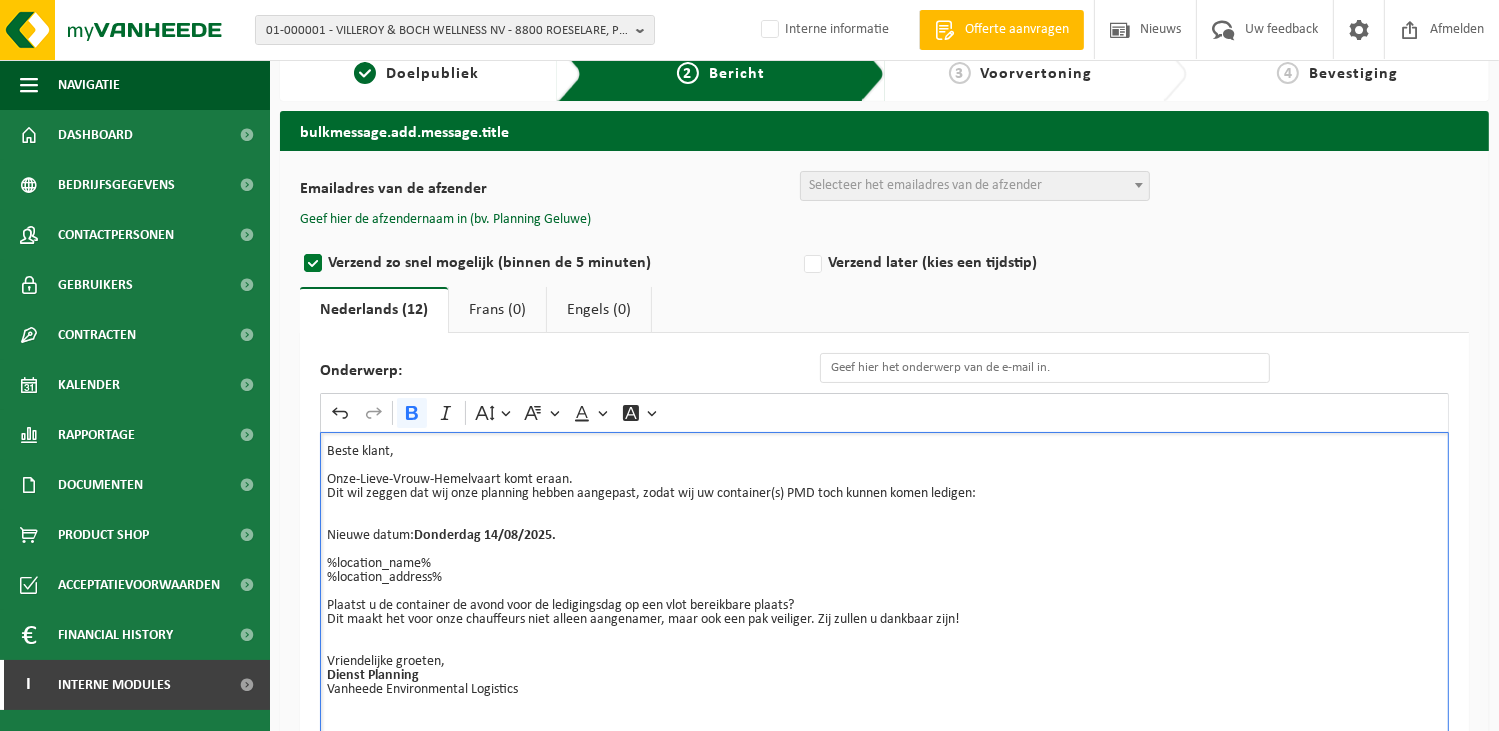 click on "Vriendelijke groeten, Dienst Planning Vanheede Environmental Logistics" at bounding box center [884, 669] 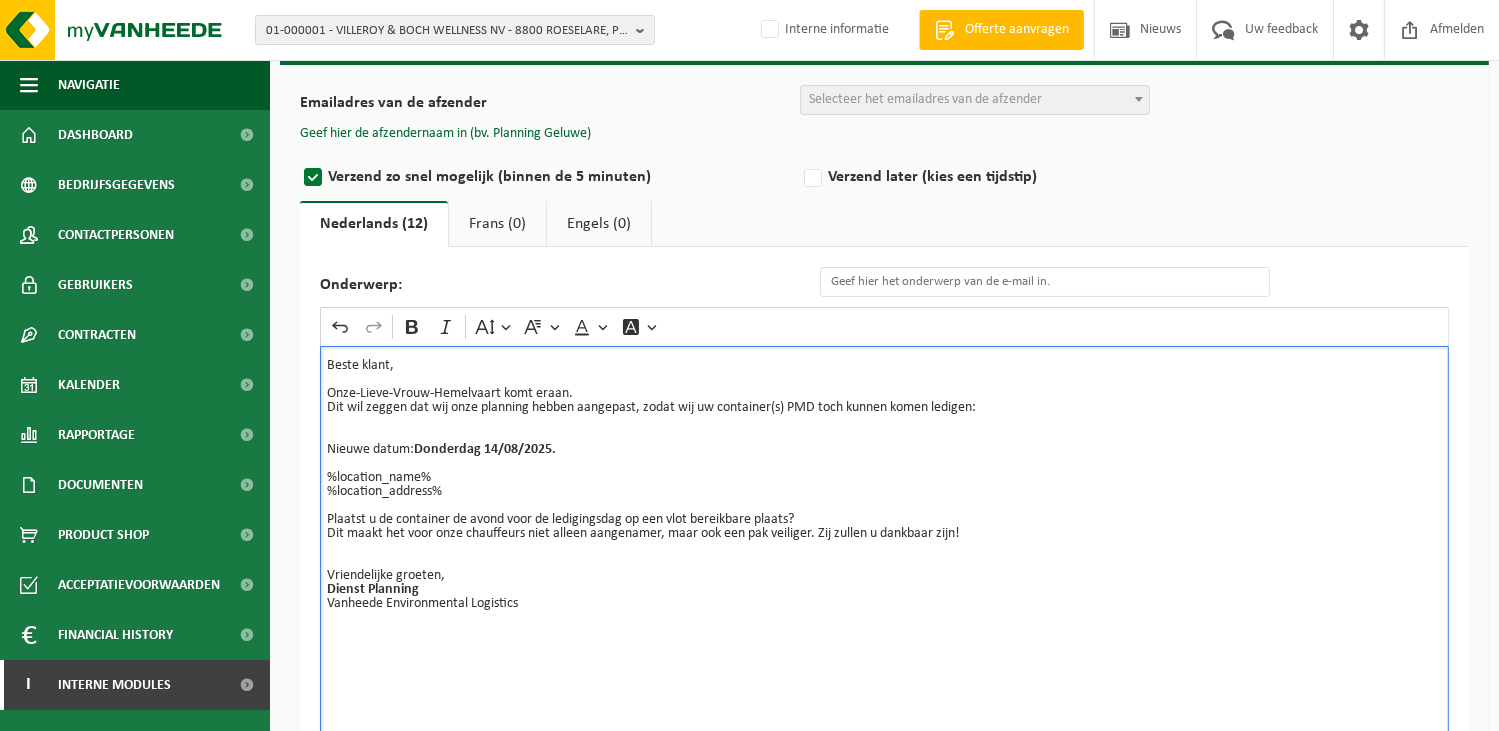 scroll, scrollTop: 15, scrollLeft: 0, axis: vertical 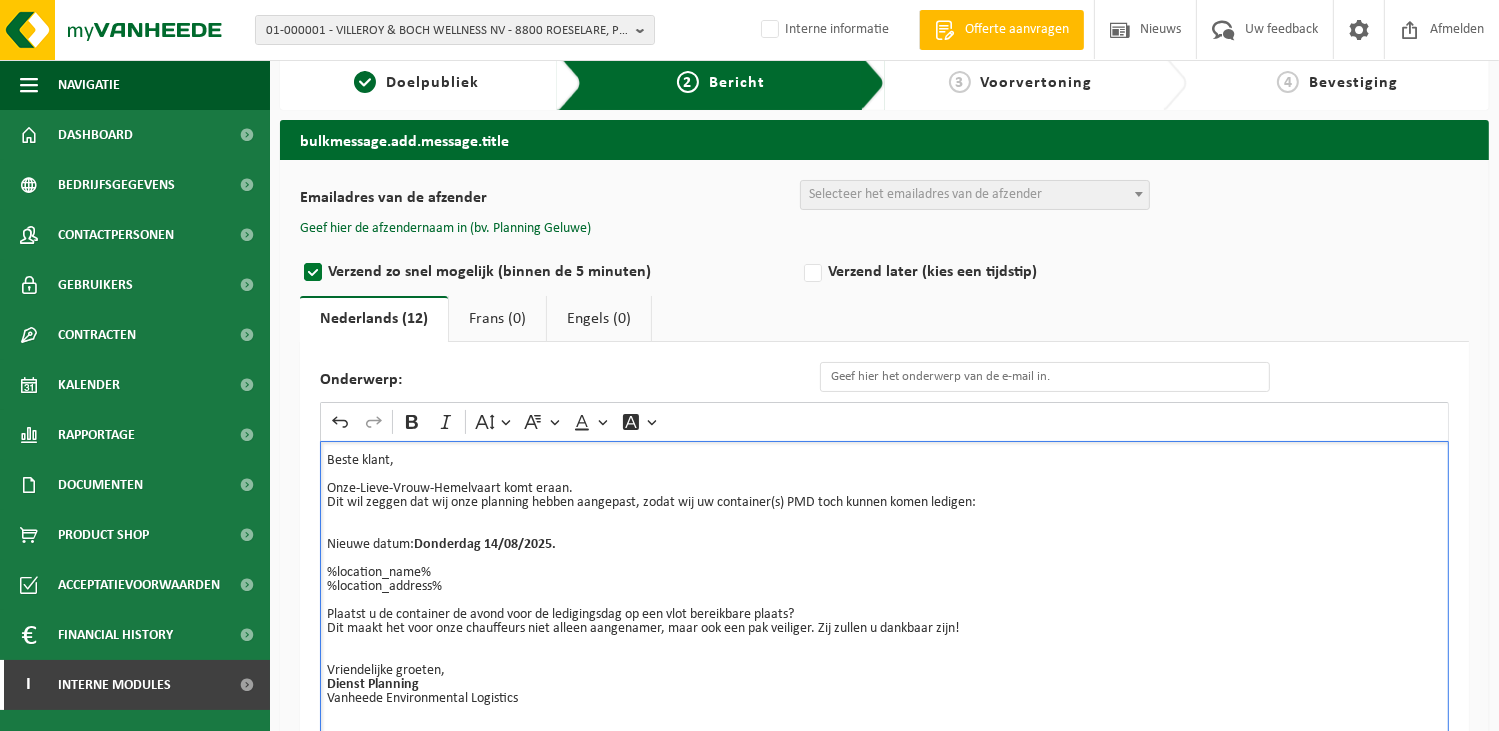 click on "Selecteer het emailadres van de afzender" at bounding box center [925, 194] 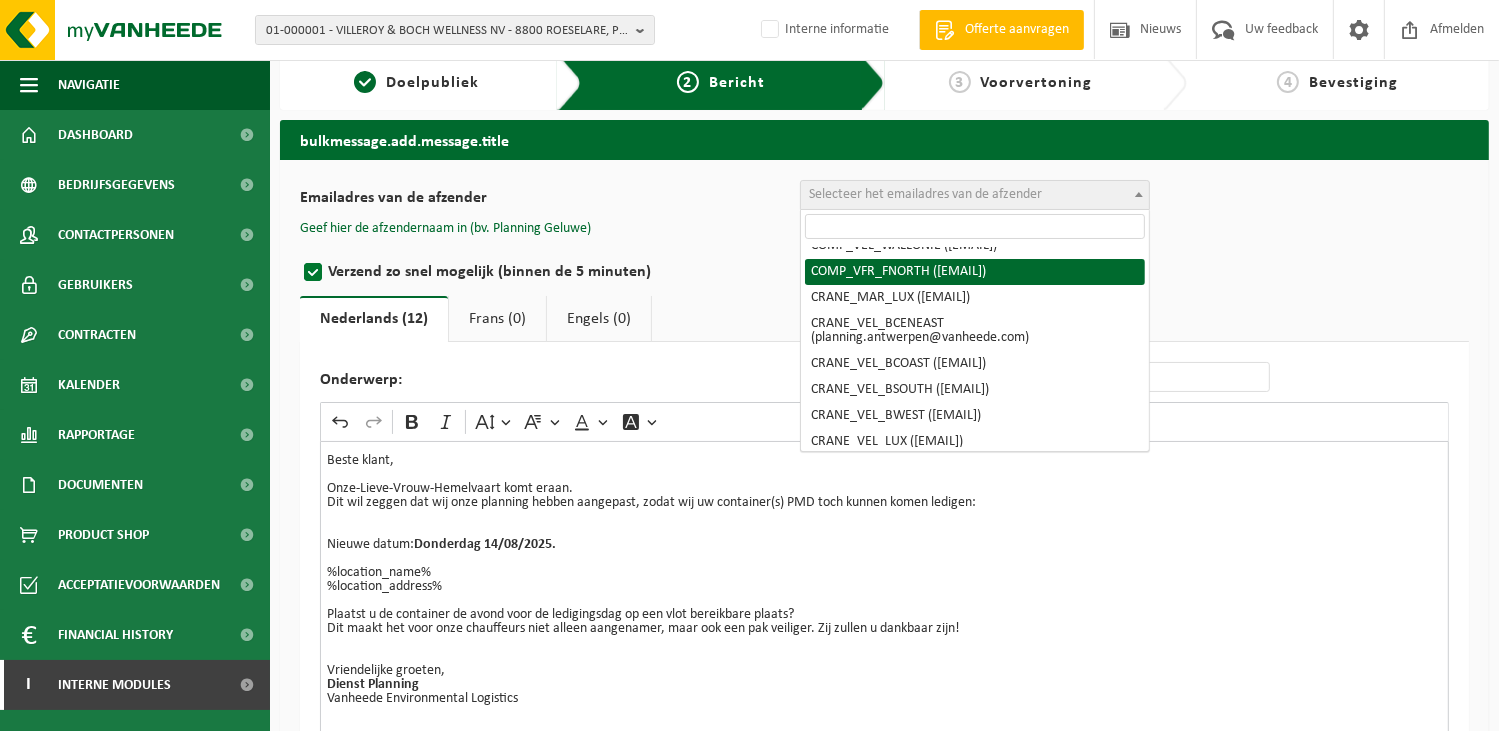 scroll, scrollTop: 200, scrollLeft: 0, axis: vertical 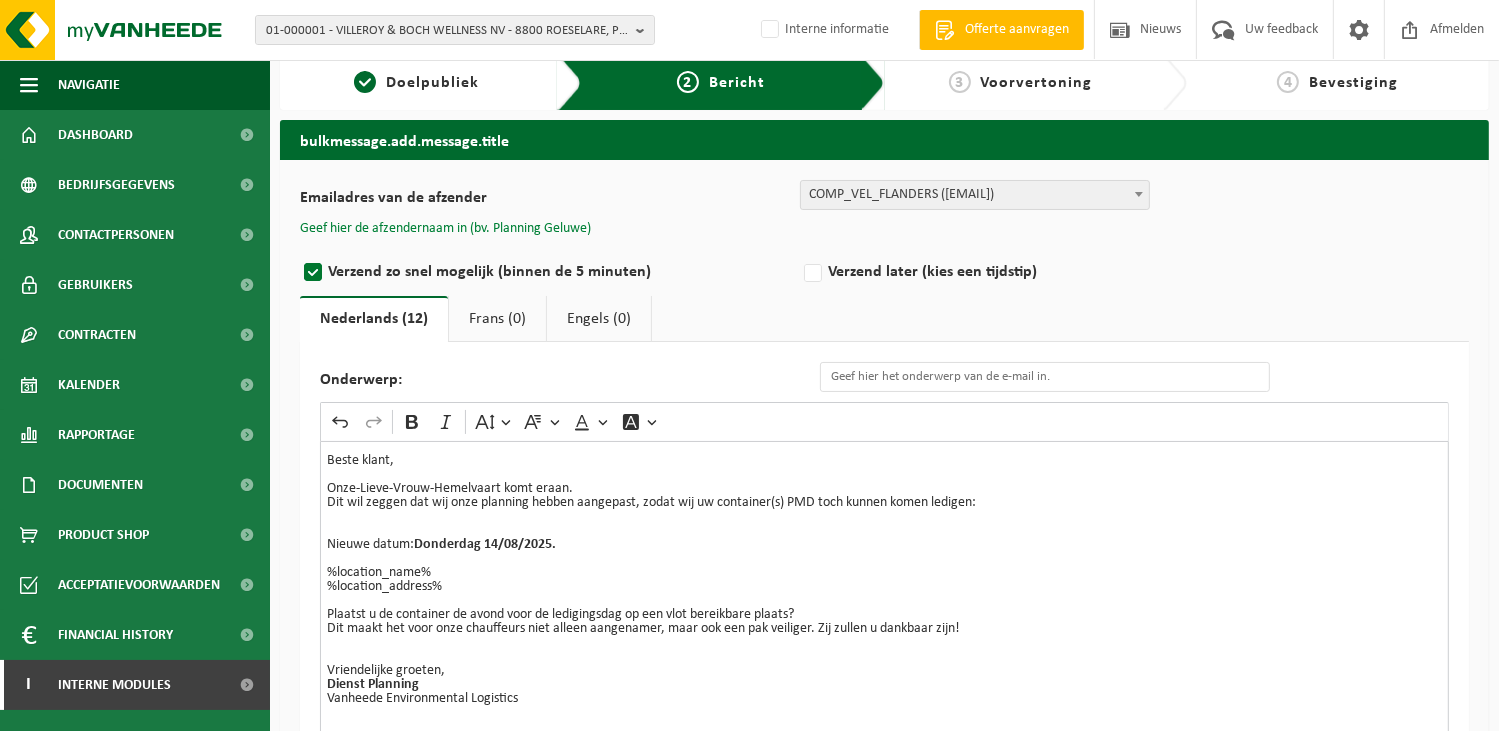 click on "Geef hier de afzendernaam in (bv. Planning Geluwe)" at bounding box center [445, 229] 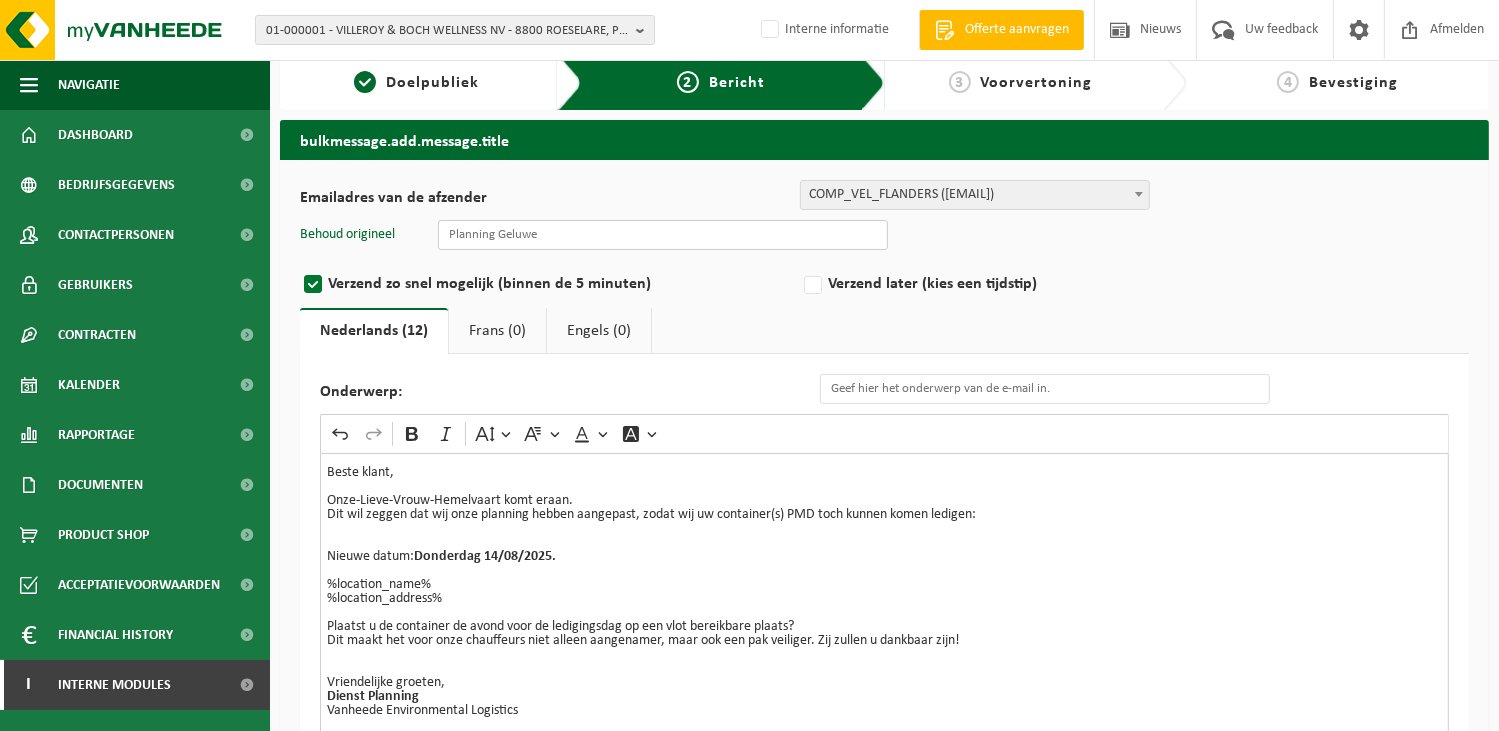 click at bounding box center (663, 235) 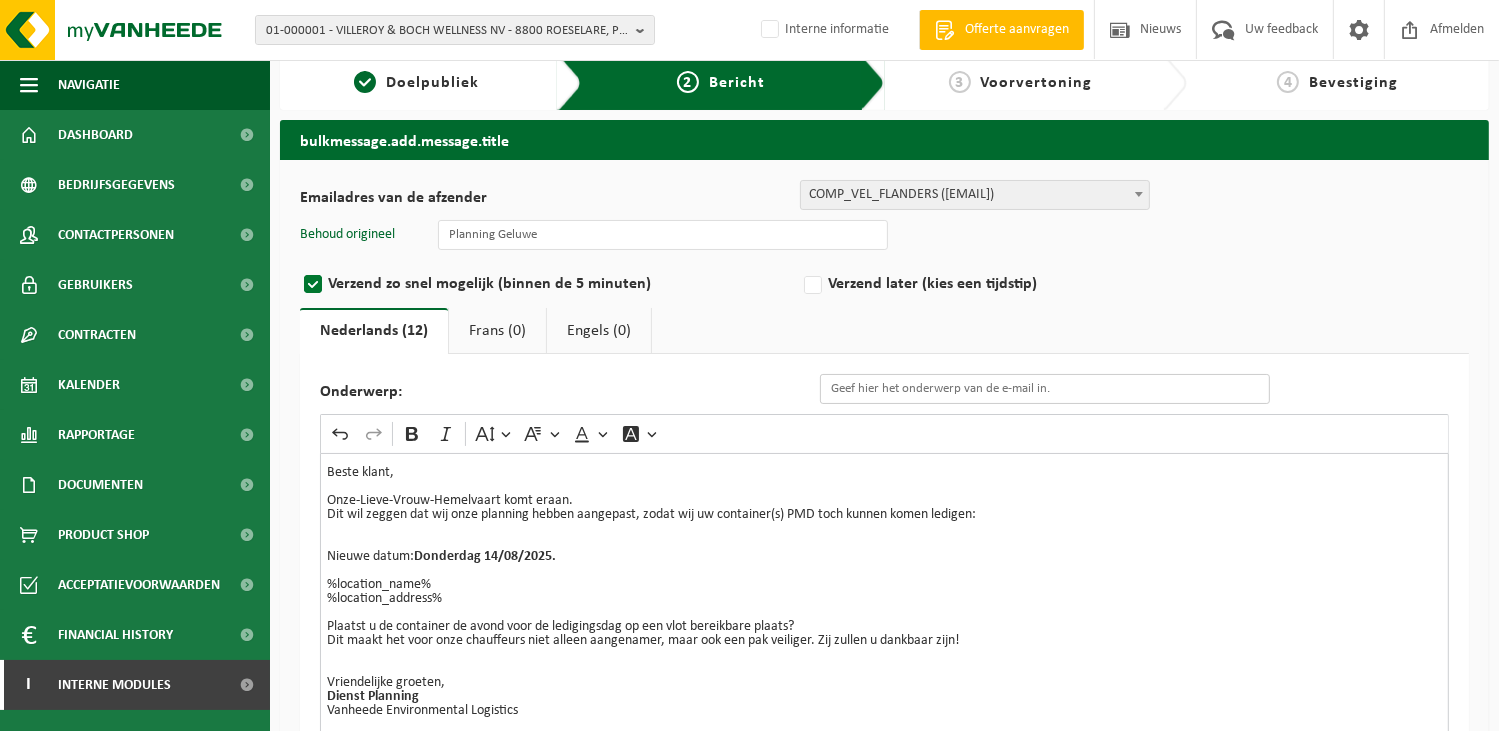 type on "Wijziging van de ledigingsdag van uw container n.a.v. Onze-Lieve-Vrouw-Hemelvaart" 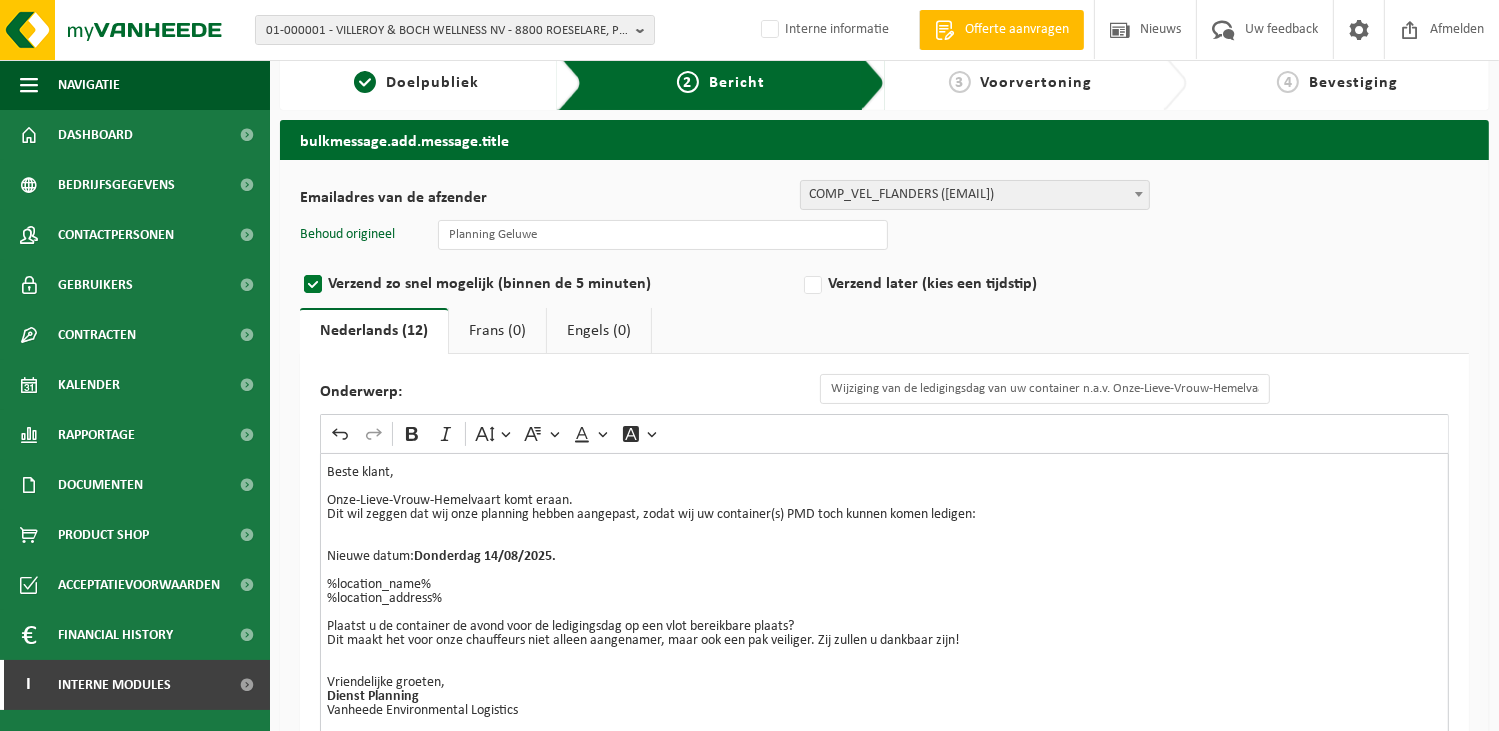 click on "Beste klant, Onze-Lieve-Vrouw-Hemelvaart komt eraan.   Dit wil zeggen dat wij onze planning hebben aangepast, zodat wij uw container(s) PMD toch kunnen komen ledigen: Nieuwe datum:  Donderdag 14/08/2025." at bounding box center [884, 515] 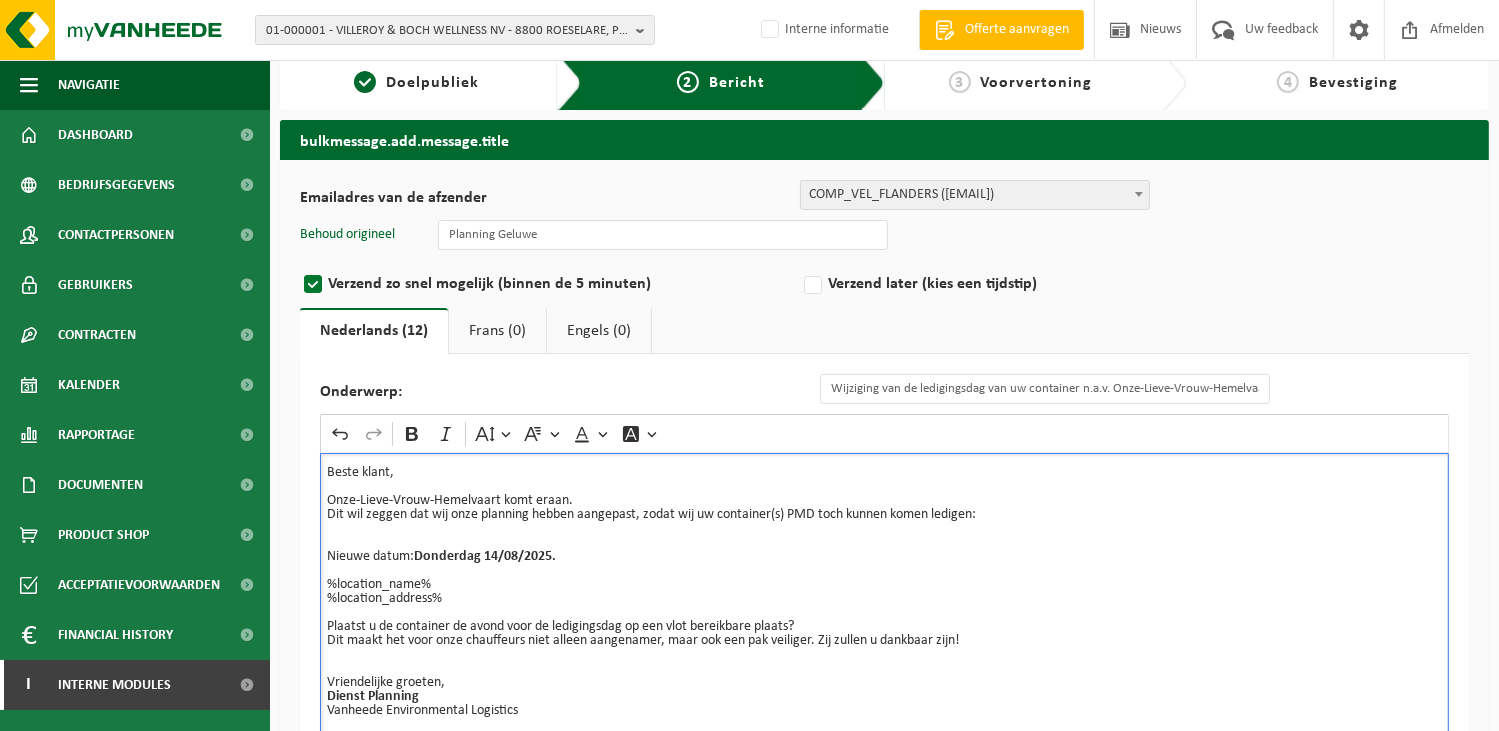 click on "Beste klant, Onze-Lieve-Vrouw-Hemelvaart komt eraan.   Dit wil zeggen dat wij onze planning hebben aangepast, zodat wij uw container(s) PMD toch kunnen komen ledigen: Nieuwe datum:  Donderdag 14/08/2025." at bounding box center [884, 515] 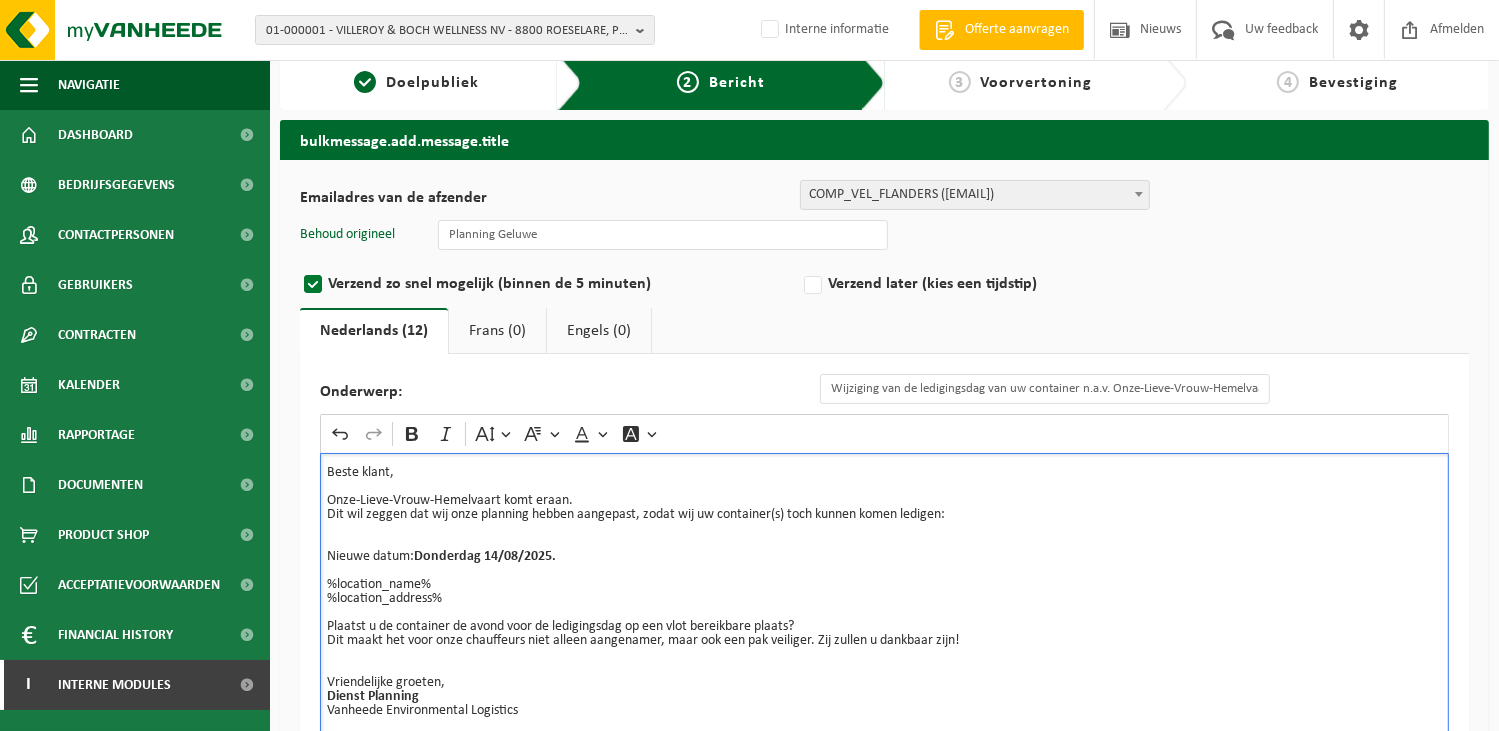click on "Beste klant, Onze-Lieve-Vrouw-Hemelvaart komt eraan.   Dit wil zeggen dat wij onze planning hebben aangepast, zodat wij uw container(s) toch kunnen komen ledigen: Nieuwe datum:  Donderdag 14/08/2025." at bounding box center (884, 515) 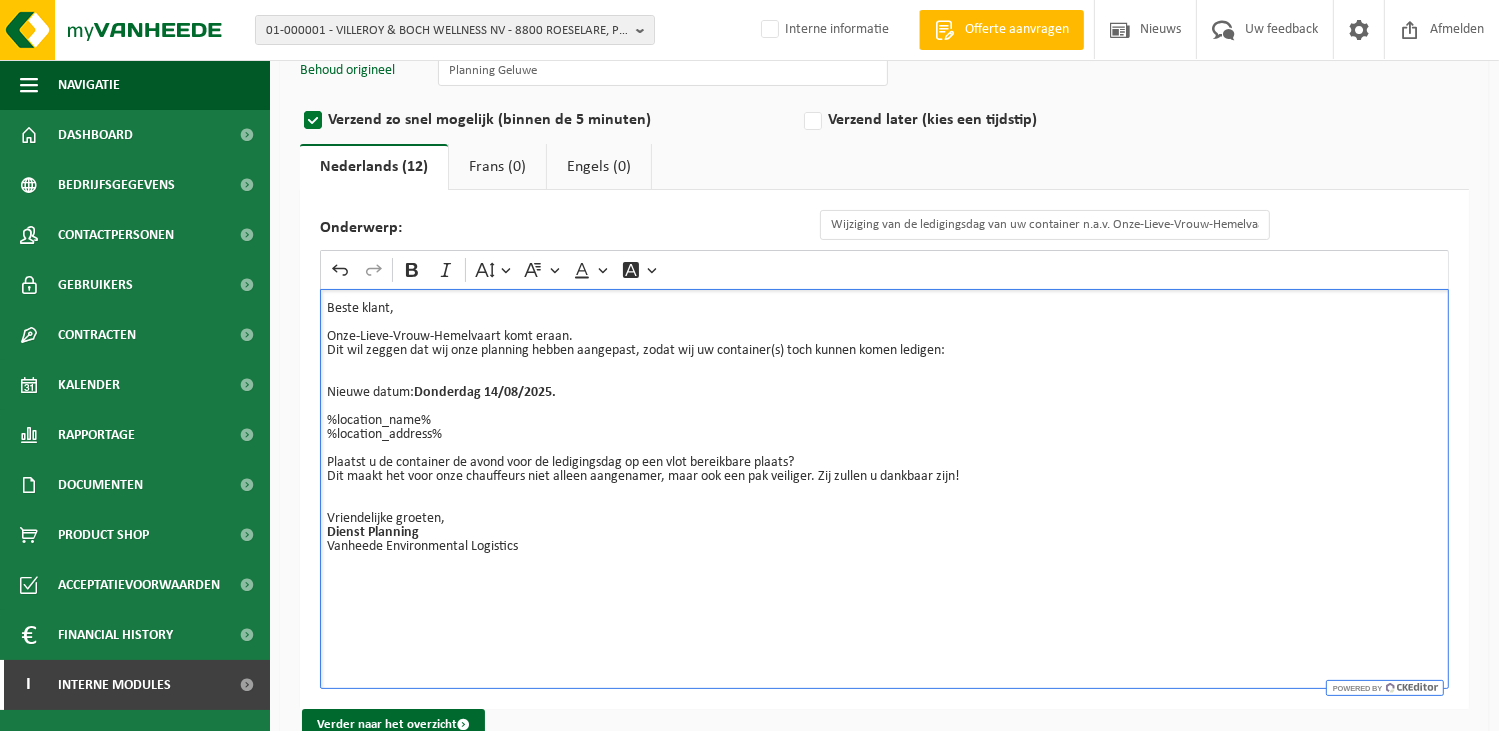 scroll, scrollTop: 227, scrollLeft: 0, axis: vertical 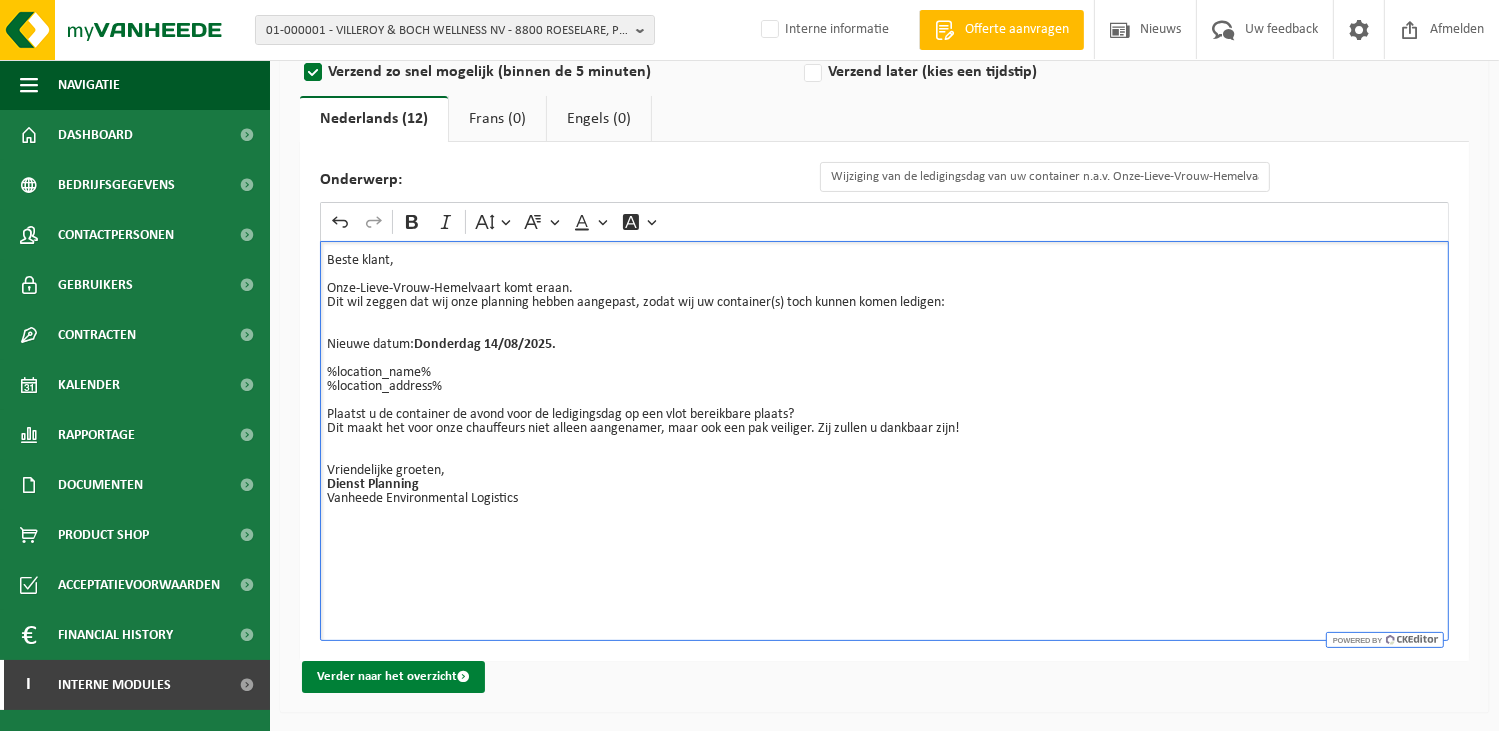 click on "Verder naar het overzicht" at bounding box center [393, 677] 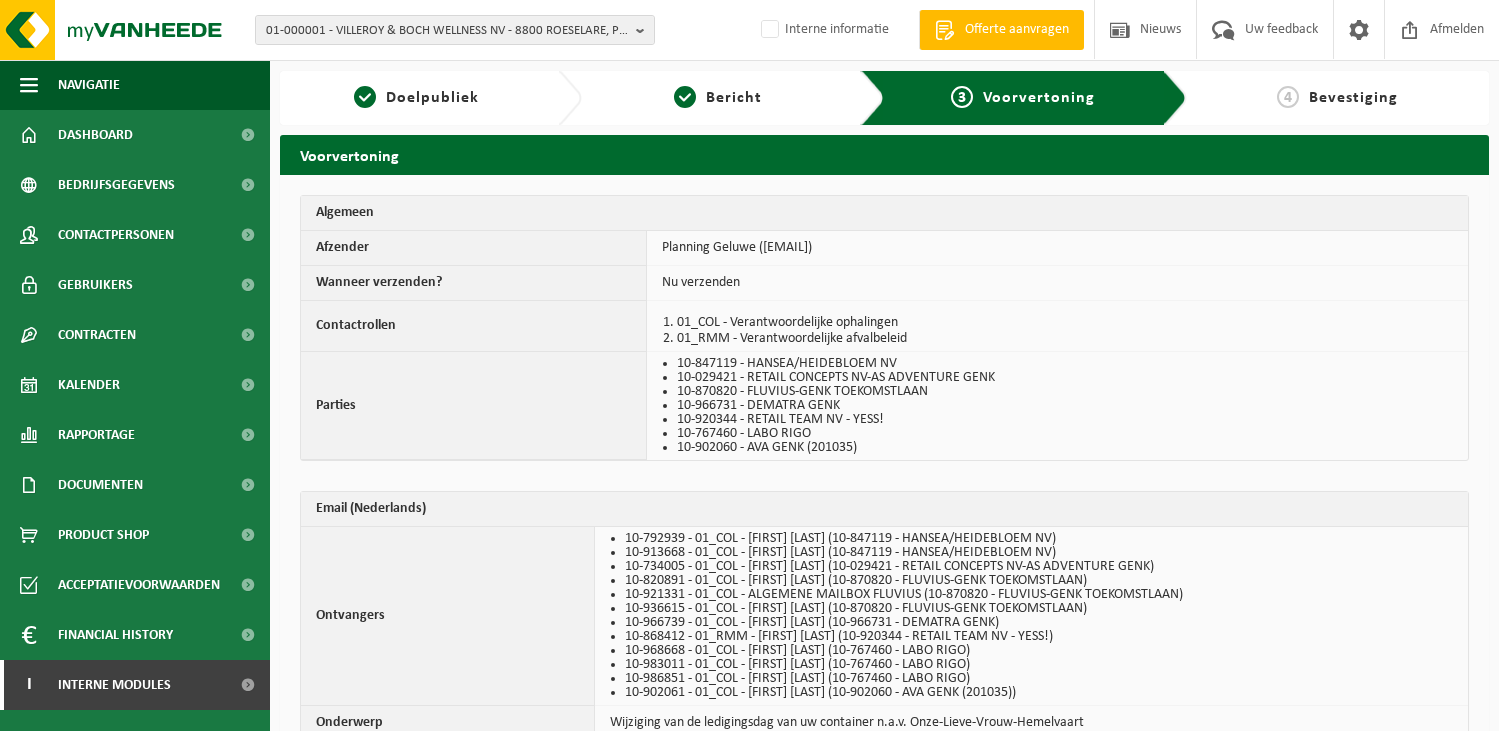 scroll, scrollTop: 0, scrollLeft: 0, axis: both 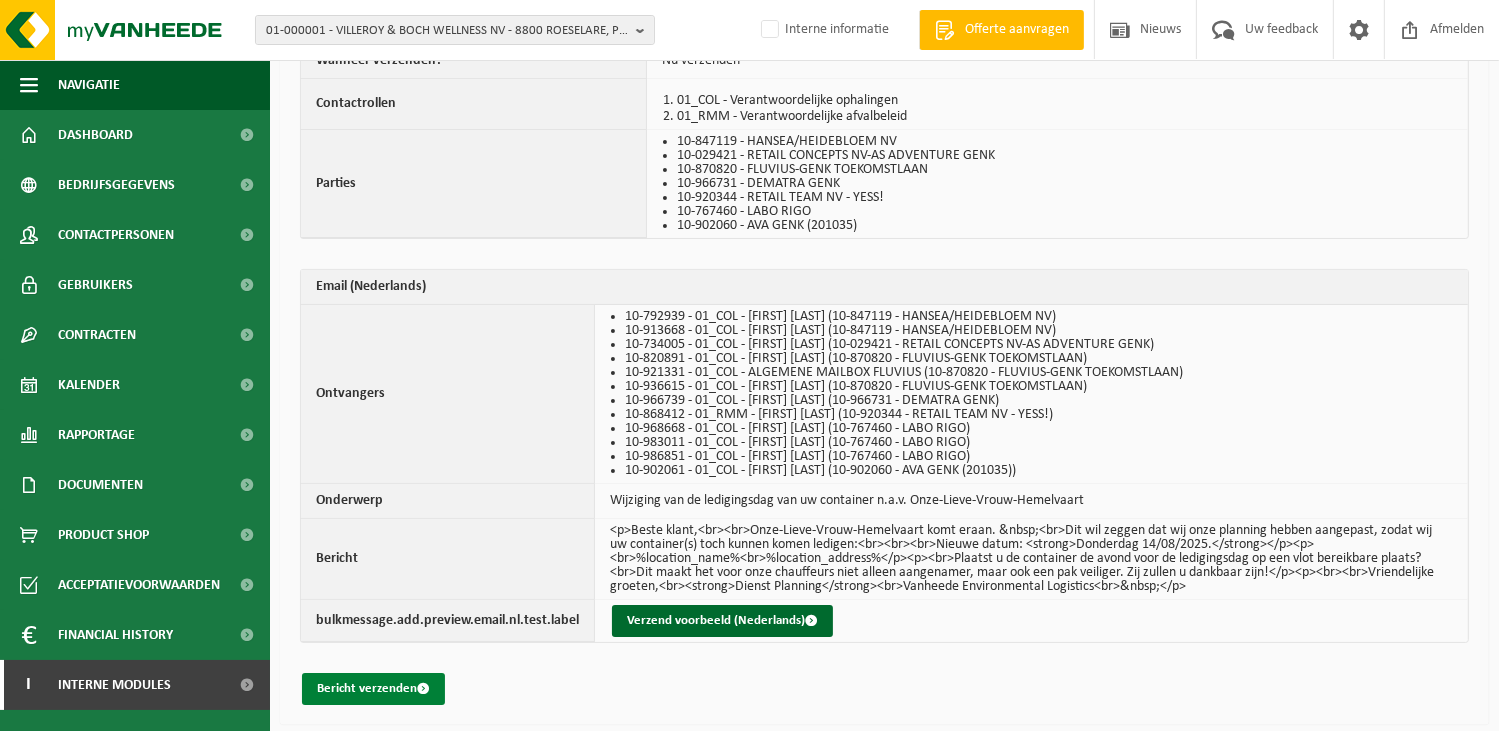 click on "Bericht verzenden" at bounding box center (373, 689) 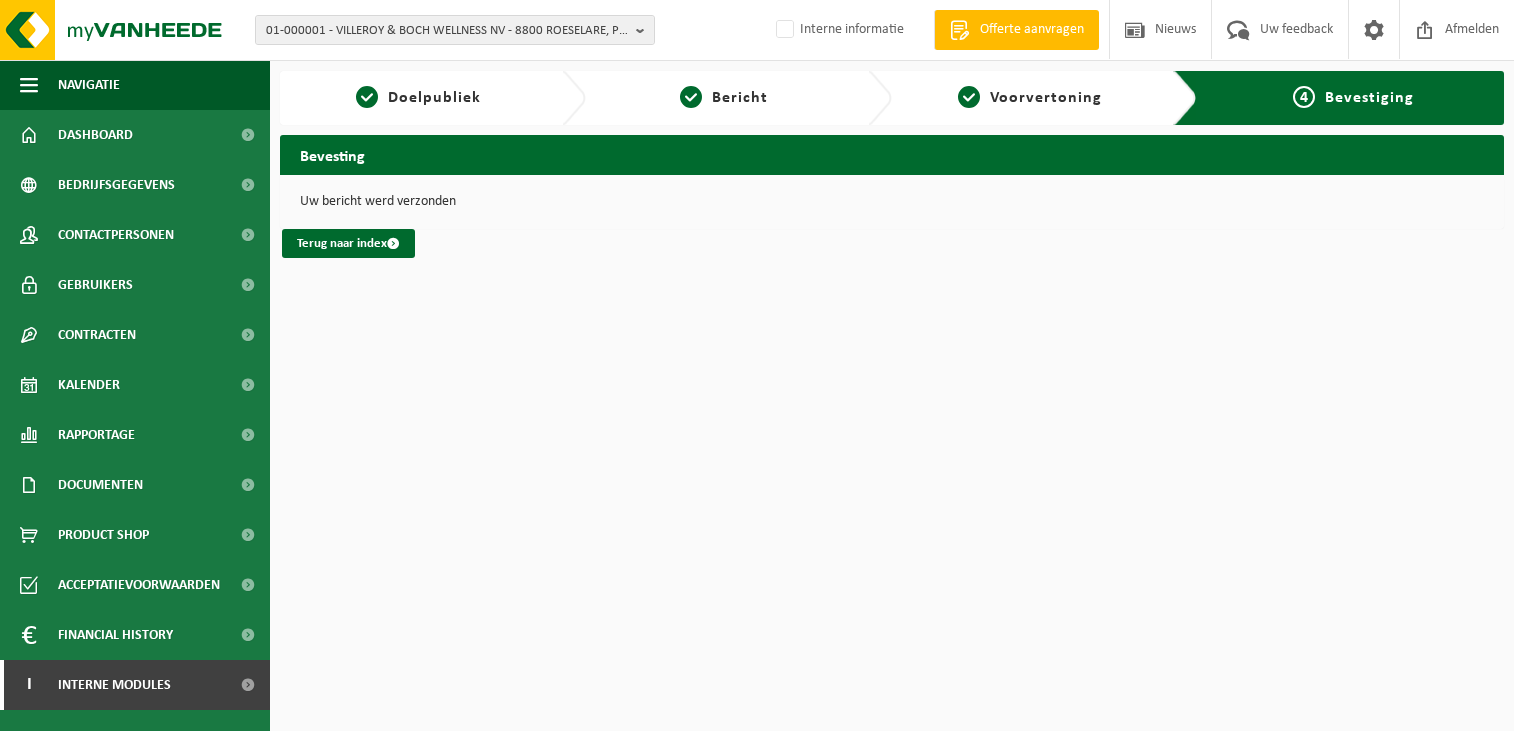 scroll, scrollTop: 0, scrollLeft: 0, axis: both 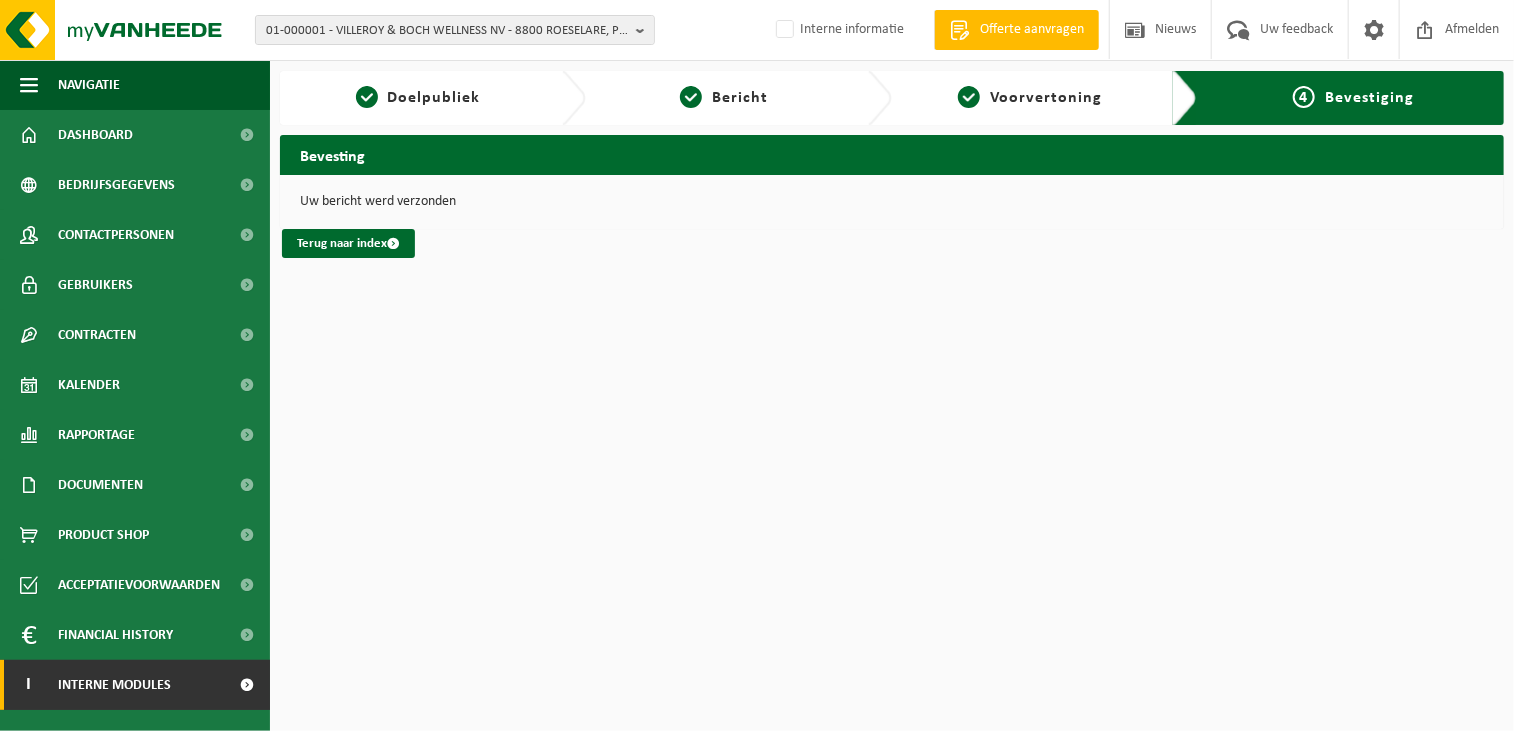 click on "I   Interne modules" at bounding box center (135, 685) 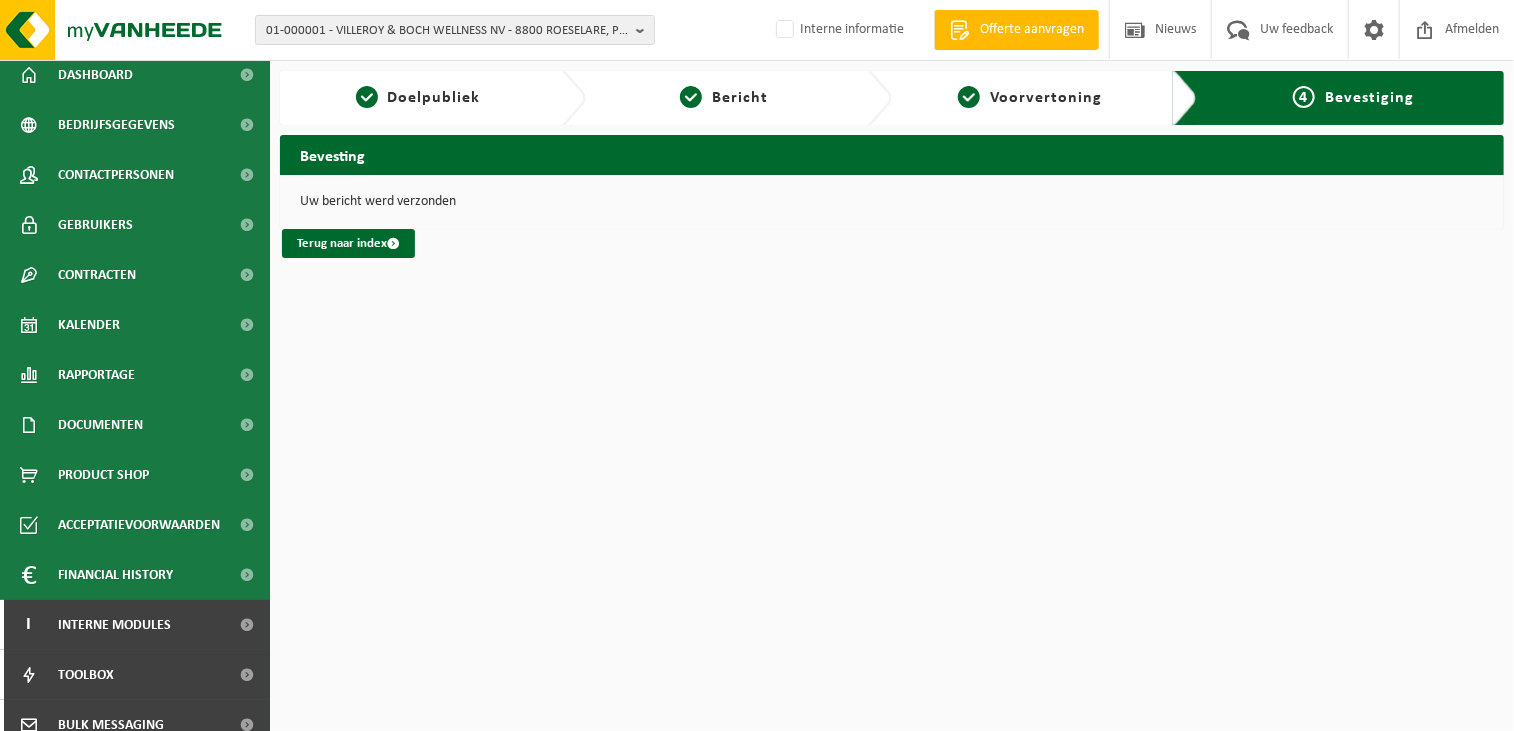 scroll, scrollTop: 179, scrollLeft: 0, axis: vertical 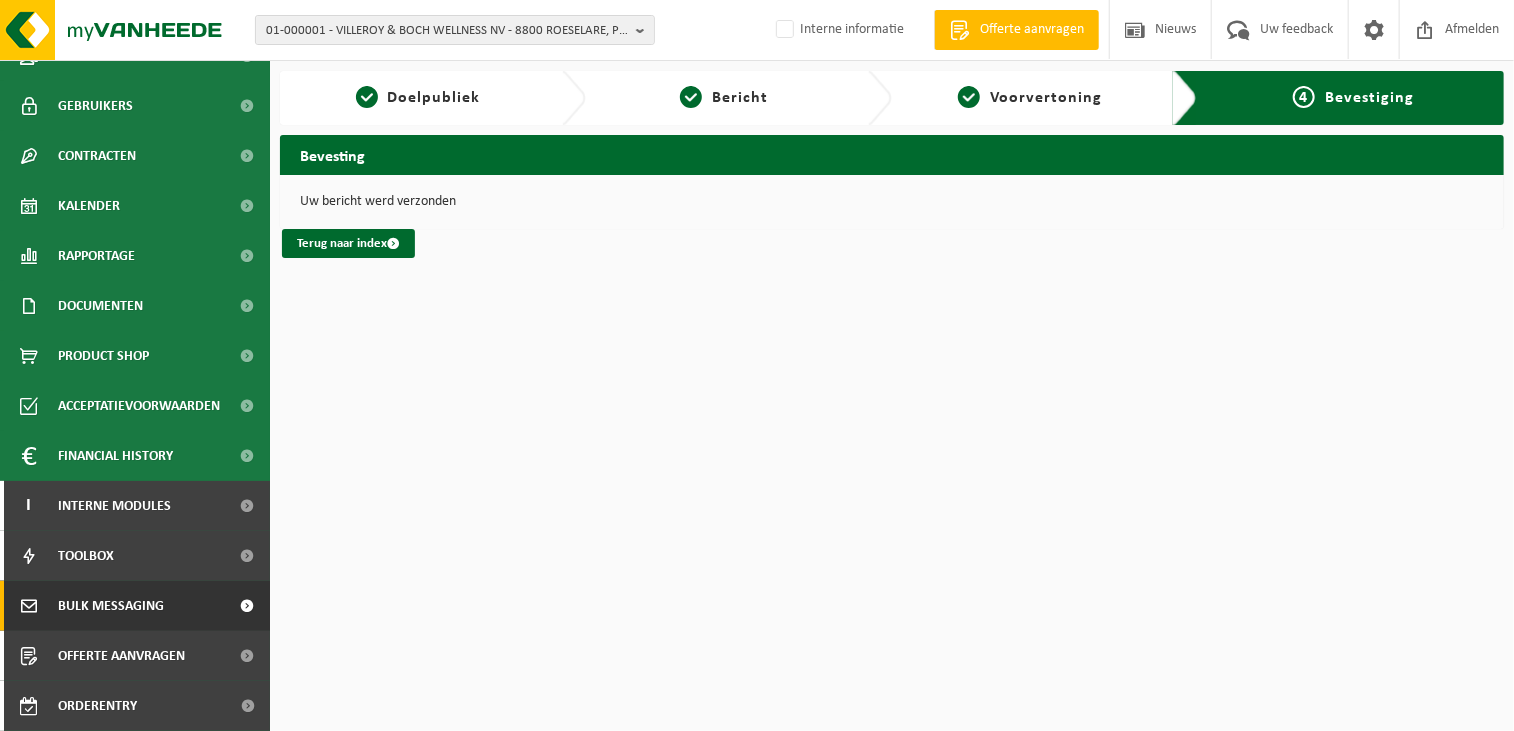 click on "Bulk Messaging" at bounding box center [111, 606] 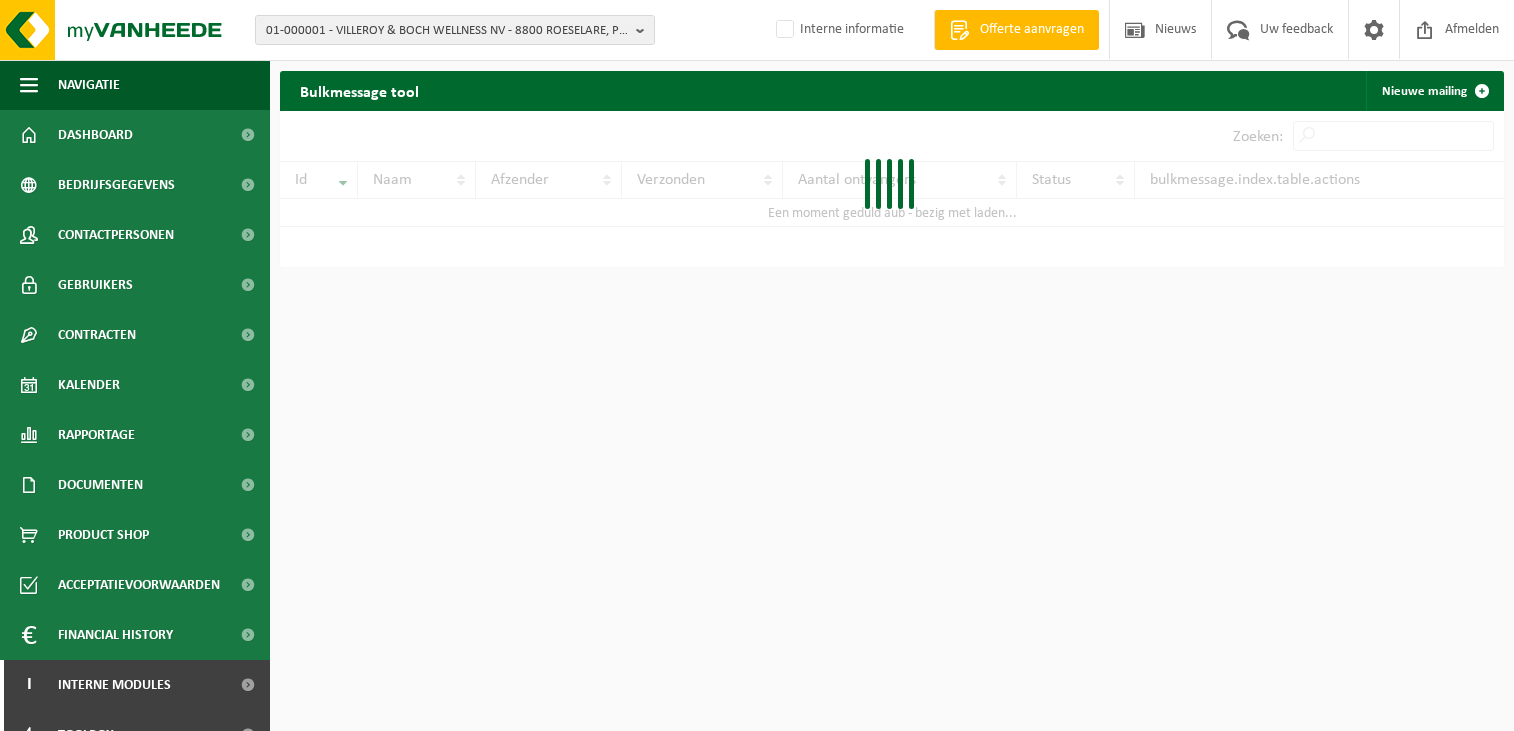 scroll, scrollTop: 0, scrollLeft: 0, axis: both 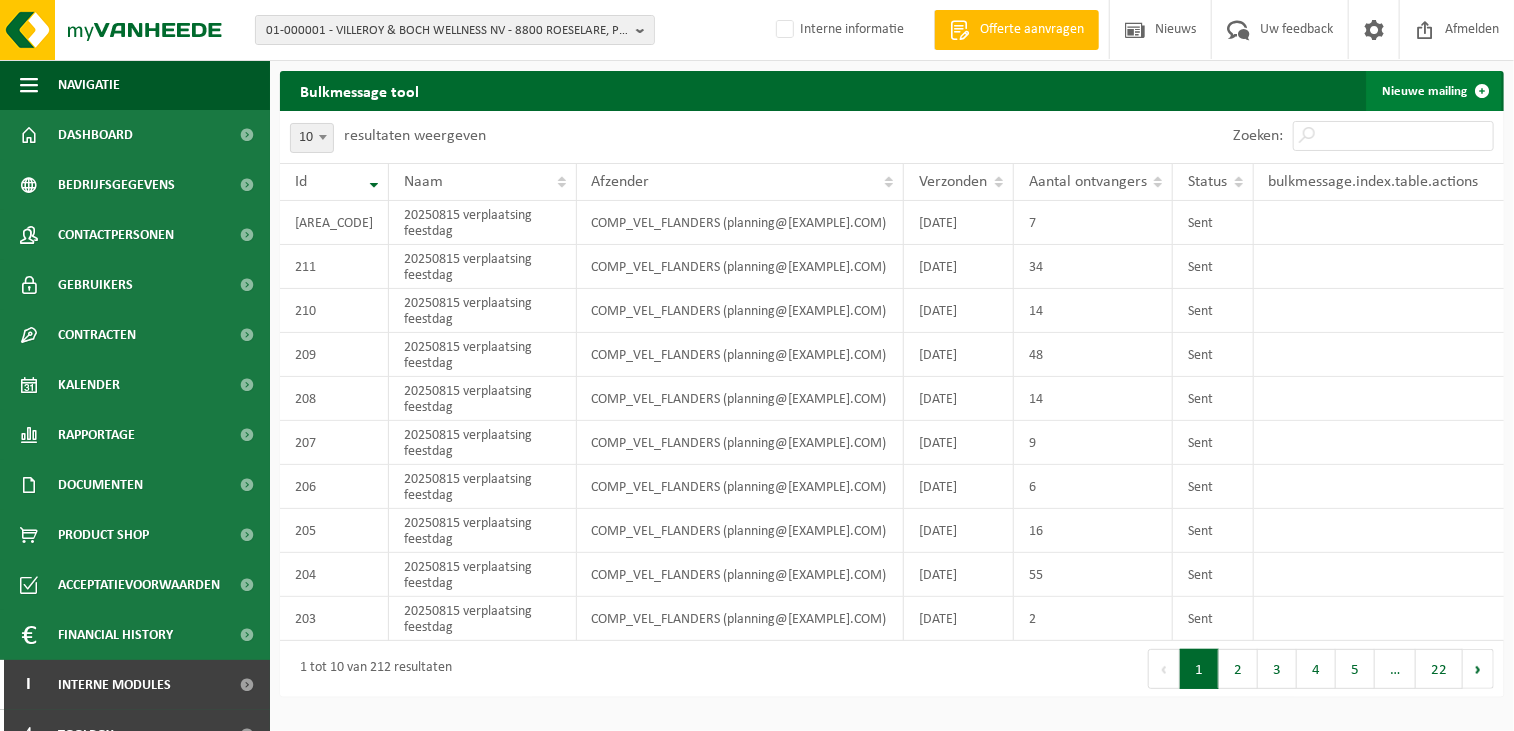 click on "Nieuwe mailing" at bounding box center [1434, 91] 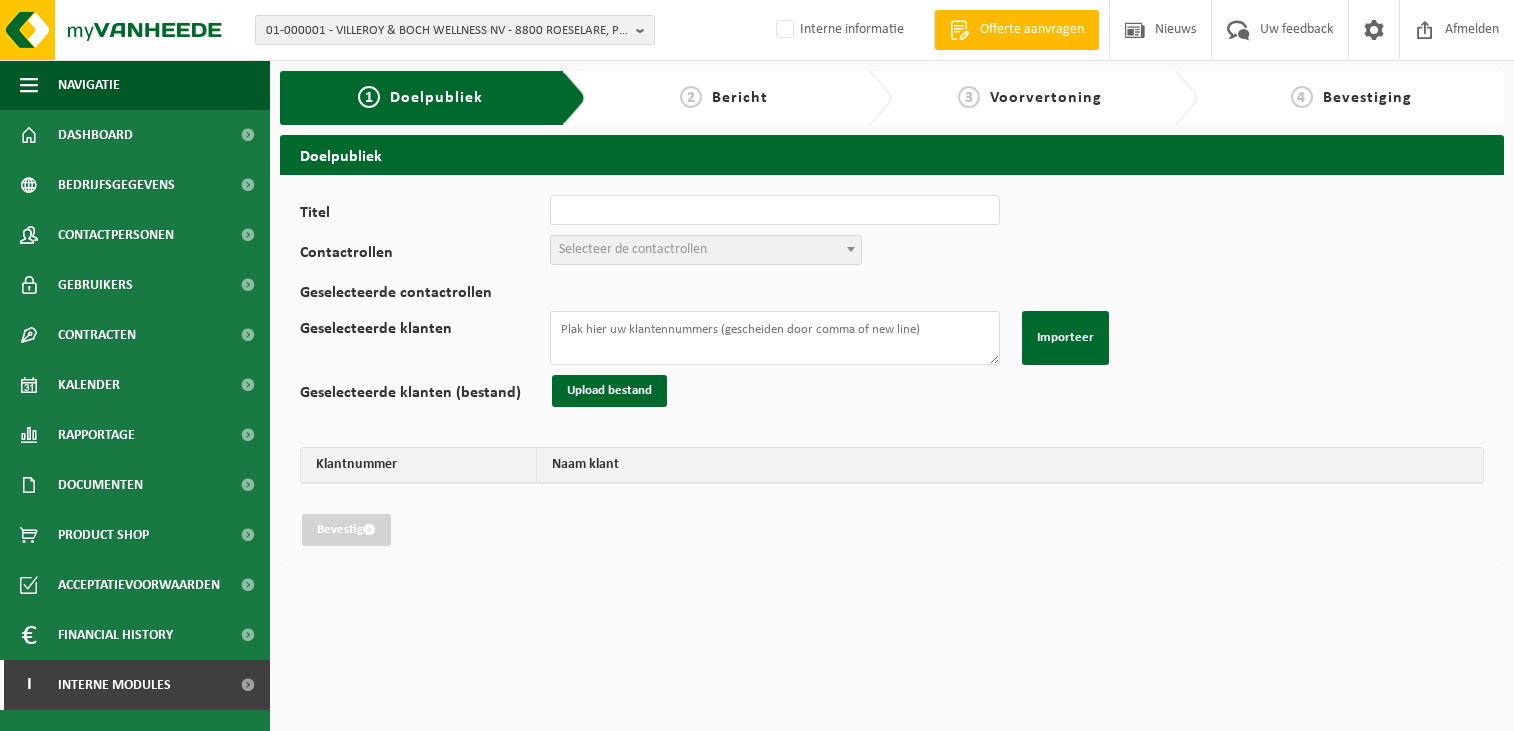 scroll, scrollTop: 0, scrollLeft: 0, axis: both 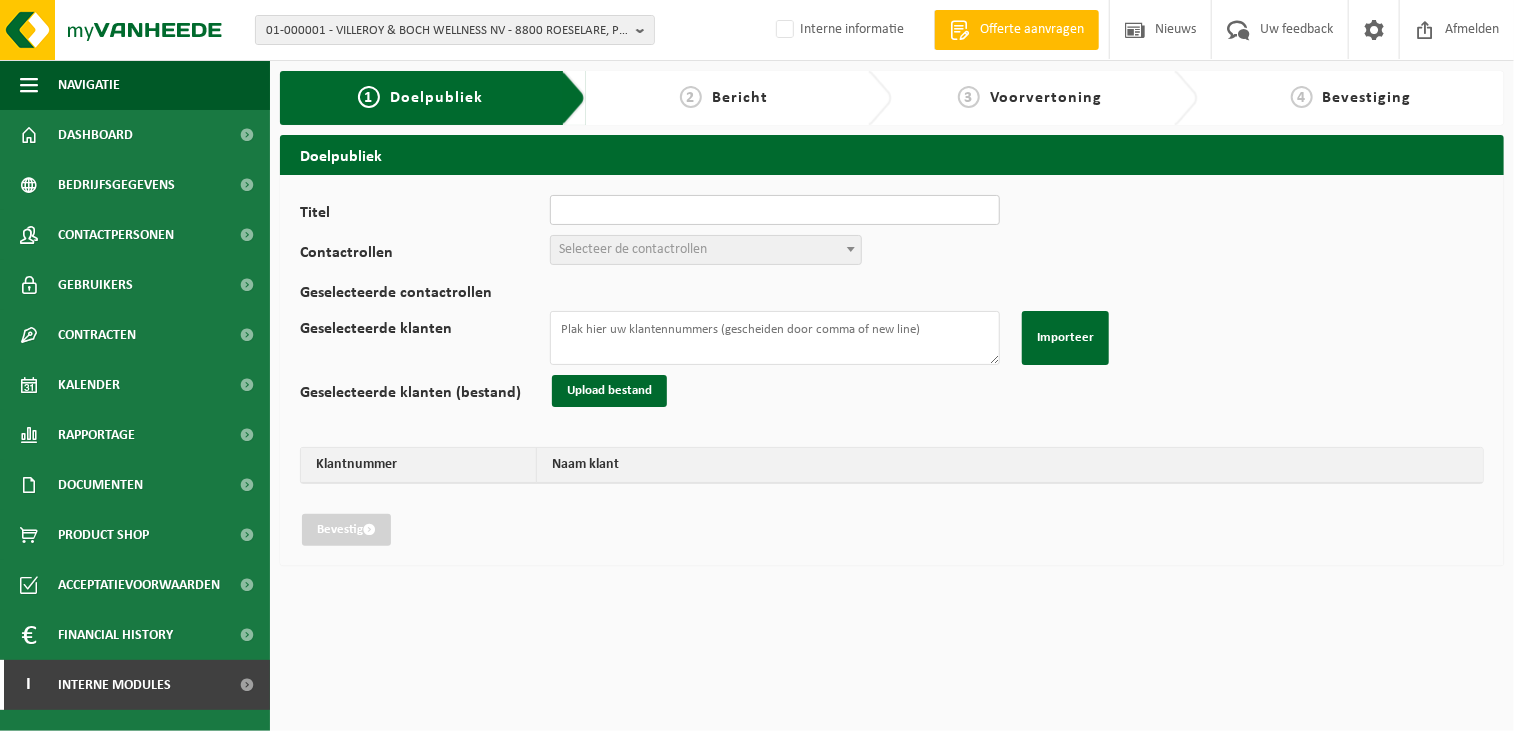 click on "Titel" at bounding box center (775, 210) 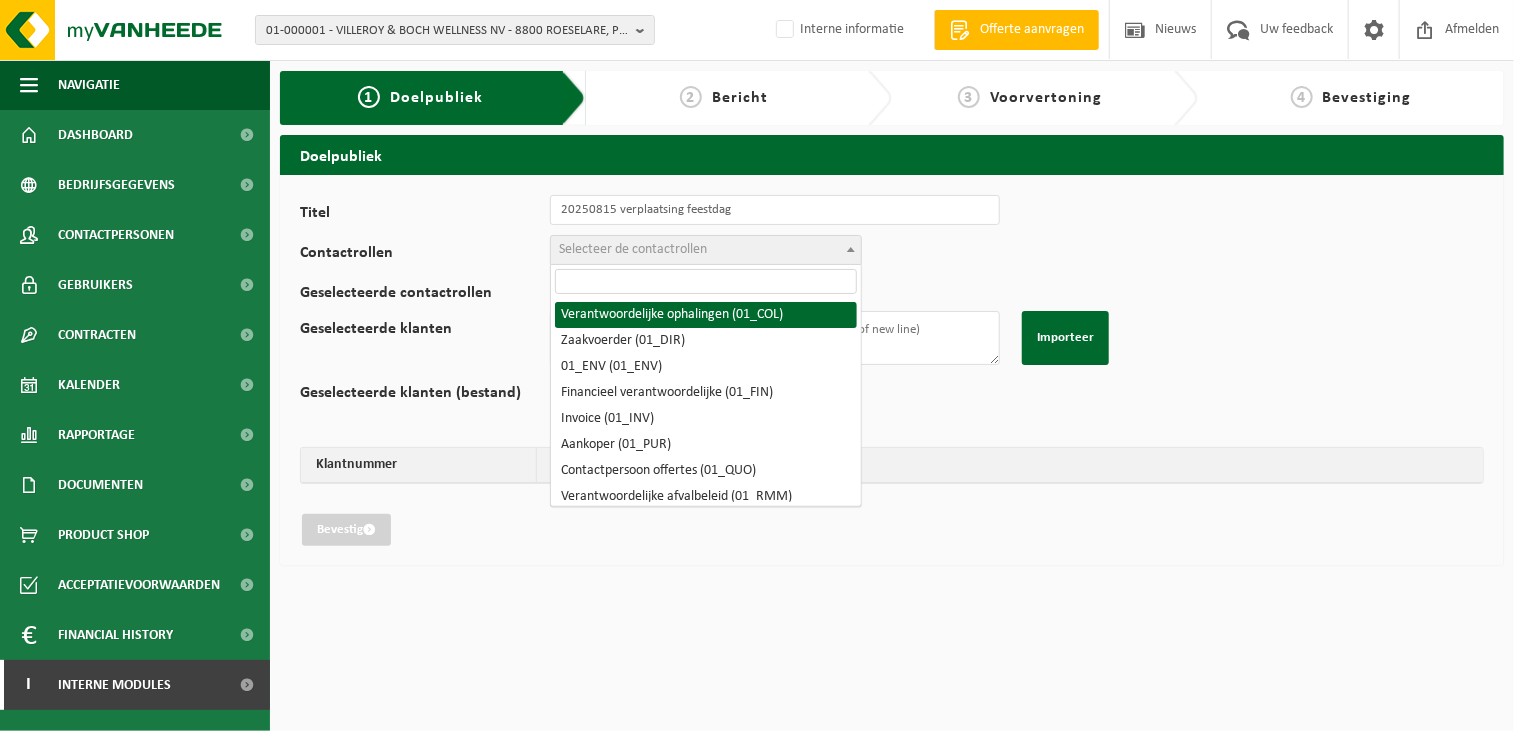 click on "Selecteer de contactrollen" at bounding box center (633, 249) 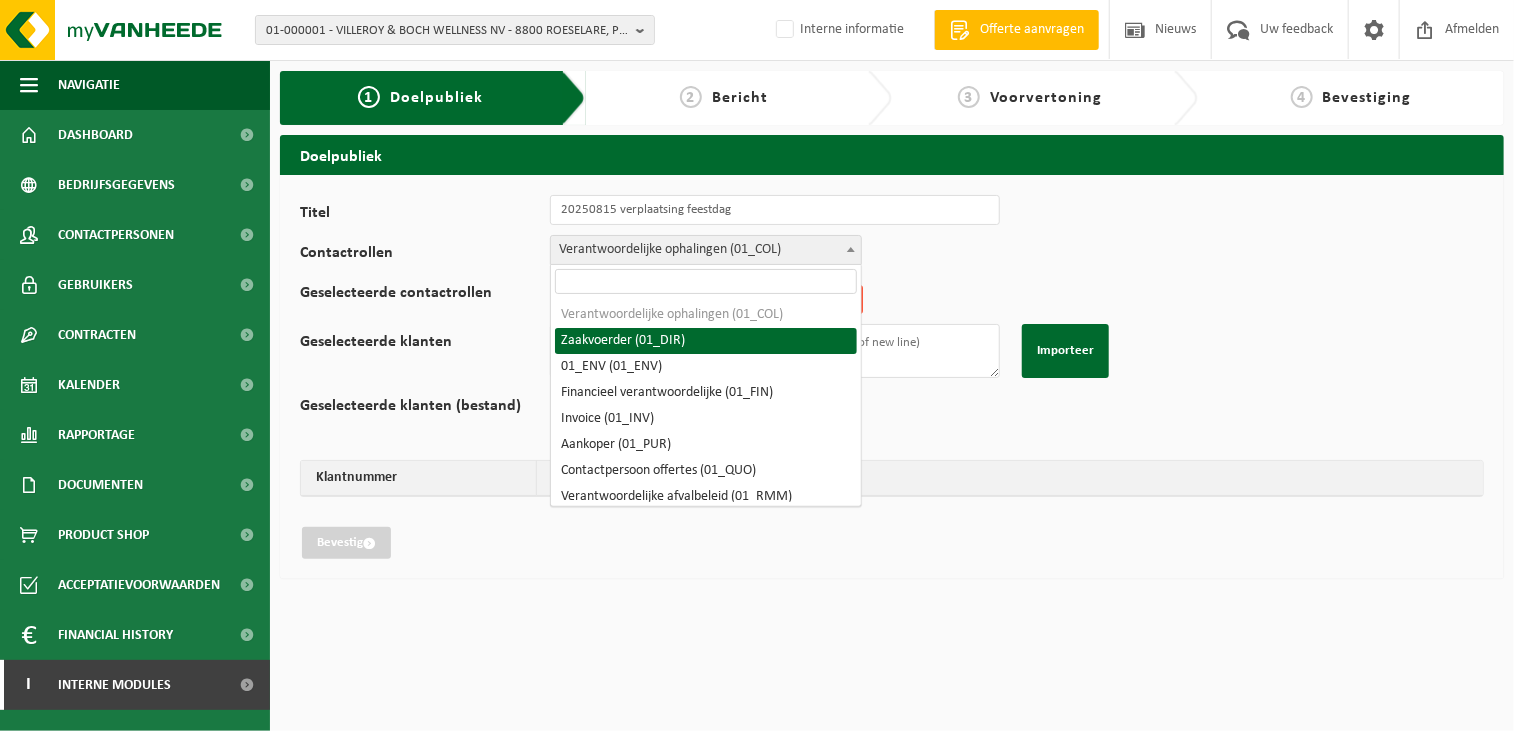 click on "Verantwoordelijke ophalingen (01_COL)" 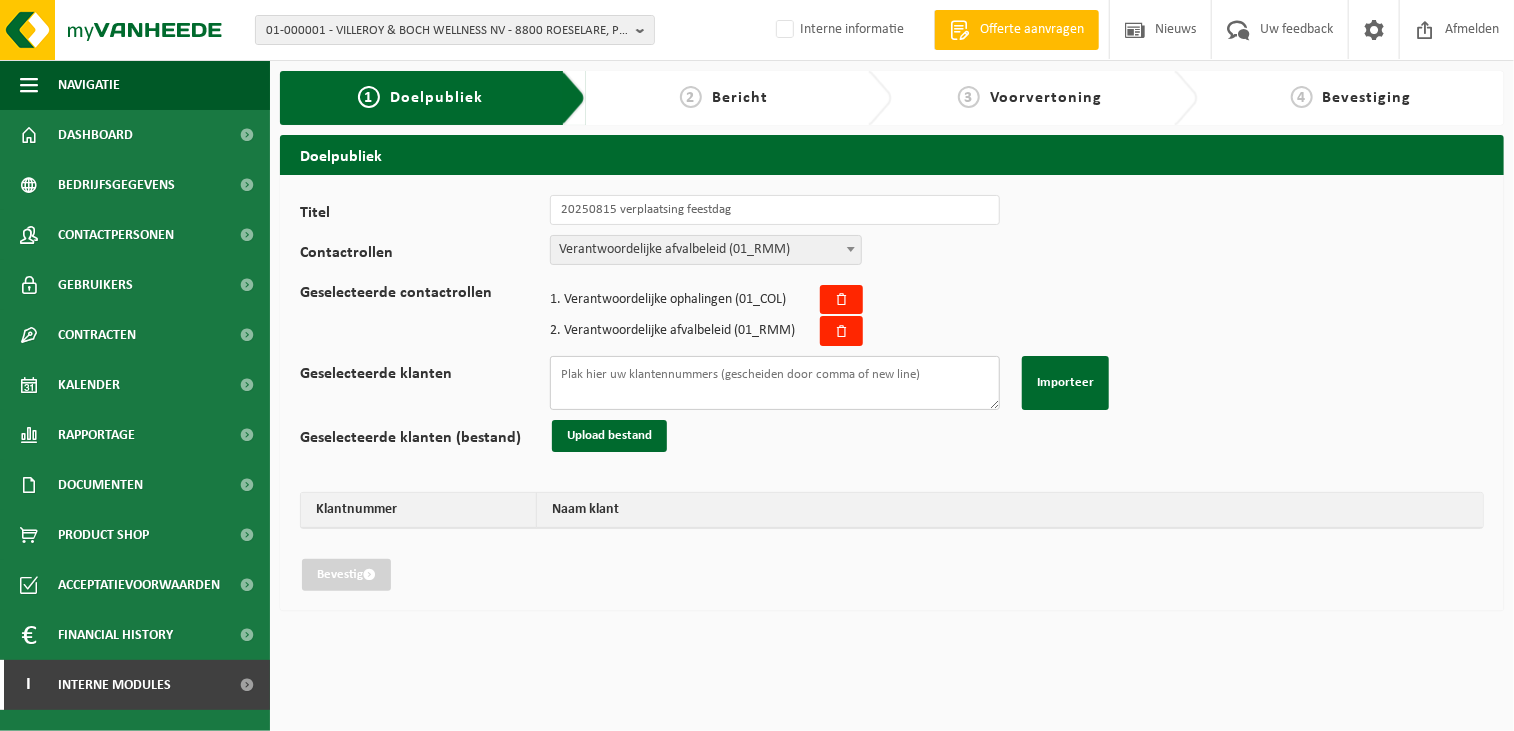 click on "Geselecteerde klanten" 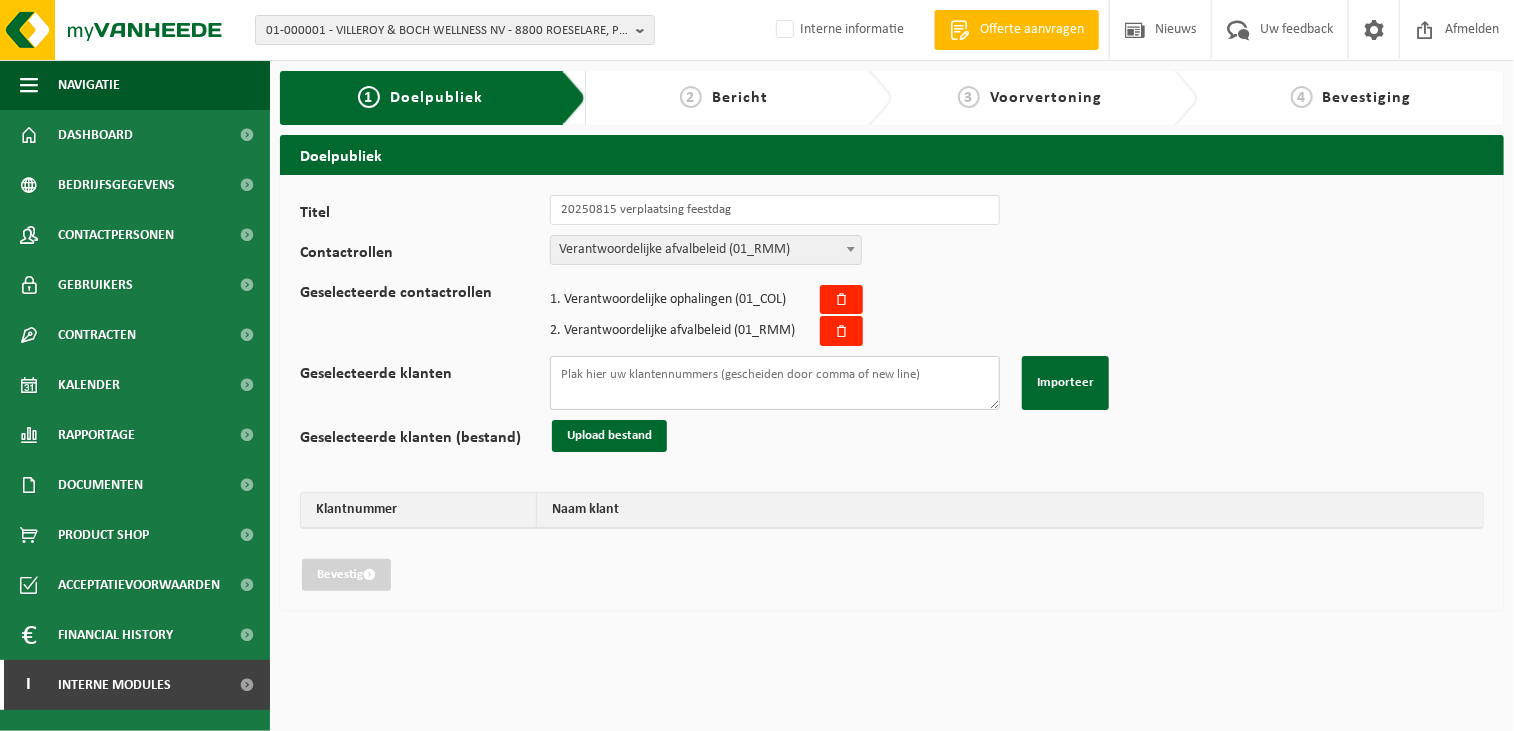 paste on "10-739419
10-781015
10-757192
01-003258
01-086075
10-778186
10-778186
10-783290
01-085292
10-876582
01-900714
10-978088
10-739964
10-771184
02-012007
10-831919
01-059289
10-773797
10-861678
01-059611
10-953254
01-901332
01-089296
10-816224
01-005082
10-847080
10-806806
10-972175
01-003149
01-080452
01-080452
01-071250
01-078035
10-754707
10-862772
01-096076
10-846289
10-754547
10-917084
10-920393
10-893372
10-789603
10-788502
10-789645
10-789642
10-735200
10-928178" 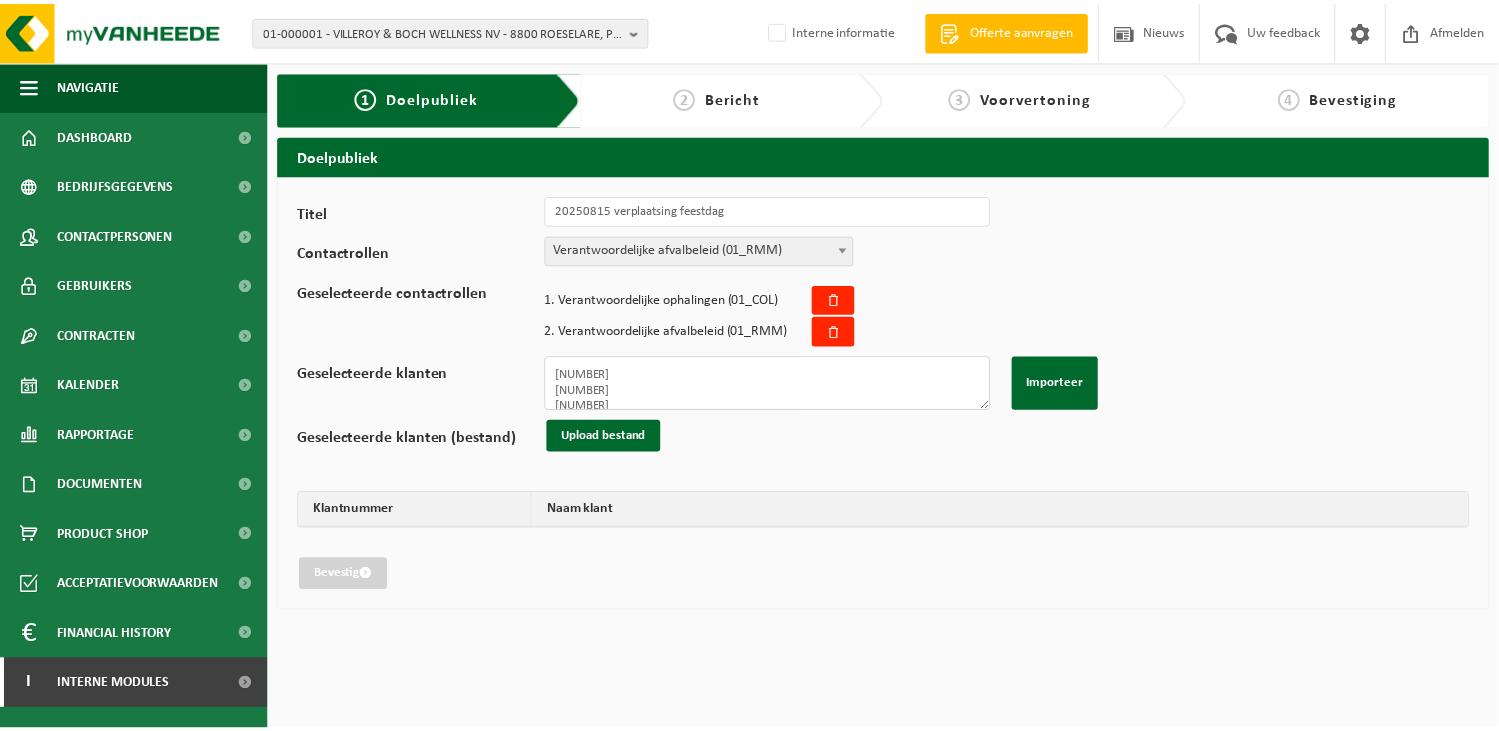 scroll, scrollTop: 704, scrollLeft: 0, axis: vertical 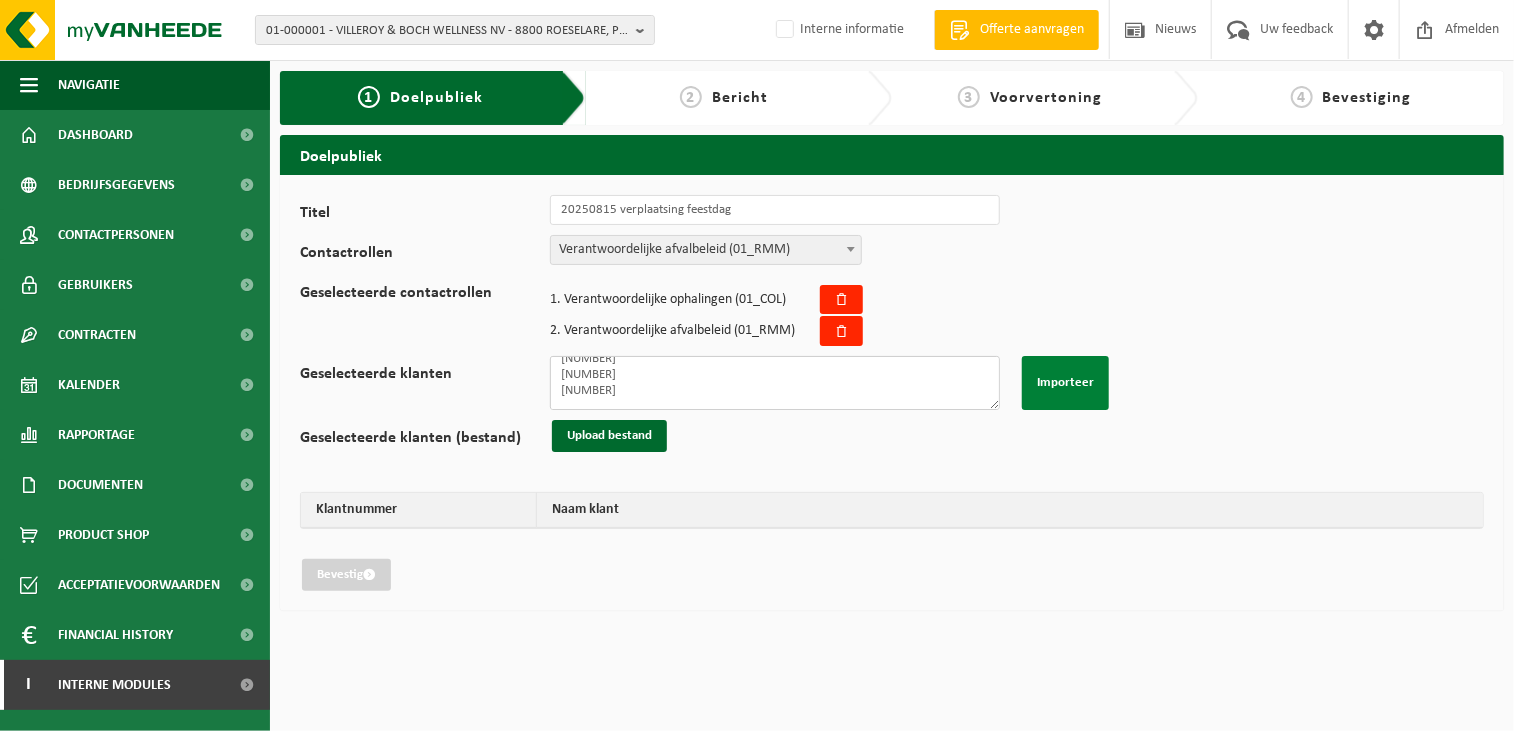 type on "10-739419
10-781015
10-757192
01-003258
01-086075
10-778186
10-778186
10-783290
01-085292
10-876582
01-900714
10-978088
10-739964
10-771184
02-012007
10-831919
01-059289
10-773797
10-861678
01-059611
10-953254
01-901332
01-089296
10-816224
01-005082
10-847080
10-806806
10-972175
01-003149
01-080452
01-080452
01-071250
01-078035
10-754707
10-862772
01-096076
10-846289
10-754547
10-917084
10-920393
10-893372
10-789603
10-788502
10-789645
10-789642
10-735200
10-928178" 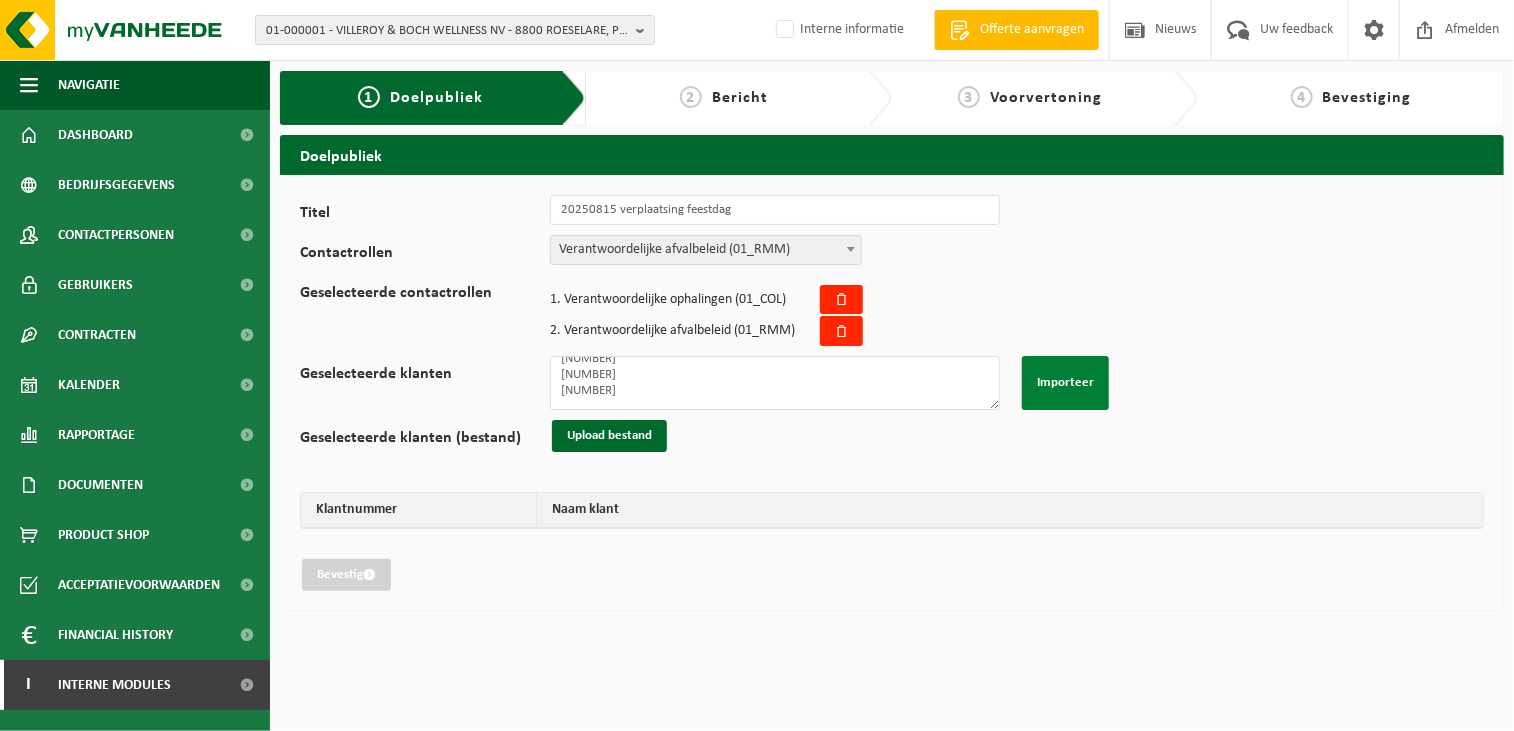 click on "Importeer" 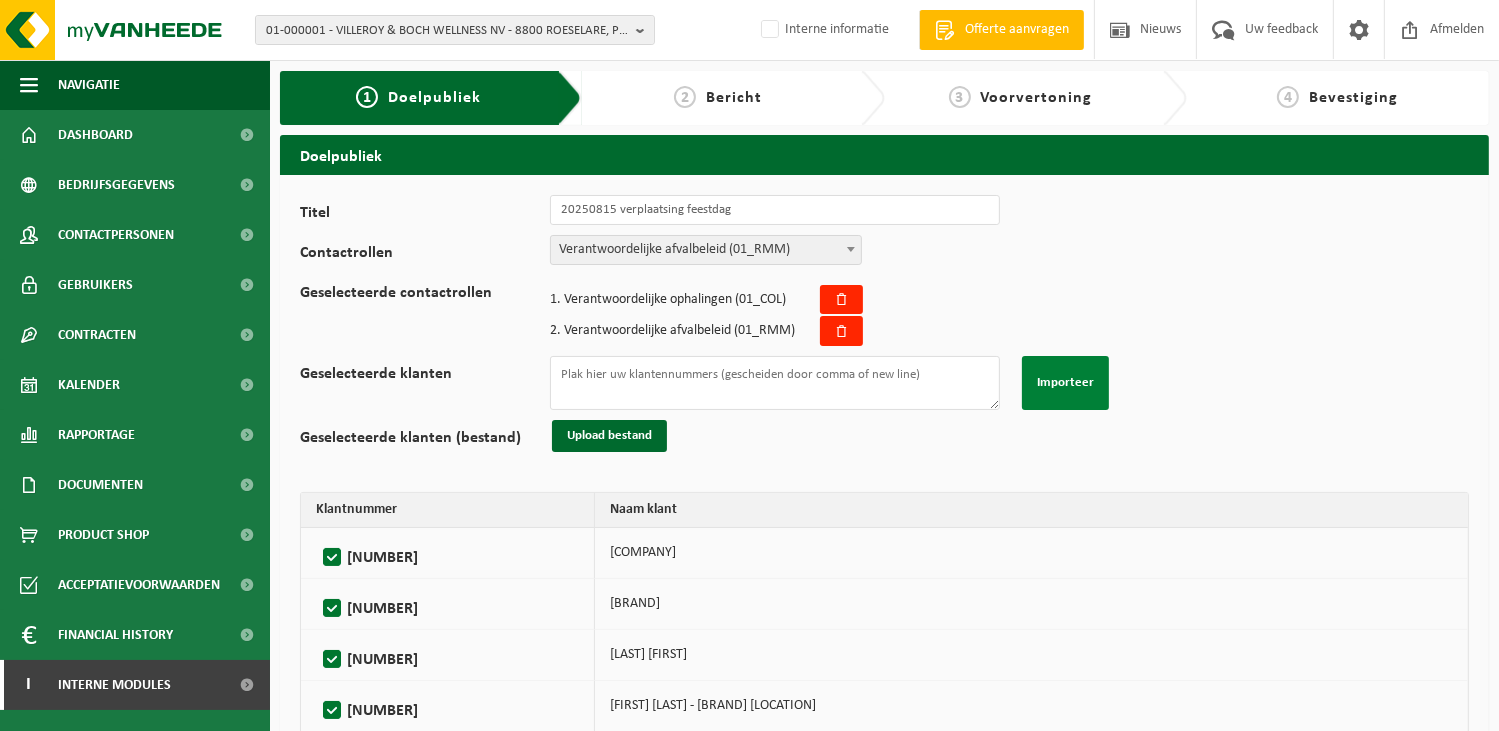 scroll, scrollTop: 0, scrollLeft: 0, axis: both 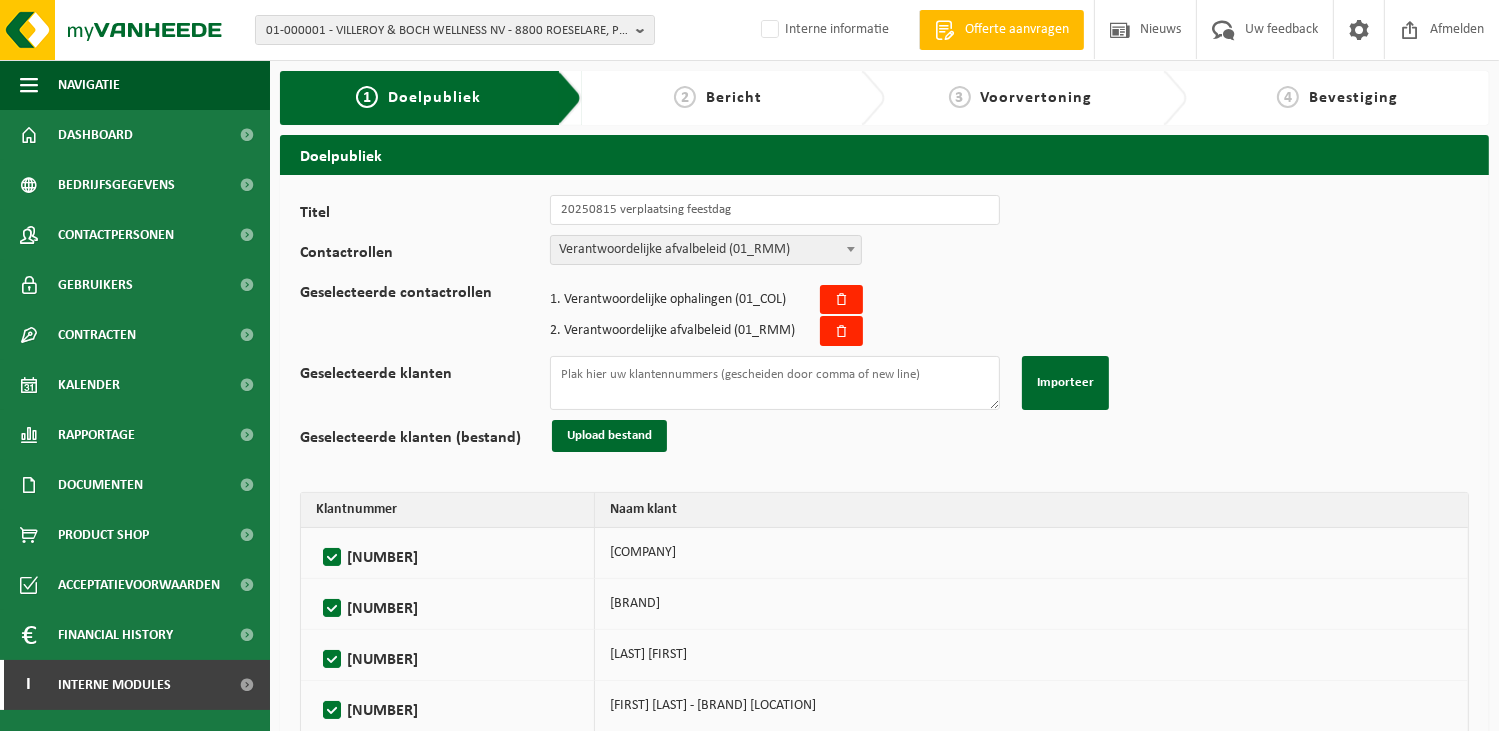 click on "Geselecteerde contactrollen     1 . Verantwoordelijke ophalingen (01_COL) 2 . Verantwoordelijke afvalbeleid (01_RMM)" 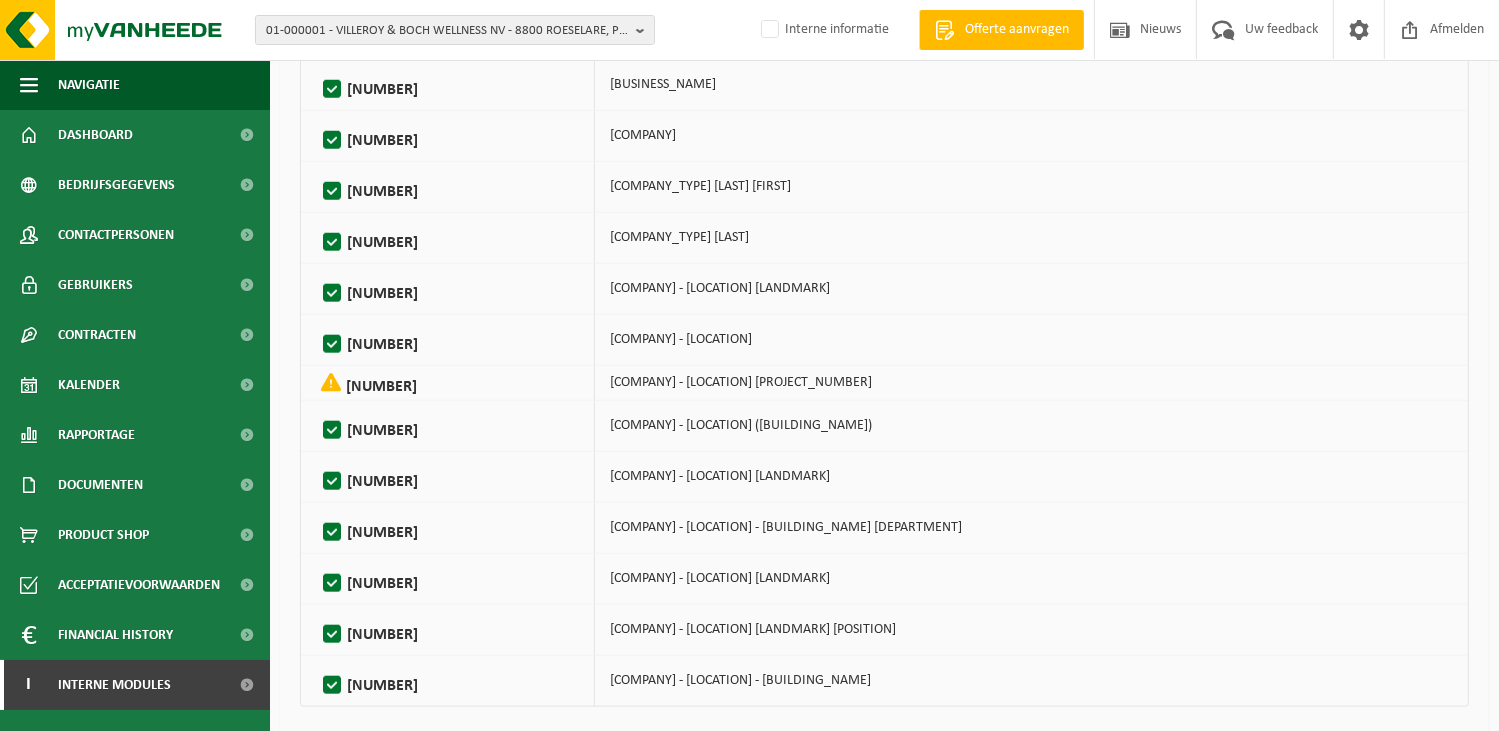 scroll, scrollTop: 2153, scrollLeft: 0, axis: vertical 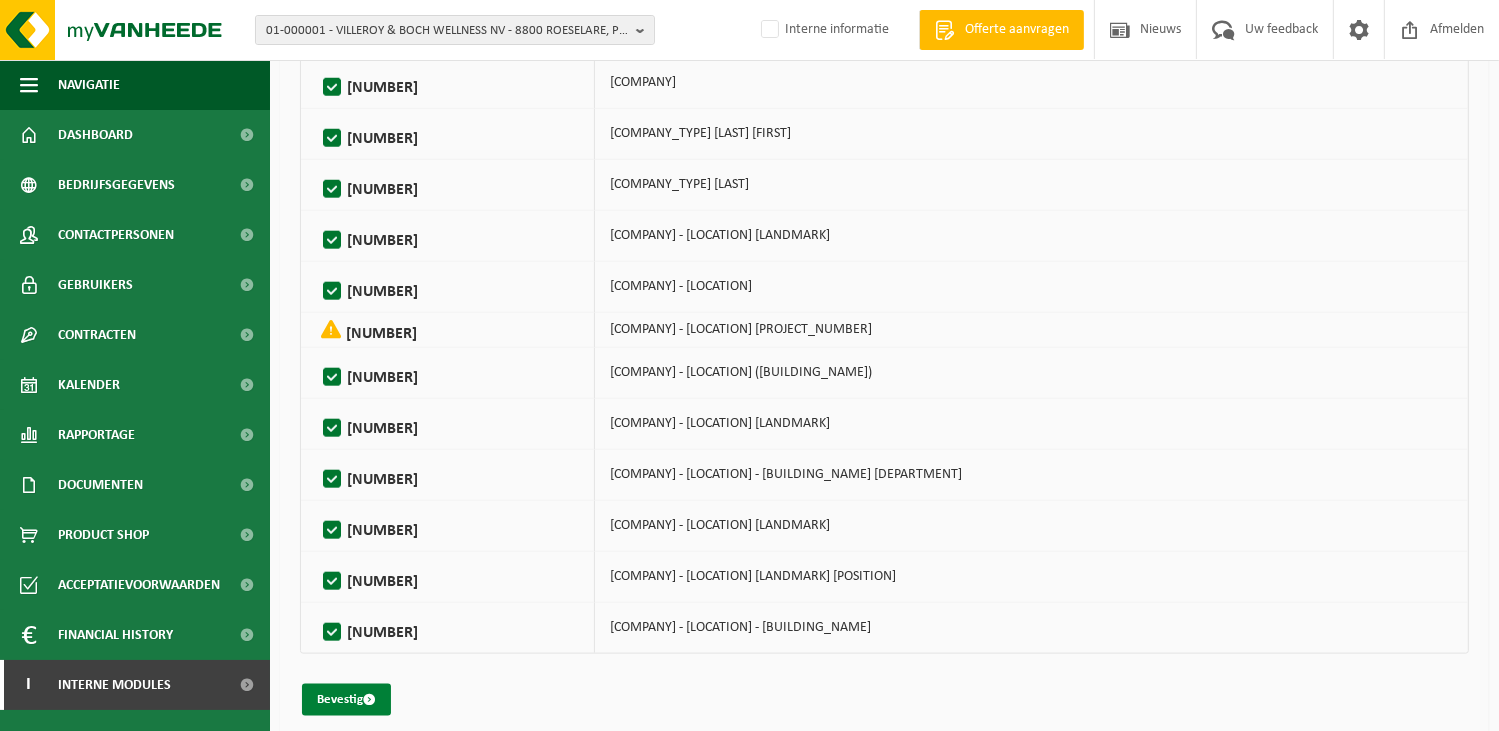 click on "Bevestig" 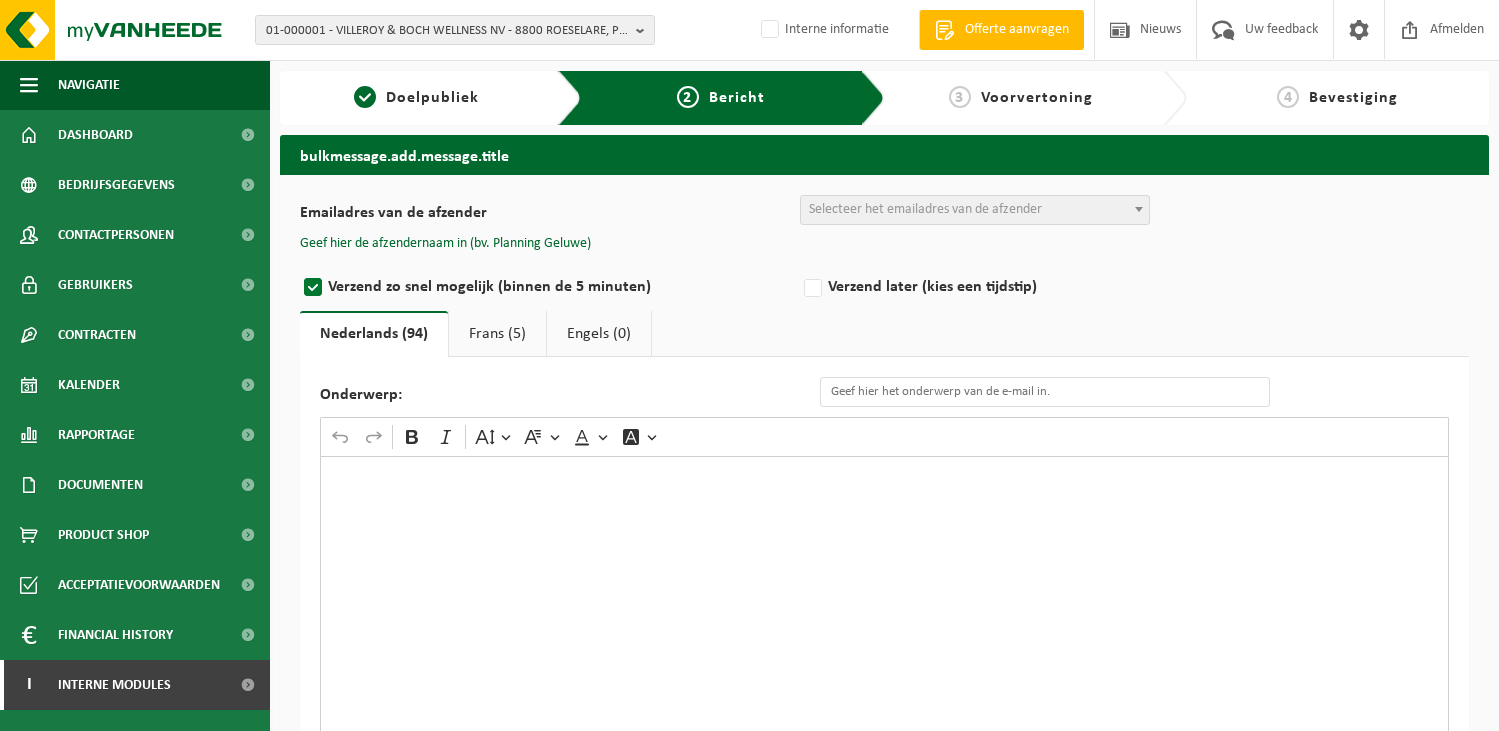scroll, scrollTop: 0, scrollLeft: 0, axis: both 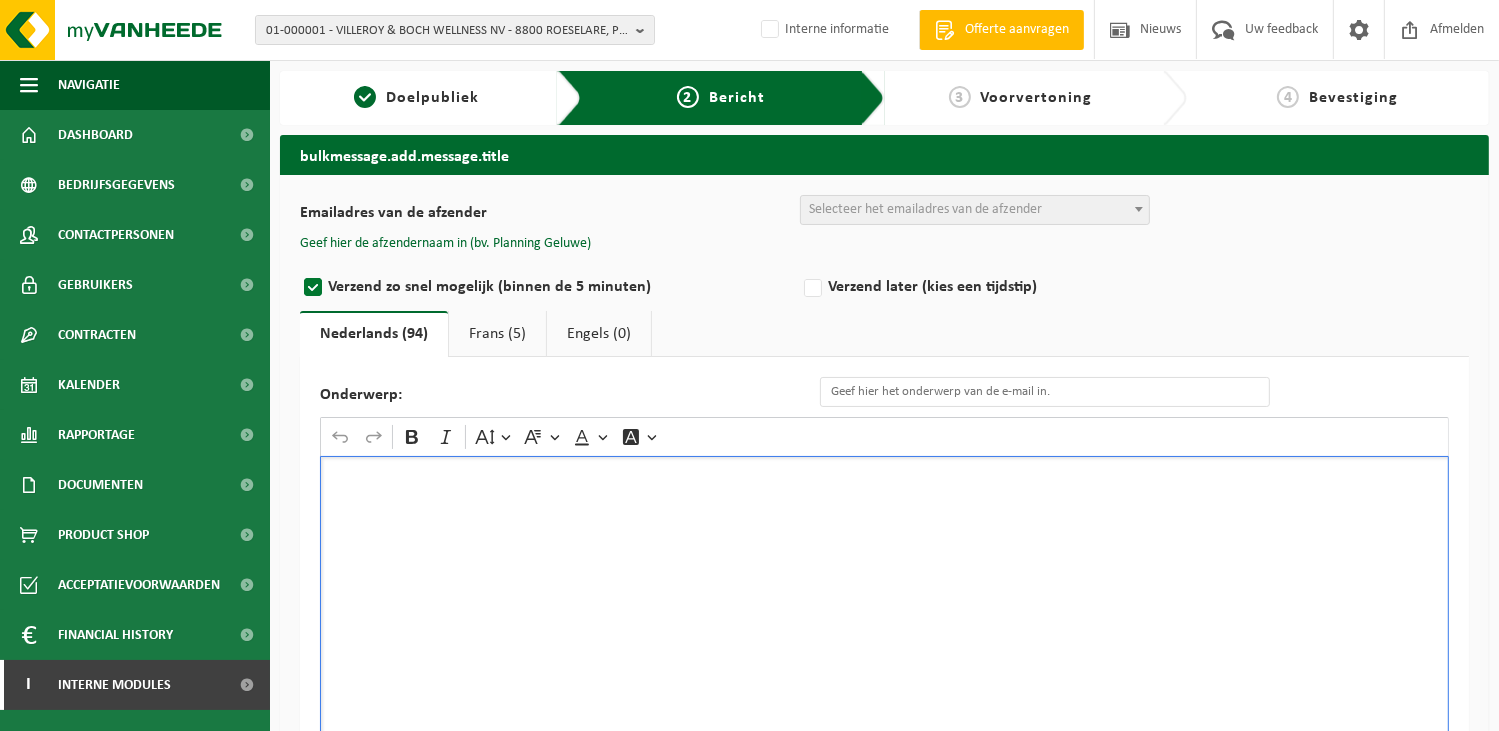 click at bounding box center [884, 656] 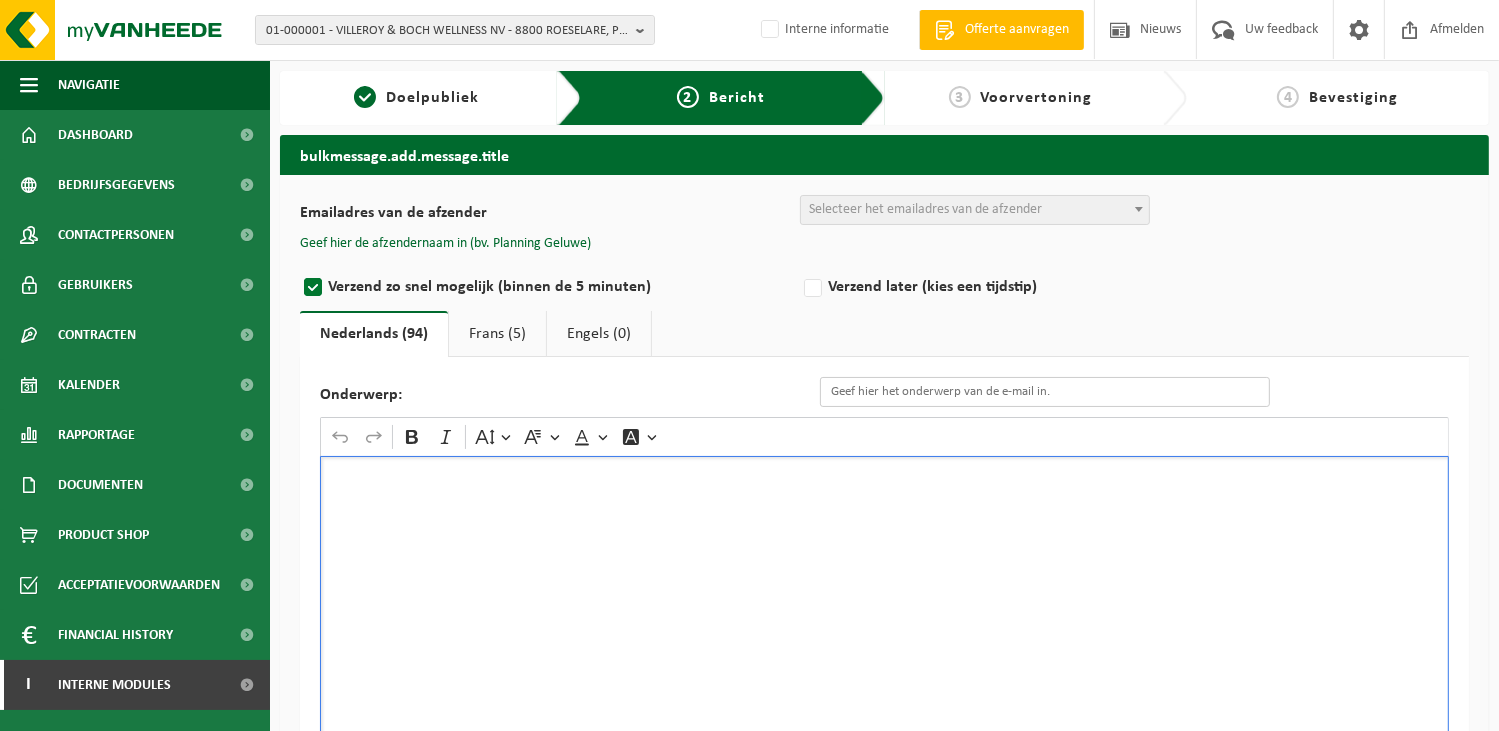 click on "Onderwerp:" at bounding box center [1045, 392] 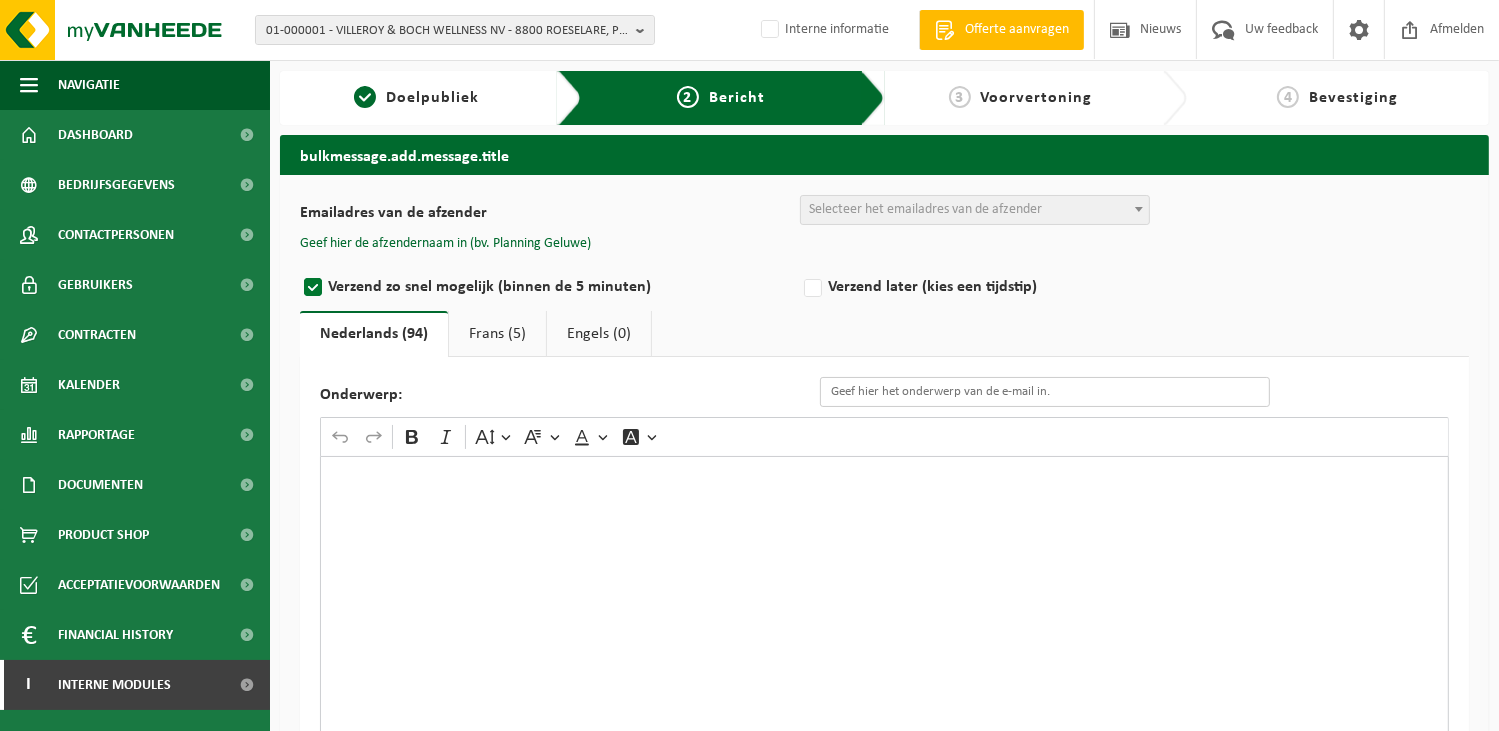 paste on "Correctie ledigingsdatum ivm Feestdag [DATE]." 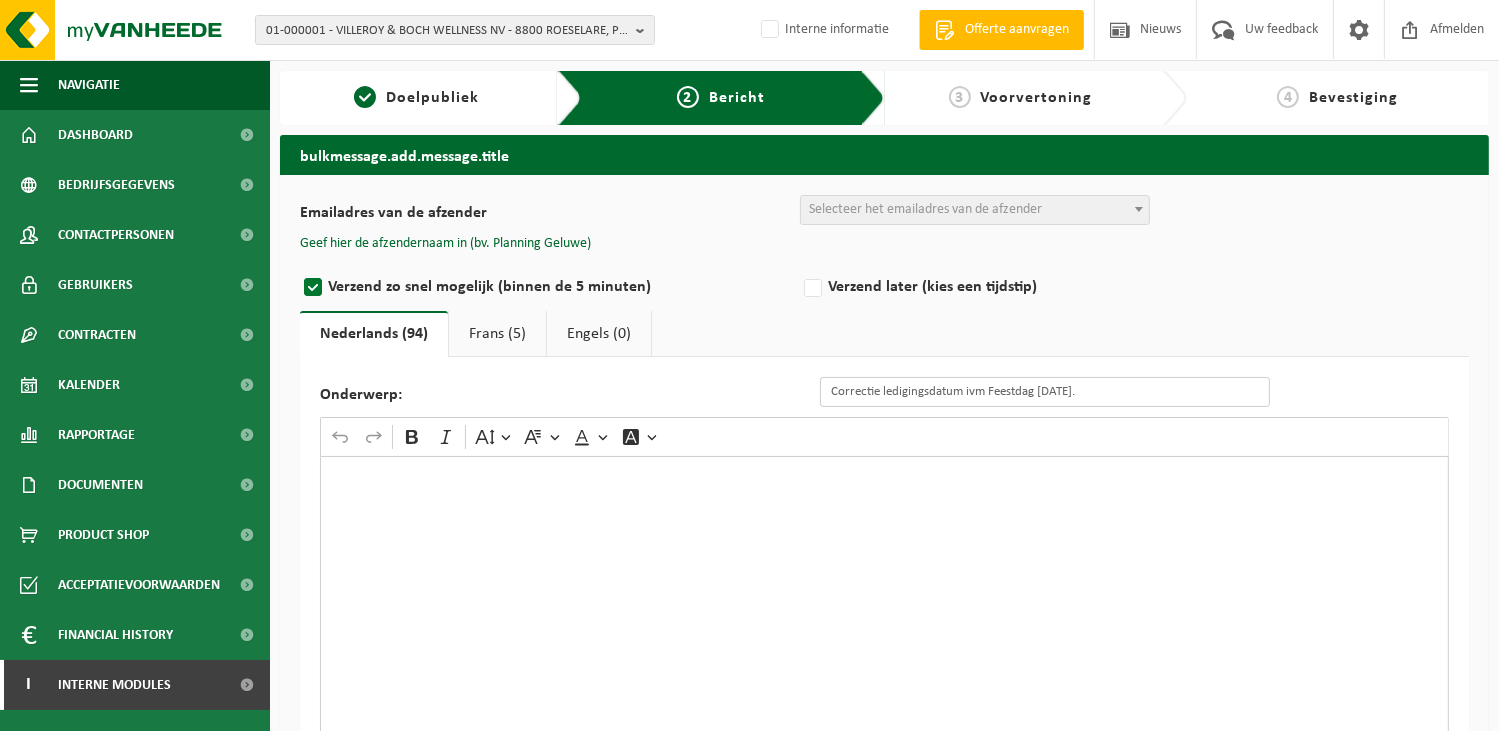 type on "Correctie ledigingsdatum ivm Feestdag [DATE]." 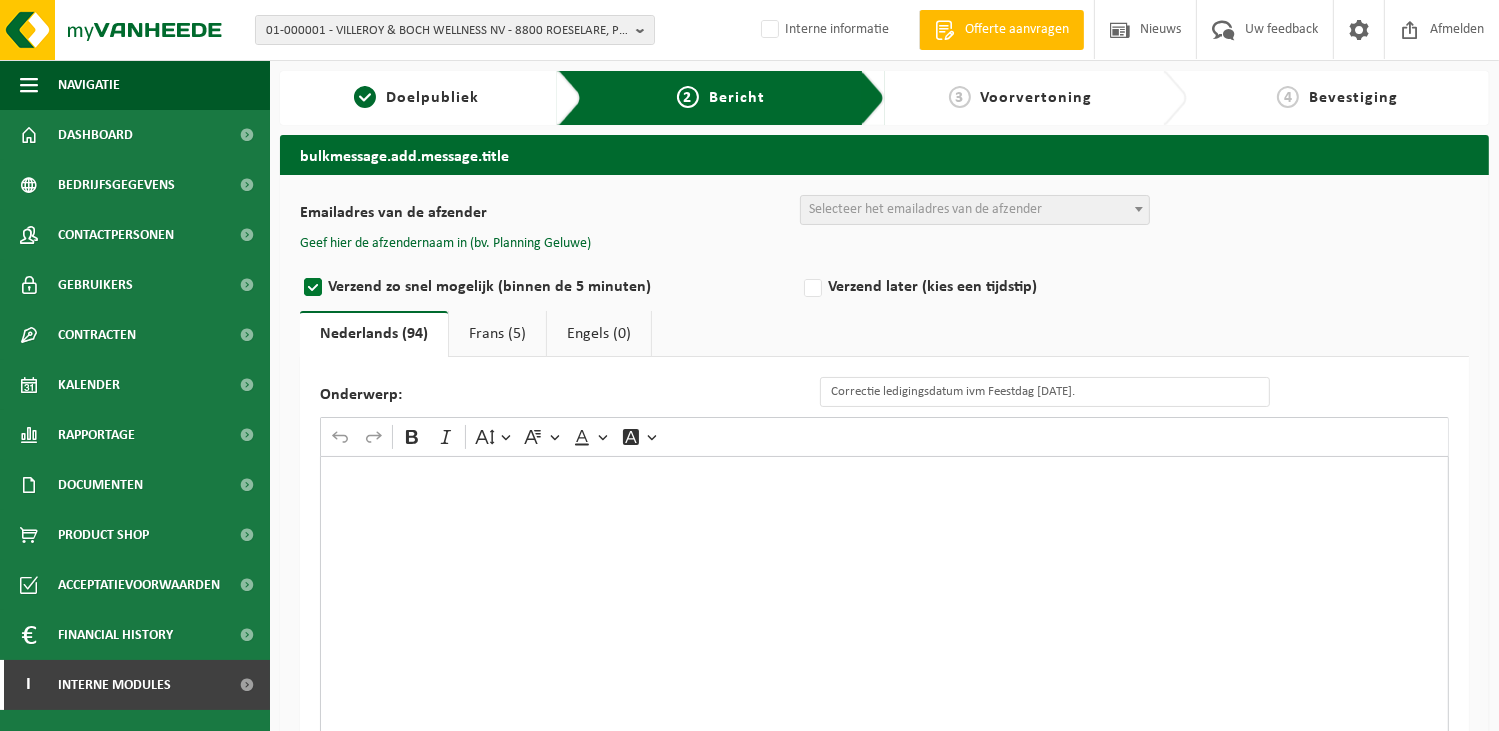 drag, startPoint x: 822, startPoint y: 629, endPoint x: 809, endPoint y: 618, distance: 17.029387 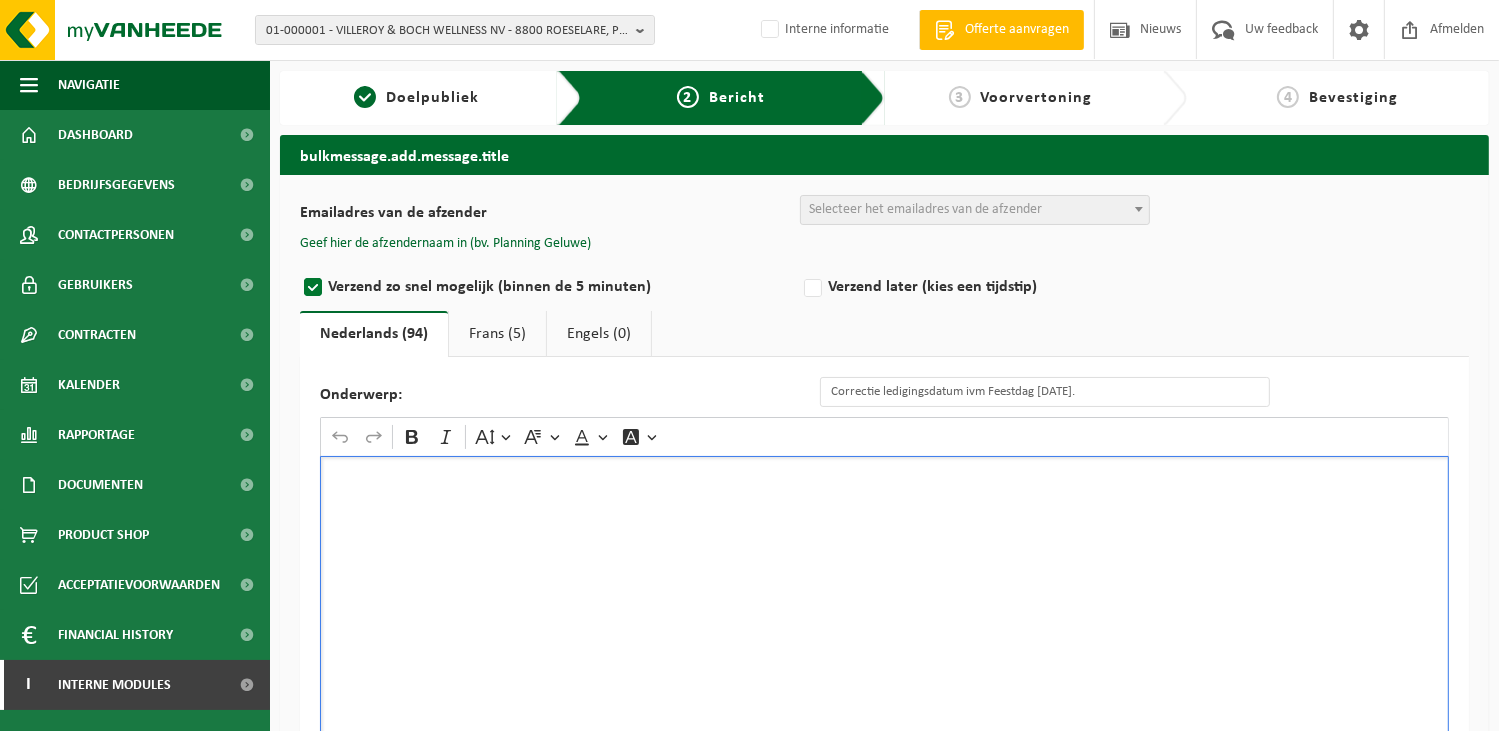 click at bounding box center [884, 656] 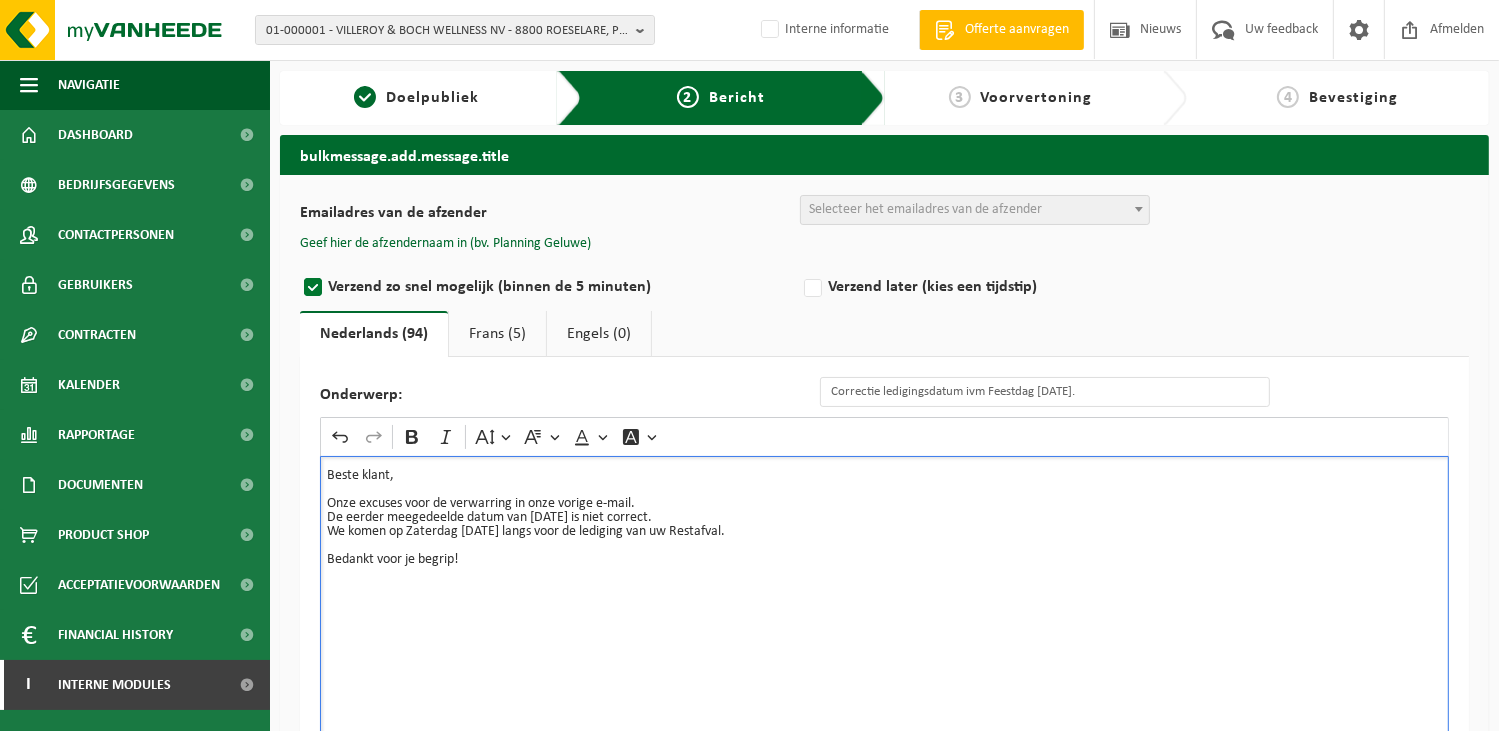 click on "Beste klant," at bounding box center [884, 476] 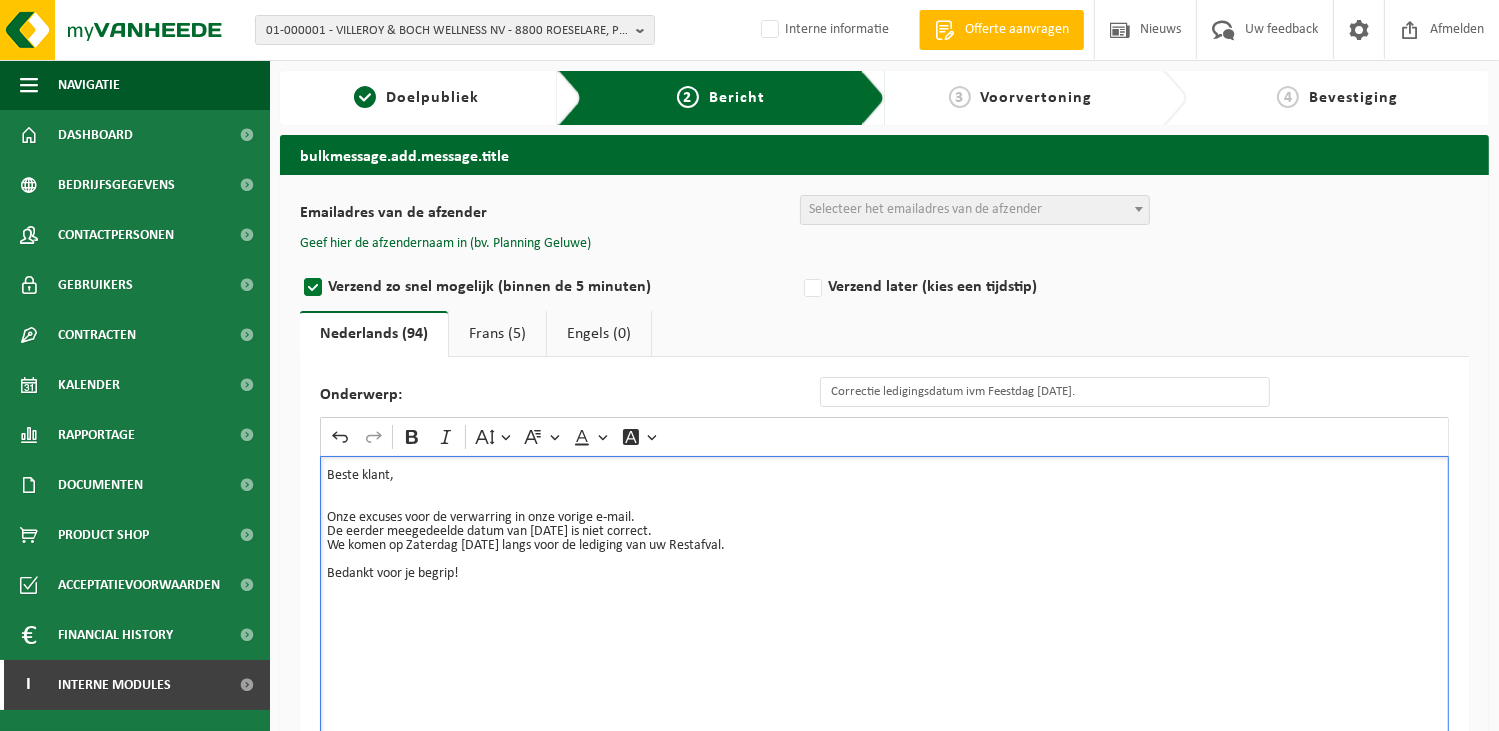 click on "Onze excuses voor de verwarring in onze vorige e-mail." at bounding box center [884, 511] 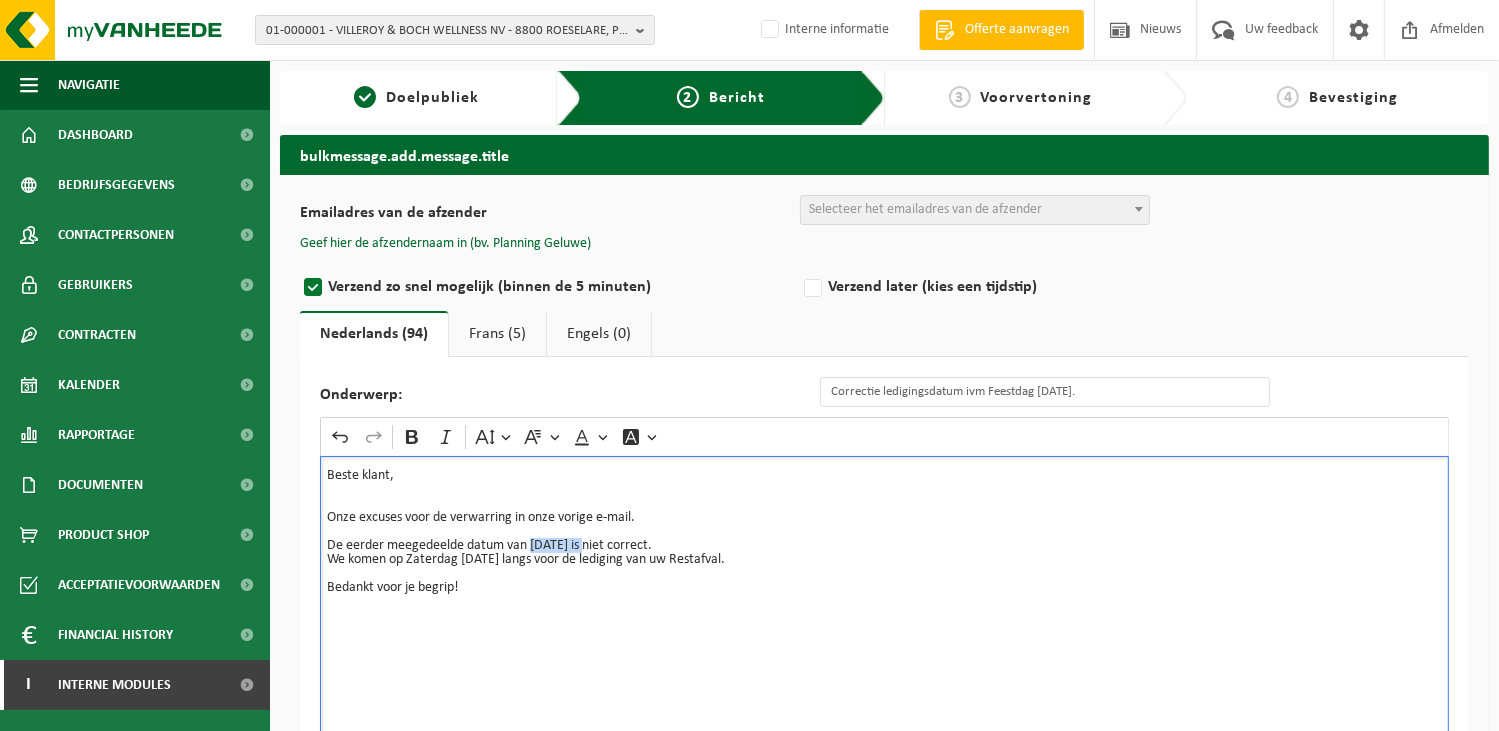 drag, startPoint x: 595, startPoint y: 539, endPoint x: 530, endPoint y: 539, distance: 65 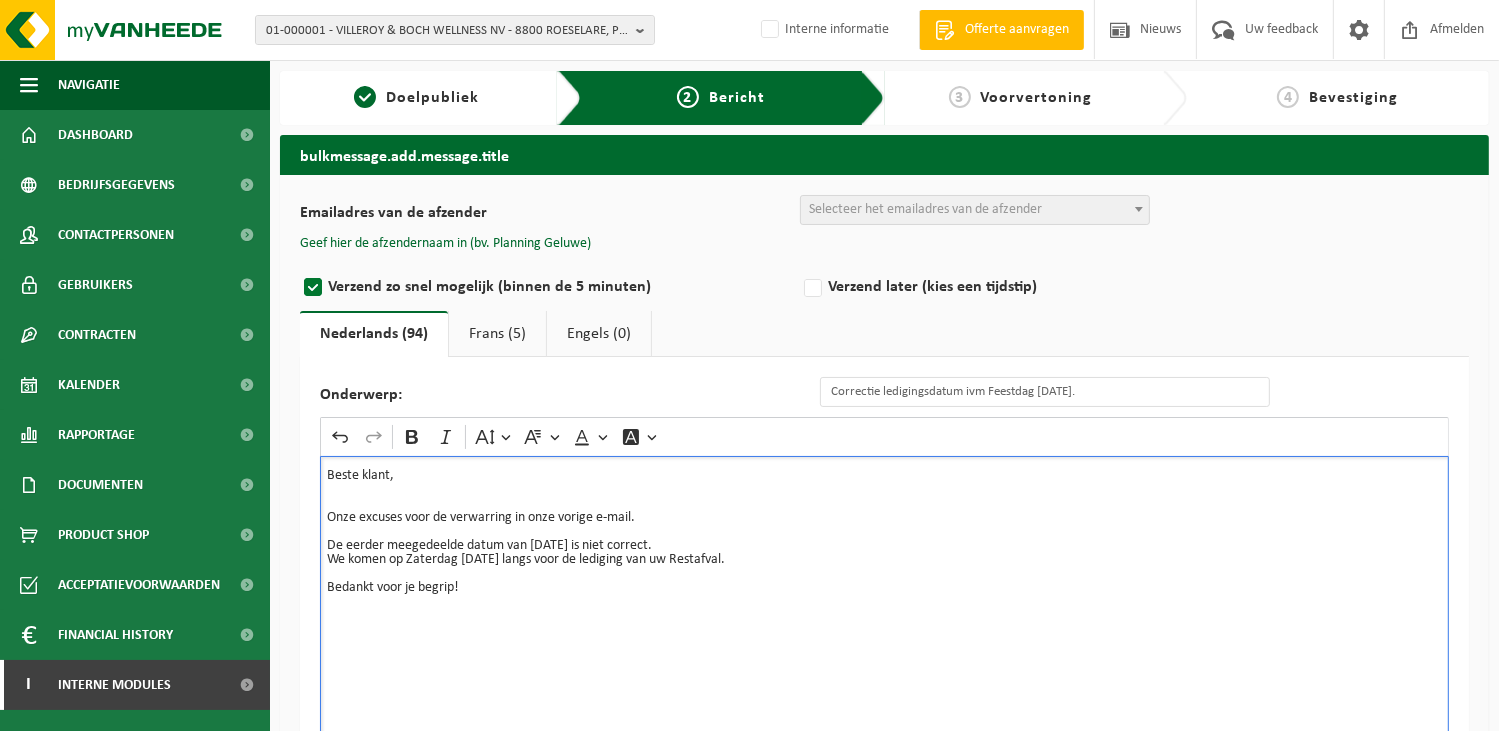 drag, startPoint x: 528, startPoint y: 543, endPoint x: 569, endPoint y: 536, distance: 41.59327 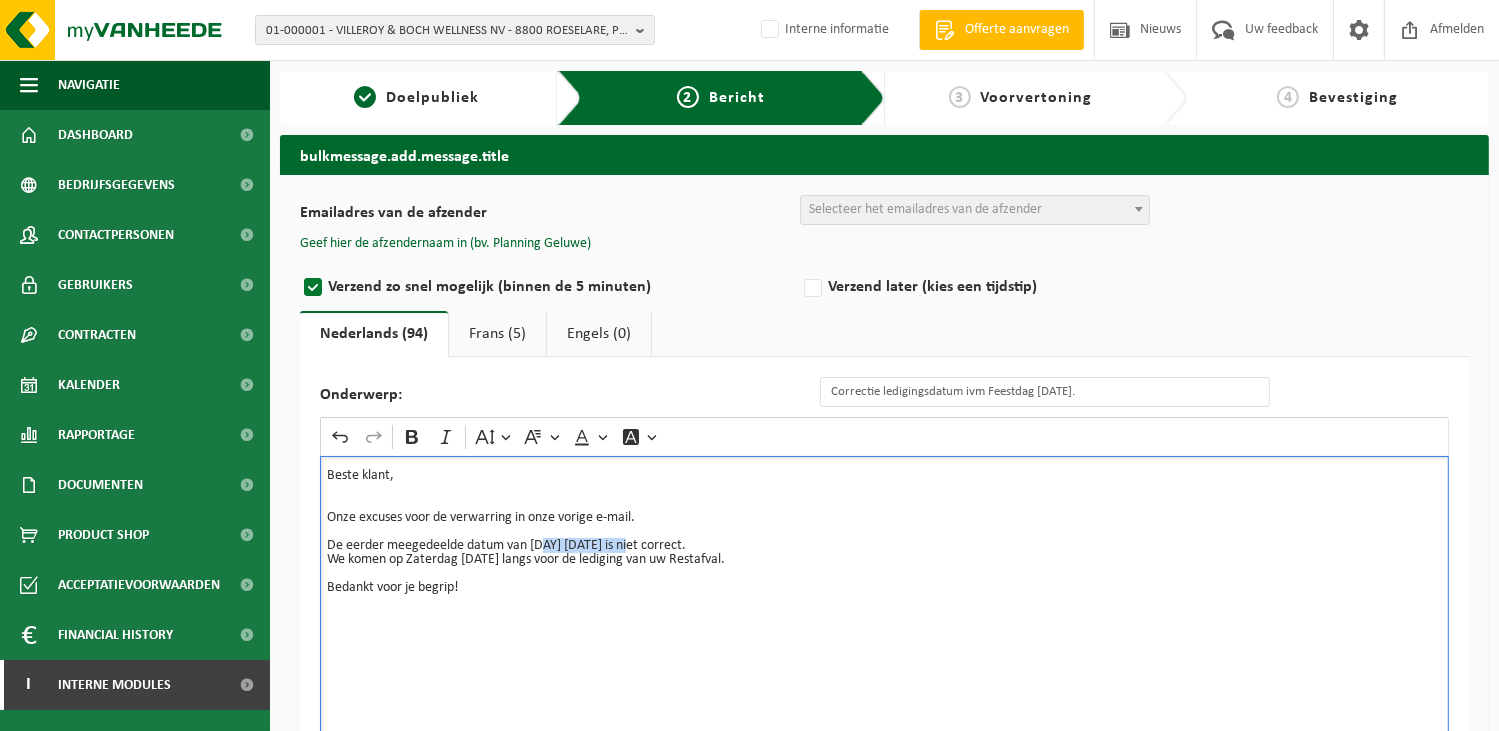 drag, startPoint x: 654, startPoint y: 544, endPoint x: 549, endPoint y: 538, distance: 105.17129 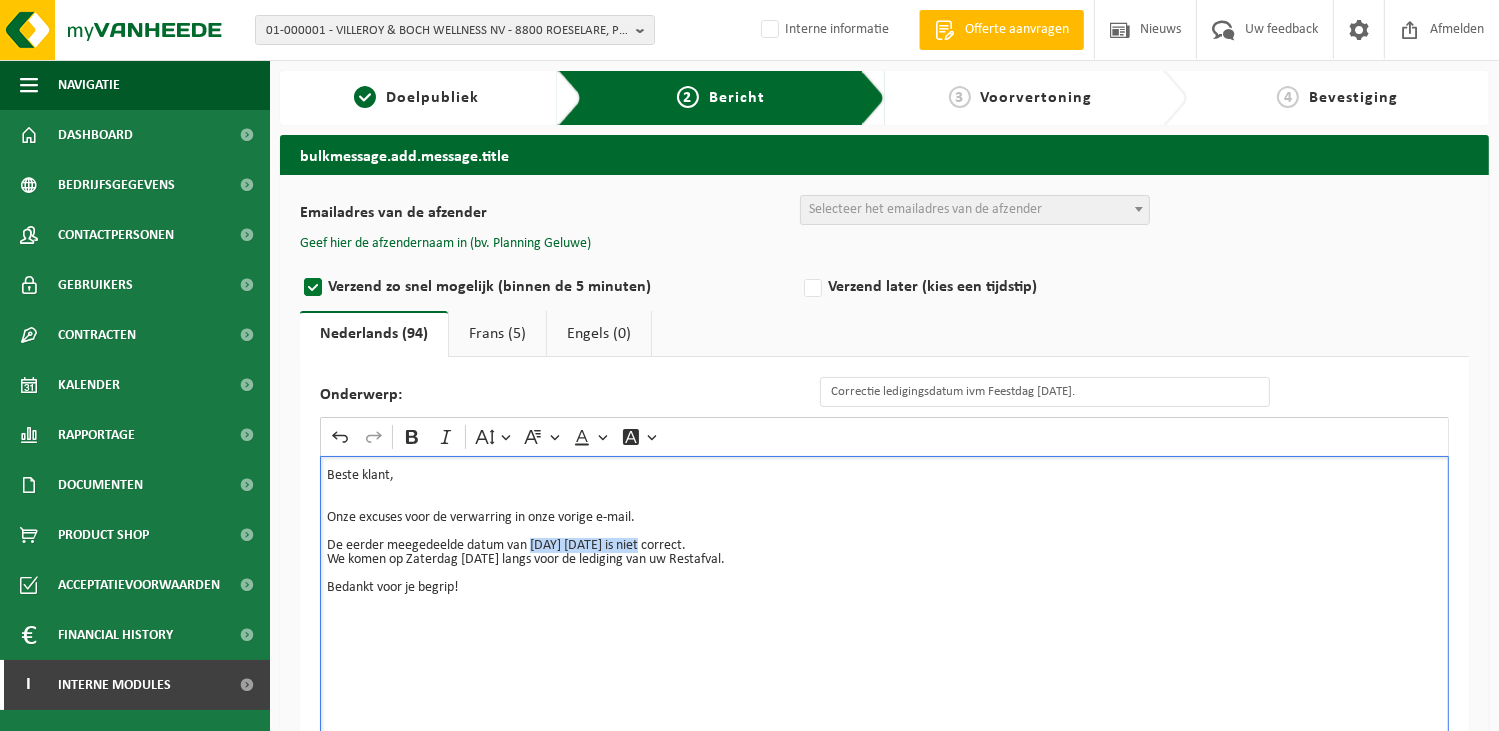 drag, startPoint x: 660, startPoint y: 539, endPoint x: 530, endPoint y: 539, distance: 130 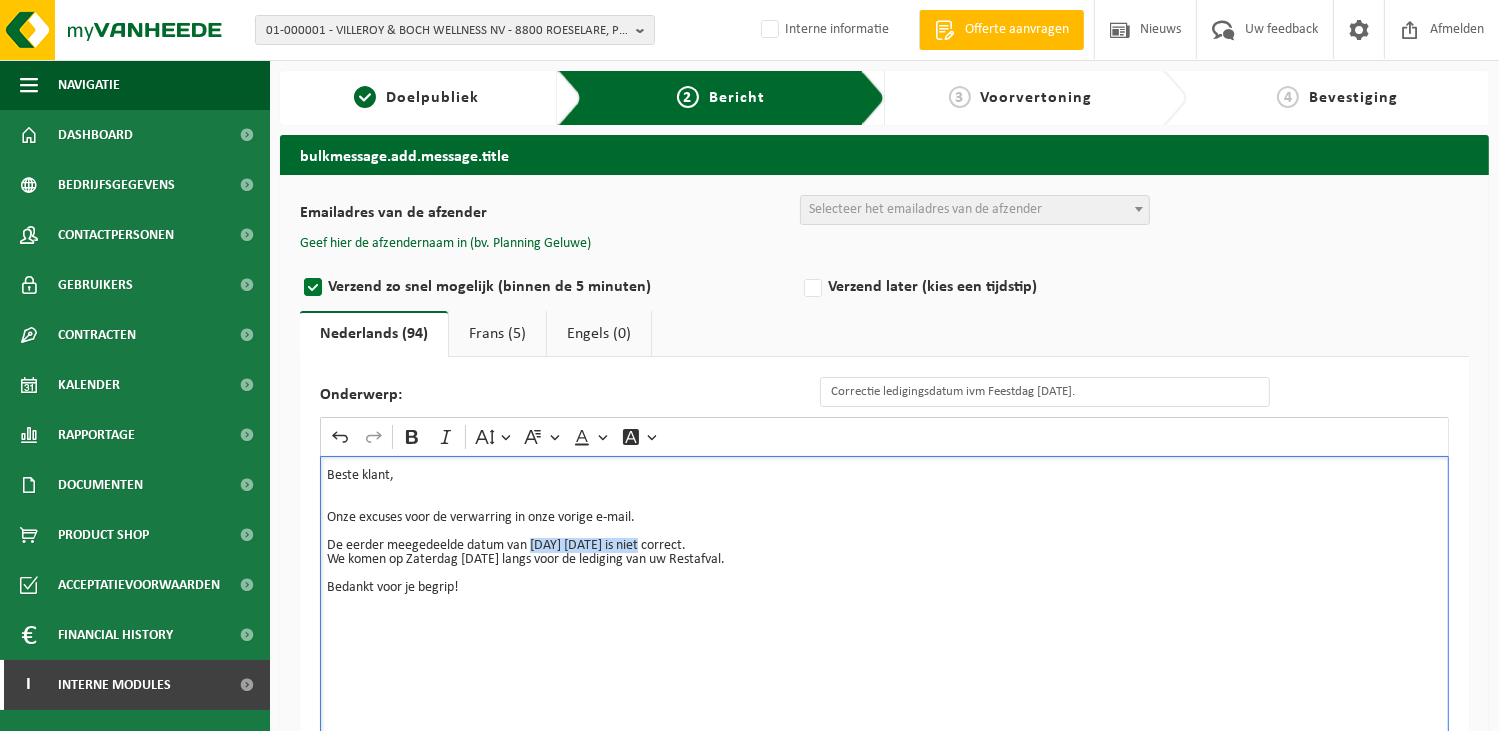 click on "De eerder meegedeelde datum van Maandag  18/08/2025 is niet correct.  We komen op Zaterdag 16/08/2025 langs voor de lediging van uw Restafval." at bounding box center [884, 553] 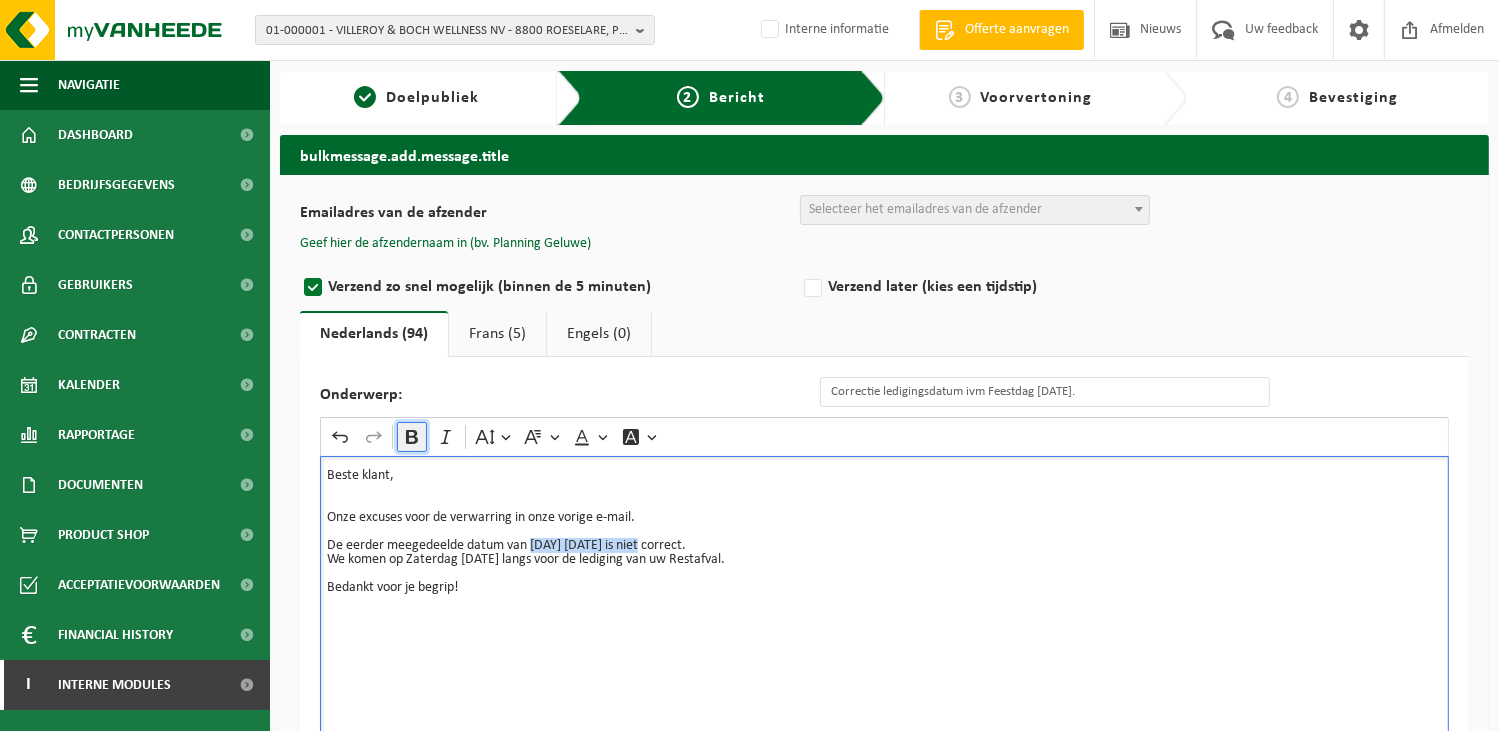click 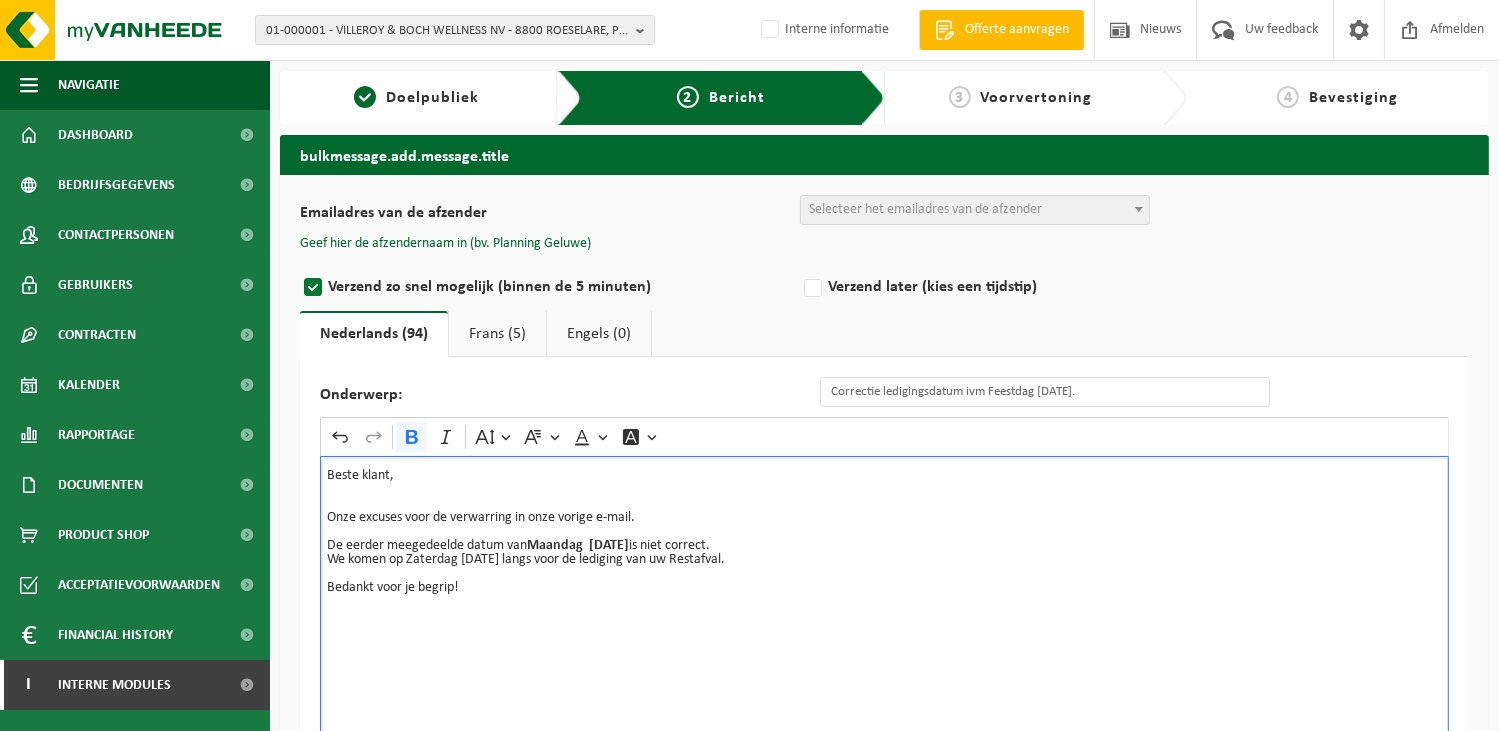 click on "De eerder meegedeelde datum van  Maandag  18/08/2025  is niet correct.  We komen op Zaterdag 16/08/2025 langs voor de lediging van uw Restafval." at bounding box center [884, 553] 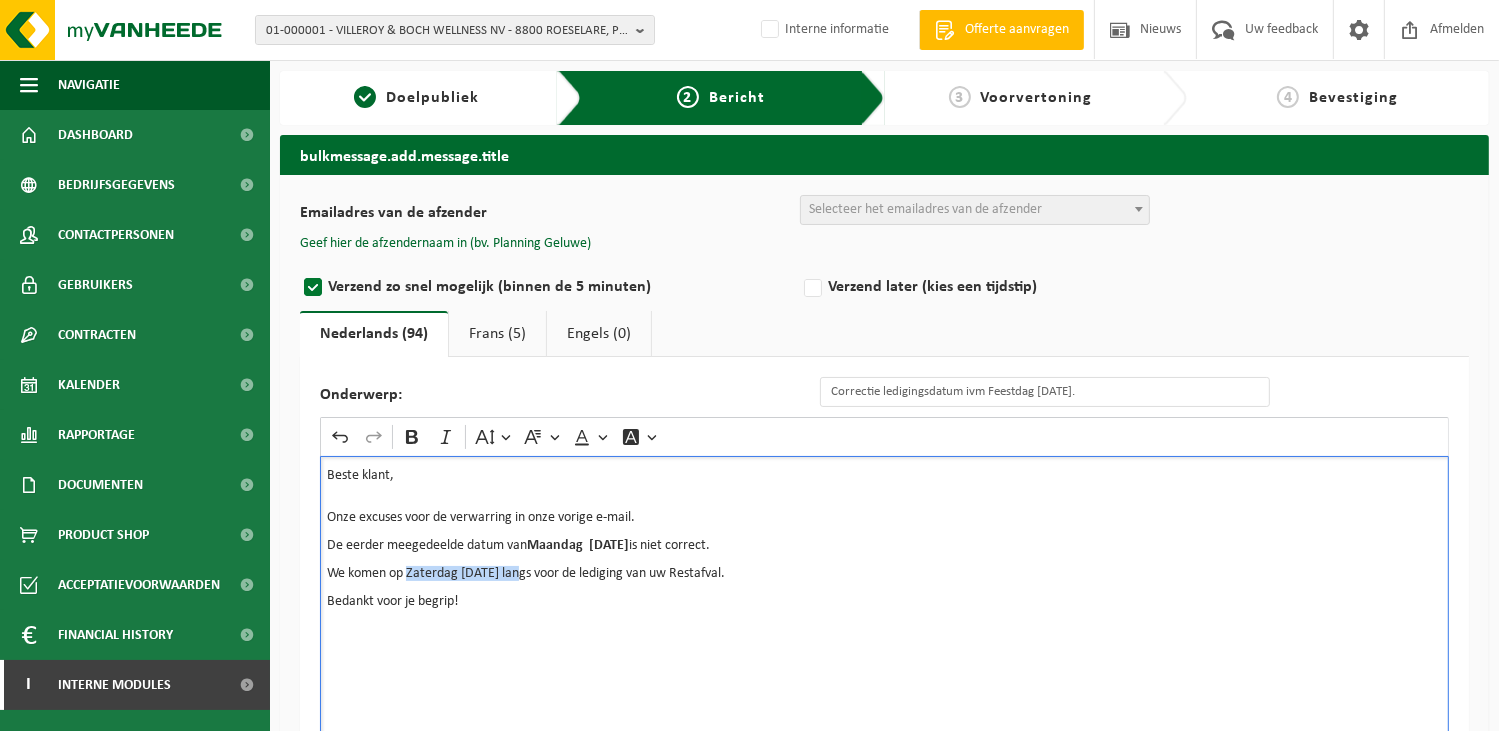 drag, startPoint x: 527, startPoint y: 566, endPoint x: 411, endPoint y: 567, distance: 116.00431 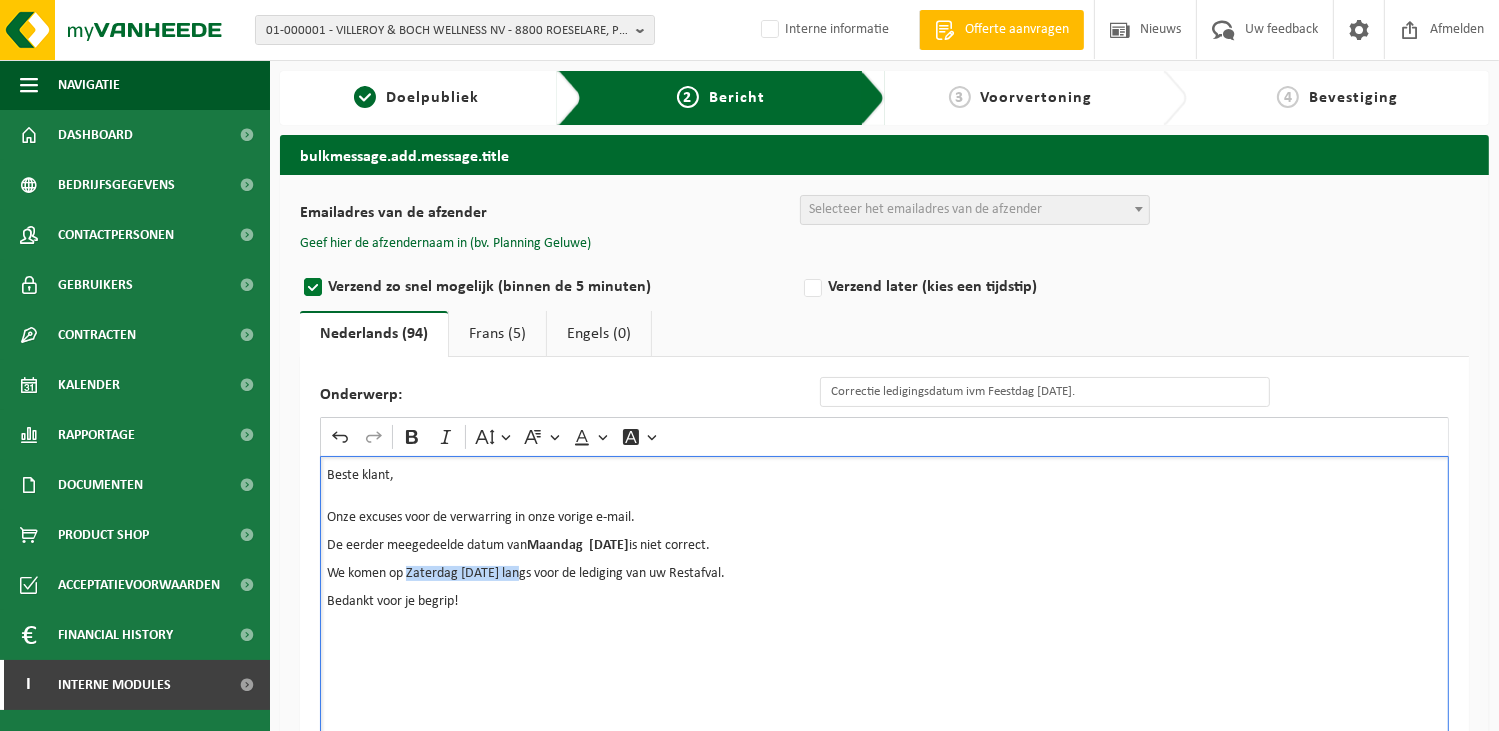 click on "⁠⁠⁠⁠⁠⁠⁠ We komen op Zaterdag 16/08/2025 langs voor de lediging van uw Restafval." at bounding box center [884, 567] 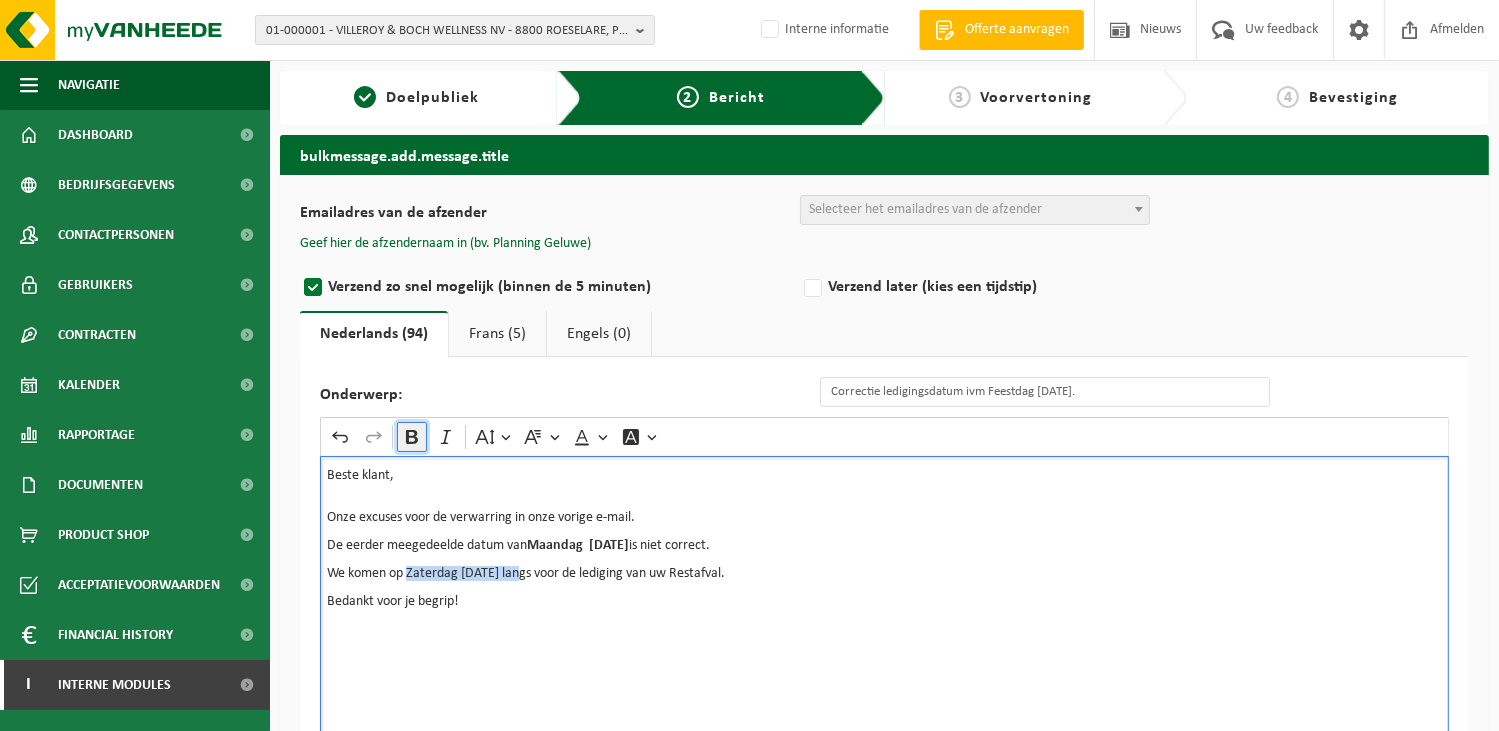 click 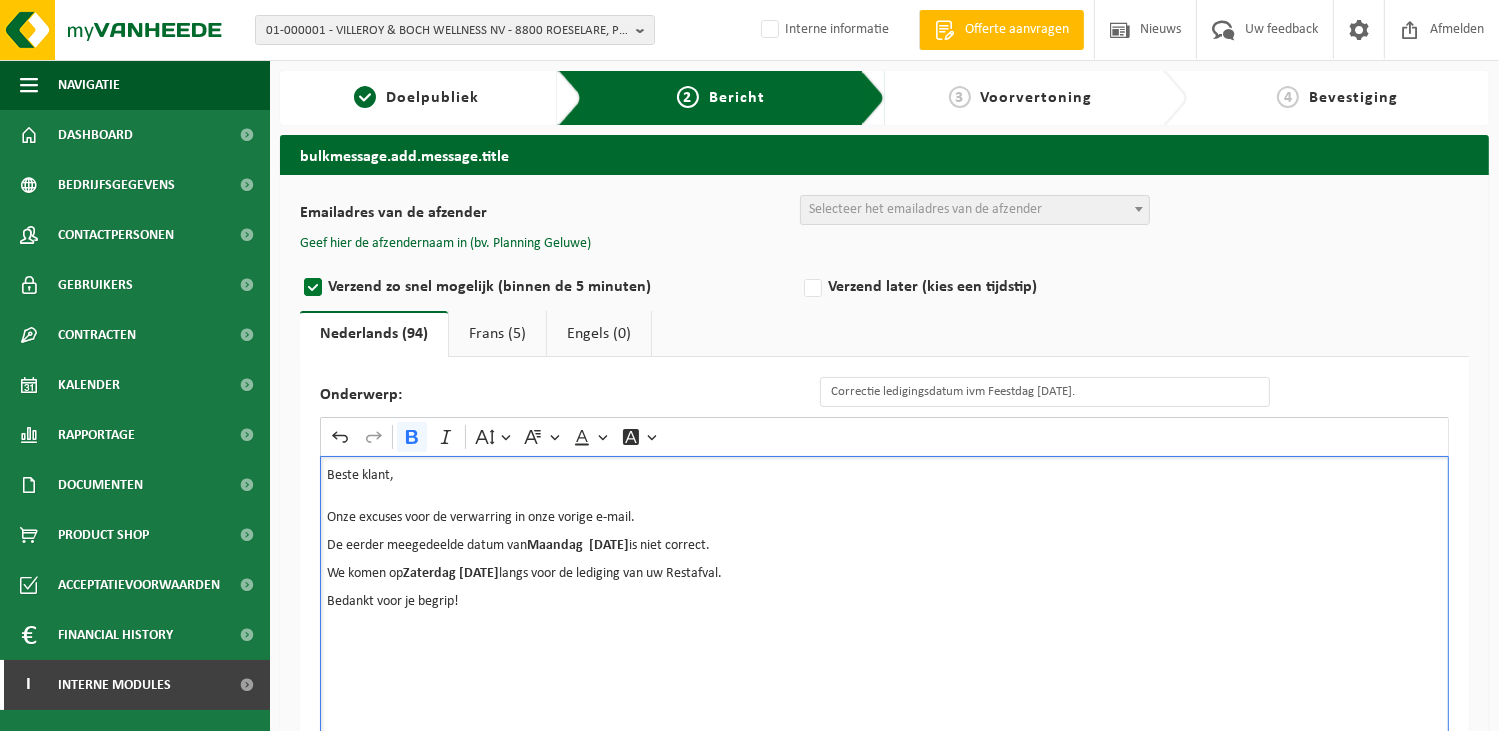 click on "We komen op  Zaterdag 16/08/2025  langs voor de lediging van uw Restafval." at bounding box center [884, 567] 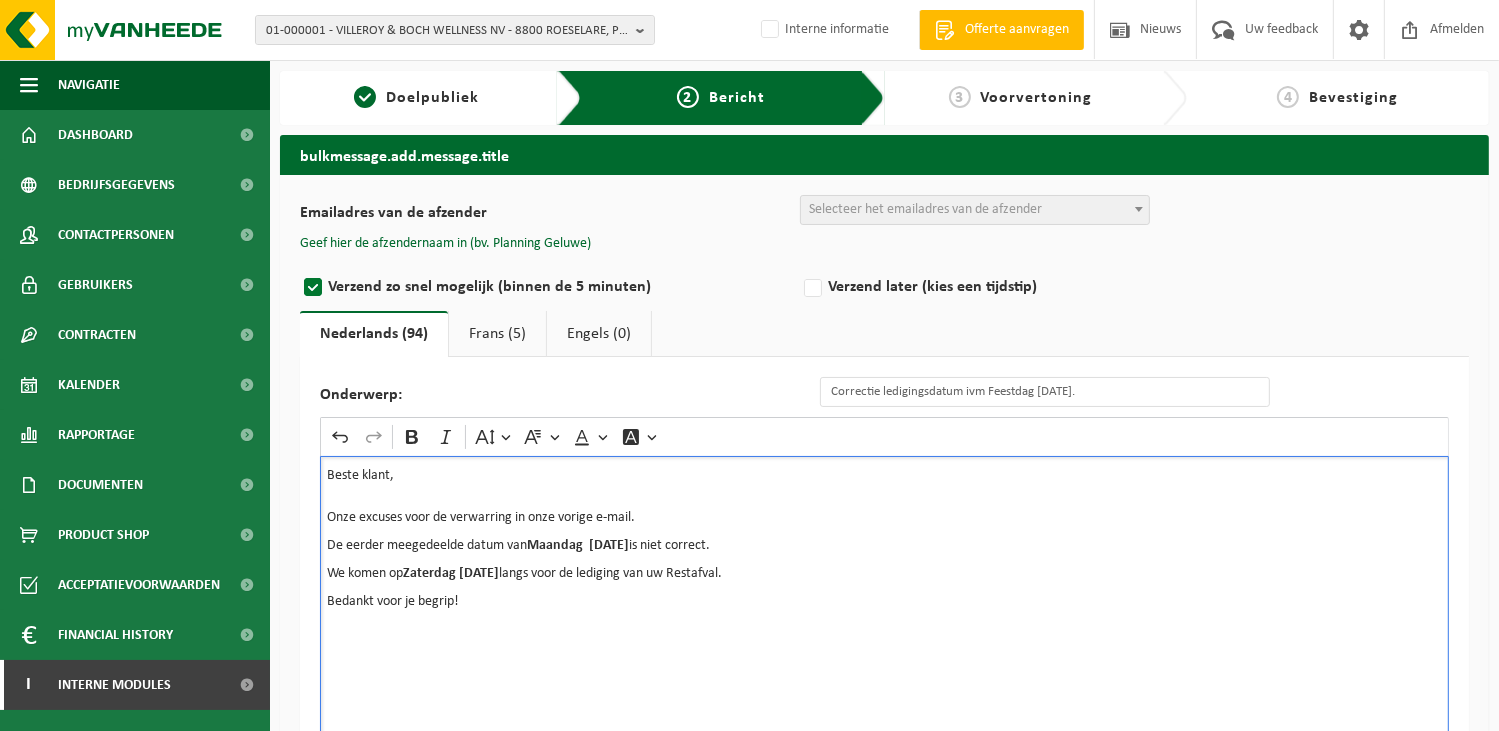 click on "⁠⁠⁠⁠⁠⁠⁠ We komen op  Zaterdag 16/08/2025  langs voor de lediging van uw Restafval." at bounding box center (884, 567) 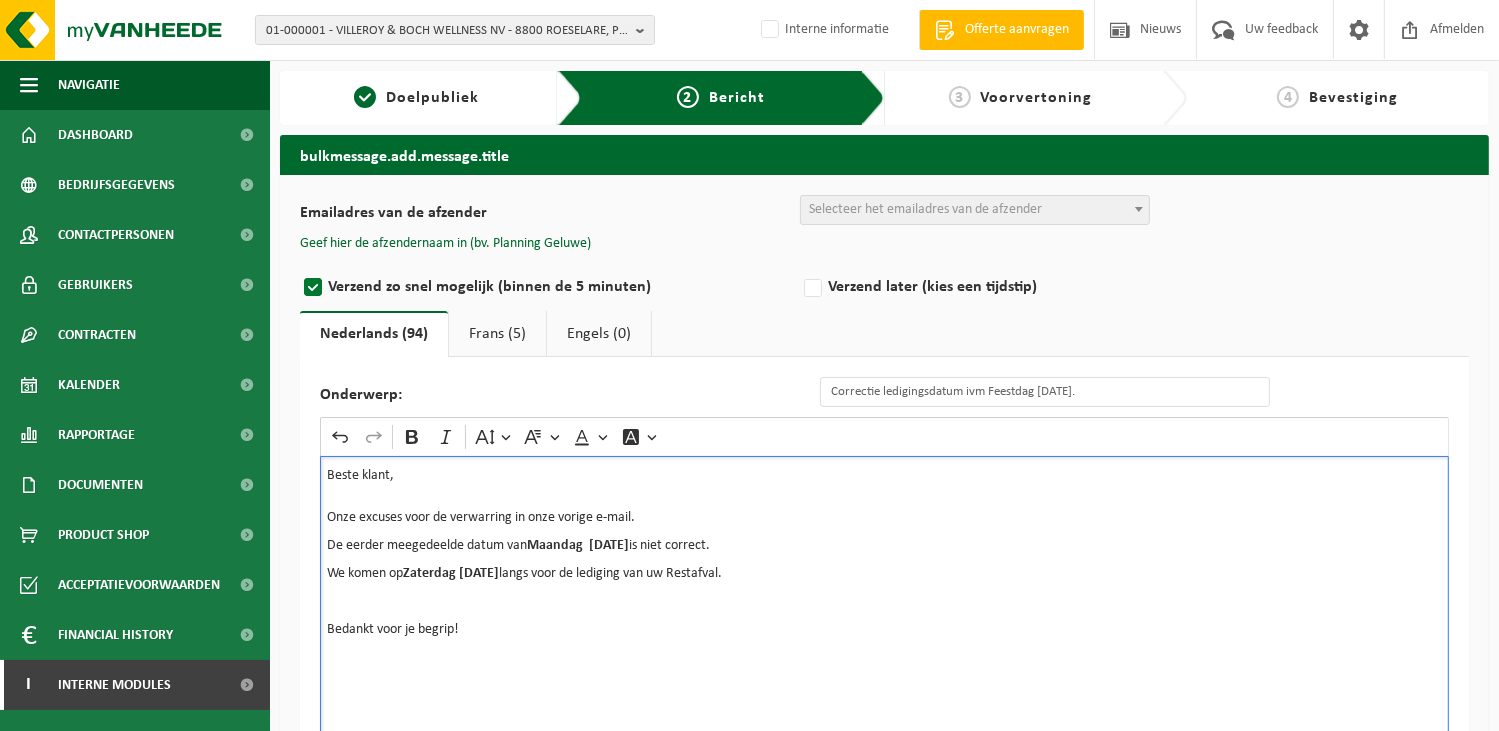 click on "Beste klant, Onze excuses voor de verwarring in onze vorige e-mail. De eerder meegedeelde datum van  Maandag  18/08/2025  is niet correct.  We komen op  Zaterdag 16/08/2025  langs voor de lediging van uw Restafval. Bedankt voor je begrip!" at bounding box center [884, 656] 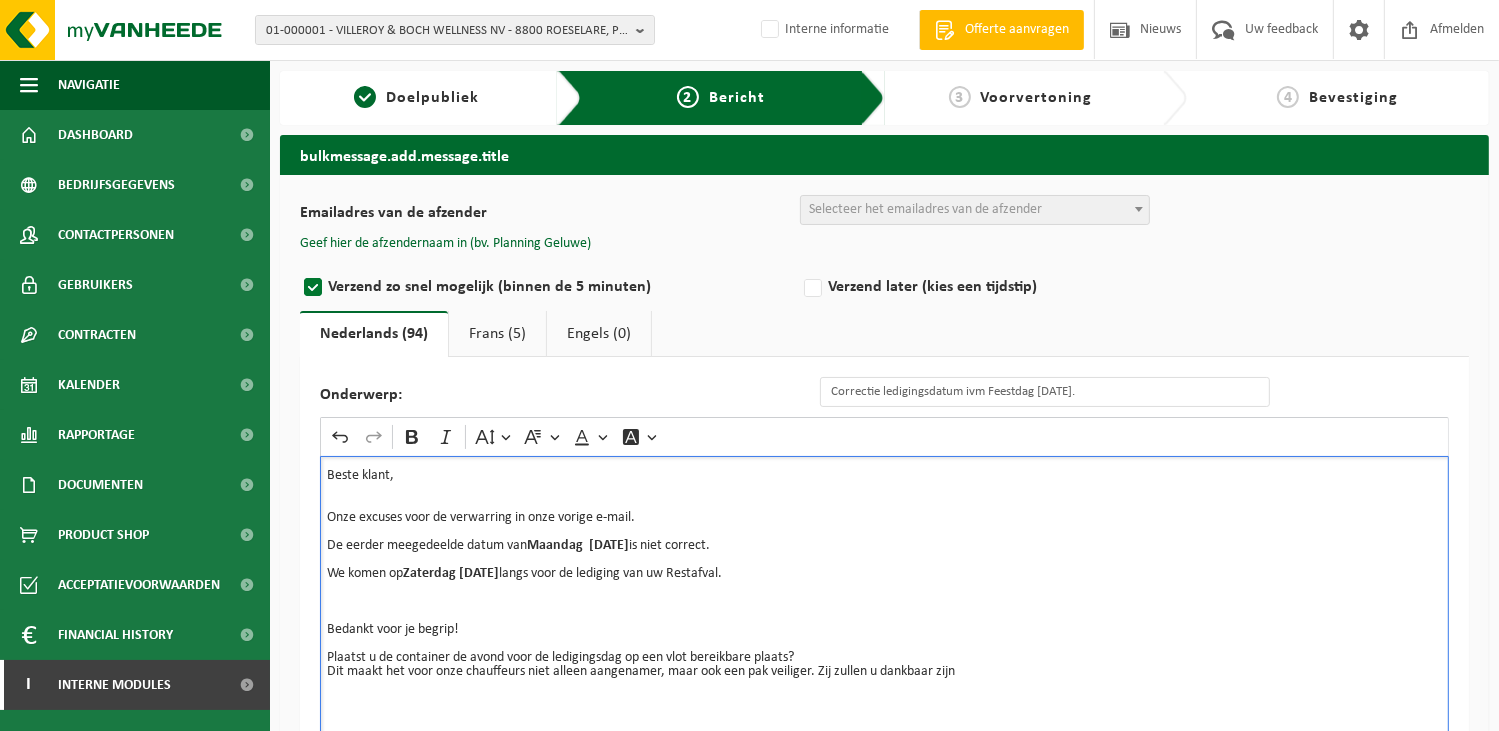 click on "Plaatst u de container de avond voor de ledigingsdag op een vlot bereikbare plaats? Dit maakt het voor onze chauffeurs niet alleen aangenamer, maar ook een pak veiliger. Zij zullen u dankbaar zijn" at bounding box center [884, 665] 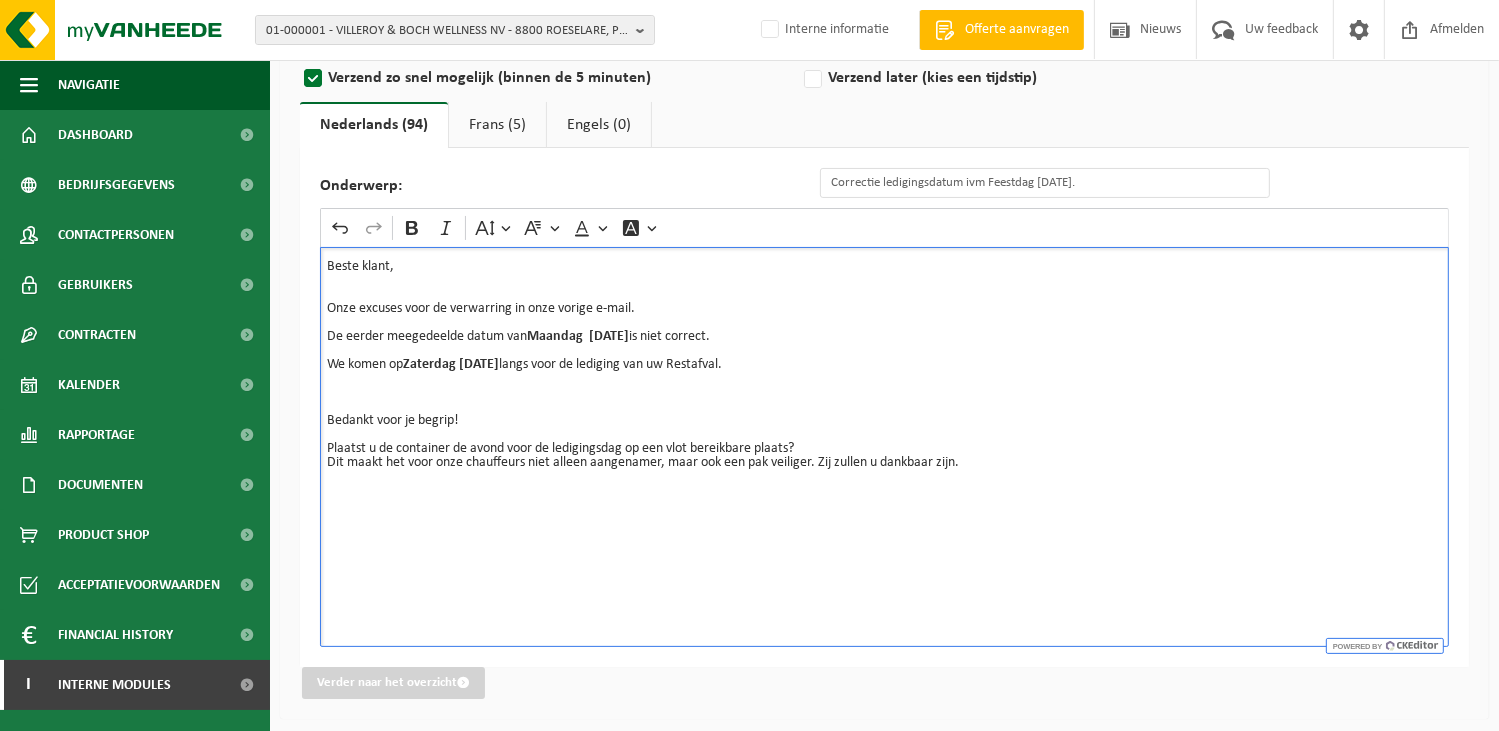 scroll, scrollTop: 215, scrollLeft: 0, axis: vertical 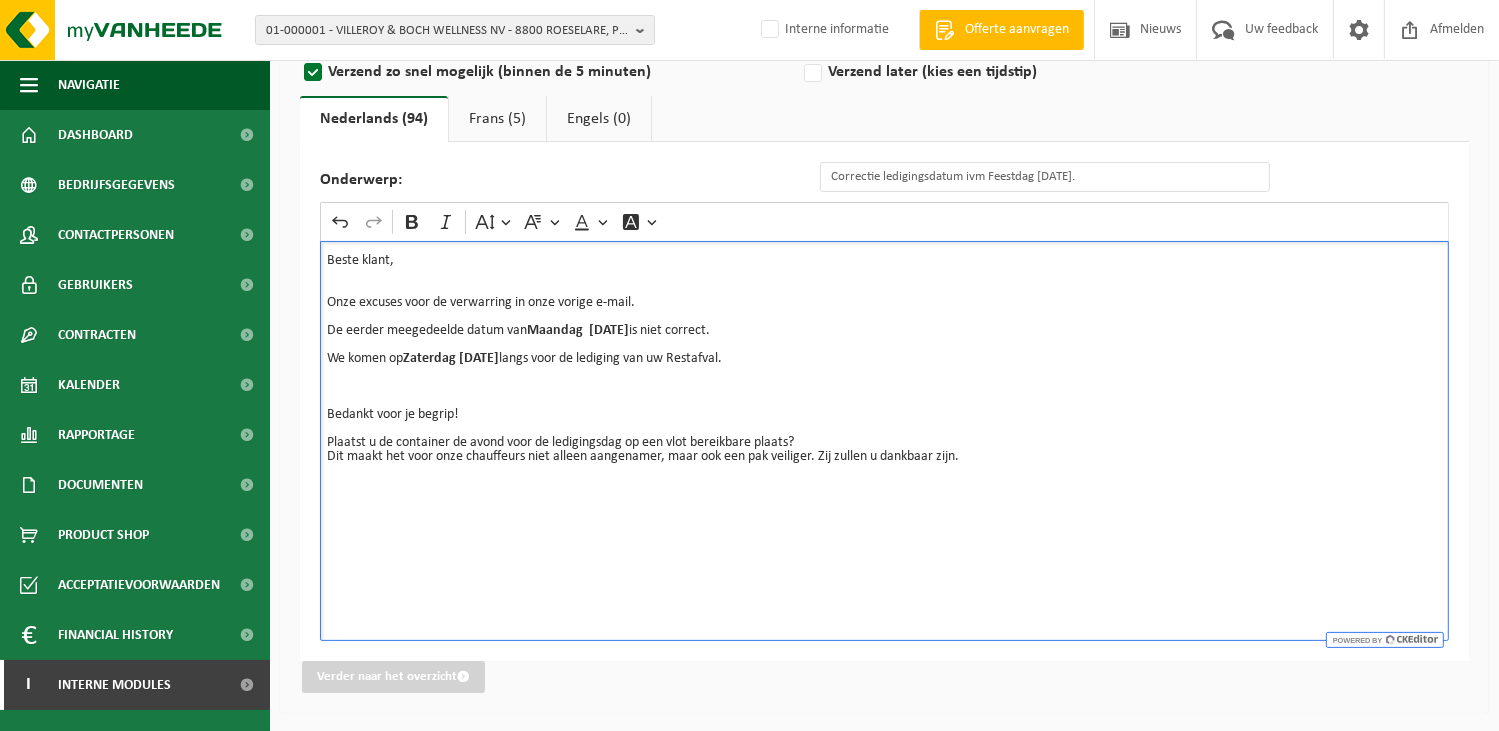 click on "Beste klant, Onze excuses voor de verwarring in onze vorige e-mail. De eerder meegedeelde datum van  Maandag  18/08/2025  is niet correct.  We komen op  Zaterdag 16/08/2025  langs voor de lediging van uw Restafval. Bedankt voor je begrip! Plaatst u de container de avond voor de ledigingsdag op een vlot bereikbare plaats? Dit maakt het voor onze chauffeurs niet alleen aangenamer, maar ook een pak veiliger. Zij zullen u dankbaar zijn." at bounding box center (884, 441) 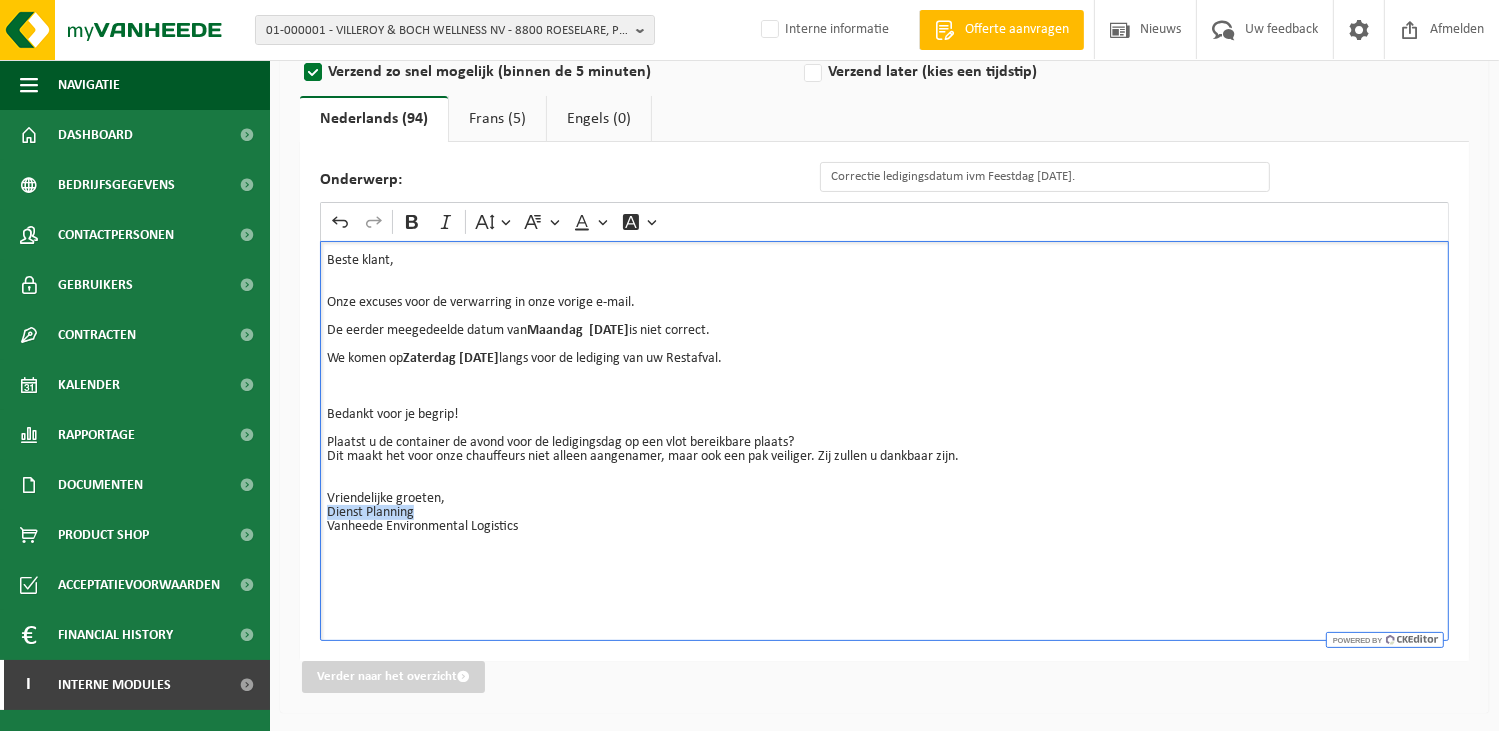 drag, startPoint x: 437, startPoint y: 516, endPoint x: 294, endPoint y: 510, distance: 143.12582 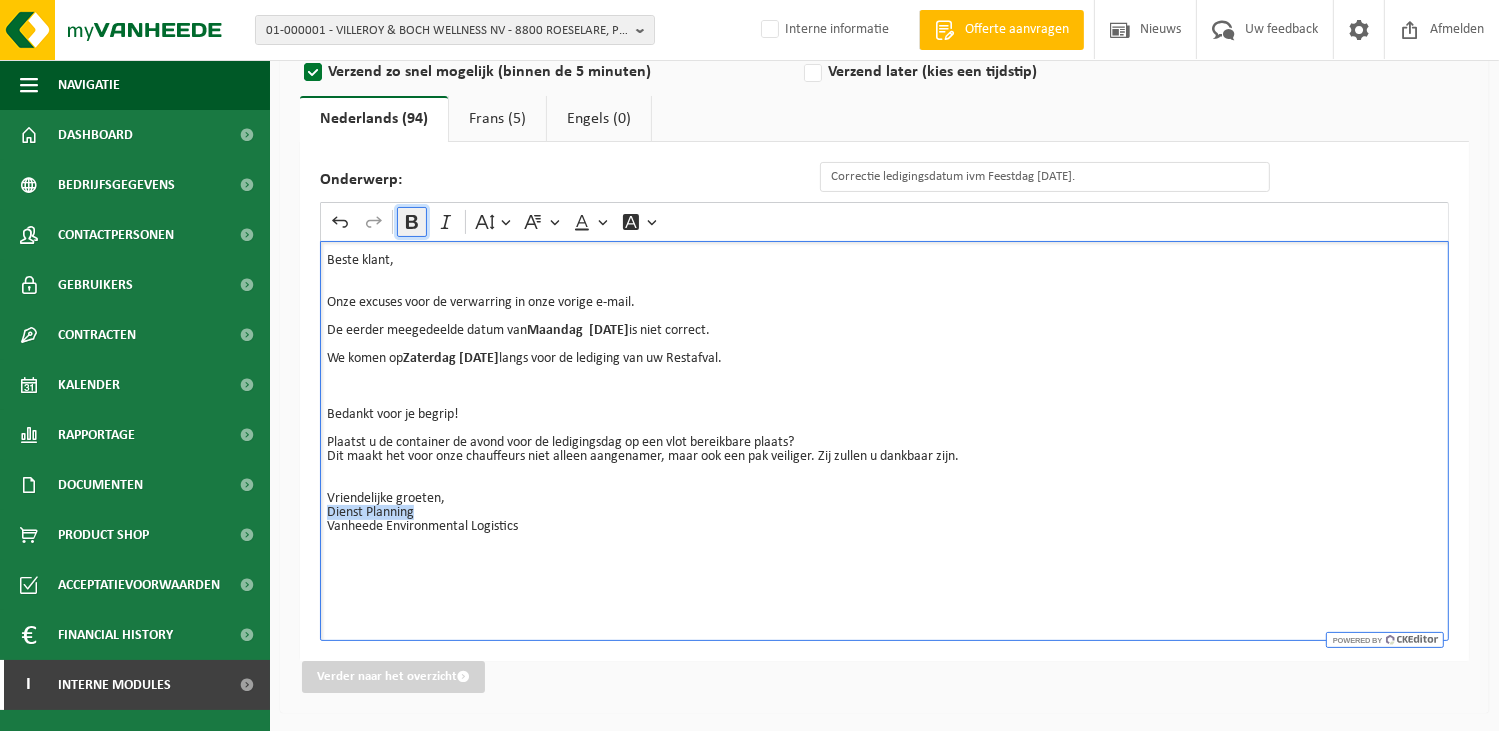 click 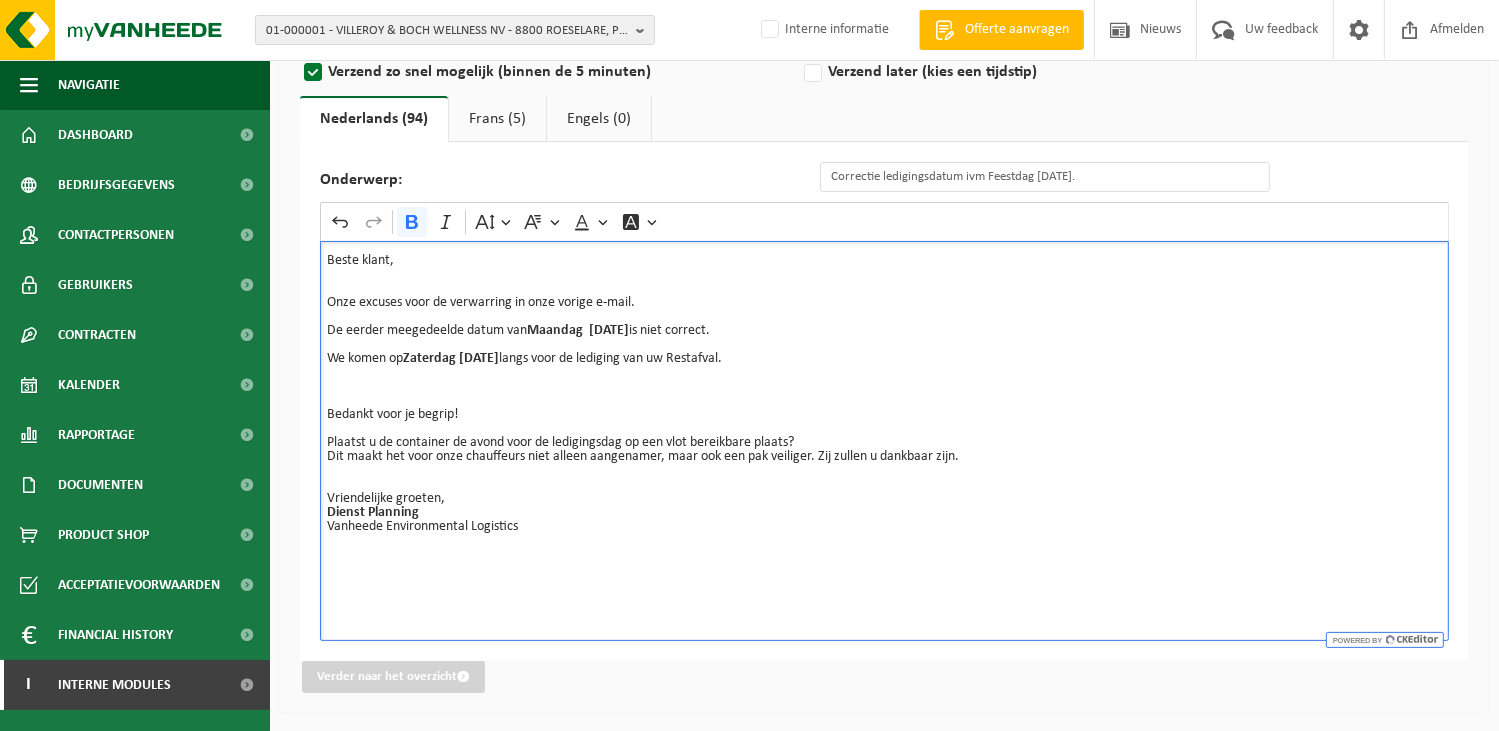 click at bounding box center (884, 555) 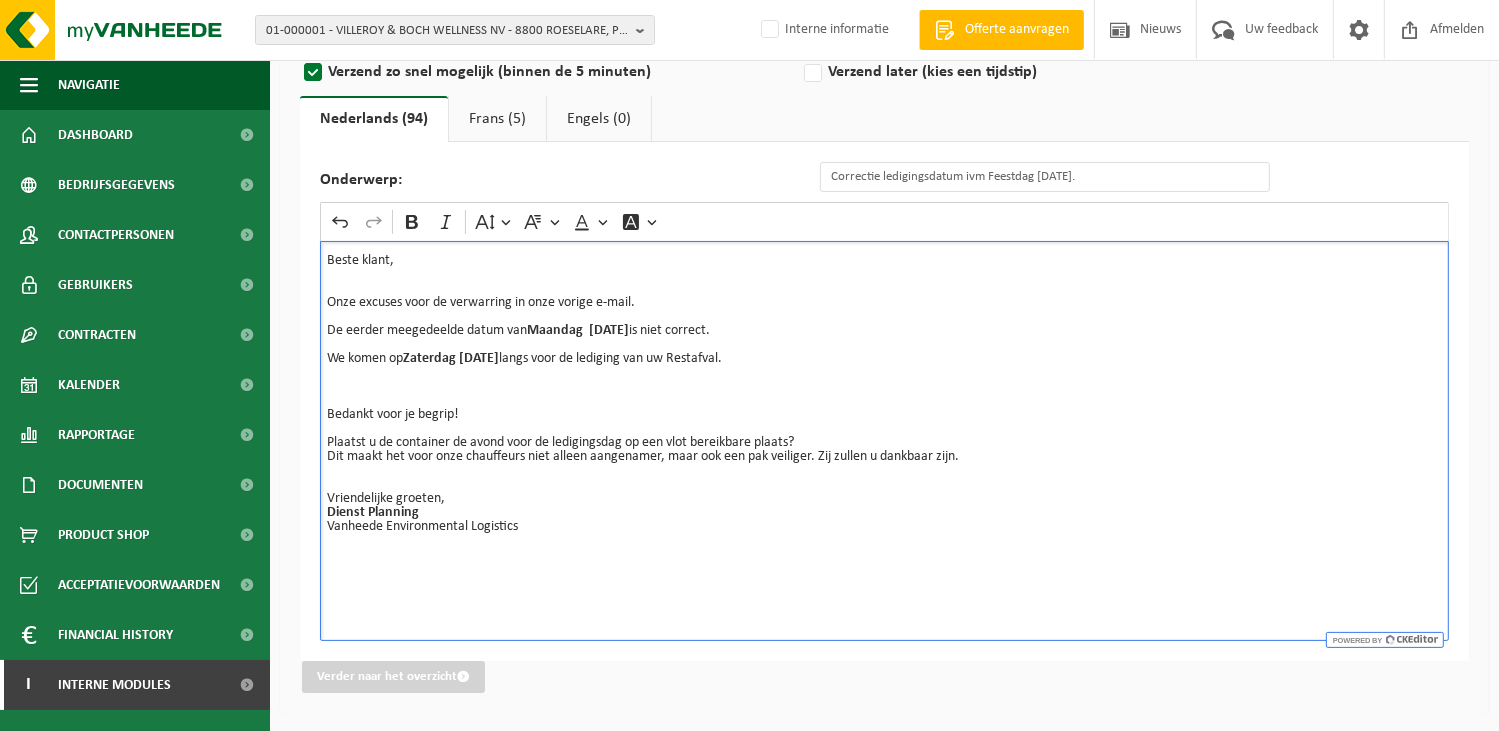 click on "Beste klant, Onze excuses voor de verwarring in onze vorige e-mail. De eerder meegedeelde datum van  Maandag  18/08/2025  is niet correct.  We komen op  Zaterdag 16/08/2025  langs voor de lediging van uw Restafval. Bedankt voor je begrip! Plaatst u de container de avond voor de ledigingsdag op een vlot bereikbare plaats? Dit maakt het voor onze chauffeurs niet alleen aangenamer, maar ook een pak veiliger. Zij zullen u dankbaar zijn. Vriendelijke groeten, Dienst Planning Vanheede Environmental Logistics" at bounding box center (884, 441) 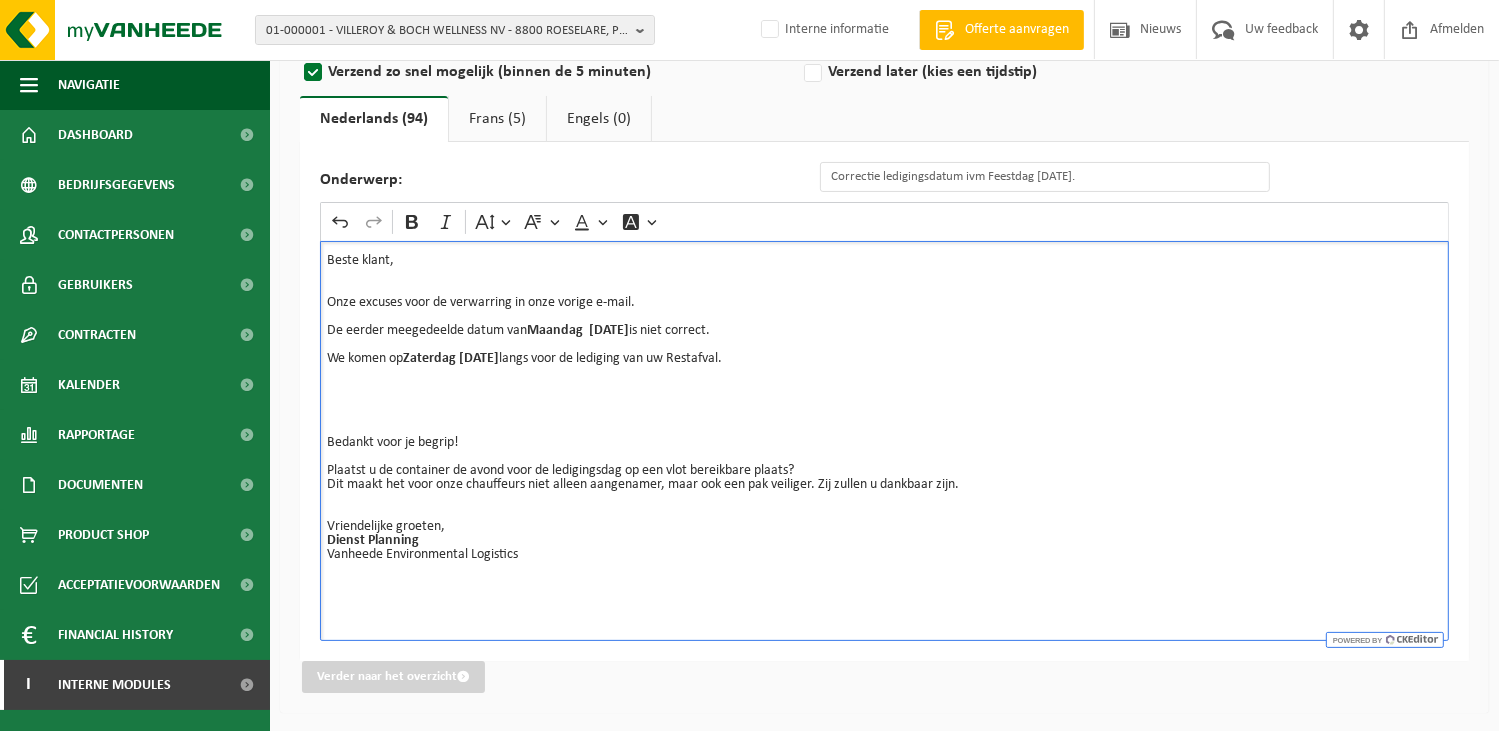 click at bounding box center (884, 415) 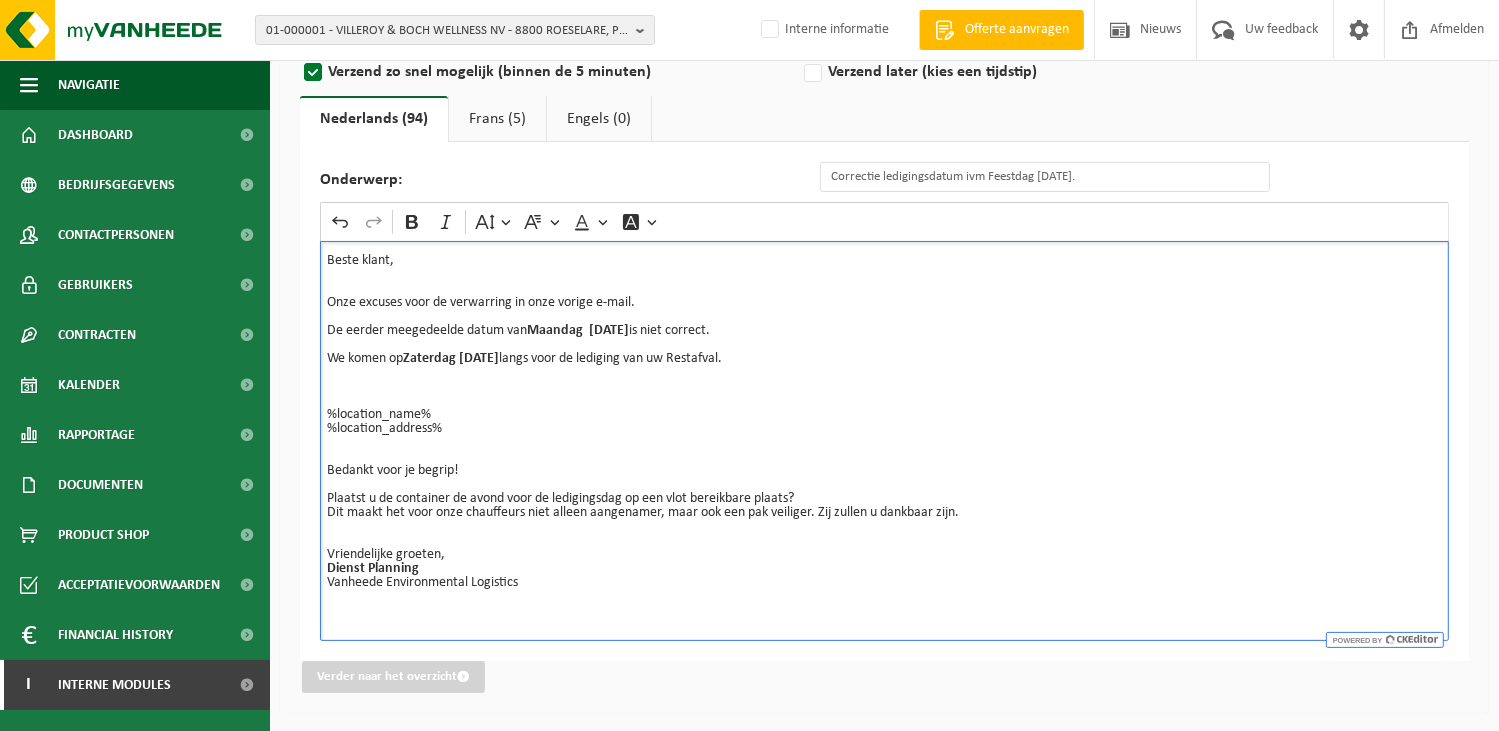 click at bounding box center (884, 387) 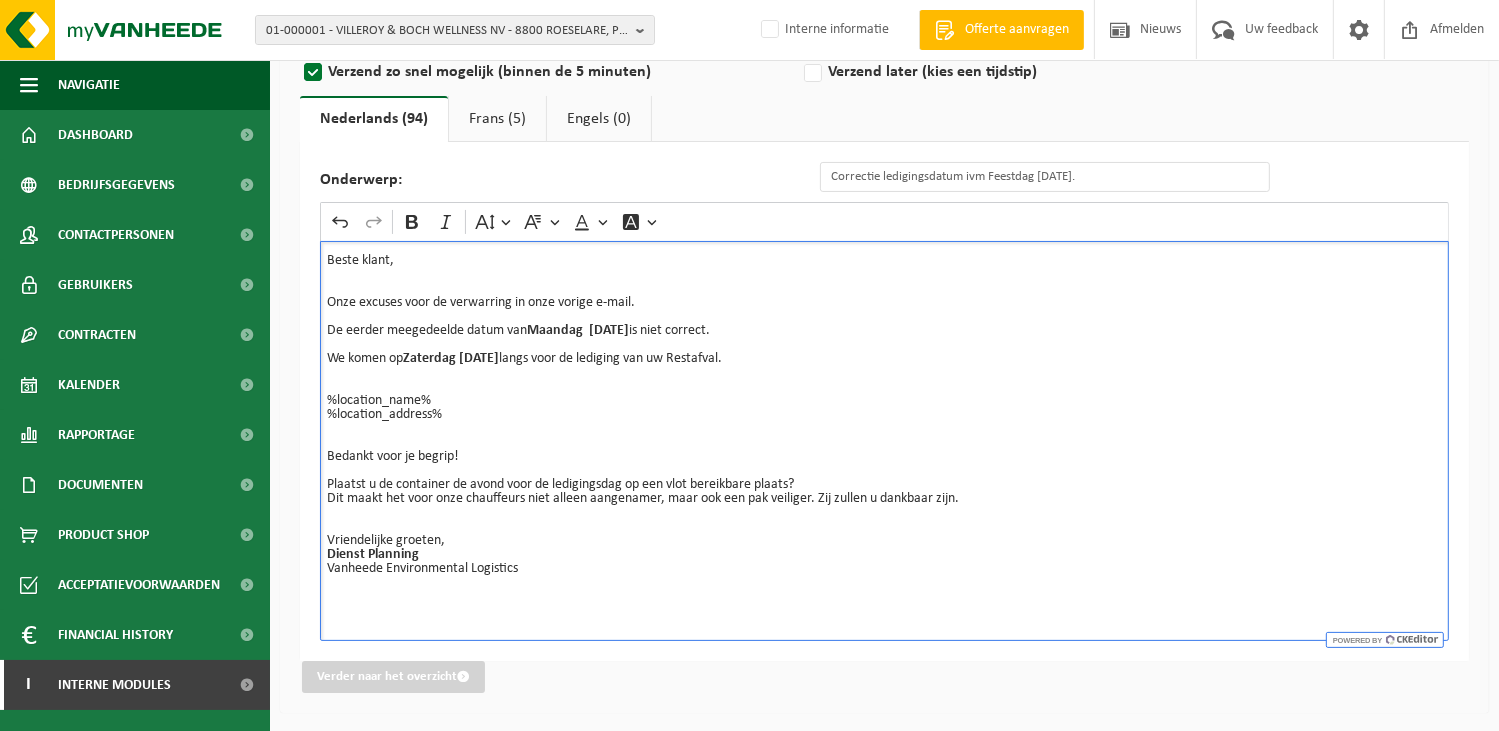 click on "Vriendelijke groeten, Dienst Planning Vanheede Environmental Logistics" at bounding box center [884, 562] 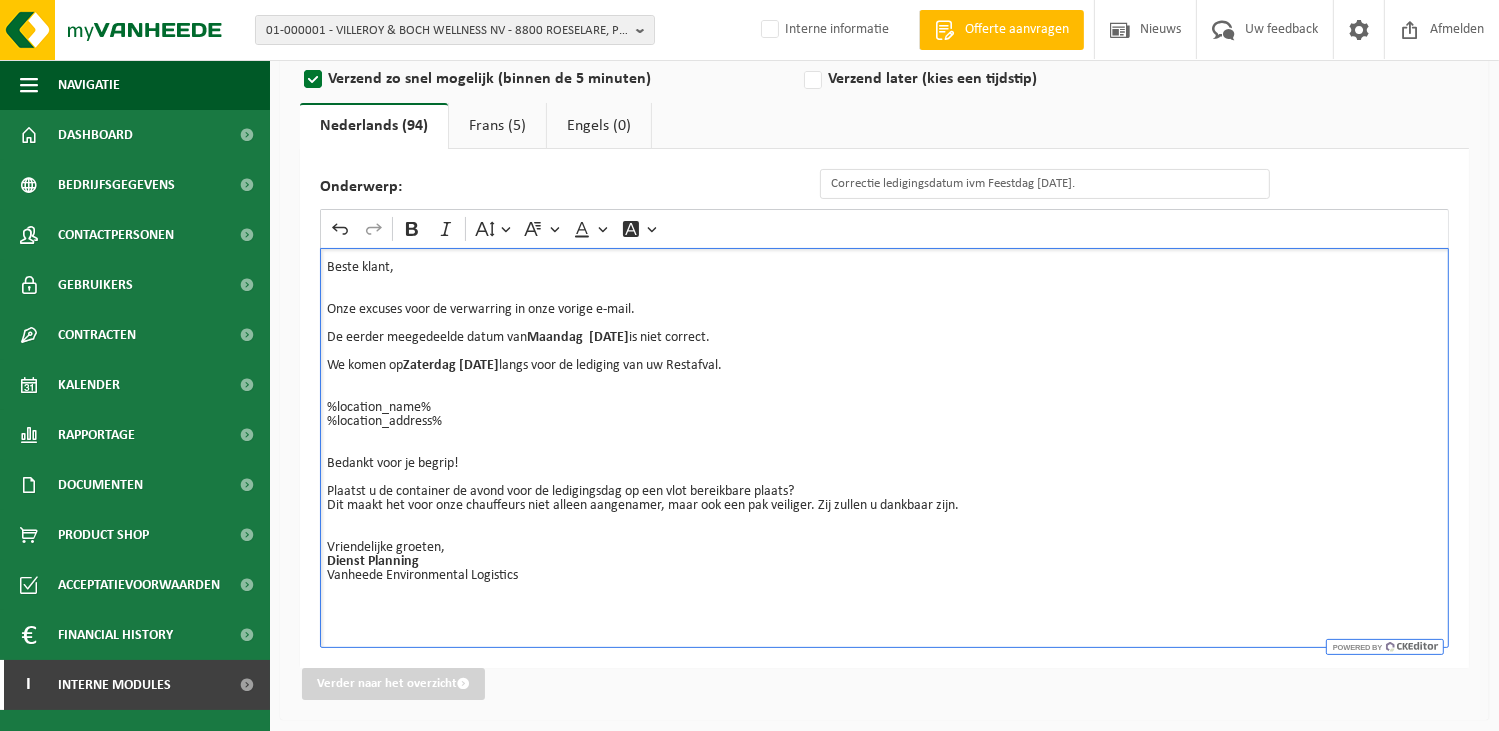 scroll, scrollTop: 115, scrollLeft: 0, axis: vertical 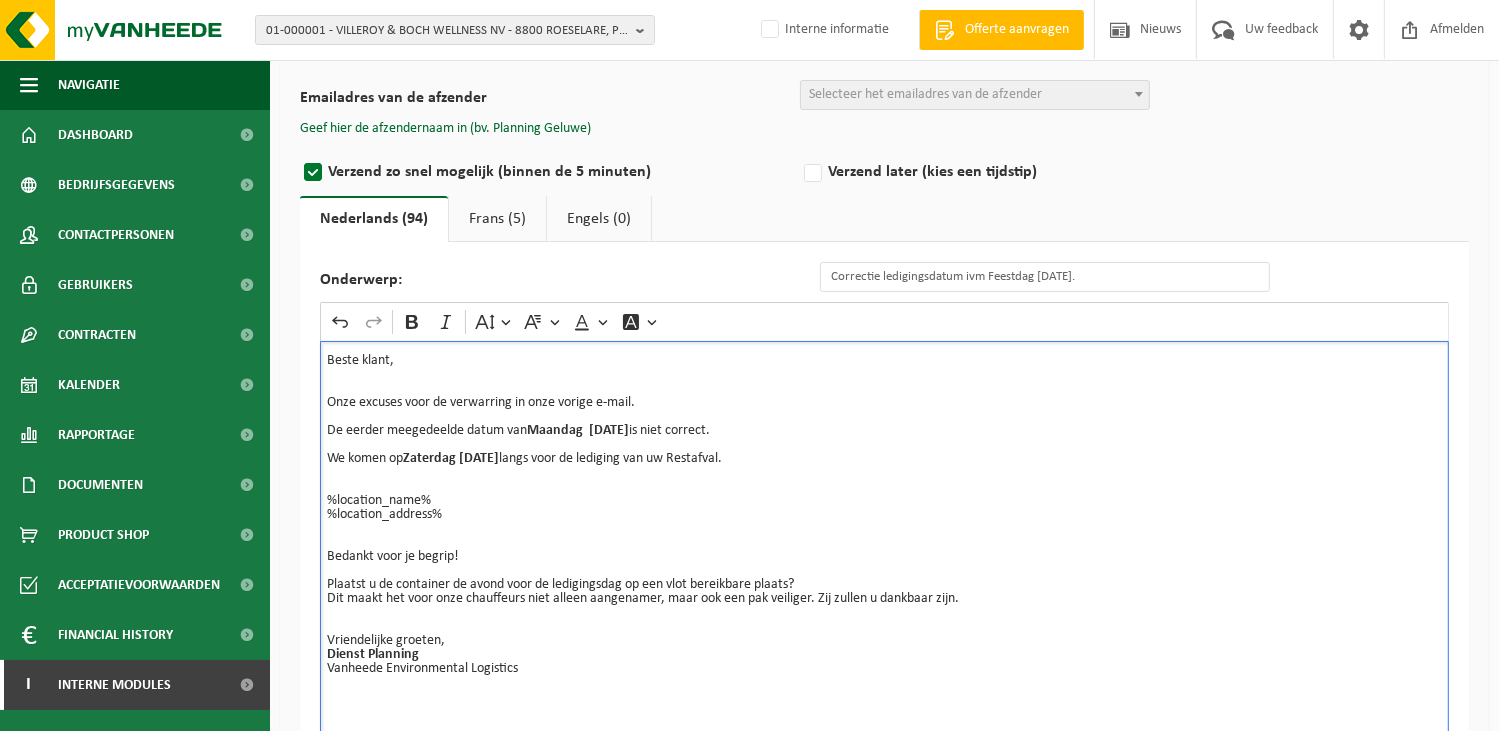 click on "Frans (5)" at bounding box center [497, 219] 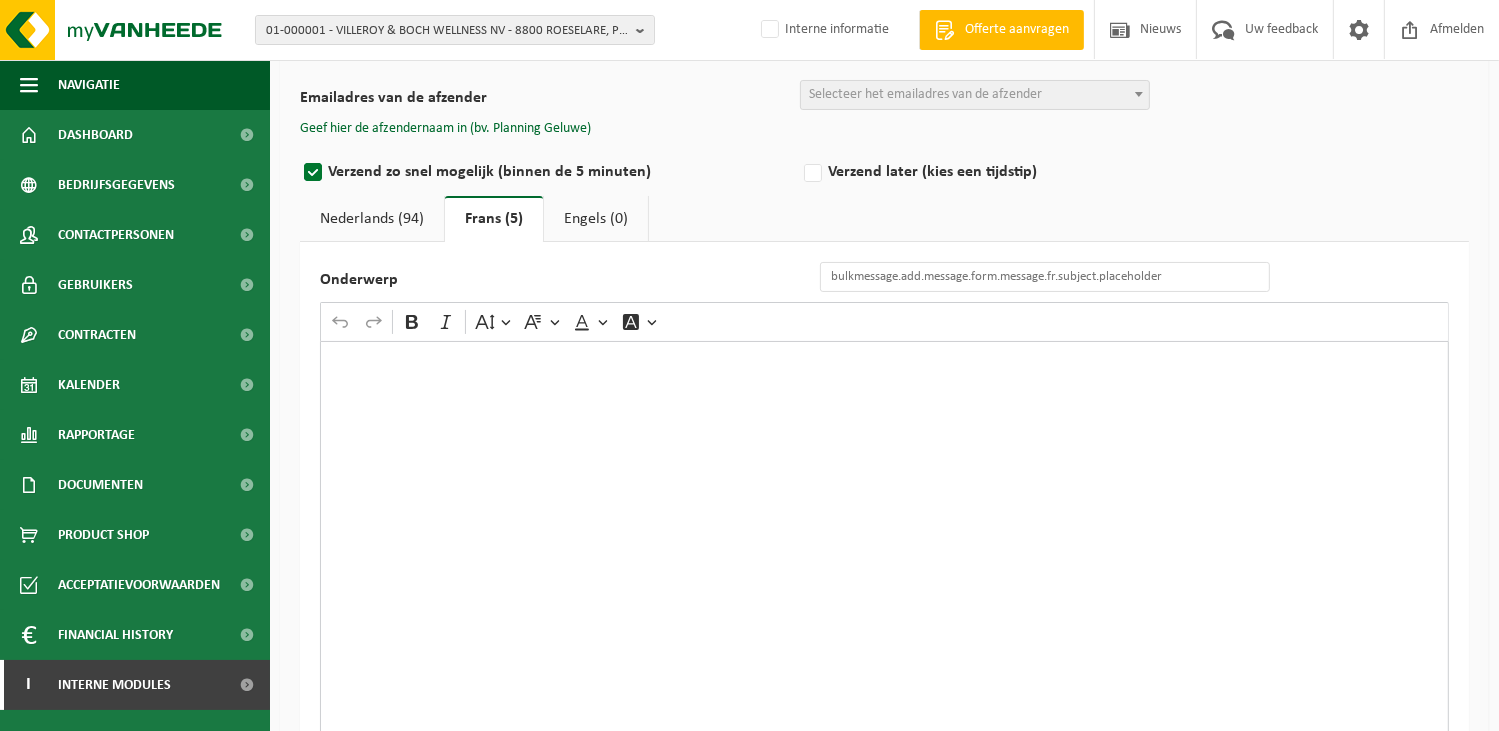 click at bounding box center [884, 541] 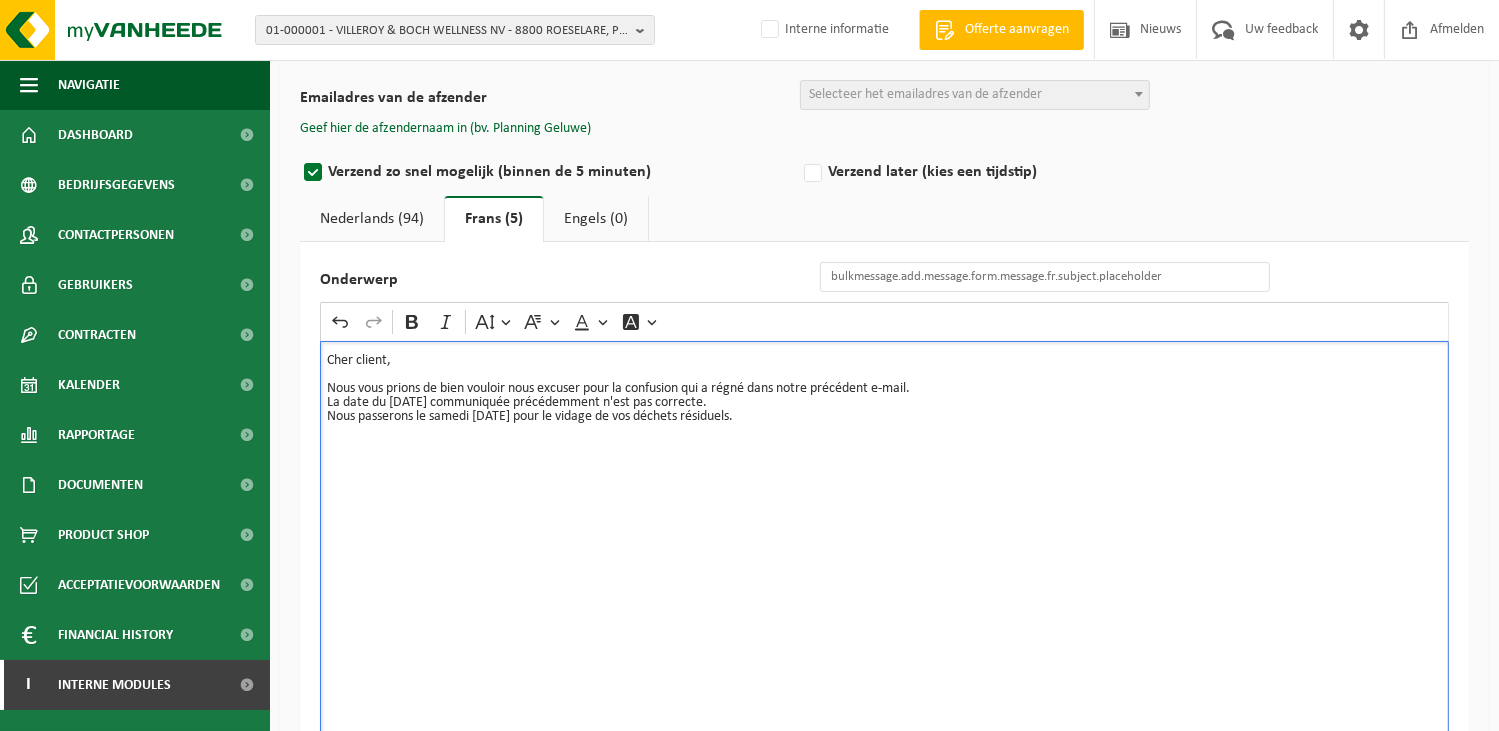 click on "Nous vous prions de bien vouloir nous excuser pour la confusion qui a régné dans notre précédent e-mail." at bounding box center [884, 382] 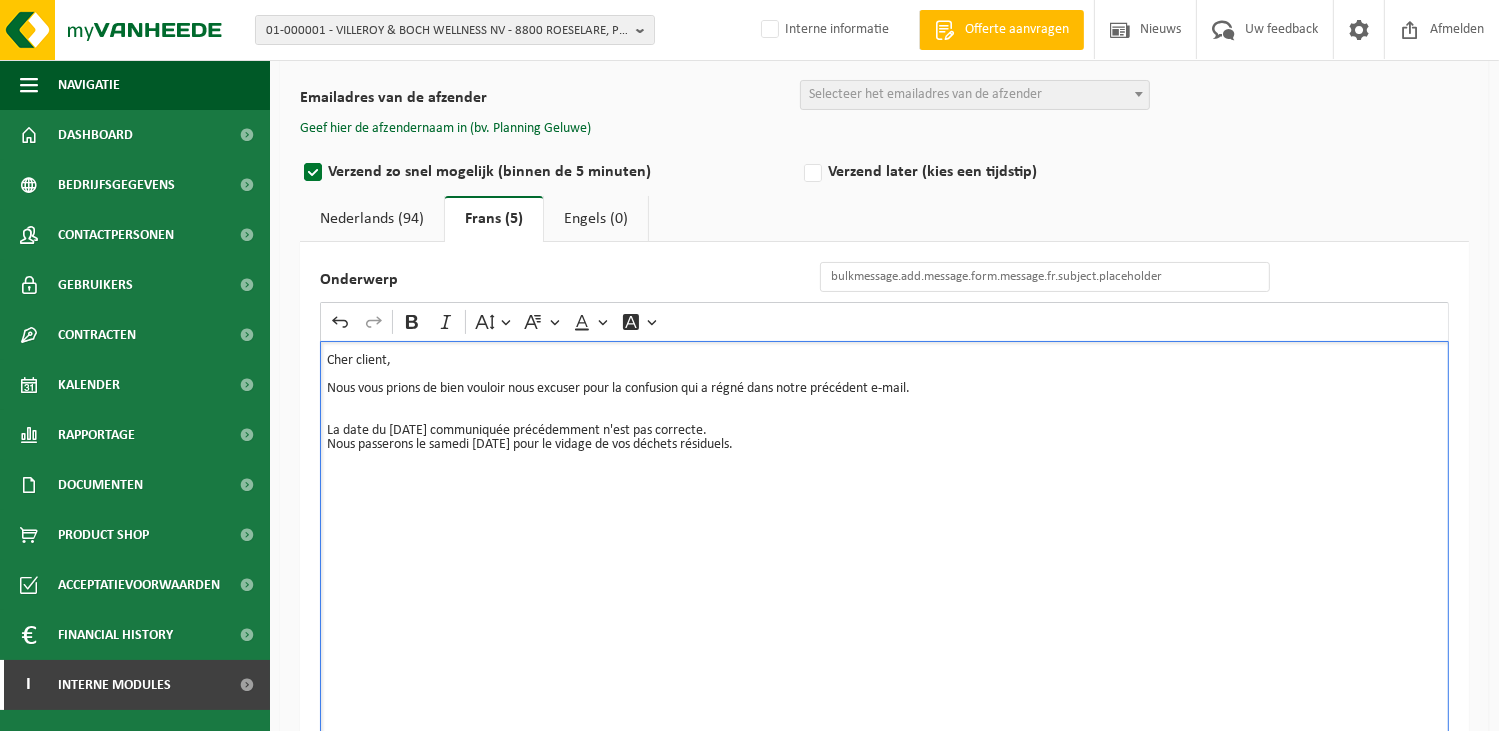 click at bounding box center (884, 417) 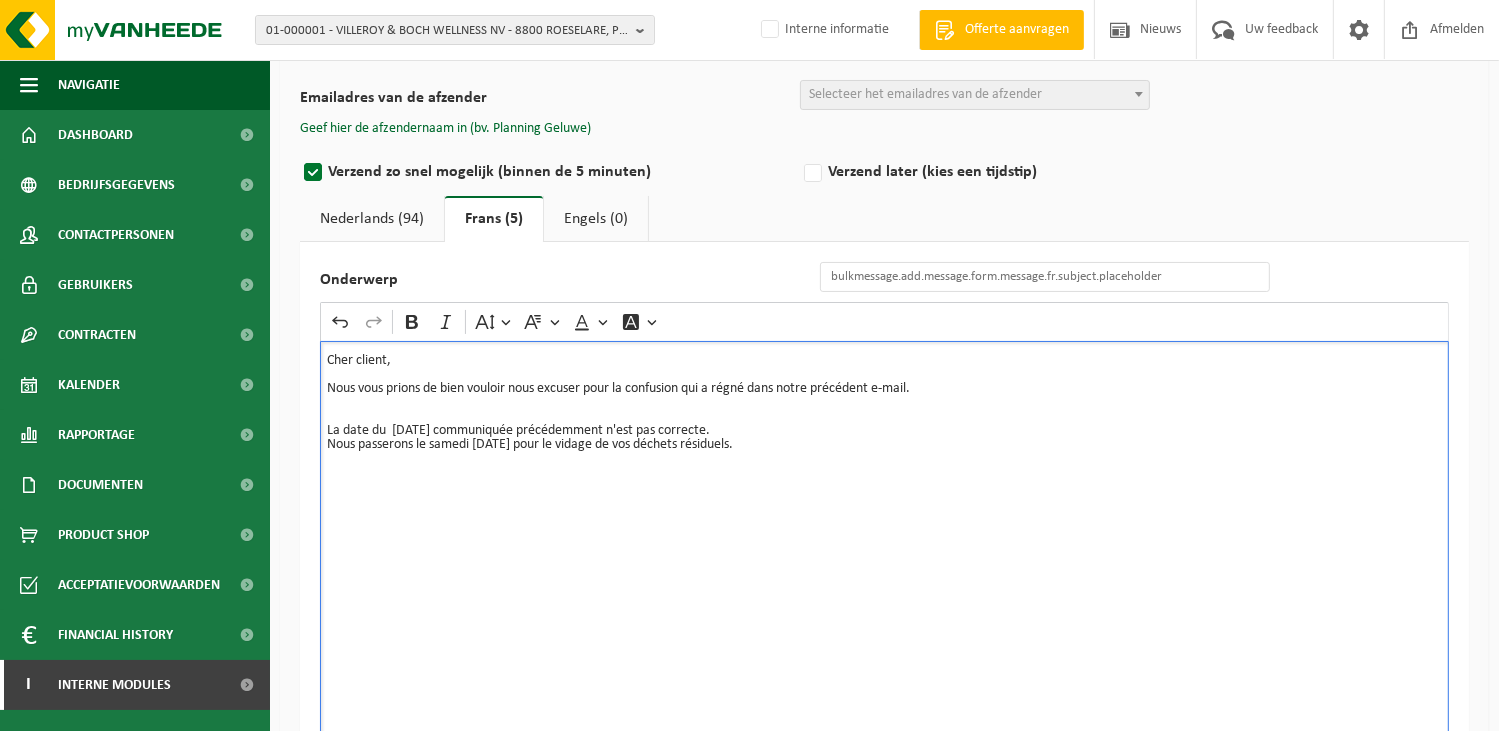 type 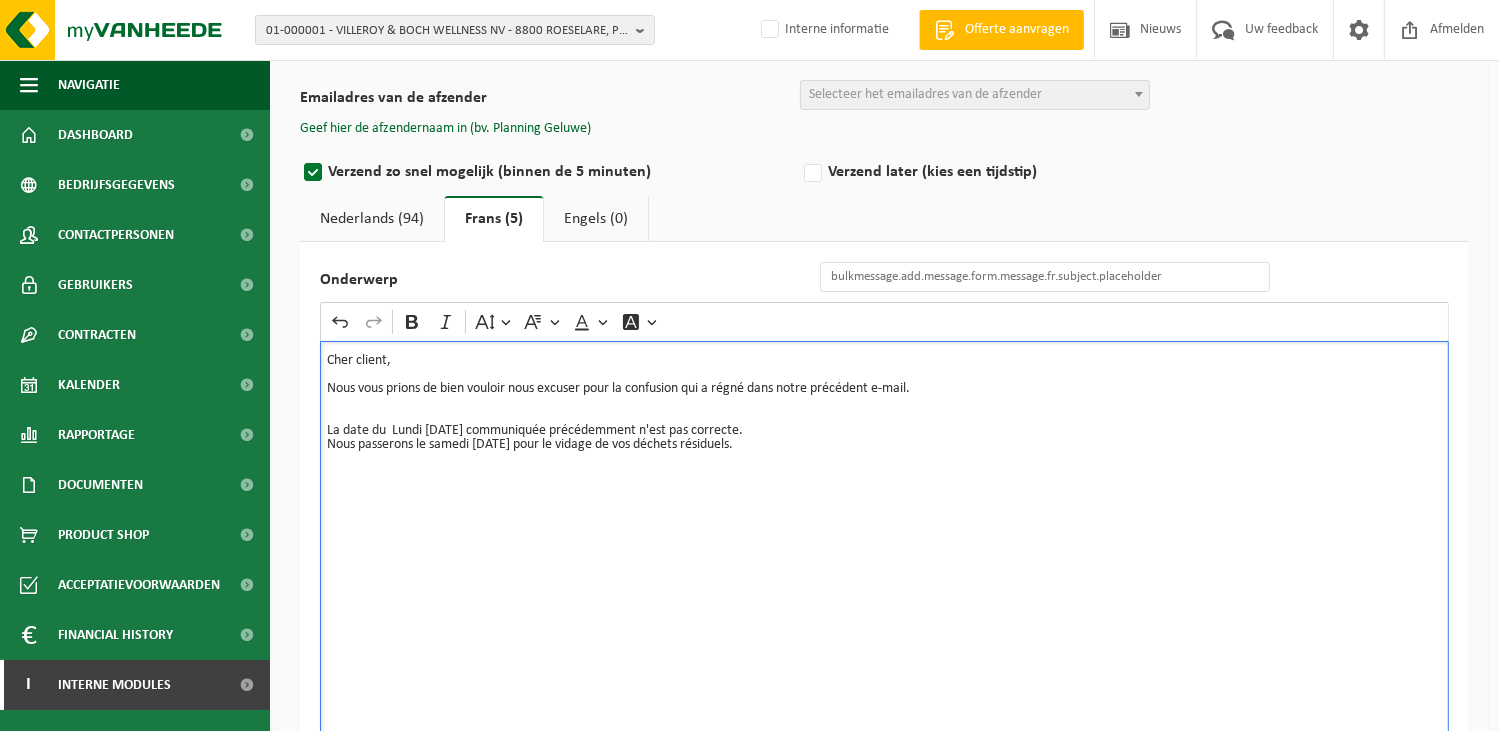 click on "La date du  Lundi 18/08/2025 communiquée précédemment n'est pas correcte.  Nous passerons le samedi 16/08/2025 pour le vidage de vos déchets résiduels." at bounding box center [884, 438] 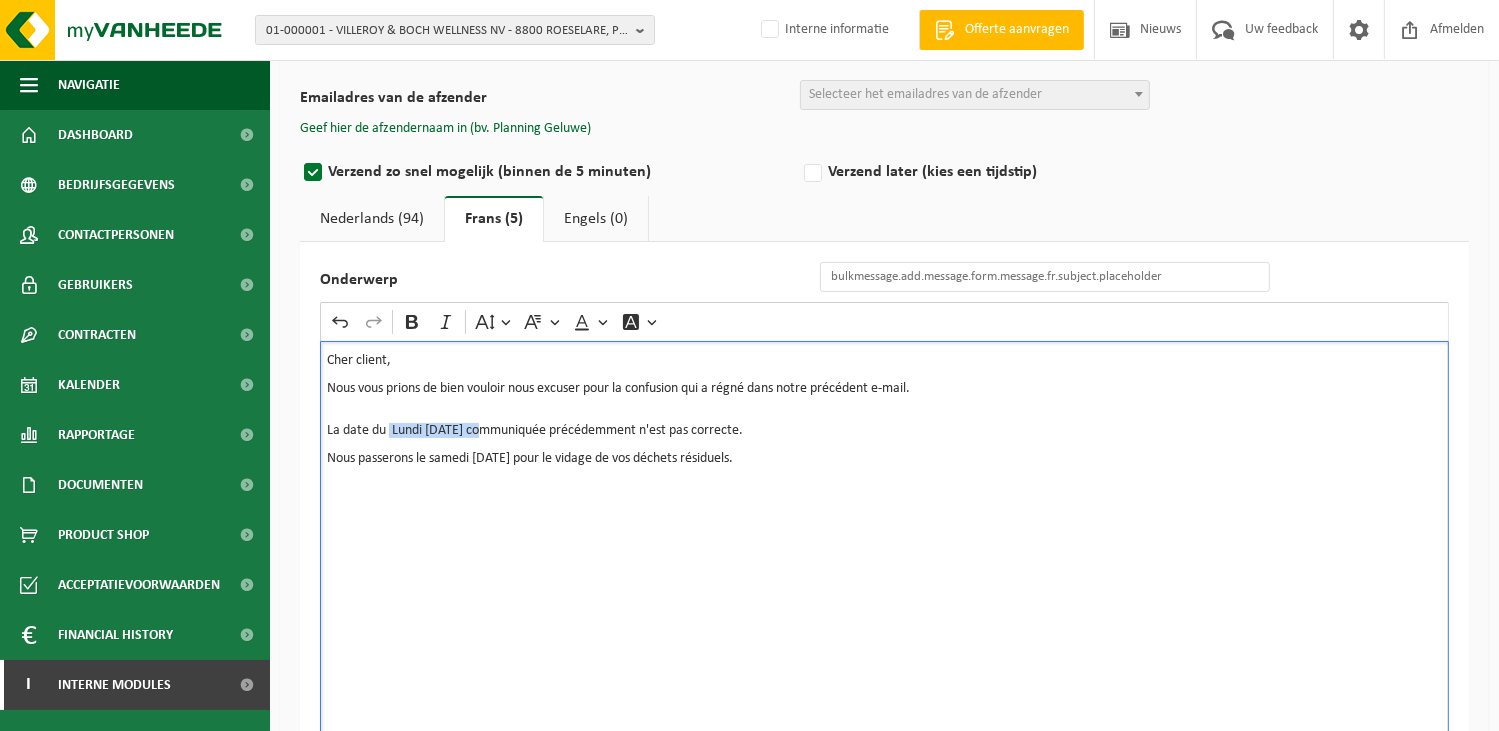 drag, startPoint x: 490, startPoint y: 429, endPoint x: 389, endPoint y: 424, distance: 101.12369 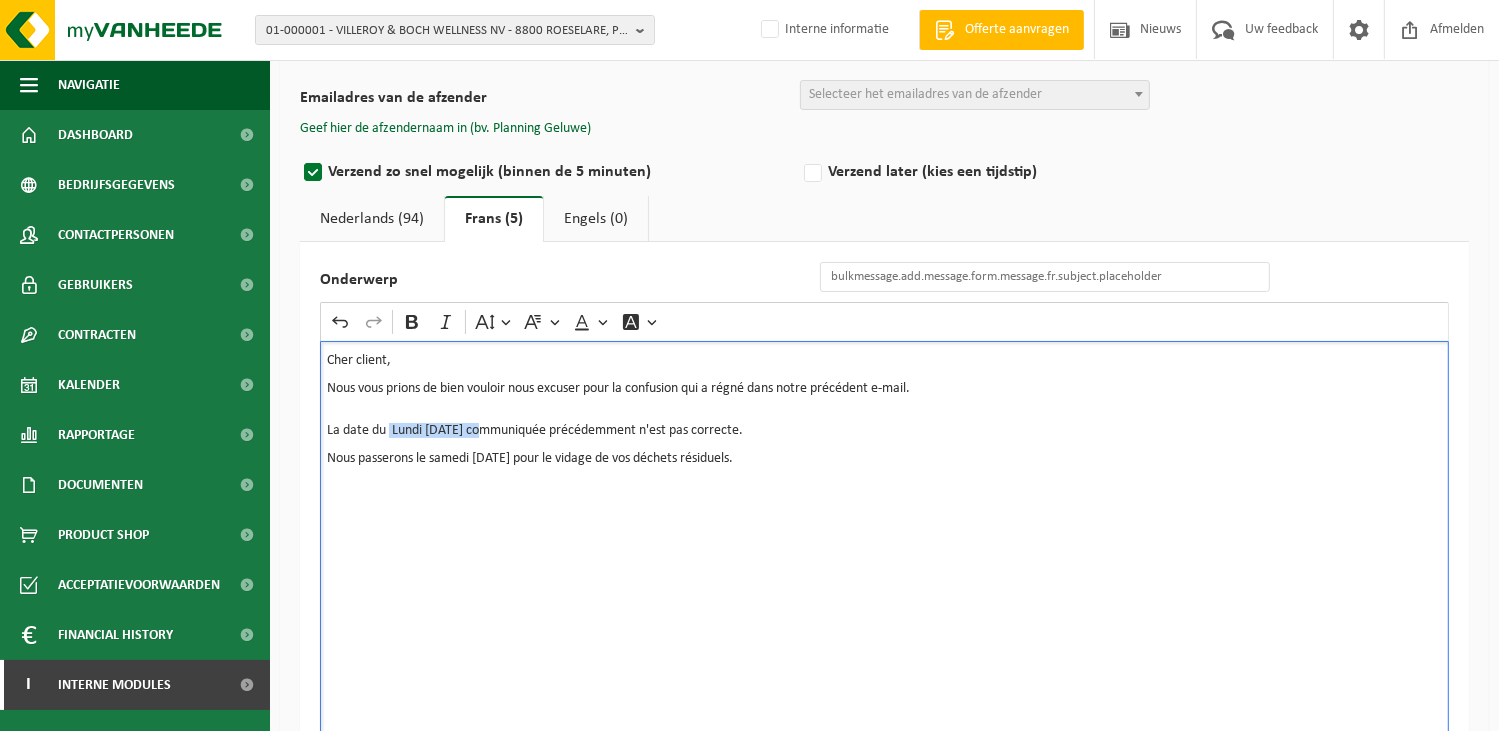 click on "La date du  Lundi 18/08/2025 communiquée précédemment n'est pas correcte." at bounding box center (884, 431) 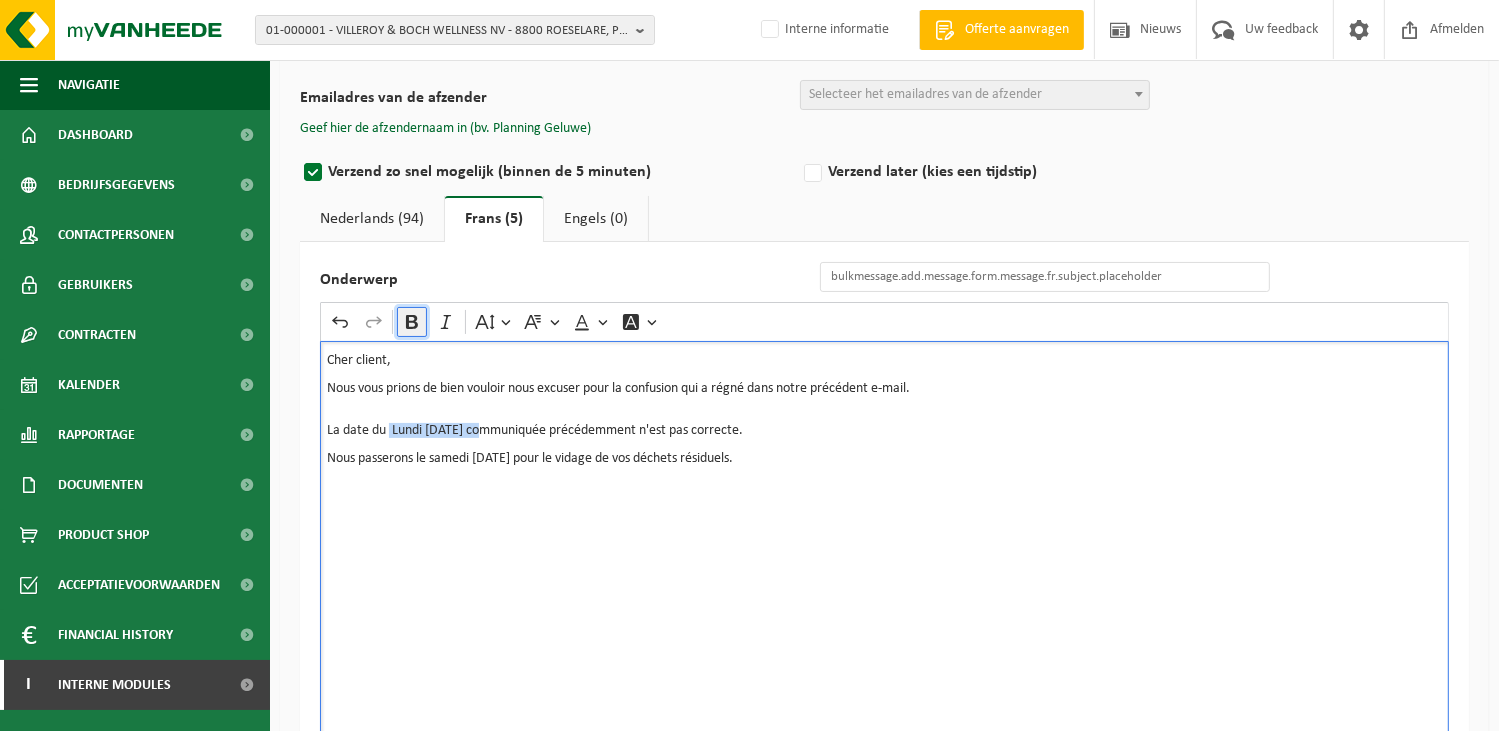 click on "Bold" at bounding box center [412, 322] 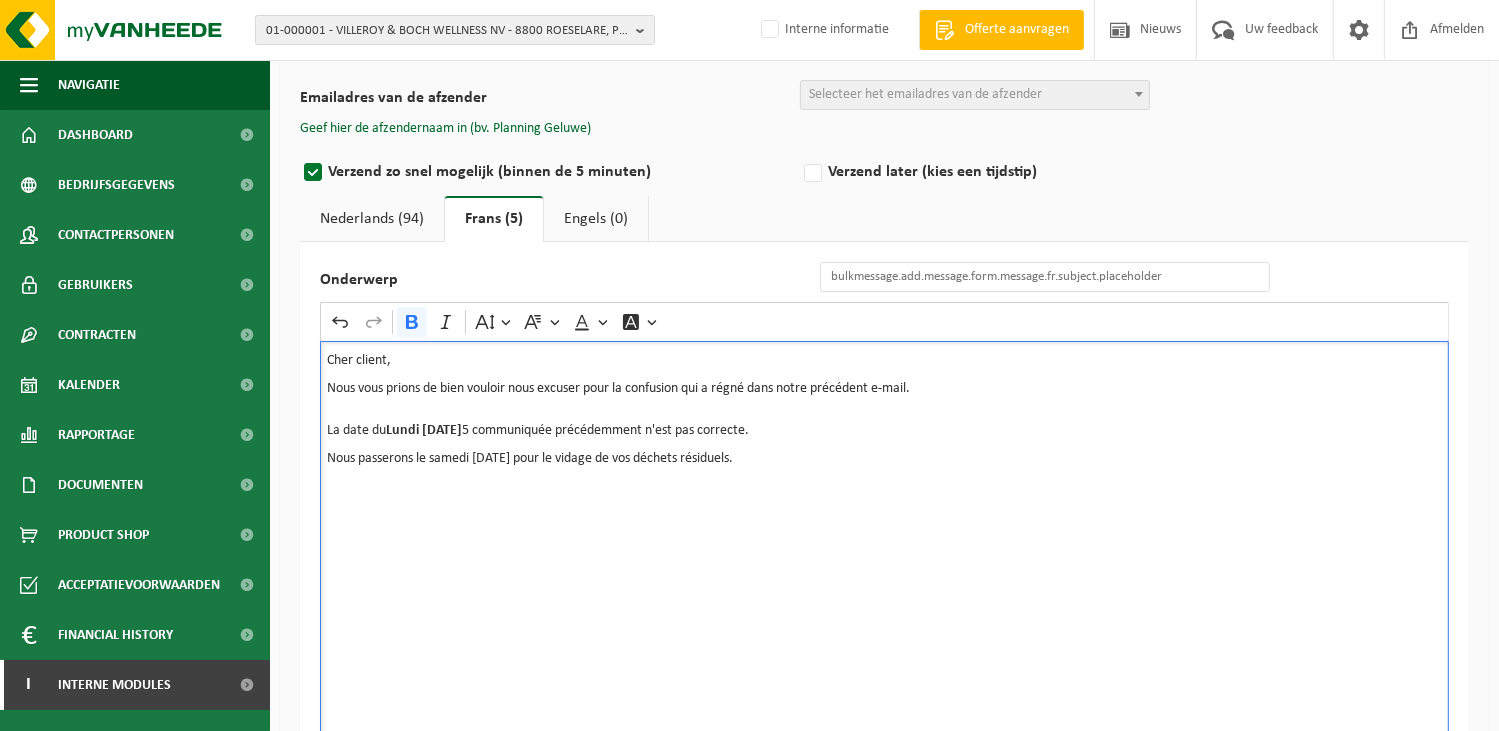 click on "Cher client, Nous vous prions de bien vouloir nous excuser pour la confusion qui a régné dans notre précédent e-mail. La date du   Lundi 18/08/202 5 communiquée précédemment n'est pas correcte.  Nous passerons le samedi 16/08/2025 pour le vidage de vos déchets résiduels." at bounding box center [884, 541] 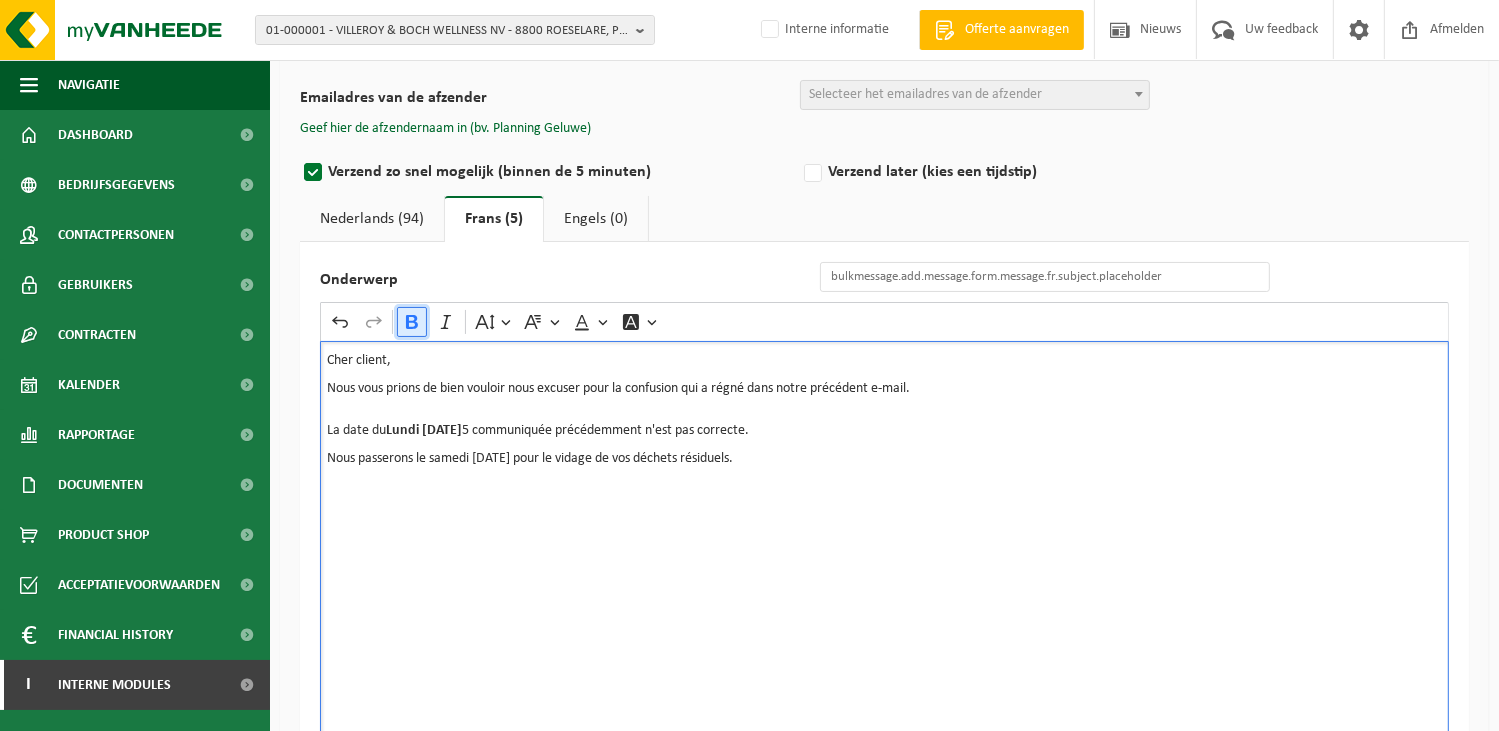 click 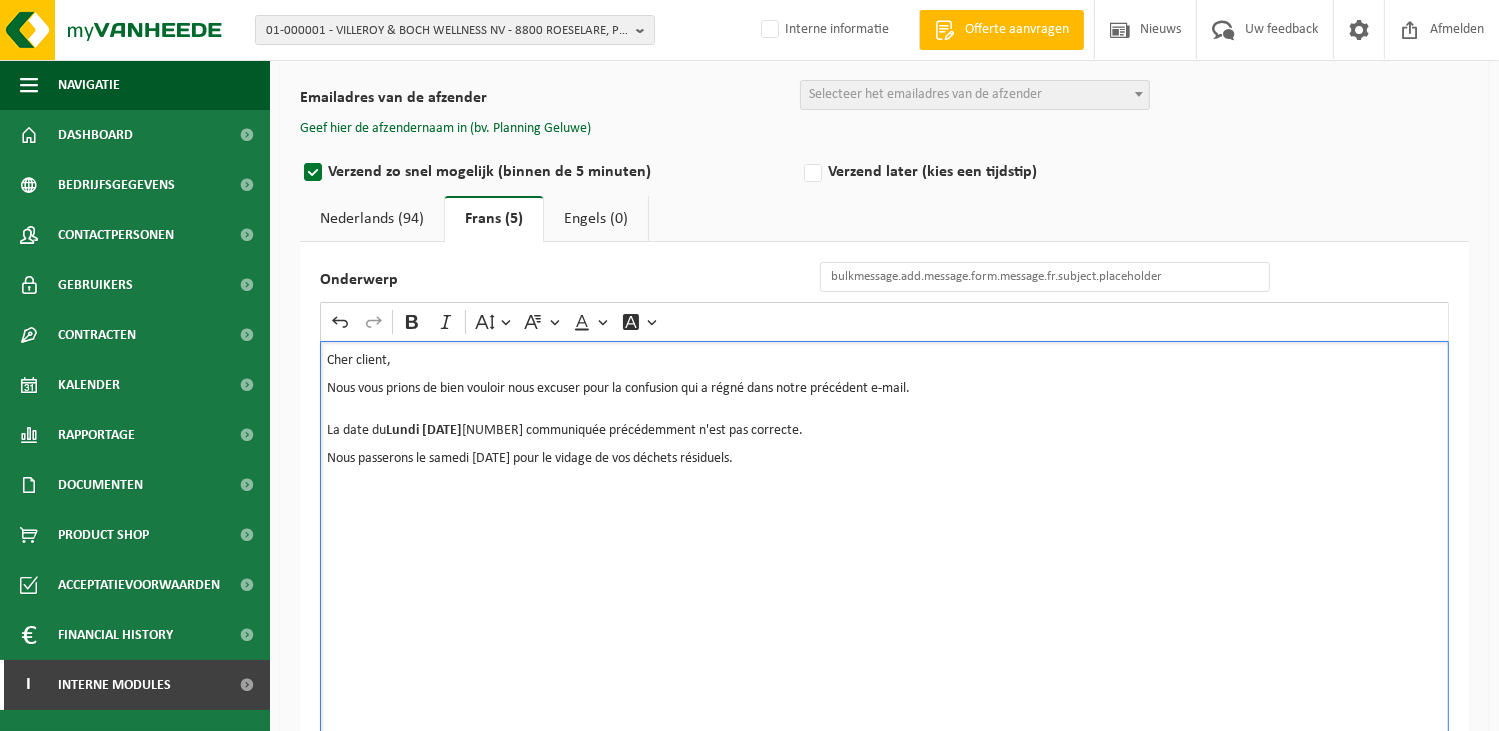click on "La date du   Lundi 18/08/20 25 communiquée précédemment n'est pas correcte." at bounding box center [884, 431] 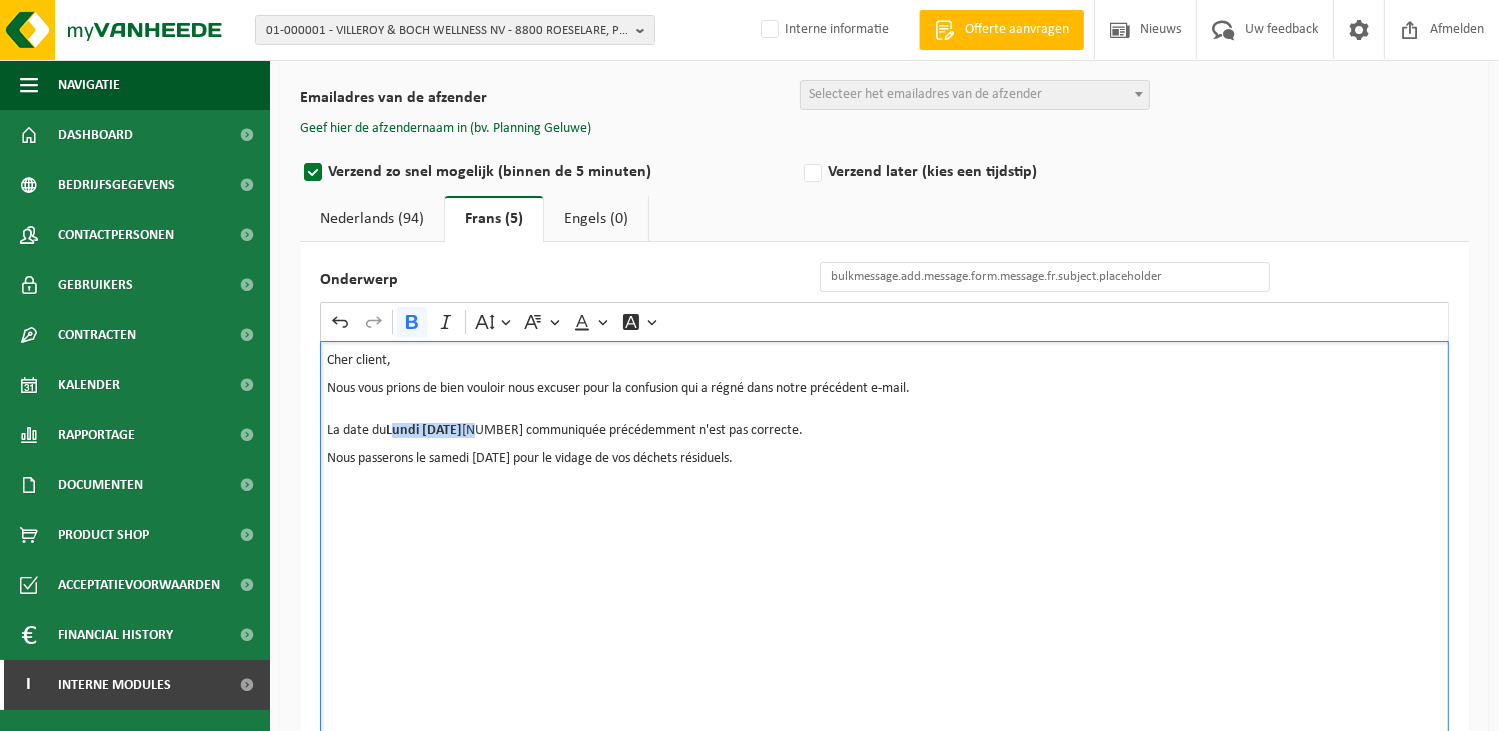 drag, startPoint x: 496, startPoint y: 431, endPoint x: 405, endPoint y: 344, distance: 125.89678 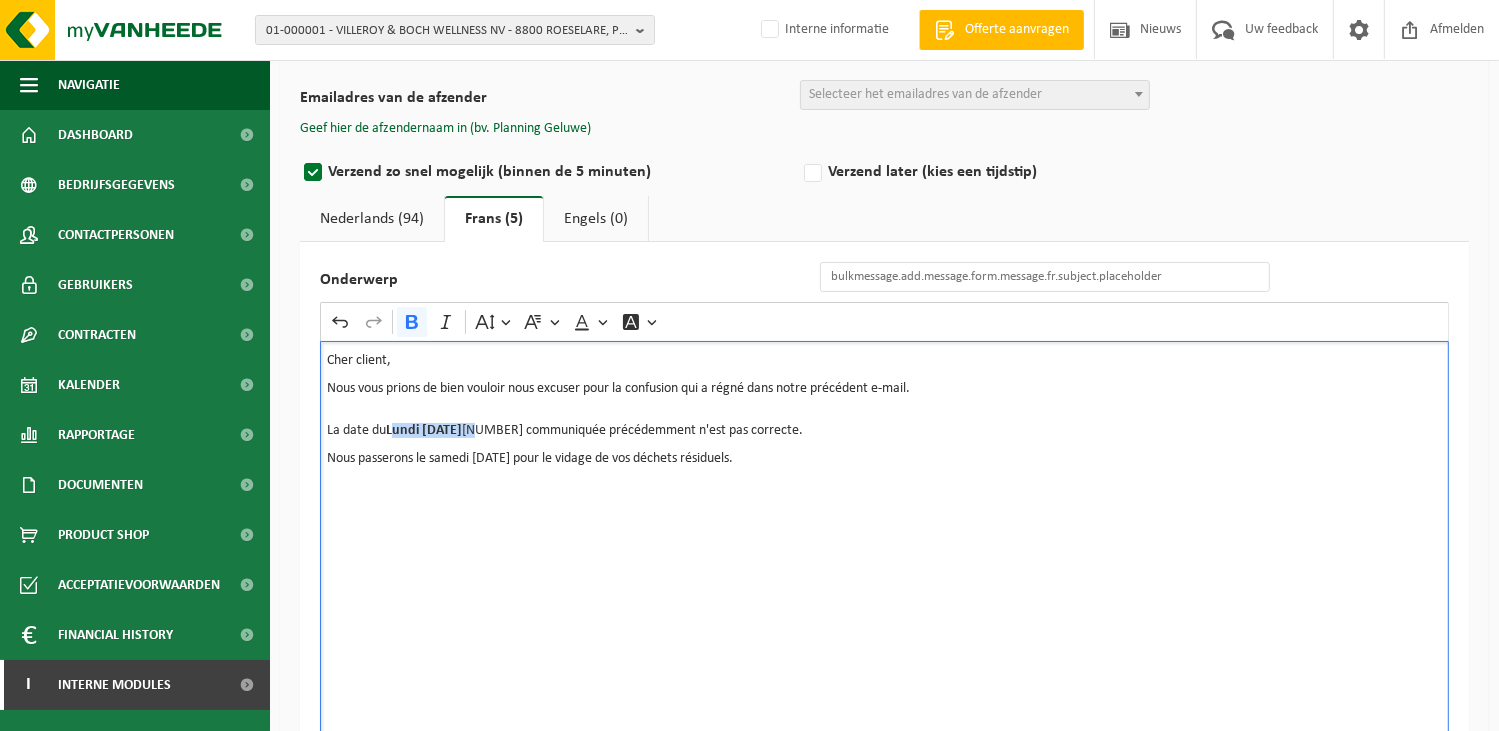 click on "La date du   Lundi 18/08/20 25 communiquée précédemment n'est pas correcte." at bounding box center (884, 431) 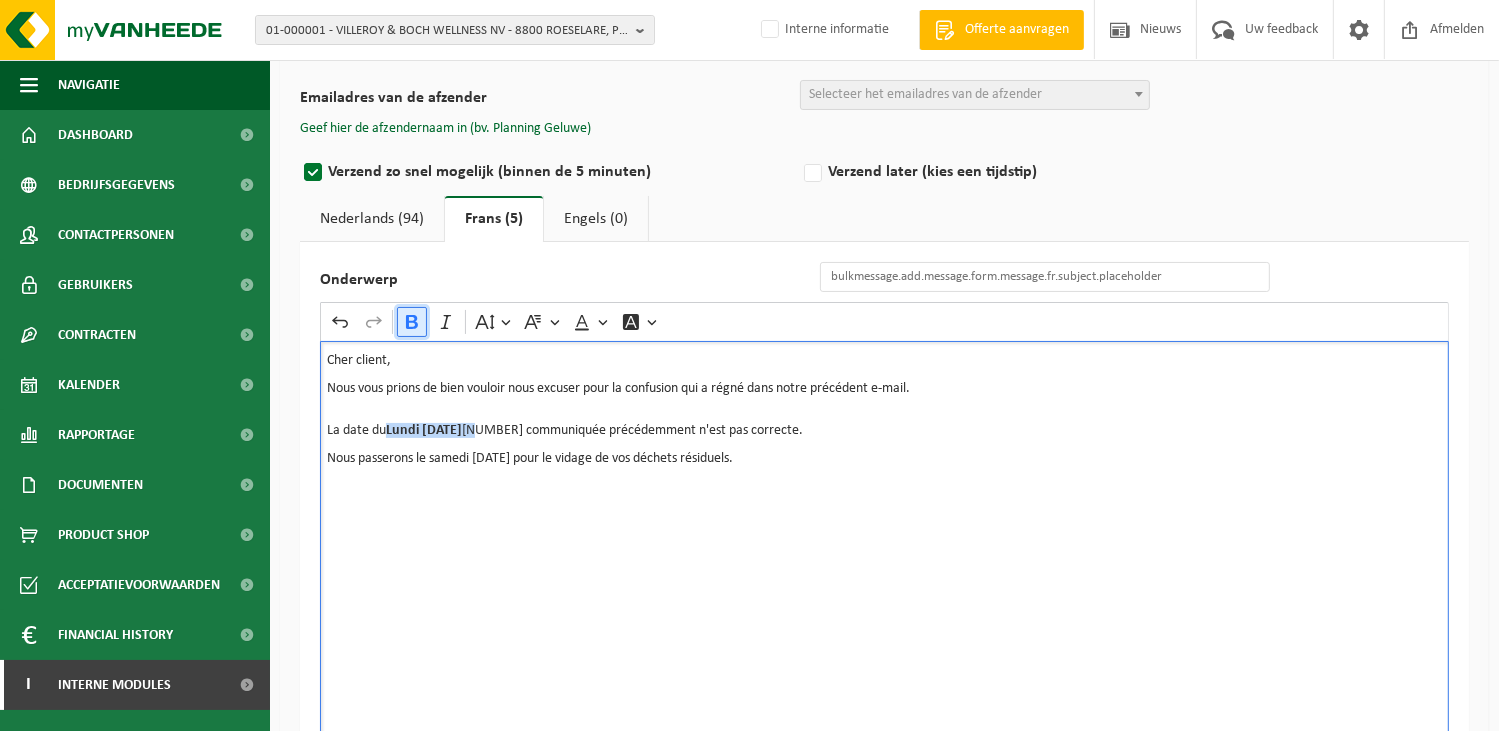 click 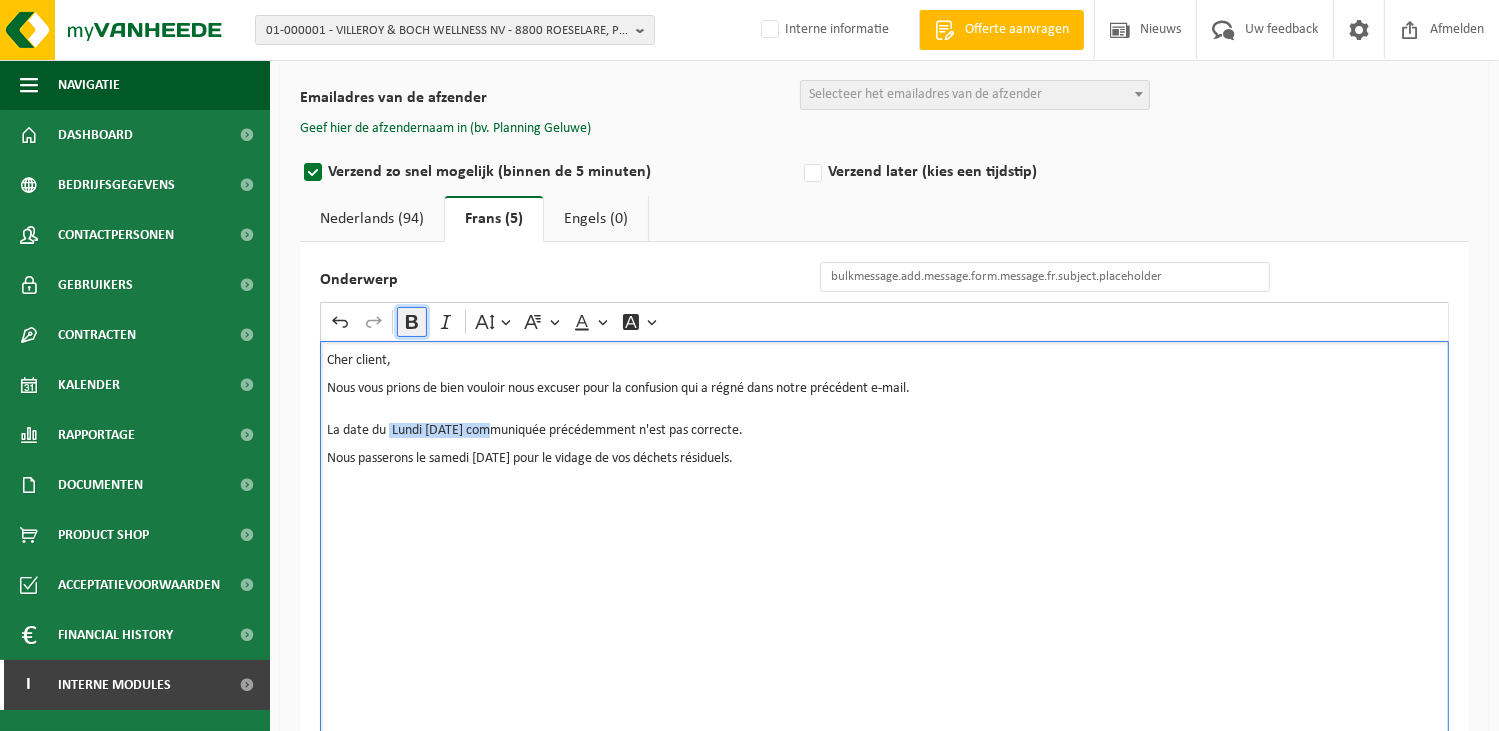 click 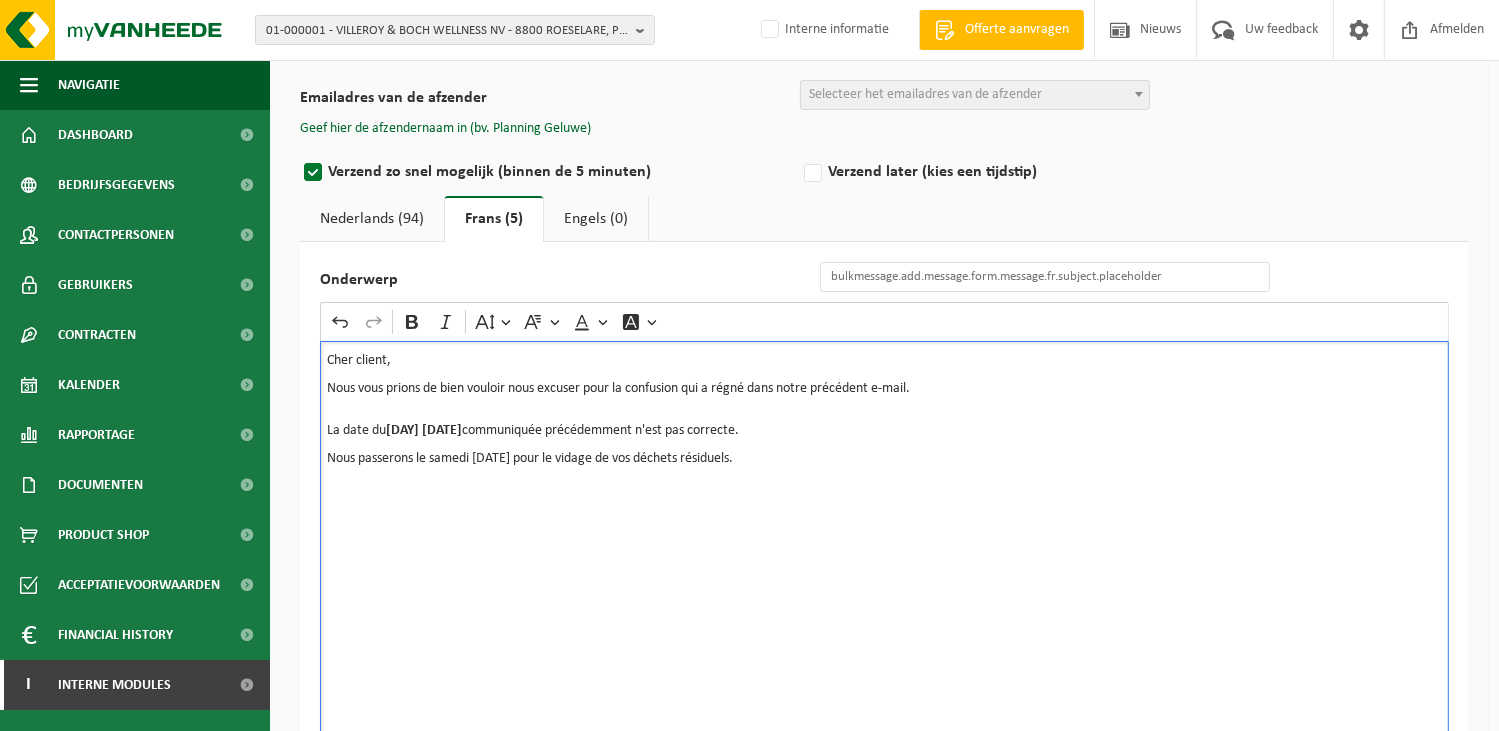click on "Cher client, Nous vous prions de bien vouloir nous excuser pour la confusion qui a régné dans notre précédent e-mail. La date du   Lundi 18/08/2025  communiquée précédemment n'est pas correcte.  Nous passerons le samedi 16/08/2025 pour le vidage de vos déchets résiduels." at bounding box center [884, 541] 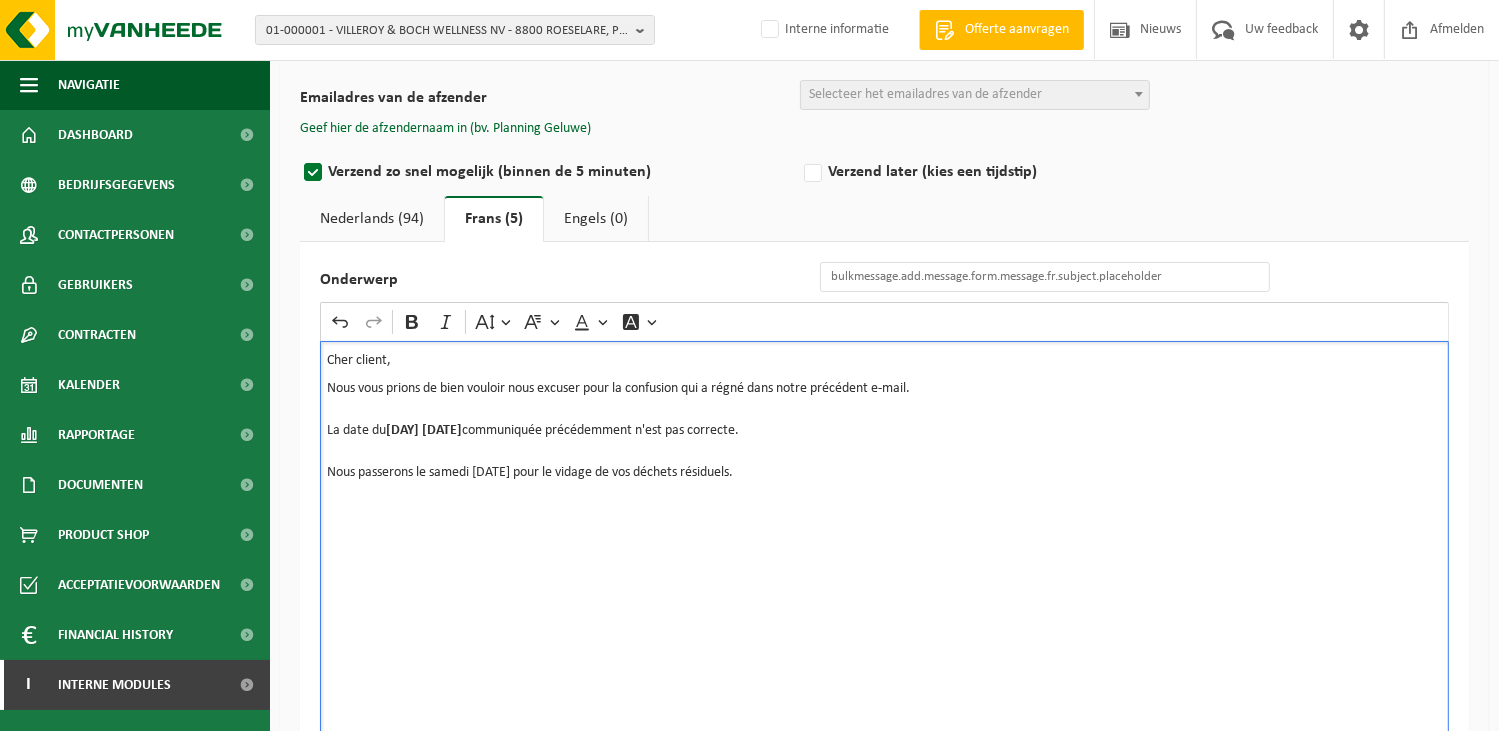 click on "Nous passerons le samedi 16/08/2025 pour le vidage de vos déchets résiduels." at bounding box center (884, 466) 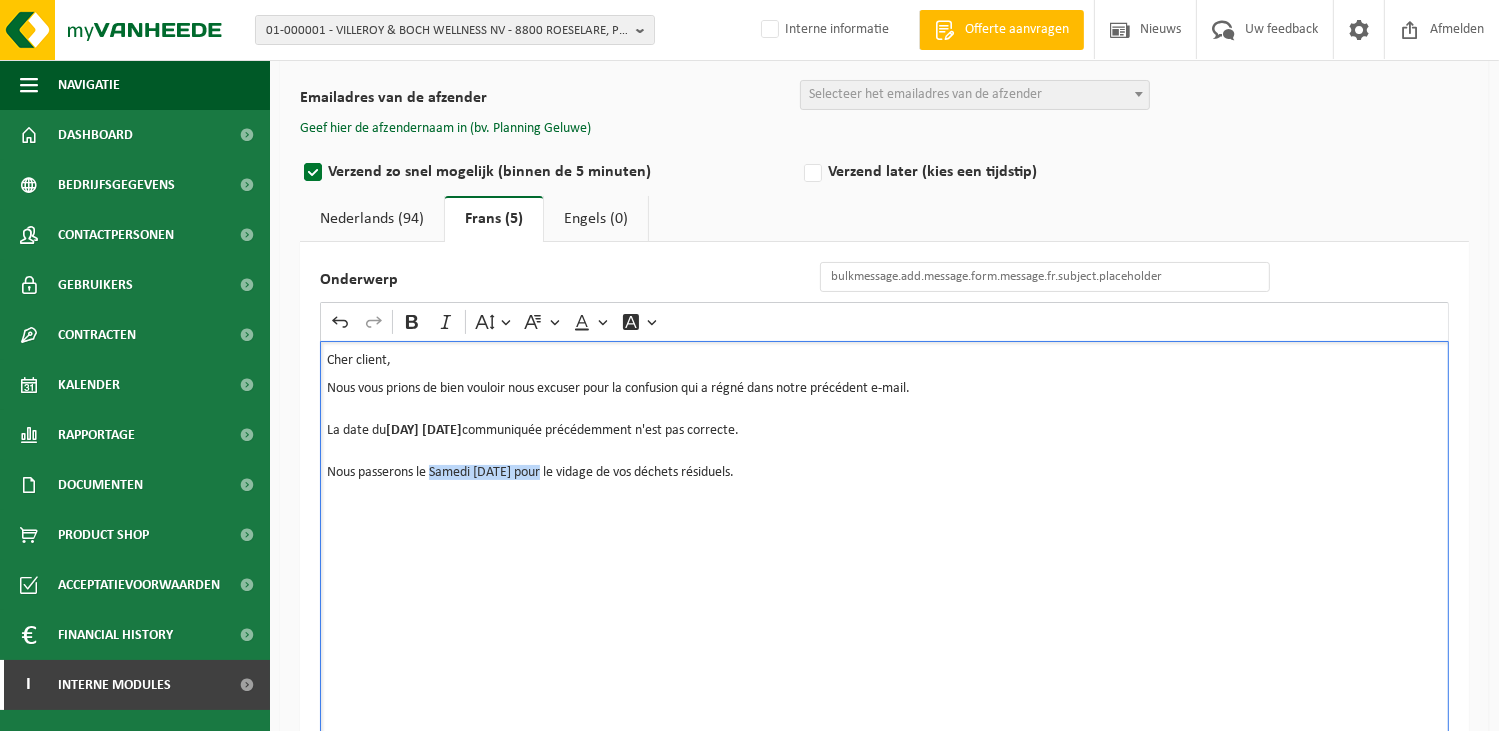 drag, startPoint x: 548, startPoint y: 468, endPoint x: 434, endPoint y: 469, distance: 114.00439 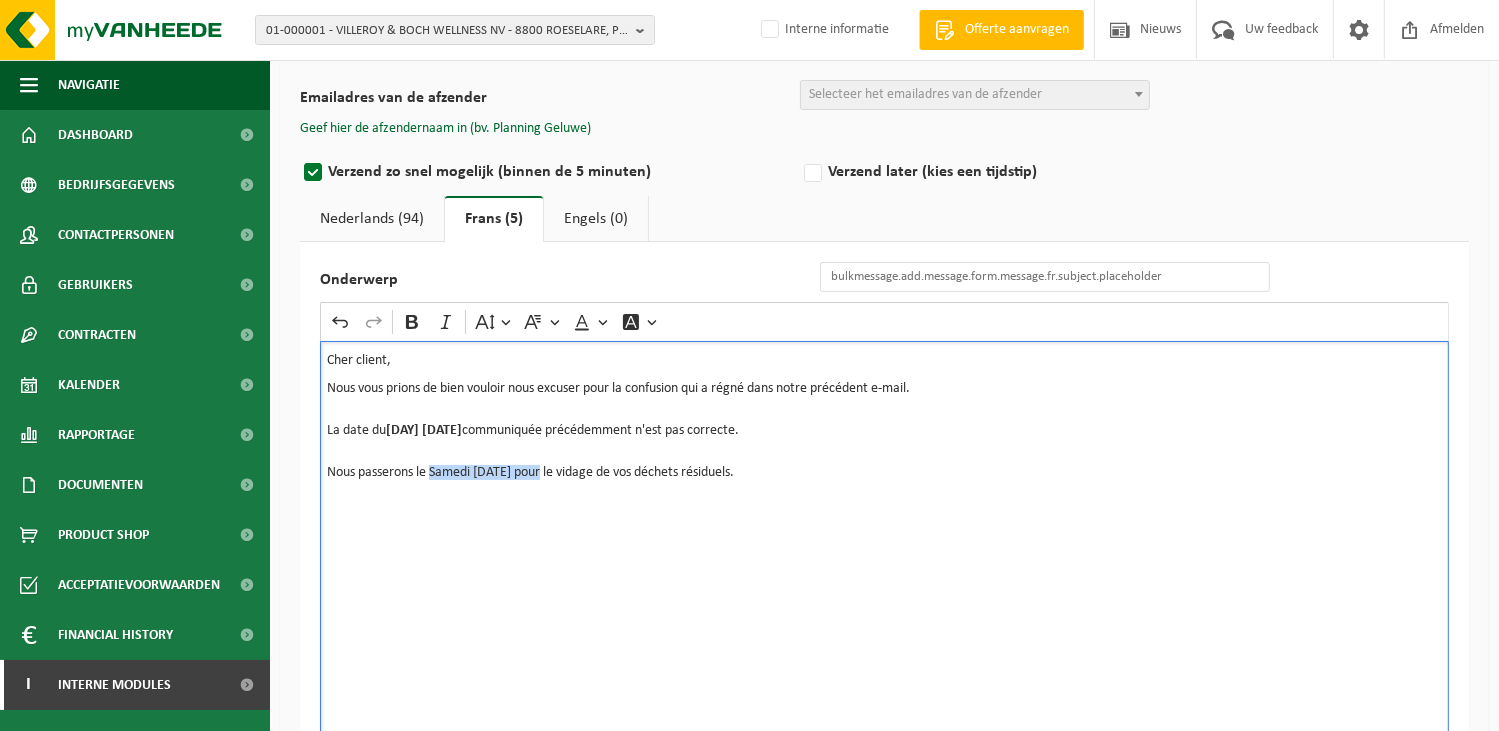 click on "Nous passerons le Samedi 16/08/2025 pour le vidage de vos déchets résiduels." at bounding box center (884, 466) 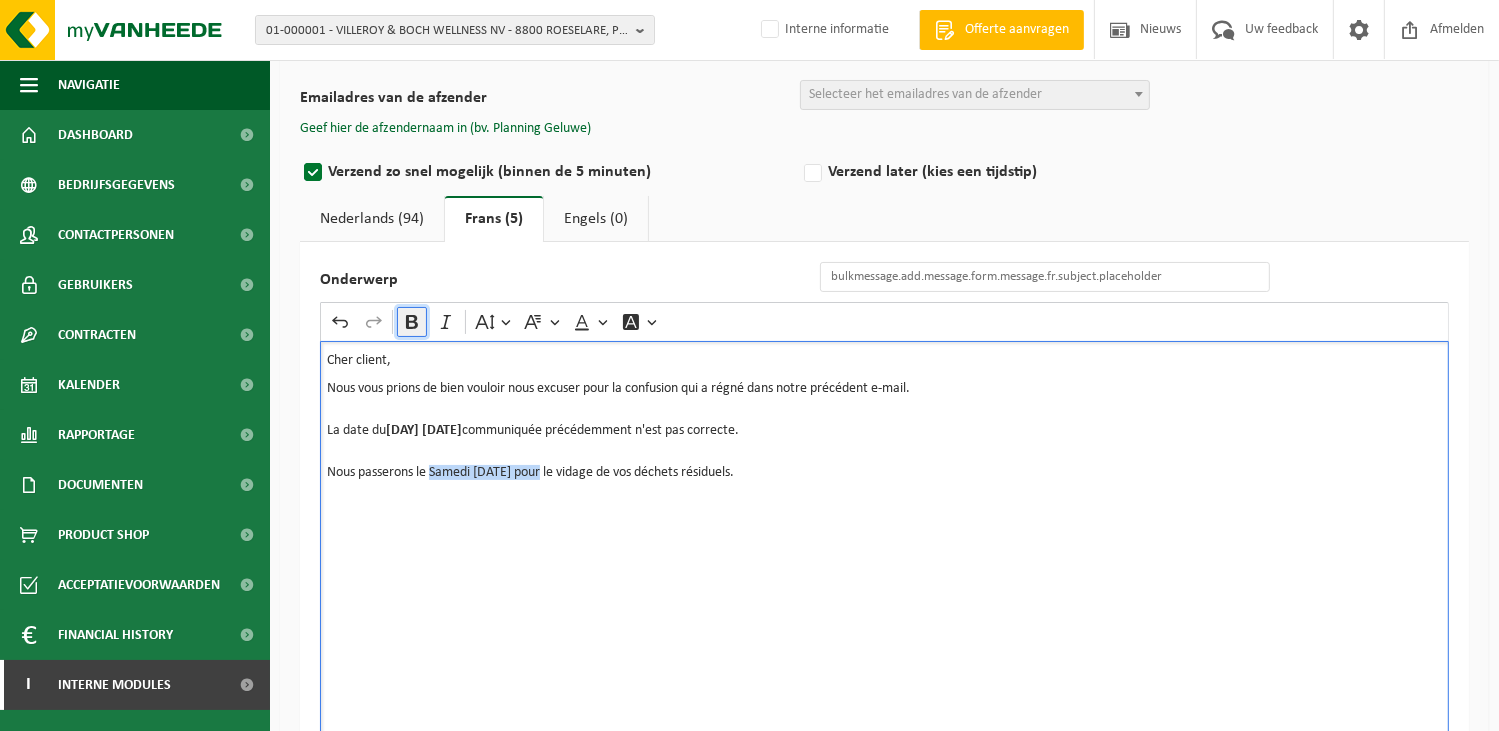 drag, startPoint x: 408, startPoint y: 326, endPoint x: 560, endPoint y: 413, distance: 175.13708 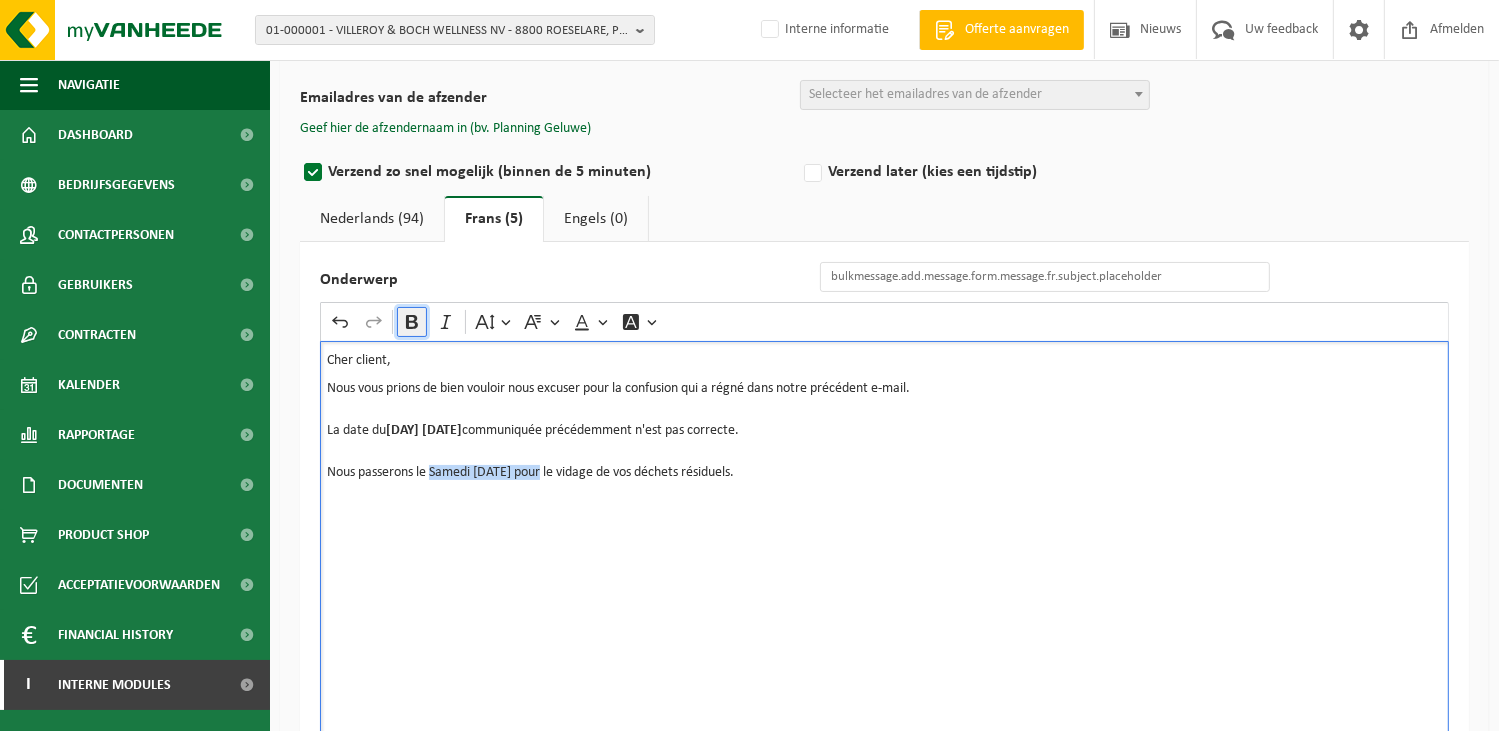 click 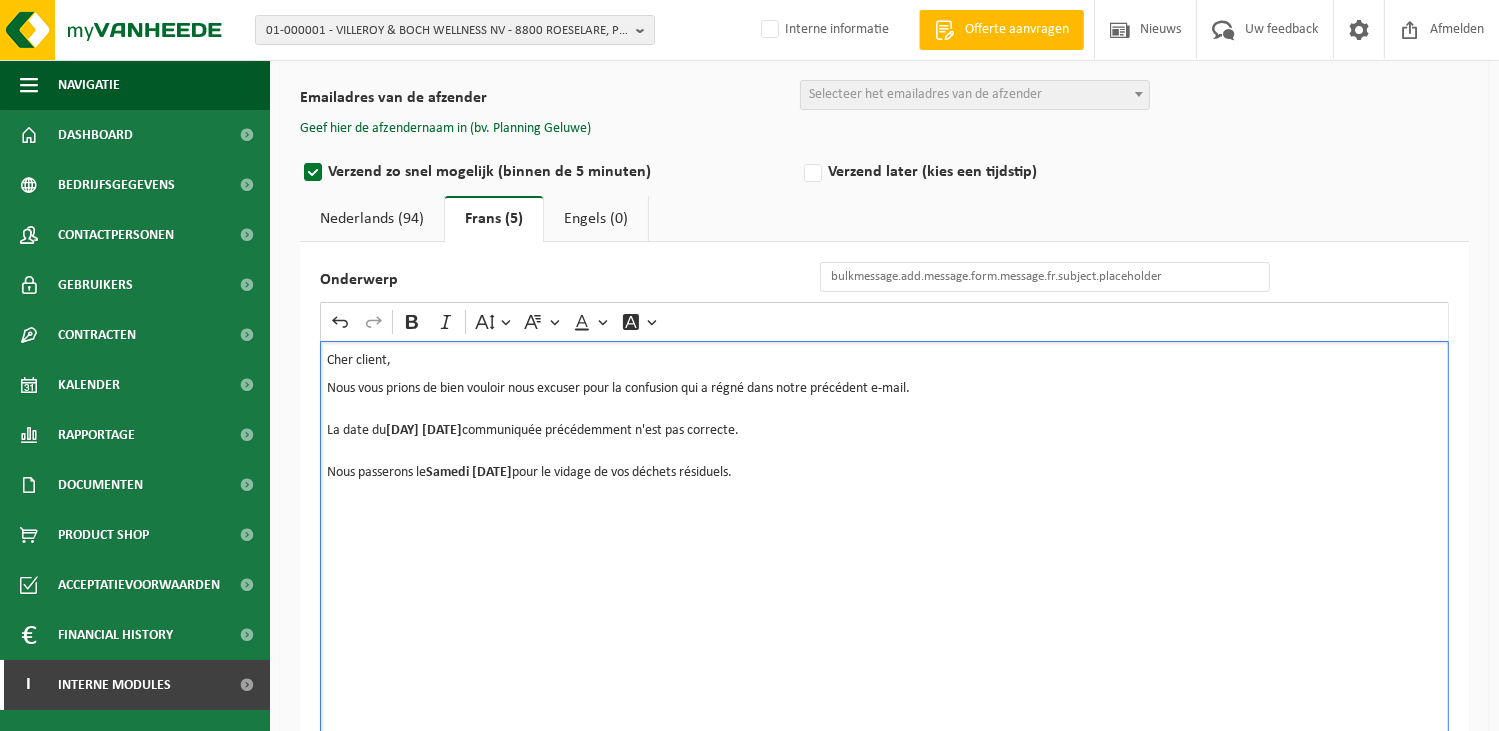 click on "Cher client, Nous vous prions de bien vouloir nous excuser pour la confusion qui a régné dans notre précédent e-mail. La date du   Lundi 18/08/2025  communiquée précédemment n'est pas correcte.  Nous passerons le  Samedi 16/08/2025  pour le vidage de vos déchets résiduels." at bounding box center [884, 541] 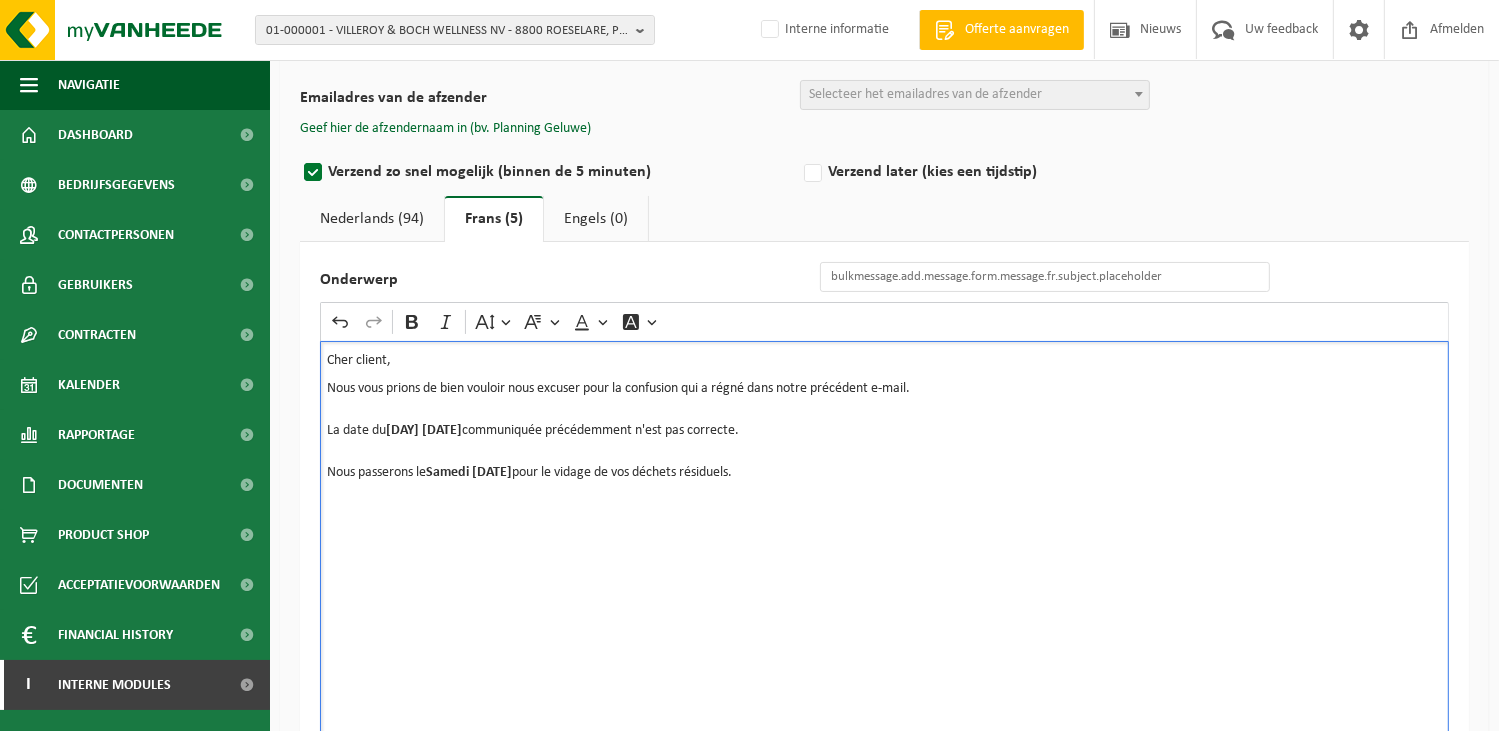 click on "Nous passerons le  Samedi 16/08/2025  pour le vidage de vos déchets résiduels." at bounding box center (884, 466) 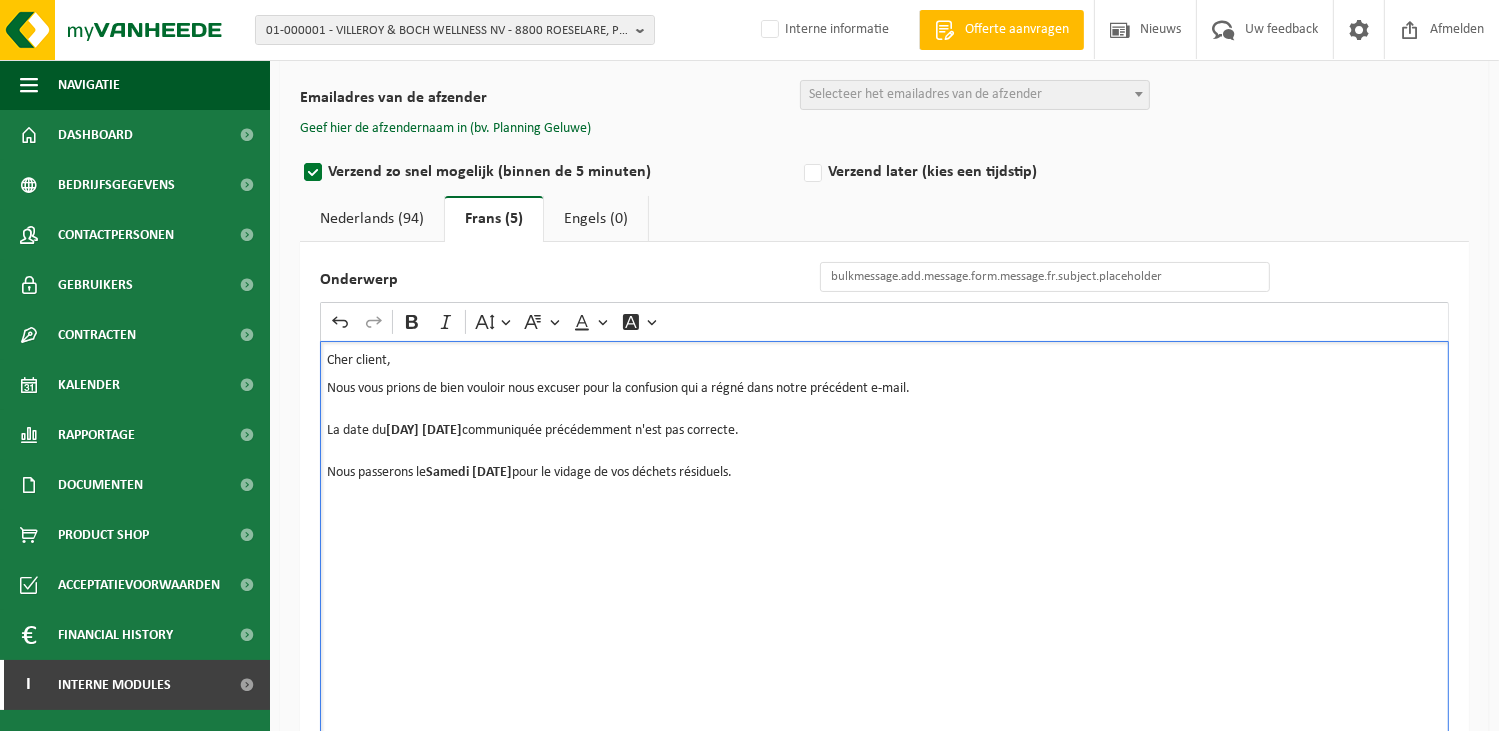 click at bounding box center (884, 403) 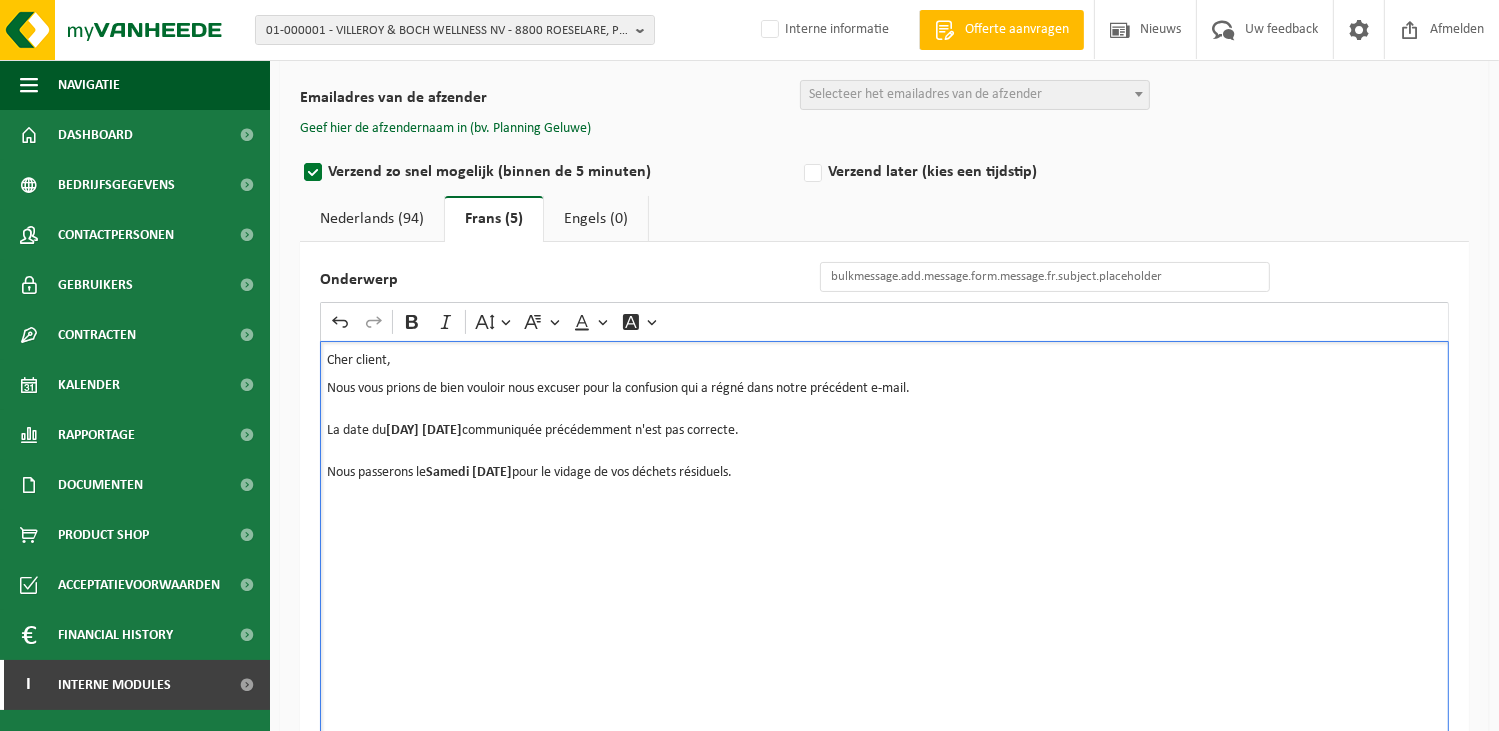 click on "Cher client, Nous vous prions de bien vouloir nous excuser pour la confusion qui a régné dans notre précédent e-mail. La date du   Lundi 18/08/2025  communiquée précédemment n'est pas correcte.  Nous passerons le  Samedi 16/08/2025  pour le vidage de vos déchets résiduels." at bounding box center [884, 541] 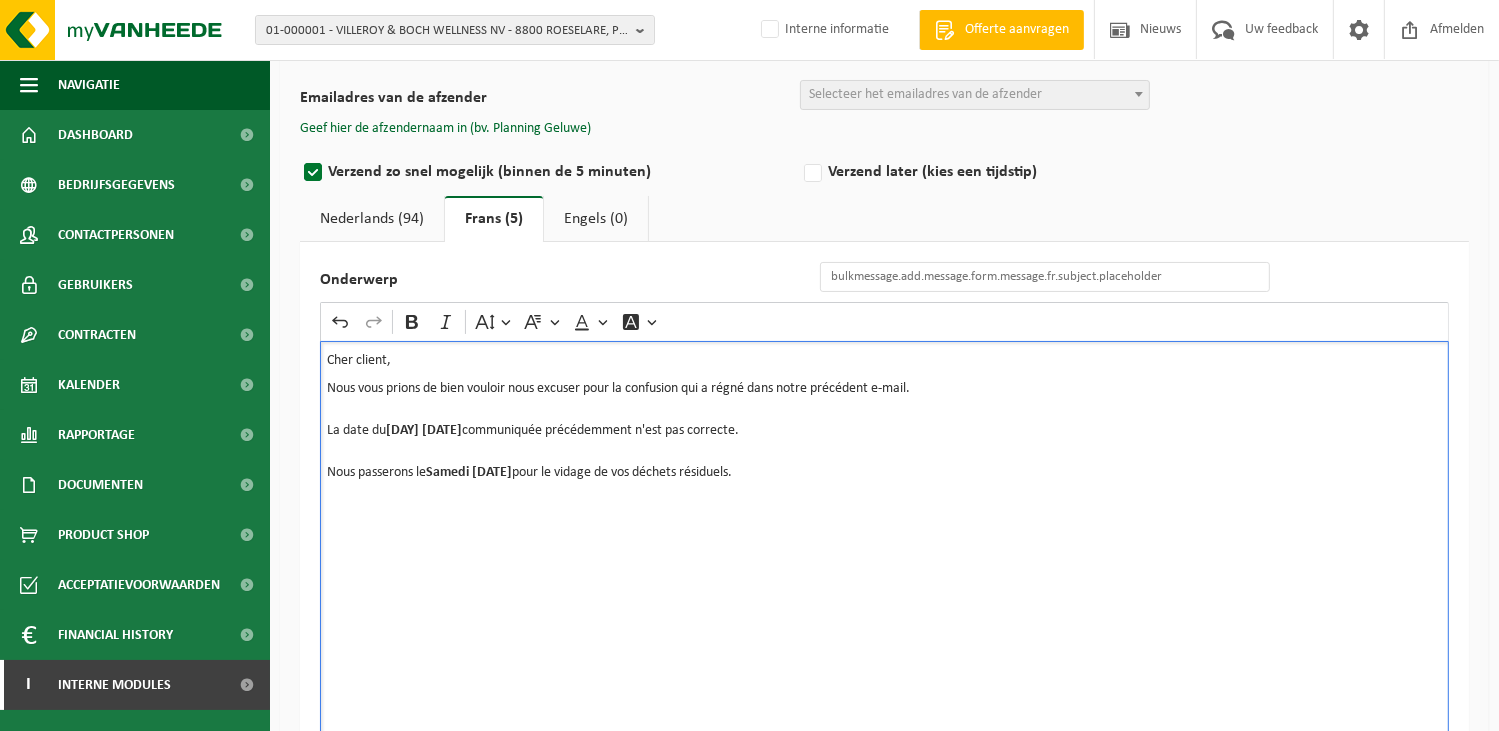 click on "Cher client, Nous vous prions de bien vouloir nous excuser pour la confusion qui a régné dans notre précédent e-mail. La date du   Lundi 18/08/2025  communiquée précédemment n'est pas correcte.  Nous passerons le  Samedi 16/08/2025  pour le vidage de vos déchets résiduels." at bounding box center [884, 541] 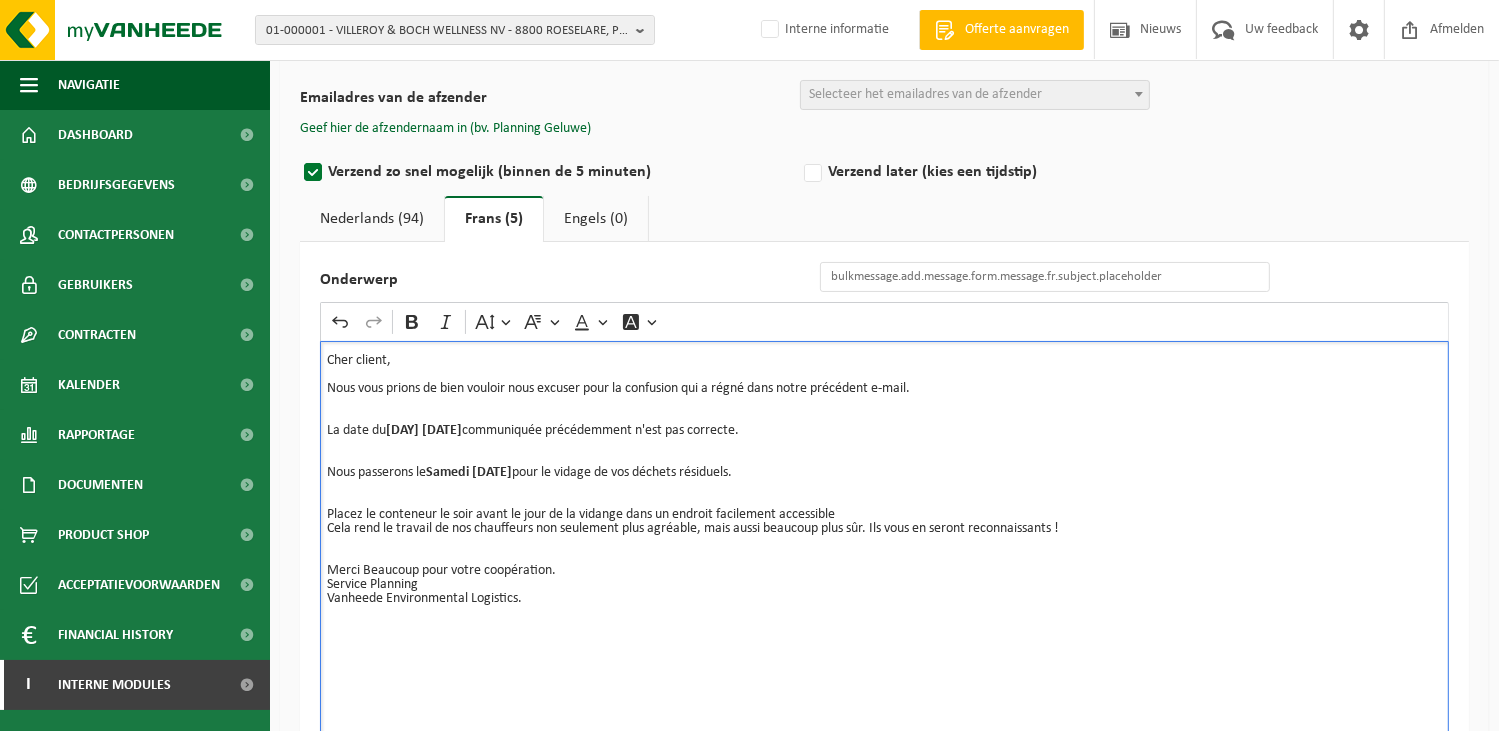 click at bounding box center [884, 501] 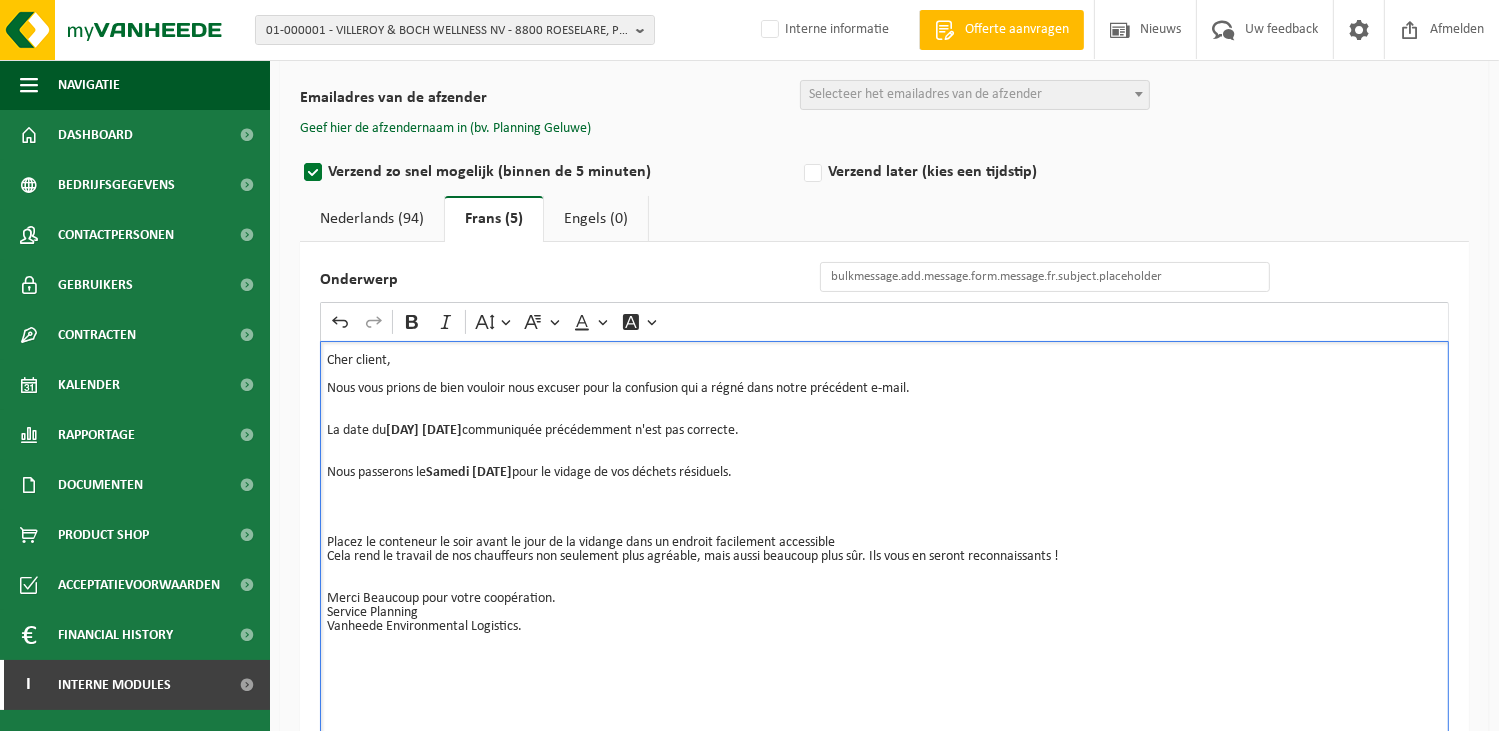 click at bounding box center (884, 501) 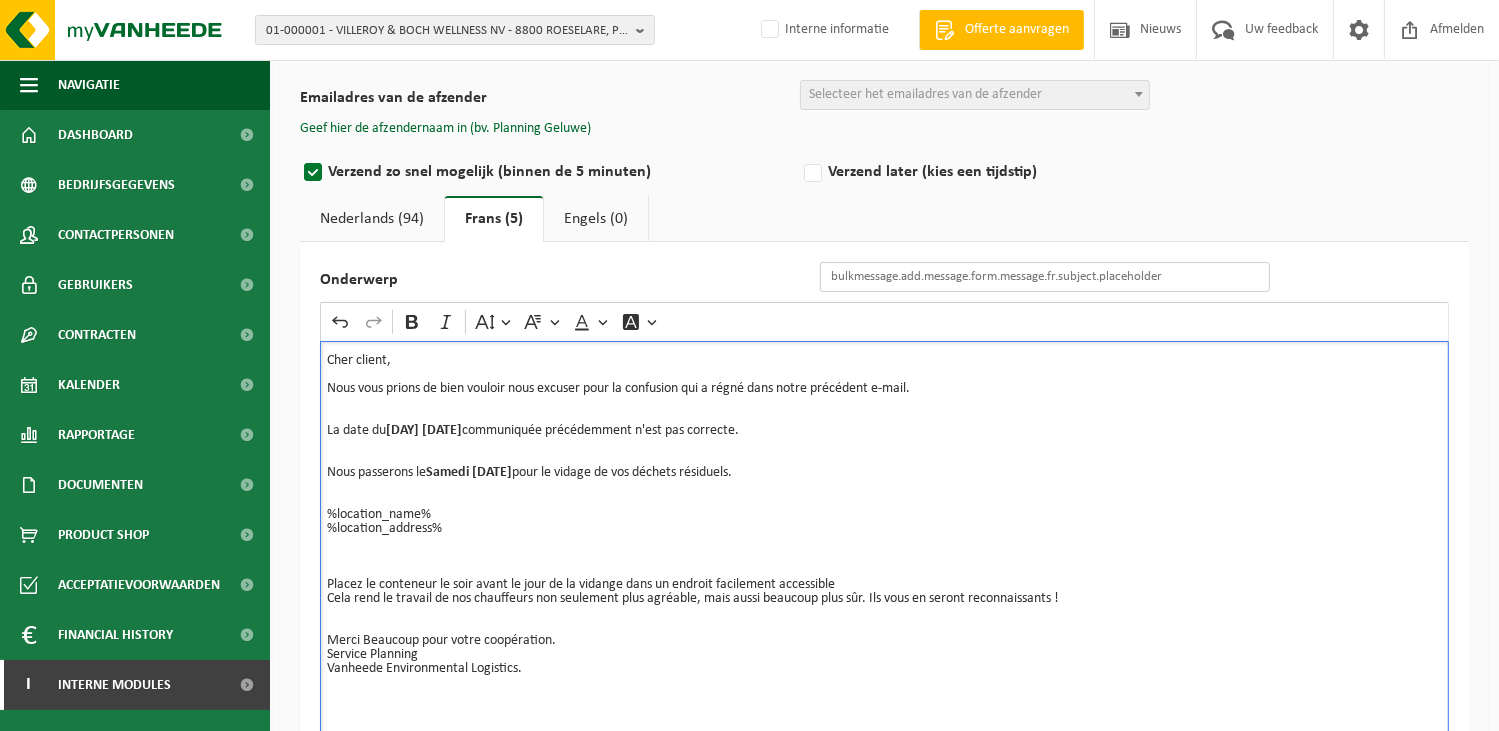 click on "Onderwerp" at bounding box center [1045, 277] 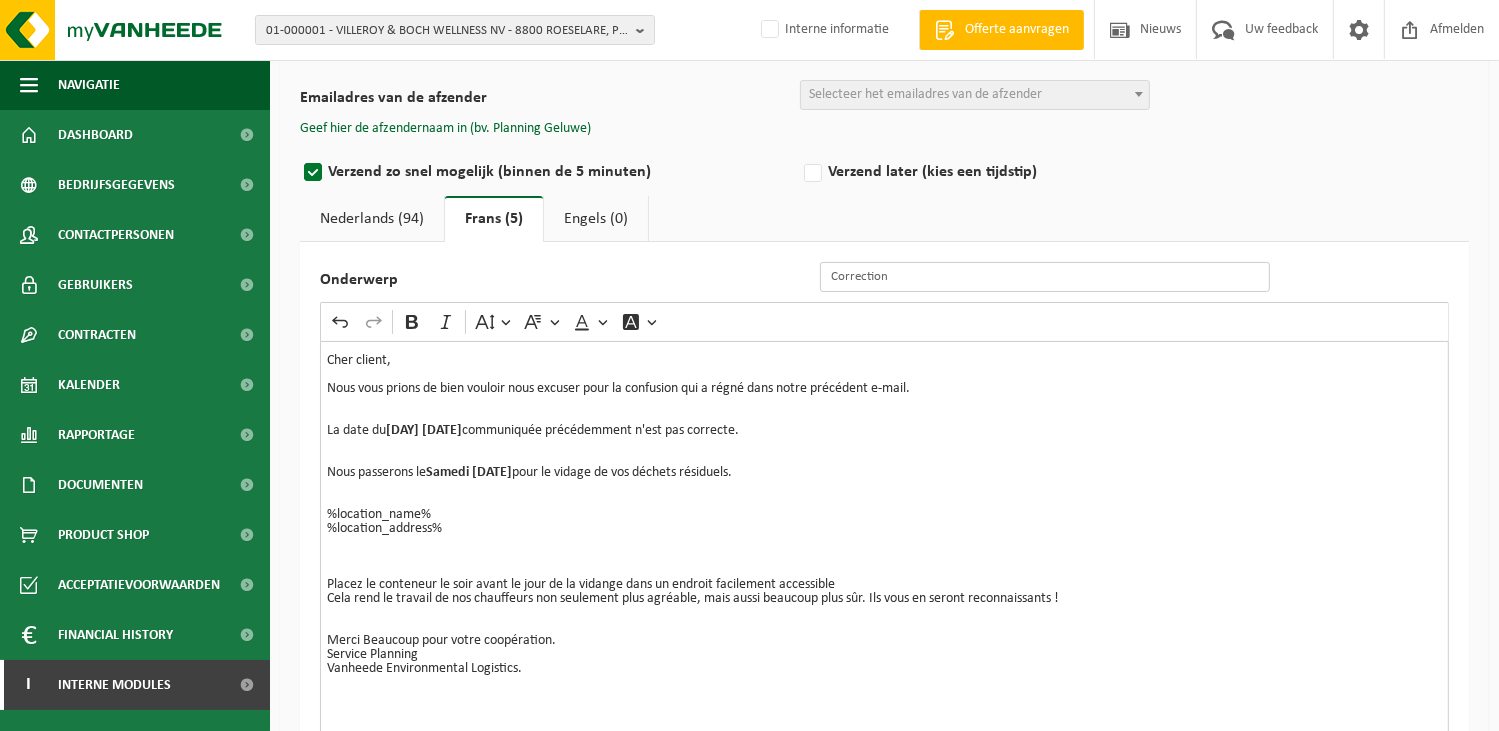 click on "Correction" at bounding box center (1045, 277) 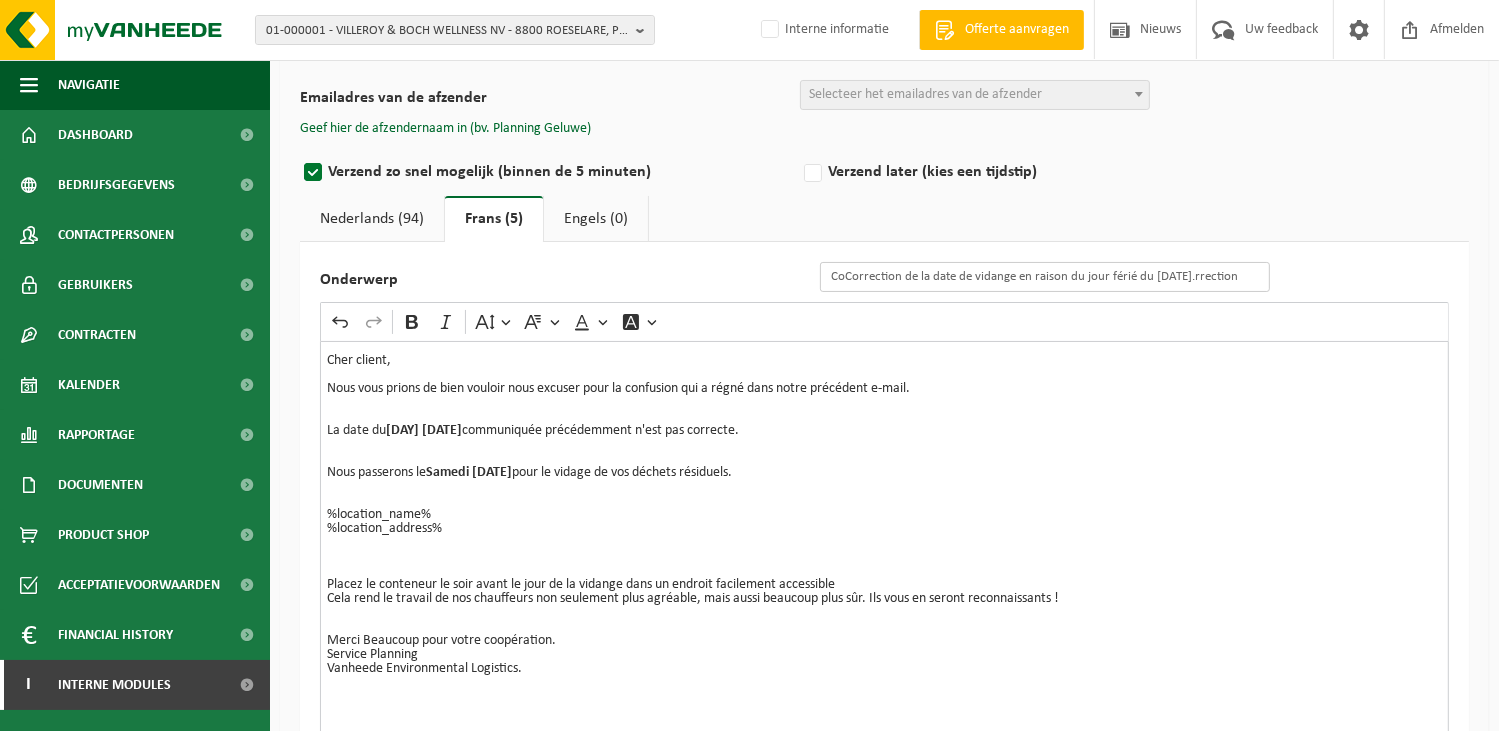 drag, startPoint x: 1235, startPoint y: 277, endPoint x: 490, endPoint y: 288, distance: 745.0812 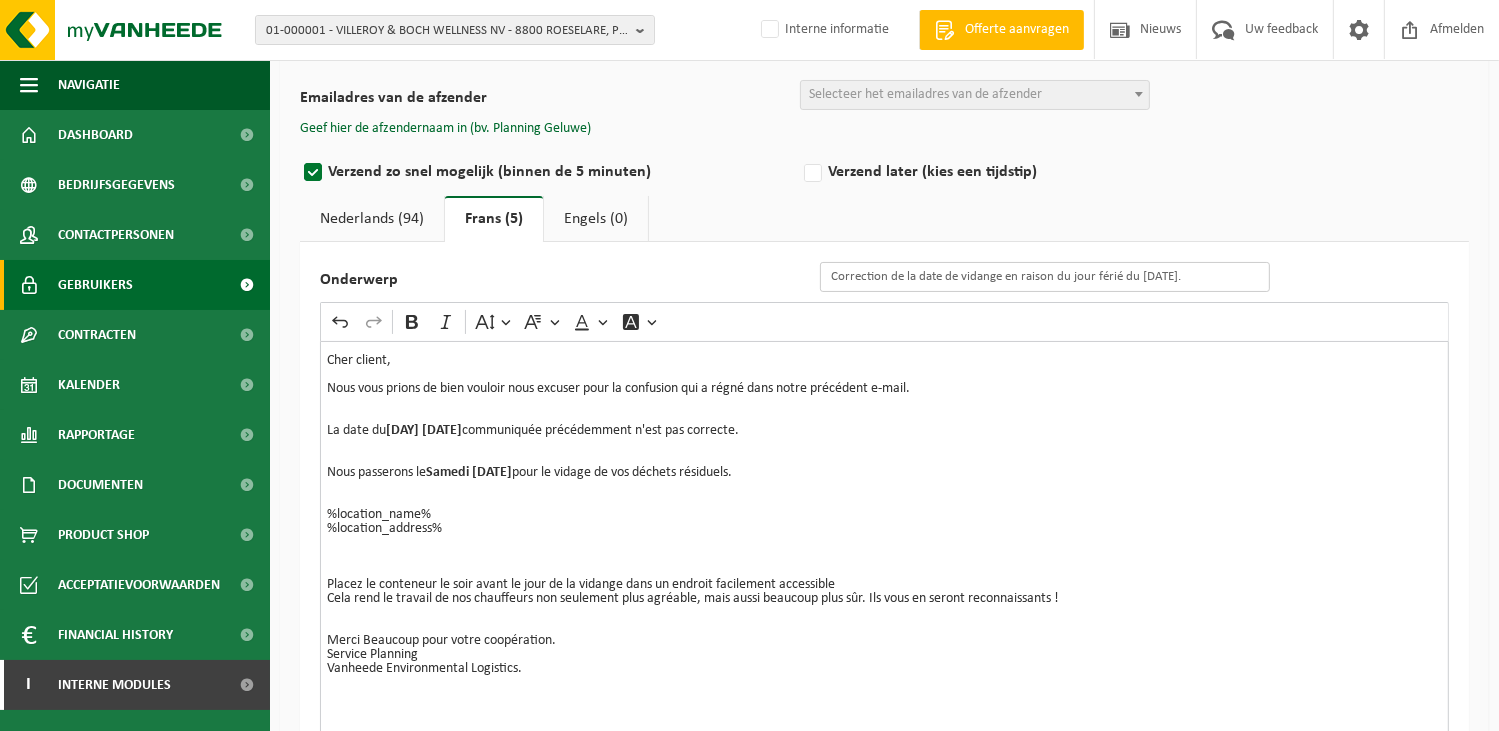 type on "Correction de la date de vidange en raison du jour férié du 15/08." 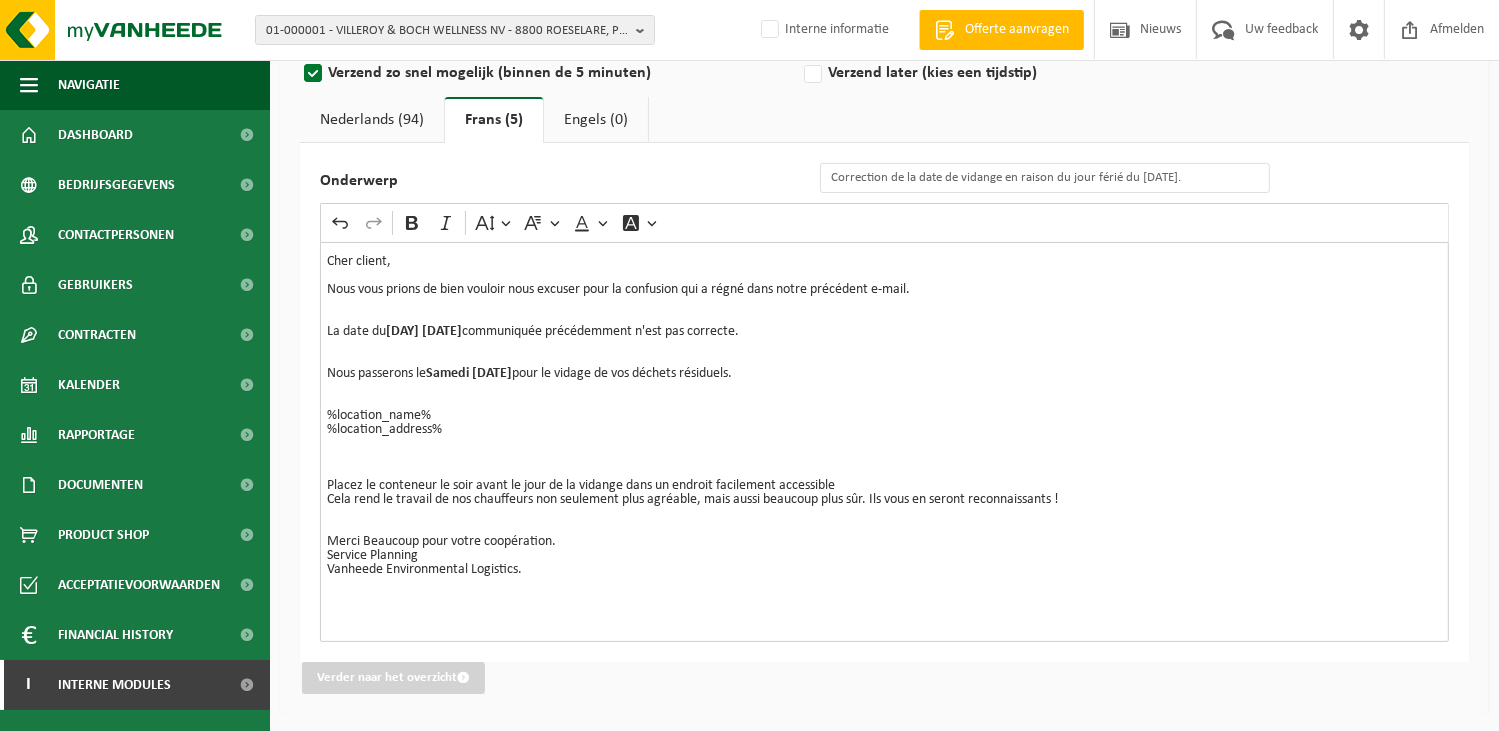 scroll, scrollTop: 215, scrollLeft: 0, axis: vertical 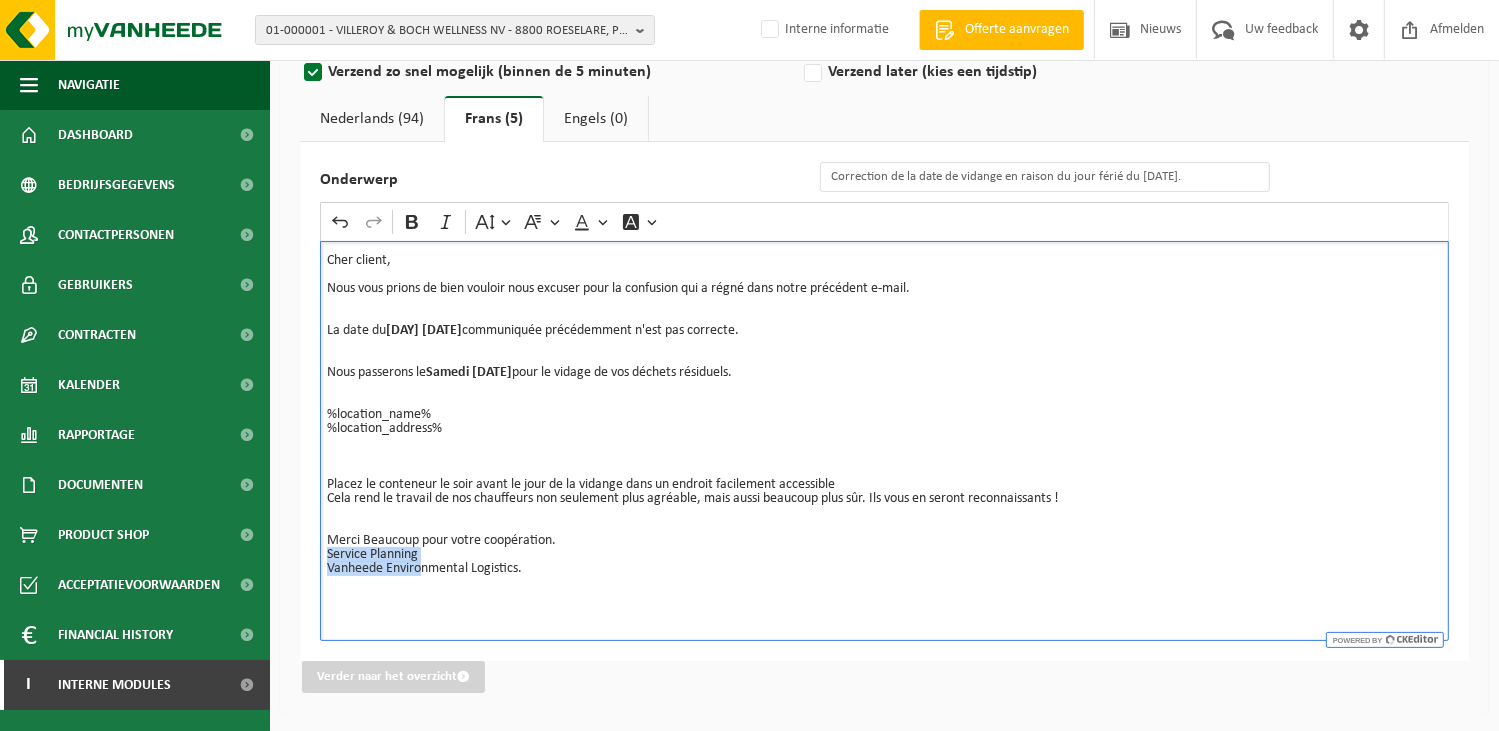 drag, startPoint x: 420, startPoint y: 559, endPoint x: 360, endPoint y: 598, distance: 71.561165 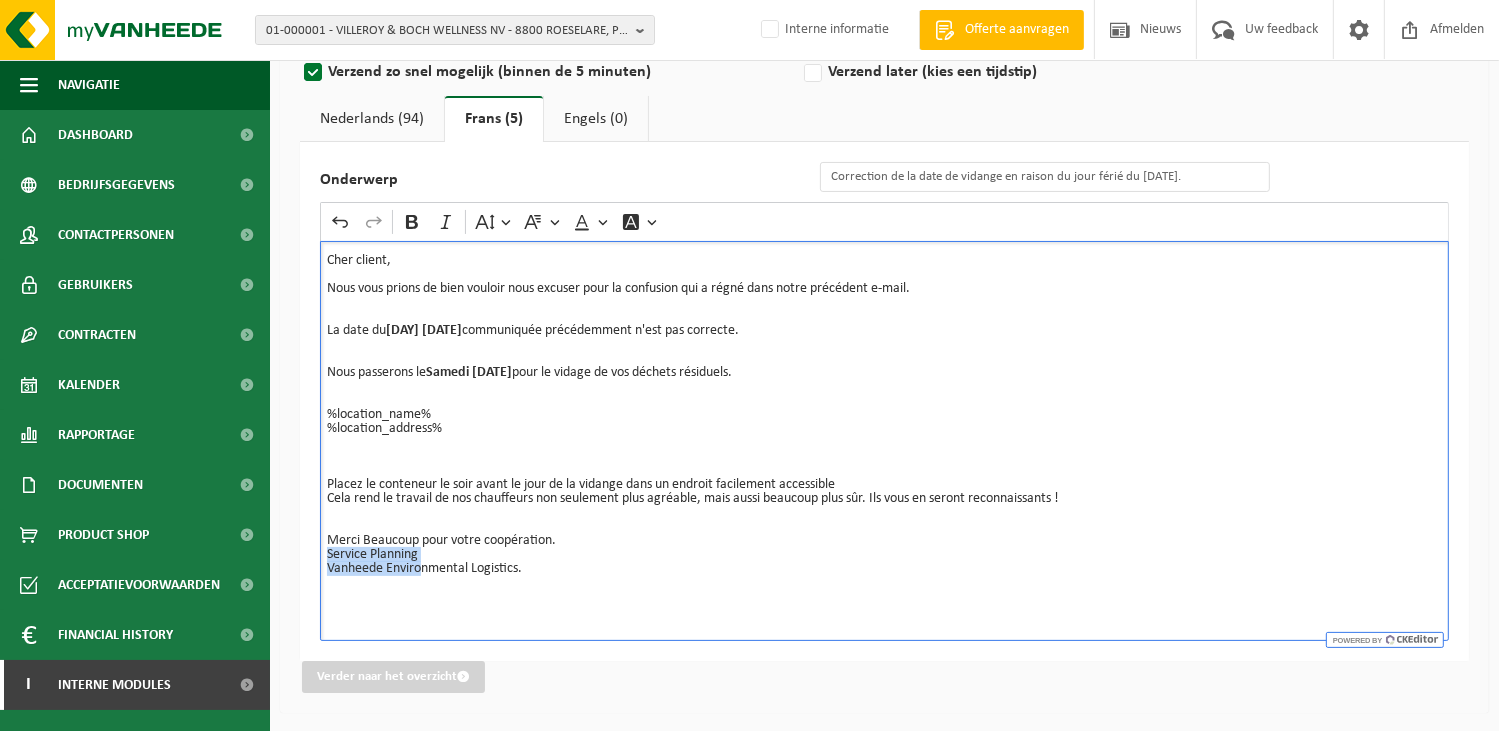 click on "Emailadres van de afzender       BULK_MAR_LUX (planning.messancy@vanheede.com)   BULK_VEL_GEL (planning.dottignies@vanheede.com)   BULK_VEL_LUX (planning.messancy@vanheede.com)   BULK_VFR_BIL (vanheede.france@vanheede.com)   CLEAN_VES_BEL (services@vanheede.com)   CLEAN_VFR_FRA (vanheede.france@vanheede.com)   COLLI_MAR_LUX (planning.messancy@vanheede.com)   COLLI_VES_BEL (services@vanheede.com)   COLLI_VFR_FRA (swvev@vanheede.com)   COMP_MAR_LUX (planning.messancy@vanheede.com)   COMP_VEL_FLANDERS (planning.geluwe@vanheede.com)   COMP_VEL_WALLONIE (planning.quevy@vanheede.com)   COMP_VFR_FNORTH (vanheede.france@vanheede.com)   CRANE_MAR_LUX (planning.messancy@vanheede.com)   CRANE_VEL_BCENEAST (planning.antwerpen@vanheede.com)   CRANE_VEL_BCOAST (planning.oostkamp@vanheede.com)   CRANE_VEL_BSOUTH (planning.quevy@vanheede.com)   CRANE_VEL_BWEST (planning.geluwe@vanheede.com)   CRANE_VEL_LUX (planning.messancy@vanheede.com)   CRANE_VFR_FNORTH (vanheede.france@vanheede.com)" at bounding box center (884, 336) 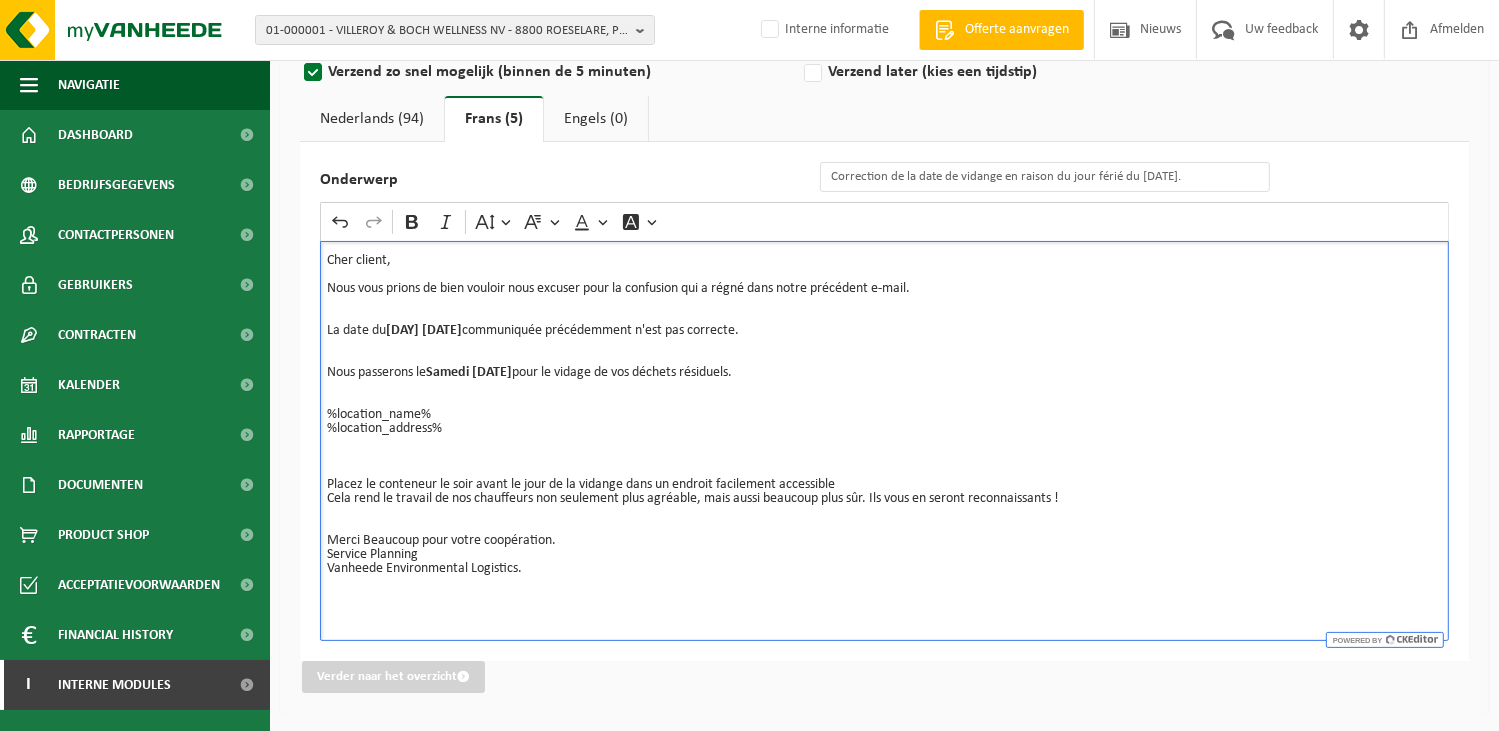 drag, startPoint x: 412, startPoint y: 613, endPoint x: 416, endPoint y: 597, distance: 16.492422 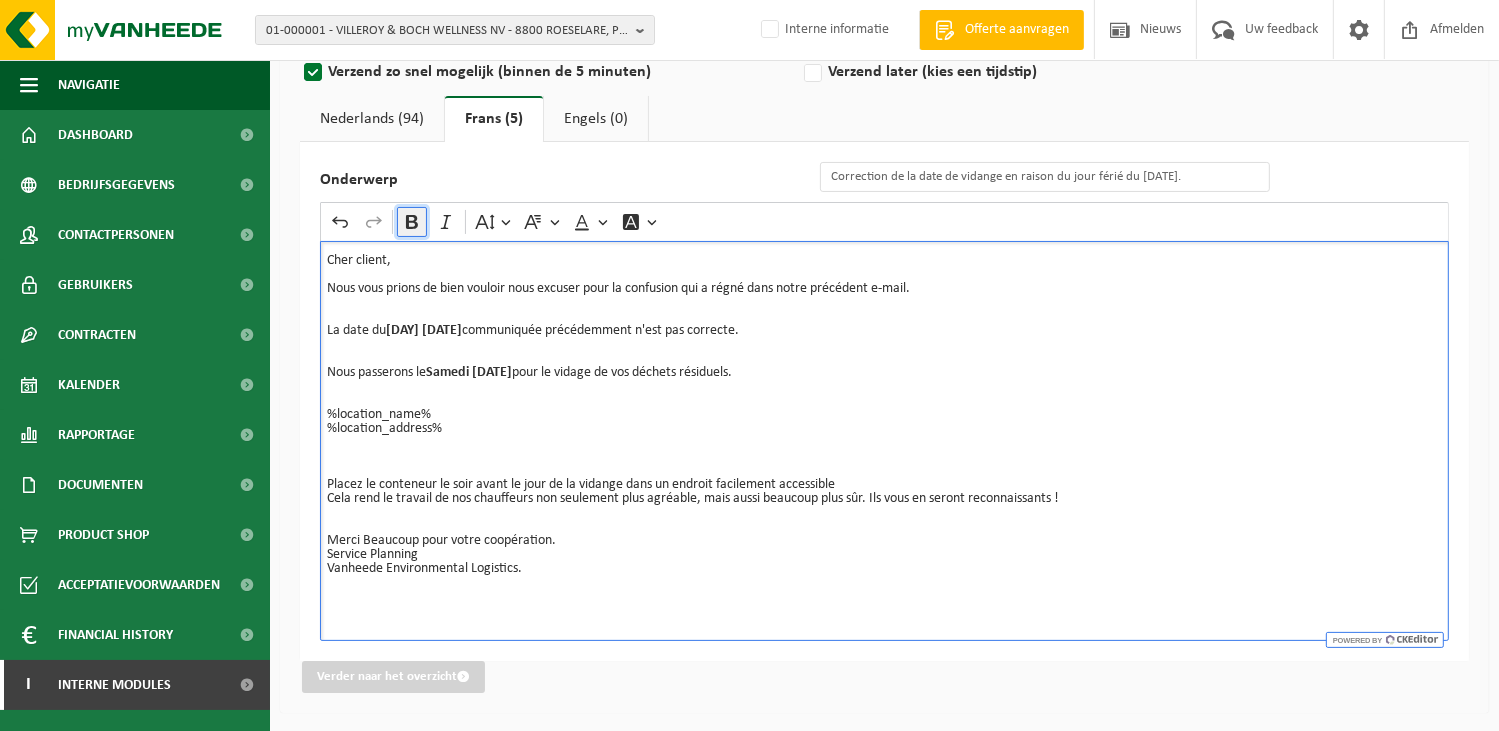click 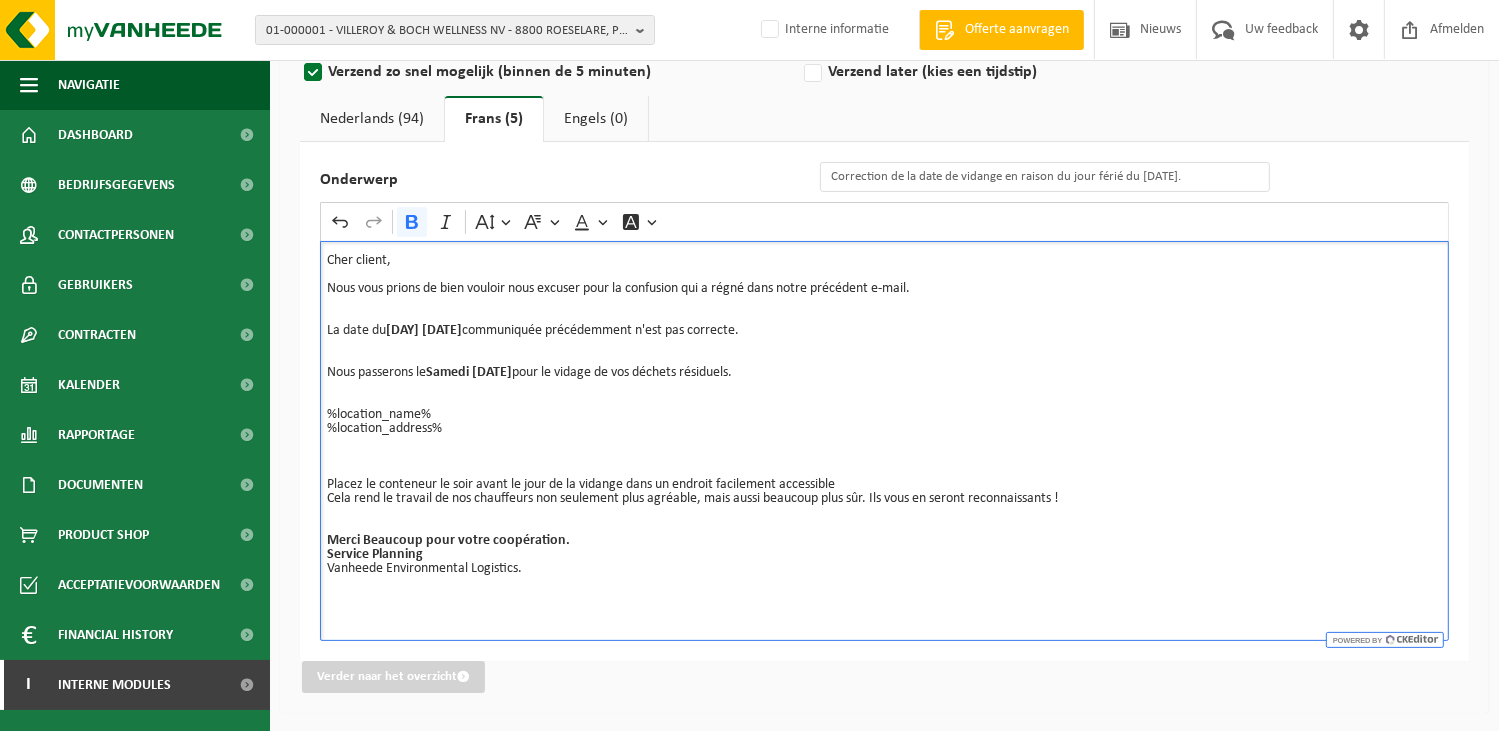 click on "Merci Beaucoup pour votre coopération.  Service Planning  Vanheede Environmental Logistics." at bounding box center (884, 555) 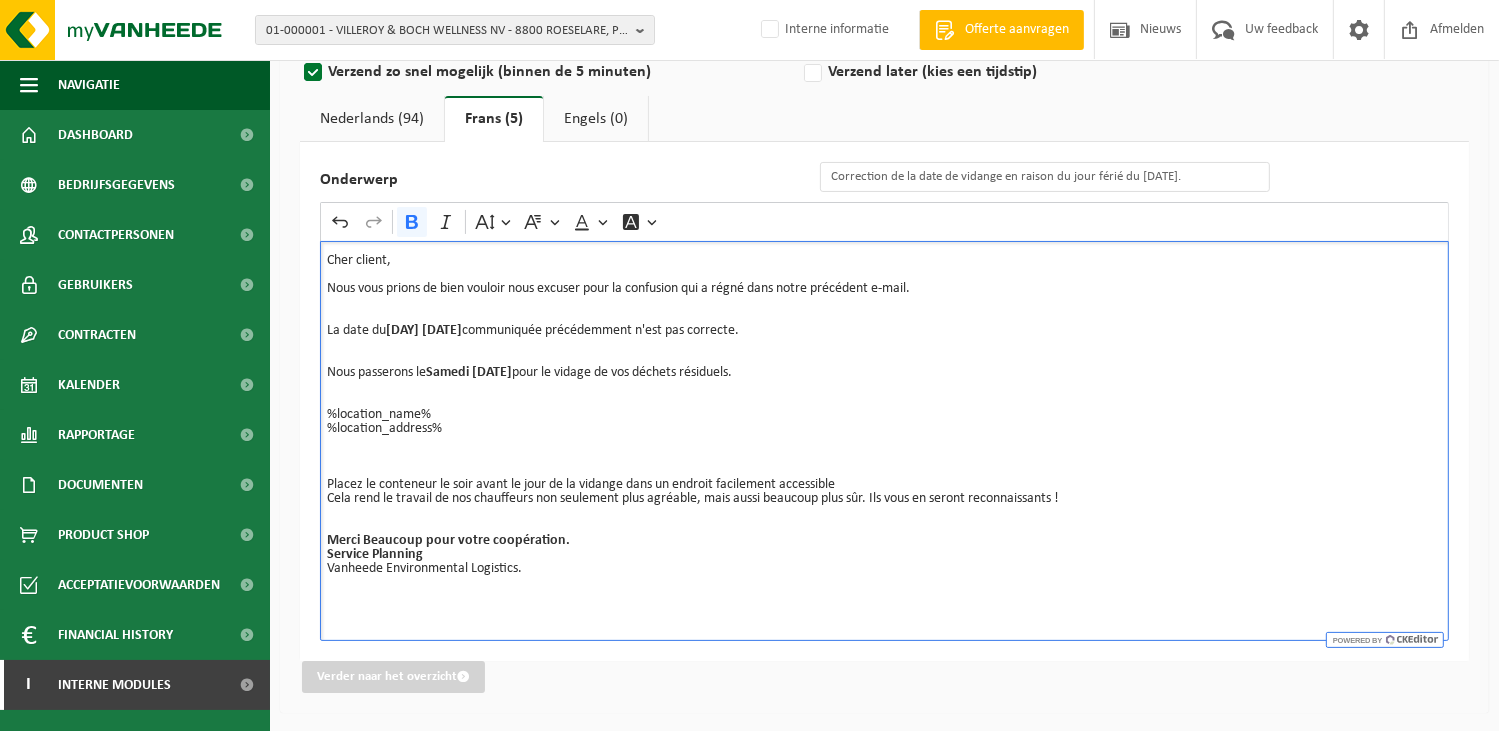 drag, startPoint x: 572, startPoint y: 541, endPoint x: 321, endPoint y: 541, distance: 251 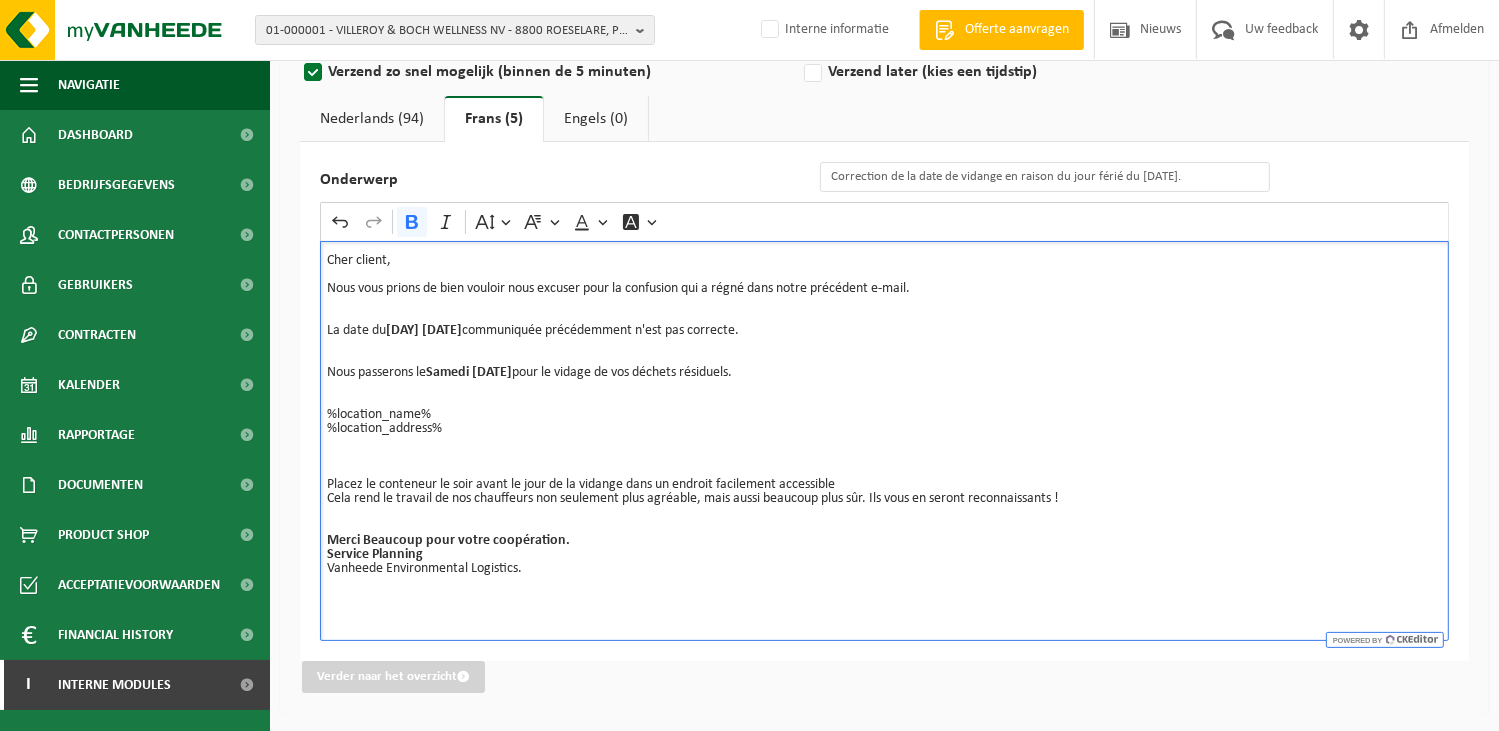 click on "Cher client, Nous vous prions de bien vouloir nous excuser pour la confusion qui a régné dans notre précédent e-mail. La date du   Lundi 18/08/2025  communiquée précédemment n'est pas correcte.  Nous passerons le  Samedi 16/08/2025  pour le vidage de vos déchets résiduels. %location_name% %location_address% Placez le conteneur le soir avant le jour de la vidange dans un endroit facilement accessible Cela rend le travail de nos chauffeurs non seulement plus agréable, mais aussi beaucoup plus sûr. Ils vous en seront reconnaissants ! Merci Beaucoup pour votre coopération.  Service Planning  Vanheede Environmental Logistics." at bounding box center [884, 441] 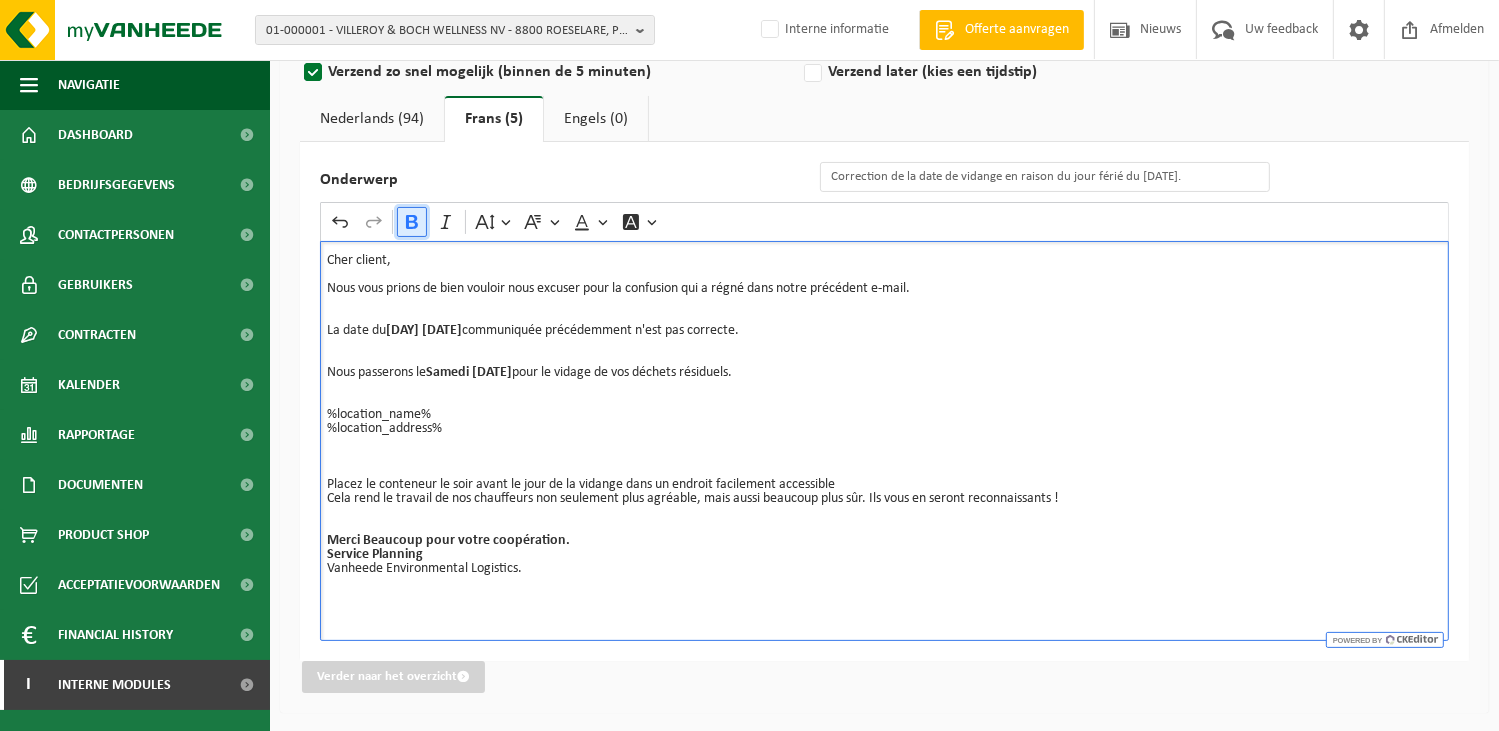 click 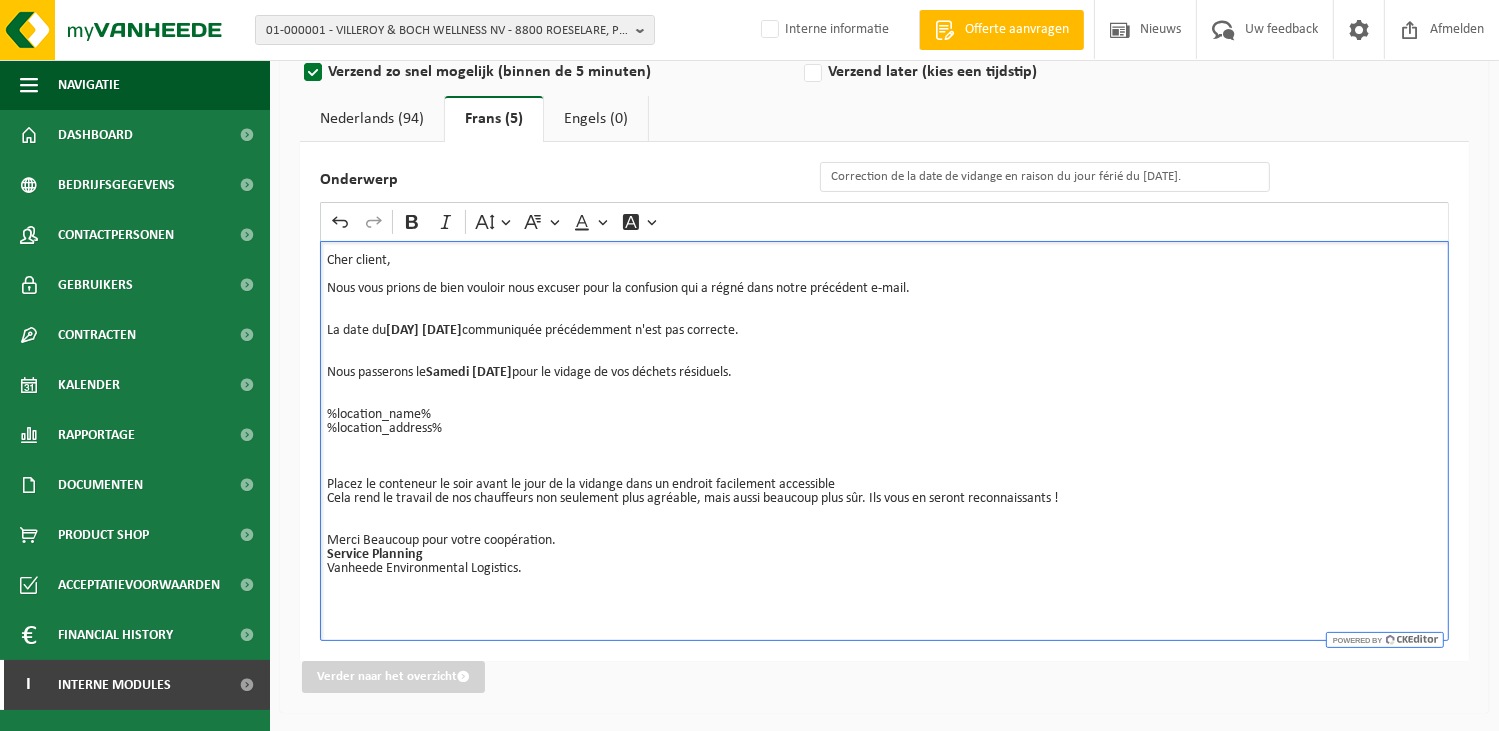 click on "Merci Beaucoup pour votre coopération.  Service Planning  Vanheede Environmental Logistics." at bounding box center (884, 555) 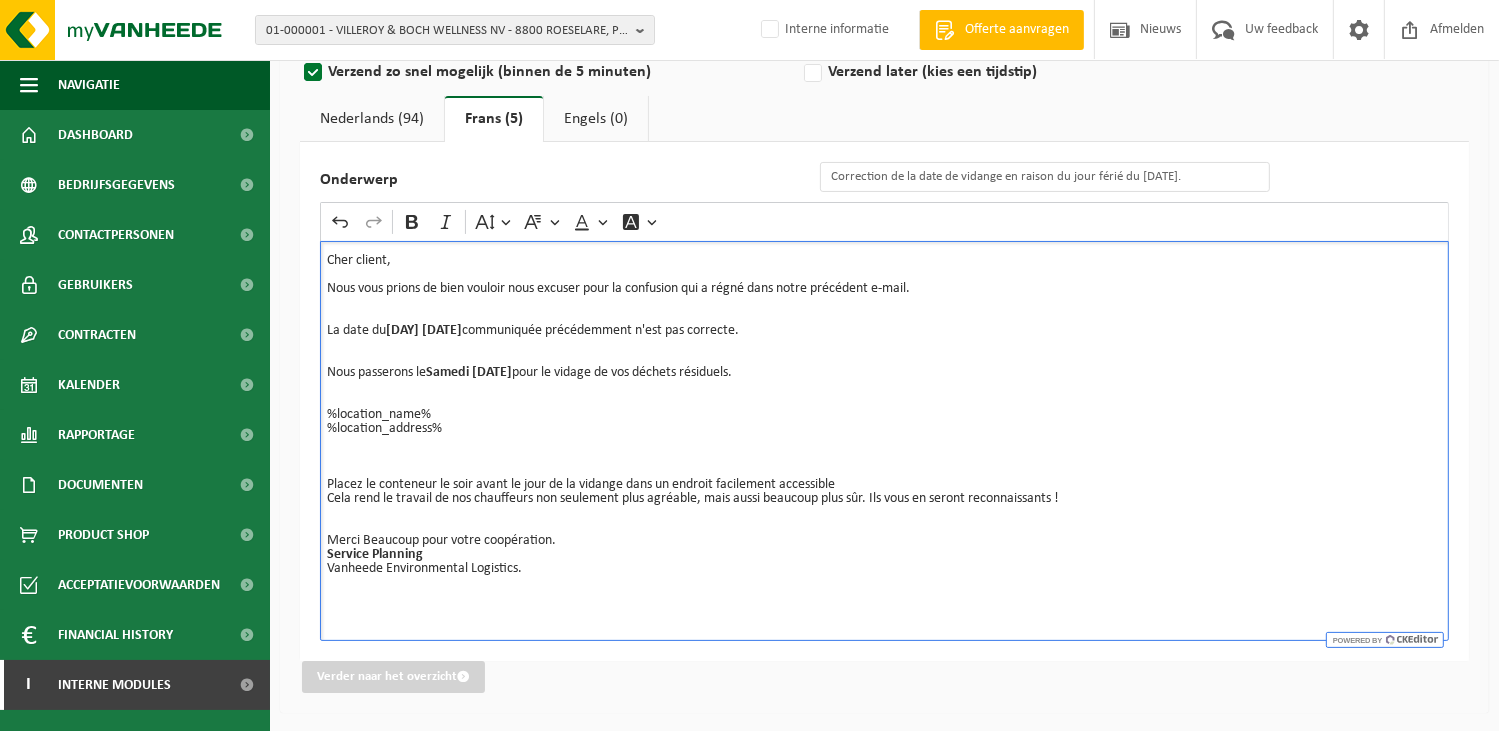 click on "Nederlands (94)" at bounding box center [372, 119] 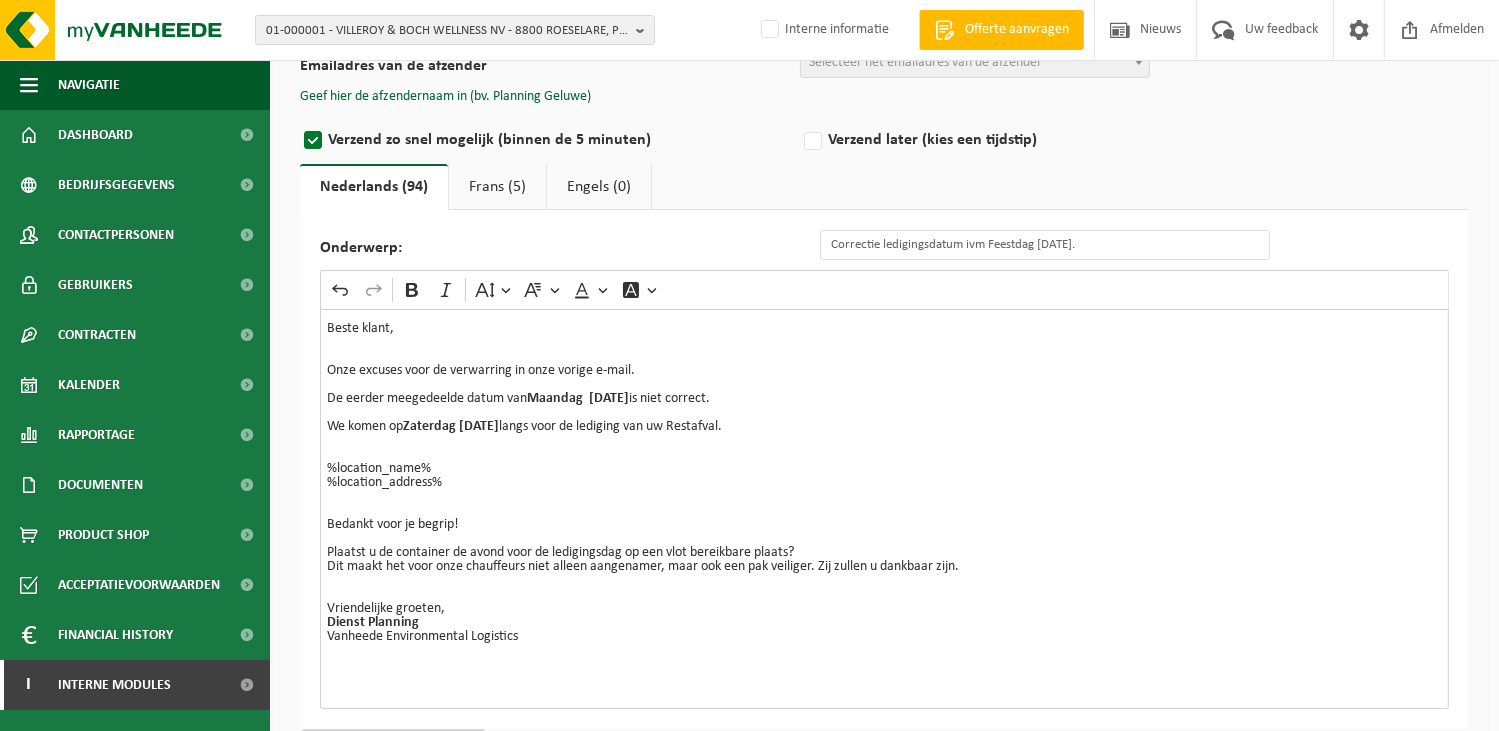 scroll, scrollTop: 15, scrollLeft: 0, axis: vertical 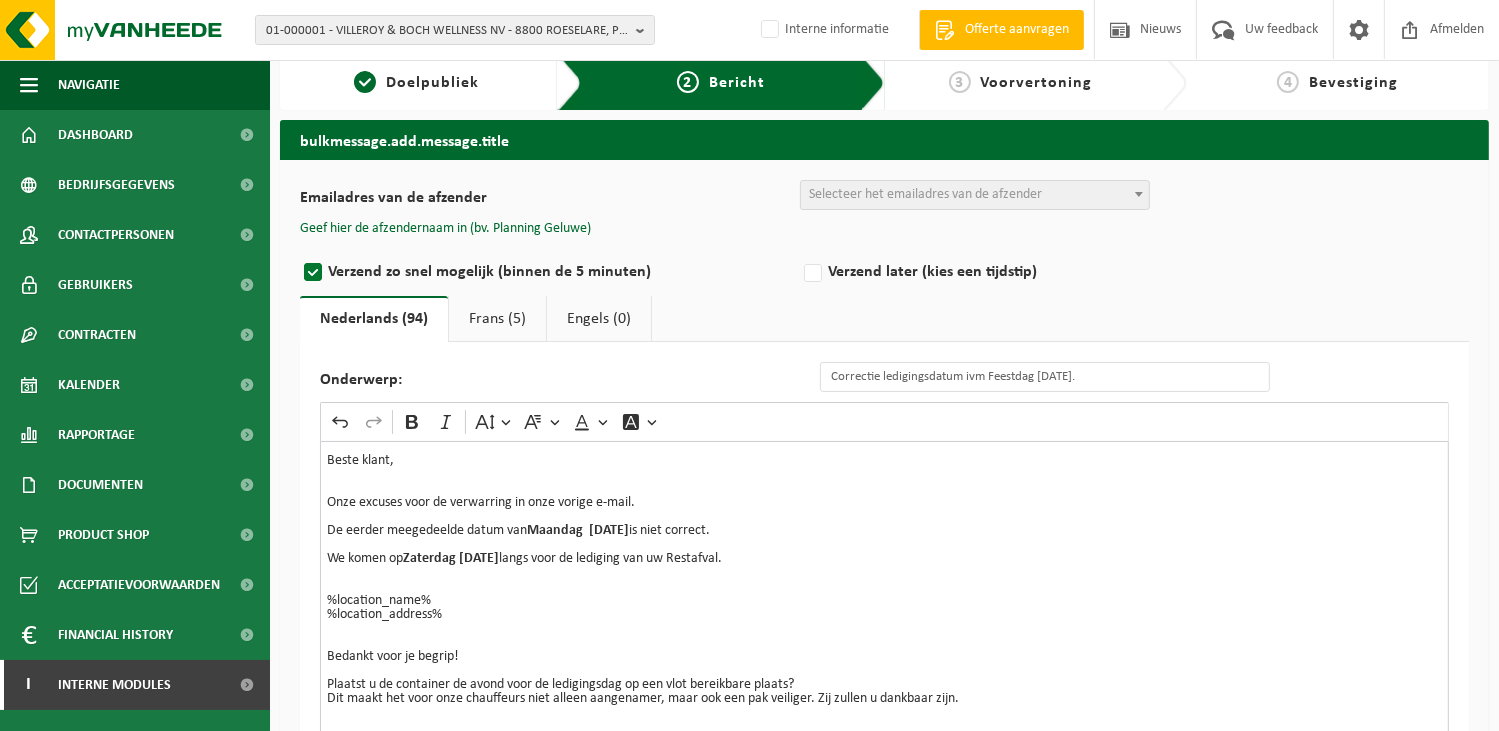 click on "Selecteer het emailadres van de afzender" at bounding box center [925, 194] 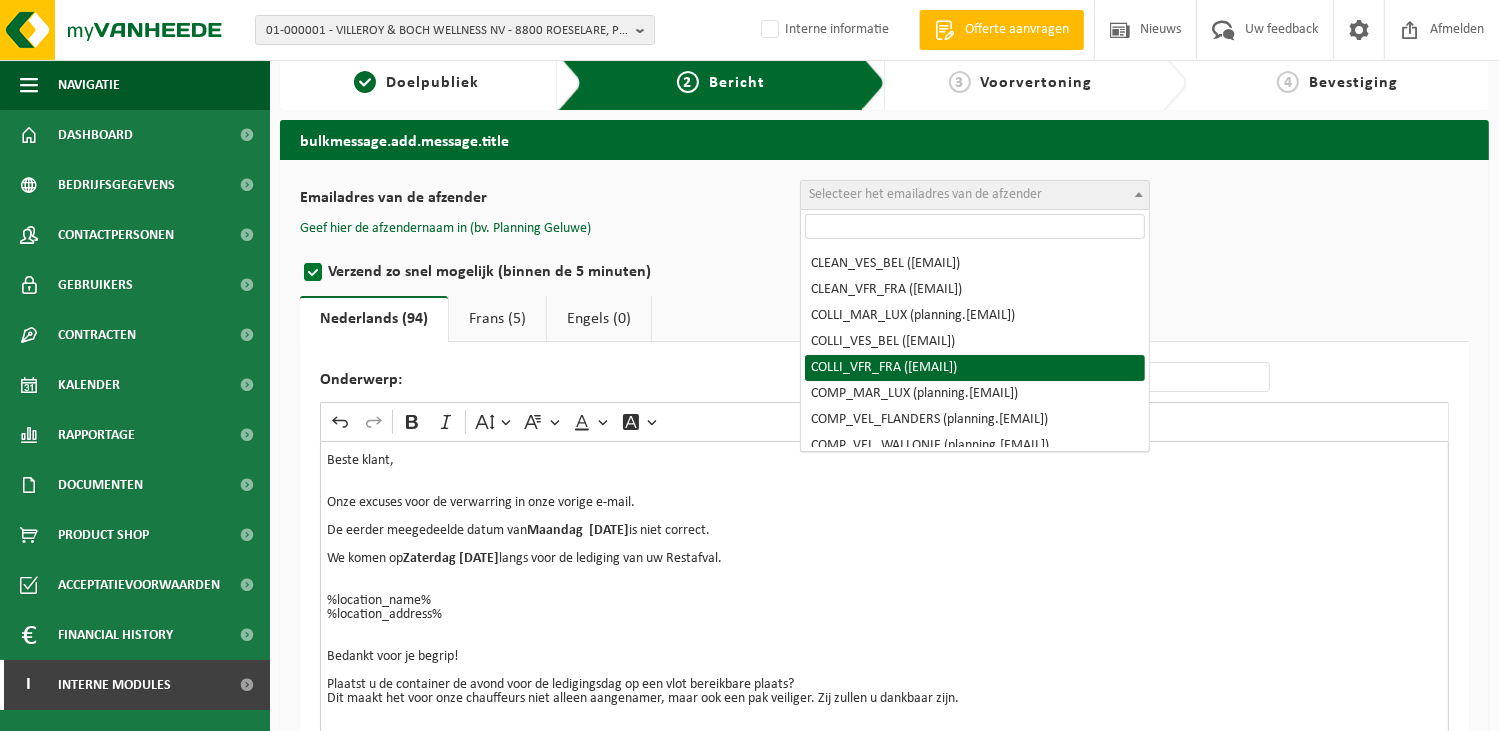 scroll, scrollTop: 200, scrollLeft: 0, axis: vertical 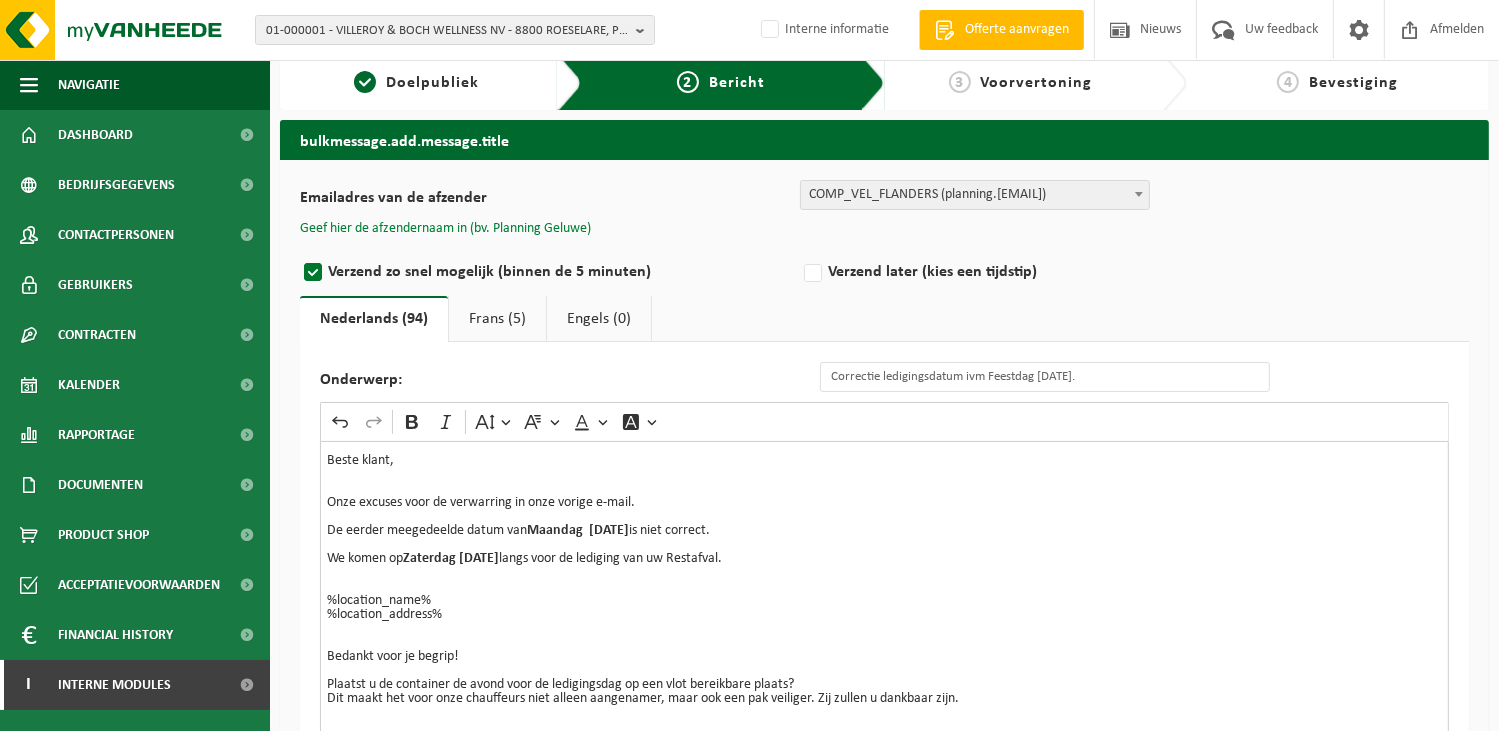click on "Geef hier de afzendernaam in (bv. Planning Geluwe)" at bounding box center (445, 229) 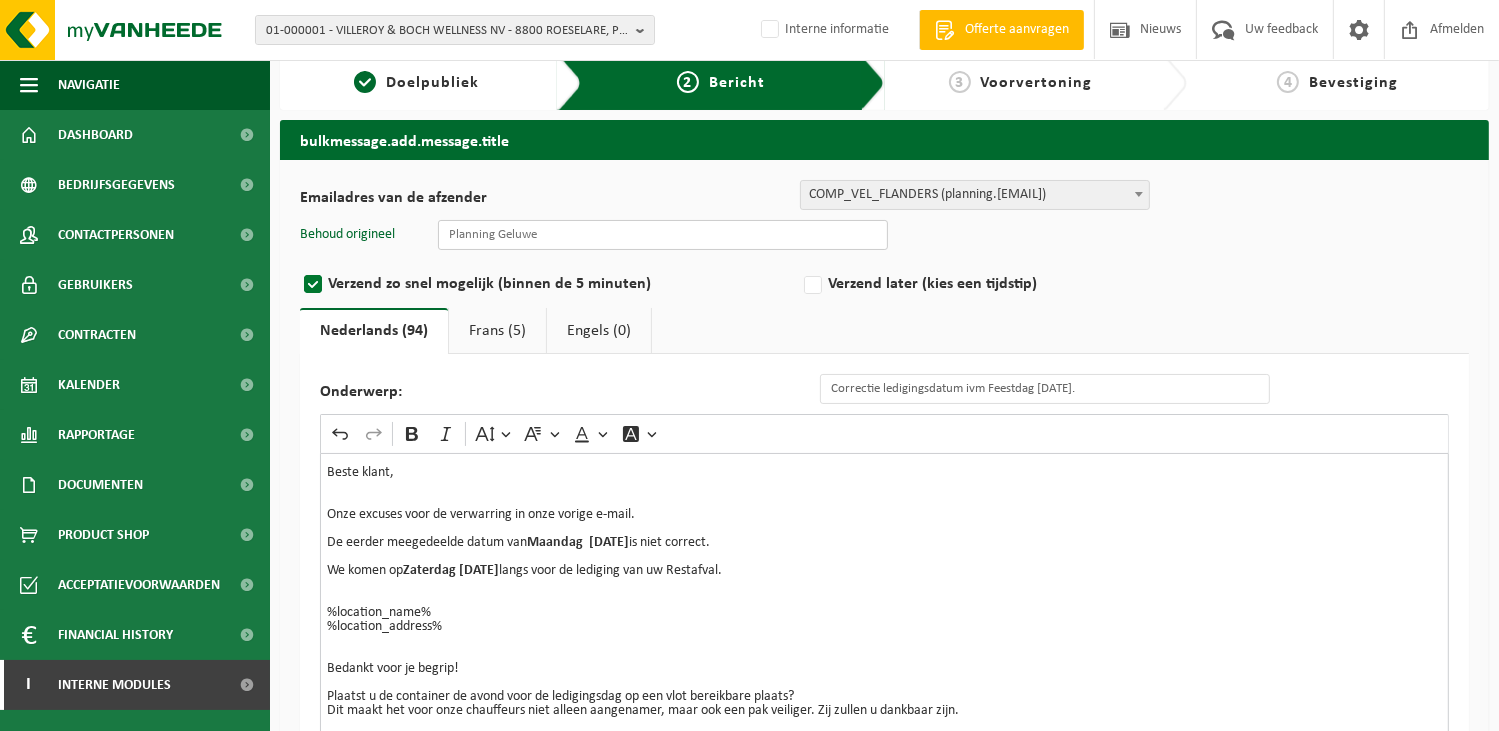 click at bounding box center [663, 235] 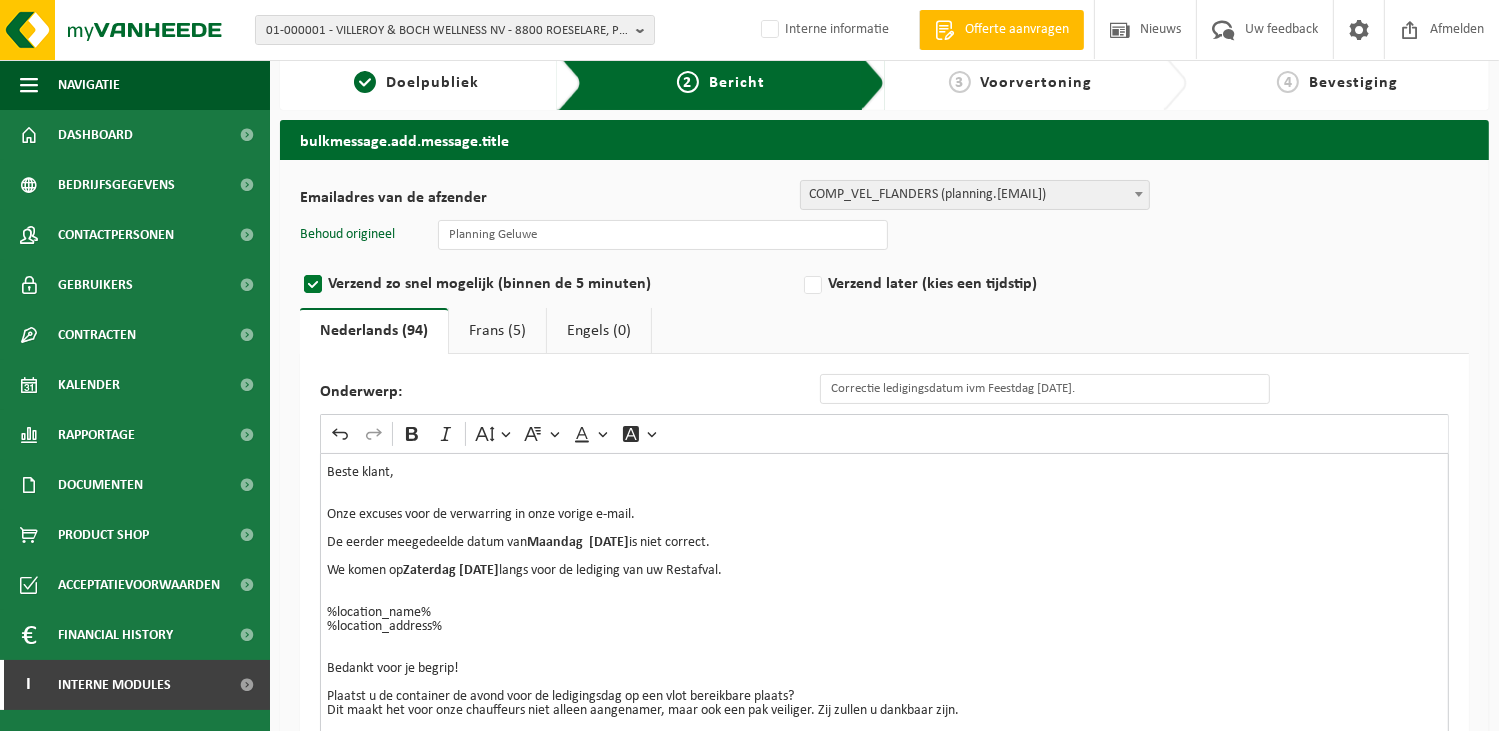 click on "De eerder meegedeelde datum van  Maandag  18/08/2025  is niet correct." at bounding box center (884, 543) 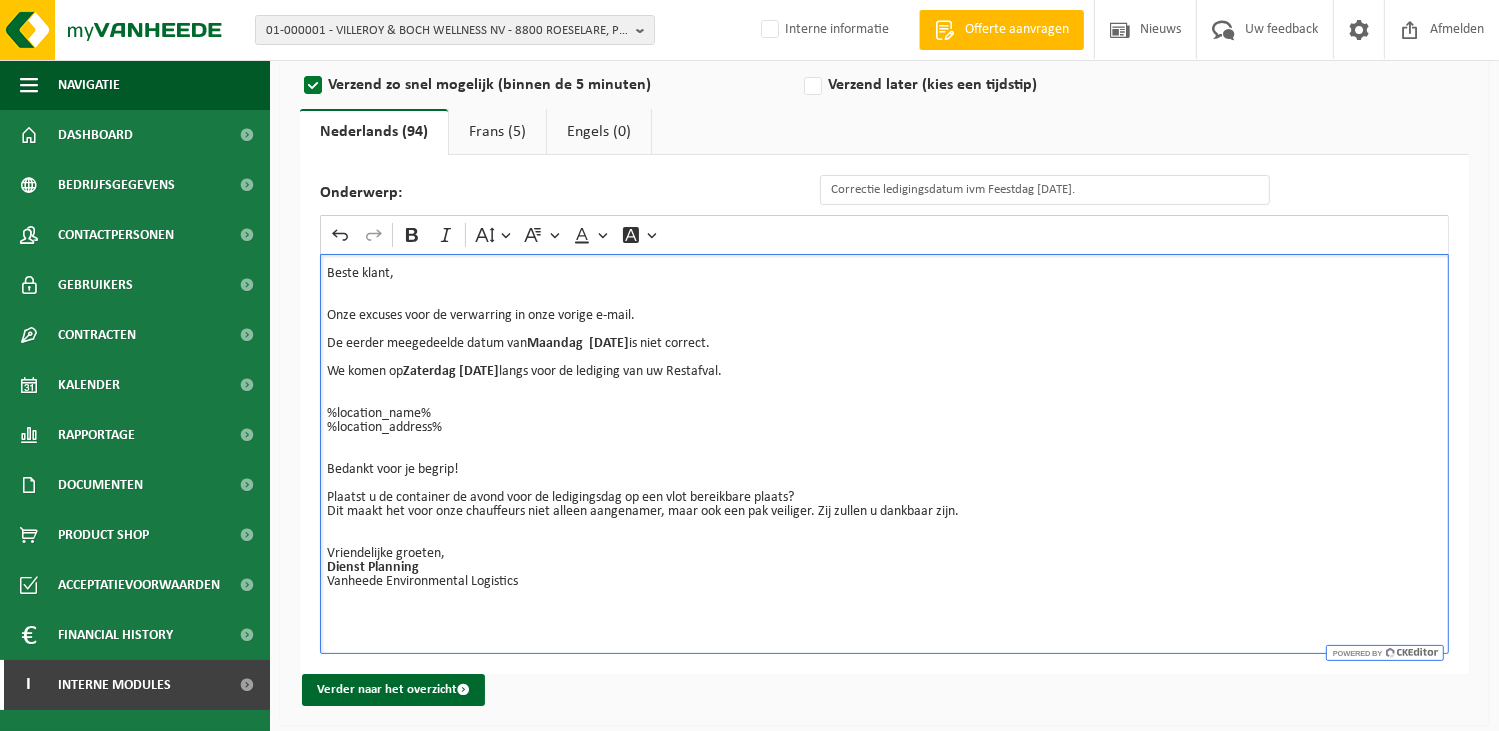 scroll, scrollTop: 227, scrollLeft: 0, axis: vertical 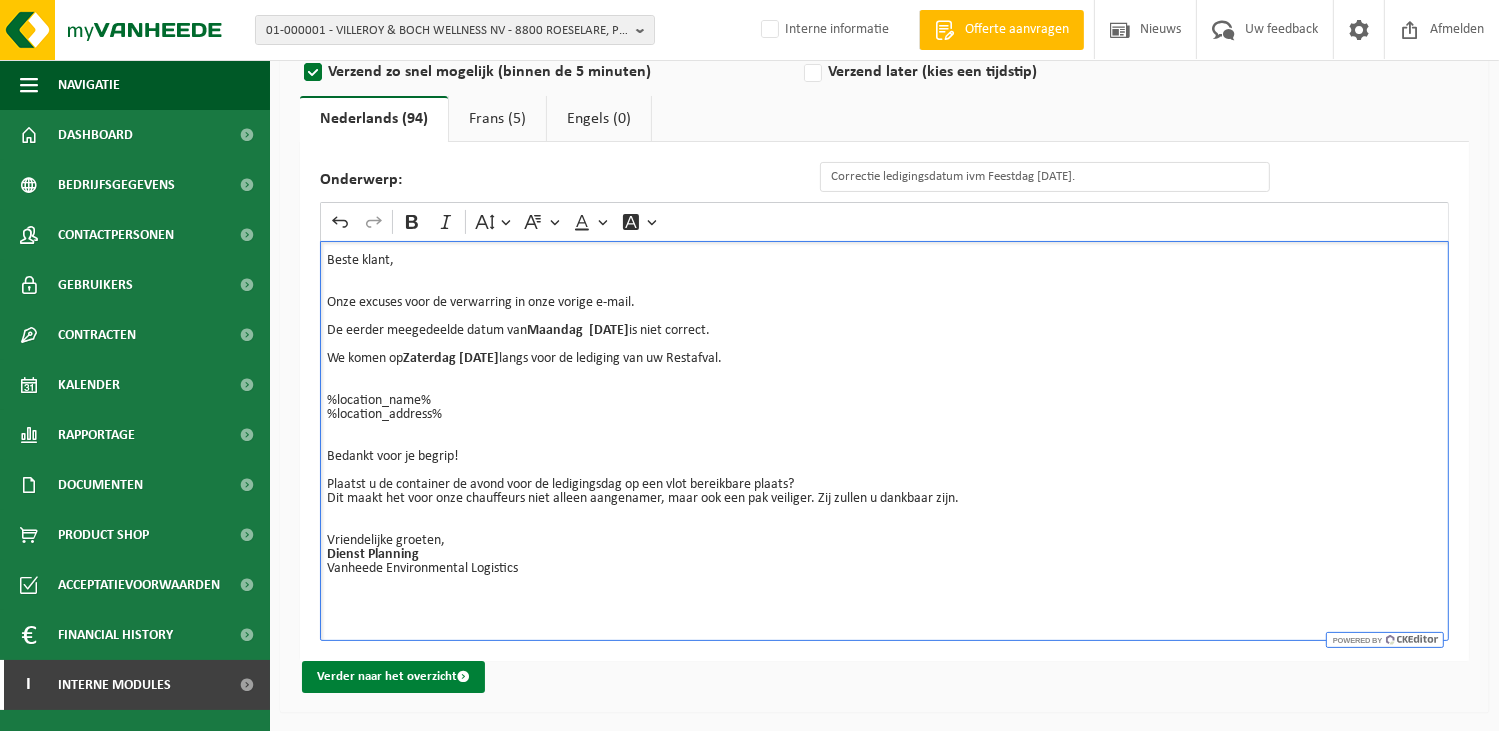click on "Verder naar het overzicht" at bounding box center (393, 677) 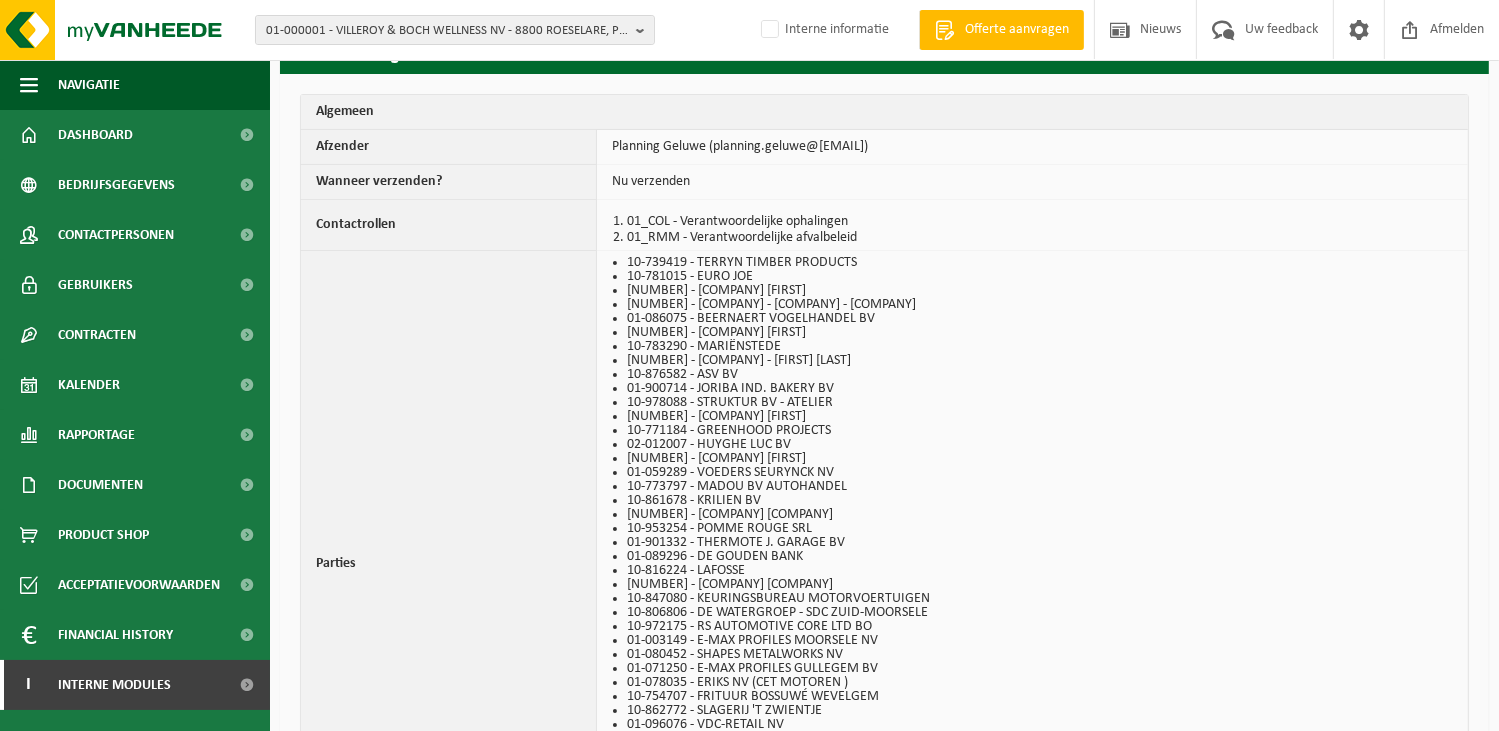 scroll, scrollTop: 0, scrollLeft: 0, axis: both 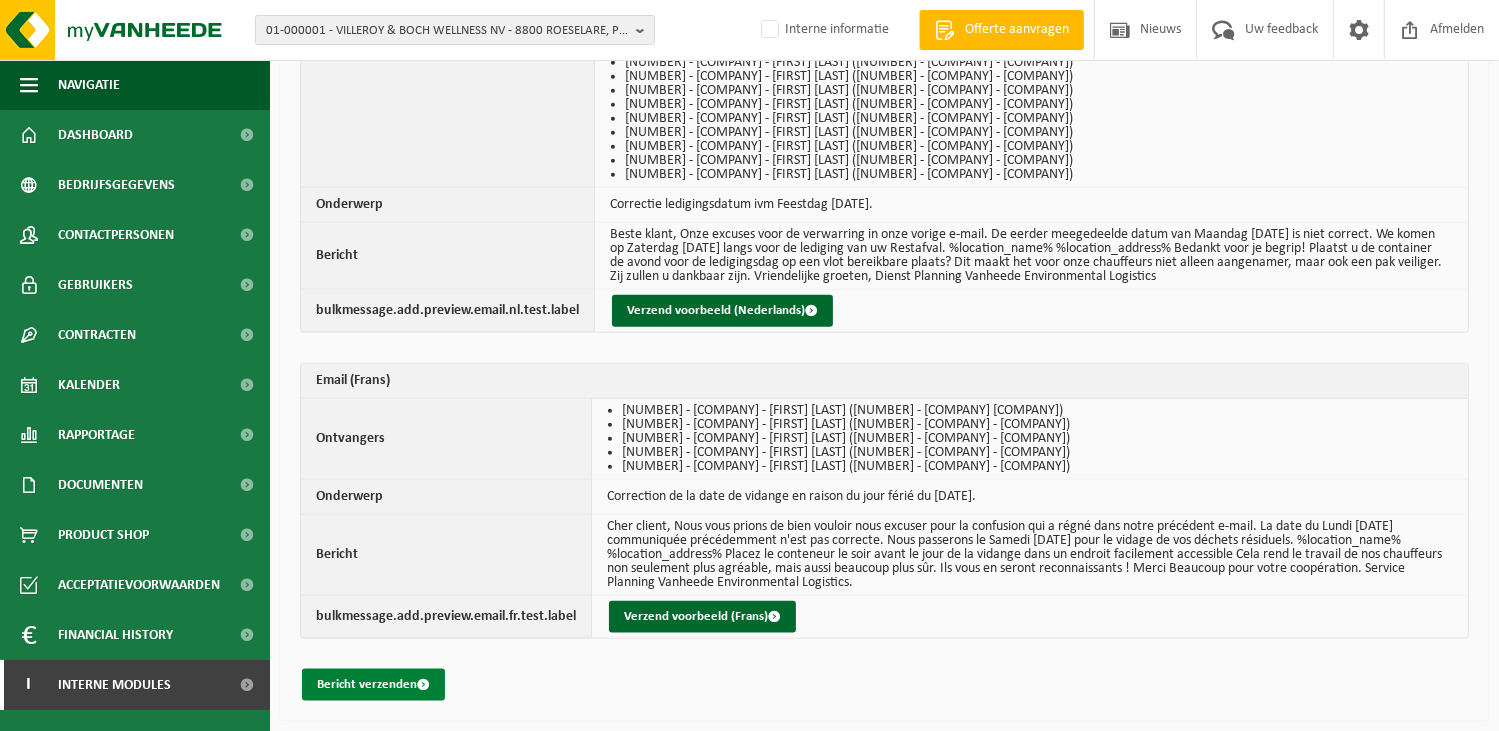 click on "Bericht verzenden" at bounding box center (373, 685) 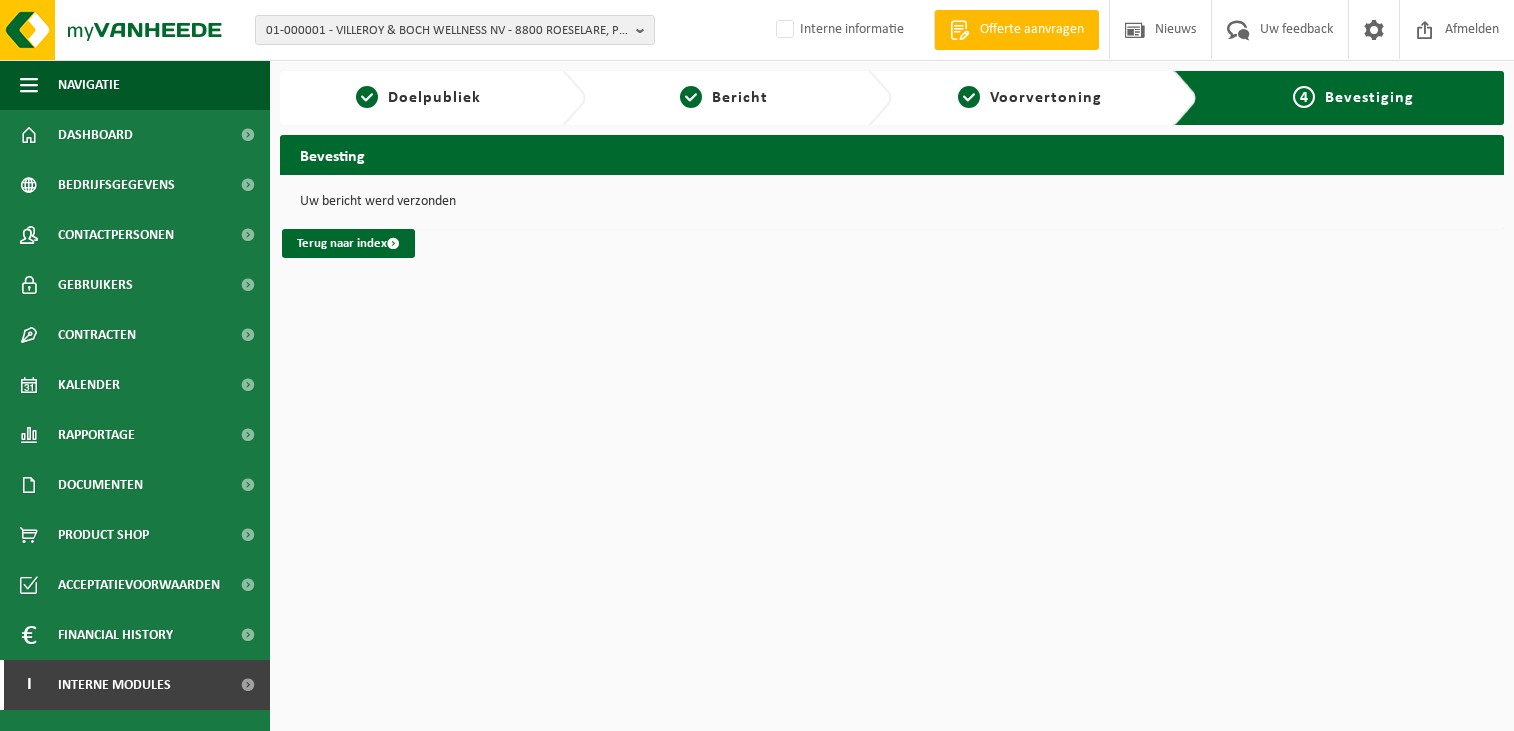 scroll, scrollTop: 0, scrollLeft: 0, axis: both 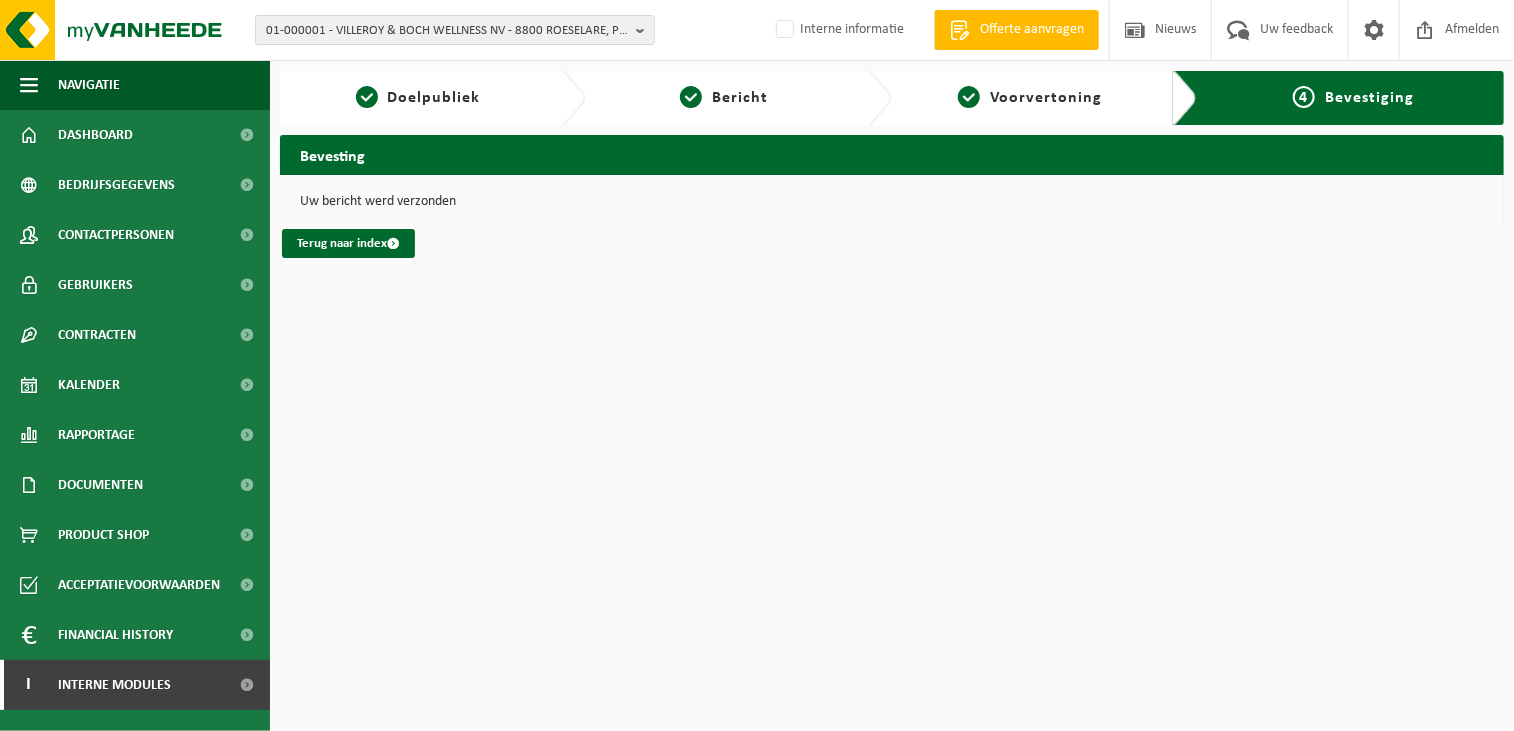 click on "01-000001 - VILLEROY & BOCH WELLNESS NV - [POSTAL_CODE] [CITY], [STREET] 01-000001 - VILLEROY & BOCH WELLNESS NV - [POSTAL_CODE] [CITY], [STREET] Interne informatie Welkom [FIRST] [LAST] Offerte aanvragen Nieuws Uw feedback Afmelden Navigatie Offerte aanvragen Nieuws Uw feedback Afmelden Dashboard Bedrijfsgegevens Contactpersonen Gebruikers Contracten Actieve contracten Historiek contracten Kalender Rapportage In grafiekvorm In lijstvorm Documenten Facturen Documenten Product Shop Acceptatievoorwaarden Financial History In grafiekvorm In lijstvorm" at bounding box center [757, 365] 